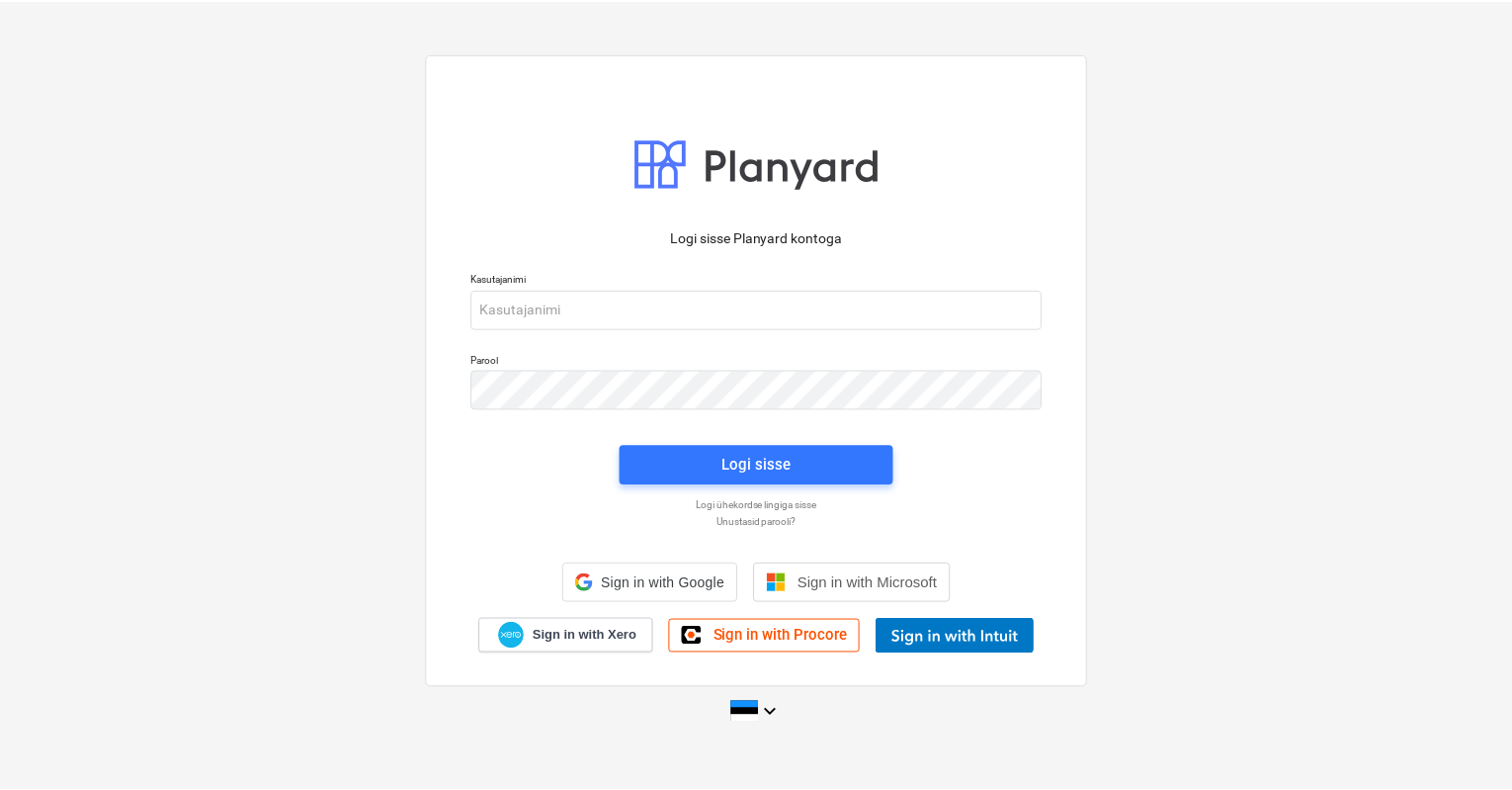 scroll, scrollTop: 0, scrollLeft: 0, axis: both 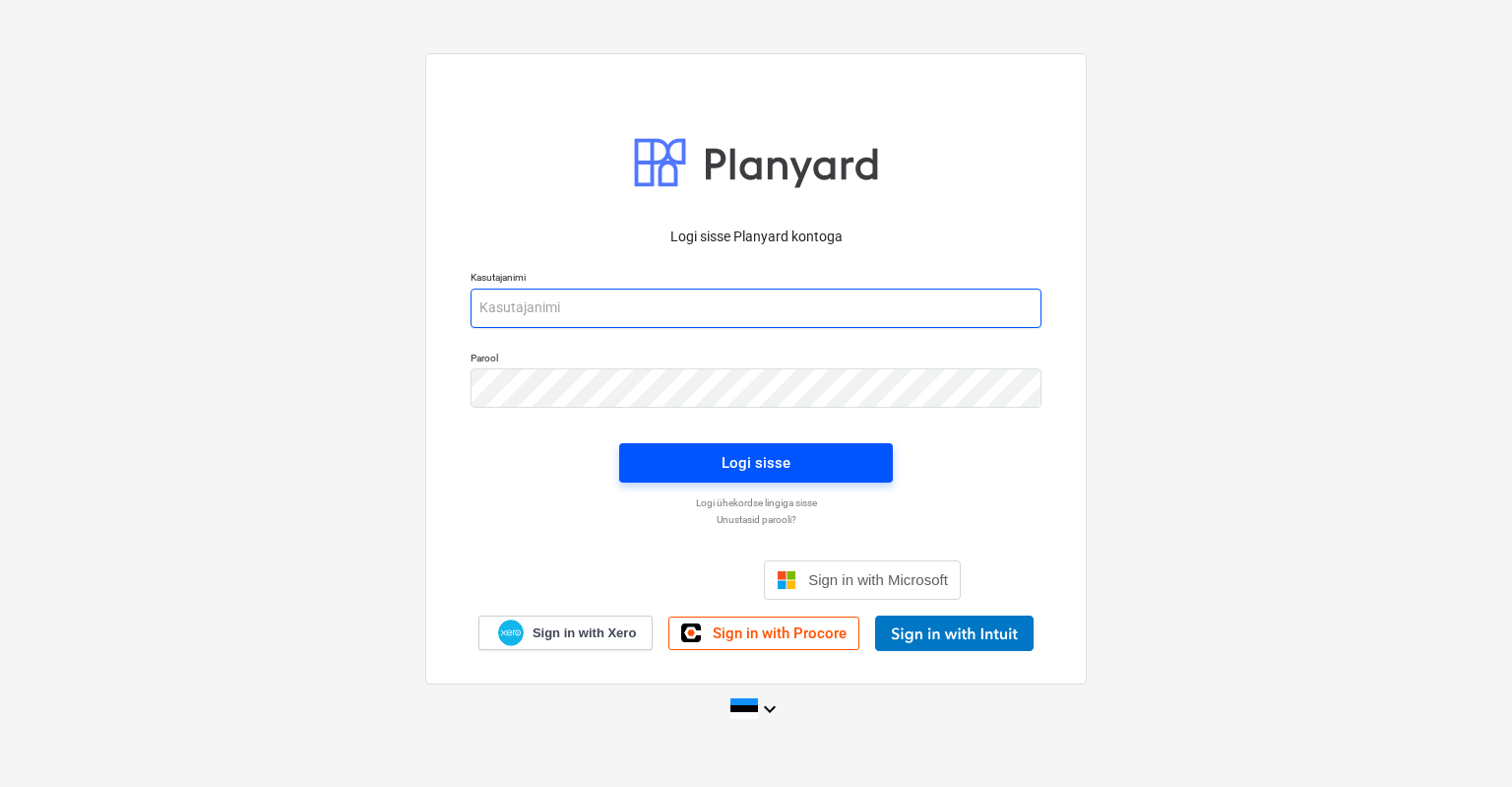 type on "[EMAIL_ADDRESS][DOMAIN_NAME]" 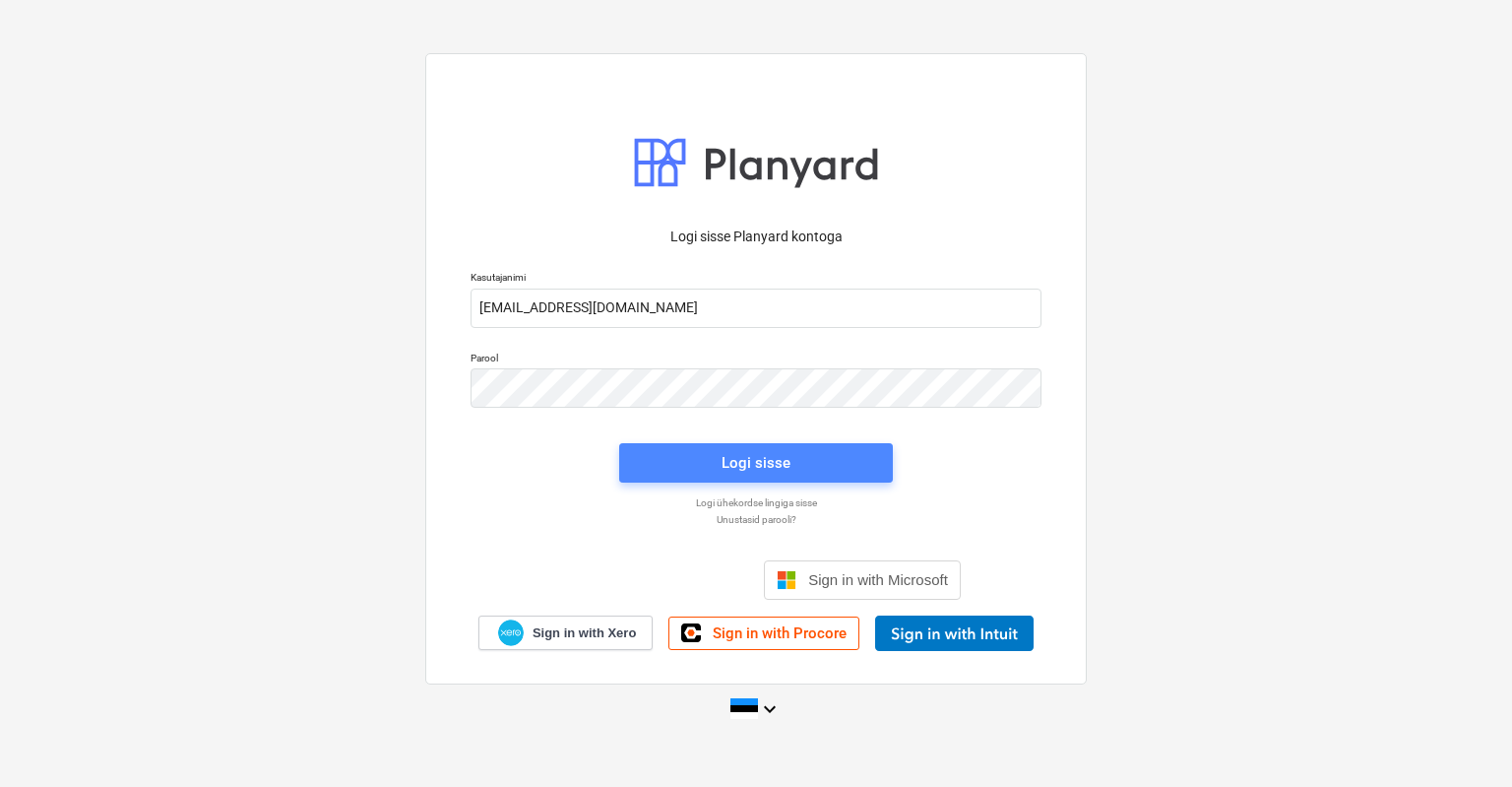click on "Logi sisse" at bounding box center (756, 463) 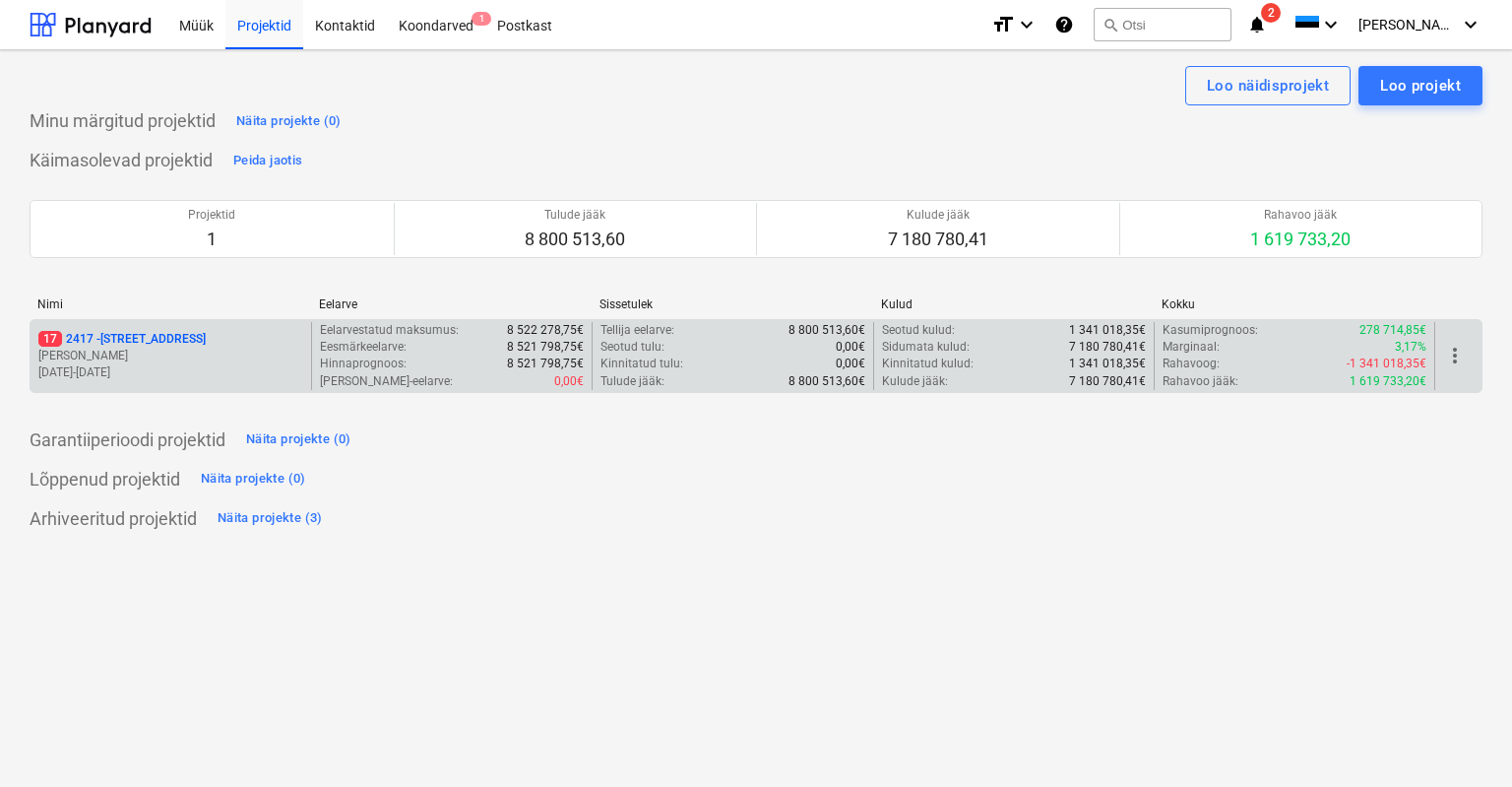 click on "17  [STREET_ADDRESS]" at bounding box center (122, 339) 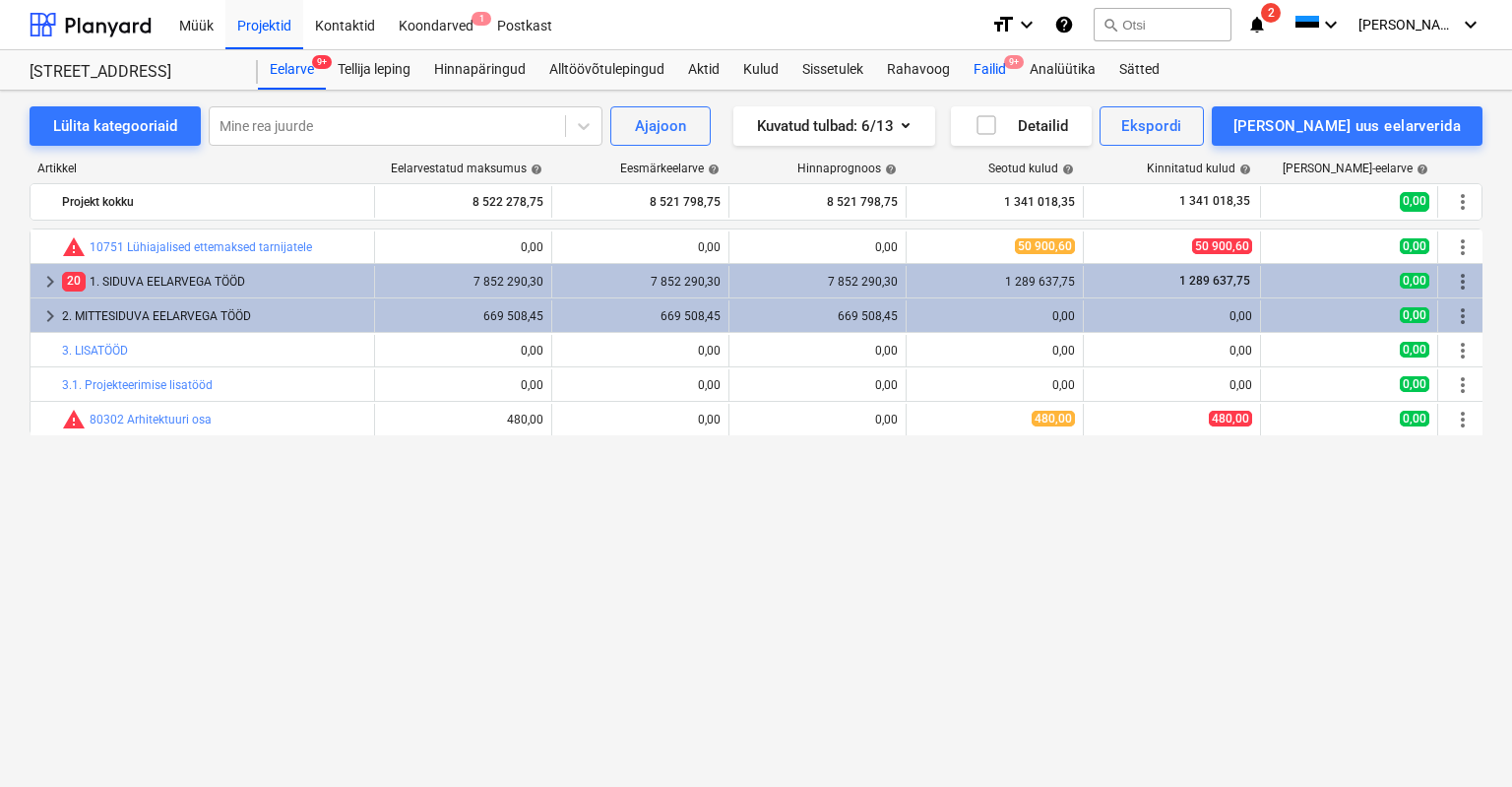 click on "Failid 9+" at bounding box center [989, 70] 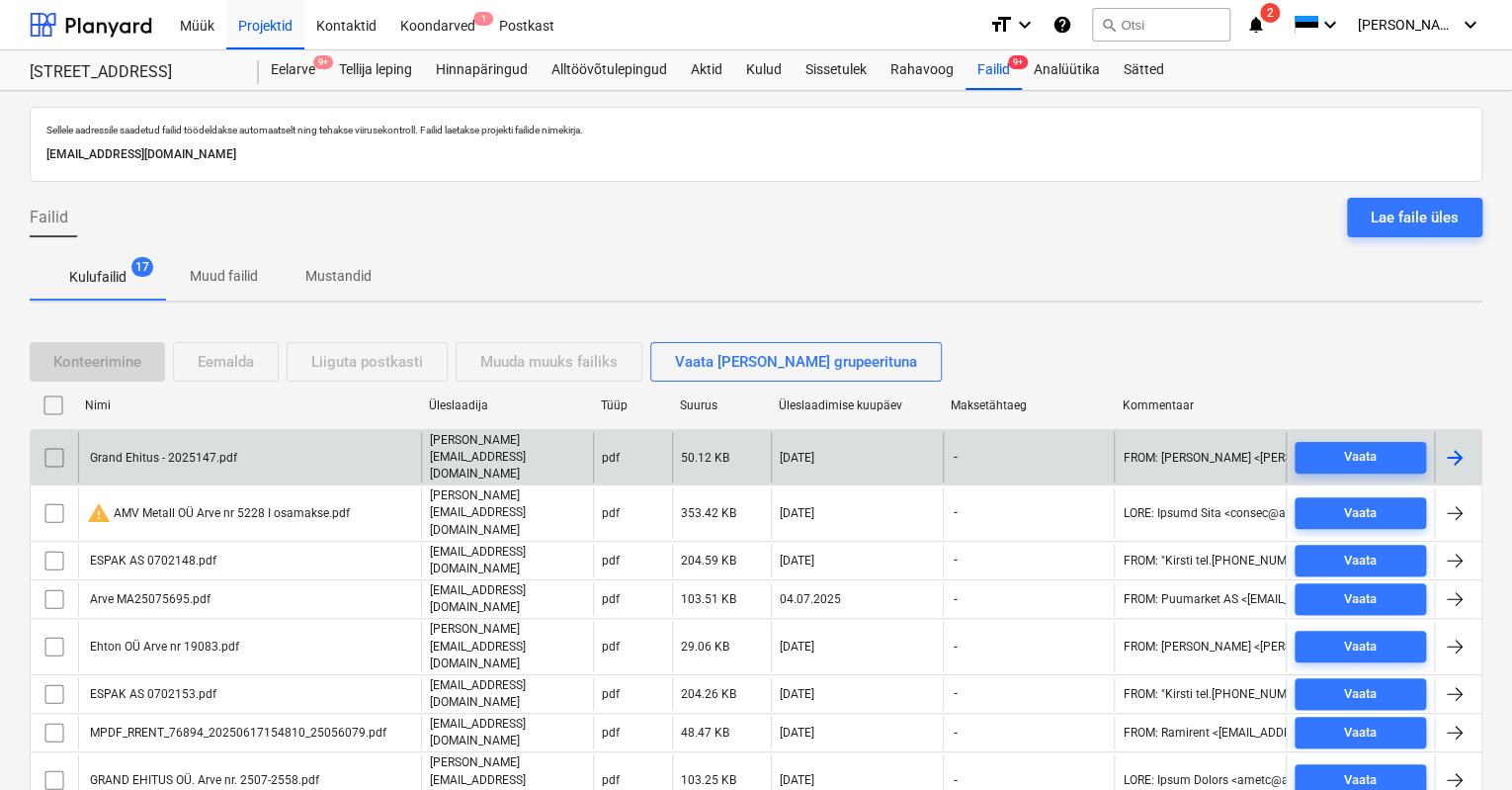 click on "Grand Ehitus - 2025147.pdf" at bounding box center [162, 458] 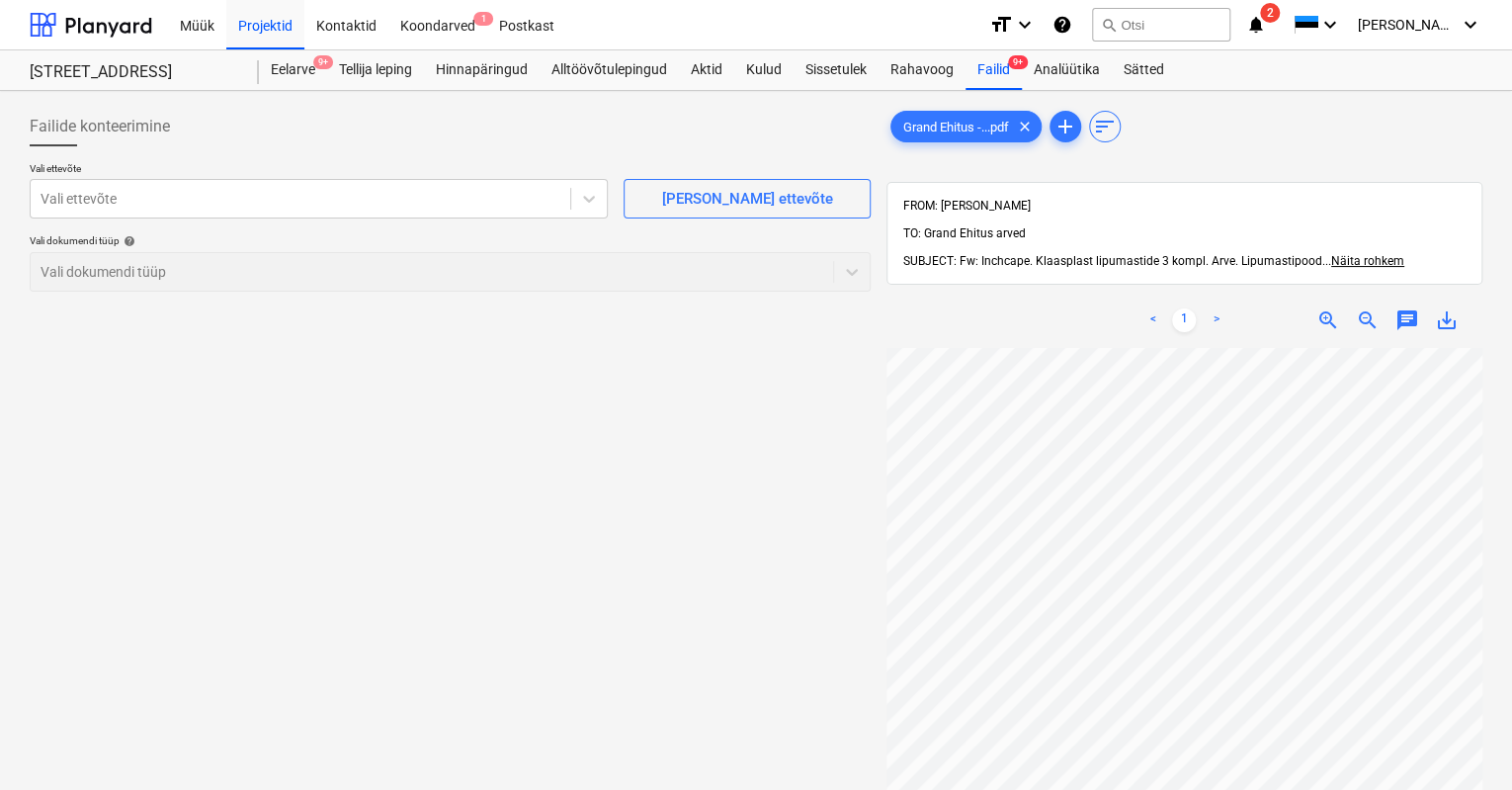scroll, scrollTop: 62, scrollLeft: 0, axis: vertical 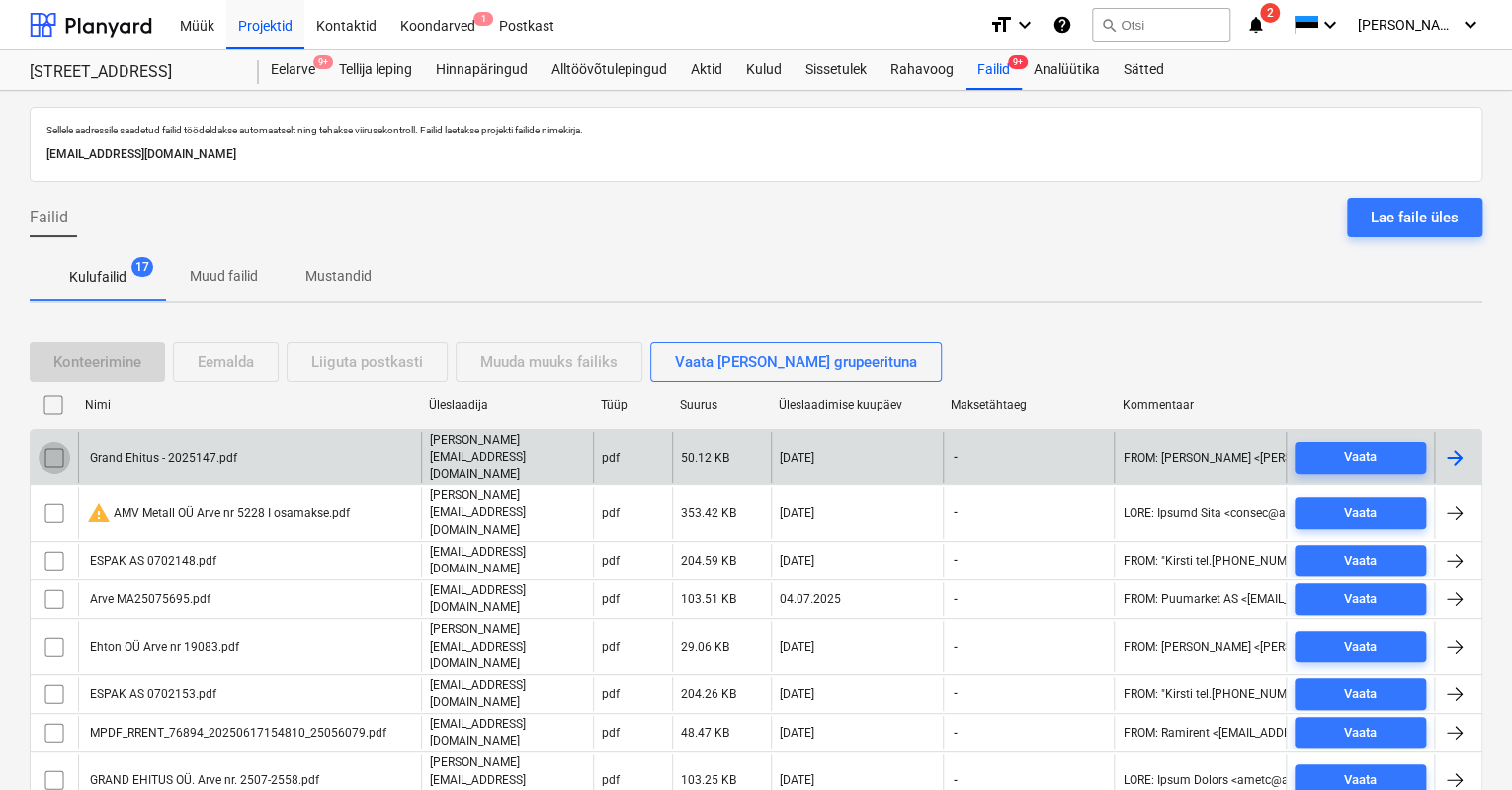 click at bounding box center [54, 458] 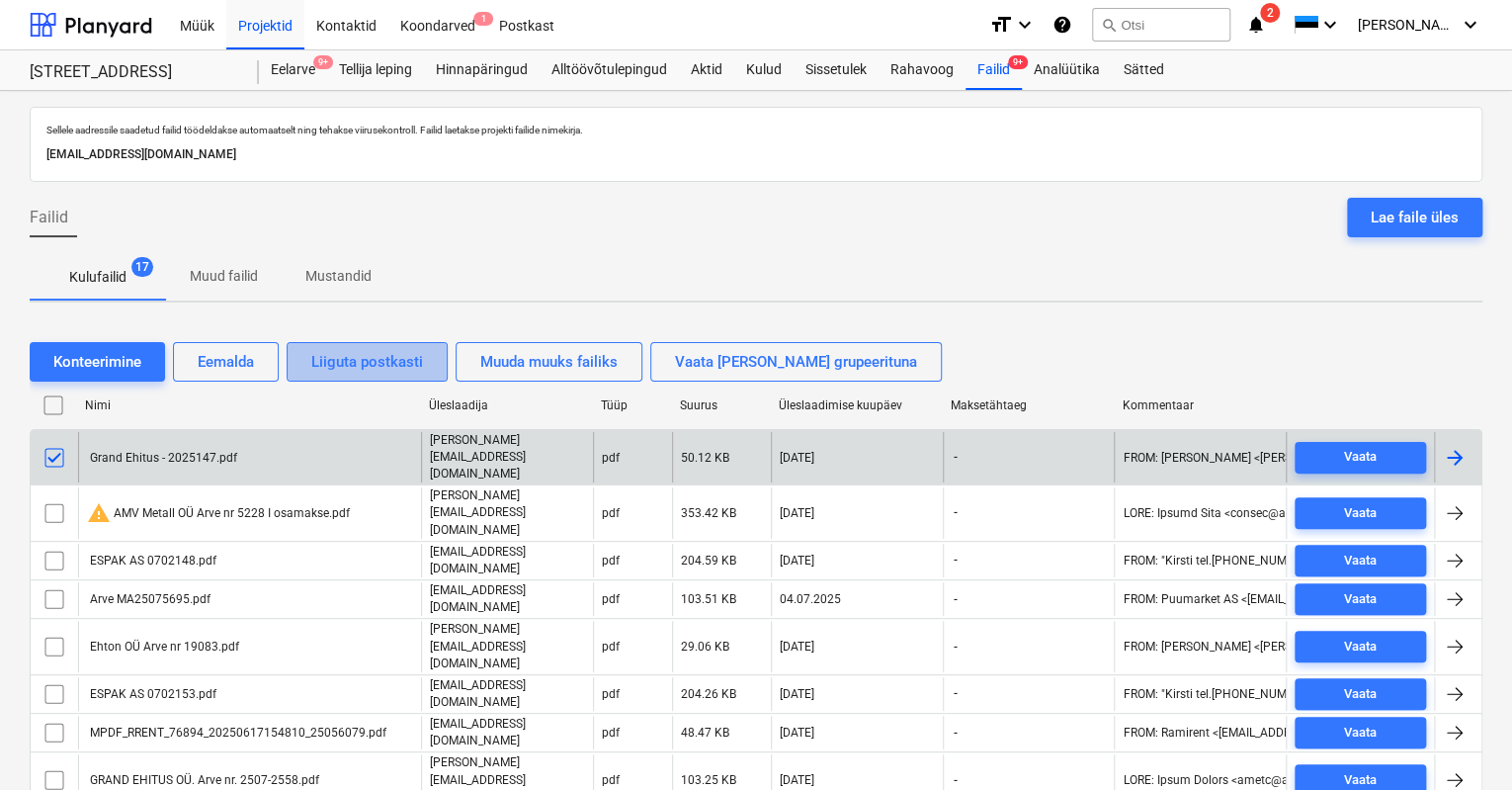 click on "Liiguta postkasti" at bounding box center (367, 362) 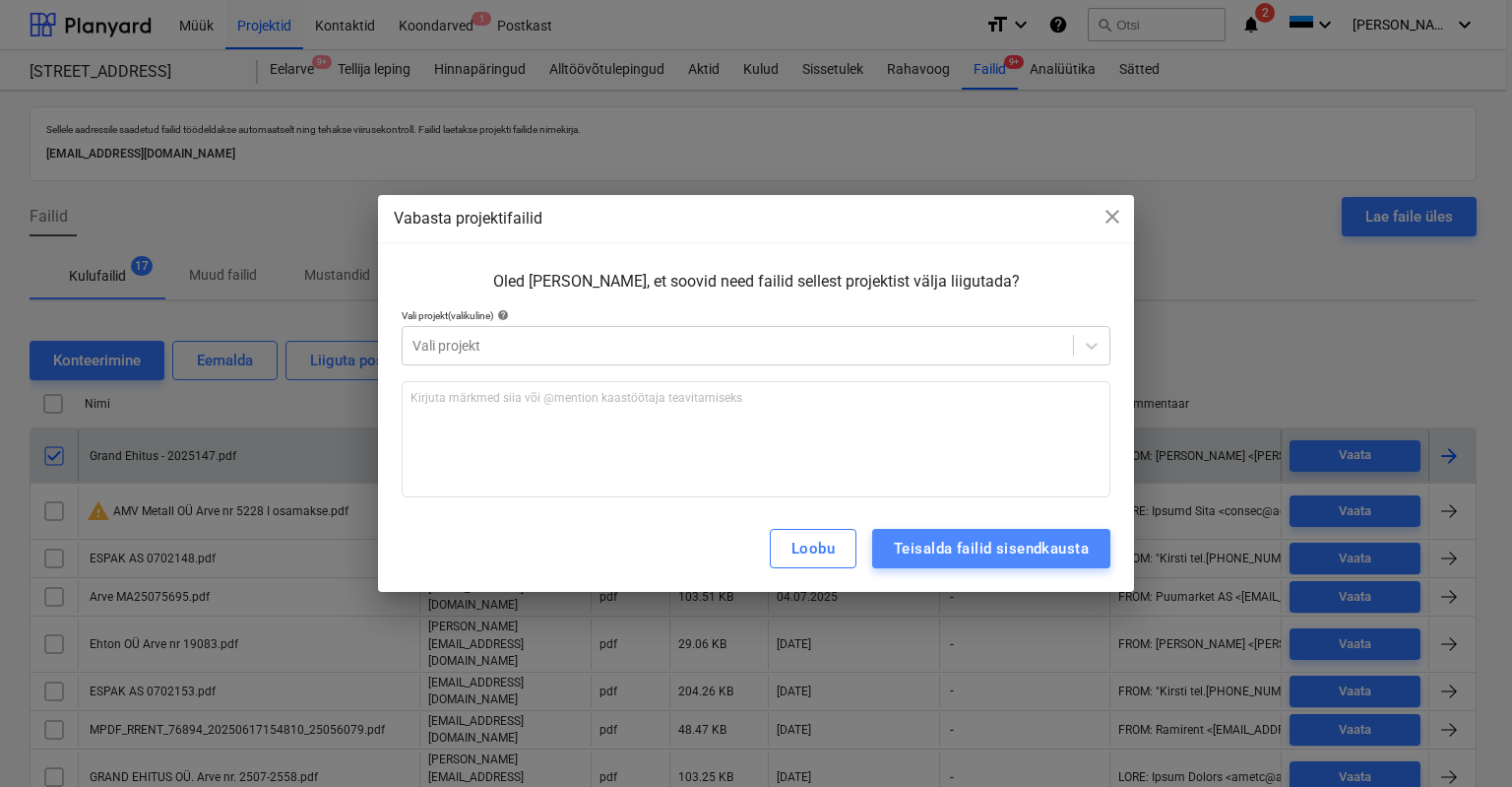 click on "Teisalda failid sisendkausta" at bounding box center (991, 549) 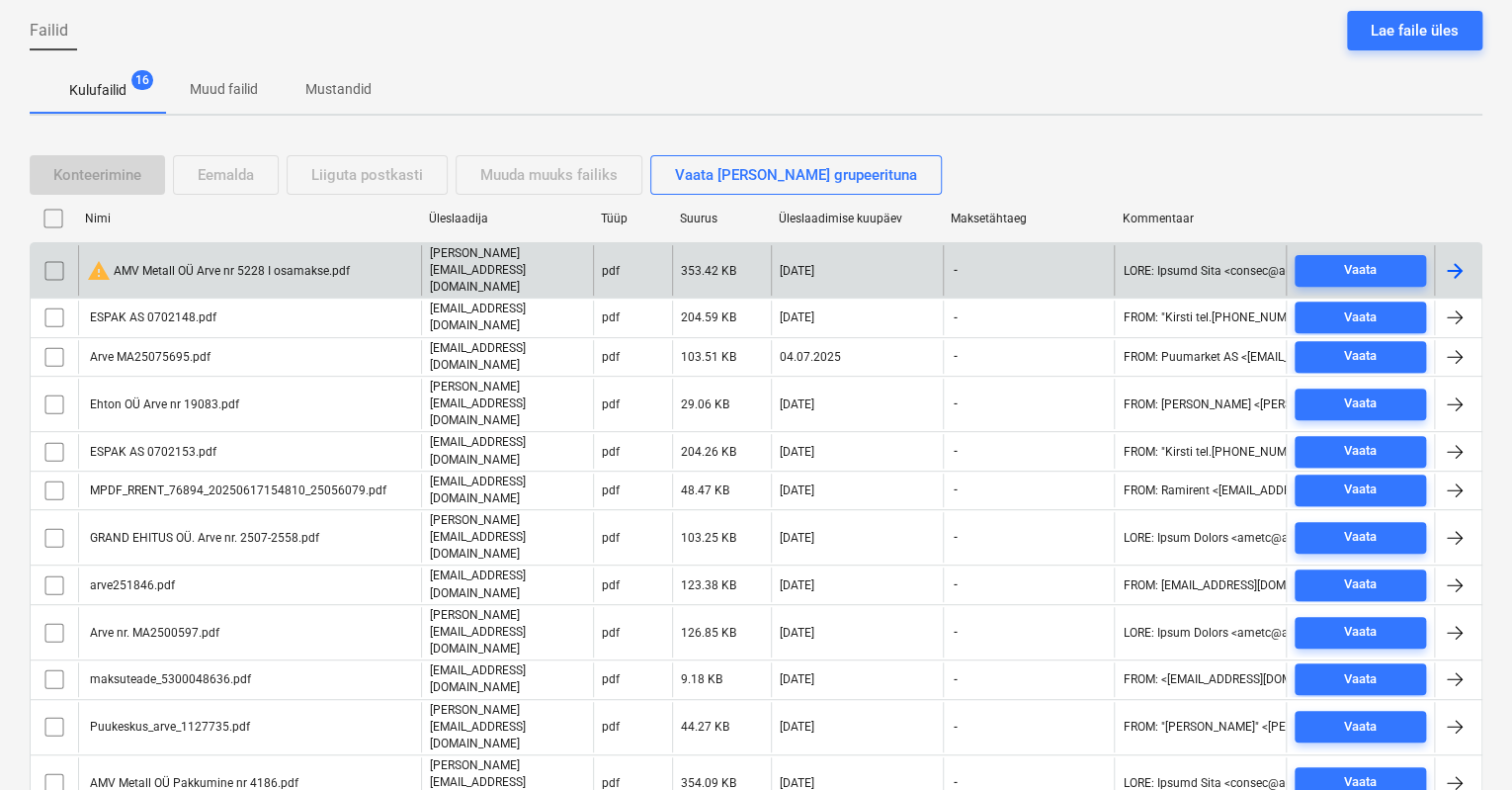 scroll, scrollTop: 189, scrollLeft: 0, axis: vertical 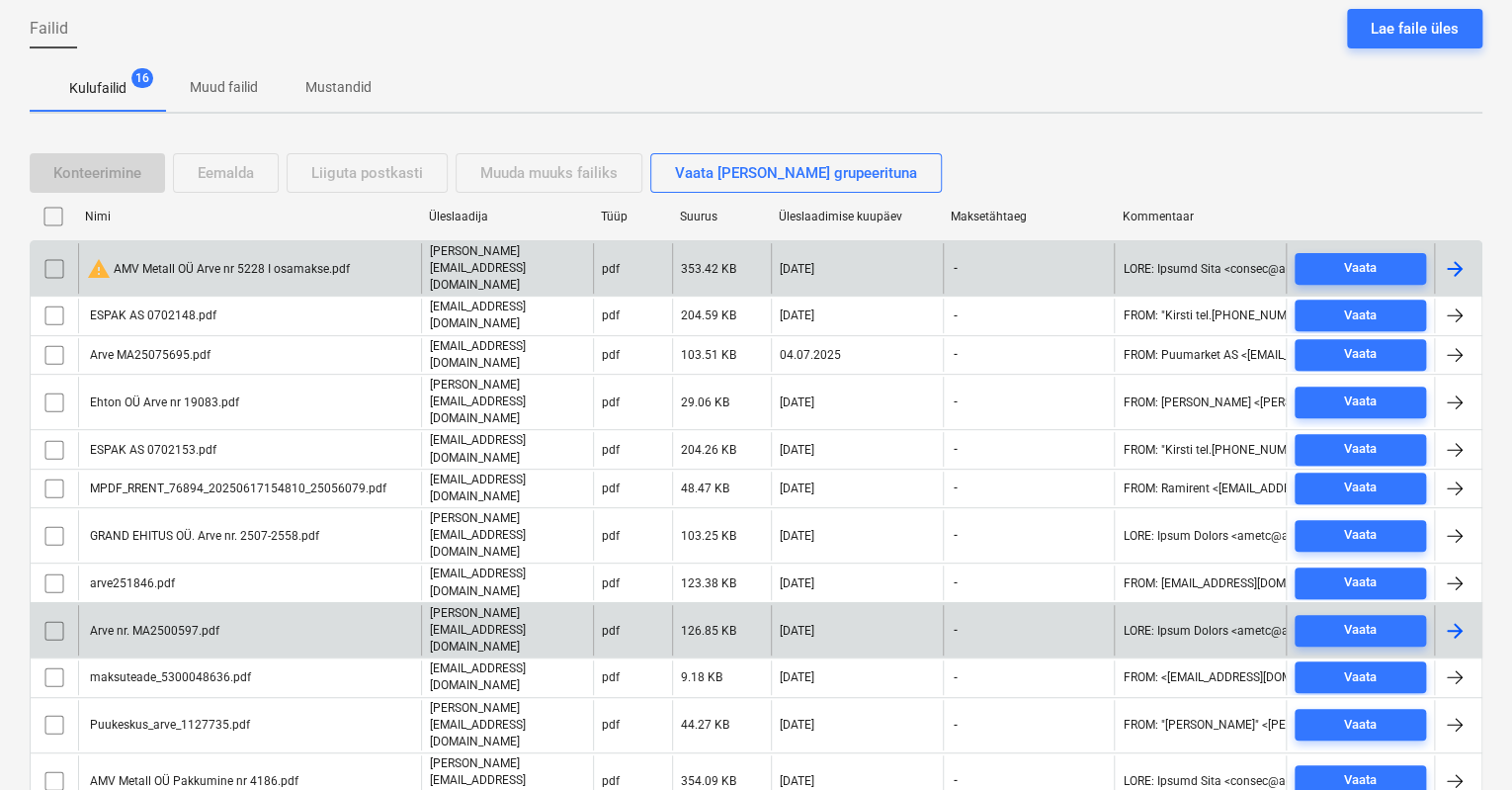 click on "Arve nr. MA2500597.pdf" at bounding box center [153, 631] 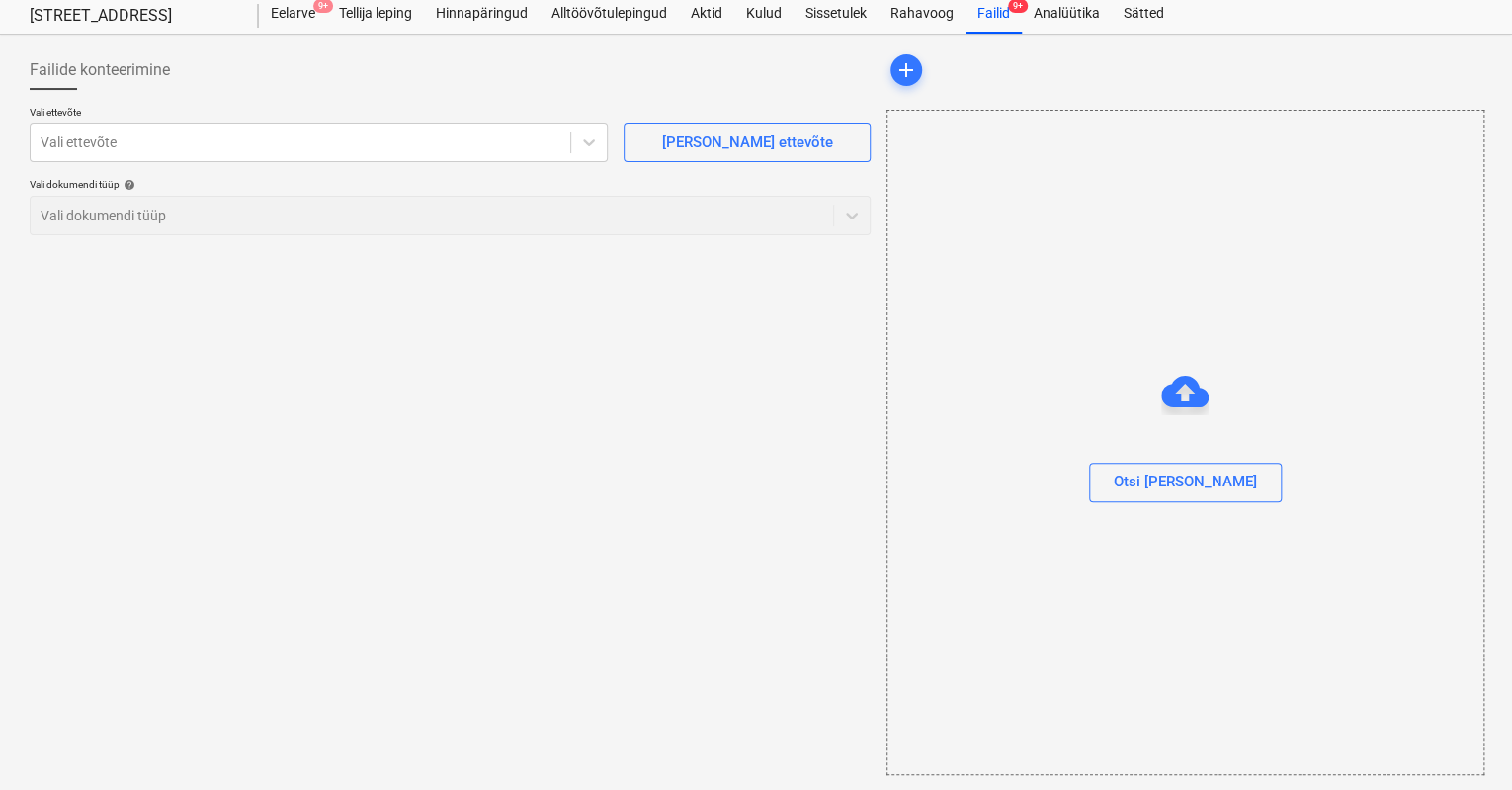 scroll, scrollTop: 0, scrollLeft: 0, axis: both 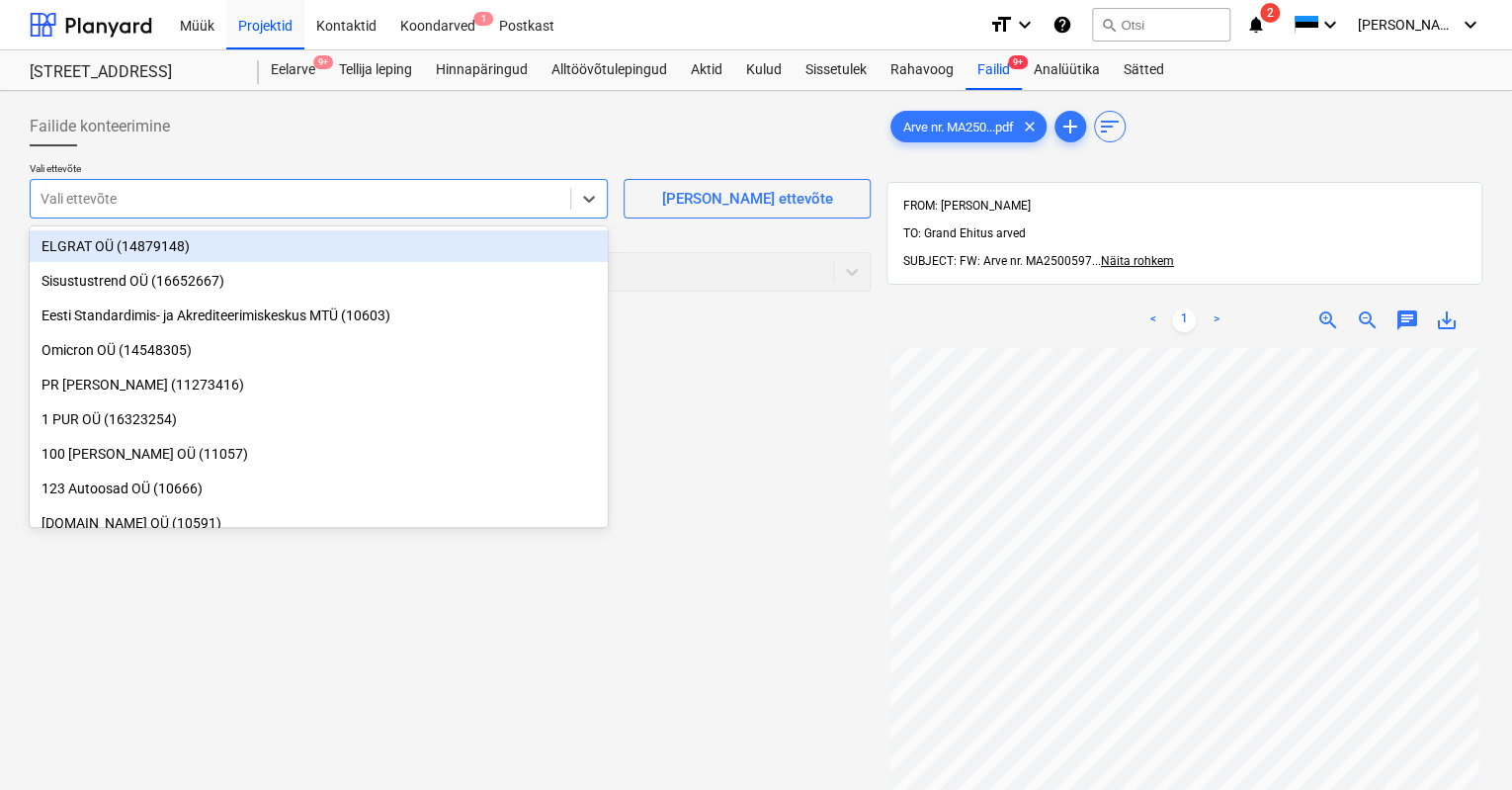 click at bounding box center [300, 199] 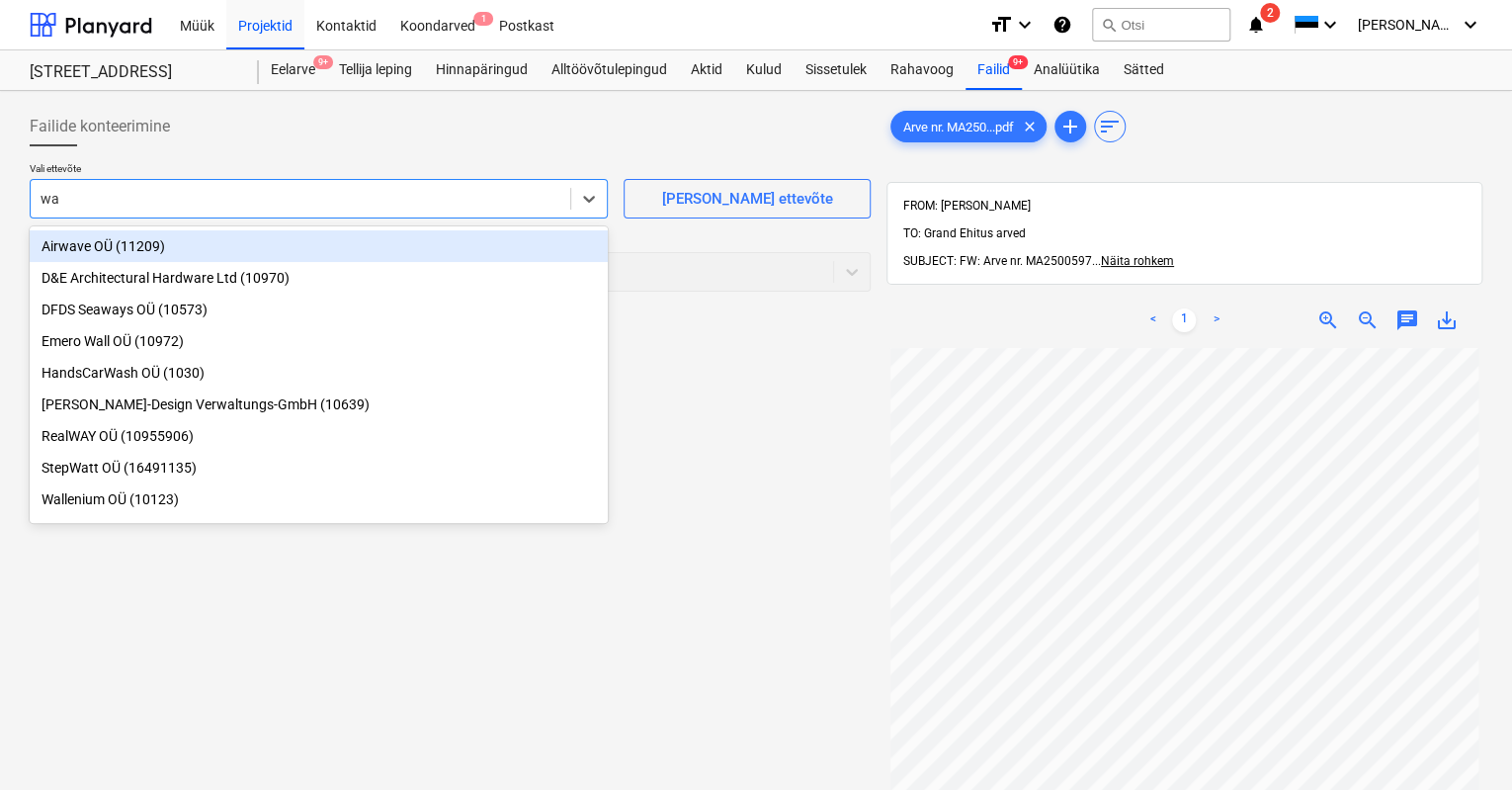 type on "way" 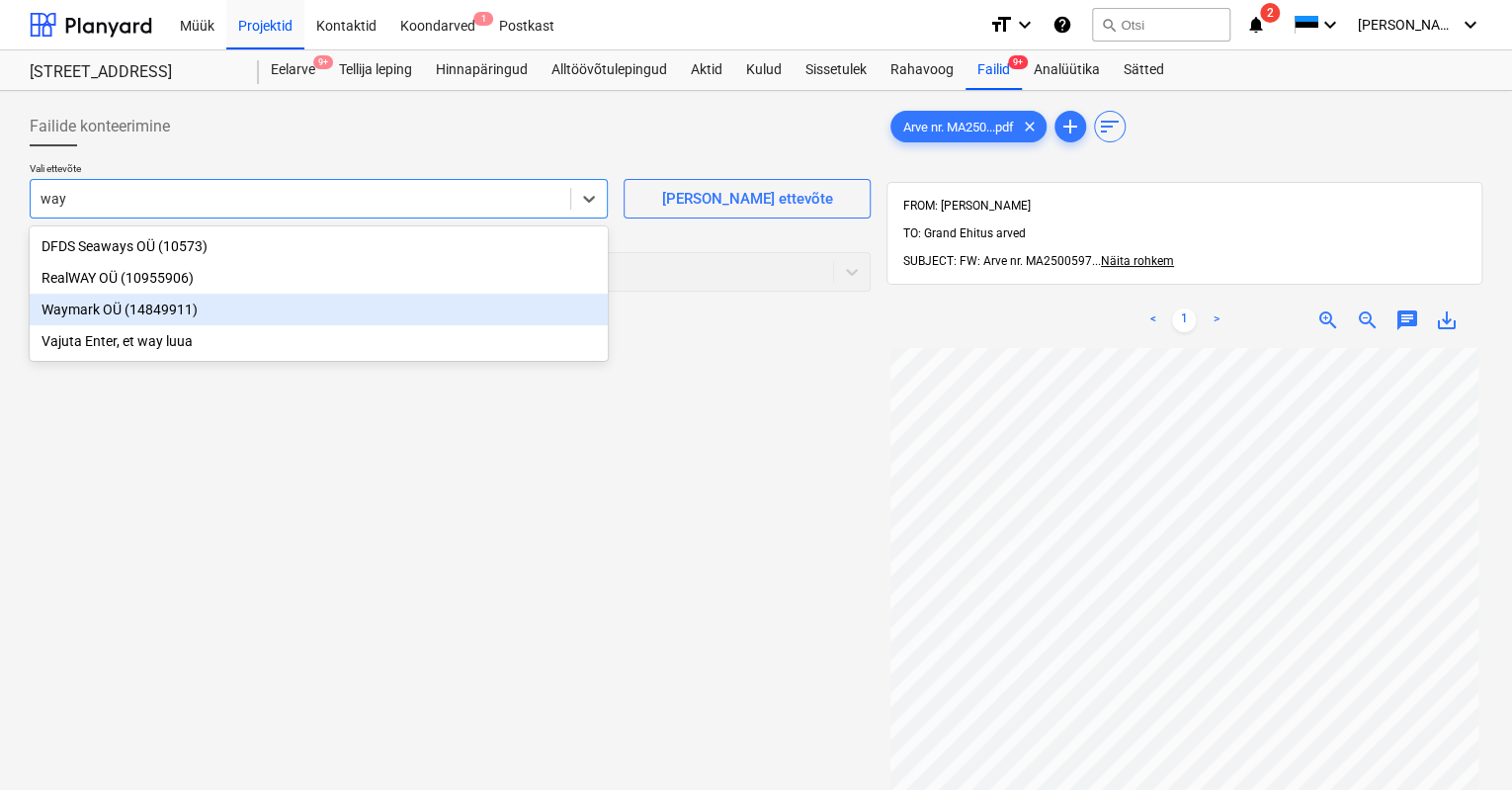 click on "Waymark OÜ (14849911)" at bounding box center (318, 309) 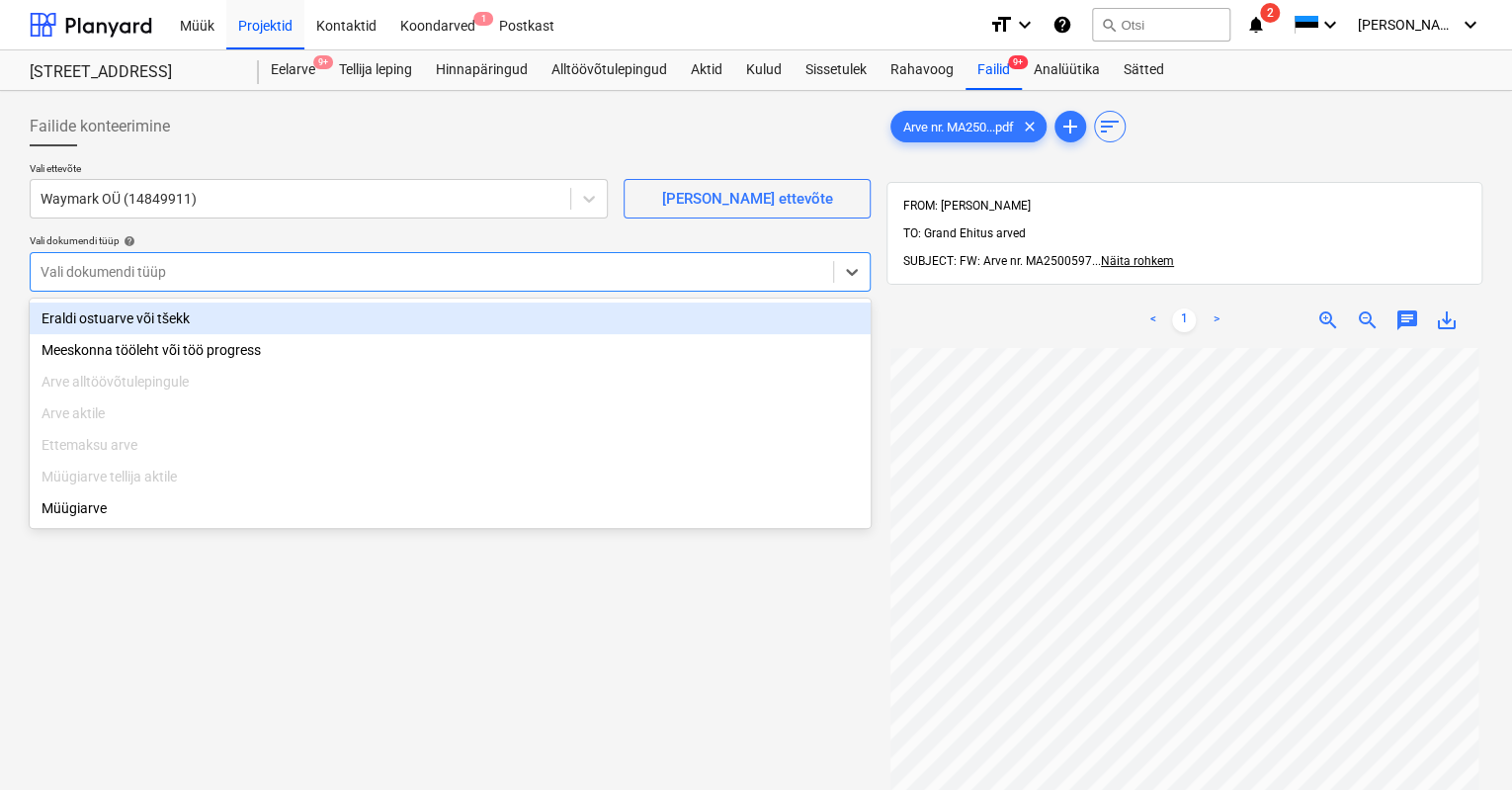 click at bounding box center (432, 272) 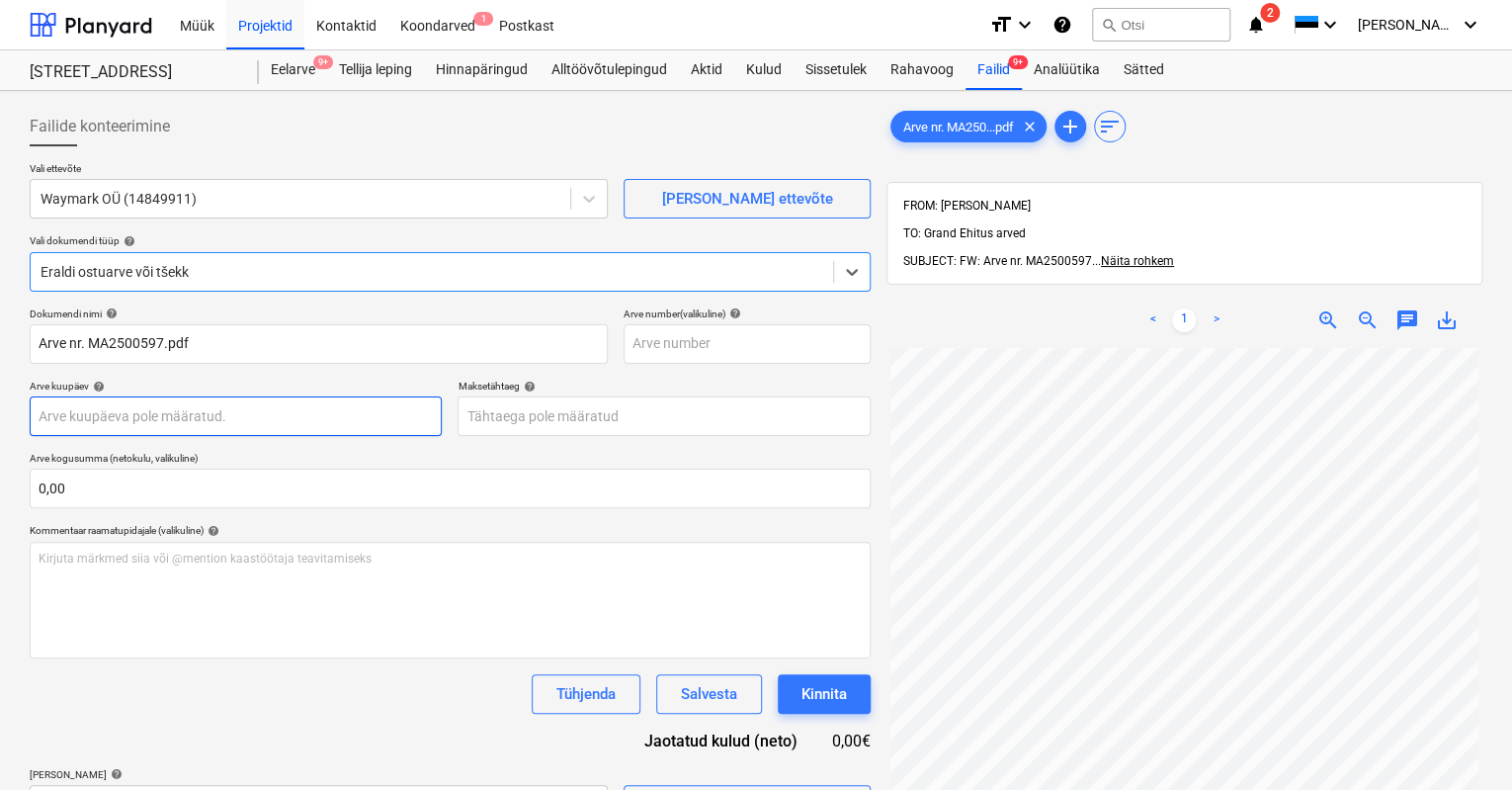 click on "Müük Projektid Kontaktid Koondarved 1 Postkast format_size keyboard_arrow_down help search Otsi notifications 2 keyboard_arrow_down [PERSON_NAME] keyboard_arrow_down [STREET_ADDRESS] 9+ Tellija leping Hinnapäringud Alltöövõtulepingud Aktid Kulud Sissetulek Rahavoog Failid 9+ Analüütika Sätted Failide konteerimine Vali ettevõte Waymark OÜ (14849911)  [PERSON_NAME] uus ettevõte Vali dokumendi tüüp help option Eraldi ostuarve või tšekk, selected.   Select is focused ,type to refine list, press Down to open the menu,  [PERSON_NAME] ostuarve või tšekk Dokumendi nimi help Arve nr. MA2500597.pdf Arve number  (valikuline) help Arve kuupäev help Press the down arrow key to interact with the calendar and
select a date. Press the question mark key to get the keyboard shortcuts for changing dates. Maksetähtaeg help Press the down arrow key to interact with the calendar and
select a date. Press the question mark key to get the keyboard shortcuts for changing dates. 0,00 help ﻿ Tühjenda help <" at bounding box center [756, 395] 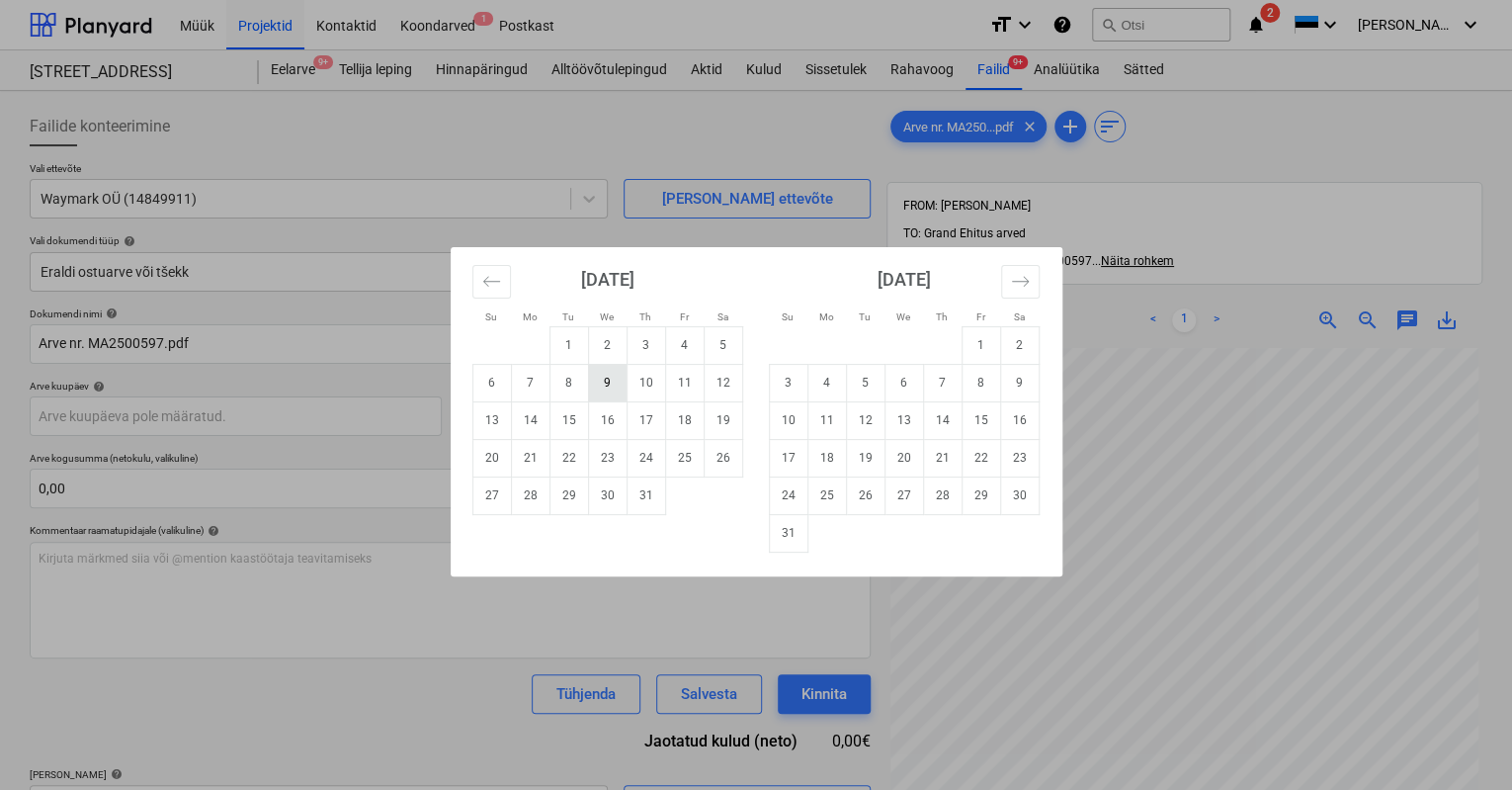 click on "9" at bounding box center [607, 383] 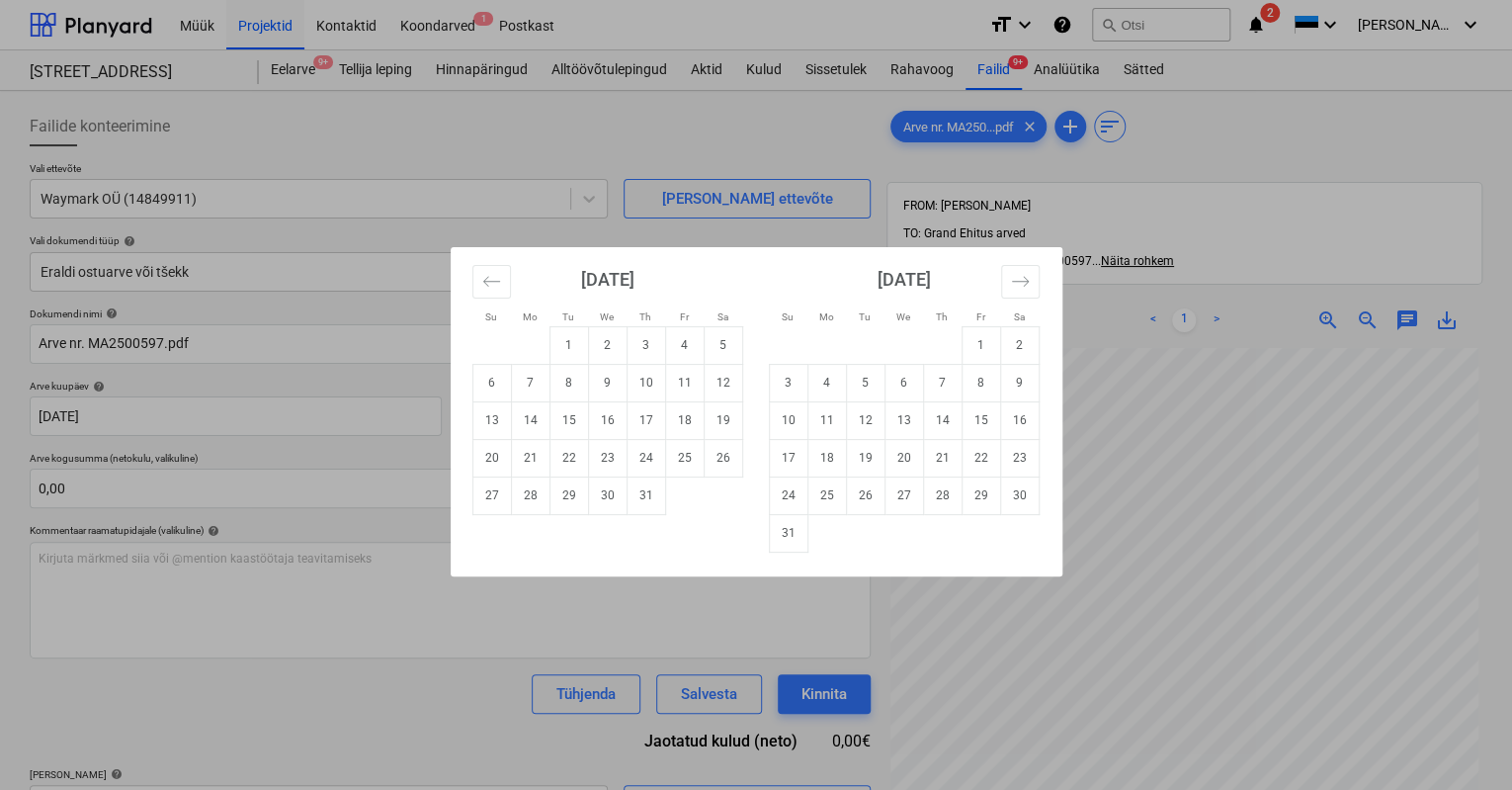 click on "Müük Projektid Kontaktid Koondarved 1 Postkast format_size keyboard_arrow_down help search Otsi notifications 2 keyboard_arrow_down [PERSON_NAME] keyboard_arrow_down [STREET_ADDRESS] 9+ Tellija leping Hinnapäringud Alltöövõtulepingud Aktid Kulud Sissetulek Rahavoog Failid 9+ Analüütika Sätted Failide konteerimine Vali ettevõte Waymark OÜ (14849911)  [PERSON_NAME] uus ettevõte Vali dokumendi tüüp help Eraldi ostuarve või tšekk Dokumendi nimi help Arve nr. MA2500597.pdf Arve number  (valikuline) help Arve kuupäev help [DATE] 09.07.2025 Press the down arrow key to interact with the calendar and
select a date. Press the question mark key to get the keyboard shortcuts for changing dates. Maksetähtaeg help Press the down arrow key to interact with the calendar and
select a date. Press the question mark key to get the keyboard shortcuts for changing dates. Arve kogusumma (netokulu, valikuline) 0,00 Kommentaar raamatupidajale (valikuline) help ﻿ [PERSON_NAME] help <" at bounding box center [756, 395] 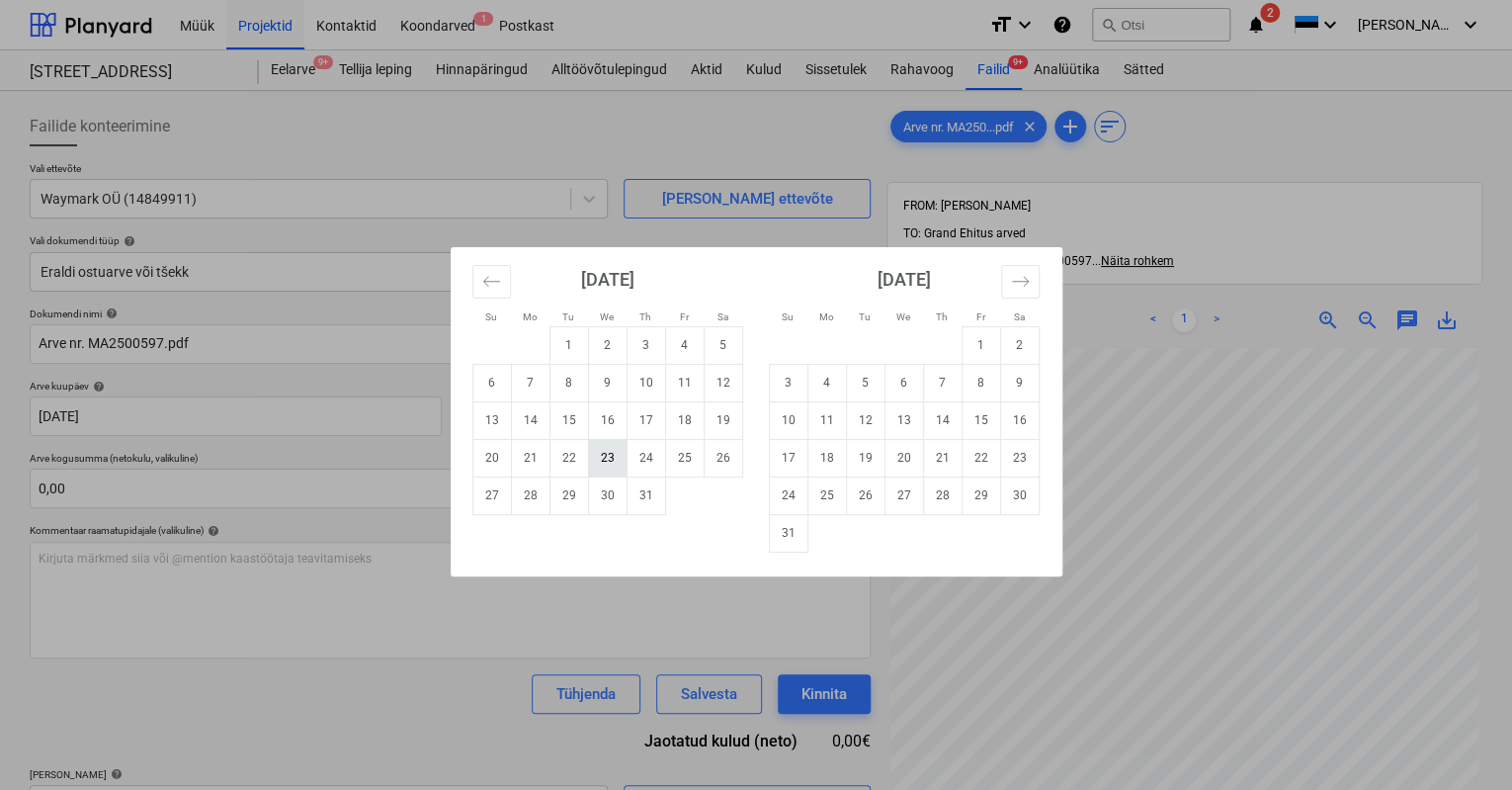 click on "23" at bounding box center [607, 458] 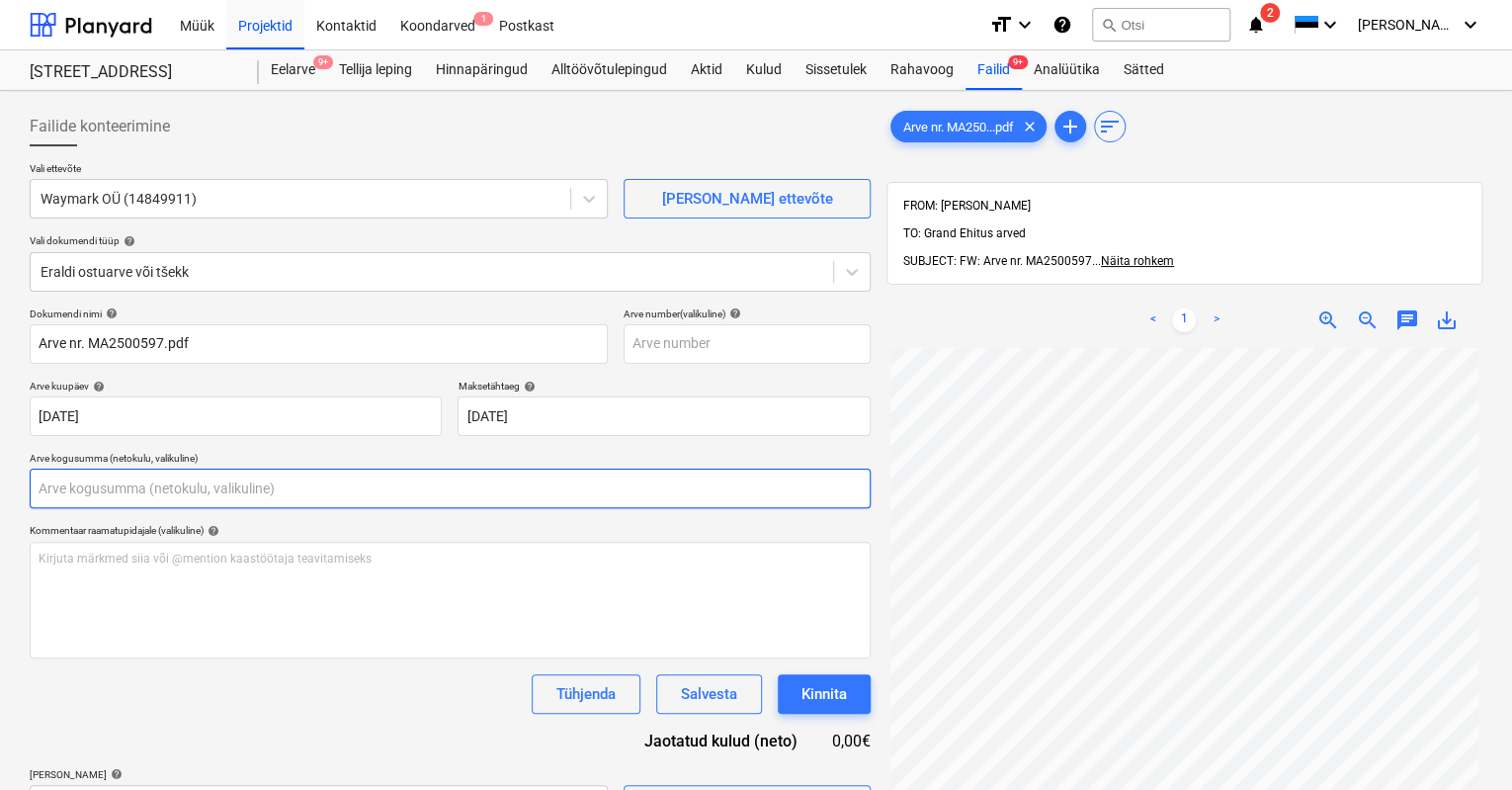 click at bounding box center [450, 488] 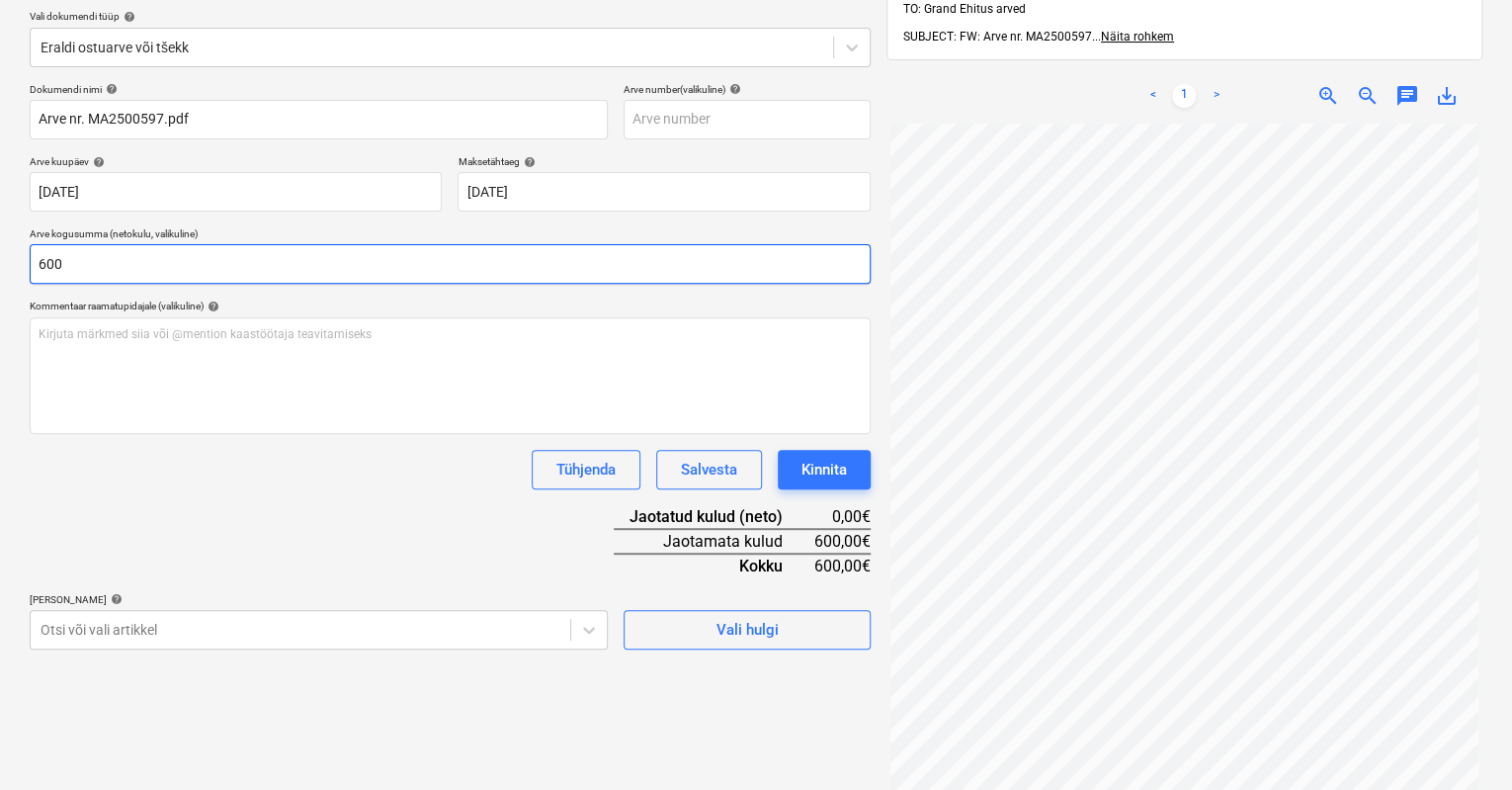 scroll, scrollTop: 281, scrollLeft: 0, axis: vertical 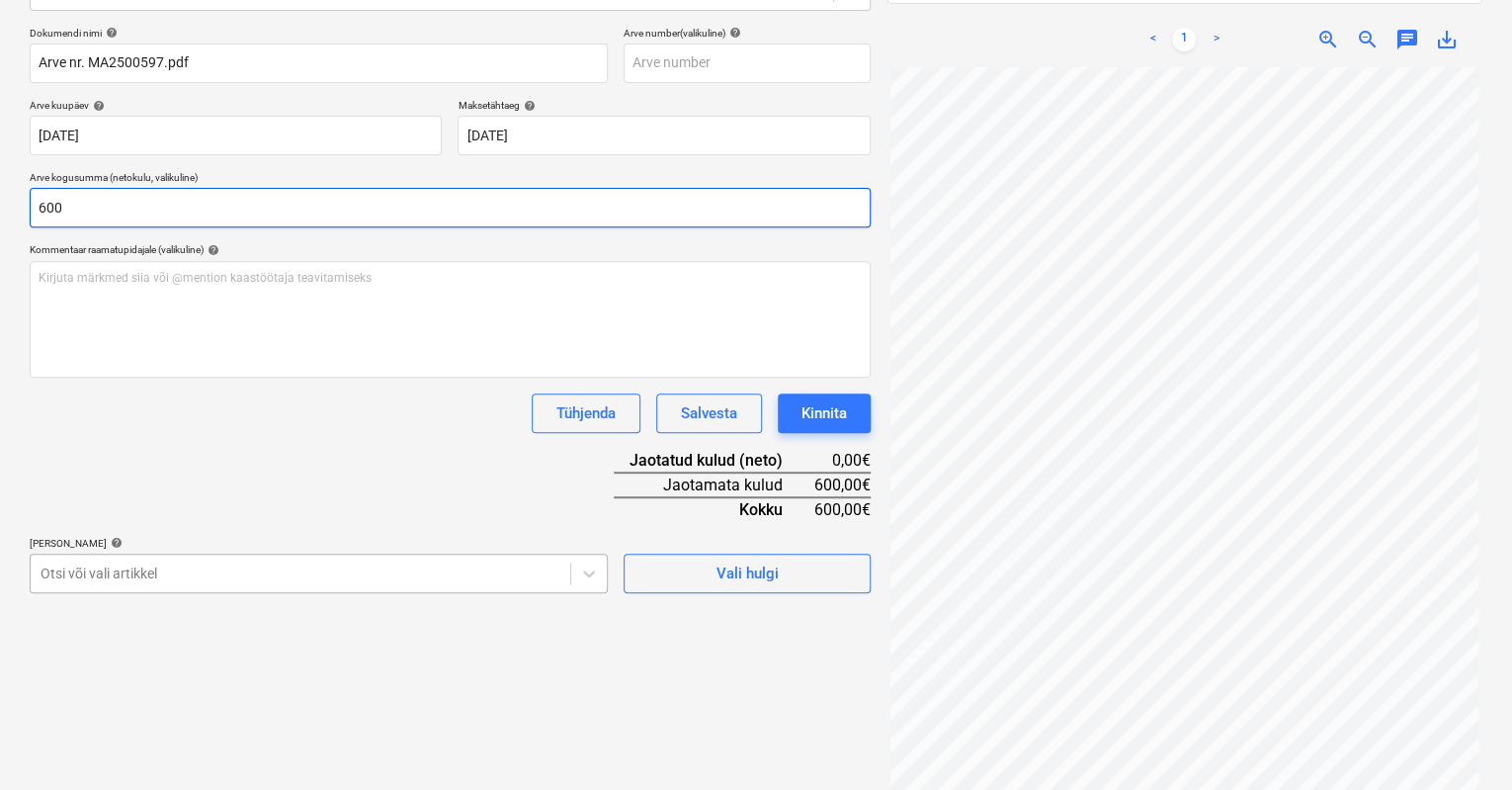 type on "600" 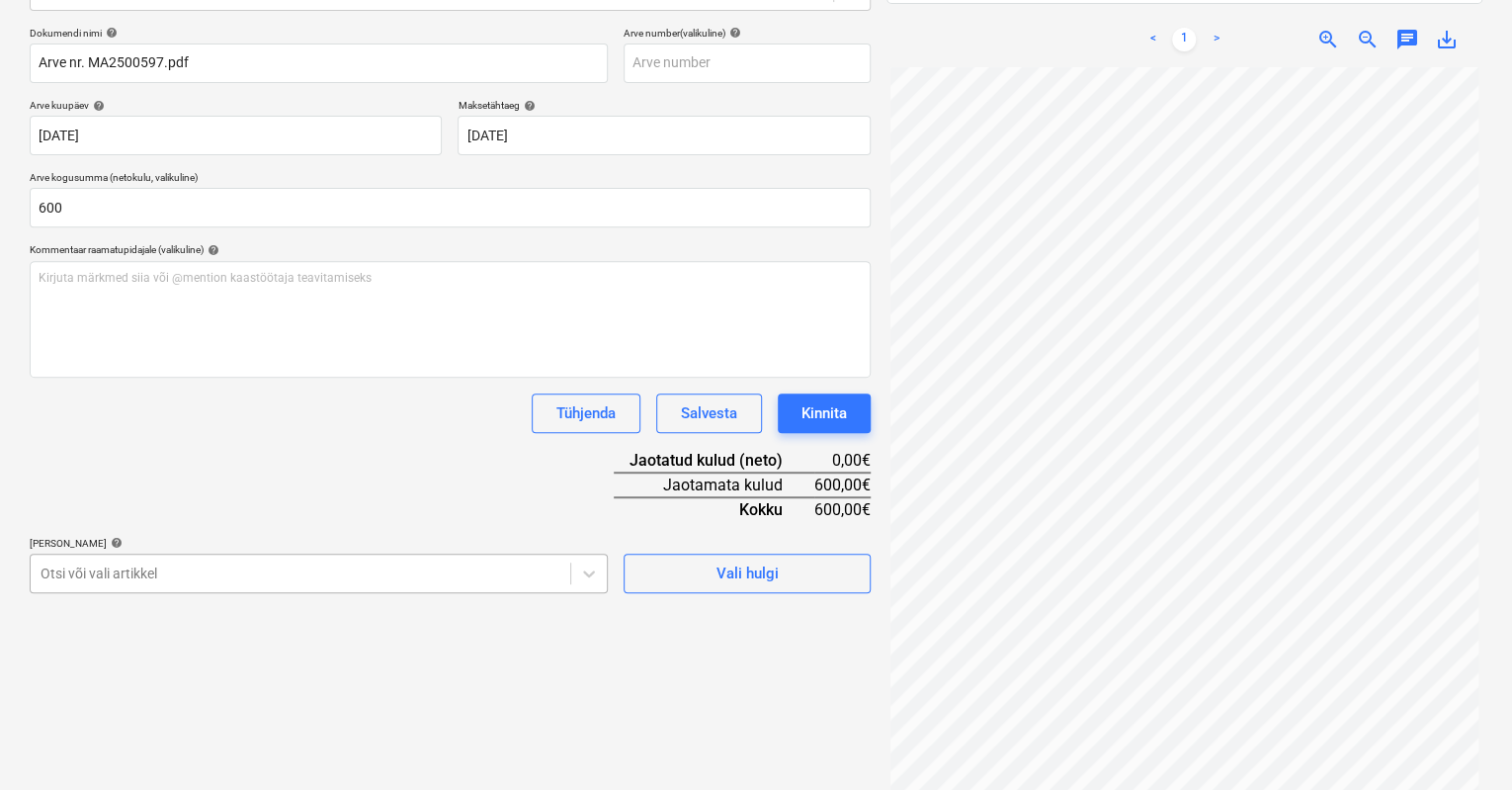 scroll, scrollTop: 392, scrollLeft: 0, axis: vertical 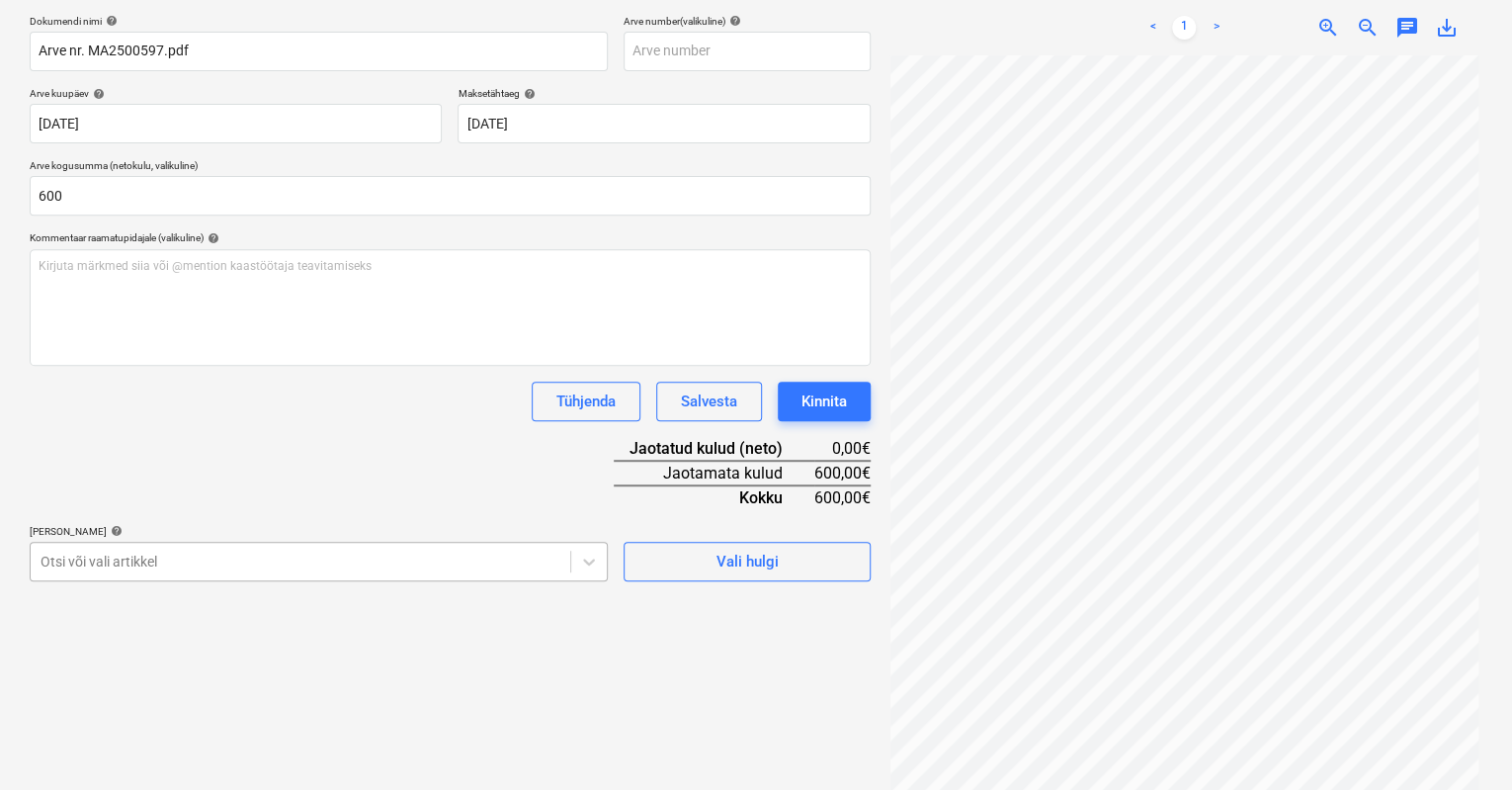 click on "Müük Projektid Kontaktid Koondarved 1 Postkast format_size keyboard_arrow_down help search Otsi notifications 2 keyboard_arrow_down [PERSON_NAME] keyboard_arrow_down [STREET_ADDRESS] 9+ Tellija leping Hinnapäringud Alltöövõtulepingud Aktid Kulud Sissetulek Rahavoog Failid 9+ Analüütika Sätted Failide konteerimine Vali ettevõte Waymark OÜ (14849911)  [PERSON_NAME] uus ettevõte Vali dokumendi tüüp help Eraldi ostuarve või tšekk Dokumendi nimi help Arve nr. MA2500597.pdf Arve number  (valikuline) help Arve kuupäev help [DATE] 09.07.2025 Press the down arrow key to interact with the calendar and
select a date. Press the question mark key to get the keyboard shortcuts for changing dates. Maksetähtaeg help [DATE] 23.07.2025 Press the down arrow key to interact with the calendar and
select a date. Press the question mark key to get the keyboard shortcuts for changing dates. Arve kogusumma (netokulu, valikuline) 600 Kommentaar raamatupidajale (valikuline) help ﻿ [PERSON_NAME] <" at bounding box center [756, 102] 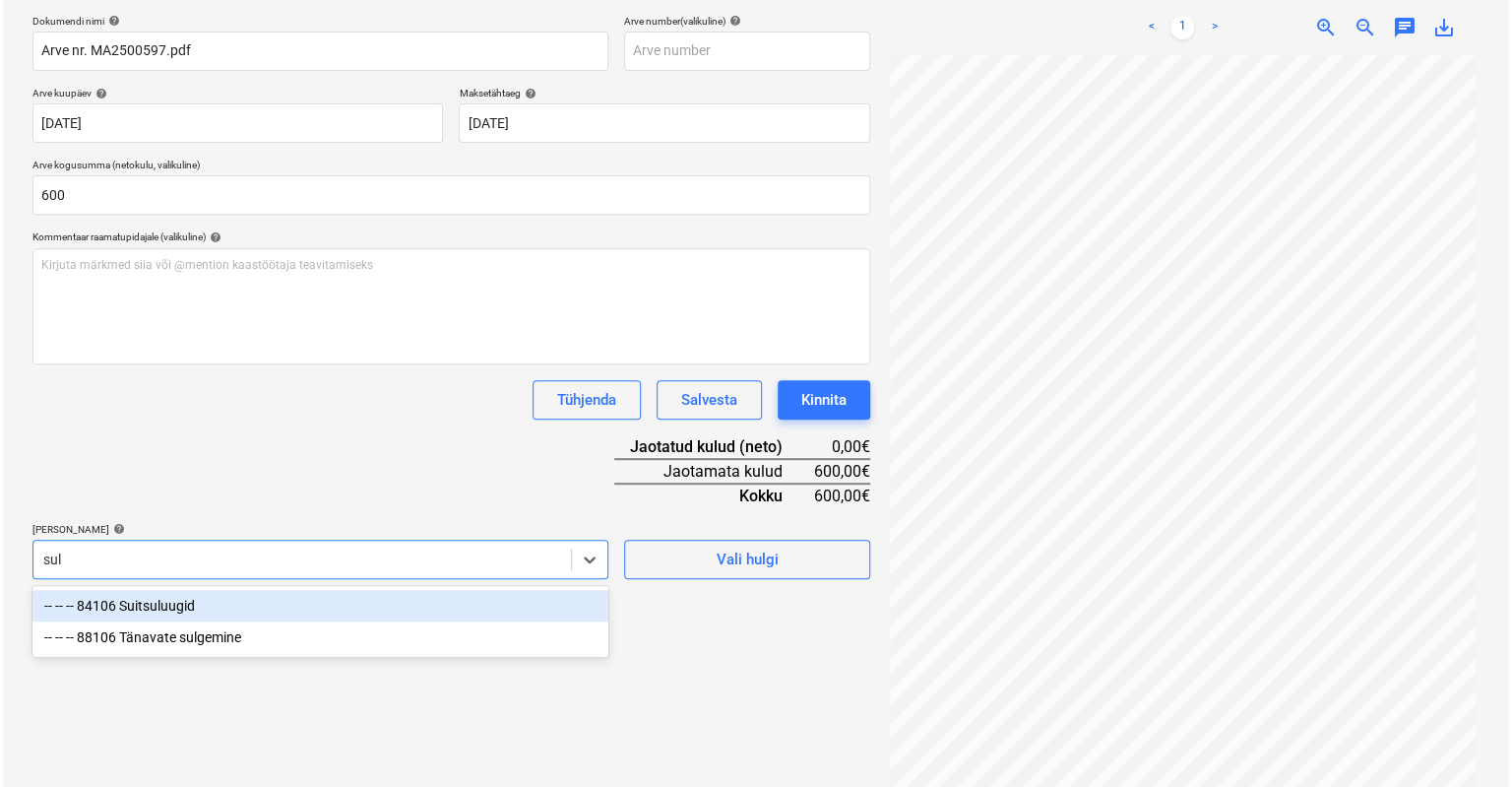 scroll, scrollTop: 280, scrollLeft: 0, axis: vertical 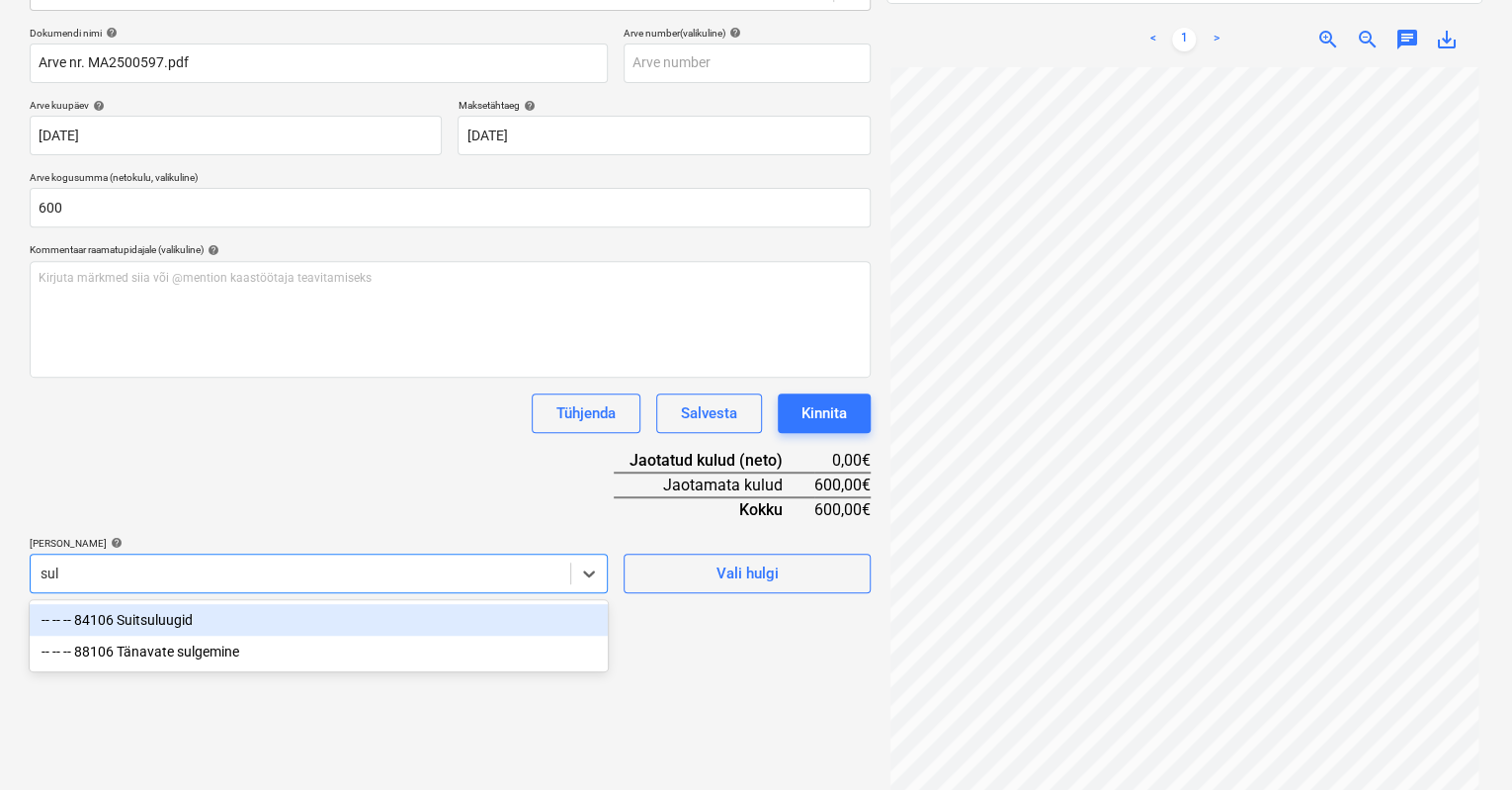 type on "sulg" 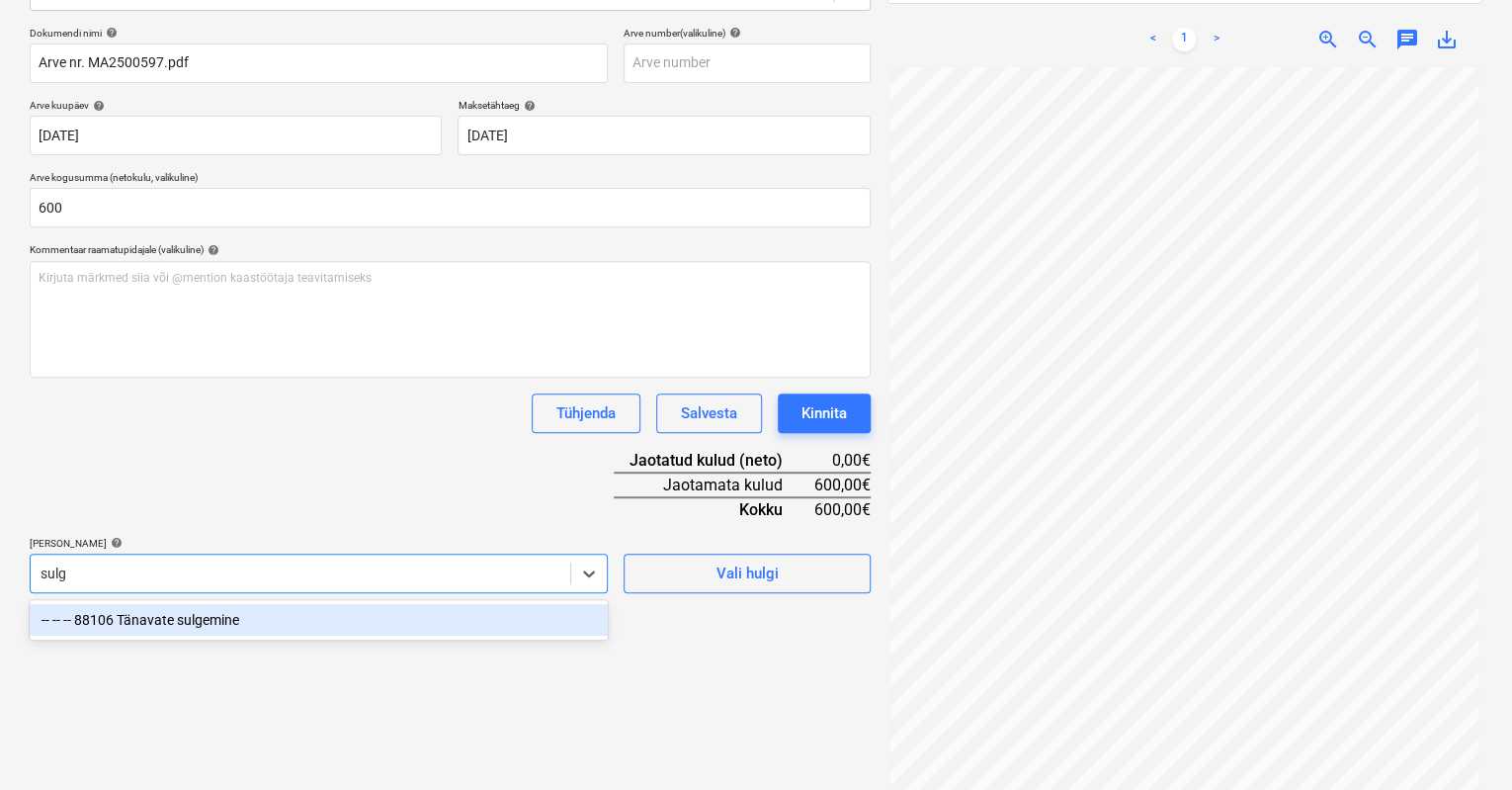 click on "-- -- --  88106 Tänavate sulgemine" at bounding box center (318, 620) 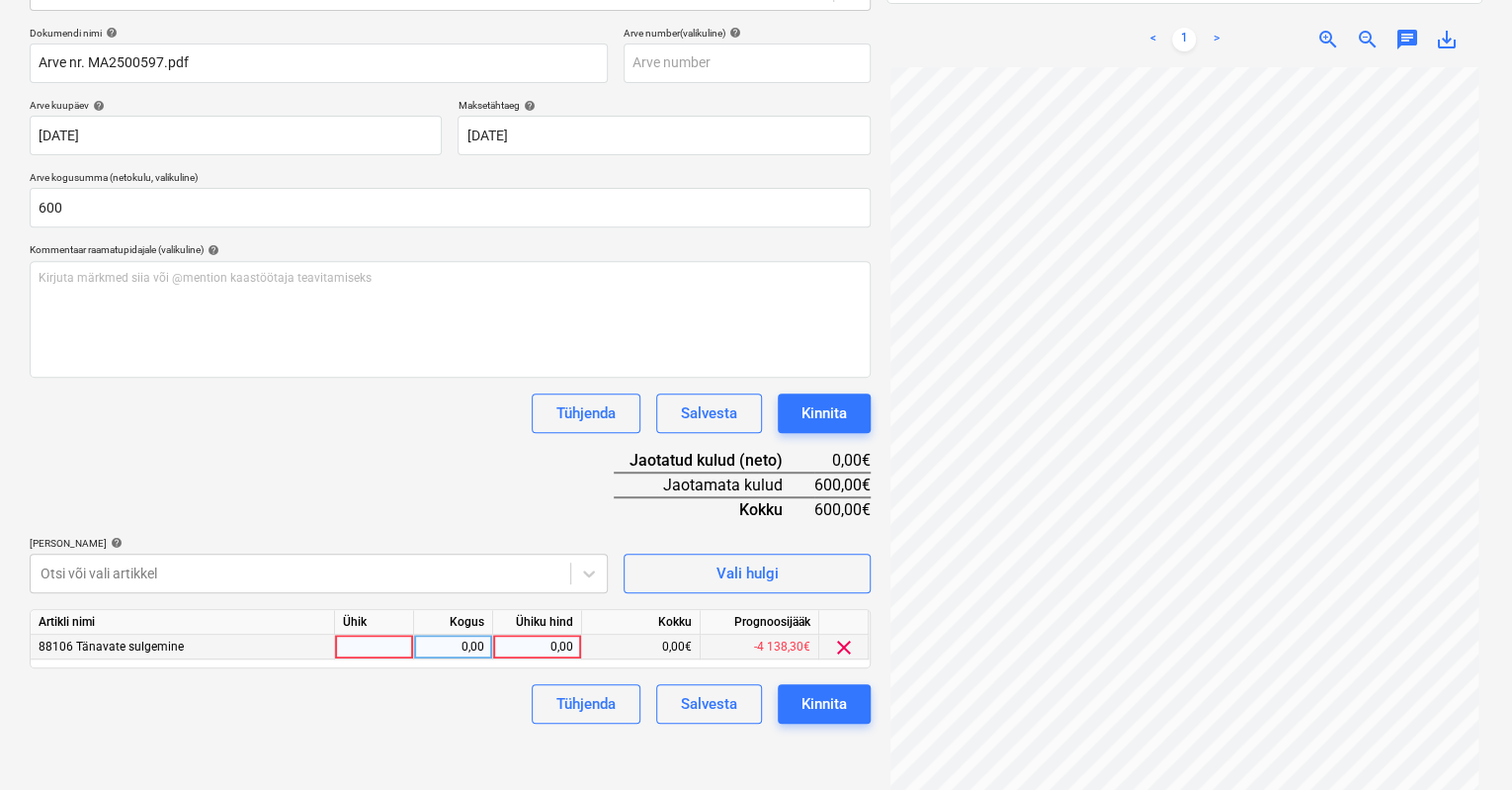 click on "0,00€" at bounding box center [641, 647] 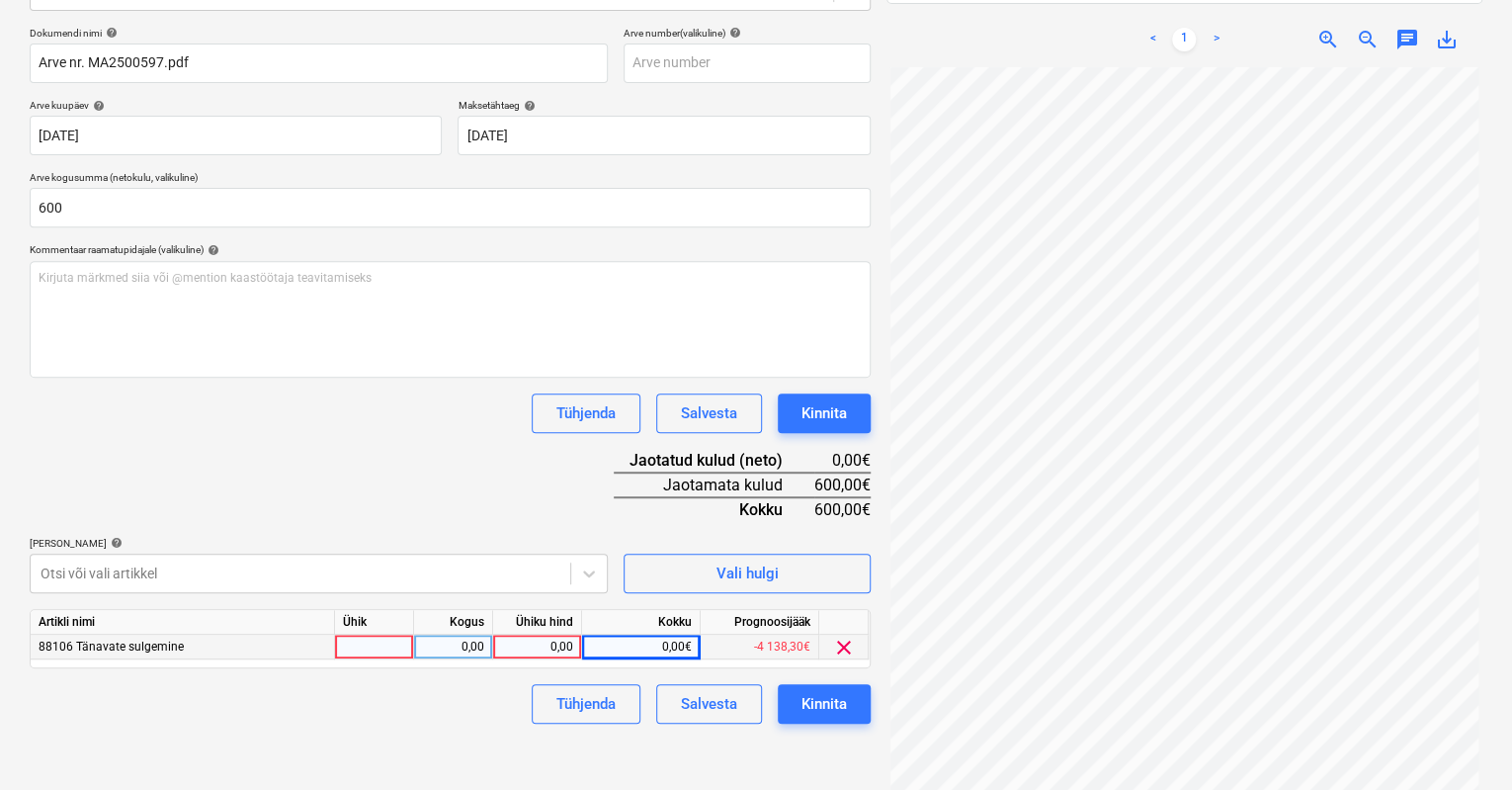 click on "0,00€" at bounding box center (641, 647) 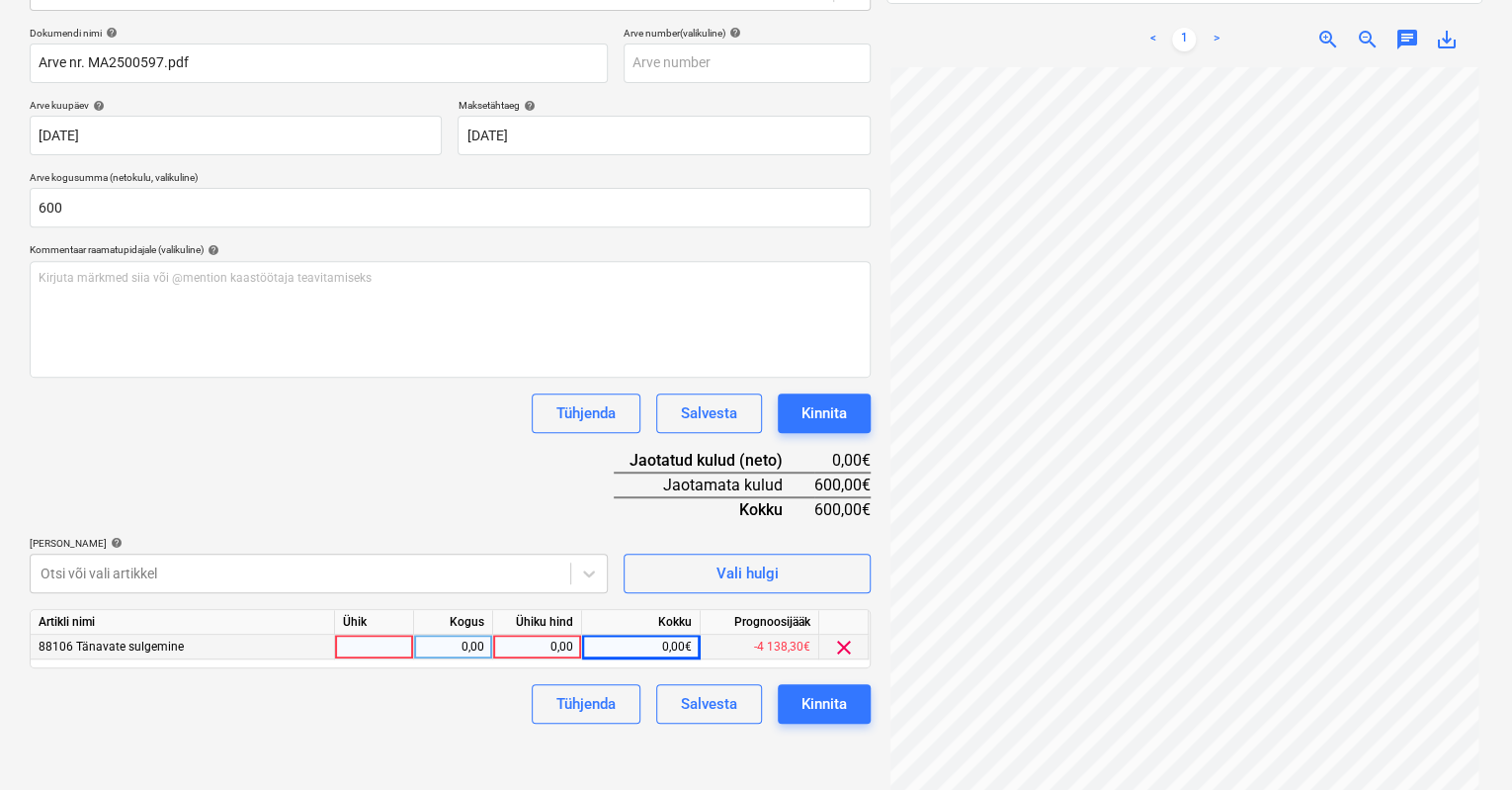 click on "0,00" at bounding box center (537, 647) 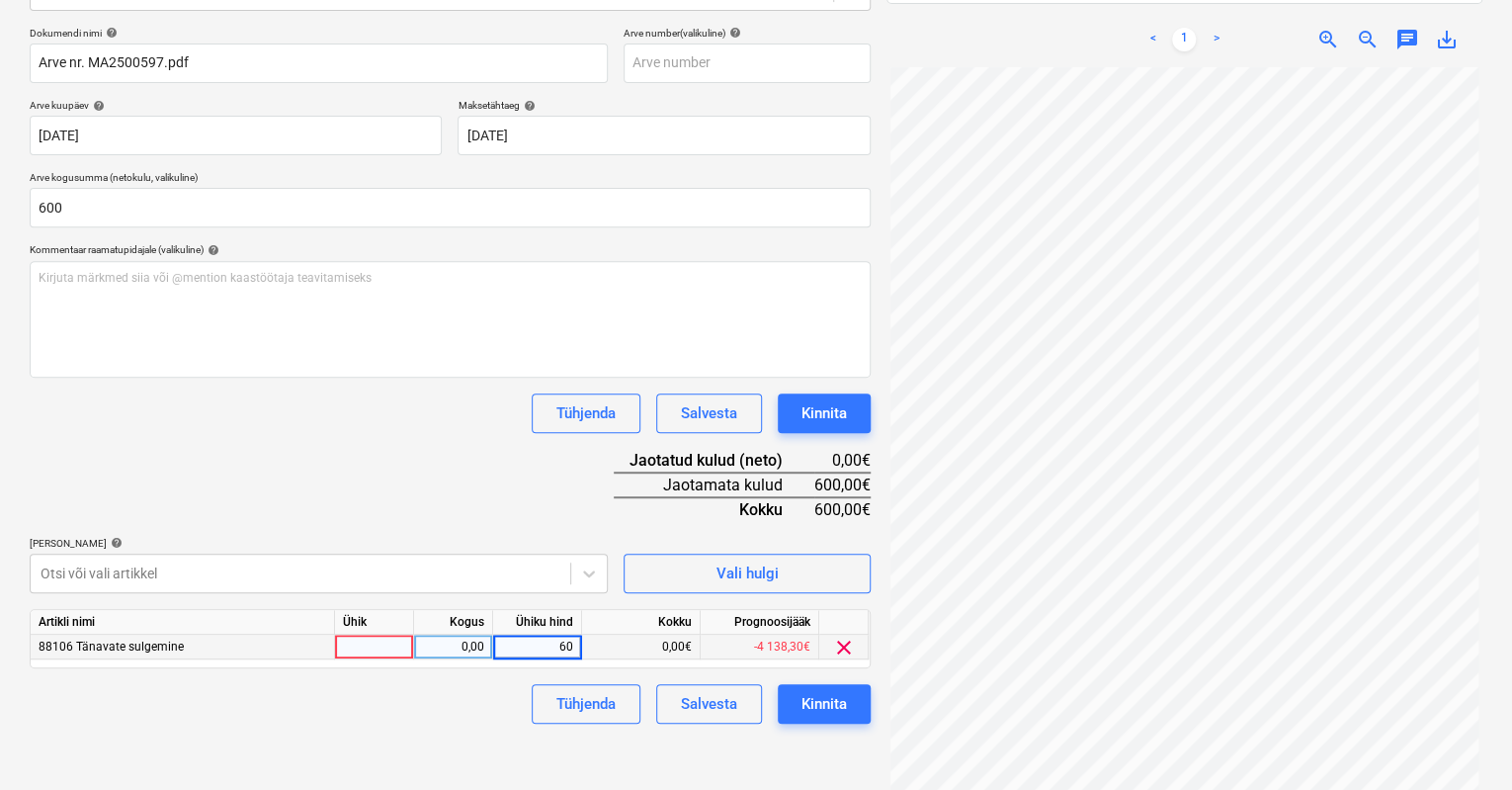 type on "600" 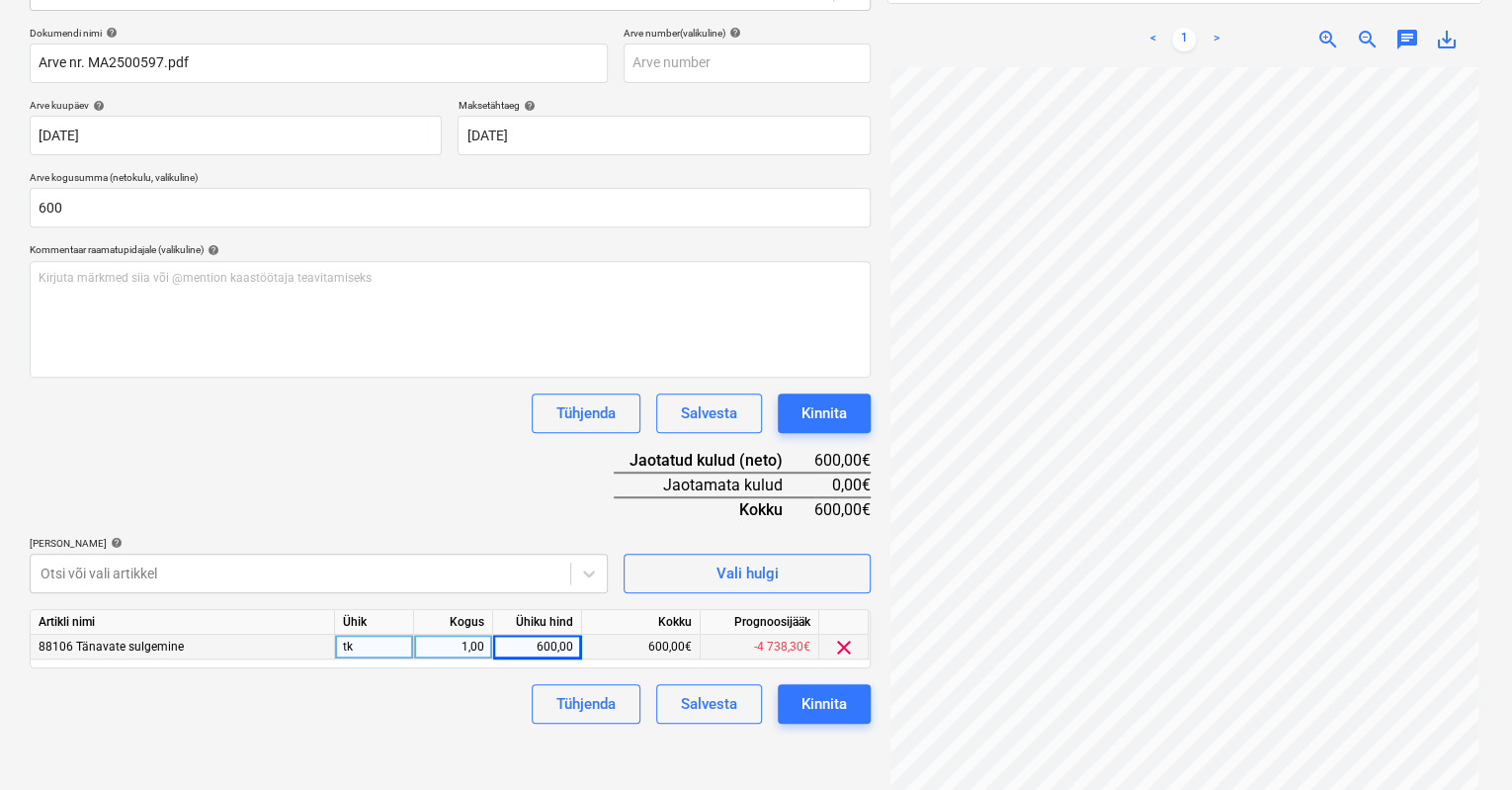 click on "Tühjenda Salvesta Kinnita" at bounding box center (450, 704) 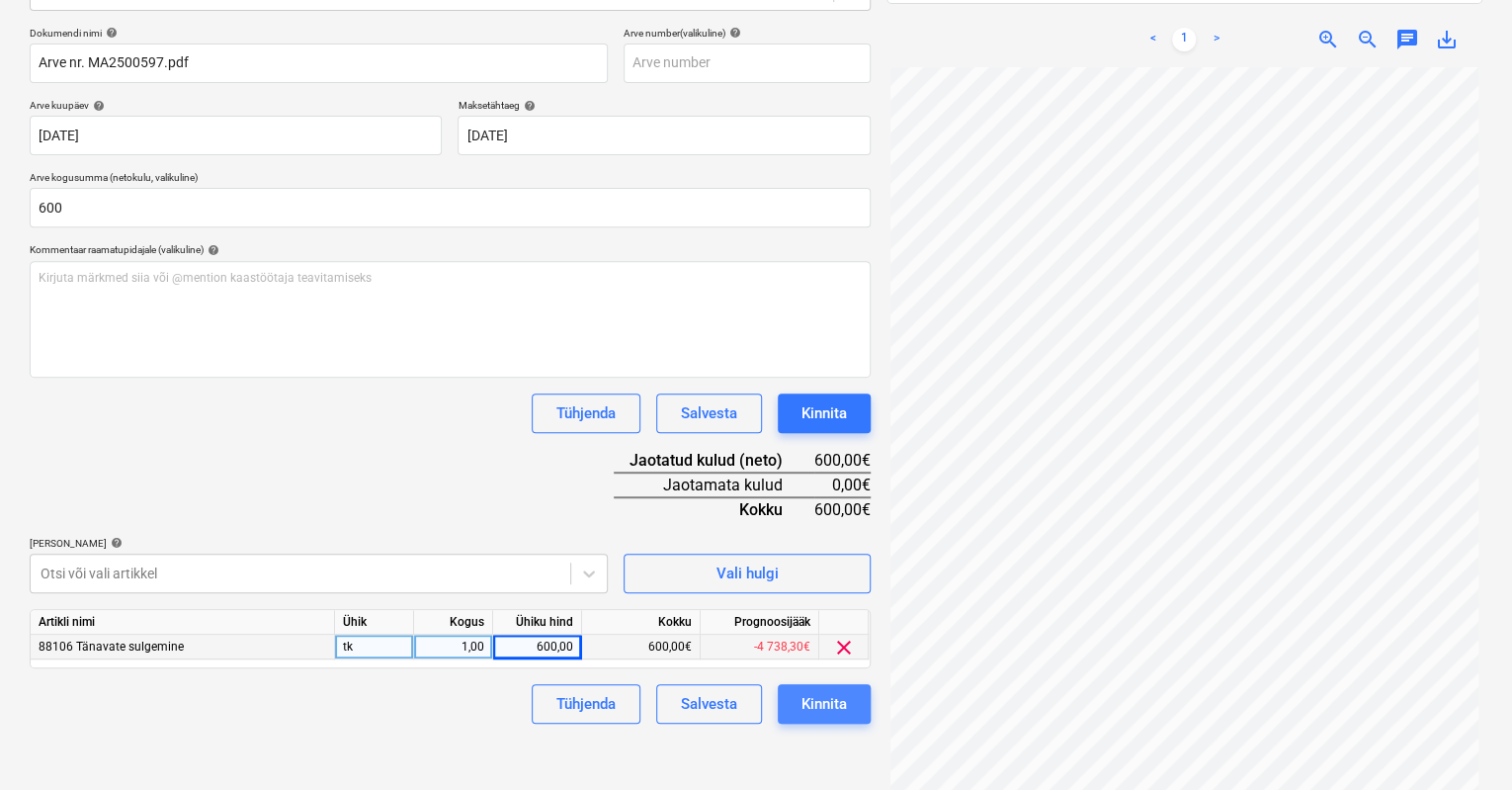 click on "Kinnita" at bounding box center (824, 704) 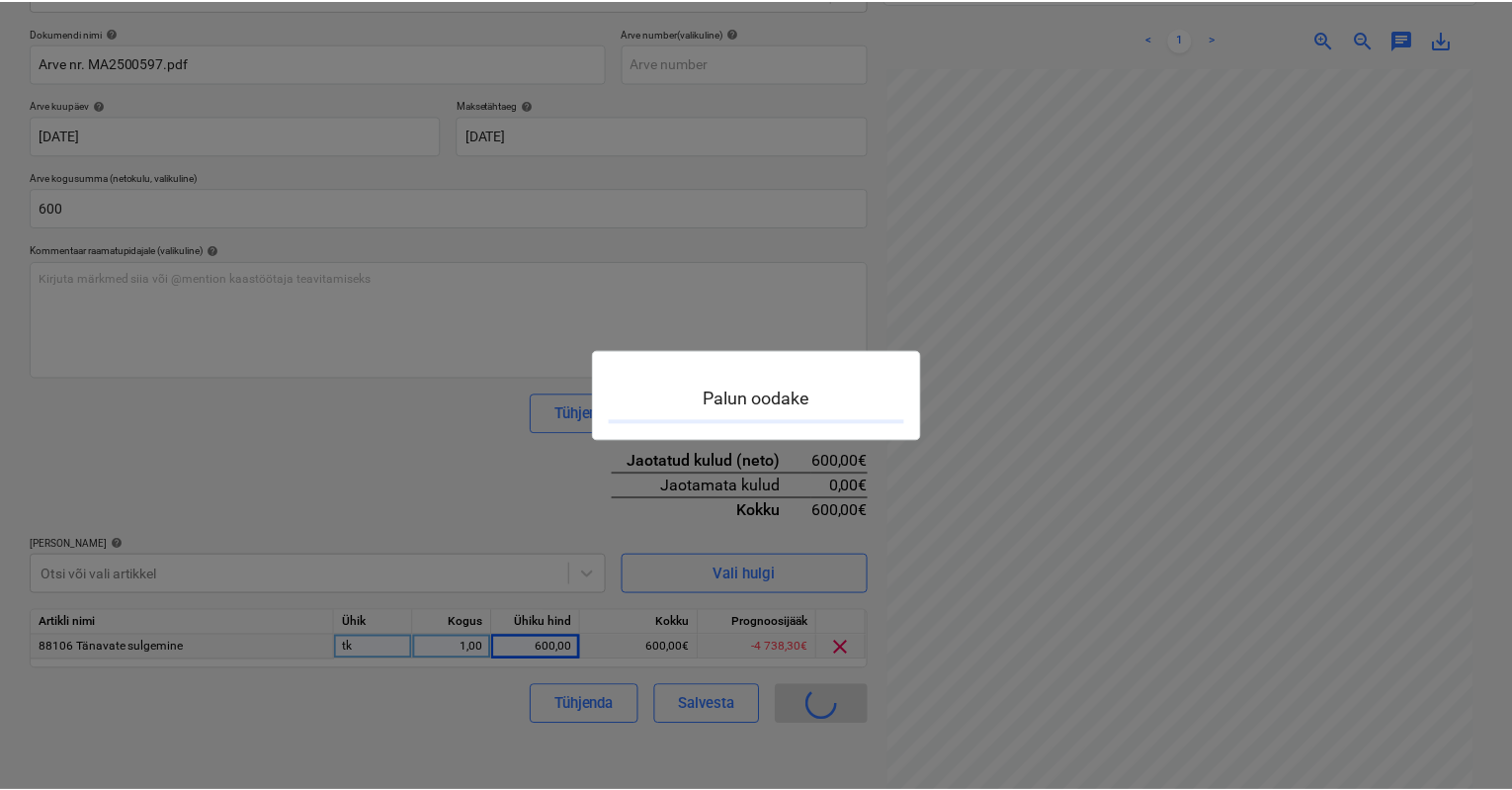 scroll, scrollTop: 0, scrollLeft: 0, axis: both 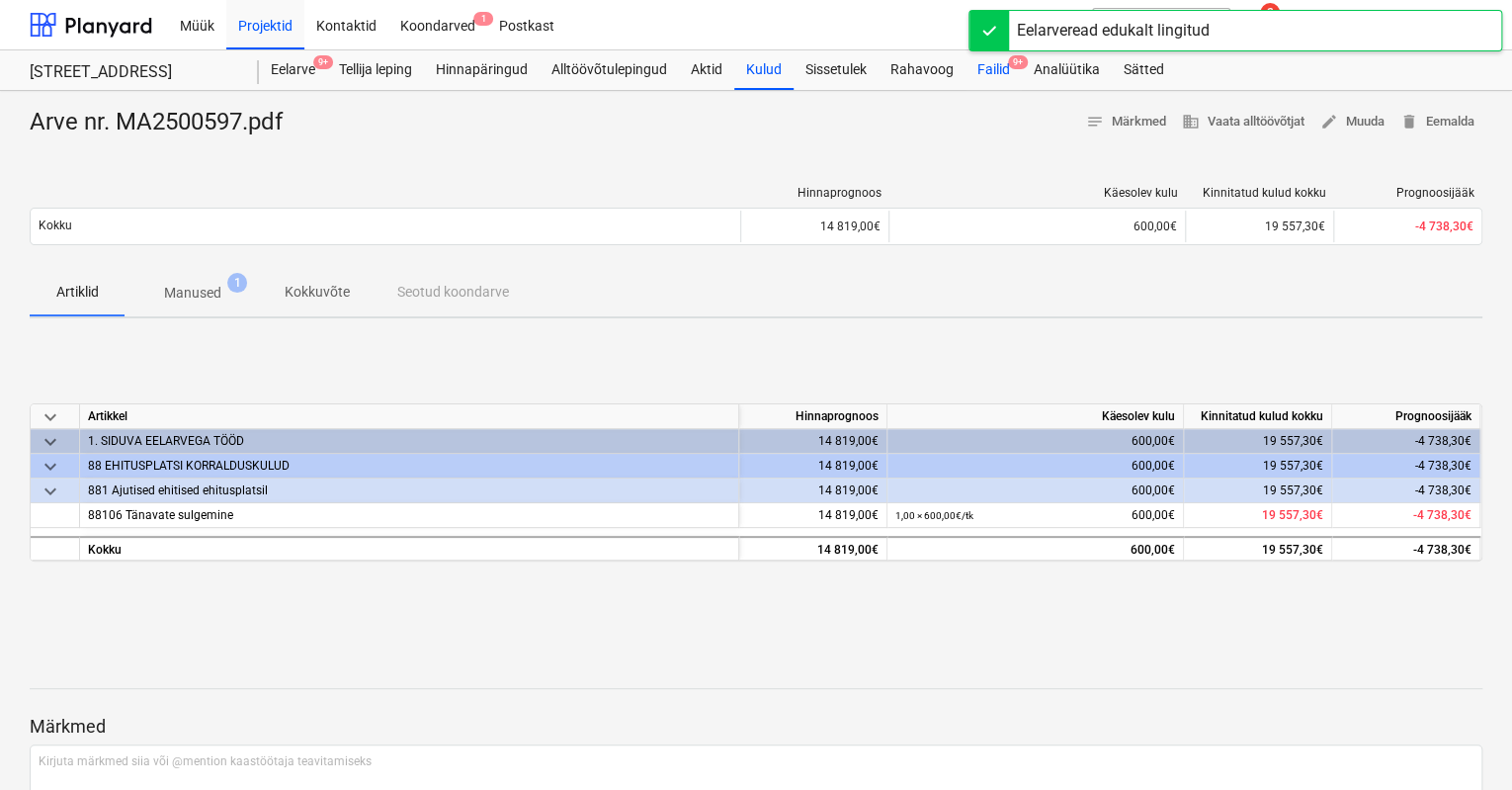 click on "Failid 9+" at bounding box center (993, 70) 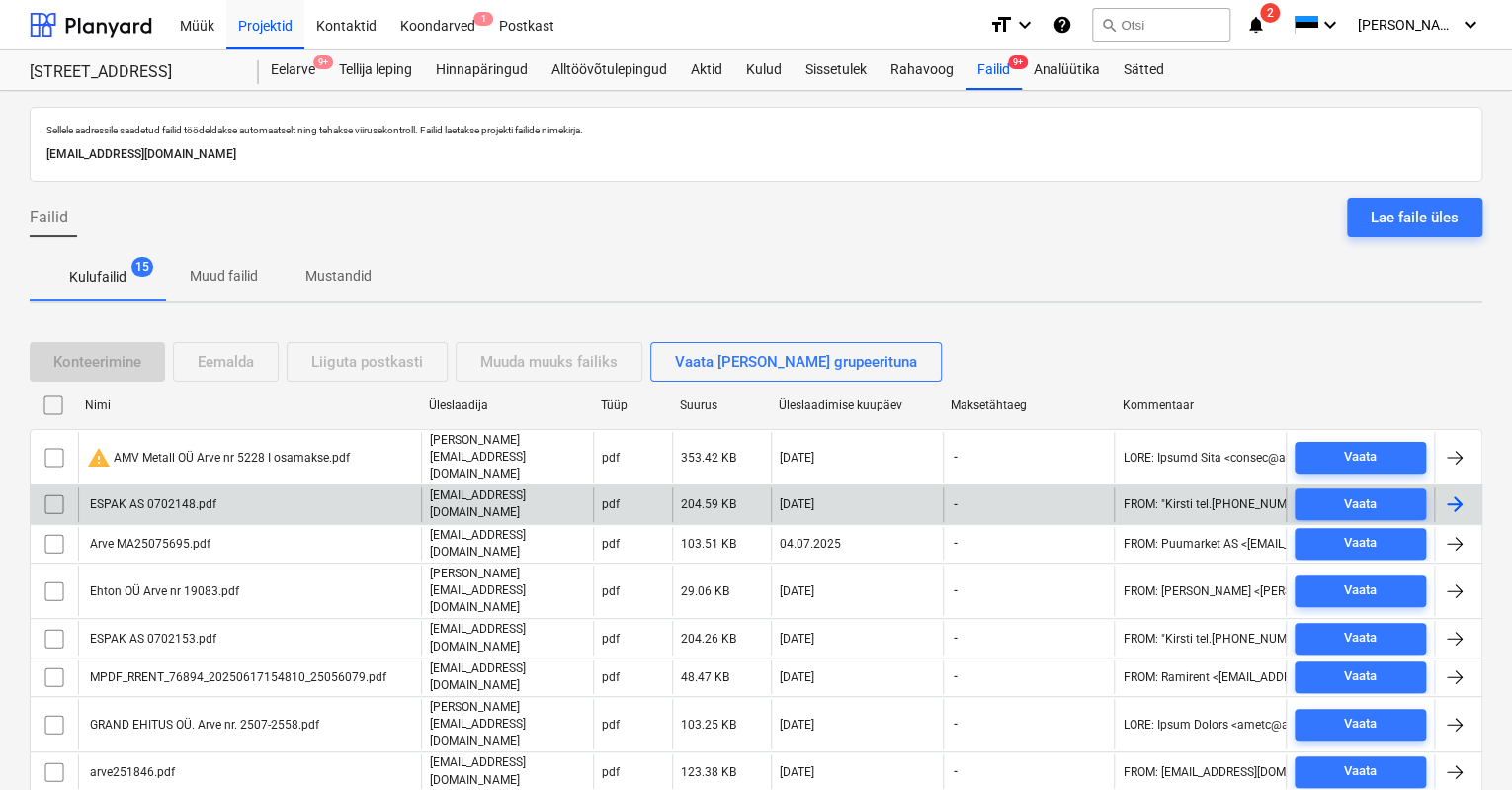 click on "ESPAK AS 0702148.pdf" at bounding box center (151, 504) 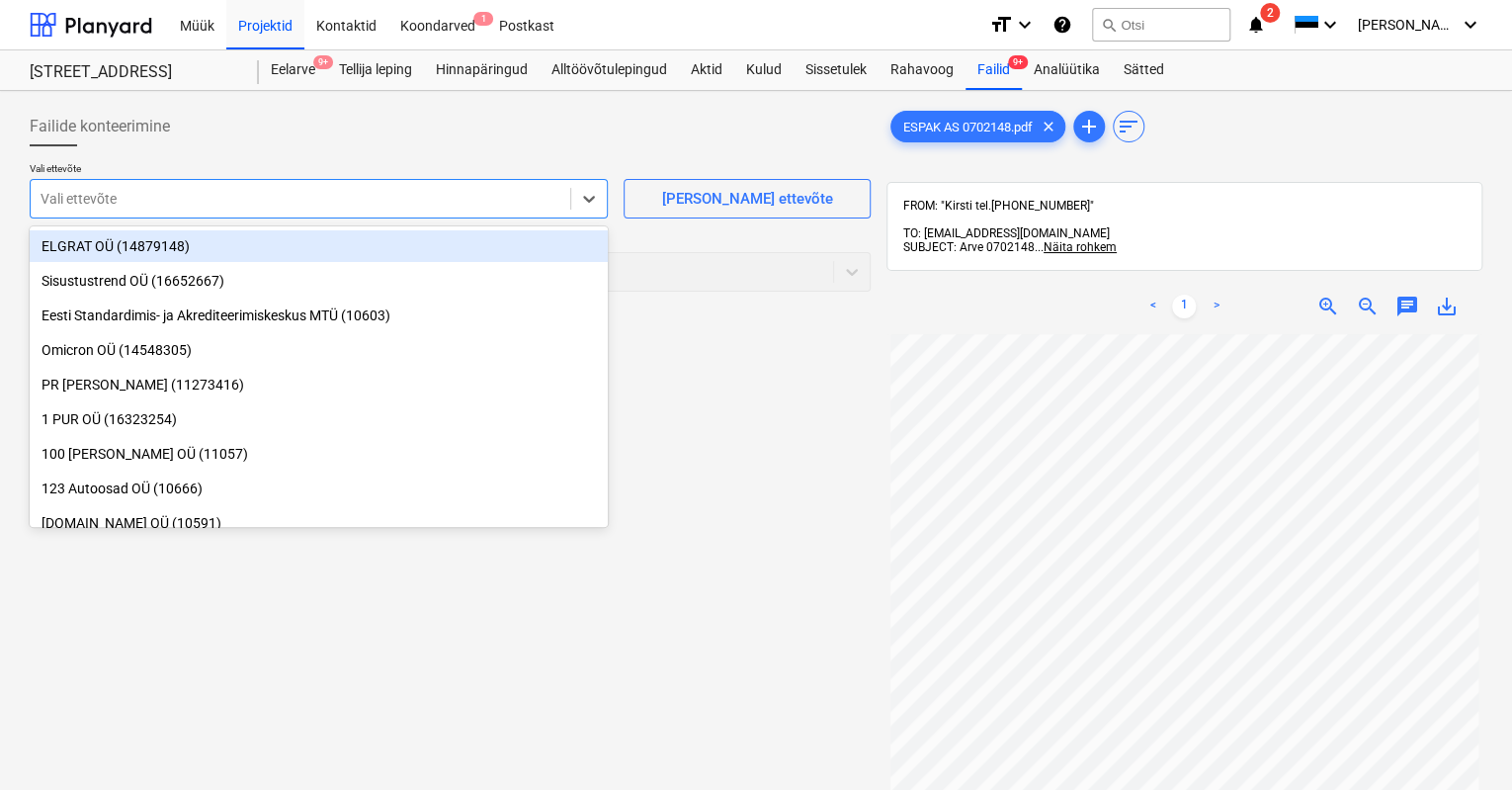 click at bounding box center [300, 199] 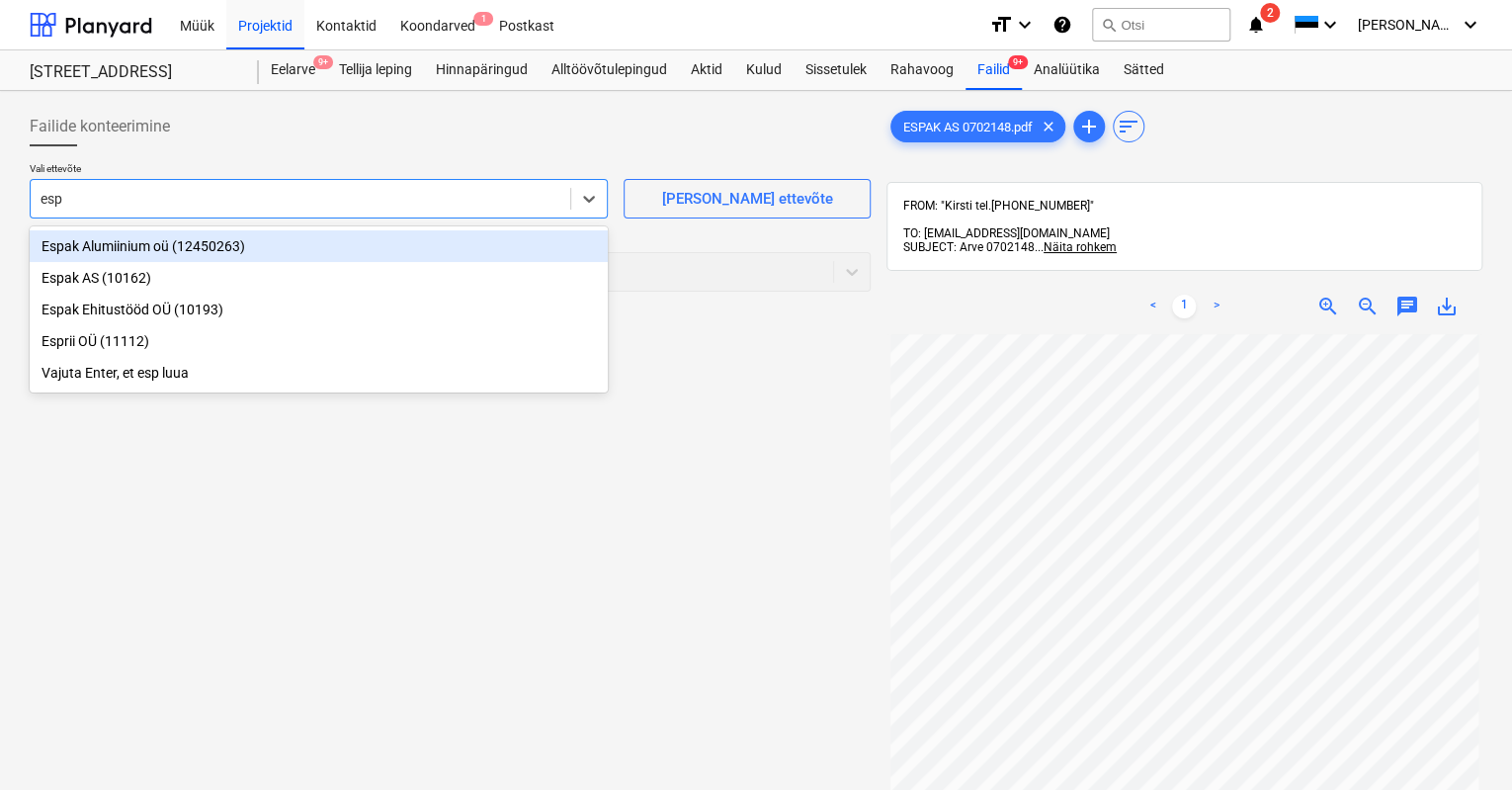 type on "espa" 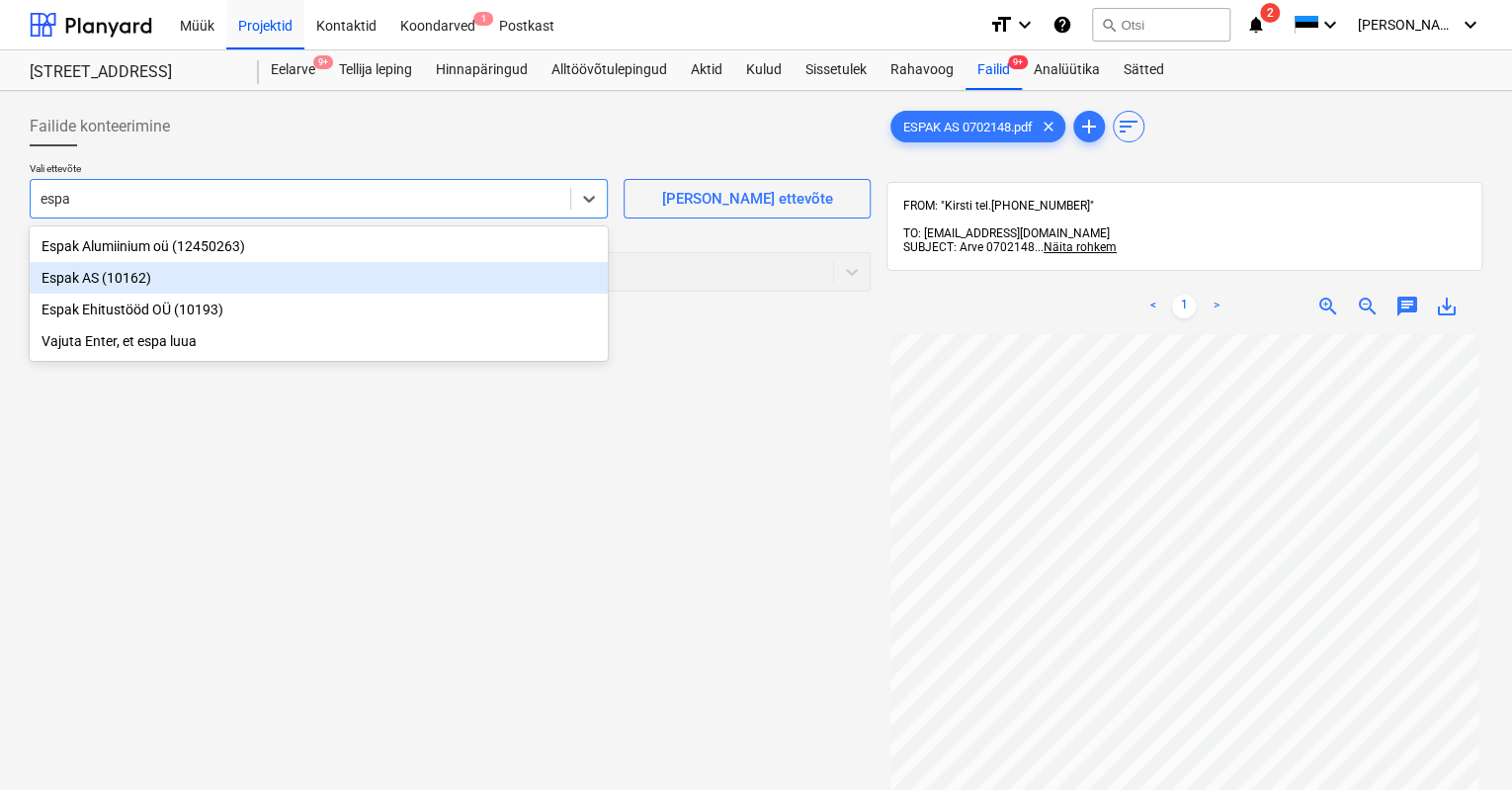 click on "Espak AS (10162)" at bounding box center (318, 278) 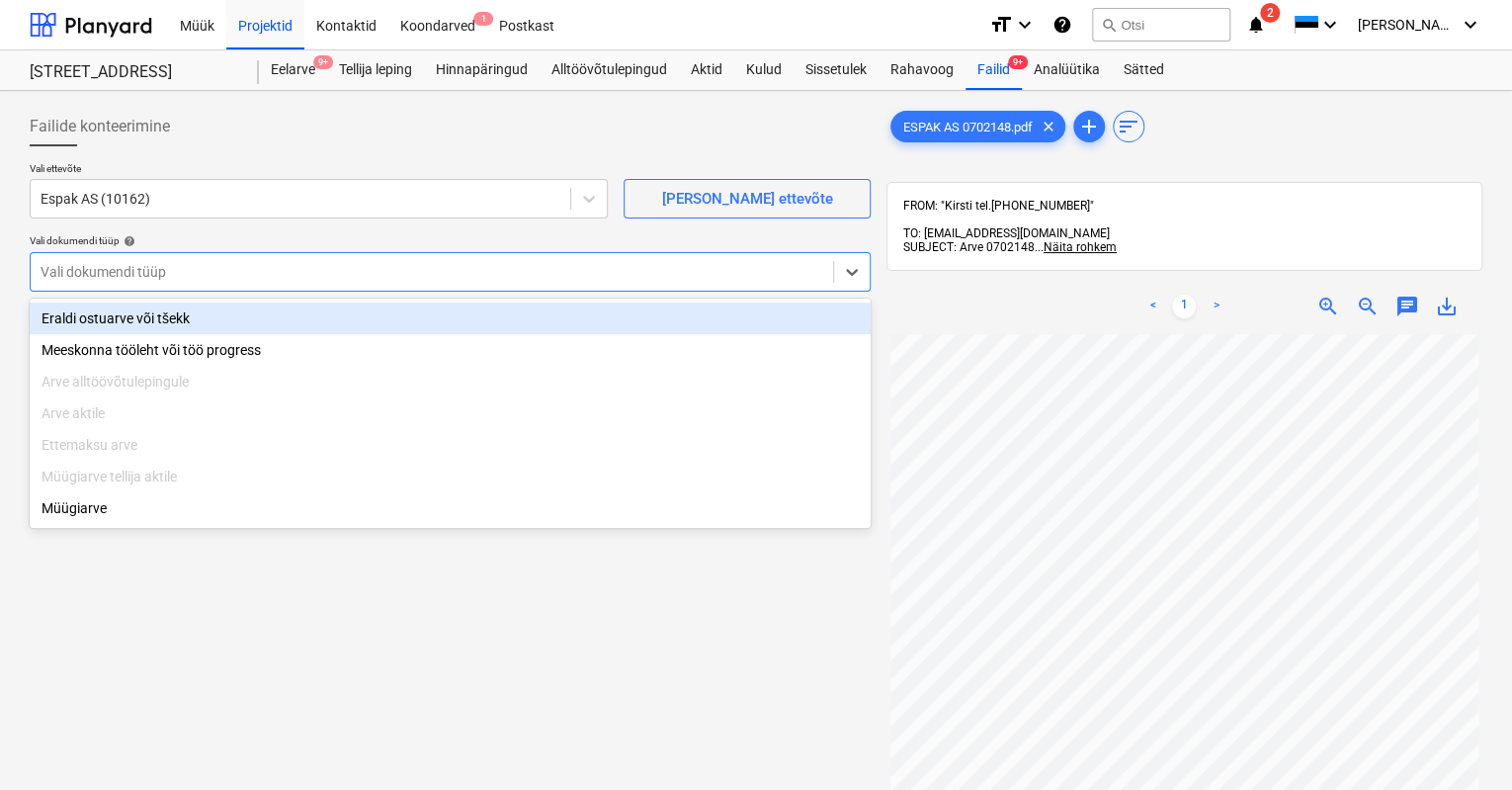 click at bounding box center [432, 272] 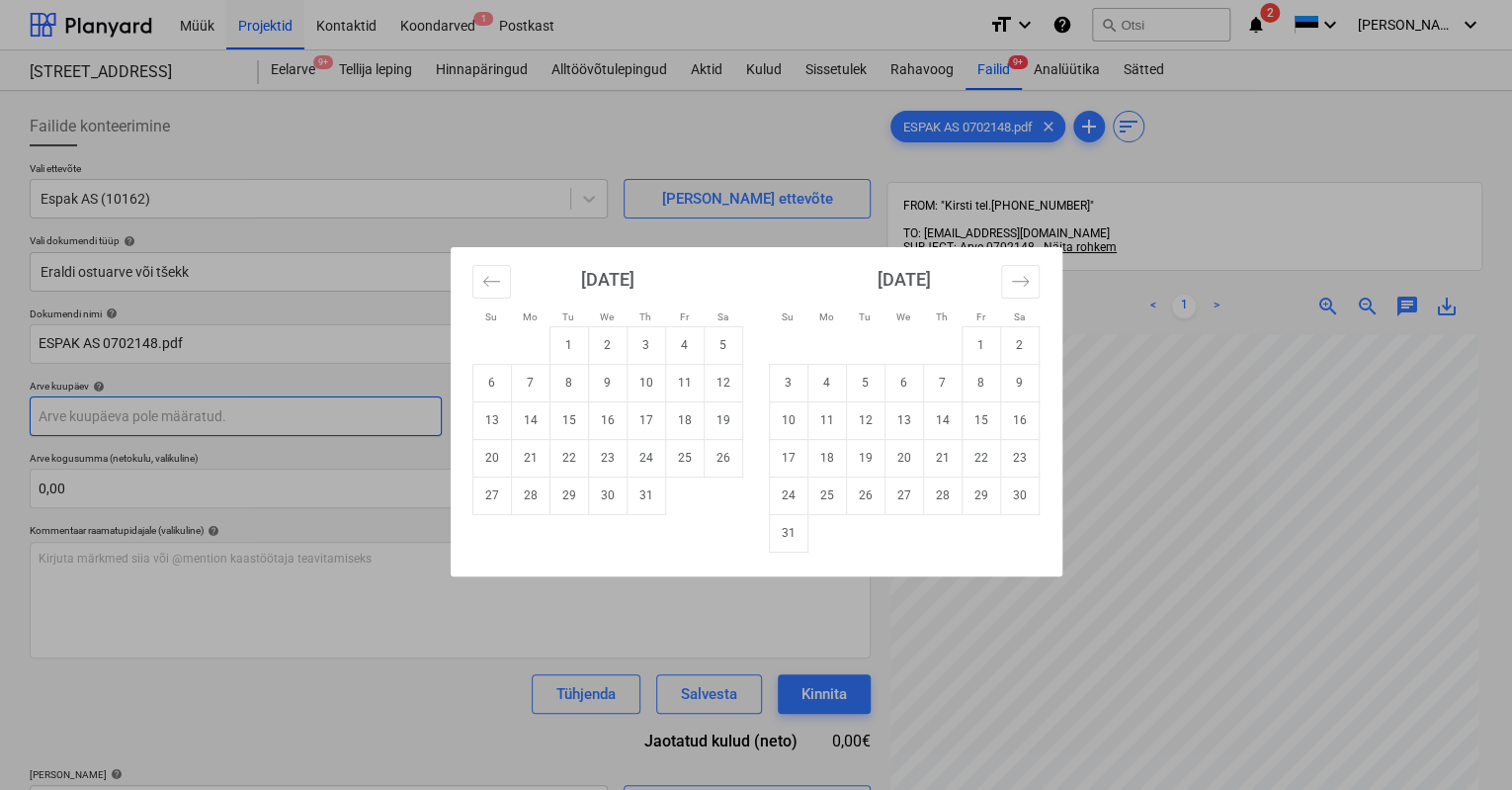 click on "Müük Projektid Kontaktid Koondarved 1 Postkast format_size keyboard_arrow_down help search Otsi notifications 2 keyboard_arrow_down [PERSON_NAME] keyboard_arrow_down [GEOGRAPHIC_DATA] mnt 120 [STREET_ADDRESS] 9+ Tellija leping Hinnapäringud Alltöövõtulepingud Aktid Kulud Sissetulek Rahavoog Failid 9+ Analüütika Sätted Failide konteerimine Vali ettevõte Espak AS (10162)  [PERSON_NAME] uus ettevõte Vali dokumendi tüüp help Eraldi ostuarve või tšekk Dokumendi nimi help ESPAK AS 0702148.pdf Arve number  (valikuline) help Arve kuupäev help Press the down arrow key to interact with the calendar and
select a date. Press the question mark key to get the keyboard shortcuts for changing dates. Maksetähtaeg help Press the down arrow key to interact with the calendar and
select a date. Press the question mark key to get the keyboard shortcuts for changing dates. Arve kogusumma (netokulu, valikuline) 0,00 Kommentaar raamatupidajale (valikuline) help [PERSON_NAME] märkmed siia või @mention kaastöötaja teavitamiseks ﻿" at bounding box center [756, 395] 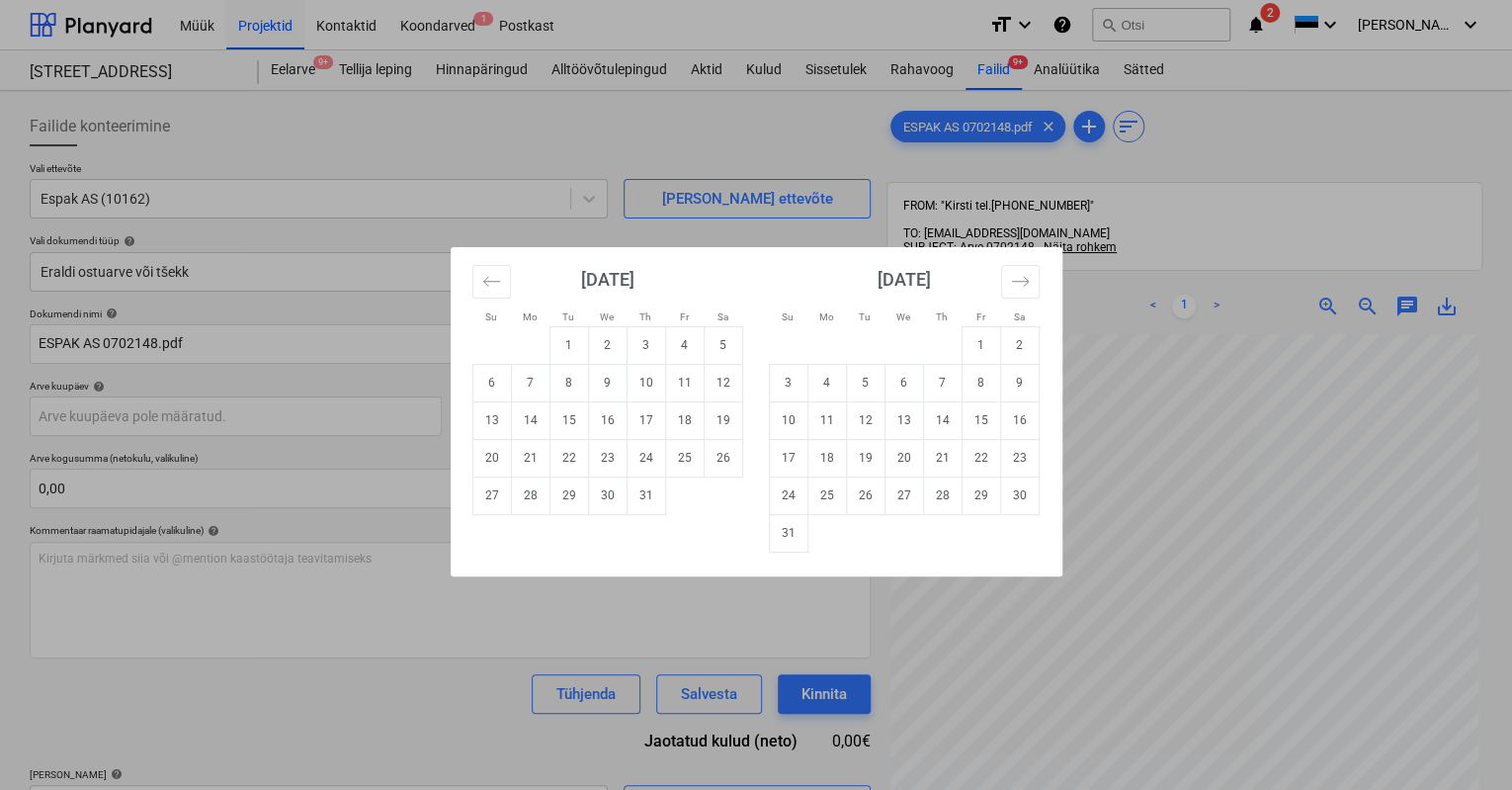 click on "Su Mo Tu We Th Fr Sa Su Mo Tu We Th Fr Sa [DATE] 1 2 3 4 5 6 7 8 9 10 11 12 13 14 15 16 17 18 19 20 21 22 23 24 25 26 27 28 29 [DATE] 1 2 3 4 5 6 7 8 9 10 11 12 13 14 15 16 17 18 19 20 21 22 23 24 25 26 27 28 29 30 [DATE] 1 2 3 4 5 6 7 8 9 10 11 12 13 14 15 16 17 18 19 20 21 22 23 24 25 26 27 28 29 30 31 [DATE] 1 2 3 4 5 6 7 8 9 10 11 12 13 14 15 16 17 18 19 20 21 22 23 24 25 26 27 28 29 30" at bounding box center [756, 395] 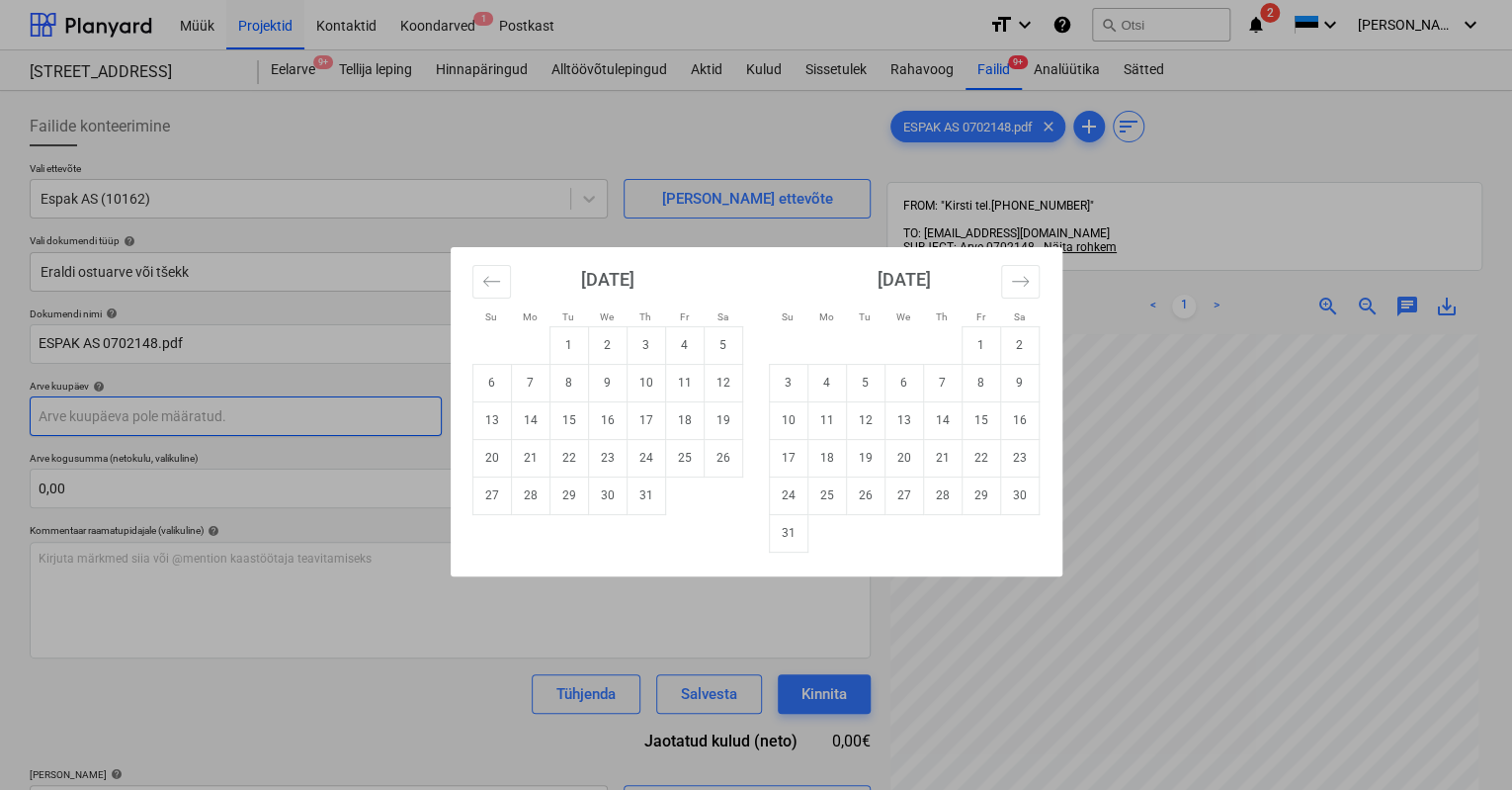 click on "Müük Projektid Kontaktid Koondarved 1 Postkast format_size keyboard_arrow_down help search Otsi notifications 2 keyboard_arrow_down [PERSON_NAME] keyboard_arrow_down [GEOGRAPHIC_DATA] mnt 120 [STREET_ADDRESS] 9+ Tellija leping Hinnapäringud Alltöövõtulepingud Aktid Kulud Sissetulek Rahavoog Failid 9+ Analüütika Sätted Failide konteerimine Vali ettevõte Espak AS (10162)  [PERSON_NAME] uus ettevõte Vali dokumendi tüüp help Eraldi ostuarve või tšekk Dokumendi nimi help ESPAK AS 0702148.pdf Arve number  (valikuline) help Arve kuupäev help Press the down arrow key to interact with the calendar and
select a date. Press the question mark key to get the keyboard shortcuts for changing dates. Maksetähtaeg help Press the down arrow key to interact with the calendar and
select a date. Press the question mark key to get the keyboard shortcuts for changing dates. Arve kogusumma (netokulu, valikuline) 0,00 Kommentaar raamatupidajale (valikuline) help [PERSON_NAME] märkmed siia või @mention kaastöötaja teavitamiseks ﻿" at bounding box center (756, 395) 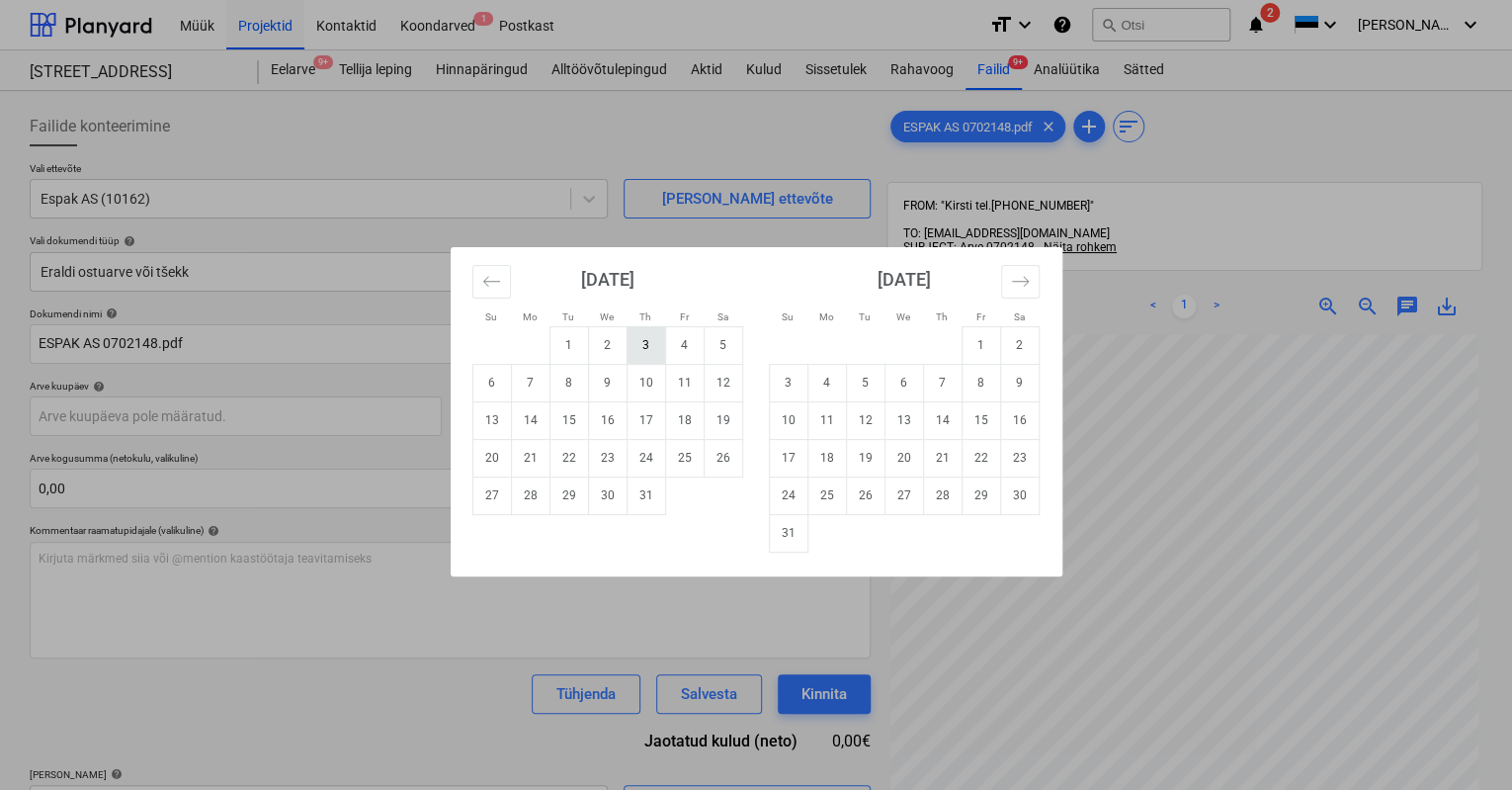 click on "3" at bounding box center [645, 345] 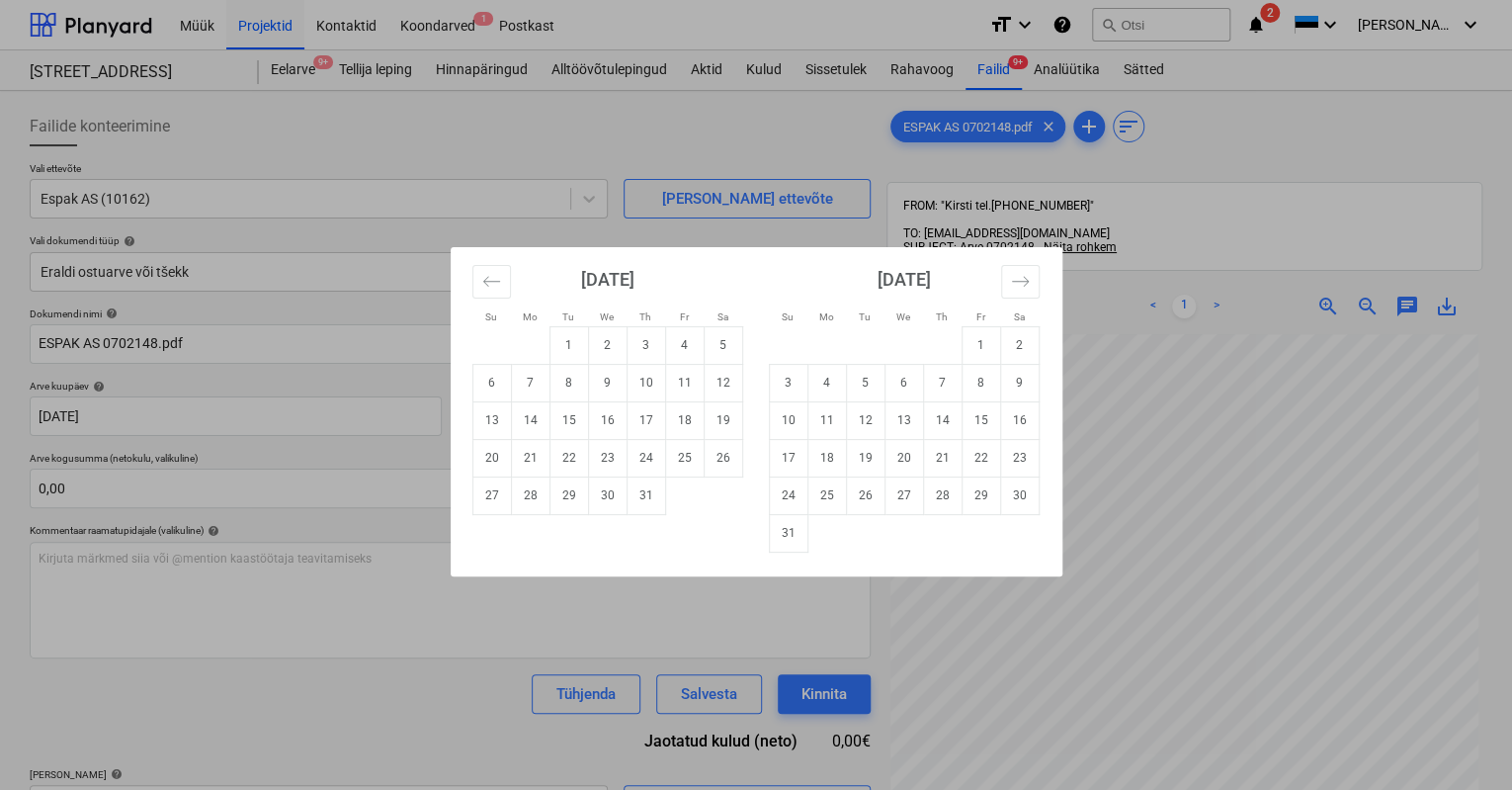 click on "Müük Projektid Kontaktid Koondarved 1 Postkast format_size keyboard_arrow_down help search Otsi notifications 2 keyboard_arrow_down [PERSON_NAME] keyboard_arrow_down [GEOGRAPHIC_DATA] mnt 120 [STREET_ADDRESS] 9+ Tellija leping Hinnapäringud Alltöövõtulepingud Aktid Kulud Sissetulek Rahavoog Failid 9+ Analüütika Sätted Failide konteerimine Vali ettevõte Espak AS (10162)  [PERSON_NAME] uus ettevõte Vali dokumendi tüüp help Eraldi ostuarve või tšekk Dokumendi nimi help ESPAK AS 0702148.pdf Arve number  (valikuline) help [PERSON_NAME] kuupäev help [DATE] 03.07.2025 Press the down arrow key to interact with the calendar and
select a date. Press the question mark key to get the keyboard shortcuts for changing dates. Maksetähtaeg help Press the down arrow key to interact with the calendar and
select a date. Press the question mark key to get the keyboard shortcuts for changing dates. Arve kogusumma (netokulu, valikuline) 0,00 Kommentaar raamatupidajale (valikuline) help ﻿ Tühjenda Salvesta Kinnita 0,00€ help <" at bounding box center [756, 395] 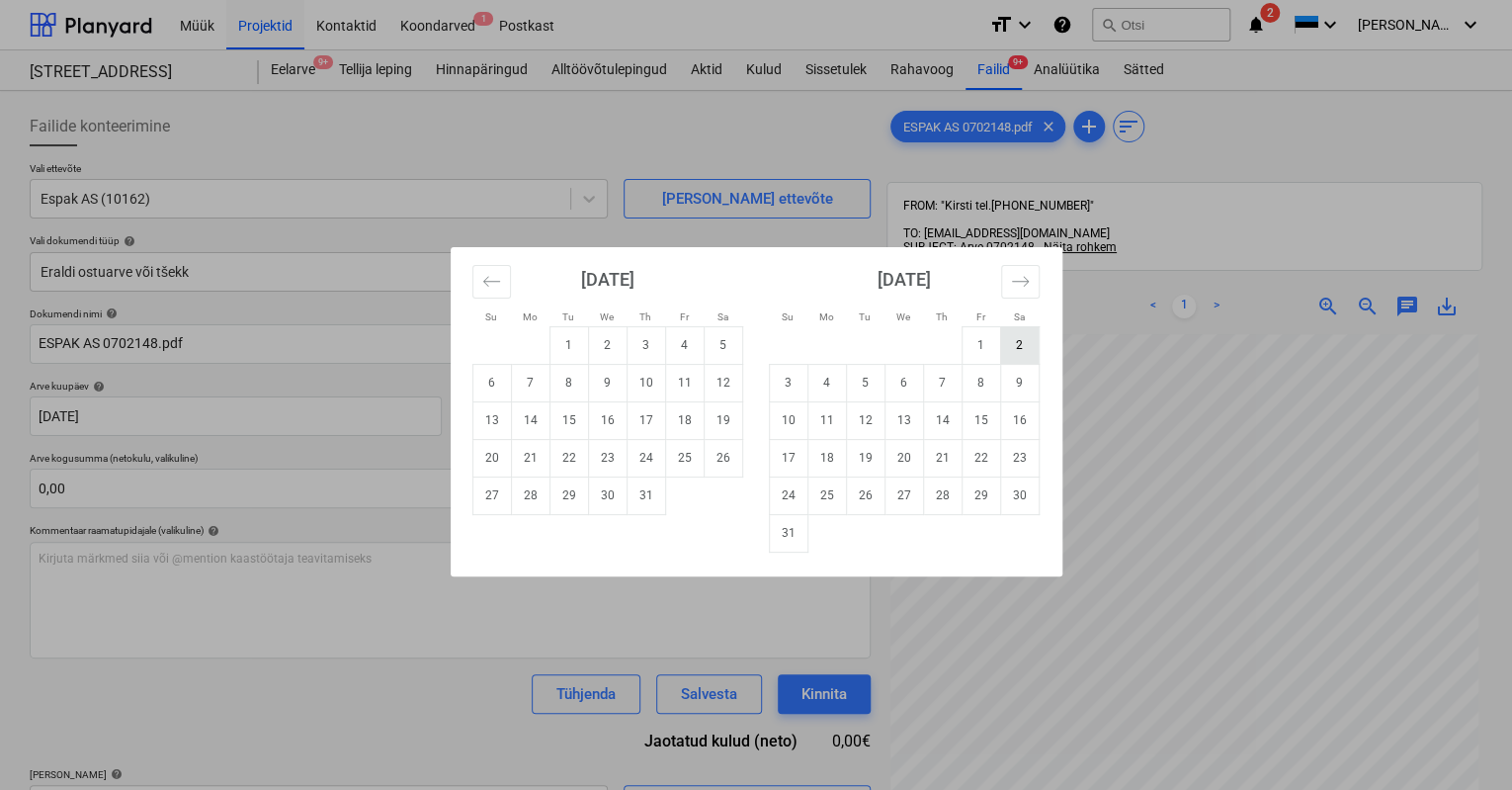 click on "2" at bounding box center [1019, 345] 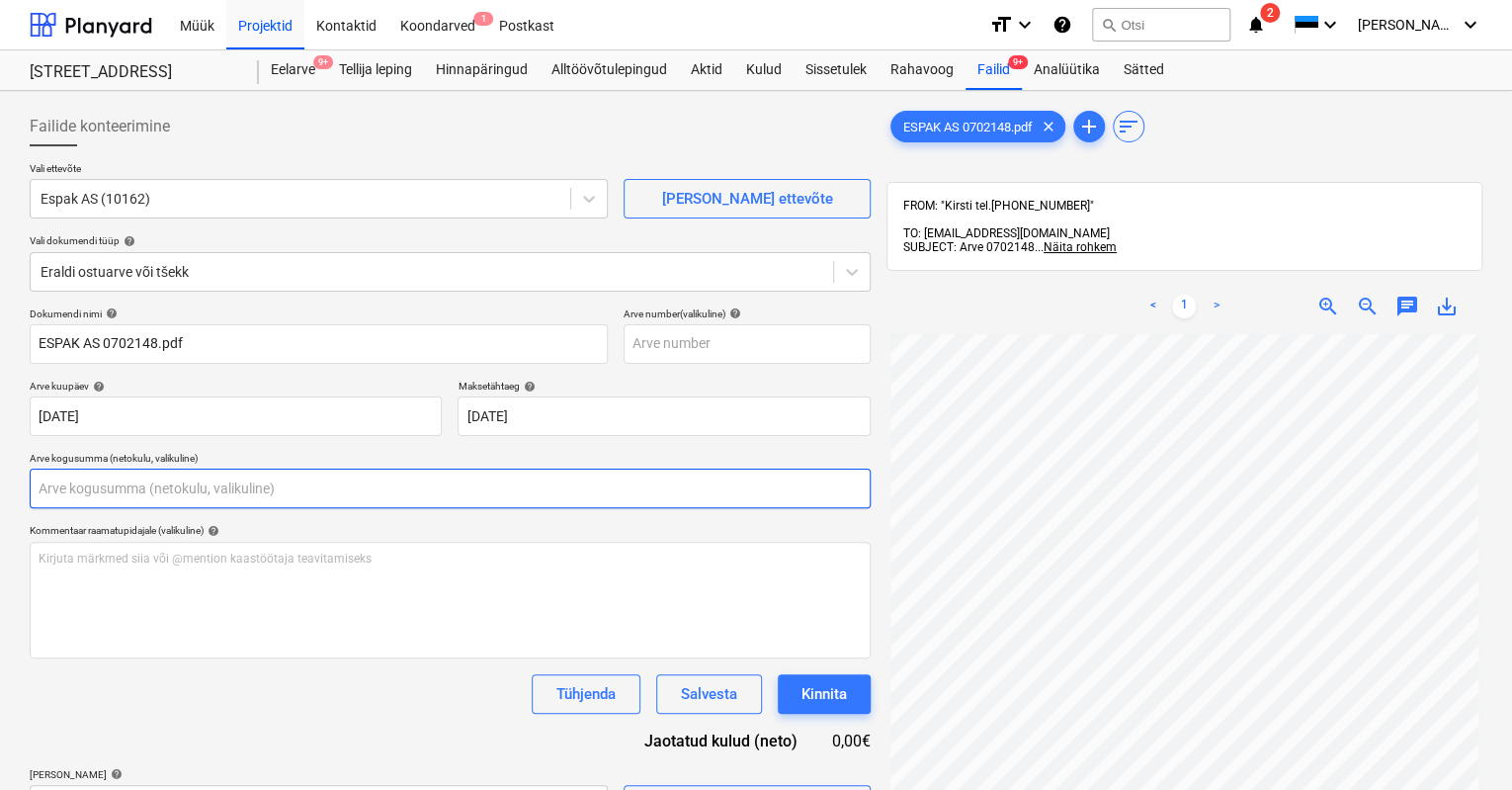 click at bounding box center [450, 488] 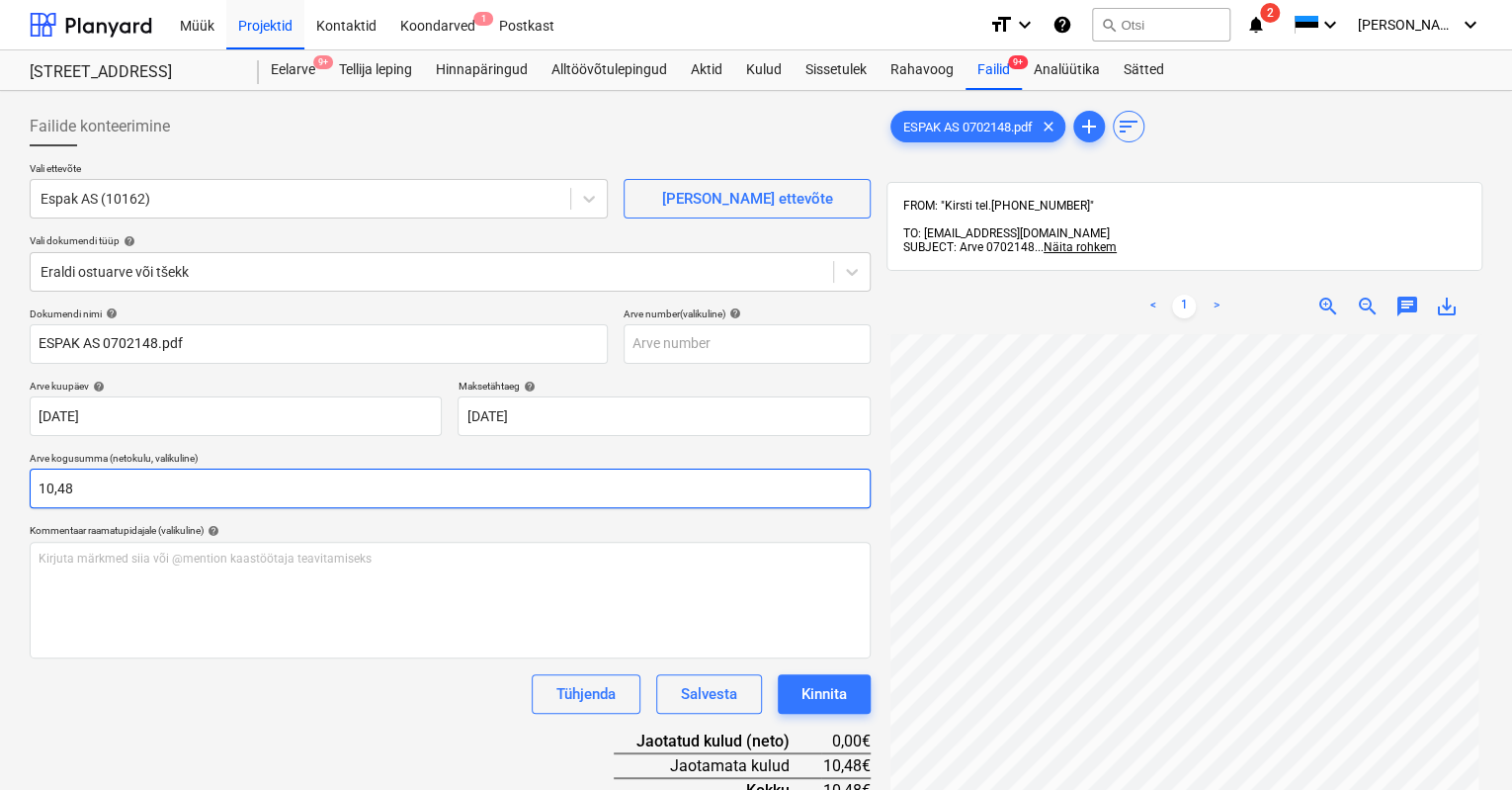 type on "10,48" 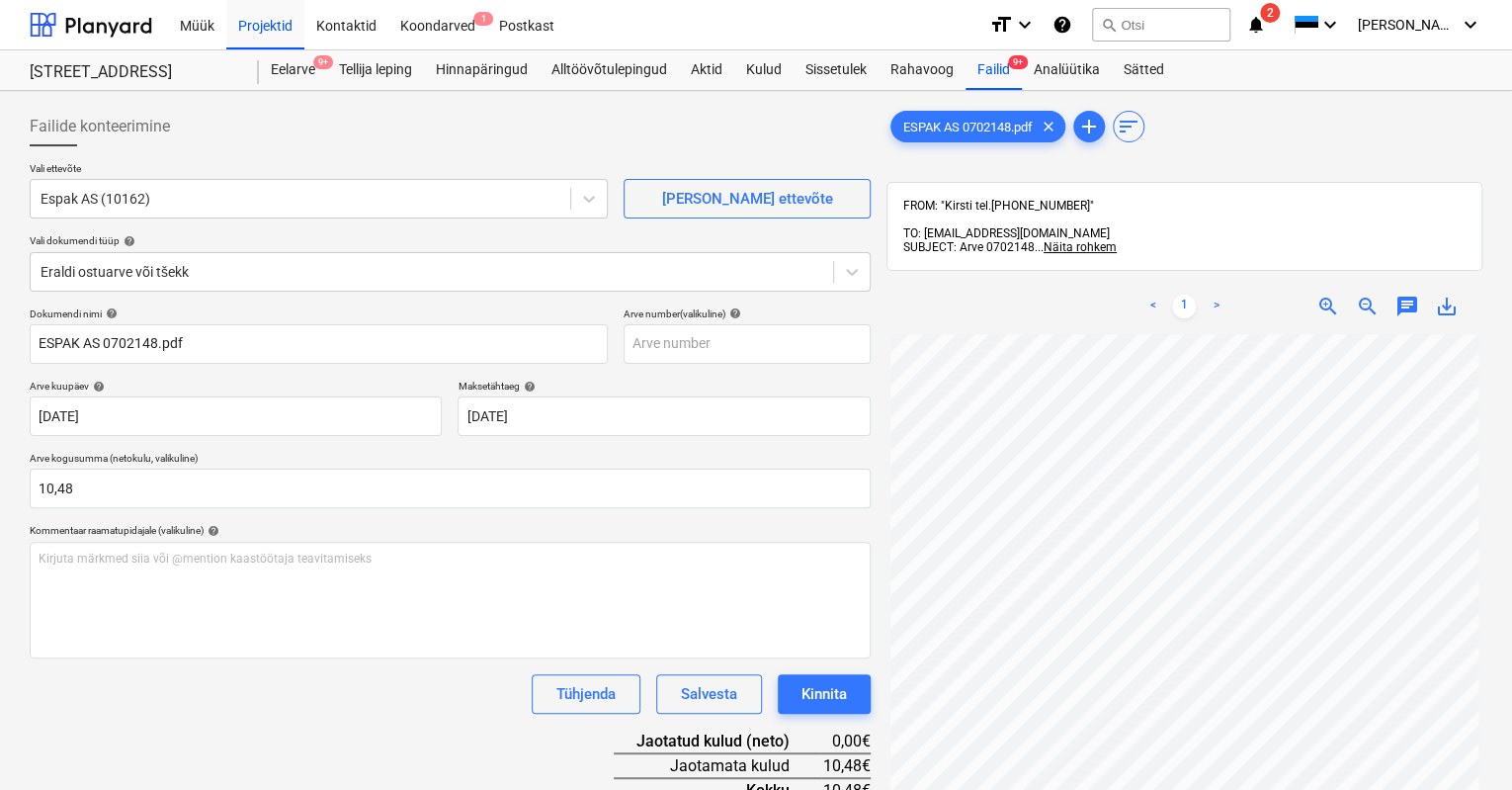 click on "Dokumendi nimi help ESPAK AS 0702148.pdf Arve number  (valikuline) help [PERSON_NAME] kuupäev help [DATE] 03.07.2025 Press the down arrow key to interact with the calendar and
select a date. Press the question mark key to get the keyboard shortcuts for changing dates. Maksetähtaeg help [DATE] 02.08.2025 Press the down arrow key to interact with the calendar and
select a date. Press the question mark key to get the keyboard shortcuts for changing dates. Arve kogusumma (netokulu, valikuline) 10,48 Kommentaar raamatupidajale (valikuline) help [PERSON_NAME] märkmed siia või @mention kaastöötaja teavitamiseks ﻿ Tühjenda Salvesta Kinnita Jaotatud kulud (neto) 0,00€ Jaotamata kulud 10,48€ Kokku 10,48€ [PERSON_NAME] artiklid help [PERSON_NAME] või vali artikkel Vali hulgi" at bounding box center [450, 590] 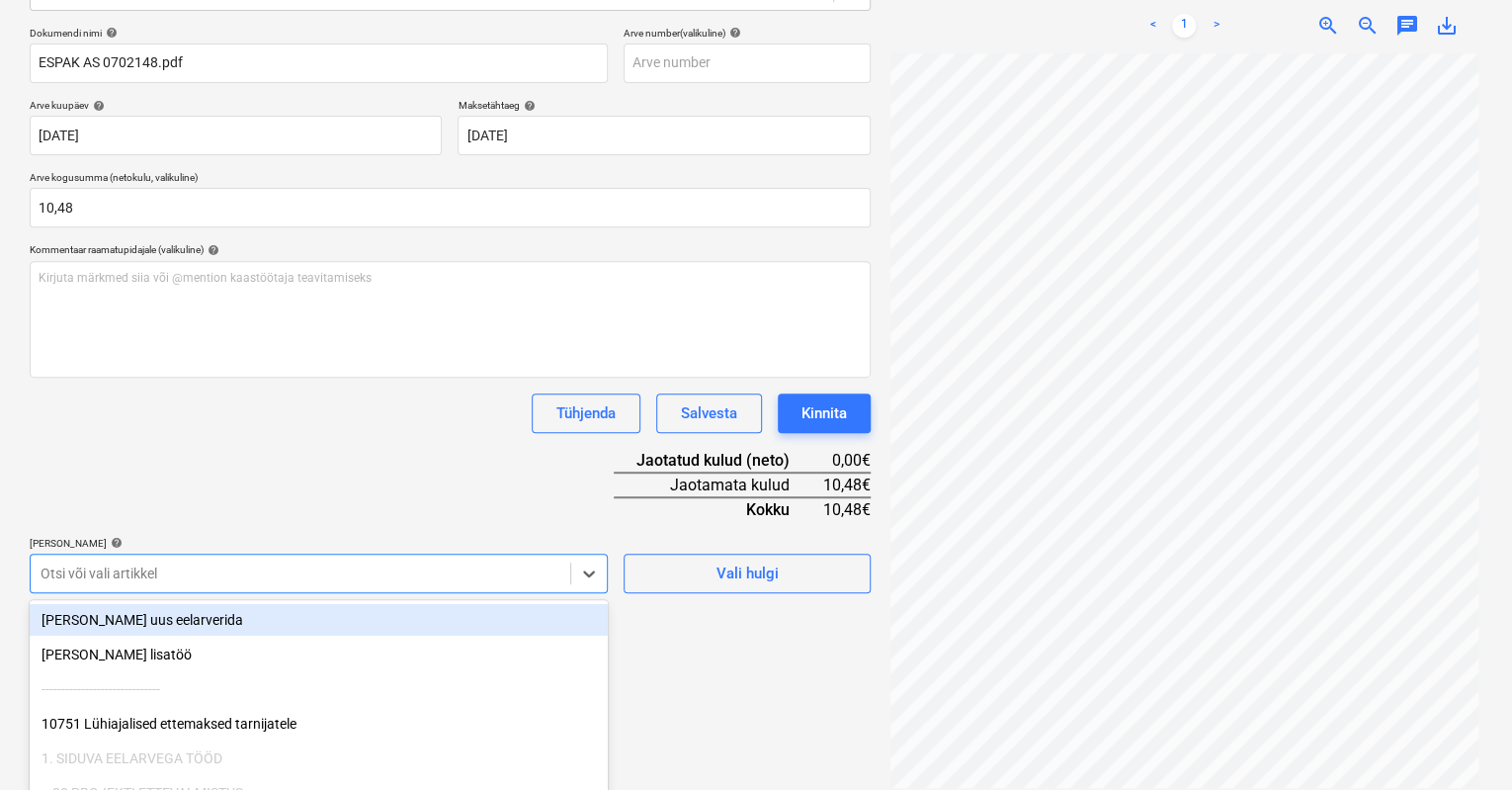 scroll, scrollTop: 392, scrollLeft: 0, axis: vertical 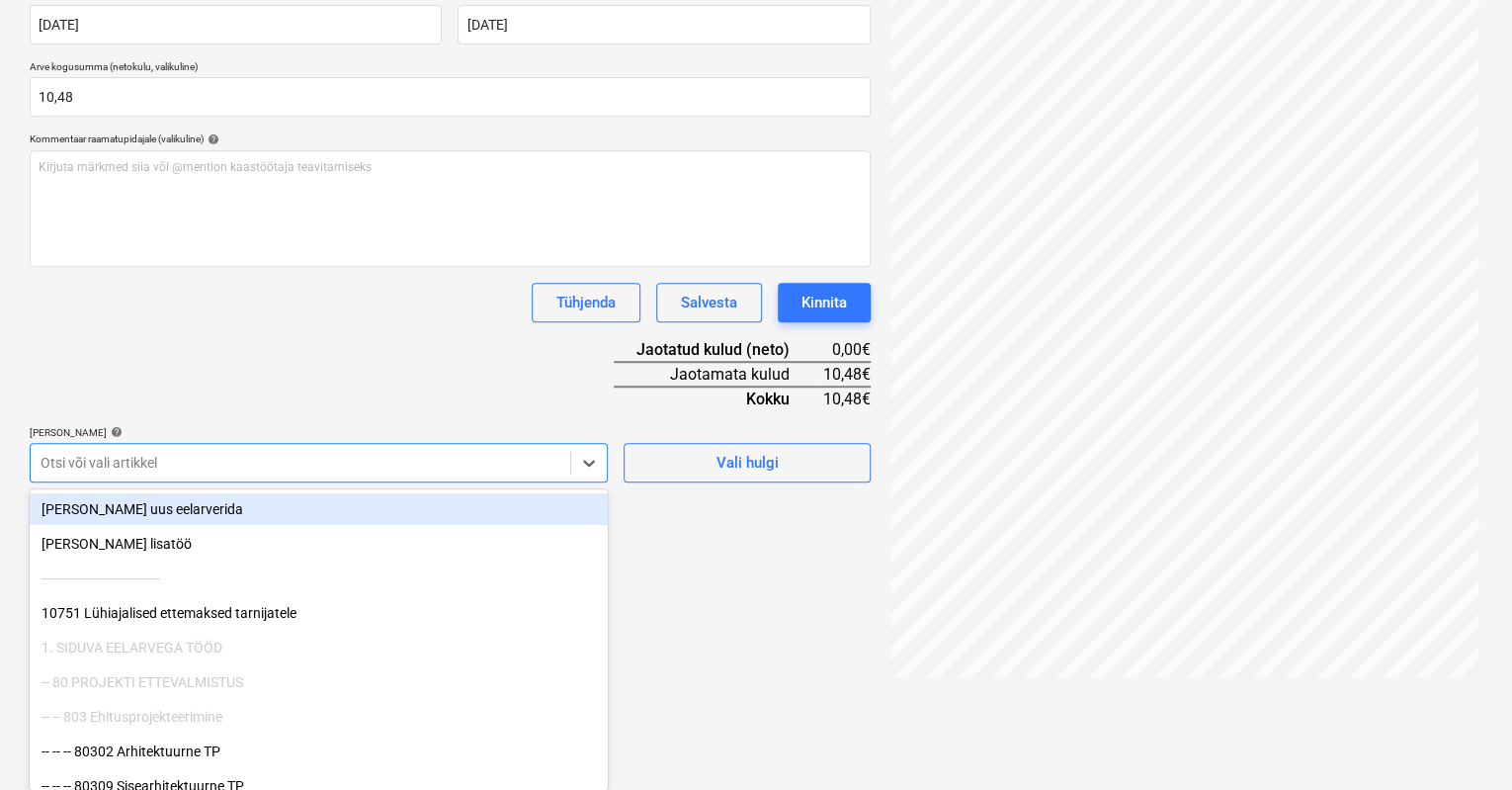 click on "Müük Projektid Kontaktid Koondarved 1 Postkast format_size keyboard_arrow_down help search Otsi notifications 2 keyboard_arrow_down [PERSON_NAME] keyboard_arrow_down [GEOGRAPHIC_DATA] mnt 120 [STREET_ADDRESS] 9+ Tellija leping Hinnapäringud Alltöövõtulepingud Aktid Kulud Sissetulek Rahavoog Failid 9+ Analüütika Sätted Failide konteerimine Vali ettevõte Espak AS (10162)  [PERSON_NAME] uus ettevõte Vali dokumendi tüüp help Eraldi ostuarve või tšekk Dokumendi nimi help ESPAK AS 0702148.pdf Arve number  (valikuline) help [PERSON_NAME] kuupäev help [DATE] 03.07.2025 Press the down arrow key to interact with the calendar and
select a date. Press the question mark key to get the keyboard shortcuts for changing dates. Maksetähtaeg help [DATE] 02.08.2025 Press the down arrow key to interact with the calendar and
select a date. Press the question mark key to get the keyboard shortcuts for changing dates. Arve kogusumma (netokulu, valikuline) 10,48 Kommentaar raamatupidajale (valikuline) help ﻿ [PERSON_NAME]" at bounding box center [756, 3] 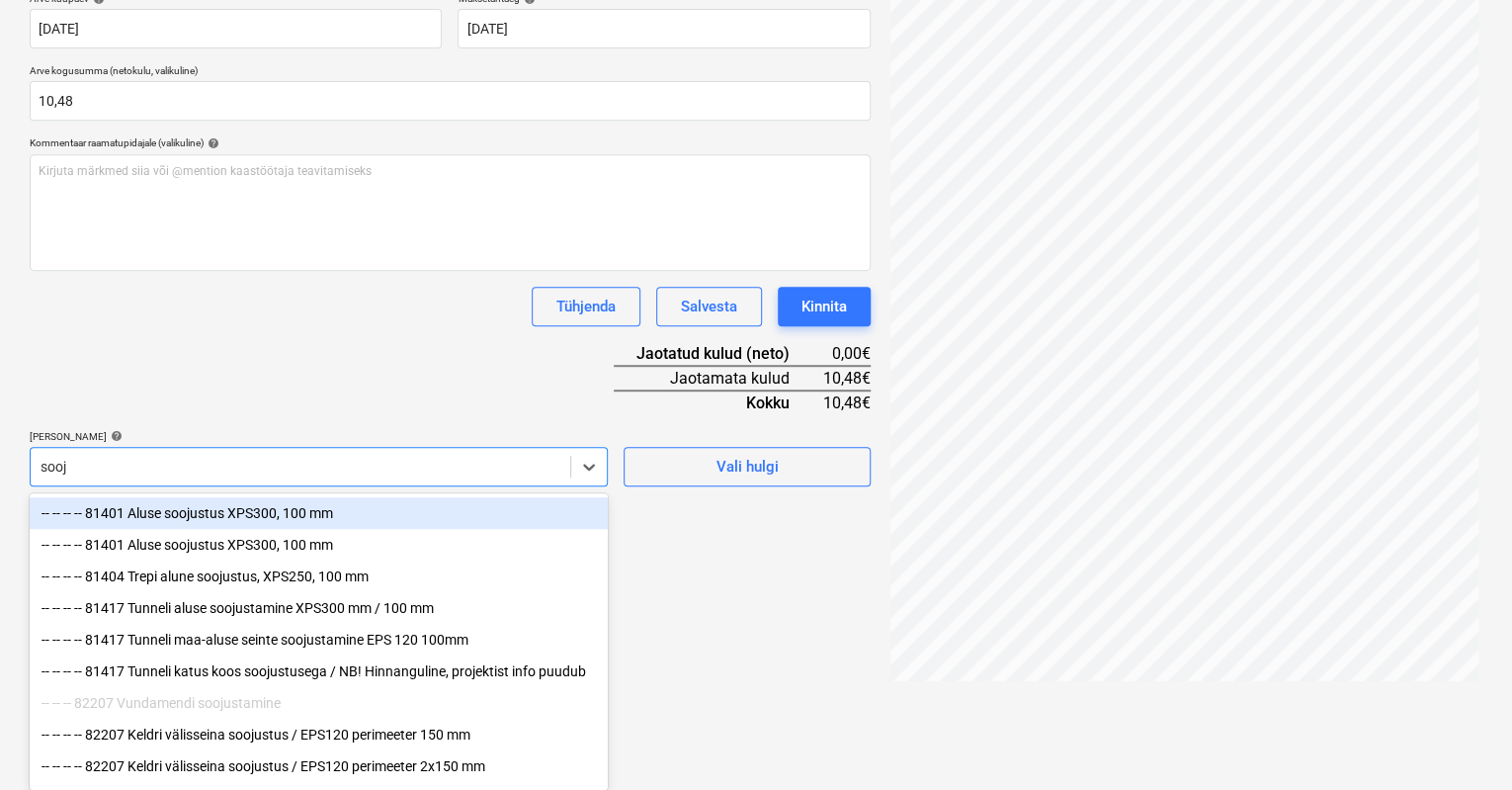 scroll, scrollTop: 388, scrollLeft: 0, axis: vertical 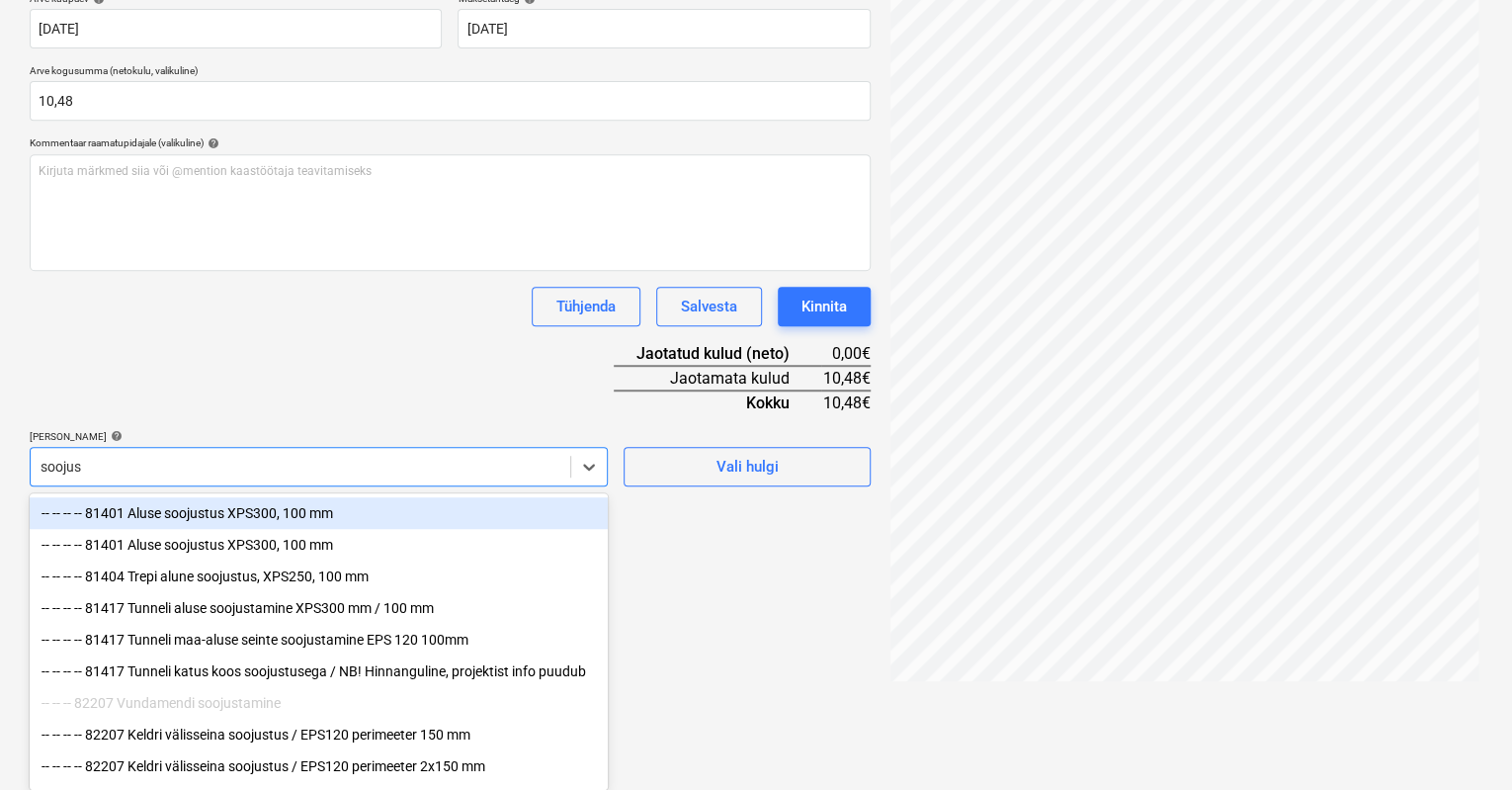 type on "soojust" 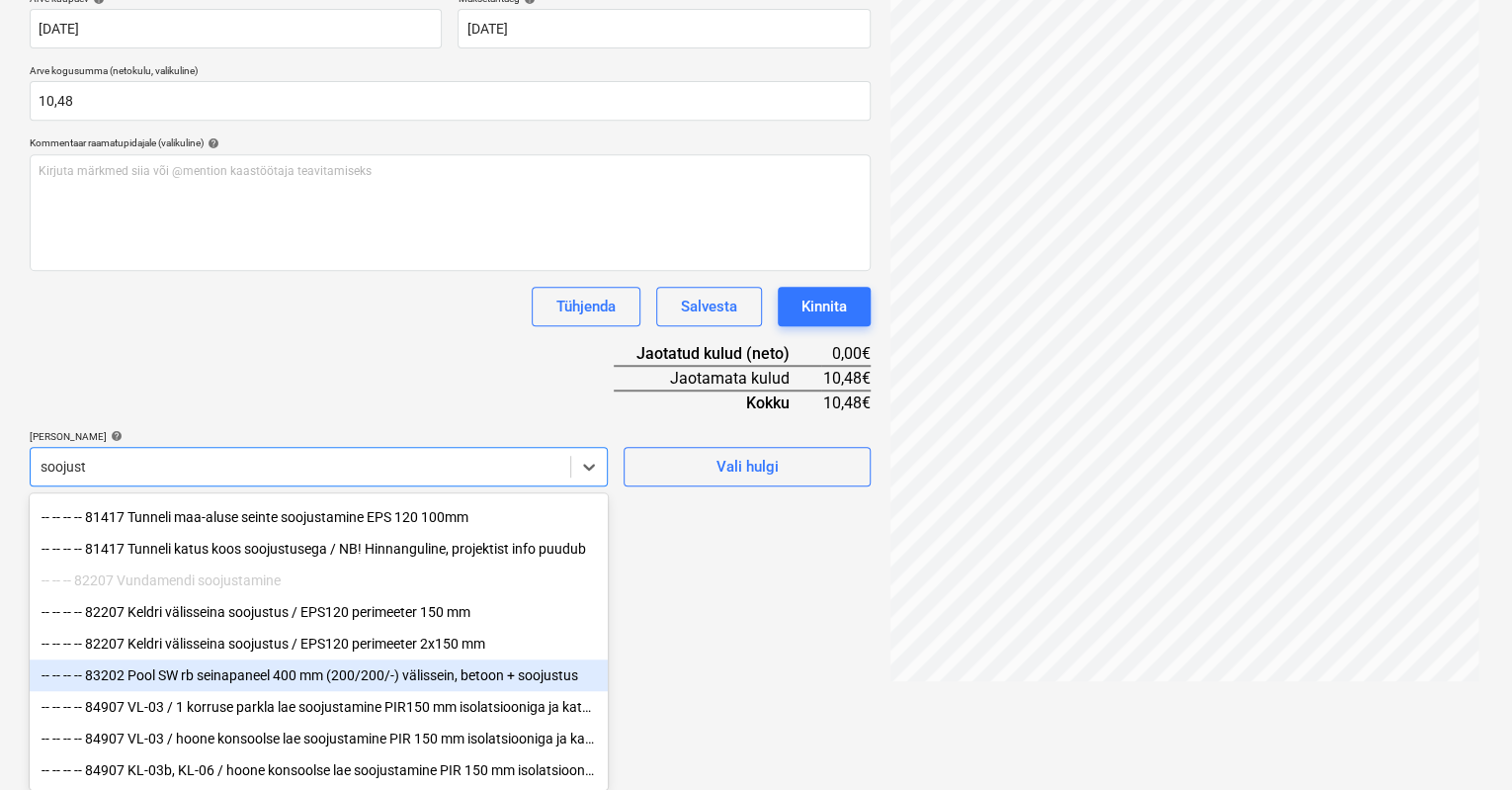 scroll, scrollTop: 132, scrollLeft: 0, axis: vertical 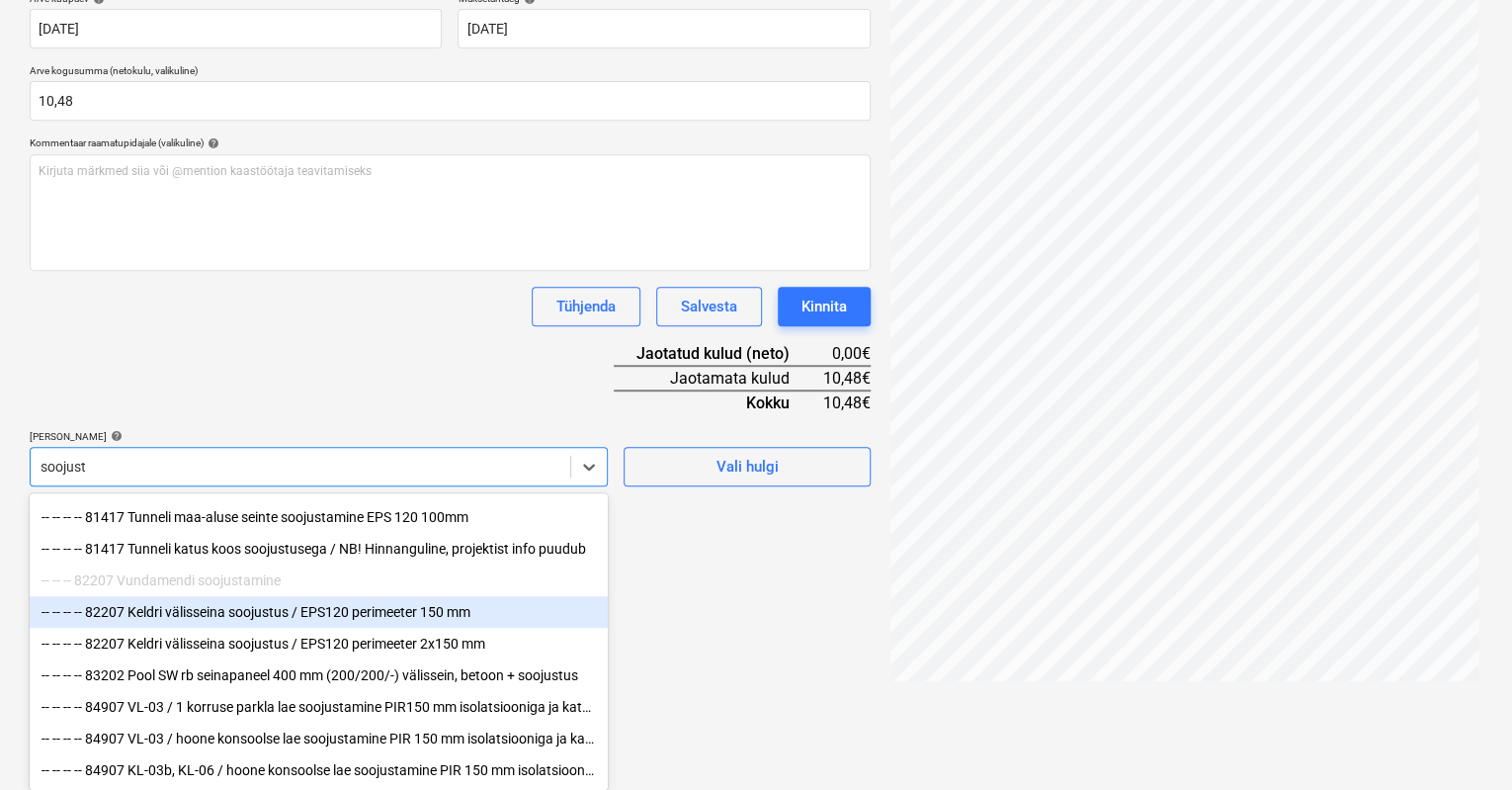 click on "-- -- -- --  82207 Keldri välisseina soojustus / EPS120 perimeeter 150 mm" at bounding box center [318, 612] 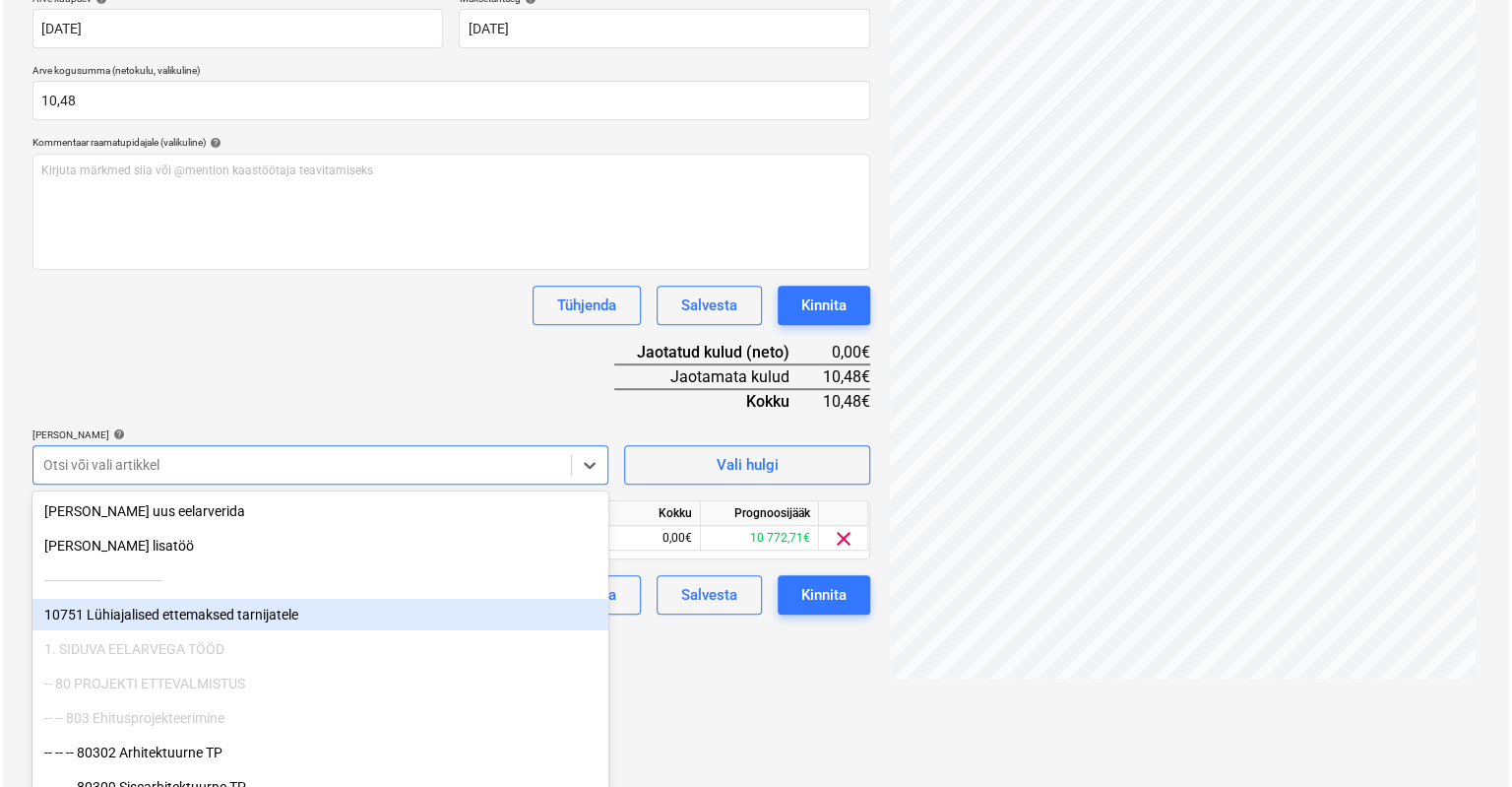 scroll, scrollTop: 280, scrollLeft: 0, axis: vertical 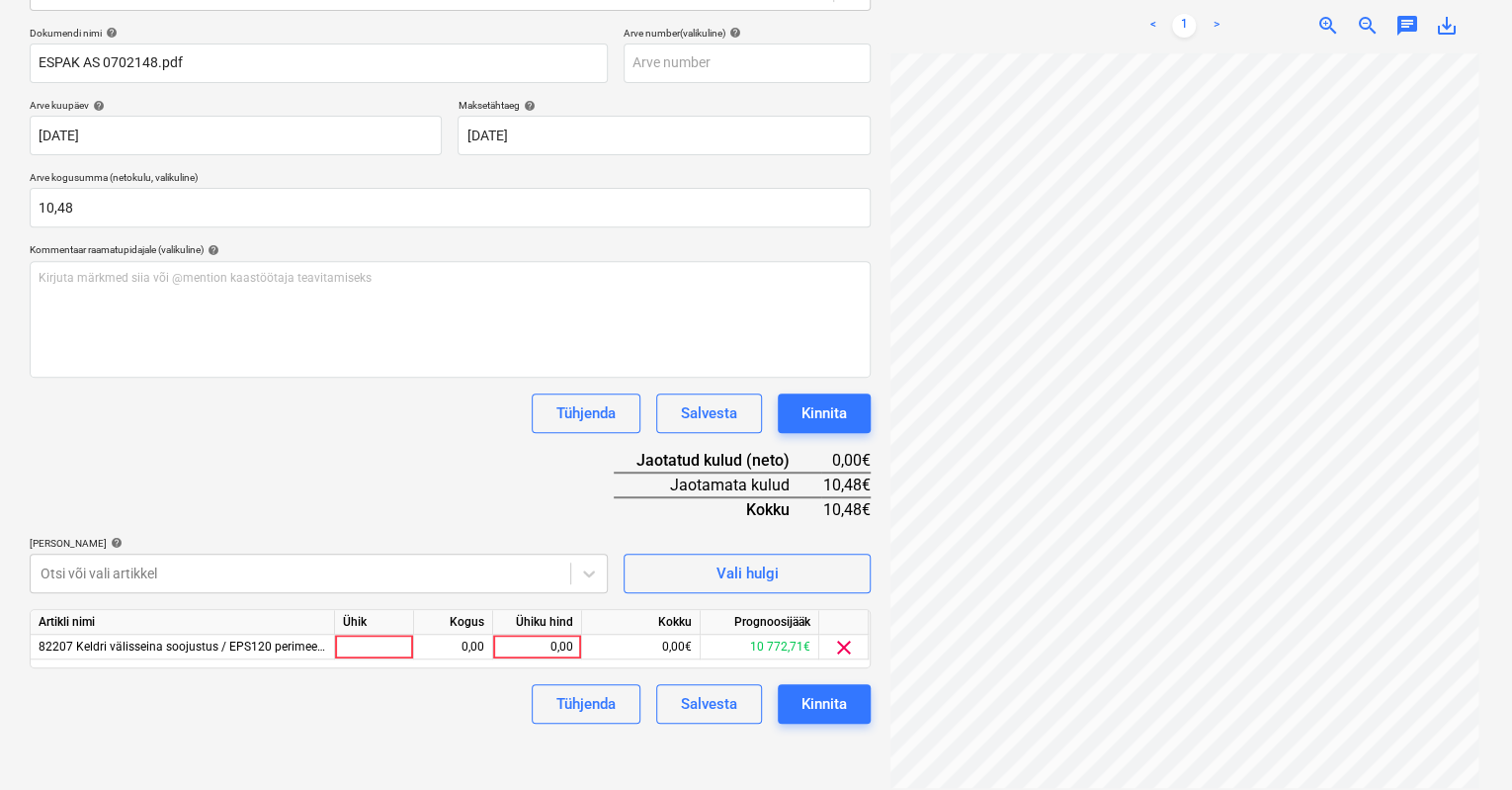 click on "Müük Projektid Kontaktid Koondarved 1 Postkast format_size keyboard_arrow_down help search Otsi notifications 2 keyboard_arrow_down [PERSON_NAME] keyboard_arrow_down [GEOGRAPHIC_DATA] mnt 120 [STREET_ADDRESS] 9+ Tellija leping Hinnapäringud Alltöövõtulepingud Aktid Kulud Sissetulek Rahavoog Failid 9+ Analüütika Sätted Failide konteerimine Vali ettevõte Espak AS (10162)  [PERSON_NAME] uus ettevõte Vali dokumendi tüüp help Eraldi ostuarve või tšekk Dokumendi nimi help ESPAK AS 0702148.pdf Arve number  (valikuline) help [PERSON_NAME] kuupäev help [DATE] 03.07.2025 Press the down arrow key to interact with the calendar and
select a date. Press the question mark key to get the keyboard shortcuts for changing dates. Maksetähtaeg help [DATE] 02.08.2025 Press the down arrow key to interact with the calendar and
select a date. Press the question mark key to get the keyboard shortcuts for changing dates. Arve kogusumma (netokulu, valikuline) 10,48 Kommentaar raamatupidajale (valikuline) help ﻿ [PERSON_NAME] <" at bounding box center (756, 114) 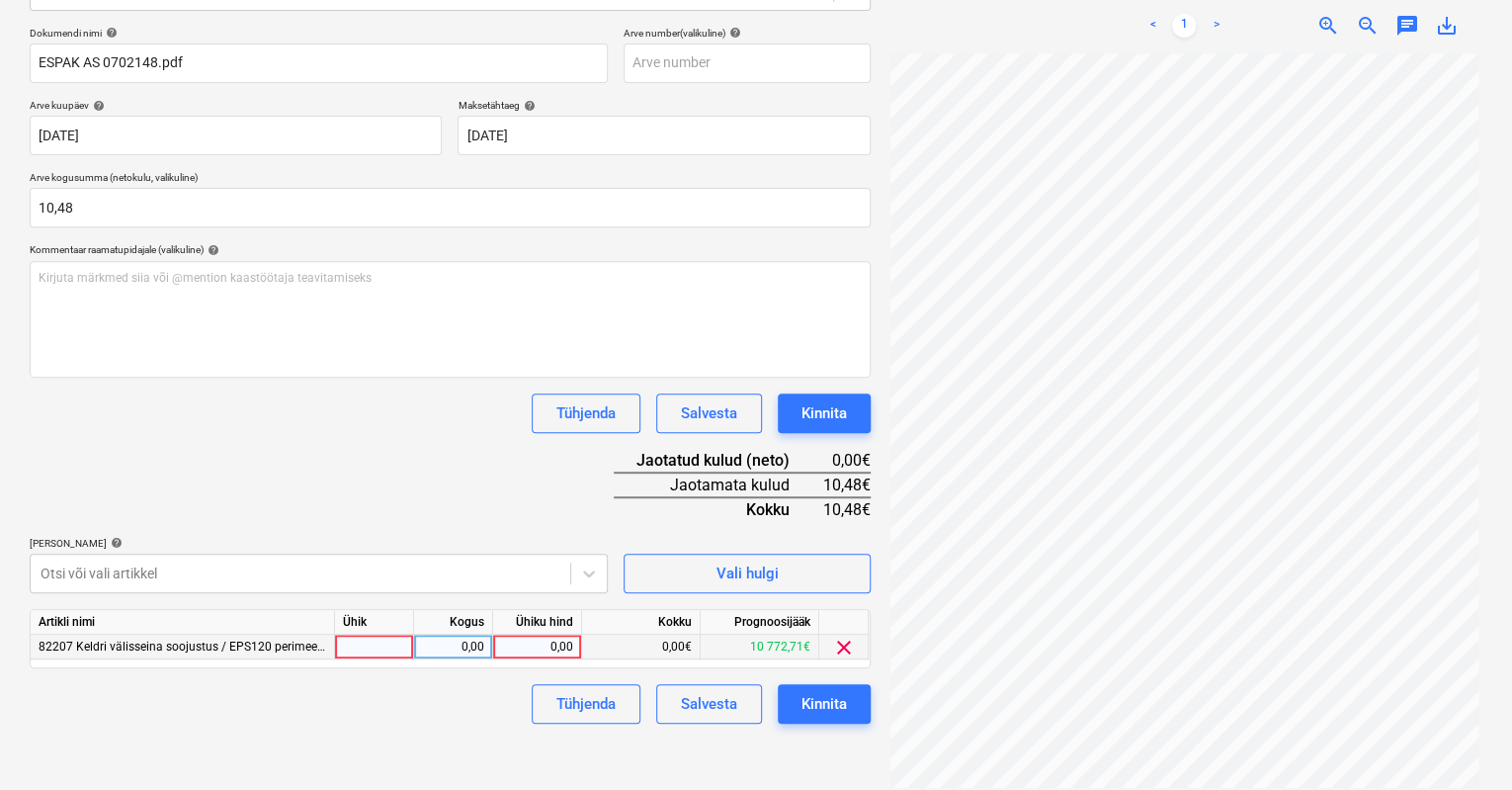 click on "0,00" at bounding box center [537, 647] 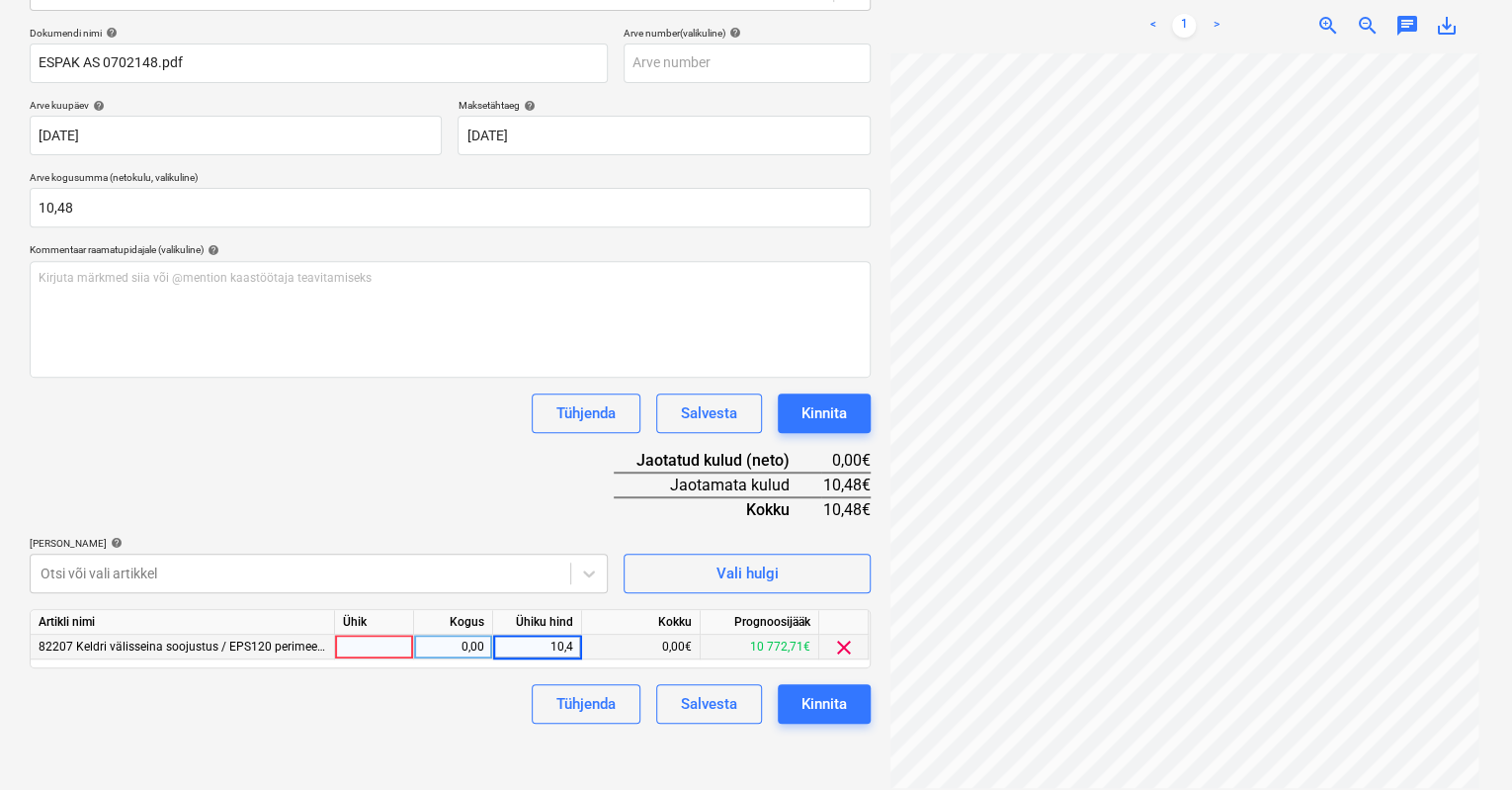 type on "10,48" 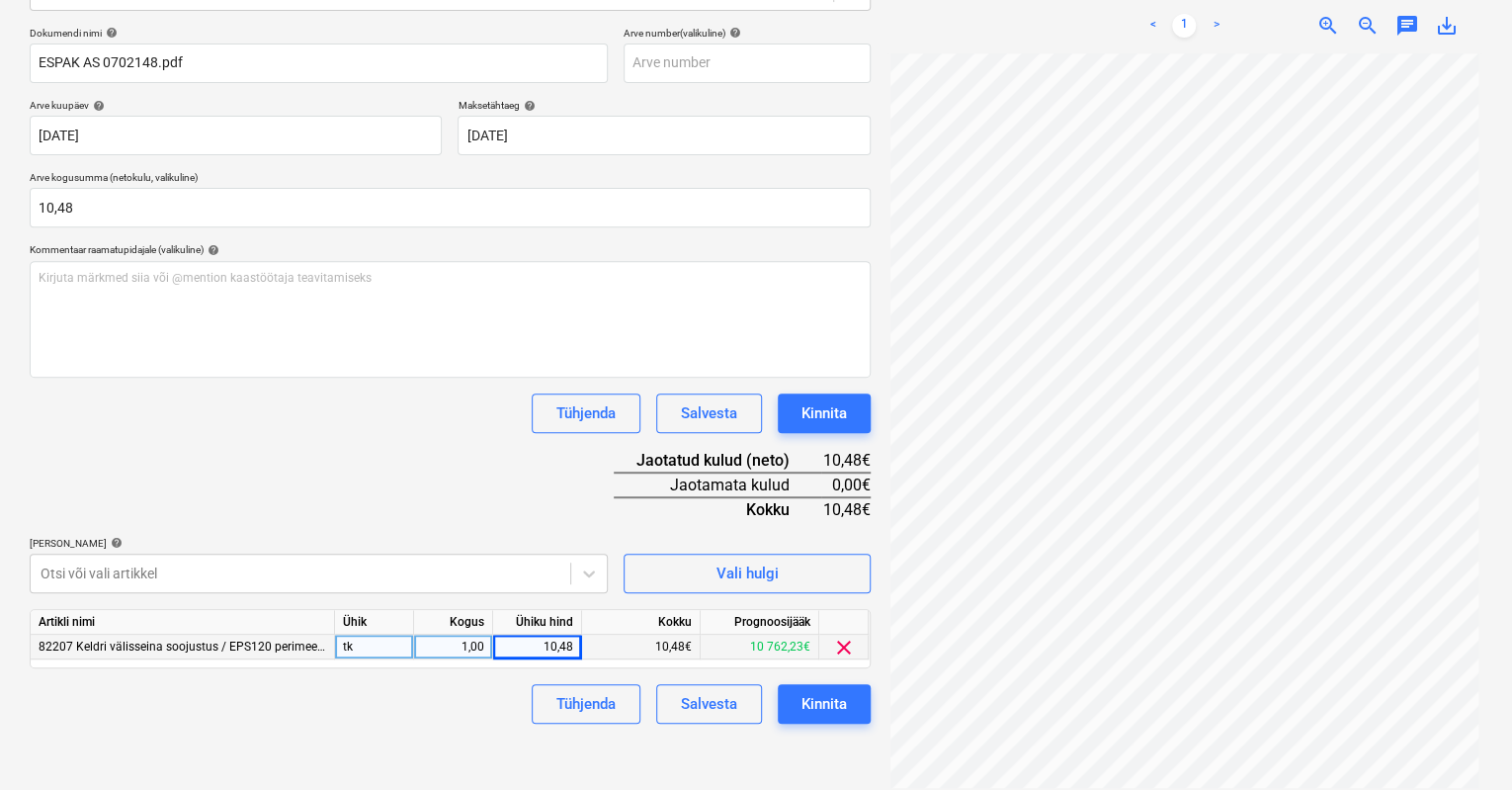 click on "Failide konteerimine Vali ettevõte Espak AS (10162)  [PERSON_NAME] uus ettevõte Vali dokumendi tüüp help Eraldi ostuarve või tšekk Dokumendi nimi help ESPAK AS 0702148.pdf Arve number  (valikuline) help [PERSON_NAME] kuupäev help [DATE] 03.07.2025 Press the down arrow key to interact with the calendar and
select a date. Press the question mark key to get the keyboard shortcuts for changing dates. Maksetähtaeg help [DATE] 02.08.2025 Press the down arrow key to interact with the calendar and
select a date. Press the question mark key to get the keyboard shortcuts for changing dates. Arve kogusumma (netokulu, valikuline) 10,48 Kommentaar raamatupidajale (valikuline) help [PERSON_NAME] märkmed siia või @mention kaastöötaja teavitamiseks ﻿ Tühjenda Salvesta Kinnita Jaotatud kulud (neto) 10,48€ Jaotamata kulud 0,00€ Kokku 10,48€ [PERSON_NAME] artiklid help Otsi või vali artikkel Vali hulgi Artikli nimi Ühik Kogus Ühiku hind Kokku Prognoosijääk 82207 Keldri välisseina soojustus / EPS120 perimeeter 150 mm tk" at bounding box center (450, 301) 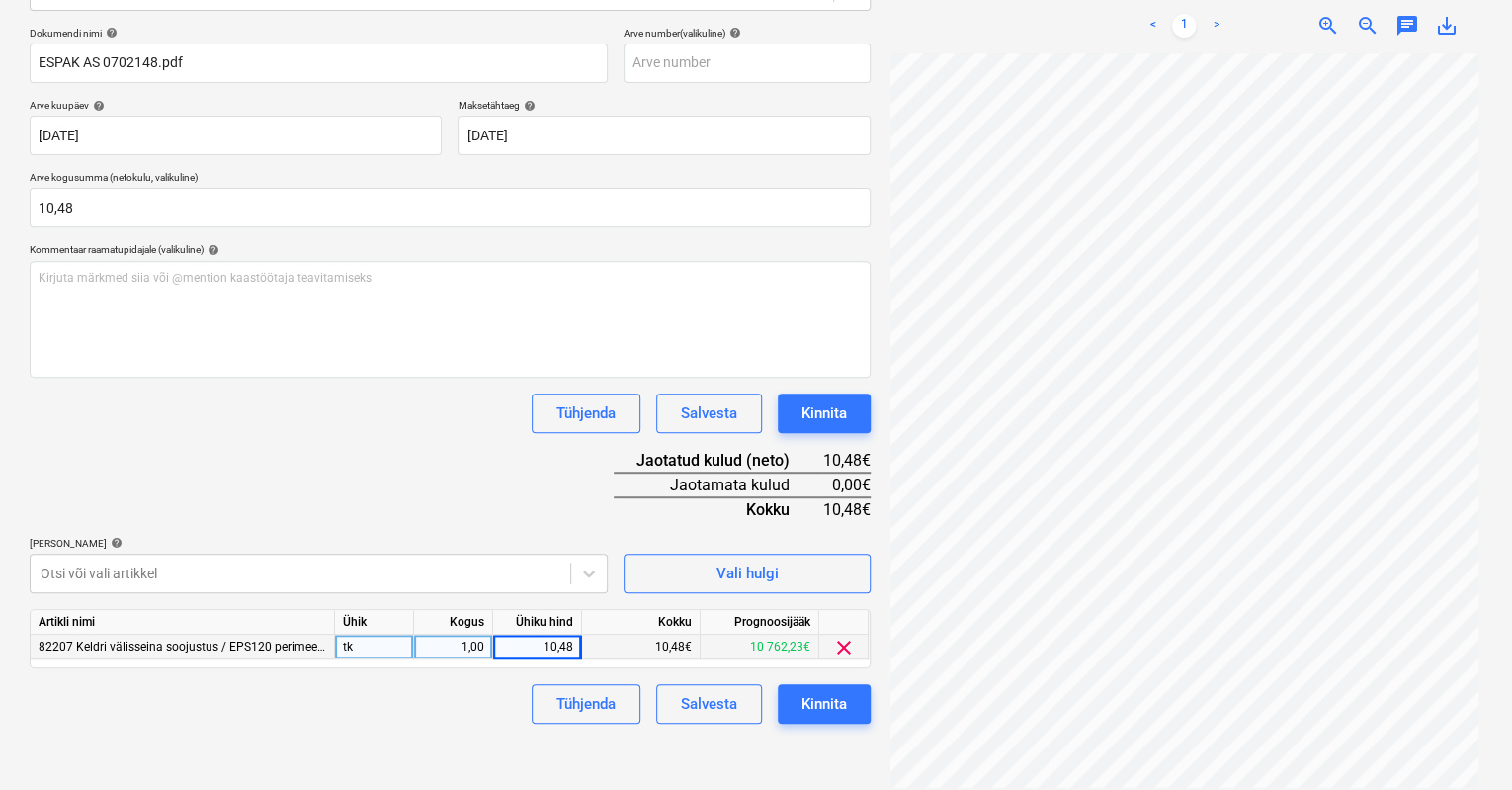 click on "Failide konteerimine Vali ettevõte Espak AS (10162)  [PERSON_NAME] uus ettevõte Vali dokumendi tüüp help Eraldi ostuarve või tšekk Dokumendi nimi help ESPAK AS 0702148.pdf Arve number  (valikuline) help [PERSON_NAME] kuupäev help [DATE] 03.07.2025 Press the down arrow key to interact with the calendar and
select a date. Press the question mark key to get the keyboard shortcuts for changing dates. Maksetähtaeg help [DATE] 02.08.2025 Press the down arrow key to interact with the calendar and
select a date. Press the question mark key to get the keyboard shortcuts for changing dates. Arve kogusumma (netokulu, valikuline) 10,48 Kommentaar raamatupidajale (valikuline) help [PERSON_NAME] märkmed siia või @mention kaastöötaja teavitamiseks ﻿ Tühjenda Salvesta Kinnita Jaotatud kulud (neto) 10,48€ Jaotamata kulud 0,00€ Kokku 10,48€ [PERSON_NAME] artiklid help Otsi või vali artikkel Vali hulgi Artikli nimi Ühik Kogus Ühiku hind Kokku Prognoosijääk 82207 Keldri välisseina soojustus / EPS120 perimeeter 150 mm tk" at bounding box center (450, 301) 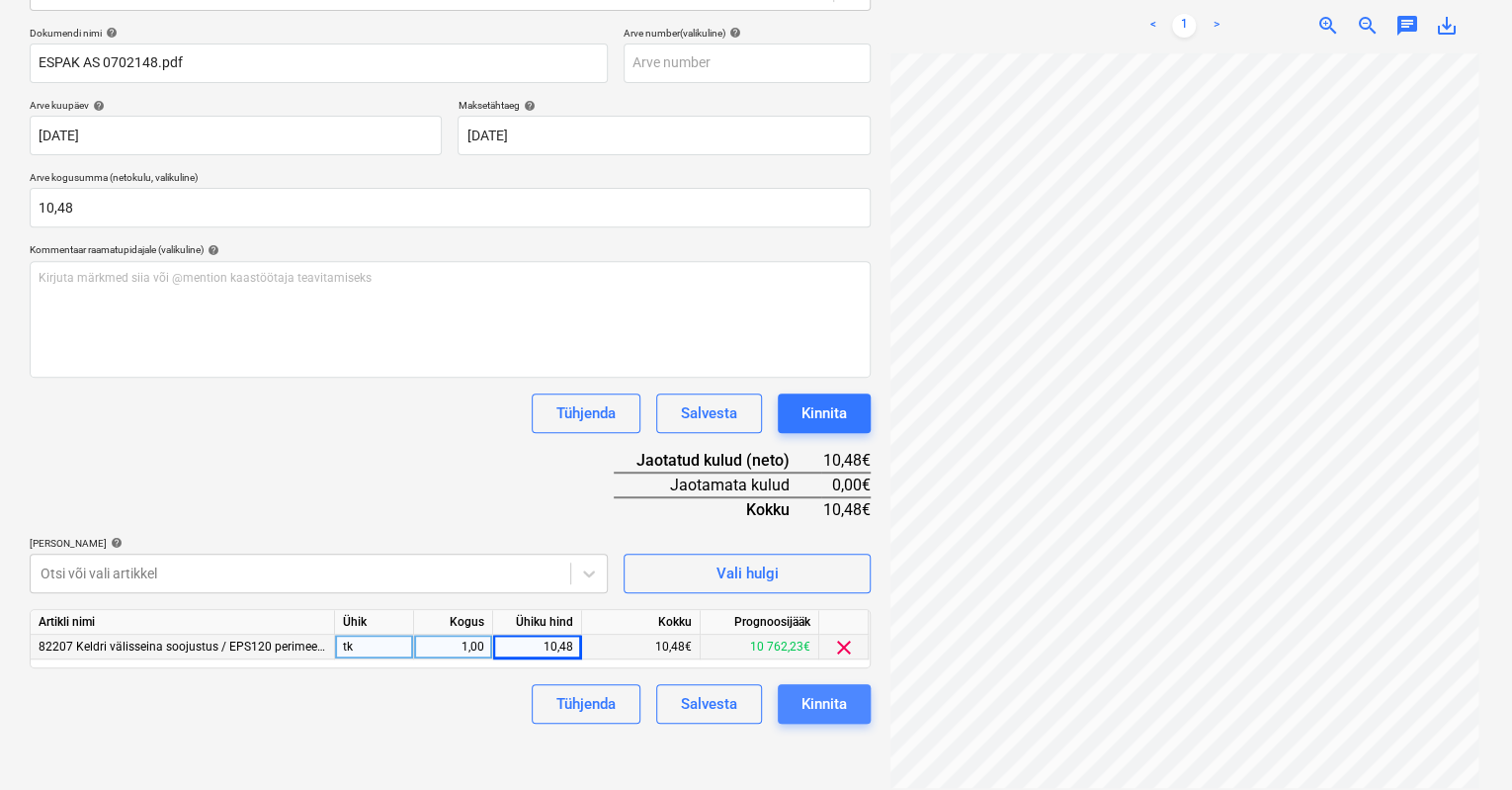 click on "Kinnita" at bounding box center (824, 704) 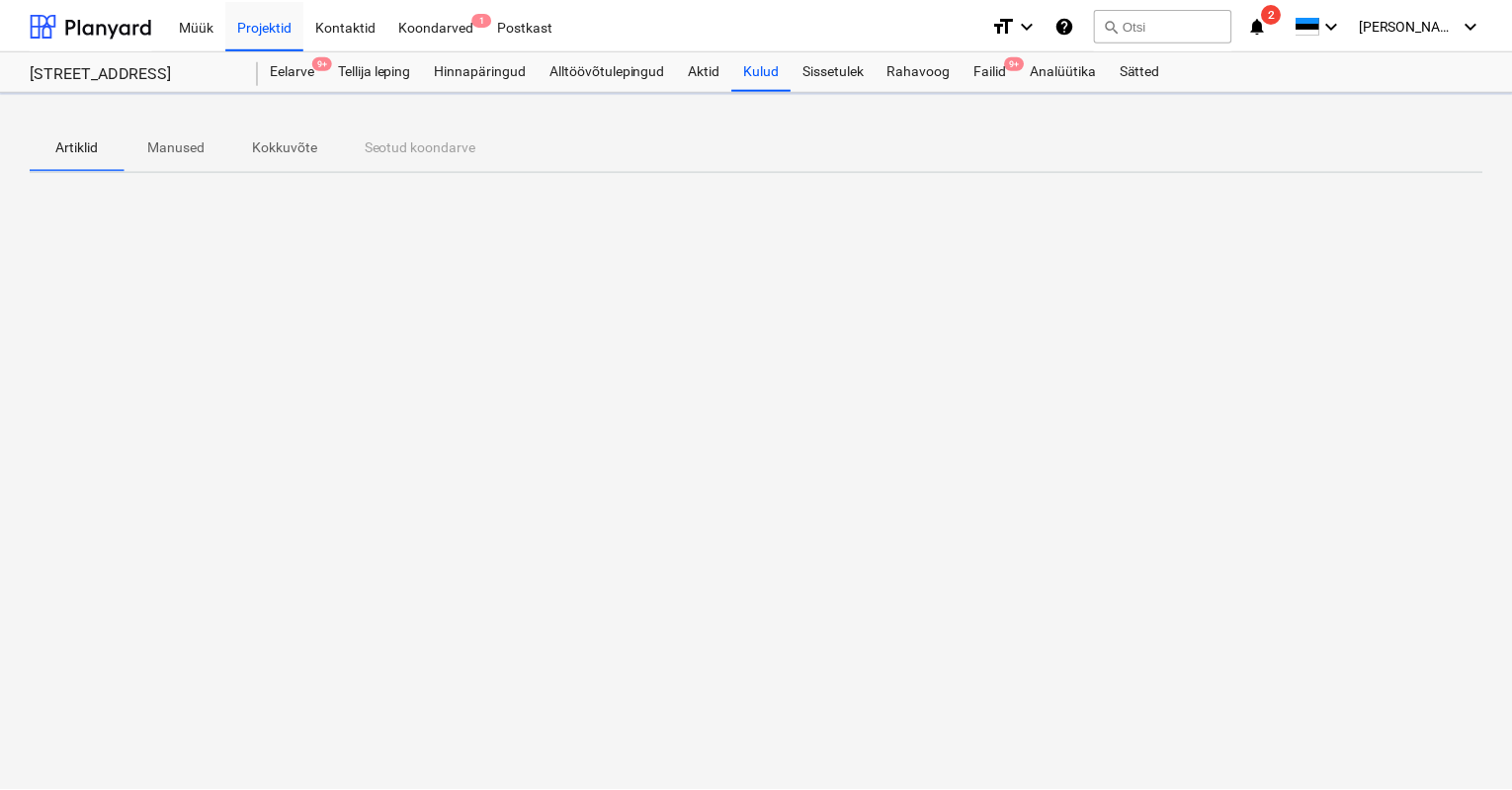 scroll, scrollTop: 0, scrollLeft: 0, axis: both 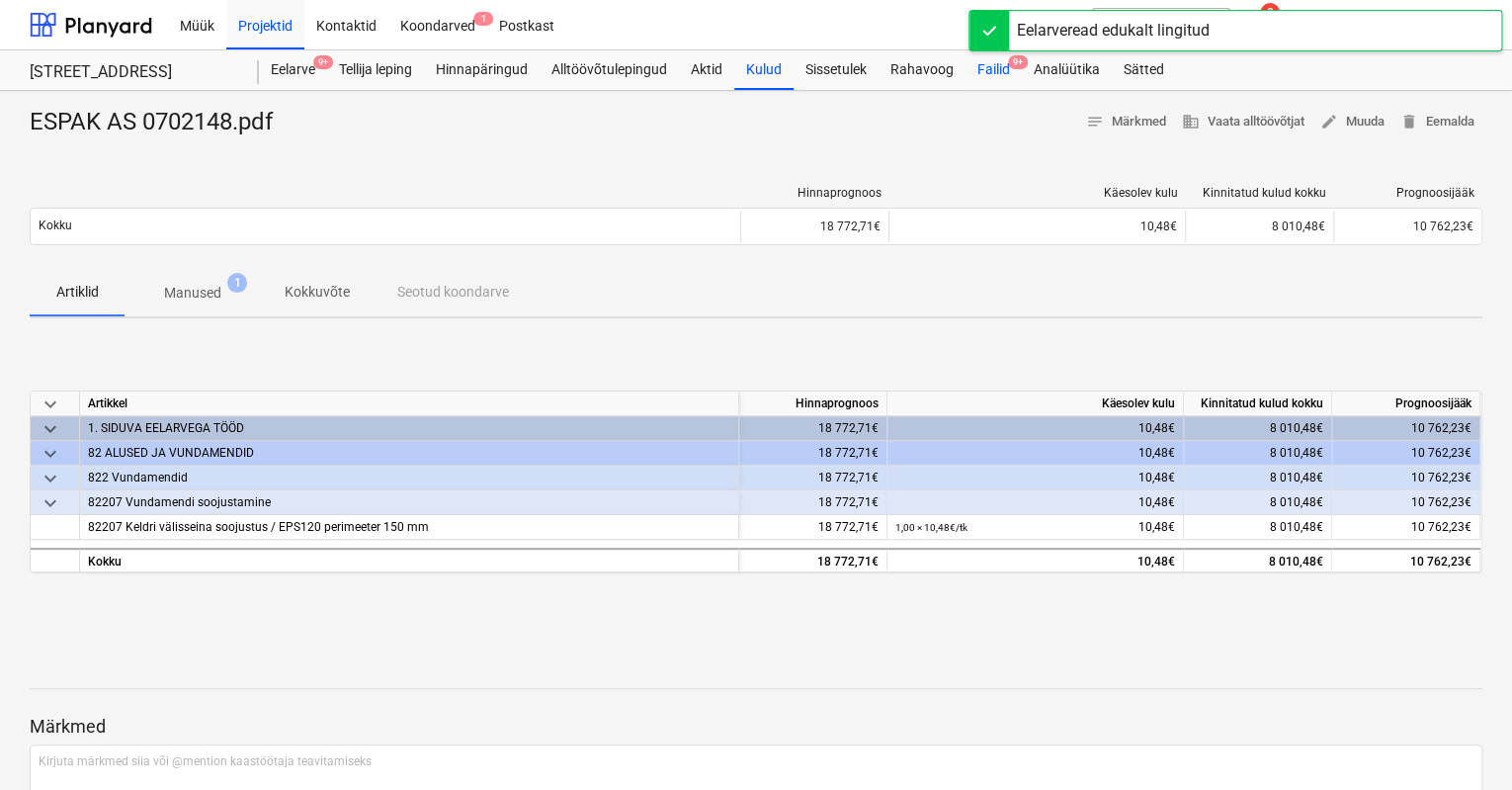 click on "Failid 9+" at bounding box center [993, 70] 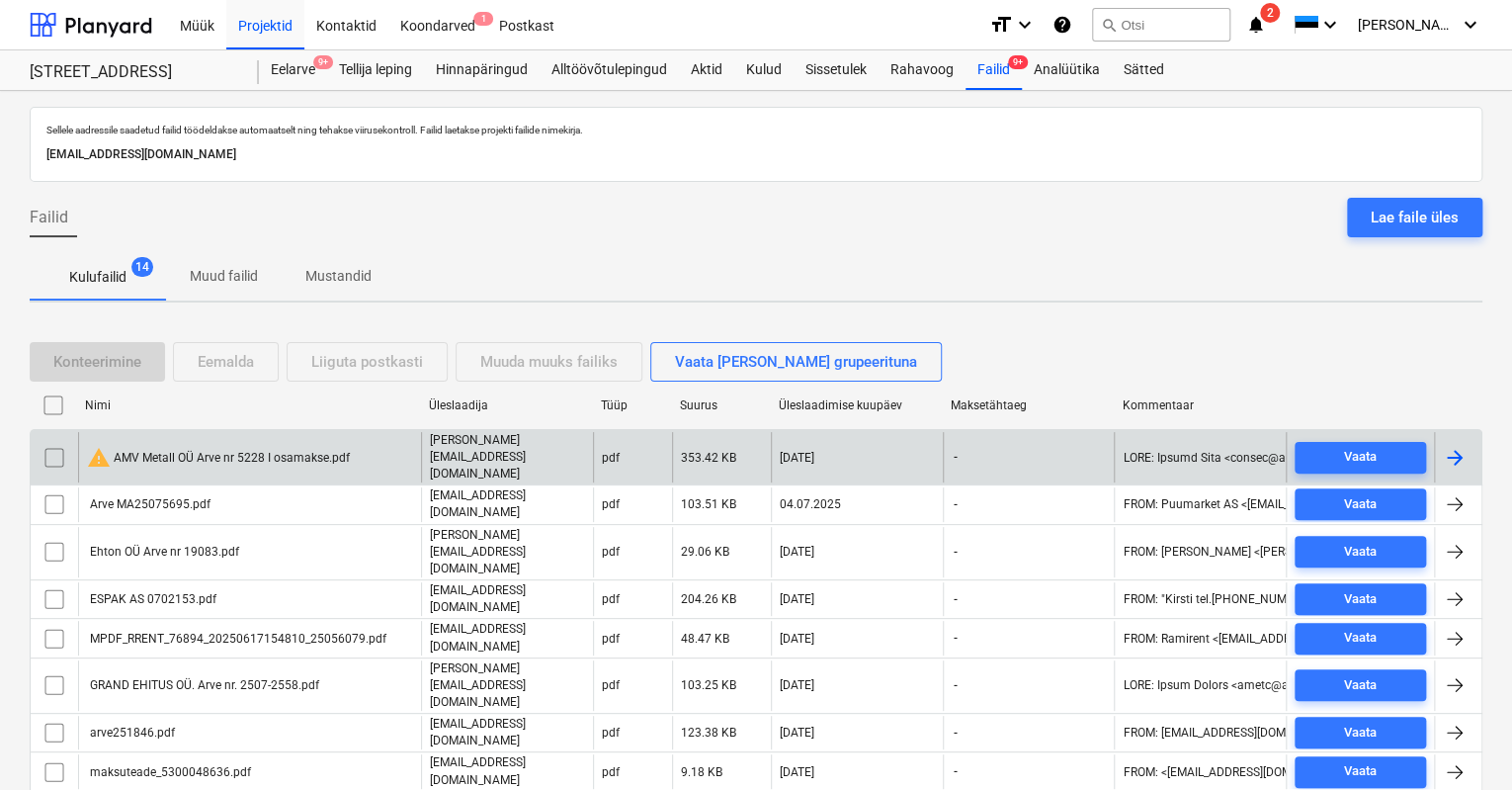 click on "warning   AMV Metall OÜ Arve nr 5228 I osamakse.pdf" at bounding box center [218, 458] 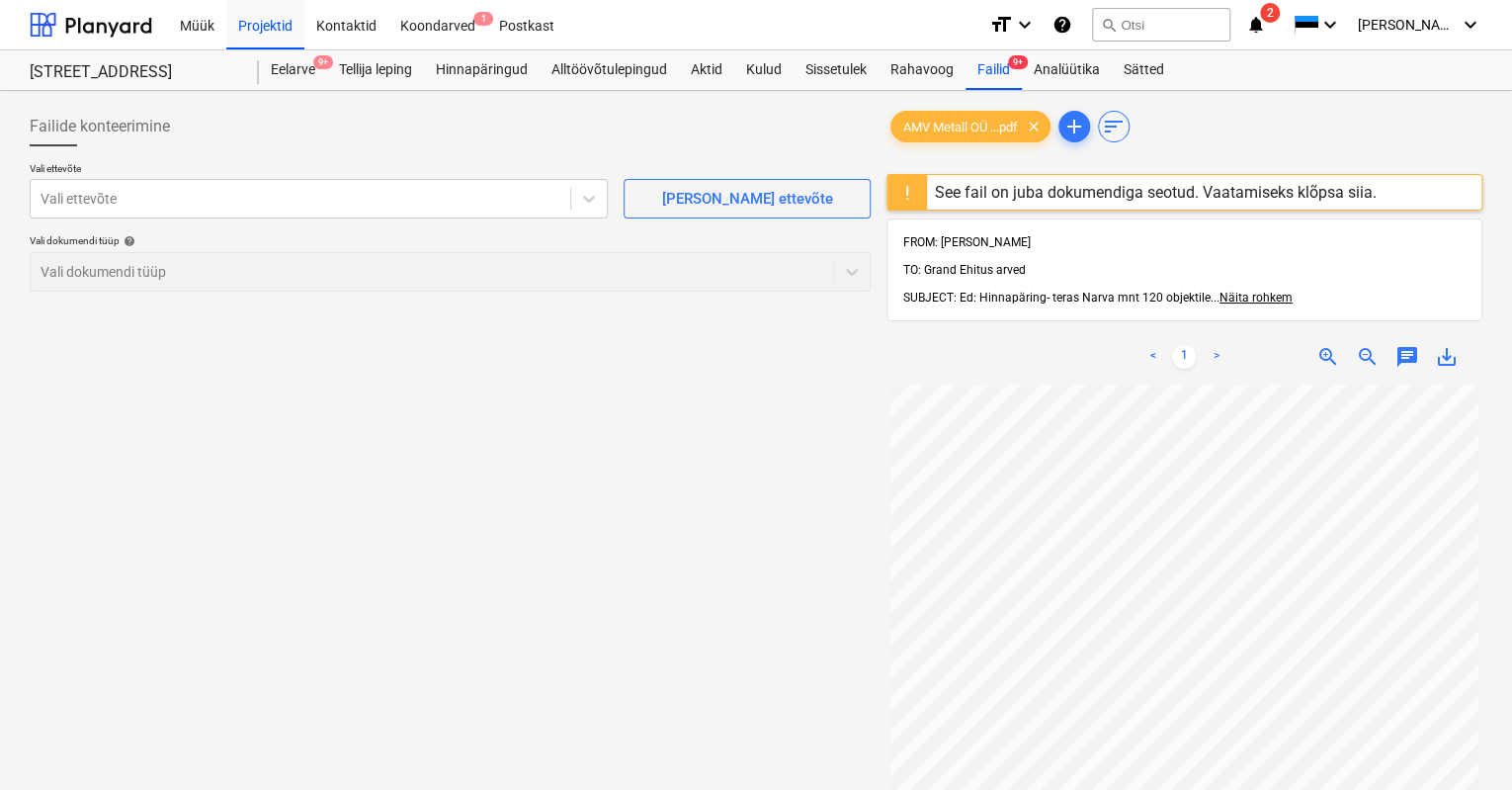 click on "See fail on juba dokumendiga seotud. Vaatamiseks klõpsa siia." at bounding box center [1155, 192] 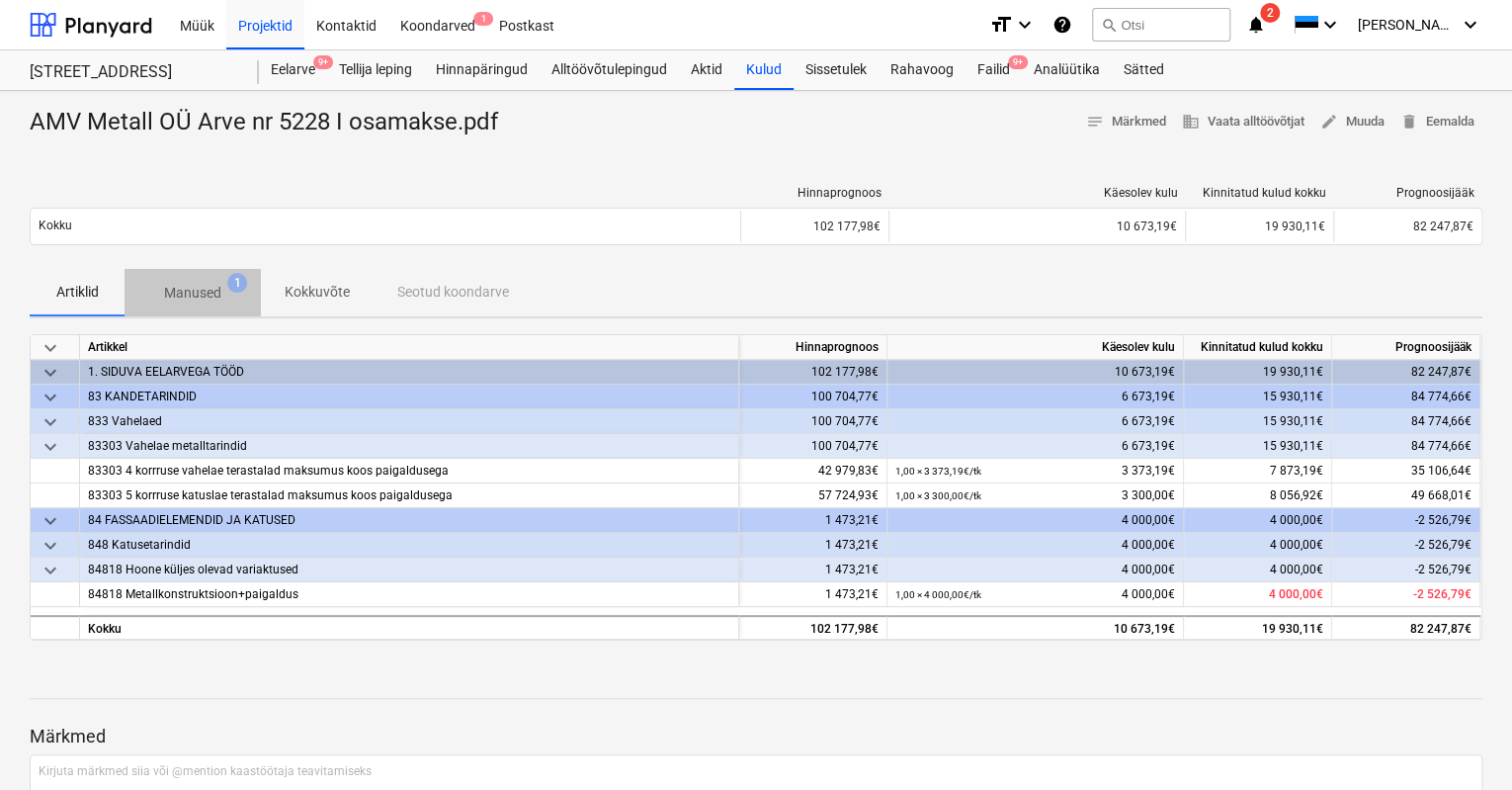 click on "Manused" at bounding box center [193, 293] 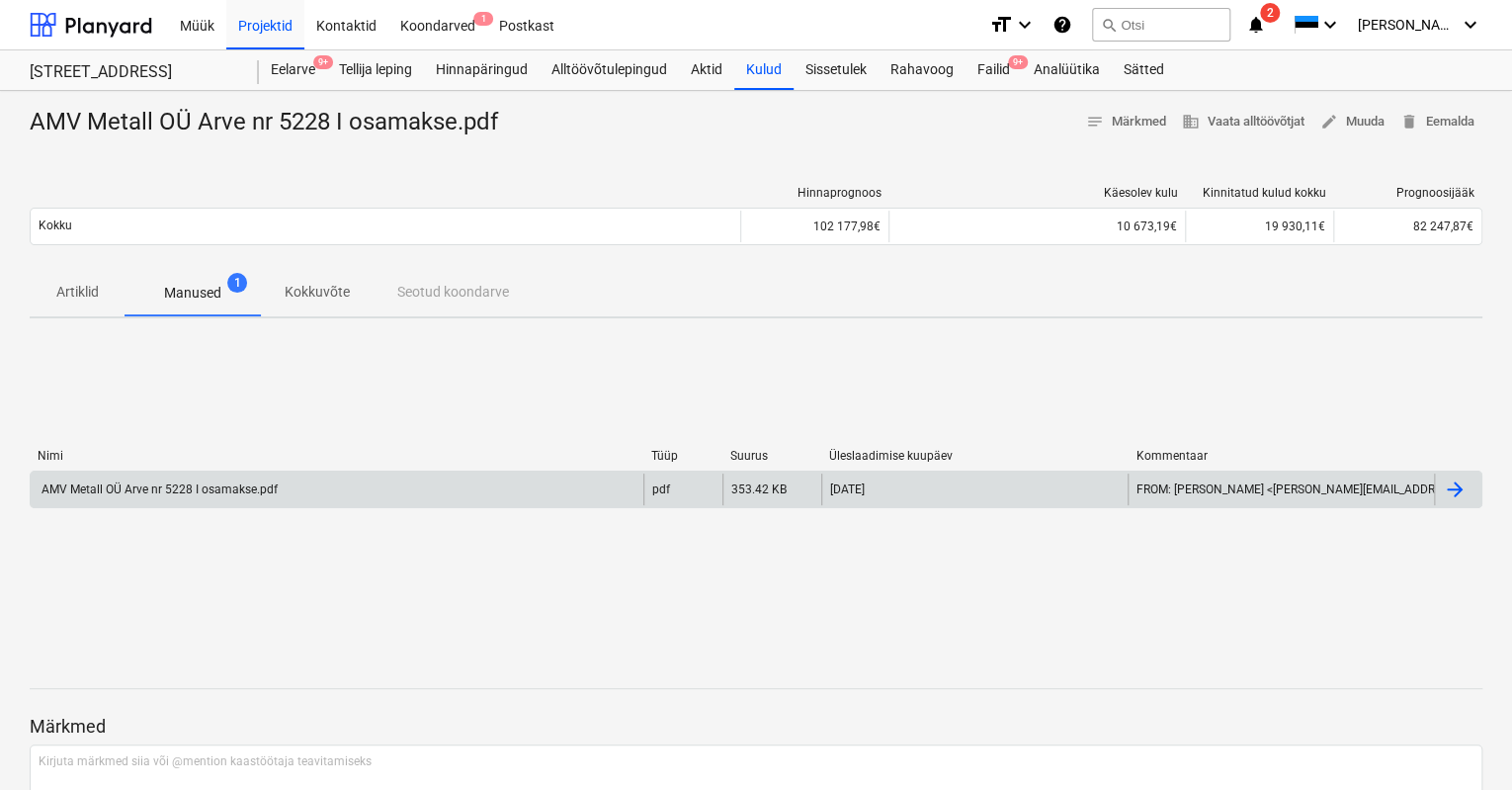 click on "AMV Metall OÜ Arve nr 5228 I osamakse.pdf" at bounding box center (158, 489) 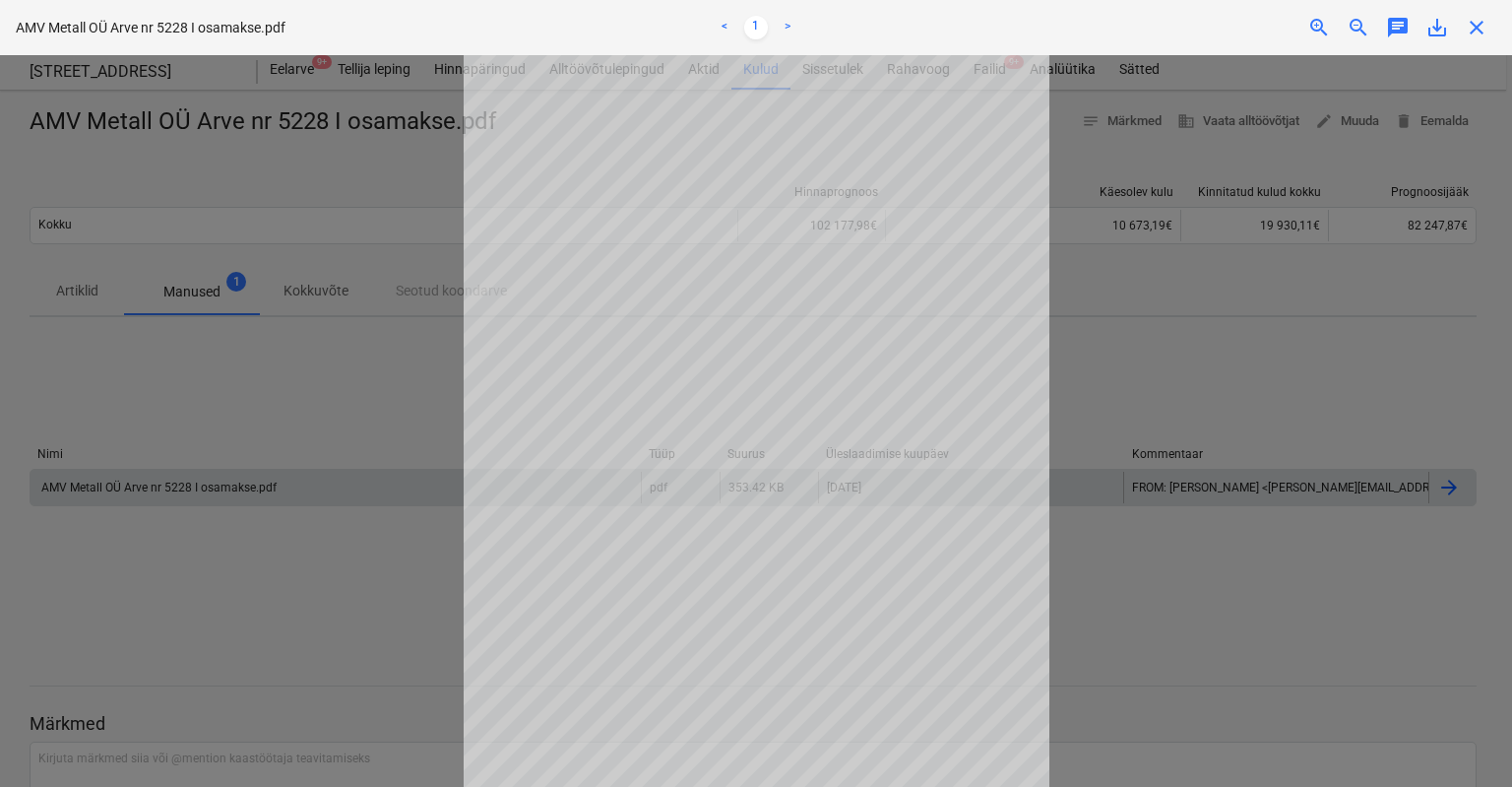 click at bounding box center [756, 421] 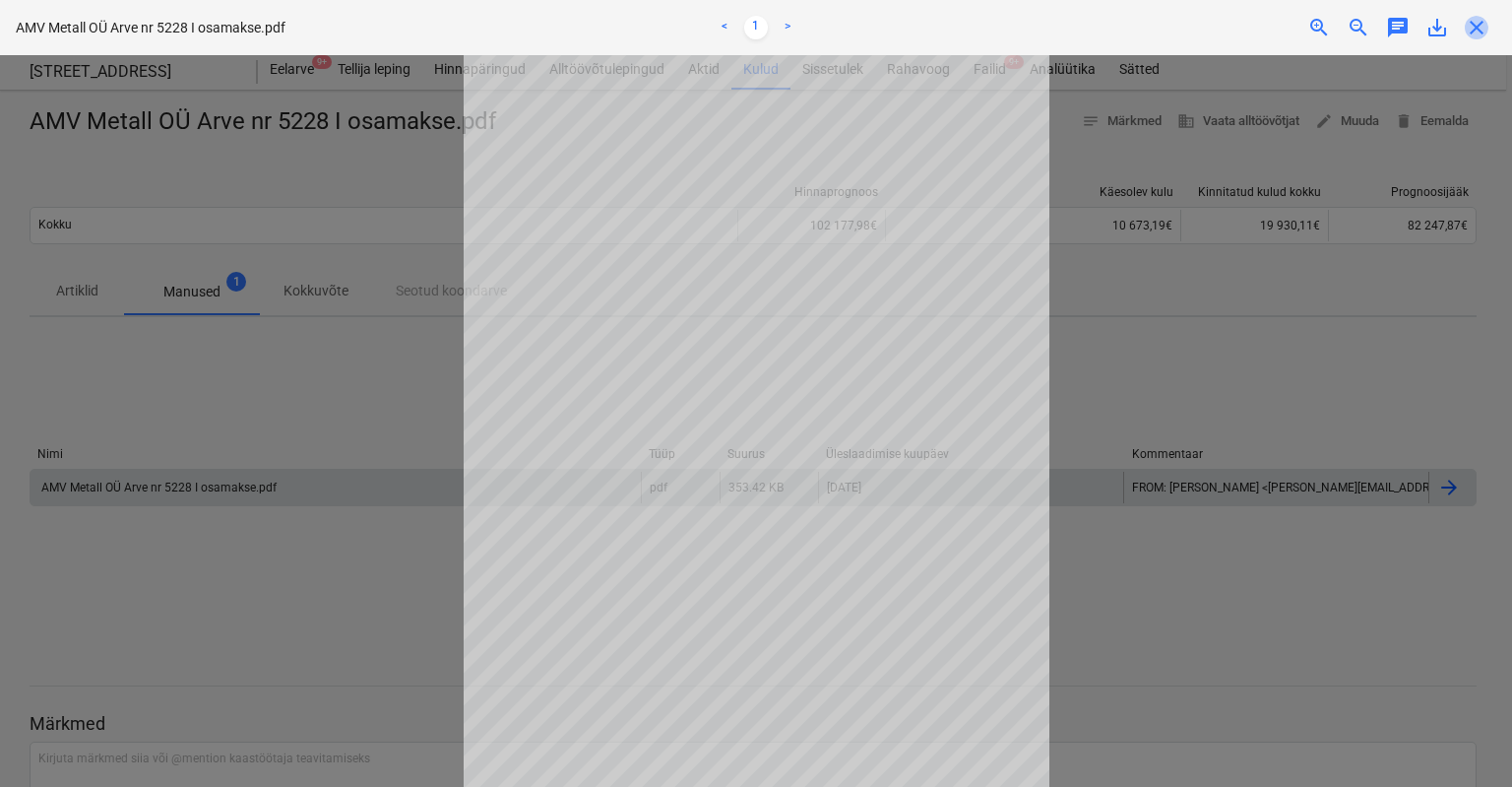 click on "close" at bounding box center (1477, 28) 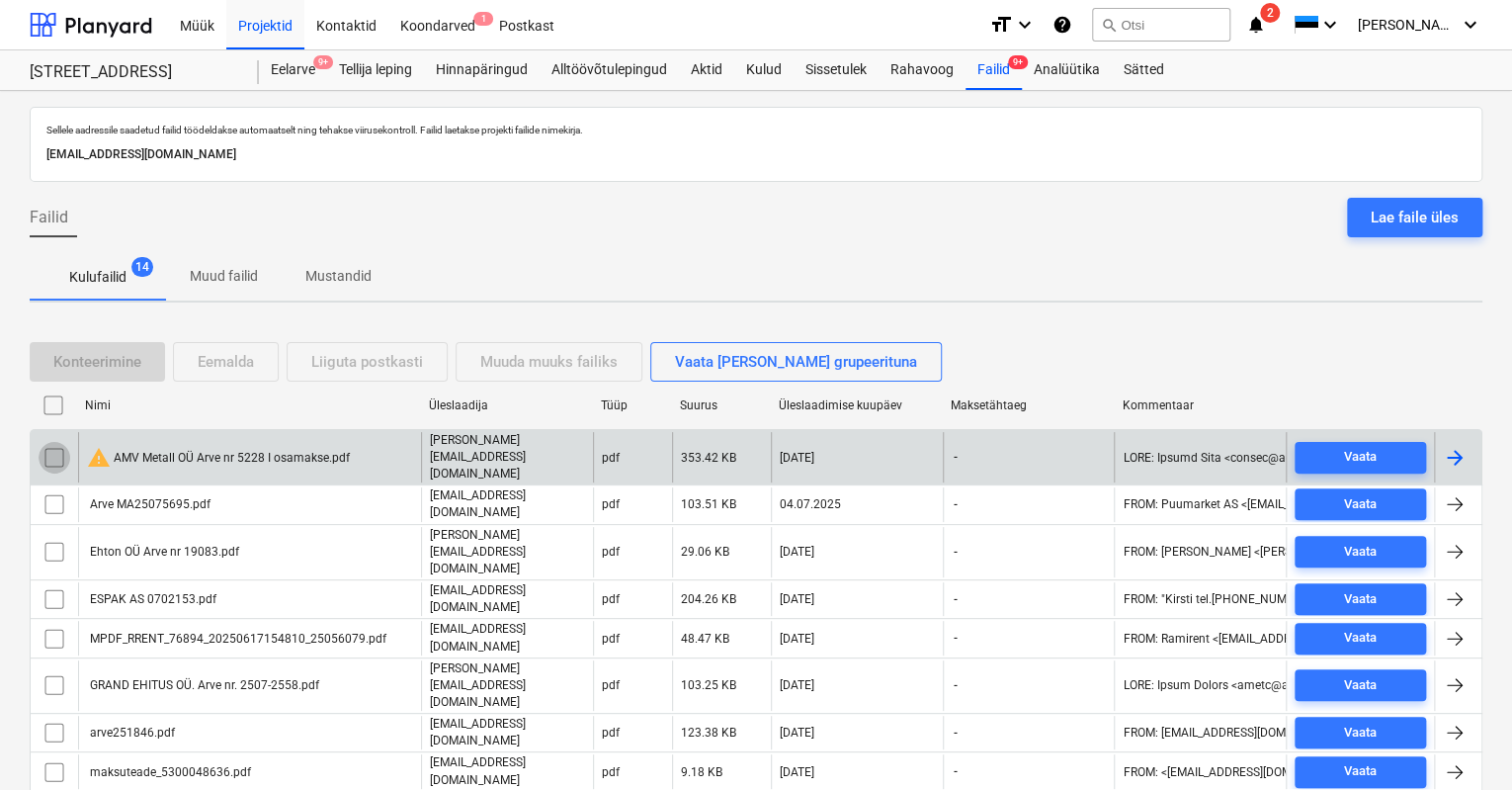 click at bounding box center (54, 458) 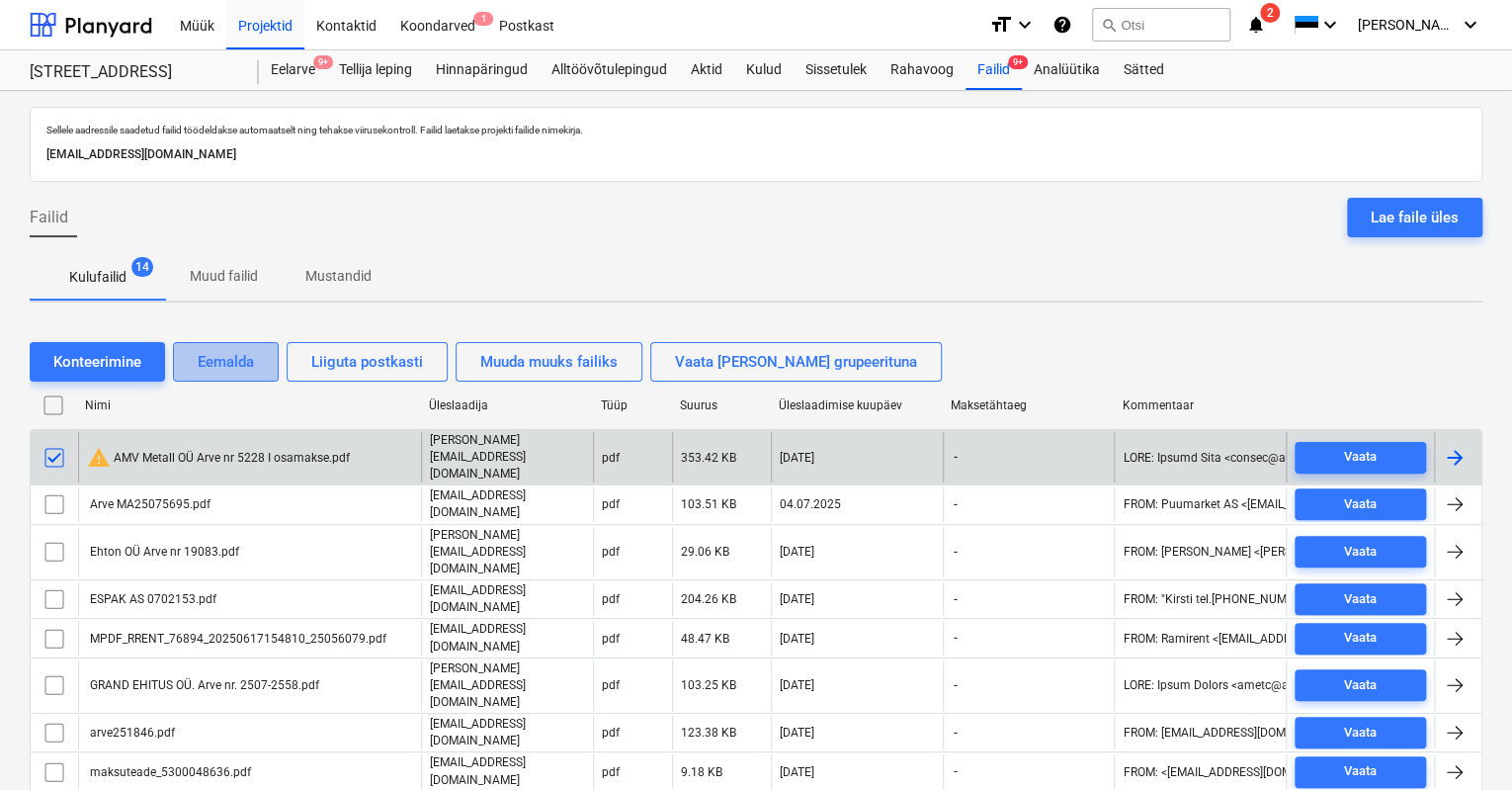 click on "Eemalda" at bounding box center [225, 362] 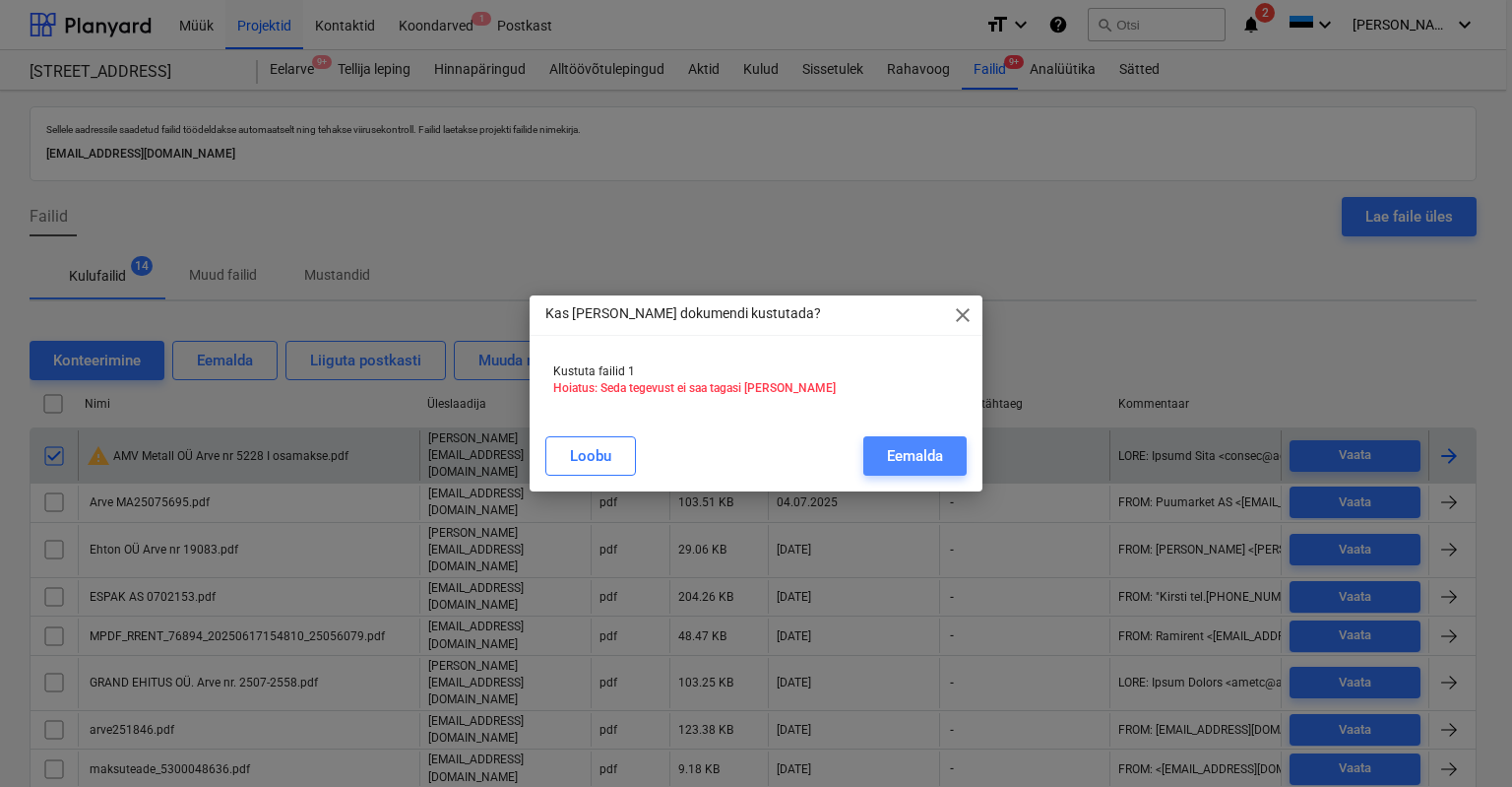 click on "Eemalda" at bounding box center (914, 456) 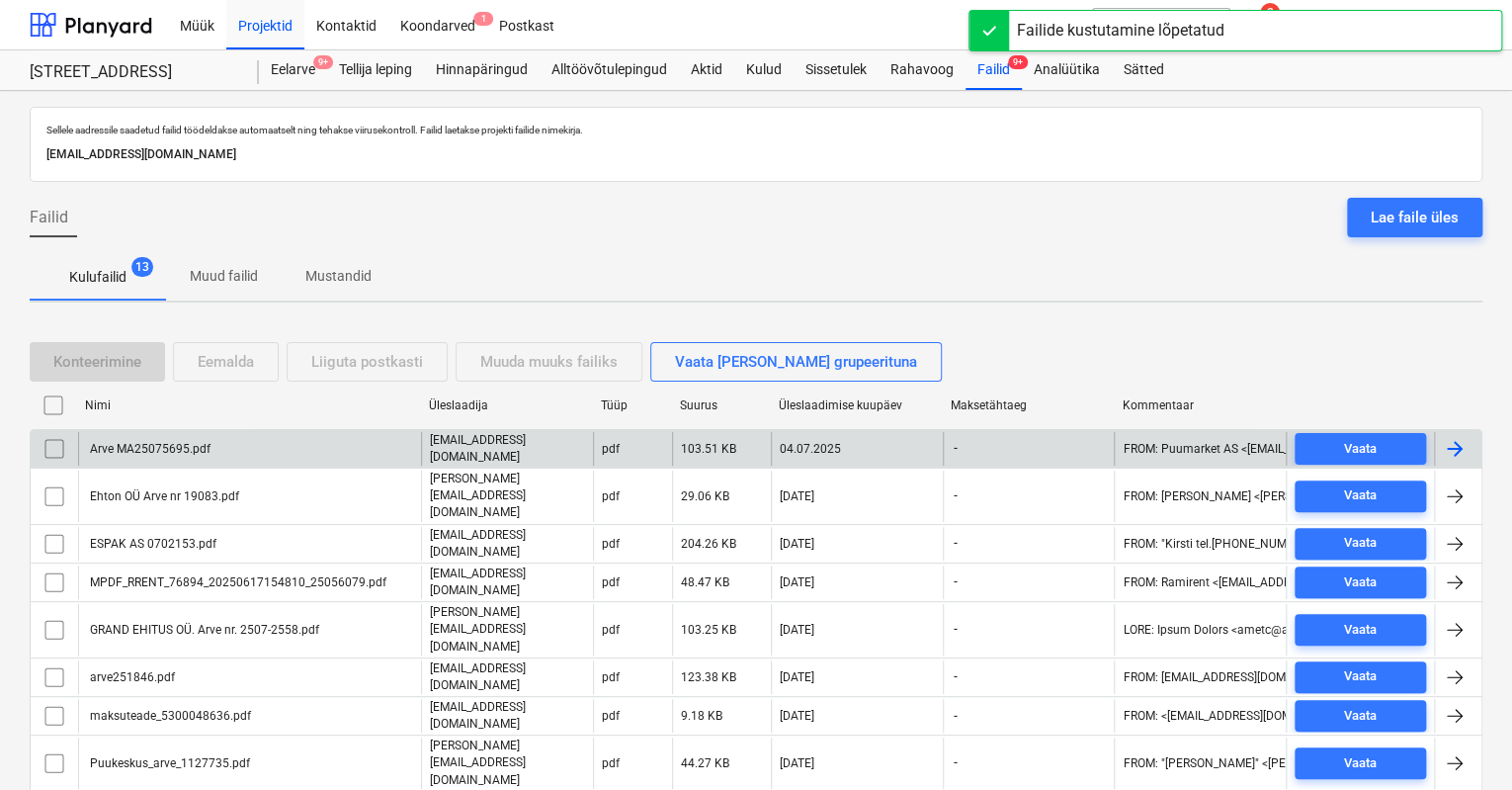 click on "Arve MA25075695.pdf" at bounding box center (148, 449) 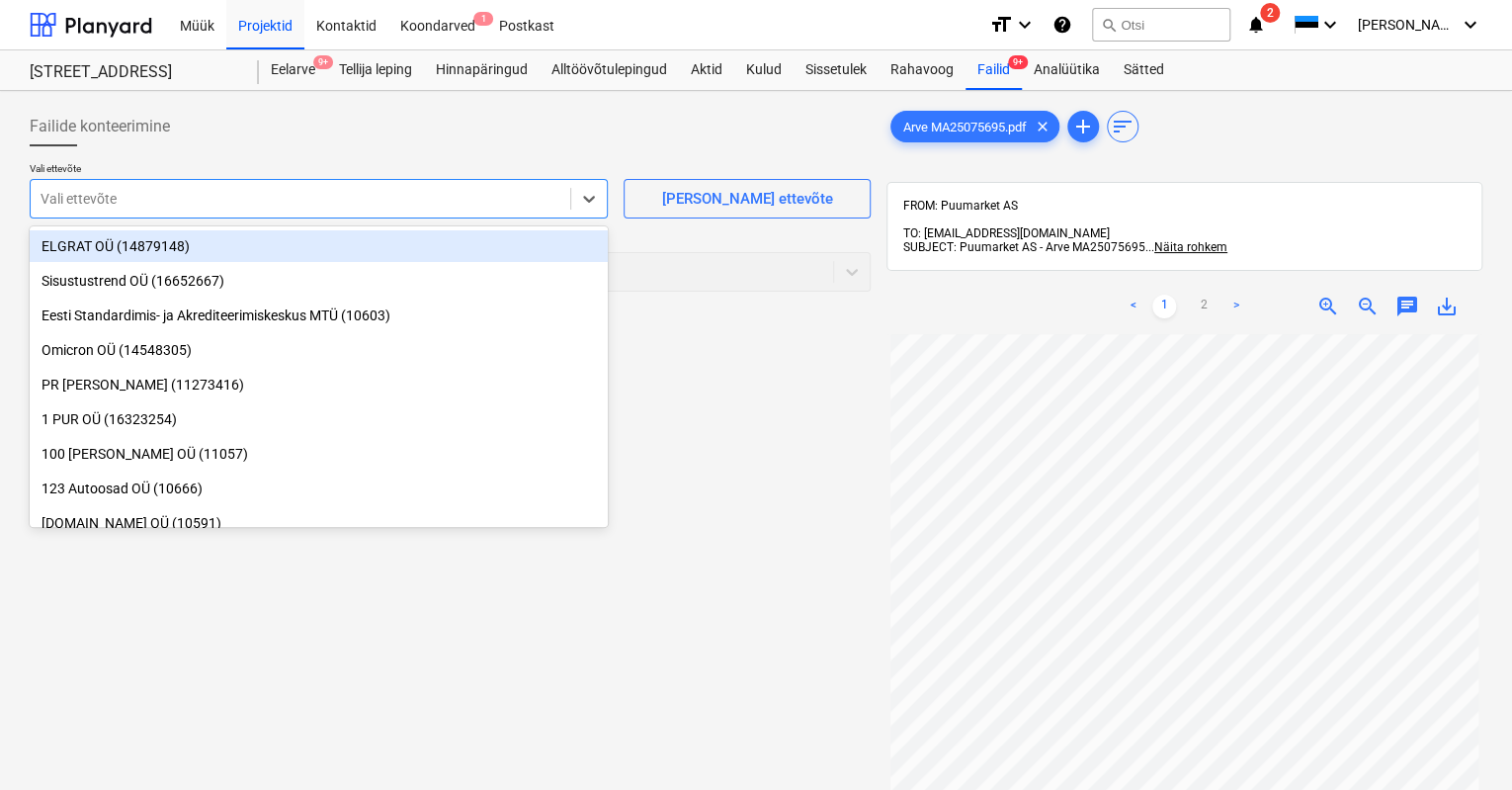 click at bounding box center [300, 199] 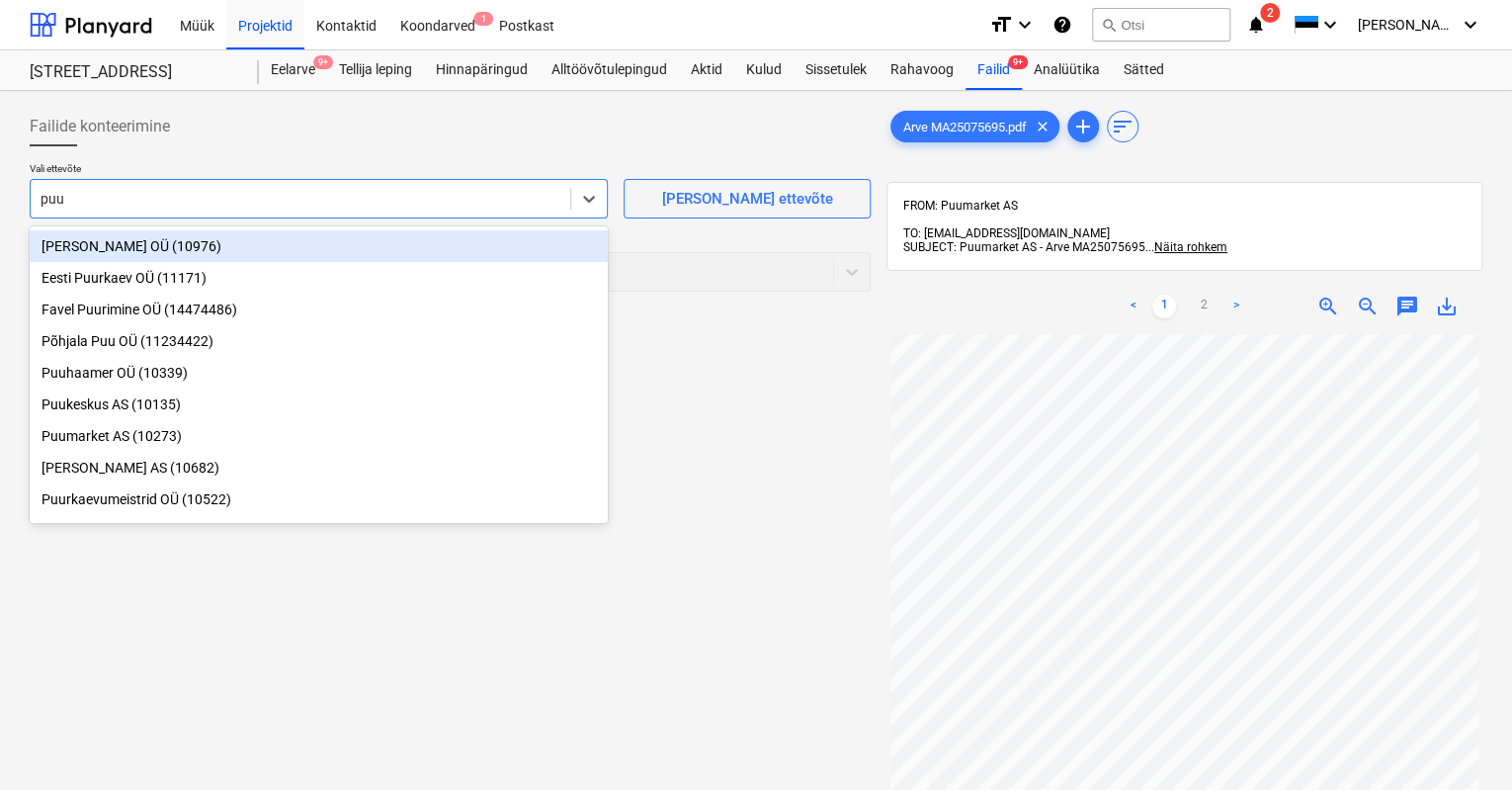 type on "puum" 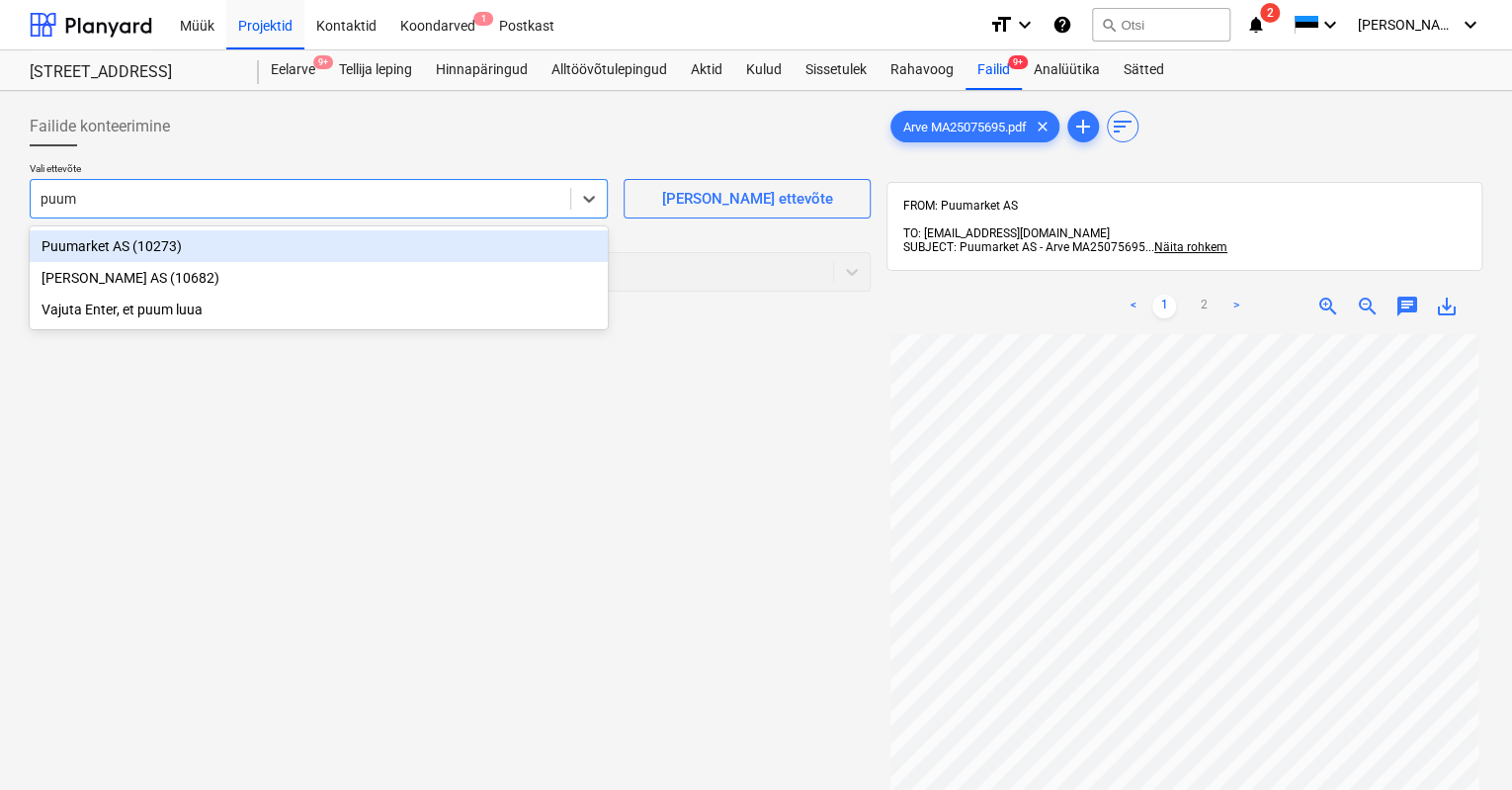 click on "Puumarket AS (10273)" at bounding box center (318, 246) 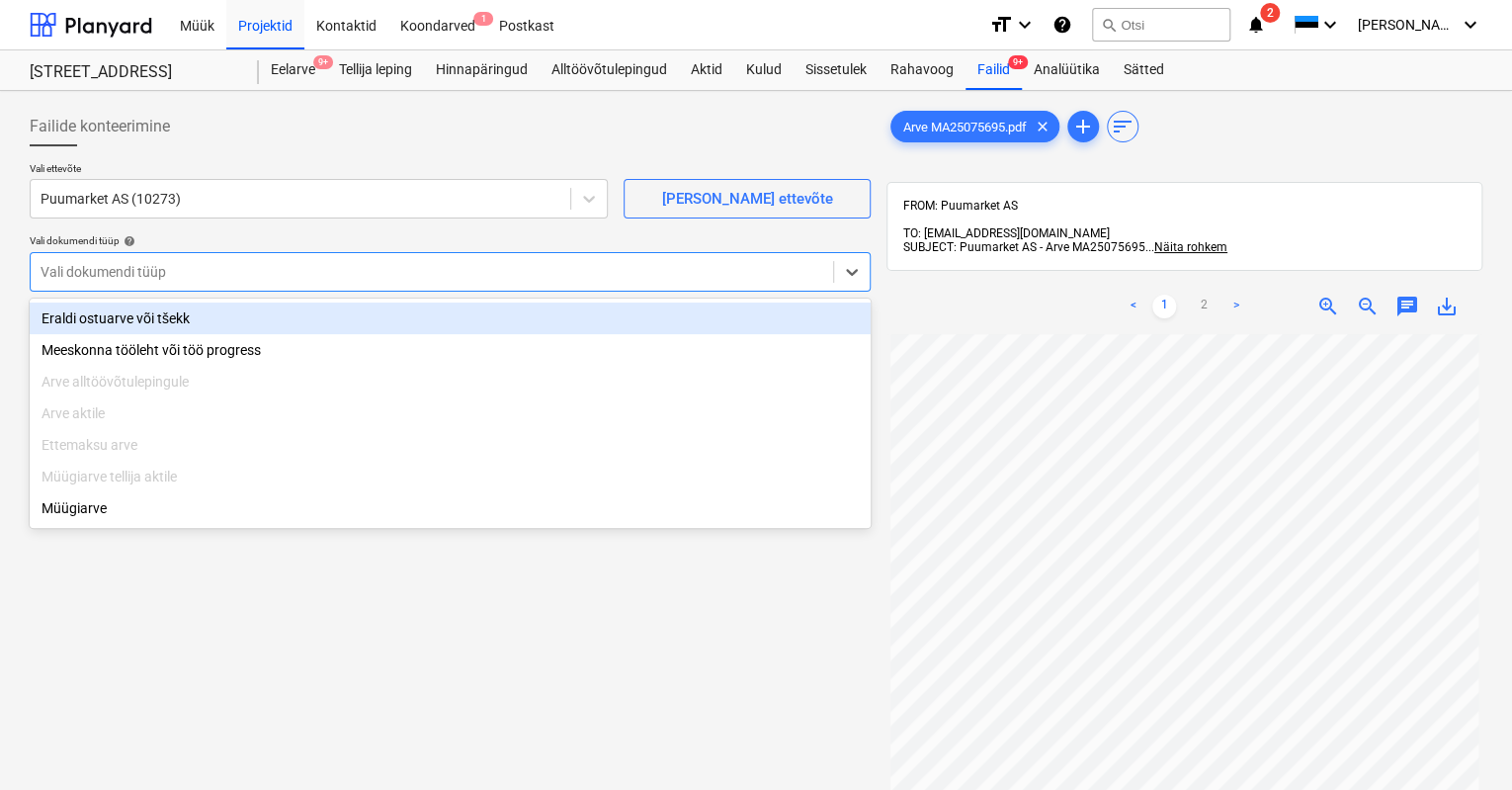 click at bounding box center [432, 272] 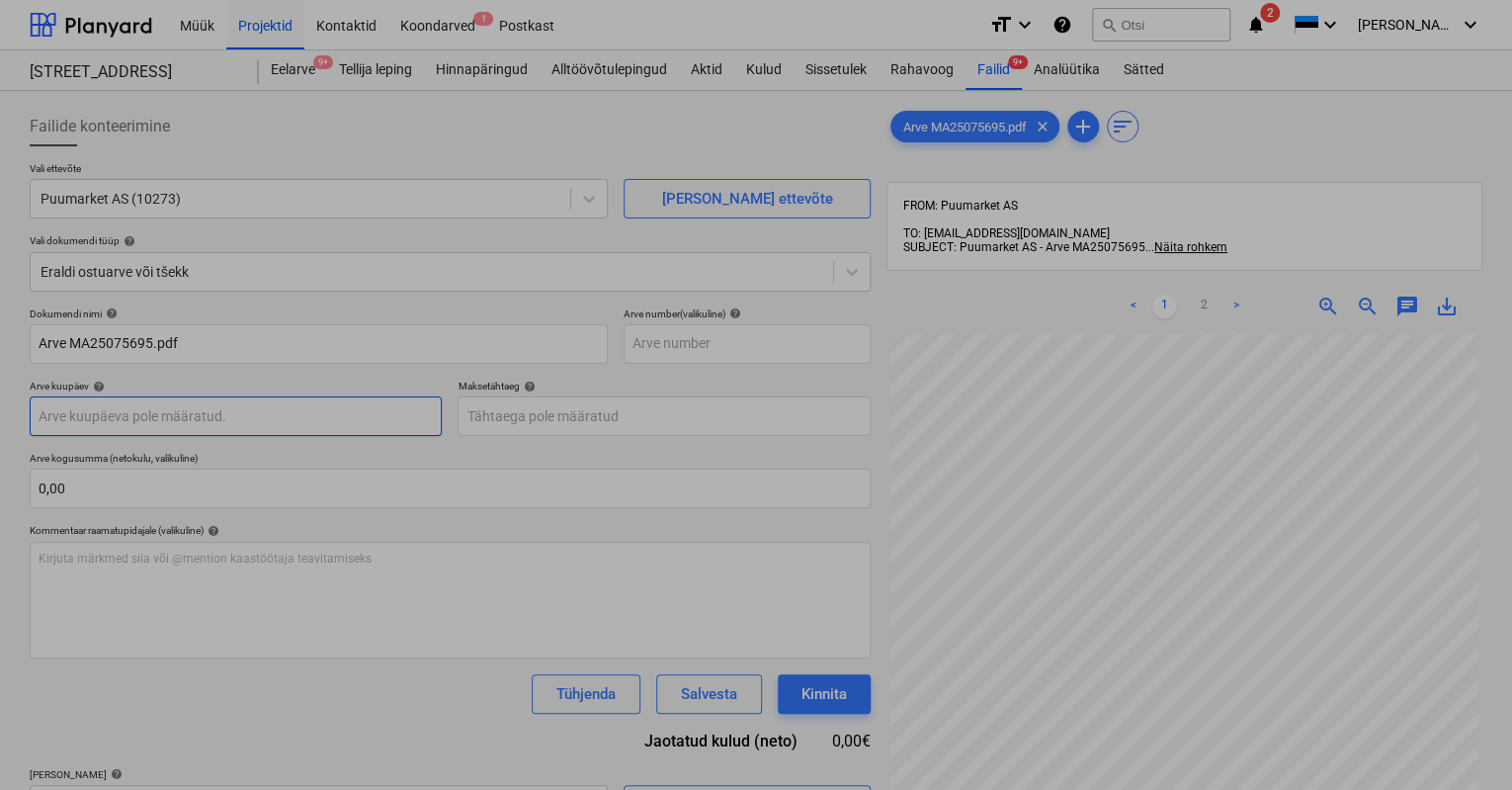 click on "Müük Projektid Kontaktid Koondarved 1 Postkast format_size keyboard_arrow_down help search Otsi notifications 2 keyboard_arrow_down [PERSON_NAME] keyboard_arrow_down [STREET_ADDRESS] 9+ Tellija leping Hinnapäringud Alltöövõtulepingud Aktid Kulud Sissetulek Rahavoog Failid 9+ Analüütika Sätted Failide konteerimine Vali ettevõte Puumarket AS (10273)  [PERSON_NAME] uus ettevõte Vali dokumendi tüüp help Eraldi ostuarve või tšekk Dokumendi nimi help Arve MA25075695.pdf Arve number  (valikuline) help Arve kuupäev help Press the down arrow key to interact with the calendar and
select a date. Press the question mark key to get the keyboard shortcuts for changing dates. Maksetähtaeg help Press the down arrow key to interact with the calendar and
select a date. Press the question mark key to get the keyboard shortcuts for changing dates. Arve kogusumma (netokulu, valikuline) 0,00 Kommentaar raamatupidajale (valikuline) help [PERSON_NAME] märkmed siia või @mention kaastöötaja teavitamiseks <" at bounding box center [756, 395] 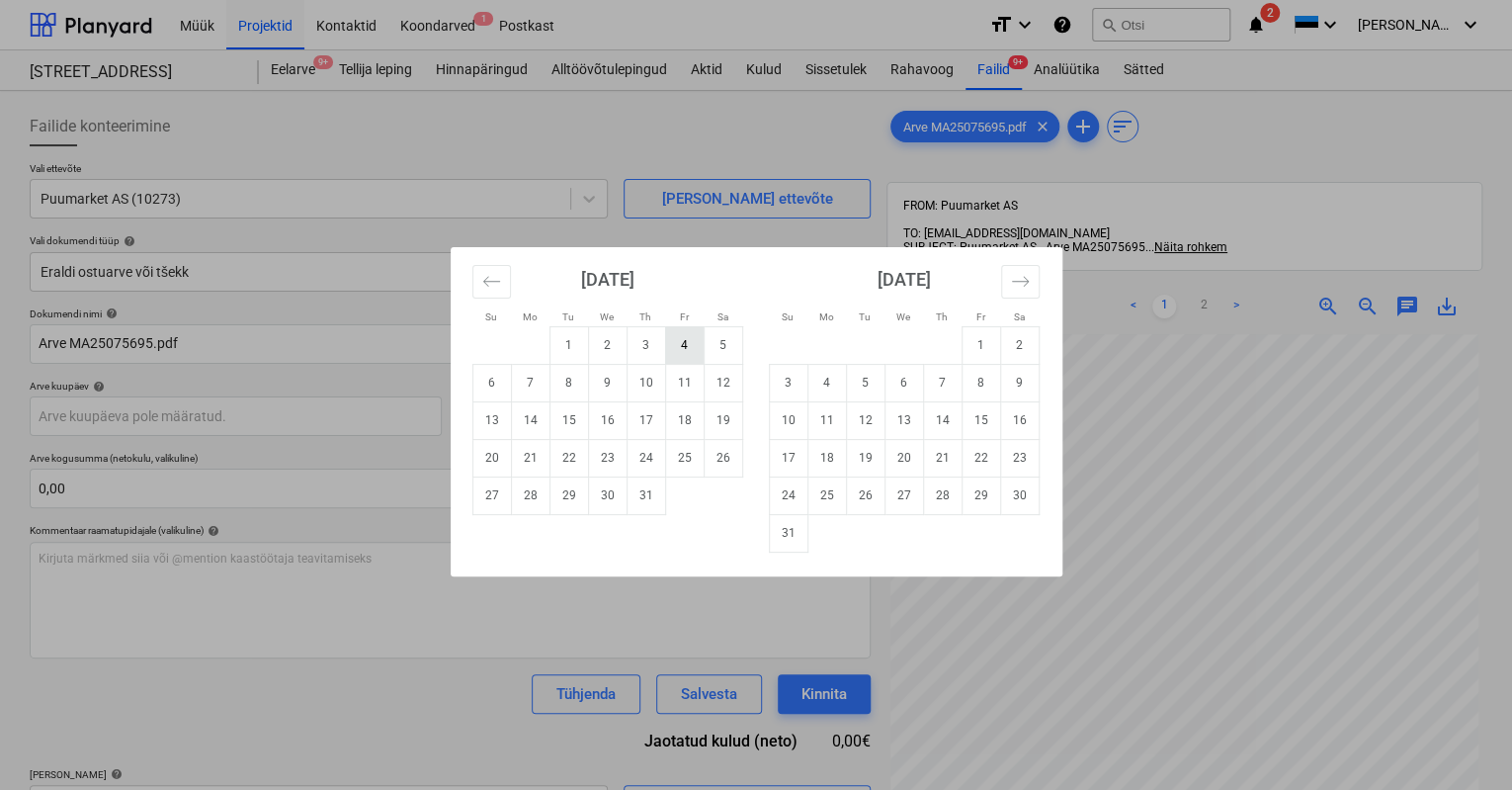 click on "4" at bounding box center (684, 345) 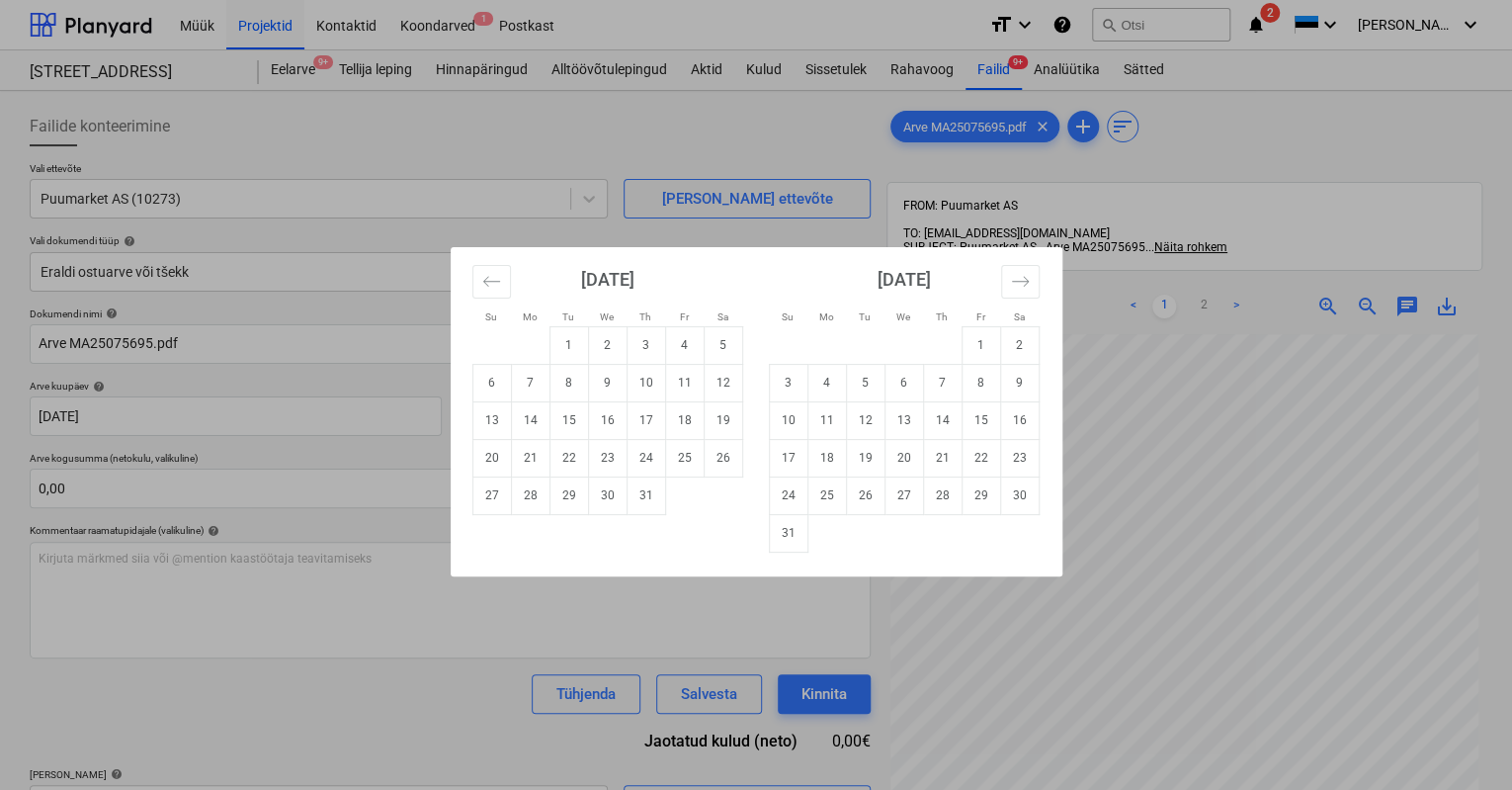 click on "Müük Projektid Kontaktid Koondarved 1 Postkast format_size keyboard_arrow_down help search Otsi notifications 2 keyboard_arrow_down [PERSON_NAME] keyboard_arrow_down [STREET_ADDRESS] 9+ Tellija leping Hinnapäringud Alltöövõtulepingud Aktid Kulud Sissetulek Rahavoog Failid 9+ Analüütika Sätted Failide konteerimine Vali ettevõte Puumarket AS (10273)  [PERSON_NAME] uus ettevõte Vali dokumendi tüüp help Eraldi ostuarve või tšekk Dokumendi nimi help Arve MA25075695.pdf Arve number  (valikuline) help Arve kuupäev help [DATE] 04.07.2025 Press the down arrow key to interact with the calendar and
select a date. Press the question mark key to get the keyboard shortcuts for changing dates. Maksetähtaeg help Press the down arrow key to interact with the calendar and
select a date. Press the question mark key to get the keyboard shortcuts for changing dates. Arve kogusumma (netokulu, valikuline) 0,00 Kommentaar raamatupidajale (valikuline) help ﻿ Tühjenda Salvesta Kinnita 0,00€ add" at bounding box center [756, 395] 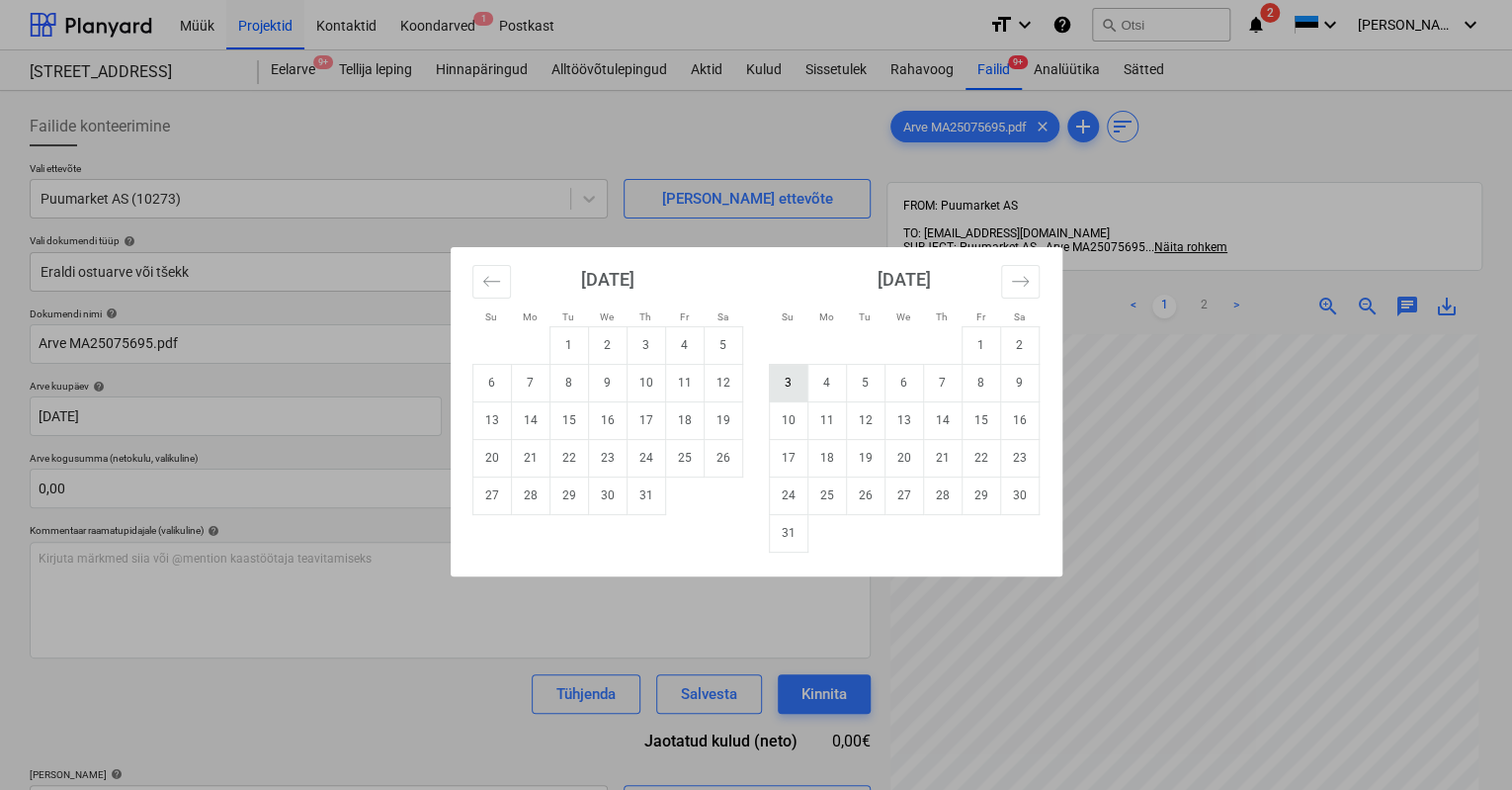 click on "3" at bounding box center (788, 383) 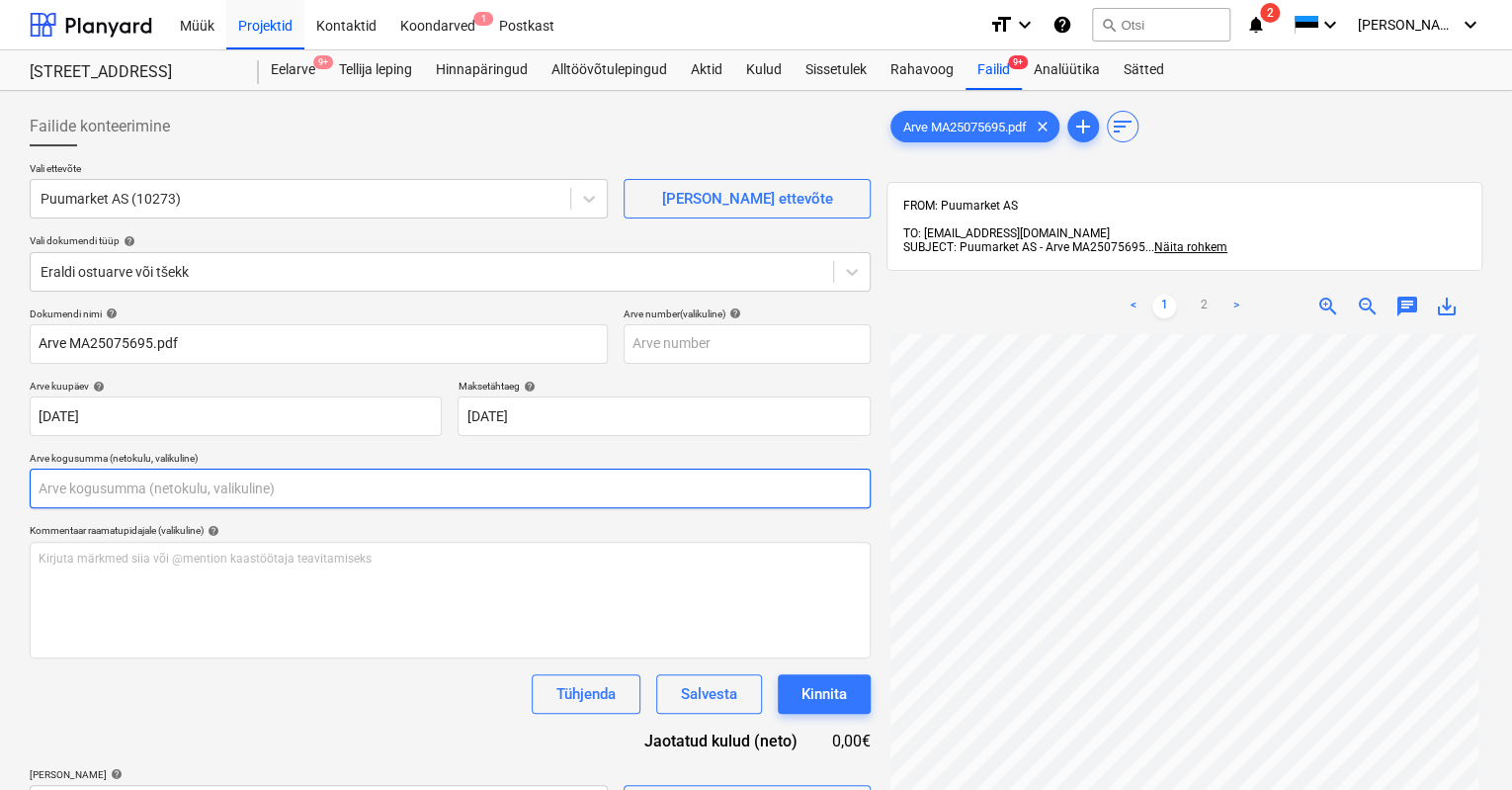 click at bounding box center (450, 488) 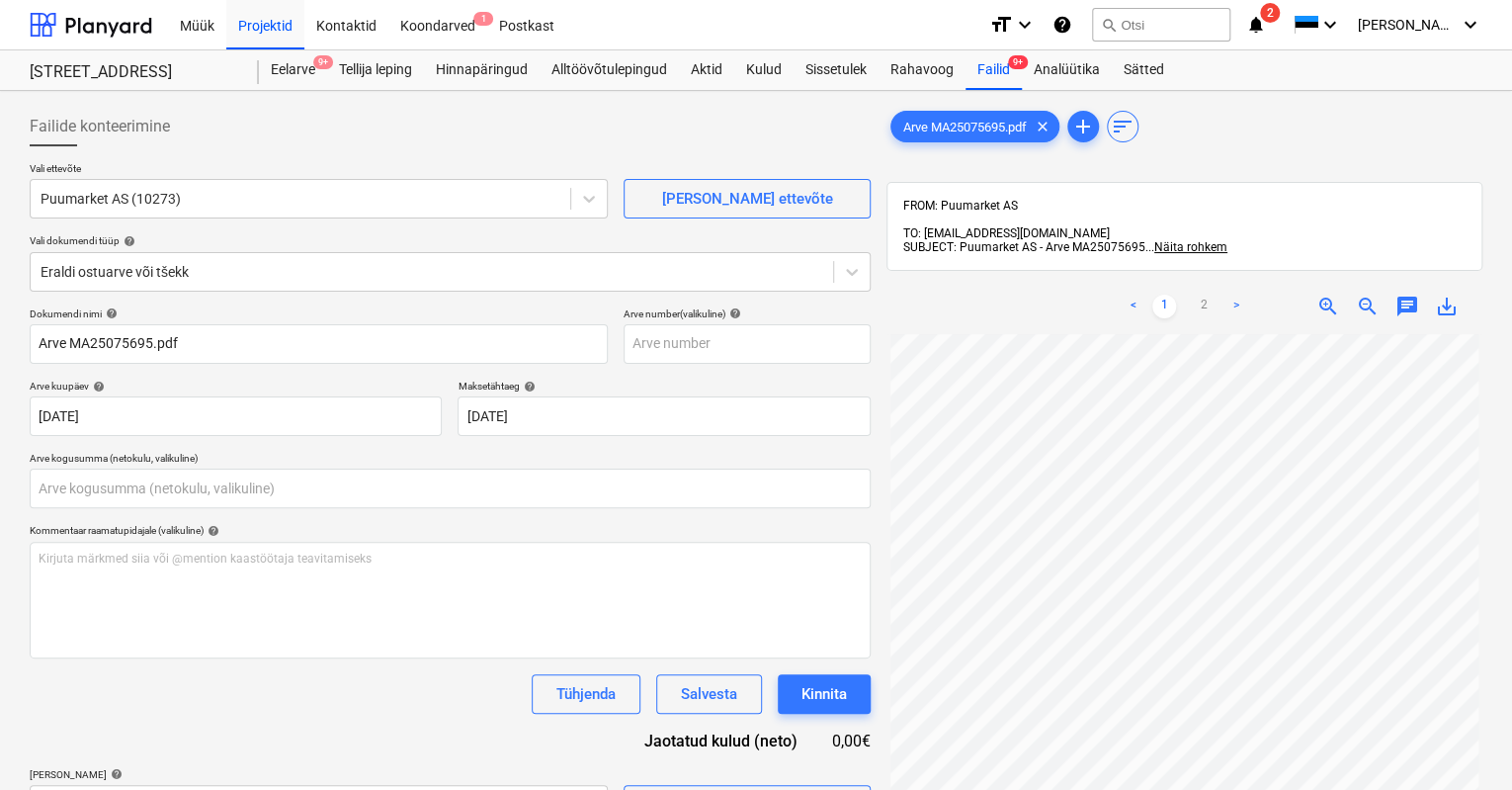 scroll, scrollTop: 111, scrollLeft: 0, axis: vertical 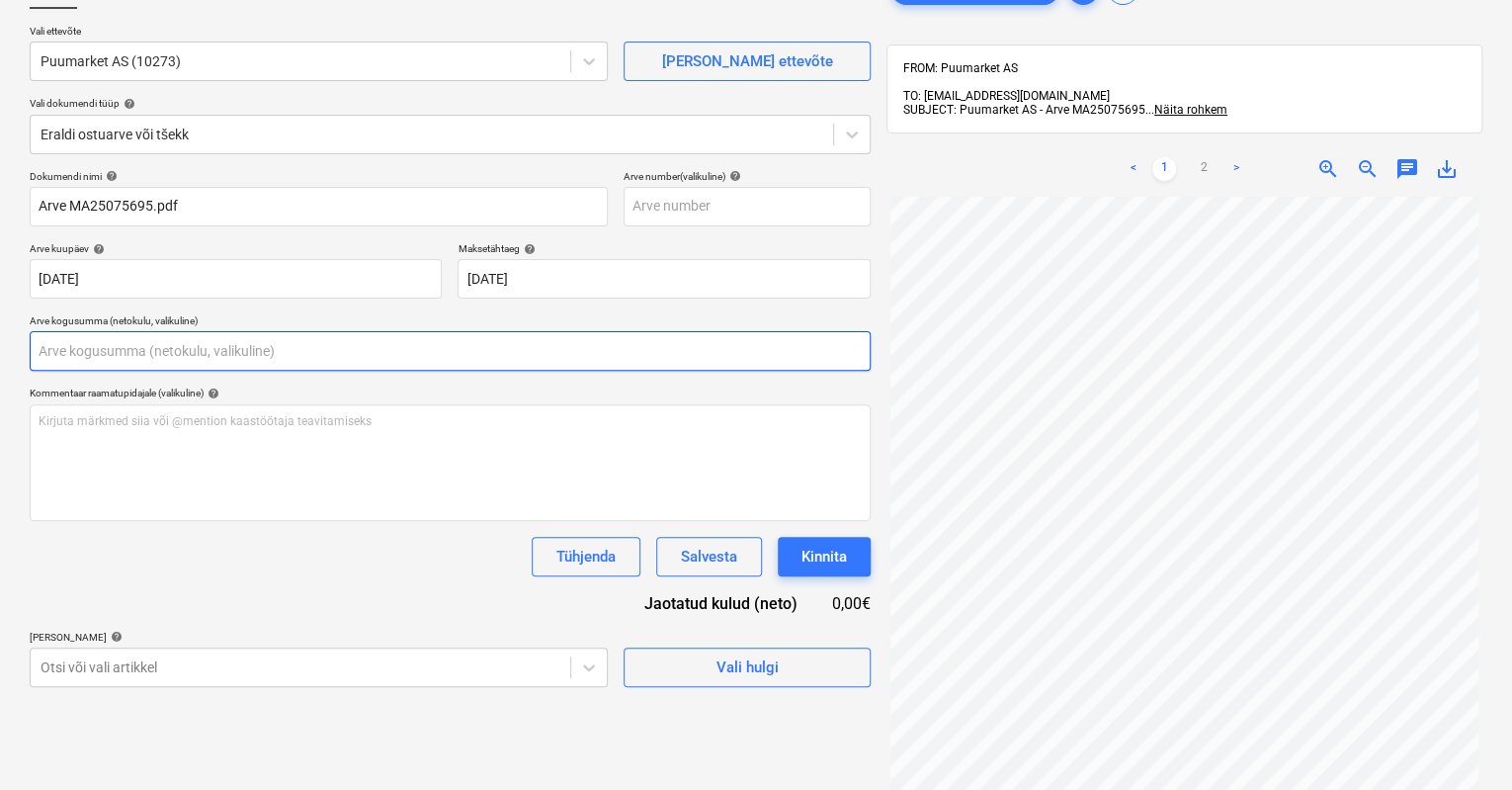 click at bounding box center [450, 351] 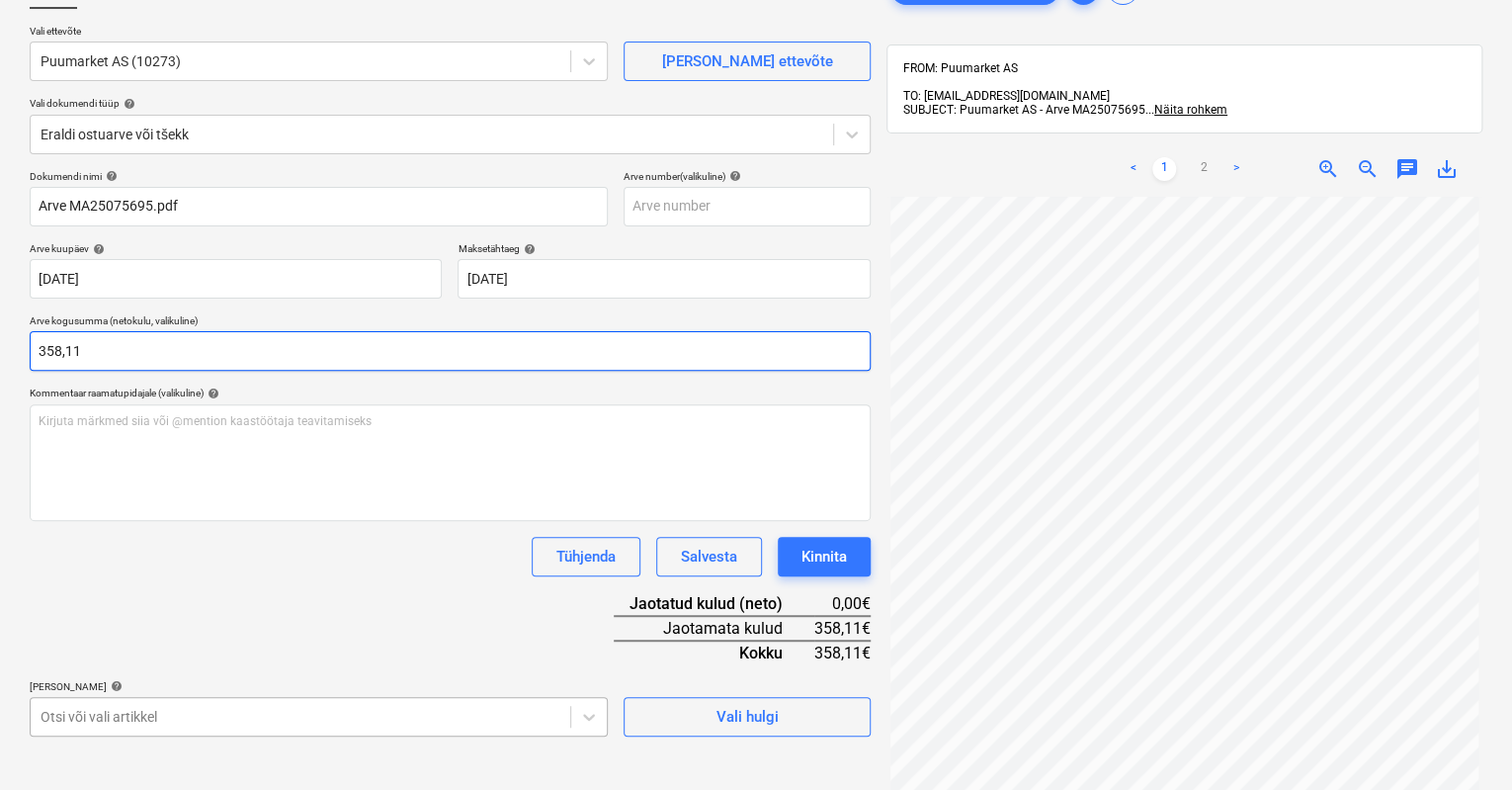 type on "358,11" 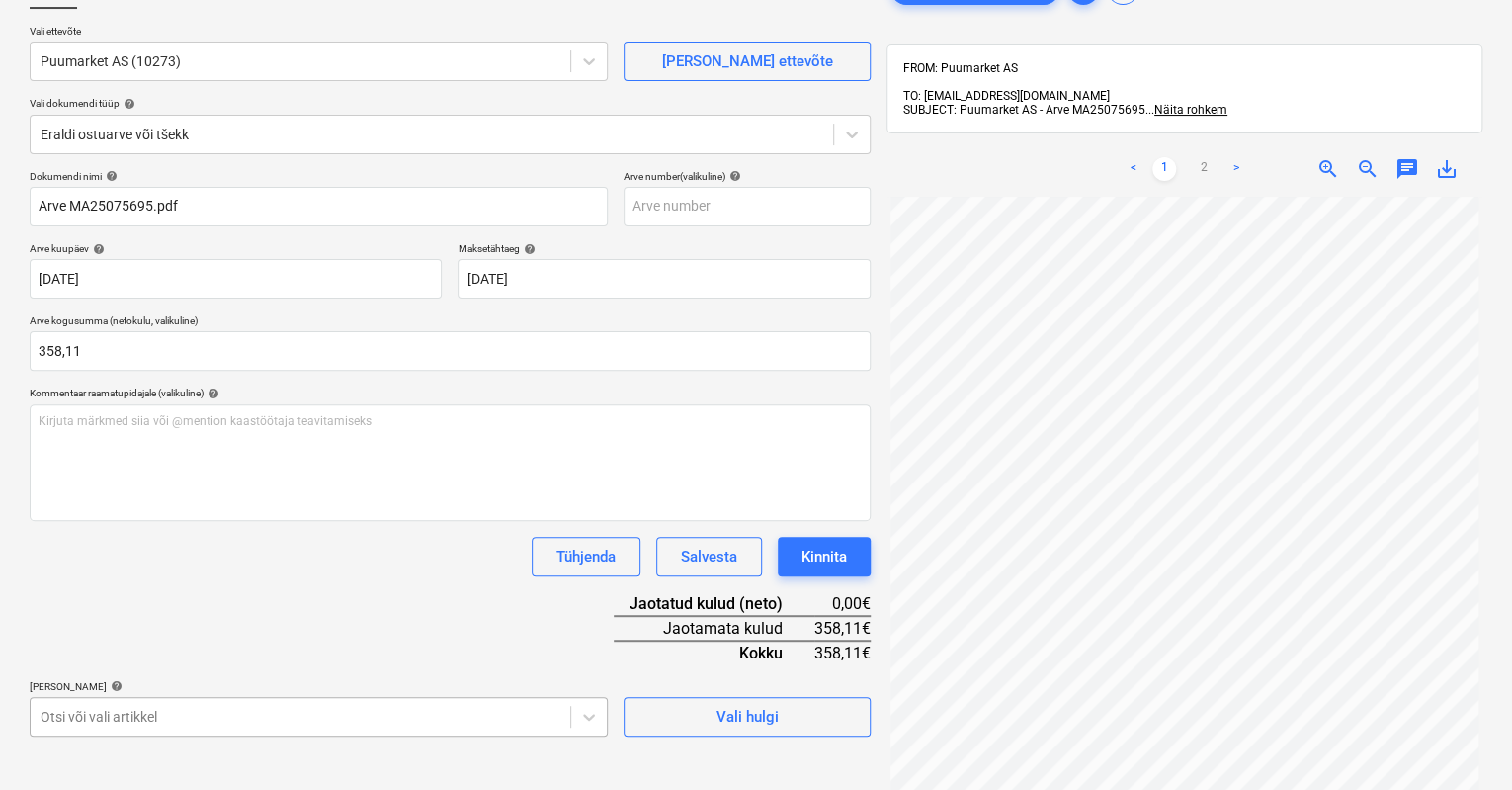 scroll, scrollTop: 392, scrollLeft: 0, axis: vertical 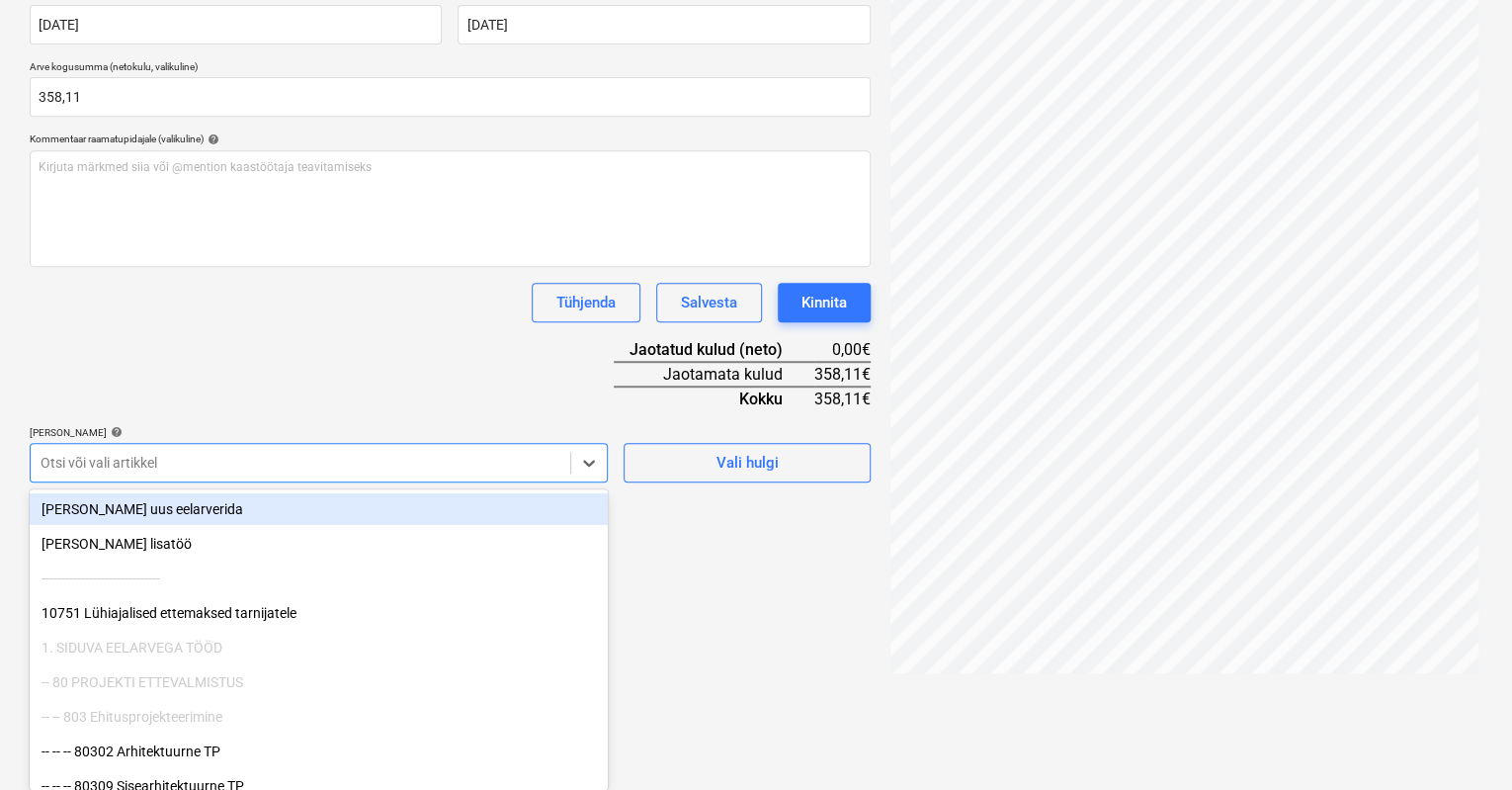 click on "Müük Projektid Kontaktid Koondarved 1 Postkast format_size keyboard_arrow_down help search Otsi notifications 2 keyboard_arrow_down [PERSON_NAME] keyboard_arrow_down [STREET_ADDRESS] 9+ Tellija leping Hinnapäringud Alltöövõtulepingud Aktid Kulud Sissetulek Rahavoog Failid 9+ Analüütika Sätted Failide konteerimine Vali ettevõte Puumarket AS (10273)  [PERSON_NAME] uus ettevõte Vali dokumendi tüüp help Eraldi ostuarve või tšekk Dokumendi nimi help Arve MA25075695.pdf Arve number  (valikuline) help Arve kuupäev help [DATE] 04.07.2025 Press the down arrow key to interact with the calendar and
select a date. Press the question mark key to get the keyboard shortcuts for changing dates. Maksetähtaeg help [DATE] 03.08.2025 Press the down arrow key to interact with the calendar and
select a date. Press the question mark key to get the keyboard shortcuts for changing dates. Arve kogusumma (netokulu, valikuline) 358,11 Kommentaar raamatupidajale (valikuline) help ﻿ Tühjenda add" at bounding box center [756, 3] 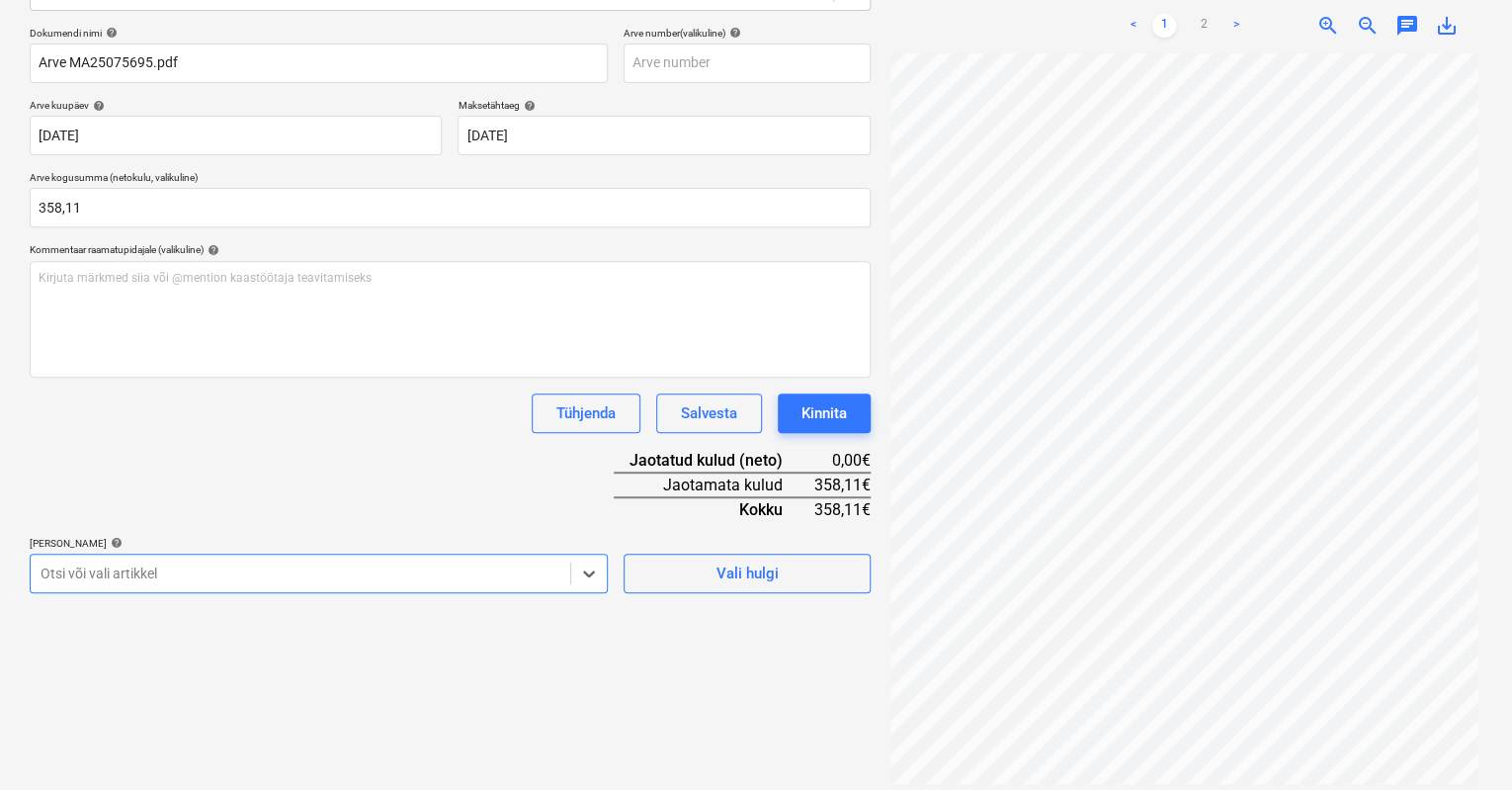 click on "Dokumendi nimi help Arve MA25075695.pdf Arve number  (valikuline) help Arve kuupäev help [DATE] 04.07.2025 Press the down arrow key to interact with the calendar and
select a date. Press the question mark key to get the keyboard shortcuts for changing dates. Maksetähtaeg help [DATE] 03.08.2025 Press the down arrow key to interact with the calendar and
select a date. Press the question mark key to get the keyboard shortcuts for changing dates. Arve kogusumma (netokulu, valikuline) 358,11 Kommentaar raamatupidajale (valikuline) help [PERSON_NAME] märkmed siia või @mention kaastöötaja teavitamiseks ﻿ Tühjenda Salvesta Kinnita Jaotatud kulud (neto) 0,00€ Jaotamata kulud 358,11€ Kokku 358,11€ [PERSON_NAME] artiklid help   Select is focused ,type to refine list, press Down to open the menu,  Otsi või vali artikkel Vali hulgi" at bounding box center (450, 309) 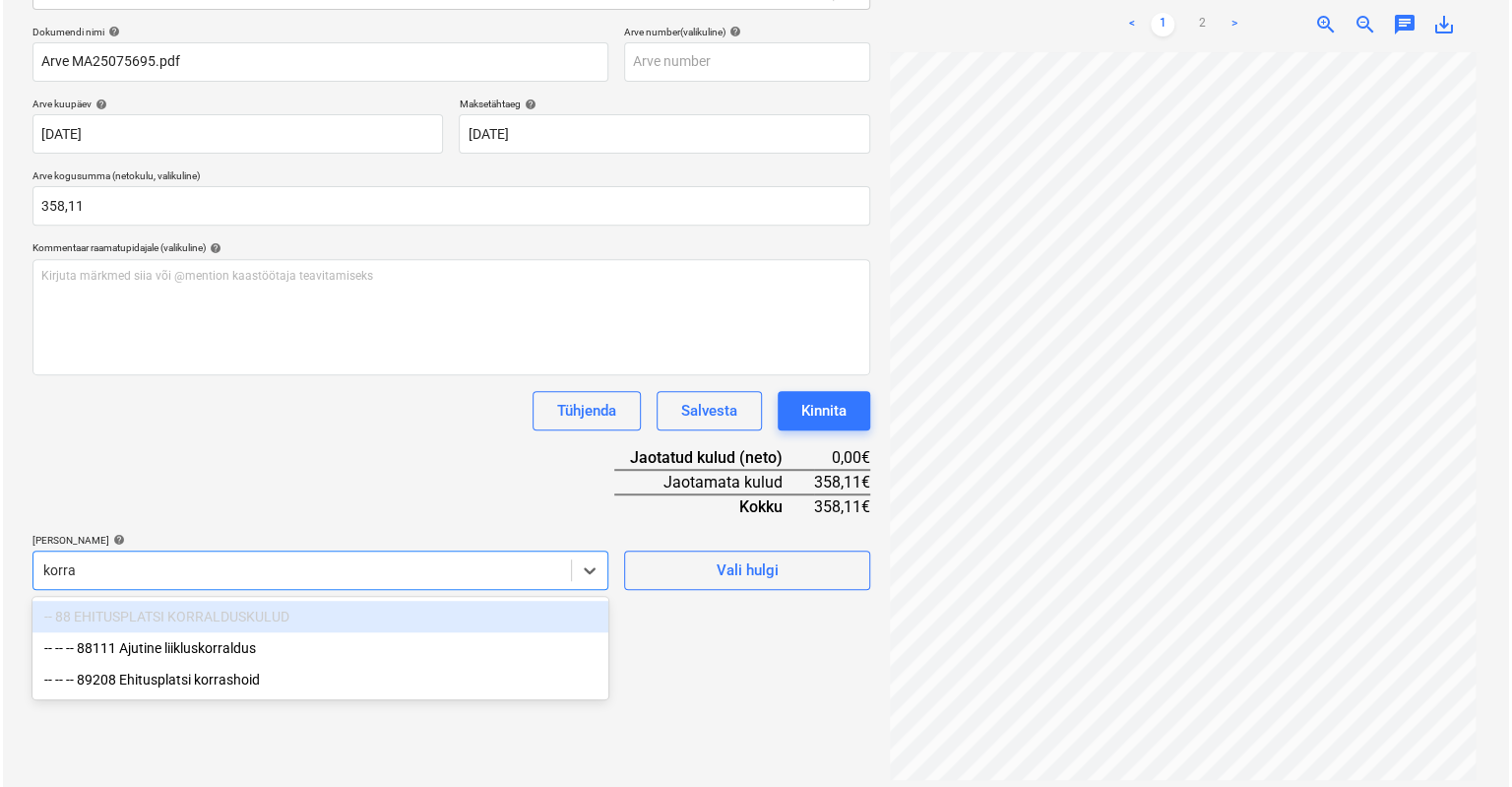 scroll, scrollTop: 280, scrollLeft: 0, axis: vertical 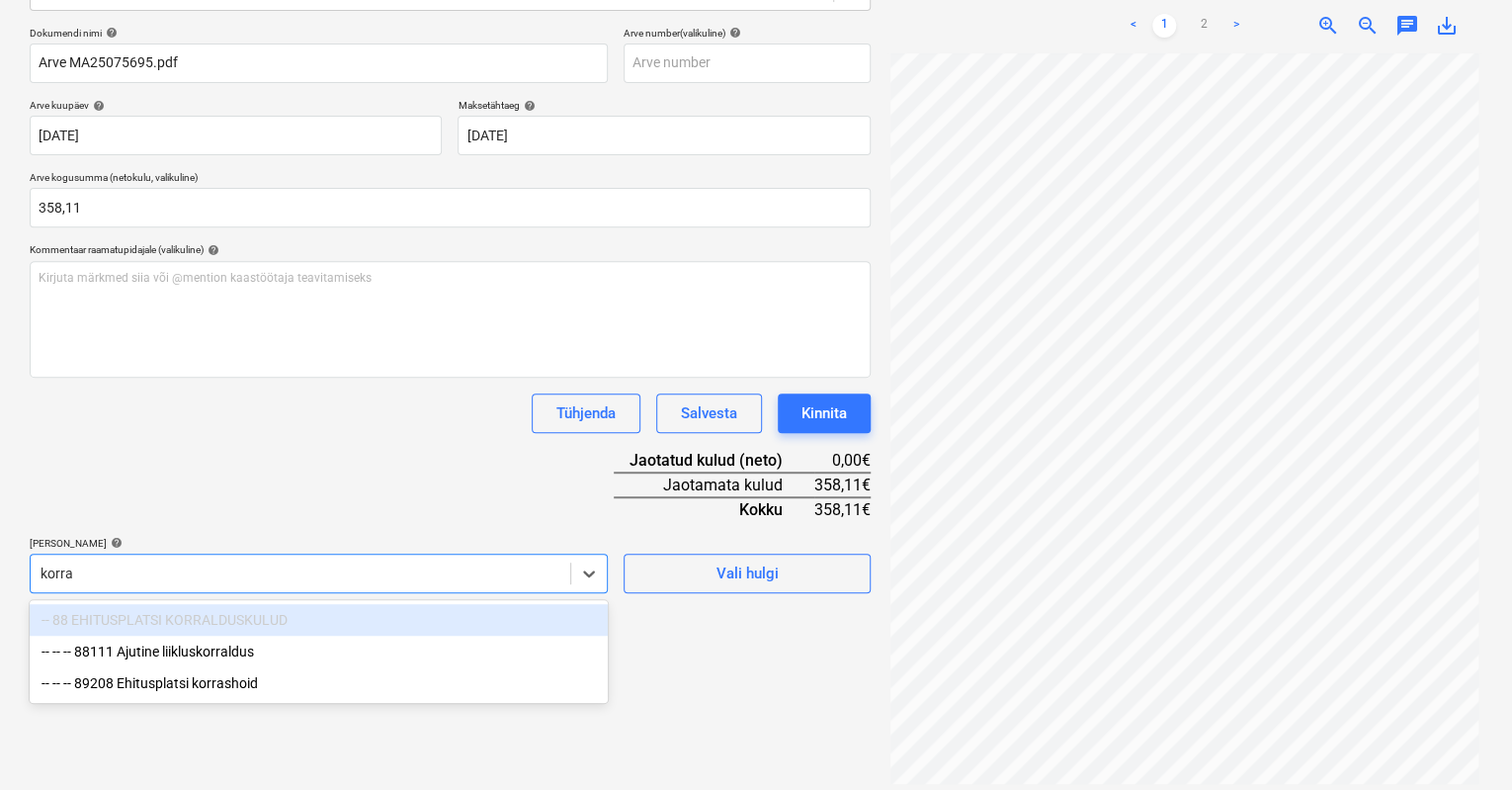 type on "korras" 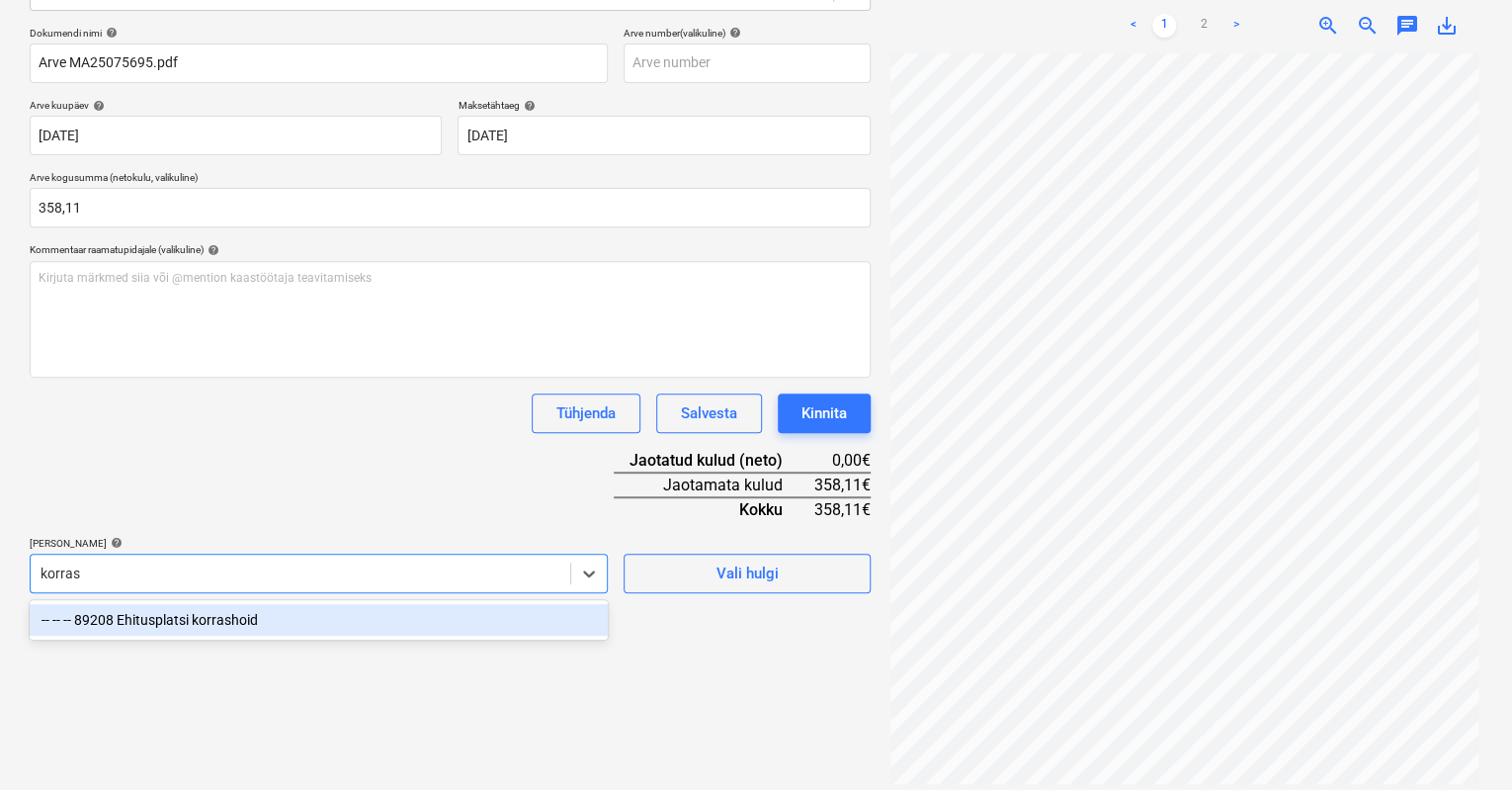 click on "-- -- --  89208 Ehitusplatsi korrashoid" at bounding box center (318, 620) 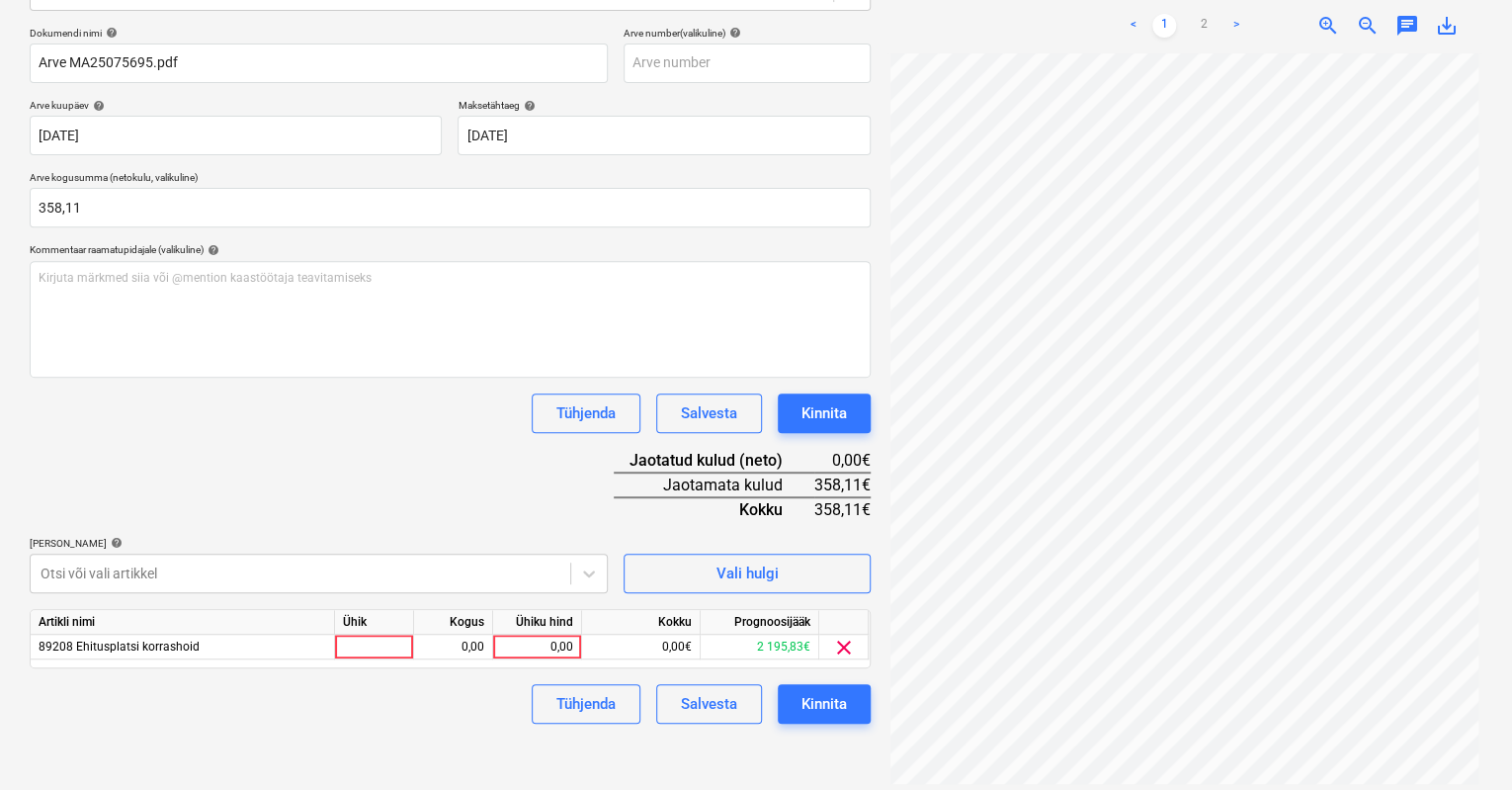 click on "Failide konteerimine Vali ettevõte Puumarket AS (10273)  [PERSON_NAME] ettevõte Vali dokumendi tüüp help Eraldi ostuarve või tšekk Dokumendi nimi help Arve MA25075695.pdf Arve number  (valikuline) help Arve kuupäev help [DATE] 04.07.2025 Press the down arrow key to interact with the calendar and
select a date. Press the question mark key to get the keyboard shortcuts for changing dates. Maksetähtaeg help [DATE] 03.08.2025 Press the down arrow key to interact with the calendar and
select a date. Press the question mark key to get the keyboard shortcuts for changing dates. Arve kogusumma (netokulu, valikuline) 358,11 Kommentaar raamatupidajale (valikuline) help Kirjuta märkmed siia või @mention kaastöötaja teavitamiseks ﻿ Tühjenda Salvesta Kinnita Jaotatud kulud (neto) 0,00€ Jaotamata kulud 358,11€ Kokku 358,11€ [PERSON_NAME] artiklid help Otsi või vali artikkel Vali hulgi Artikli nimi Ühik Kogus Ühiku hind Kokku Prognoosijääk 89208 Ehitusplatsi korrashoid 0,00 0,00 0,00€ 2 195,83€" at bounding box center (450, 301) 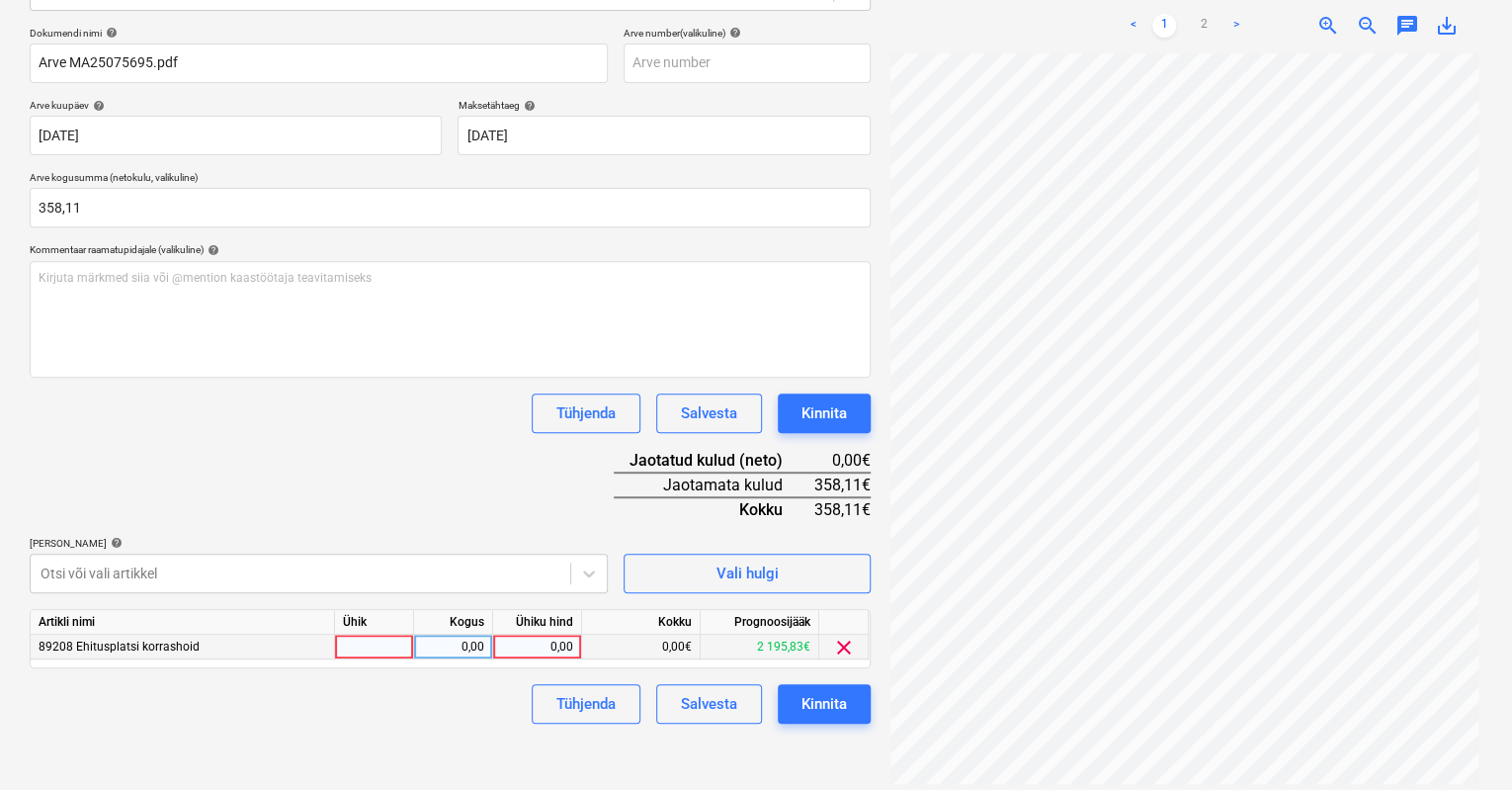 click on "0,00" at bounding box center [537, 647] 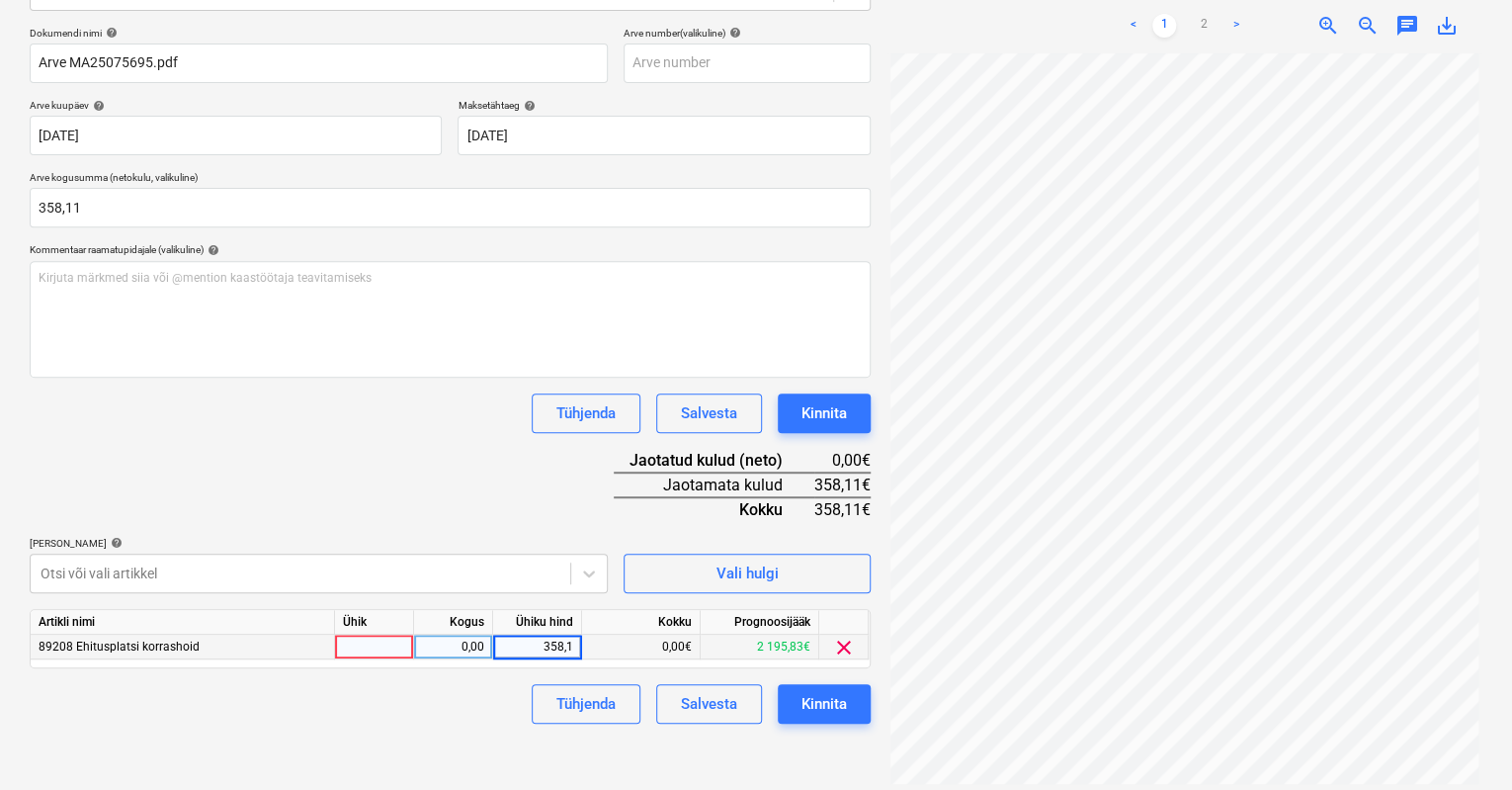 type on "358,11" 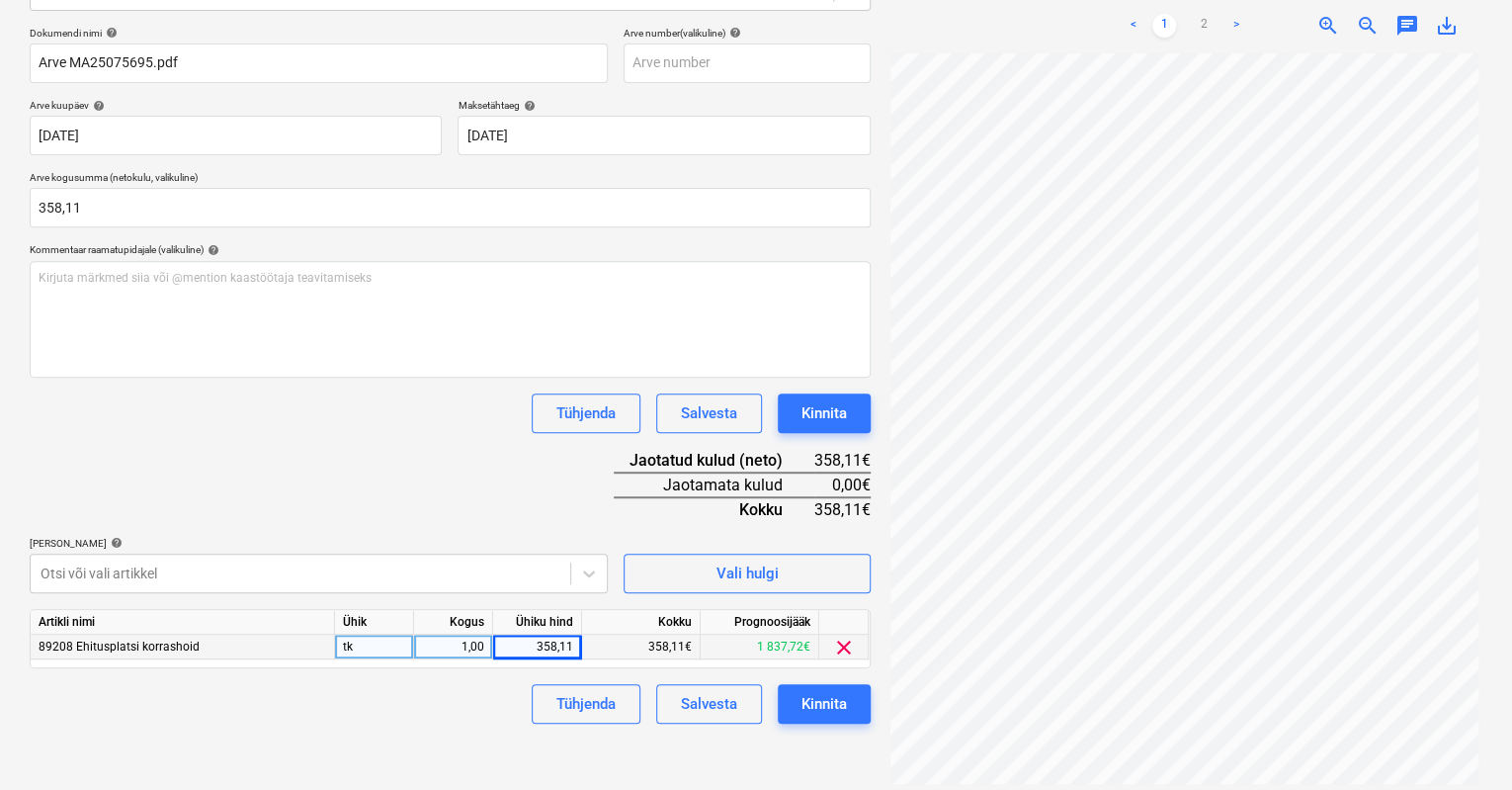 click on "Failide konteerimine Vali ettevõte Puumarket AS (10273)  [PERSON_NAME] ettevõte Vali dokumendi tüüp help Eraldi ostuarve või tšekk Dokumendi nimi help Arve MA25075695.pdf Arve number  (valikuline) help Arve kuupäev help [DATE] 04.07.2025 Press the down arrow key to interact with the calendar and
select a date. Press the question mark key to get the keyboard shortcuts for changing dates. Maksetähtaeg help [DATE] 03.08.2025 Press the down arrow key to interact with the calendar and
select a date. Press the question mark key to get the keyboard shortcuts for changing dates. Arve kogusumma (netokulu, valikuline) 358,11 Kommentaar raamatupidajale (valikuline) help Kirjuta märkmed siia või @mention kaastöötaja teavitamiseks ﻿ Tühjenda Salvesta Kinnita Jaotatud kulud (neto) 358,11€ Jaotamata kulud 0,00€ Kokku 358,11€ [PERSON_NAME] artiklid help Otsi või vali artikkel Vali hulgi Artikli nimi Ühik Kogus Ühiku hind Kokku Prognoosijääk 89208 Ehitusplatsi korrashoid tk 1,00 358,11 358,11€" at bounding box center (450, 301) 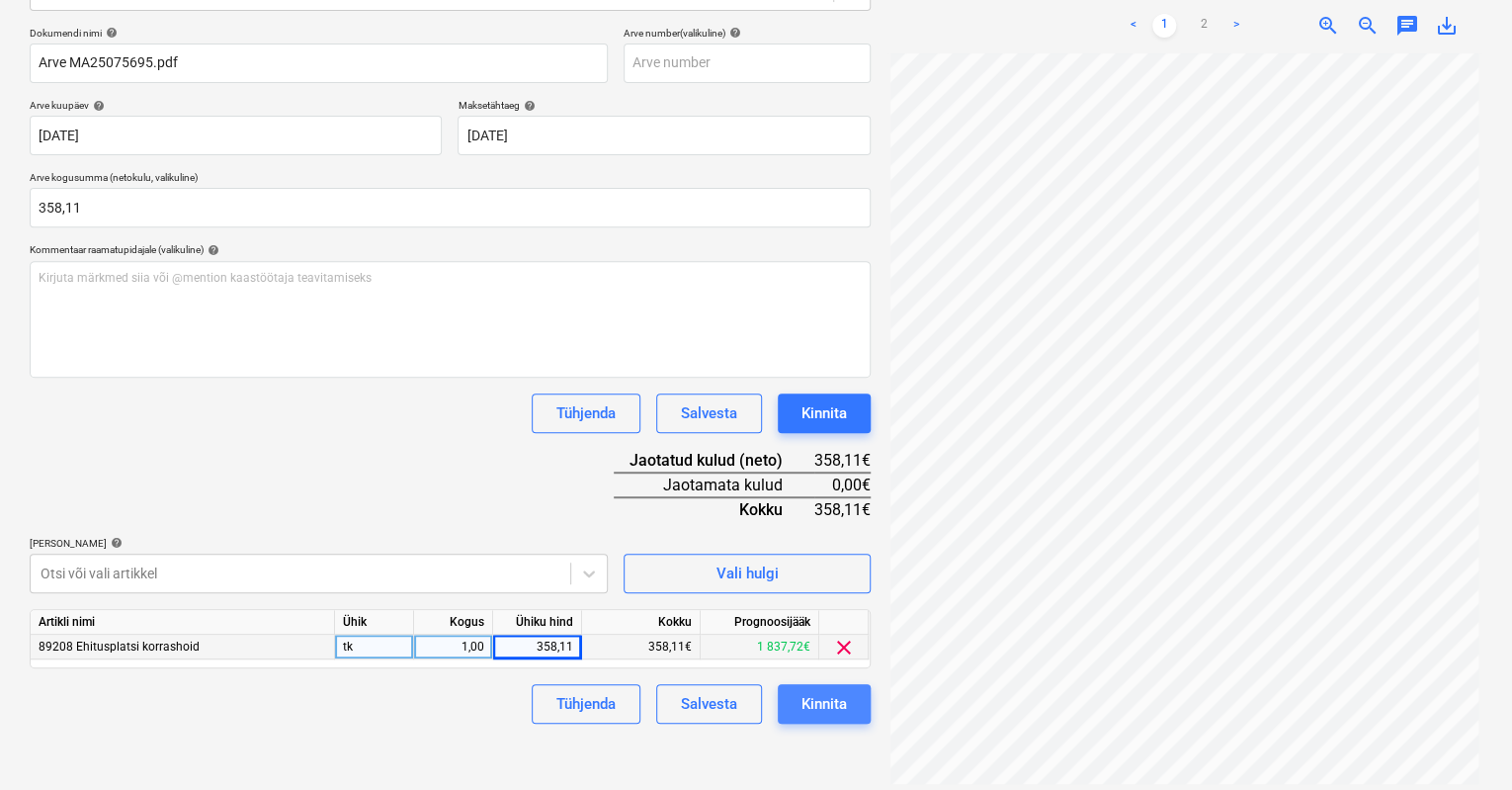 click on "Kinnita" at bounding box center (824, 704) 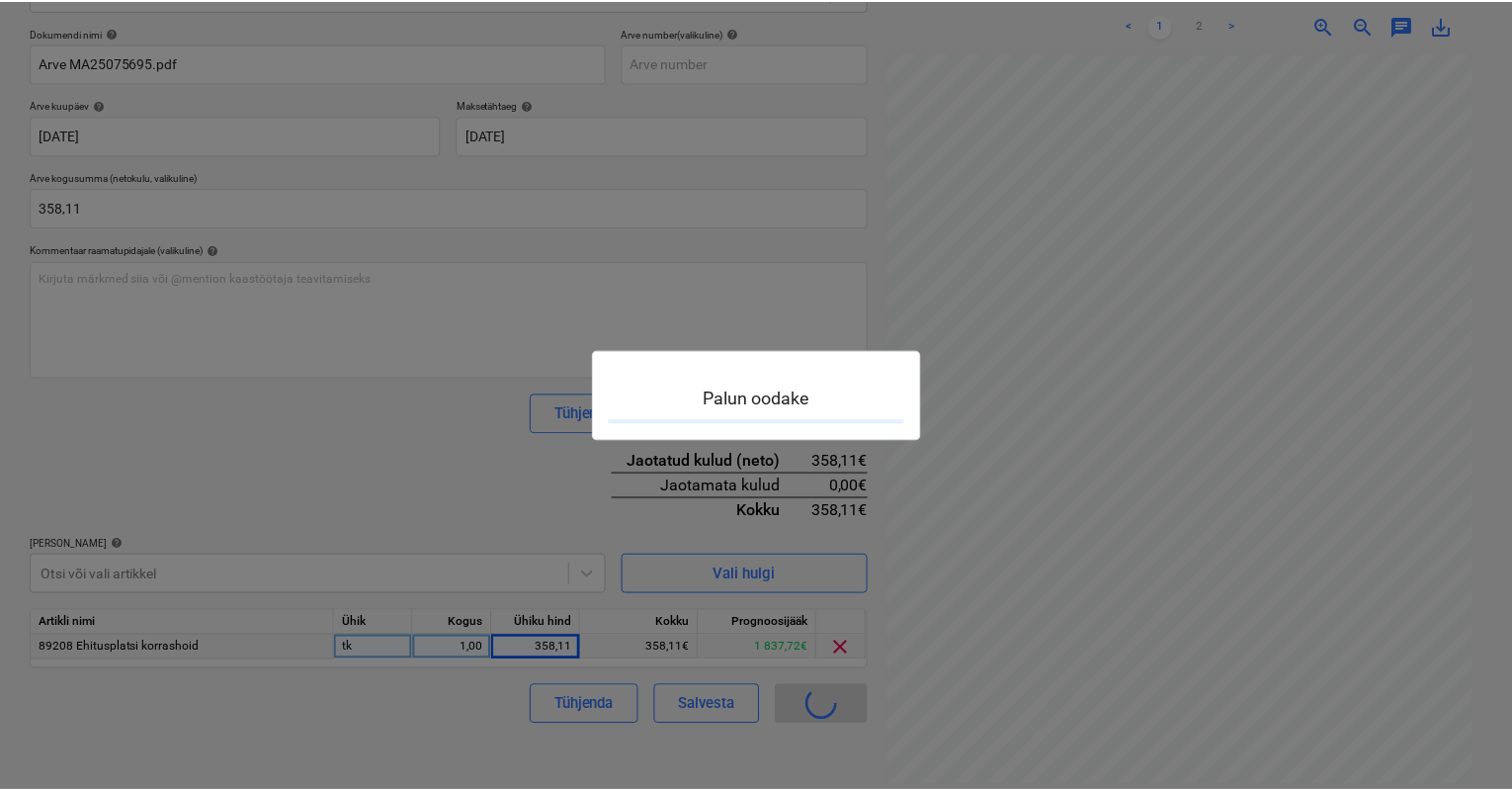 scroll, scrollTop: 0, scrollLeft: 0, axis: both 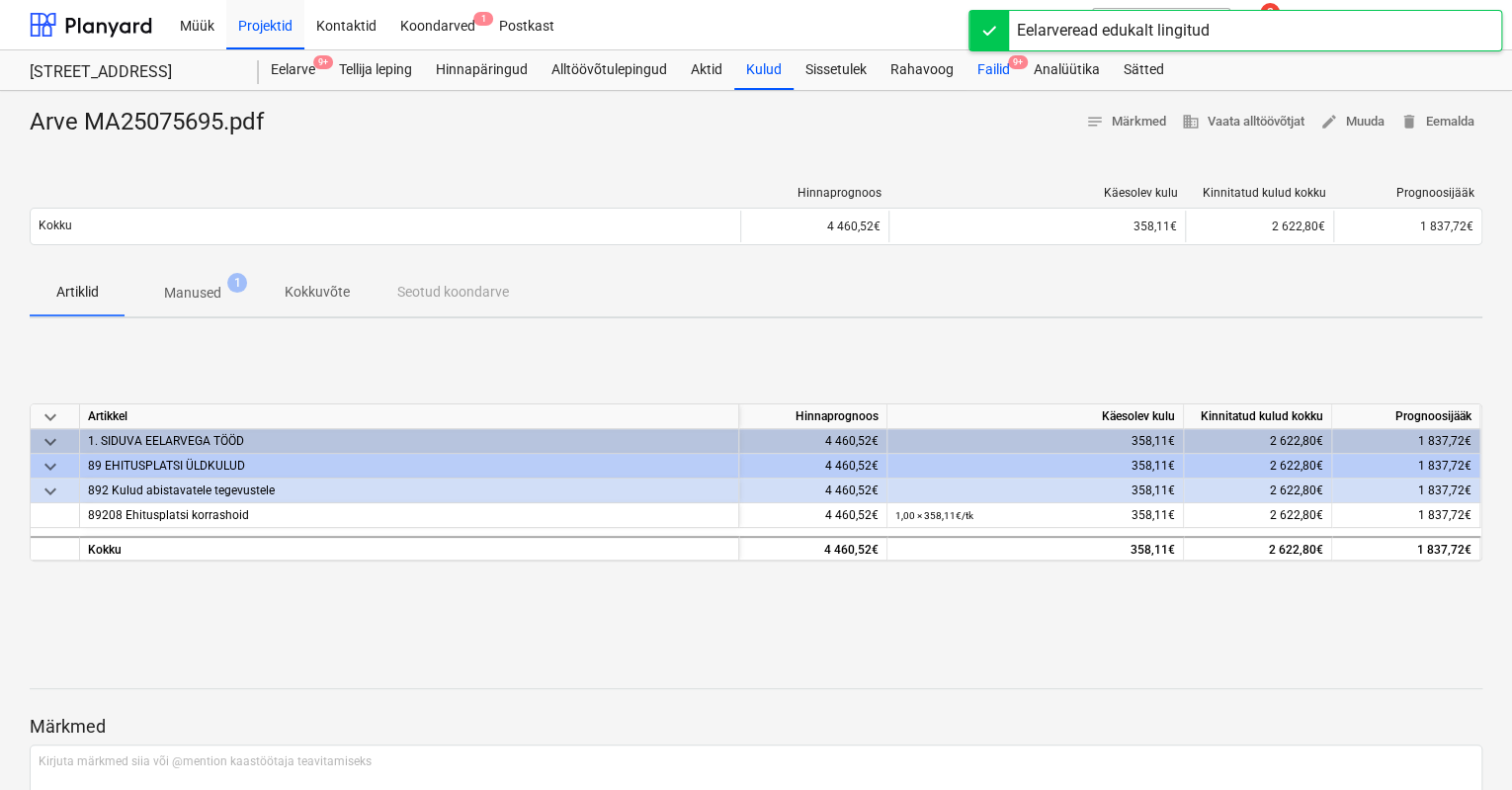 click on "Failid 9+" at bounding box center (993, 70) 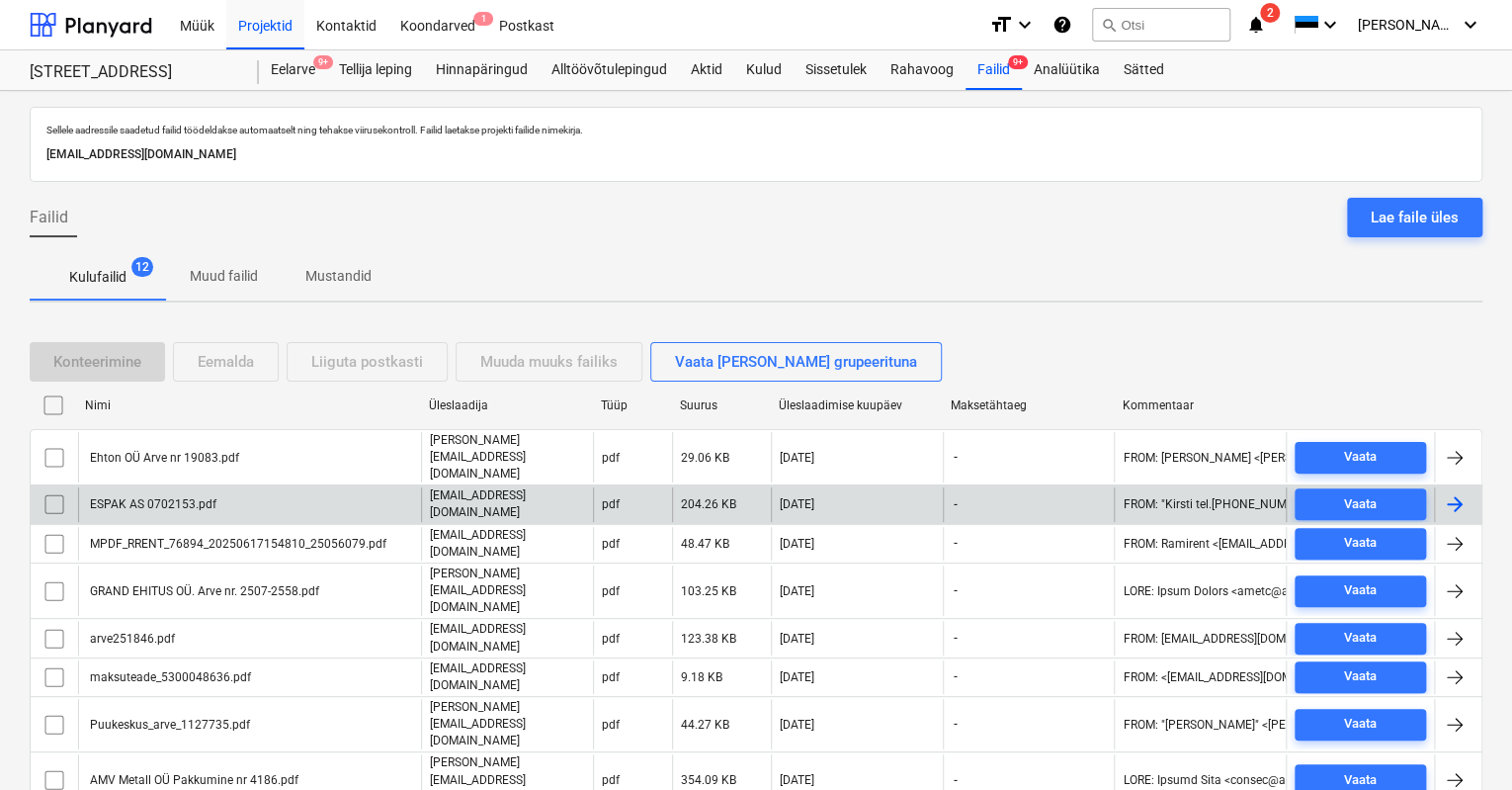 click on "ESPAK AS 0702153.pdf" at bounding box center [151, 504] 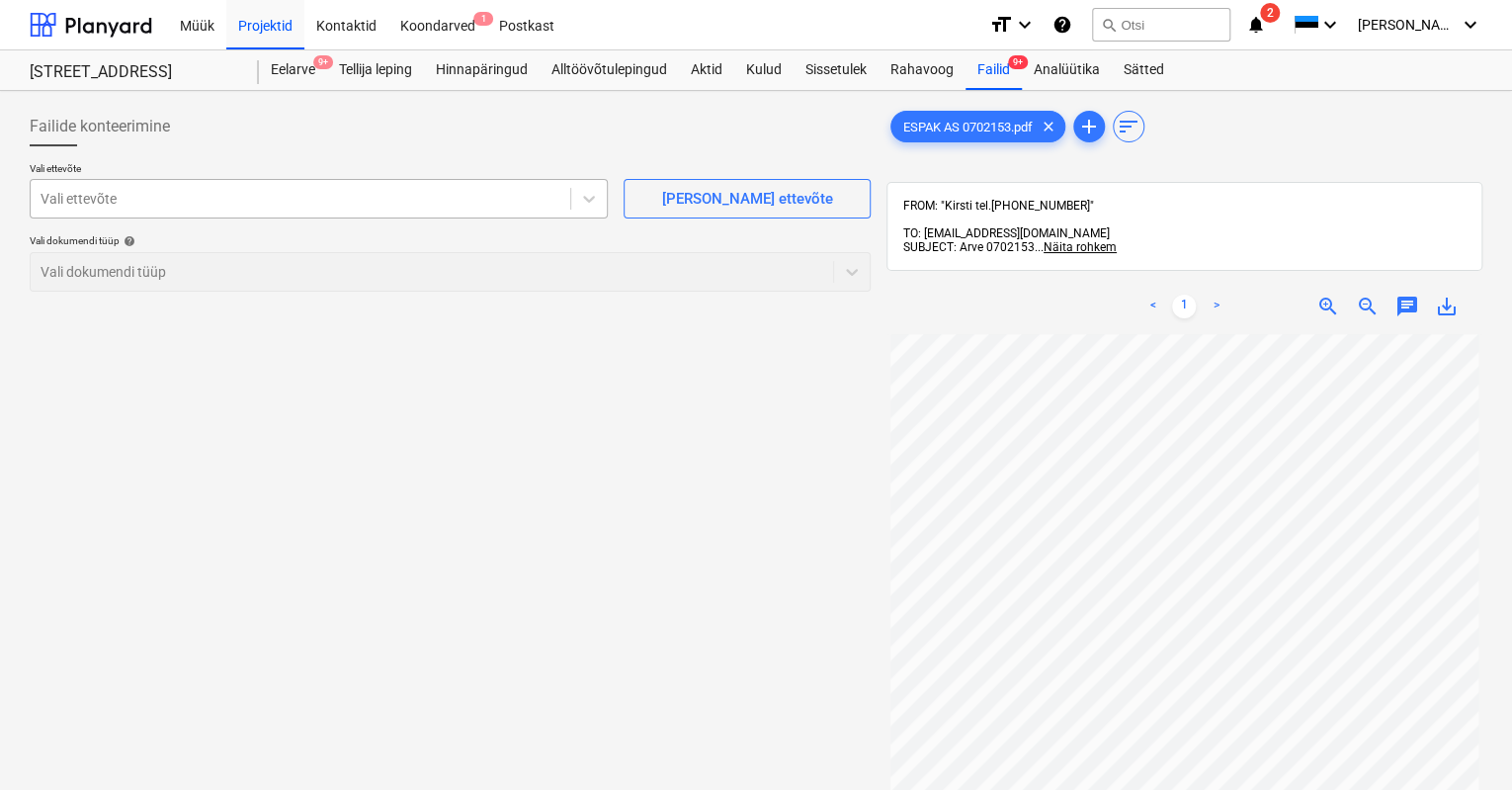 click on "Vali ettevõte" at bounding box center (300, 199) 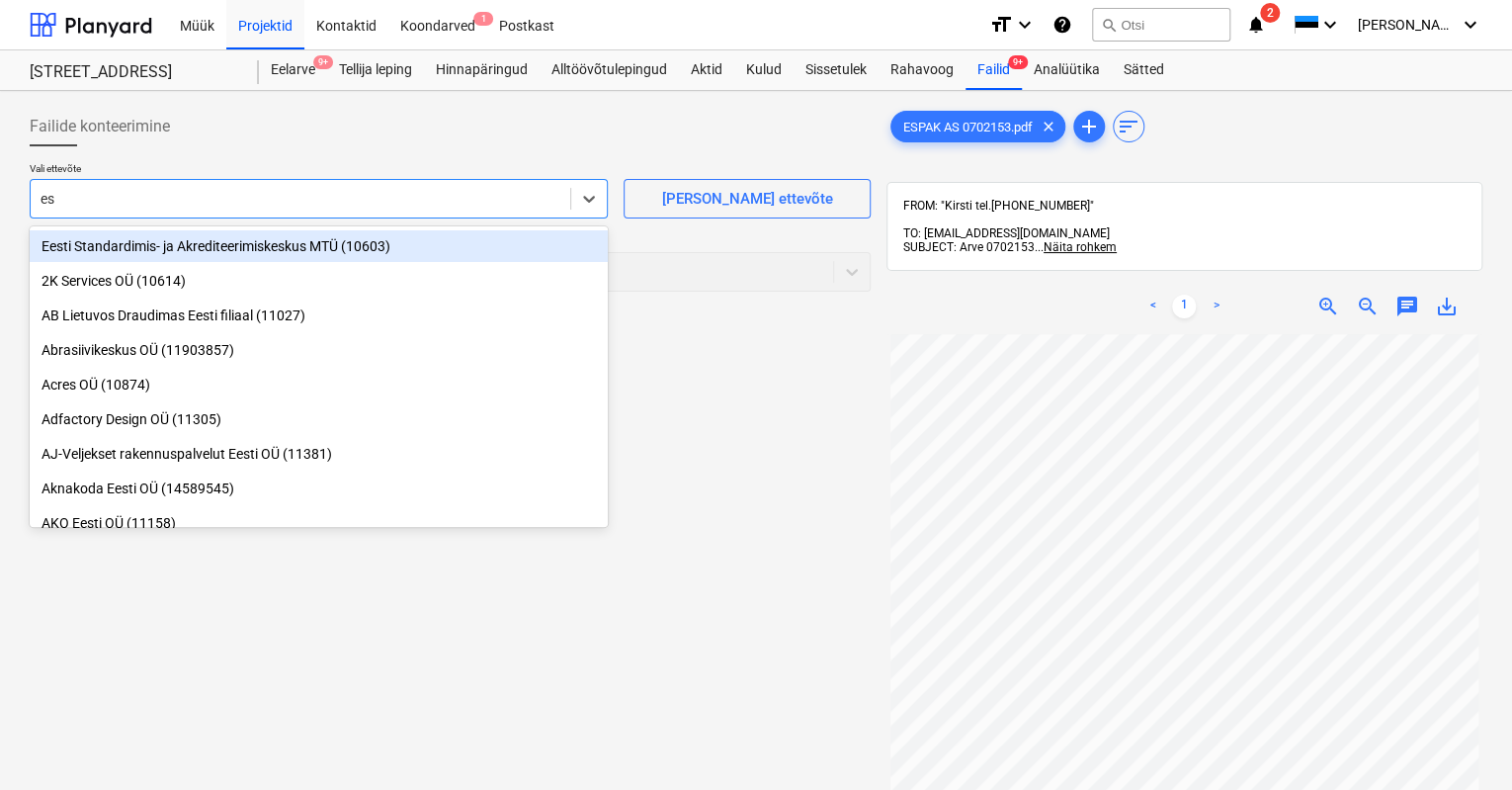 type on "esp" 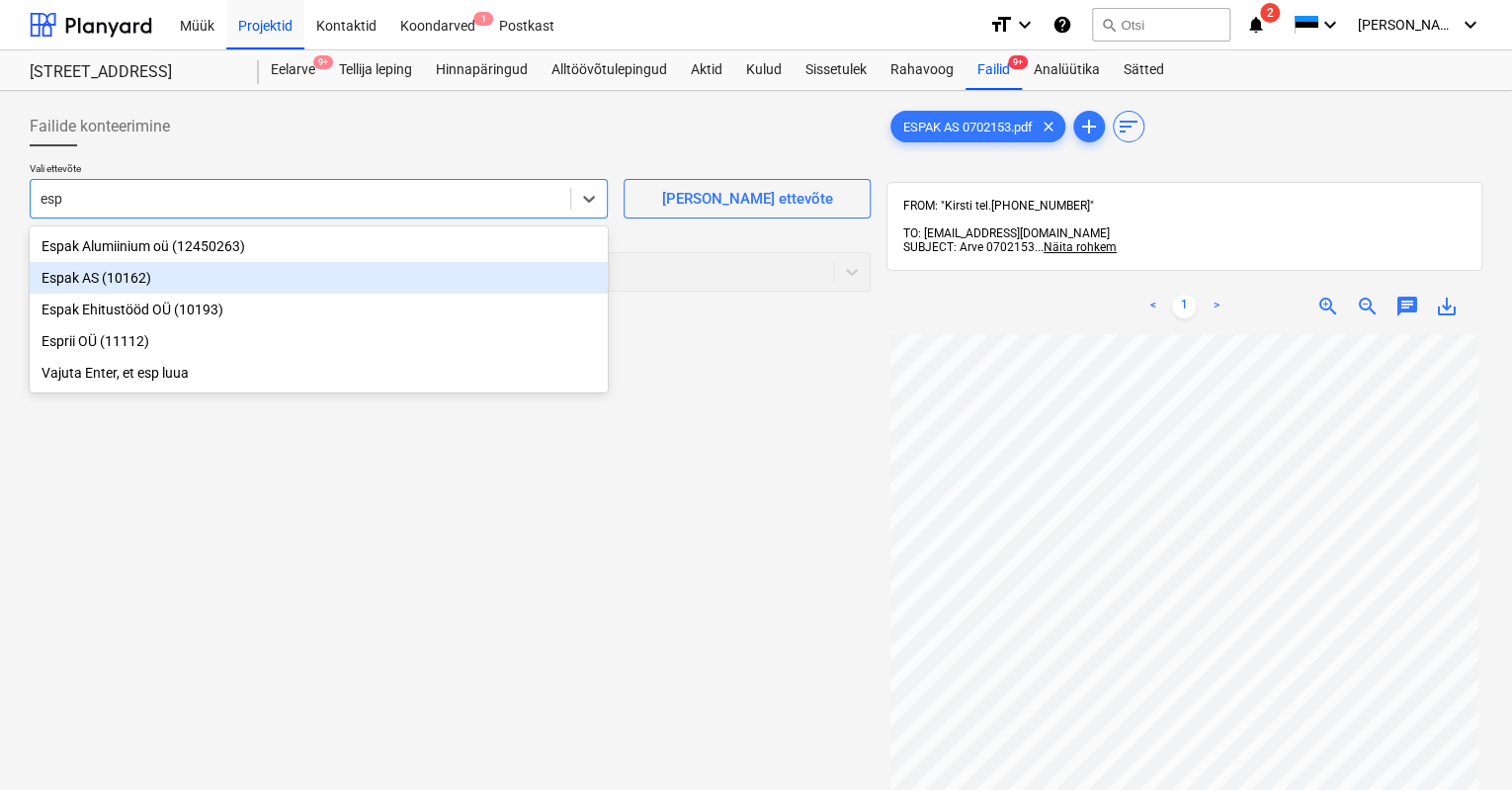 click on "Espak AS (10162)" at bounding box center (318, 278) 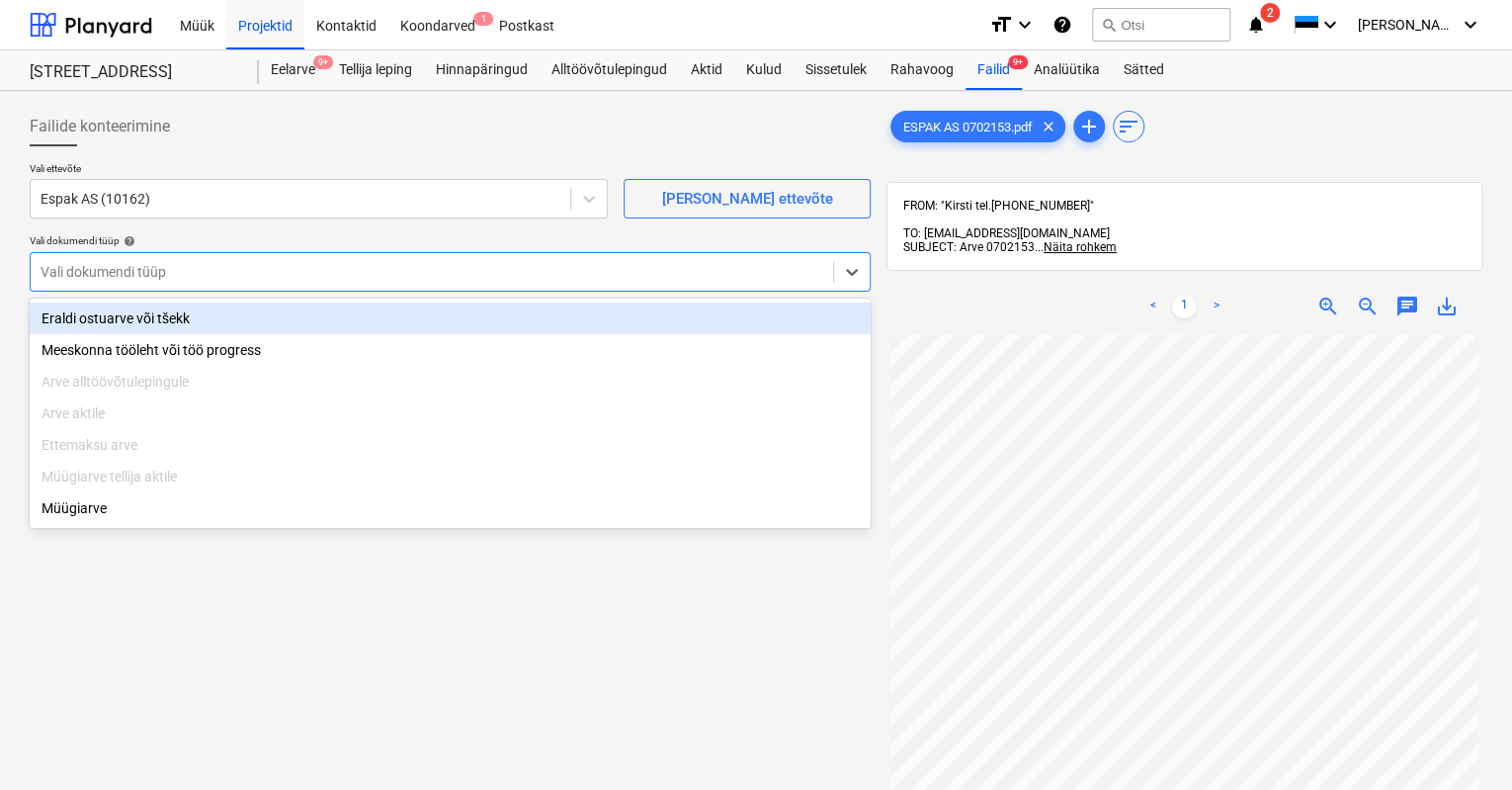 click at bounding box center (432, 272) 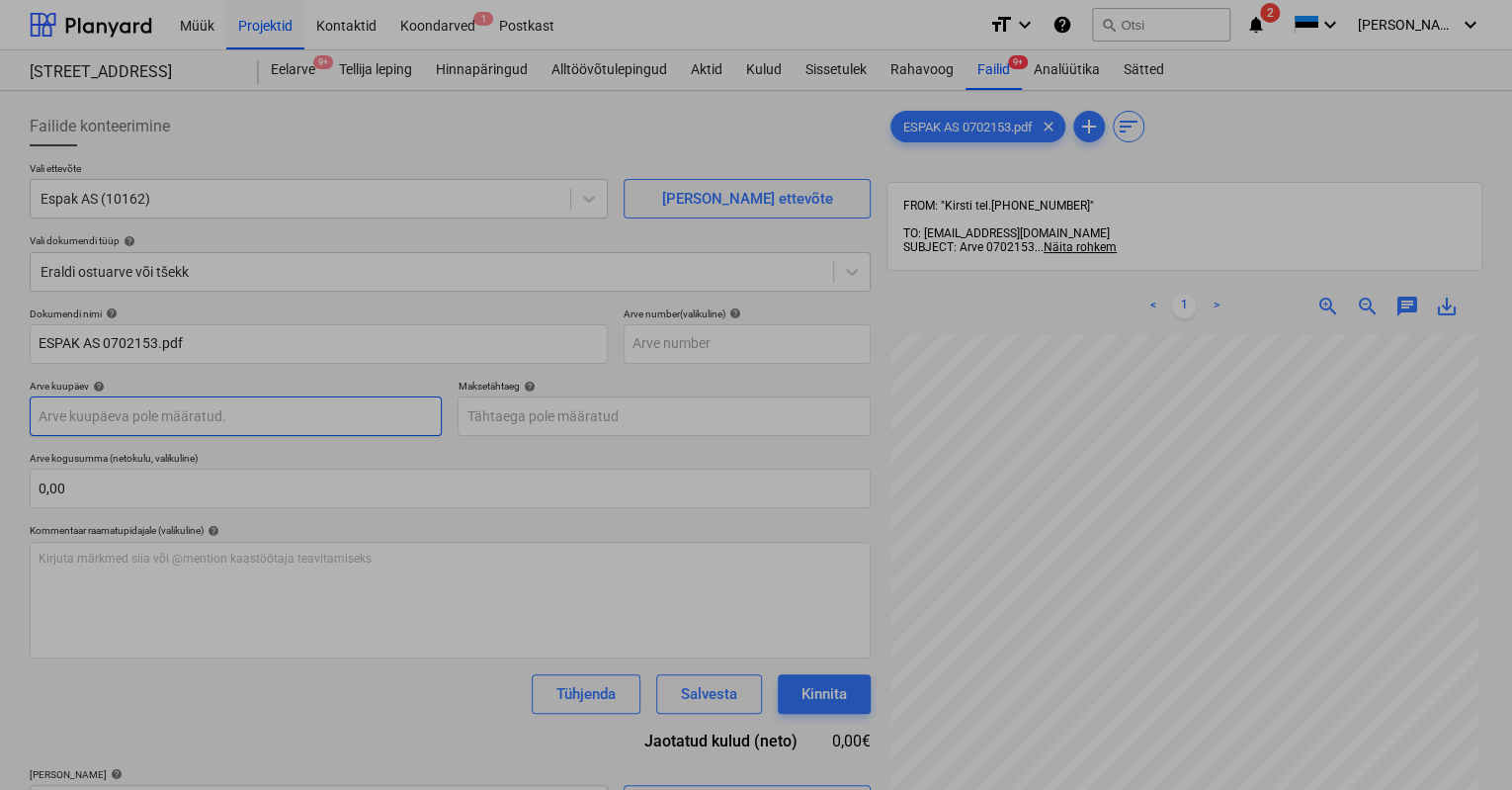 click on "Müük Projektid Kontaktid Koondarved 1 Postkast format_size keyboard_arrow_down help search Otsi notifications 2 keyboard_arrow_down [PERSON_NAME] keyboard_arrow_down [GEOGRAPHIC_DATA] mnt 120 [STREET_ADDRESS] 9+ Tellija leping Hinnapäringud Alltöövõtulepingud Aktid Kulud Sissetulek Rahavoog Failid 9+ Analüütika Sätted Failide konteerimine Vali ettevõte Espak AS (10162)  [PERSON_NAME] uus ettevõte Vali dokumendi tüüp help Eraldi ostuarve või tšekk Dokumendi nimi help ESPAK AS 0702153.pdf Arve number  (valikuline) help Arve kuupäev help Press the down arrow key to interact with the calendar and
select a date. Press the question mark key to get the keyboard shortcuts for changing dates. Maksetähtaeg help Press the down arrow key to interact with the calendar and
select a date. Press the question mark key to get the keyboard shortcuts for changing dates. Arve kogusumma (netokulu, valikuline) 0,00 Kommentaar raamatupidajale (valikuline) help [PERSON_NAME] märkmed siia või @mention kaastöötaja teavitamiseks ﻿" at bounding box center [756, 395] 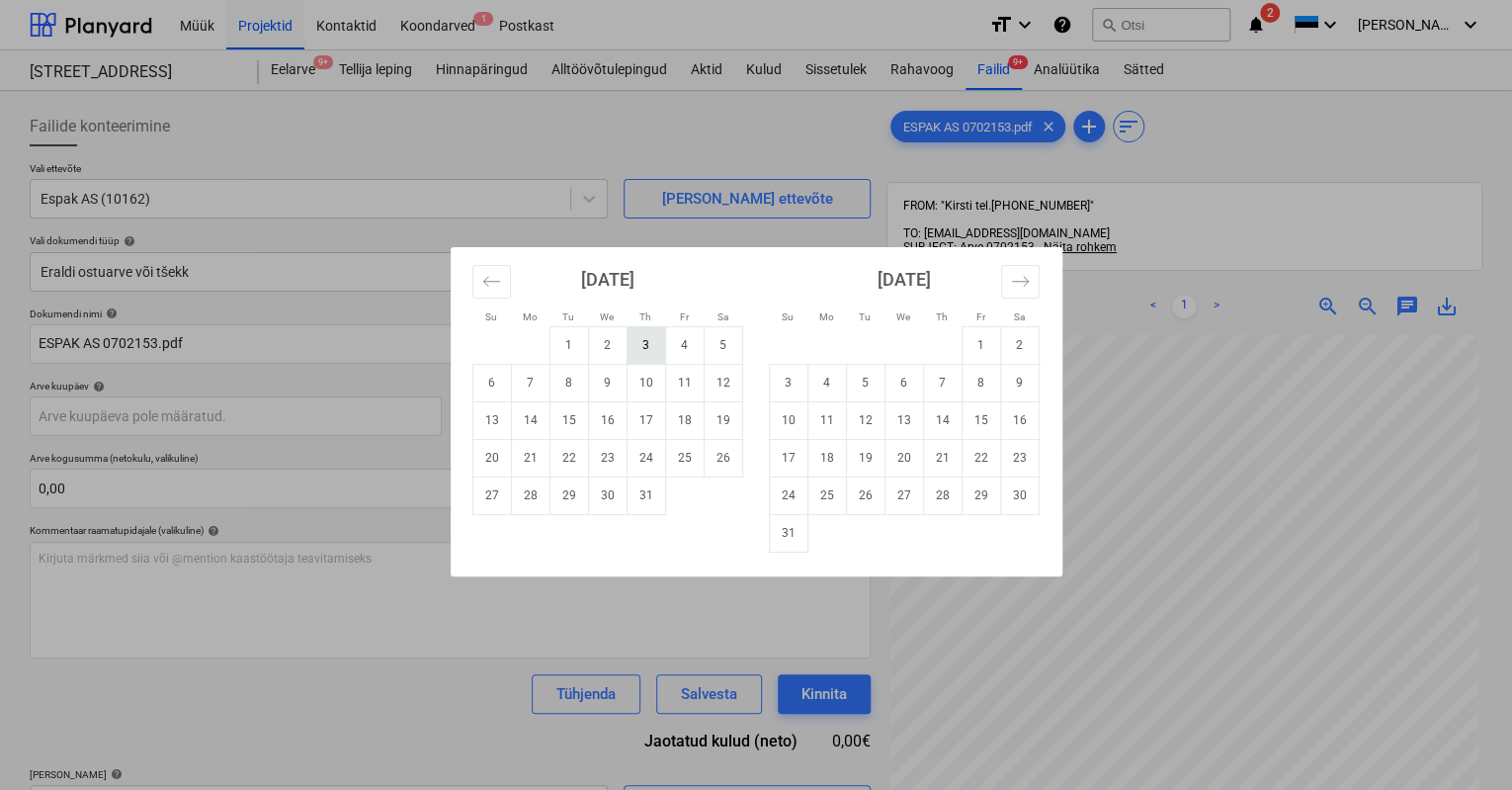 click on "3" at bounding box center (645, 345) 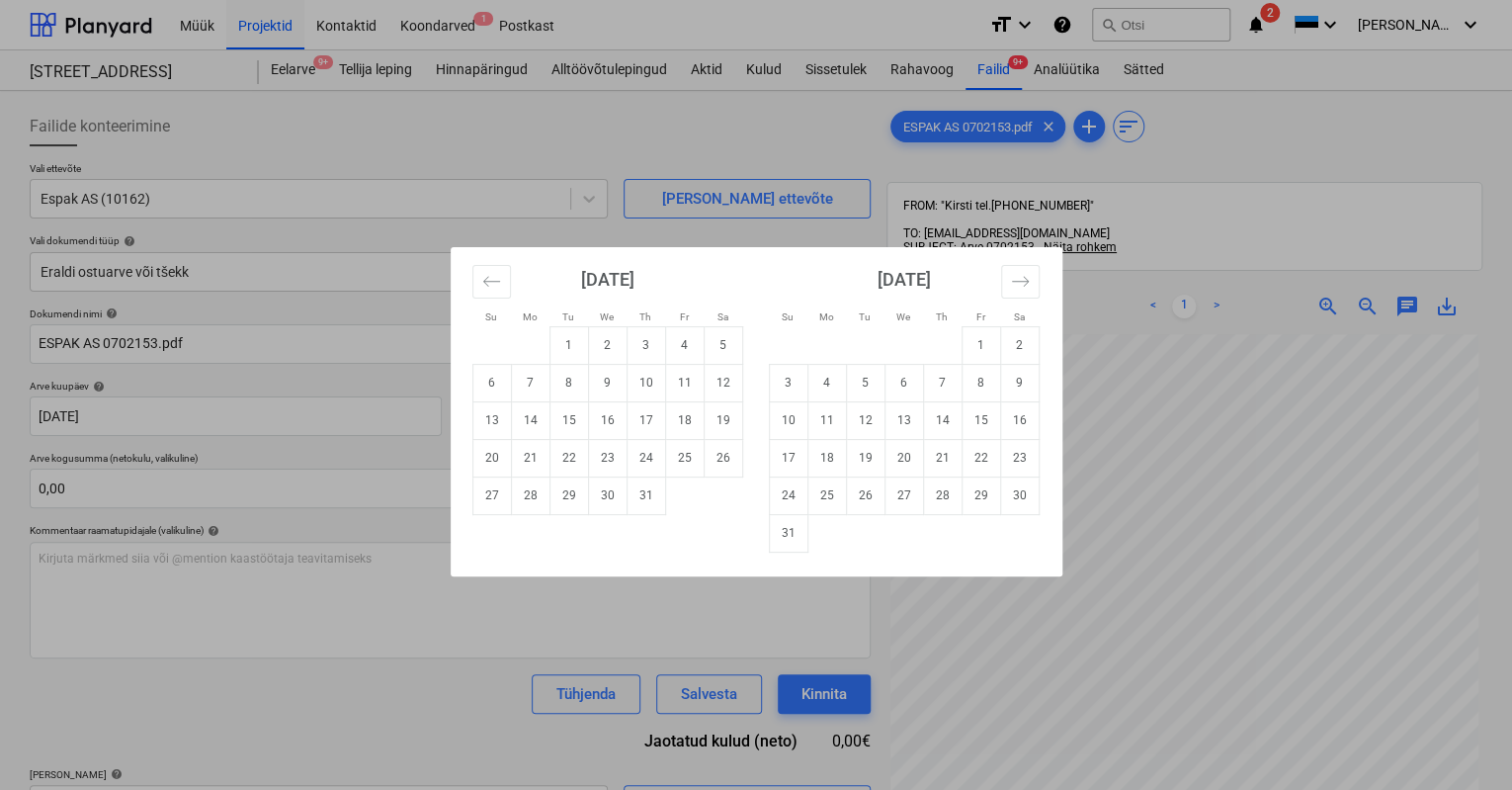 click on "Müük Projektid Kontaktid Koondarved 1 Postkast format_size keyboard_arrow_down help search Otsi notifications 2 keyboard_arrow_down [PERSON_NAME] keyboard_arrow_down [GEOGRAPHIC_DATA] mnt 120 [STREET_ADDRESS] 9+ Tellija leping Hinnapäringud Alltöövõtulepingud Aktid Kulud Sissetulek Rahavoog Failid 9+ Analüütika Sätted Failide konteerimine Vali ettevõte Espak AS (10162)  [PERSON_NAME] uus ettevõte Vali dokumendi tüüp help Eraldi ostuarve või tšekk Dokumendi nimi help ESPAK AS 0702153.pdf Arve number  (valikuline) help [PERSON_NAME] kuupäev help [DATE] 03.07.2025 Press the down arrow key to interact with the calendar and
select a date. Press the question mark key to get the keyboard shortcuts for changing dates. Maksetähtaeg help Press the down arrow key to interact with the calendar and
select a date. Press the question mark key to get the keyboard shortcuts for changing dates. Arve kogusumma (netokulu, valikuline) 0,00 Kommentaar raamatupidajale (valikuline) help ﻿ Tühjenda Salvesta Kinnita 0,00€ help <" at bounding box center (756, 395) 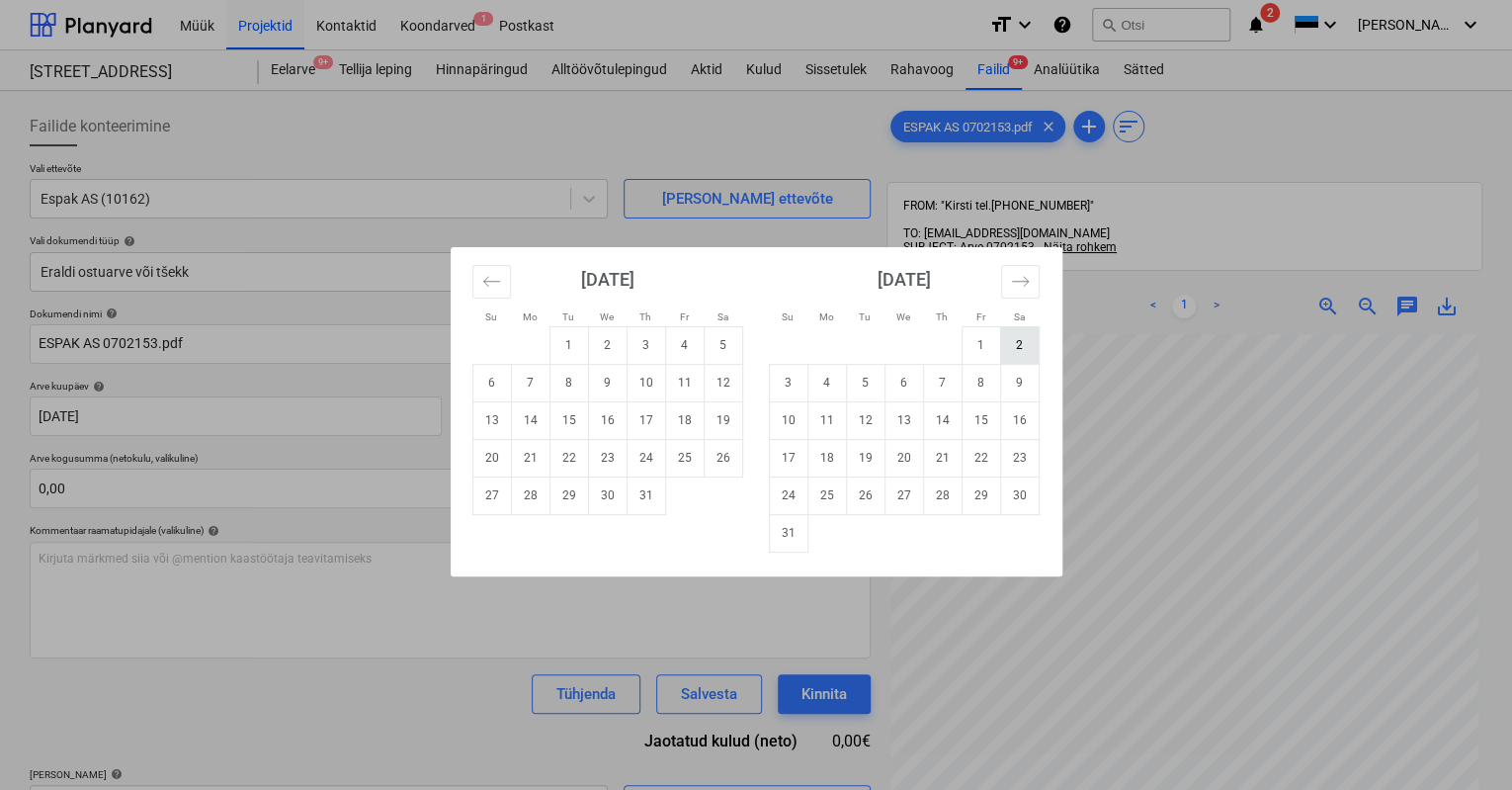 click on "2" at bounding box center [1019, 345] 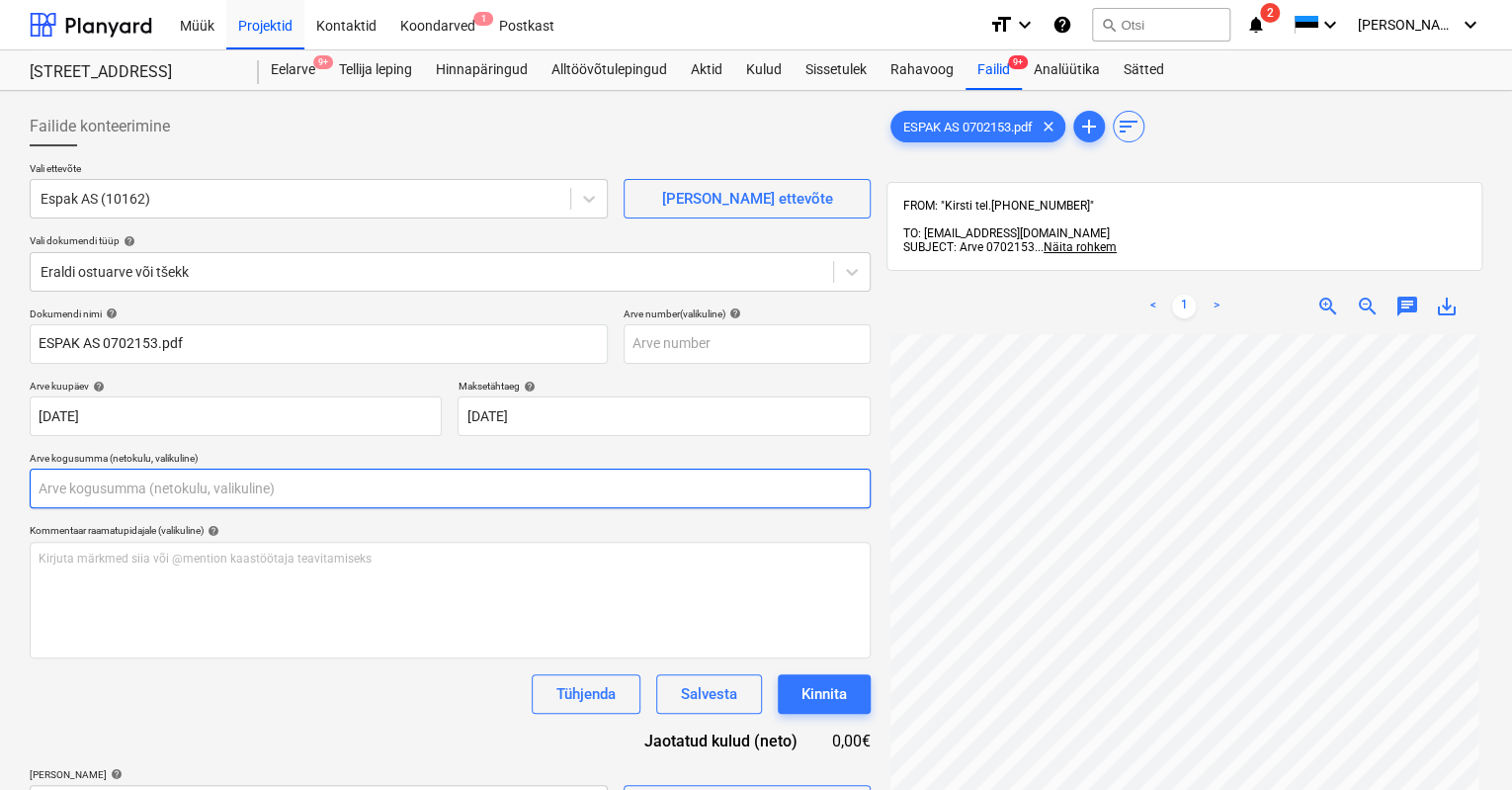 click at bounding box center (450, 488) 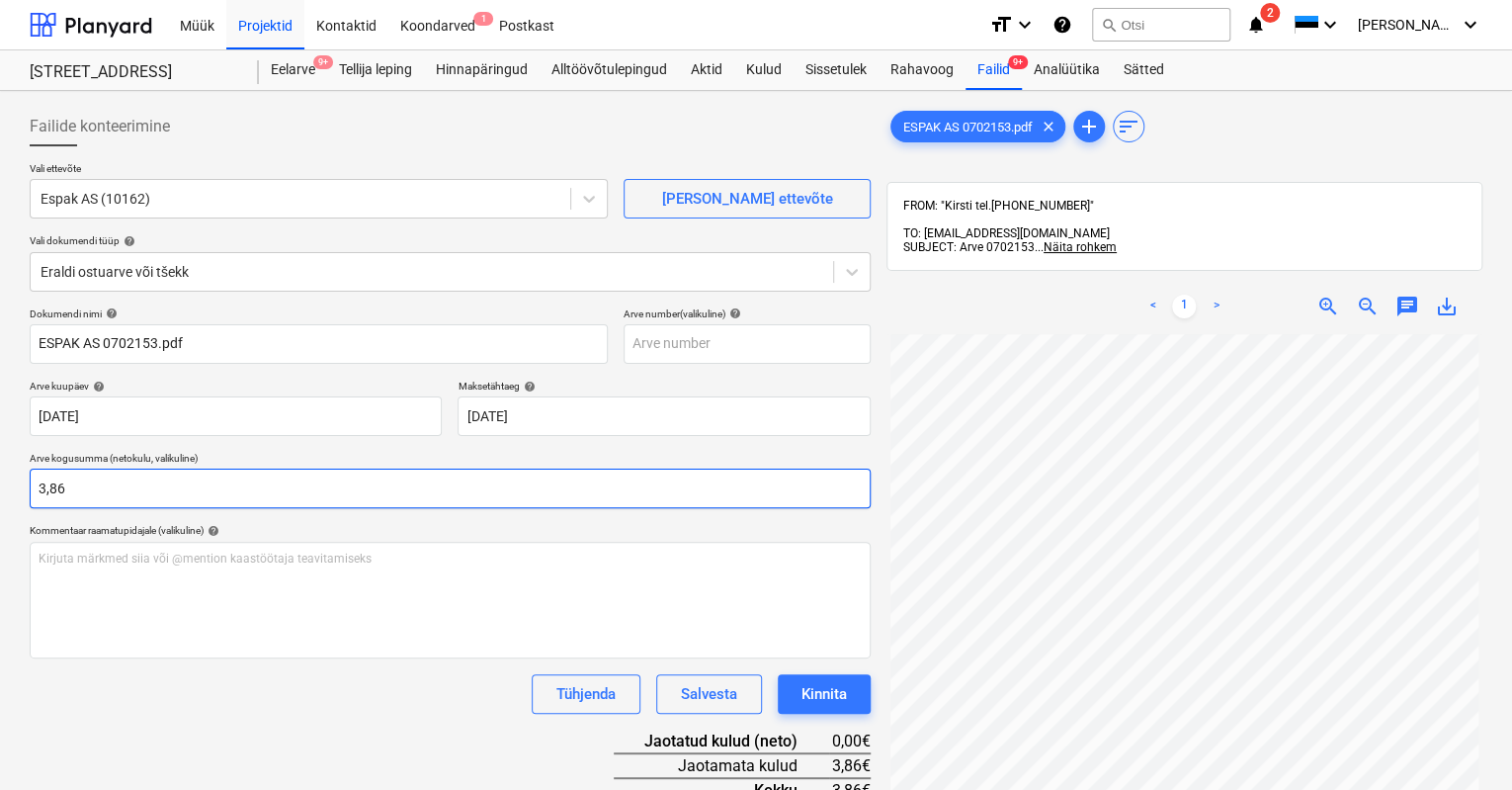type on "3,86" 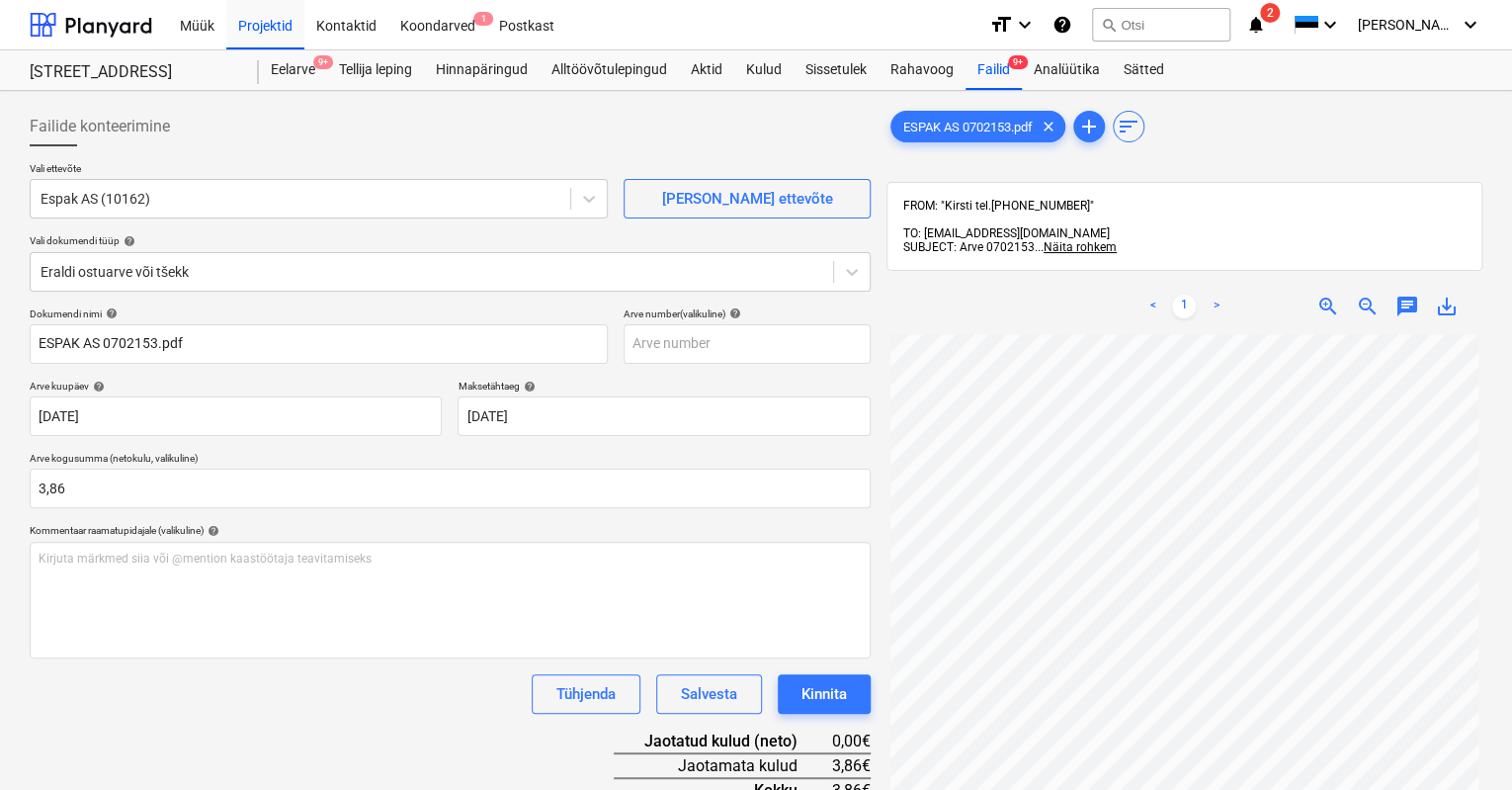 click on "Tühjenda Salvesta Kinnita" at bounding box center [450, 694] 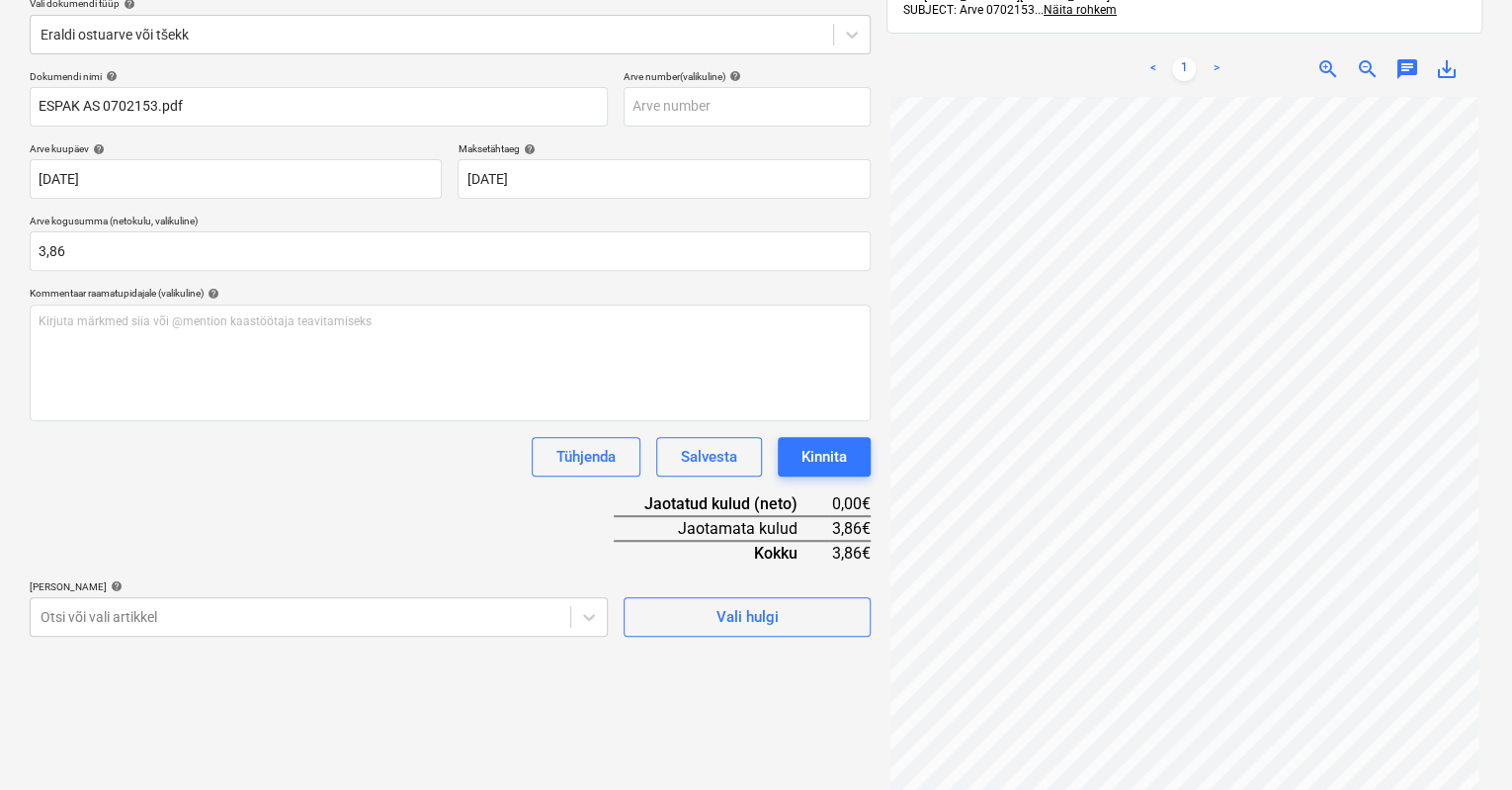 scroll, scrollTop: 248, scrollLeft: 0, axis: vertical 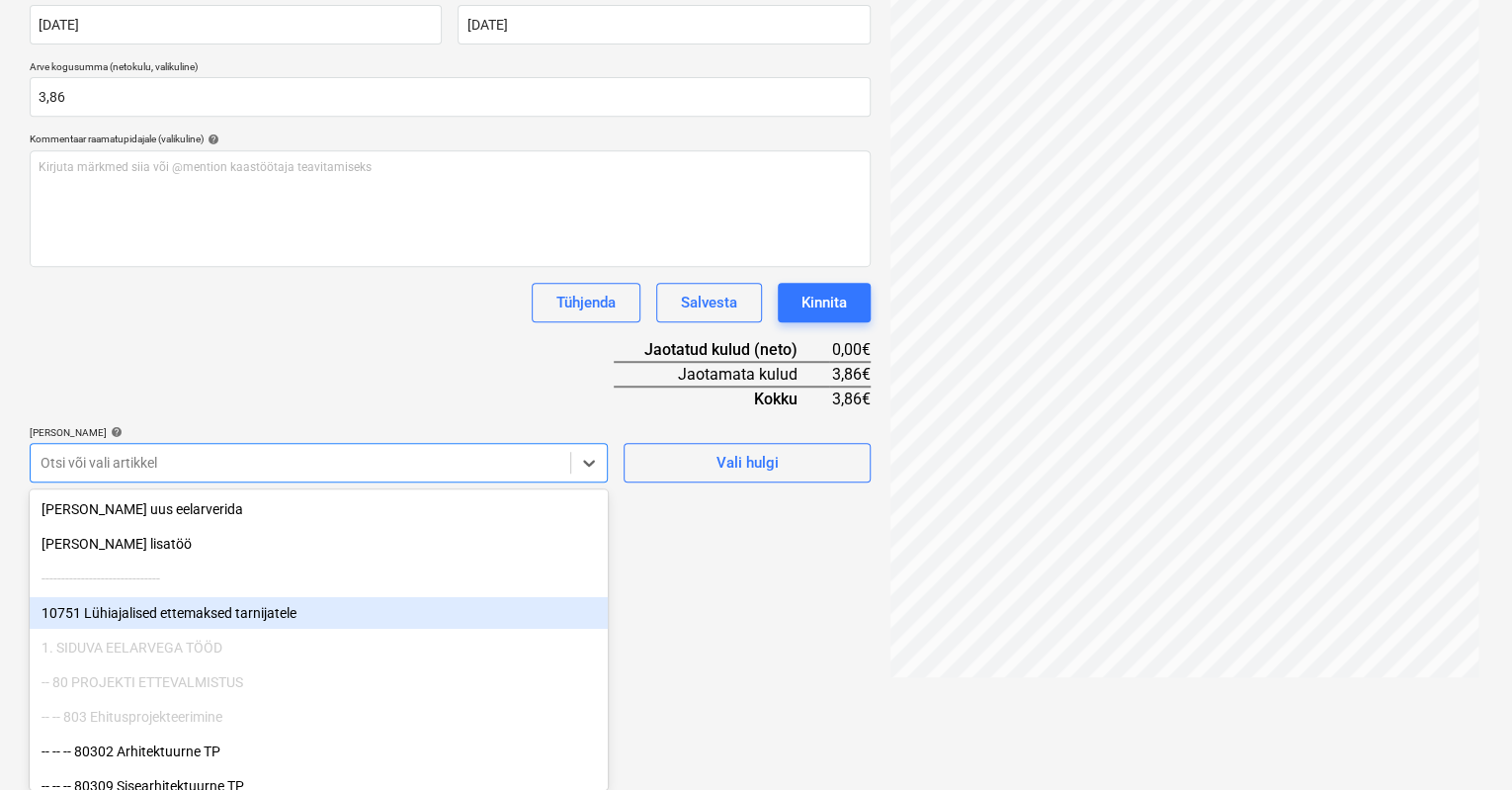 click on "Müük Projektid Kontaktid Koondarved 1 Postkast format_size keyboard_arrow_down help search Otsi notifications 2 keyboard_arrow_down [PERSON_NAME] keyboard_arrow_down [GEOGRAPHIC_DATA] mnt 120 [STREET_ADDRESS] 9+ Tellija leping Hinnapäringud Alltöövõtulepingud Aktid Kulud Sissetulek Rahavoog Failid 9+ Analüütika Sätted Failide konteerimine Vali ettevõte Espak AS (10162)  [PERSON_NAME] uus ettevõte Vali dokumendi tüüp help Eraldi ostuarve või tšekk Dokumendi nimi help ESPAK AS 0702153.pdf Arve number  (valikuline) help [PERSON_NAME] kuupäev help [DATE] 03.07.2025 Press the down arrow key to interact with the calendar and
select a date. Press the question mark key to get the keyboard shortcuts for changing dates. Maksetähtaeg help [DATE] 02.08.2025 Press the down arrow key to interact with the calendar and
select a date. Press the question mark key to get the keyboard shortcuts for changing dates. Arve kogusumma (netokulu, valikuline) 3,86 Kommentaar raamatupidajale (valikuline) help ﻿ [PERSON_NAME]" at bounding box center [756, 3] 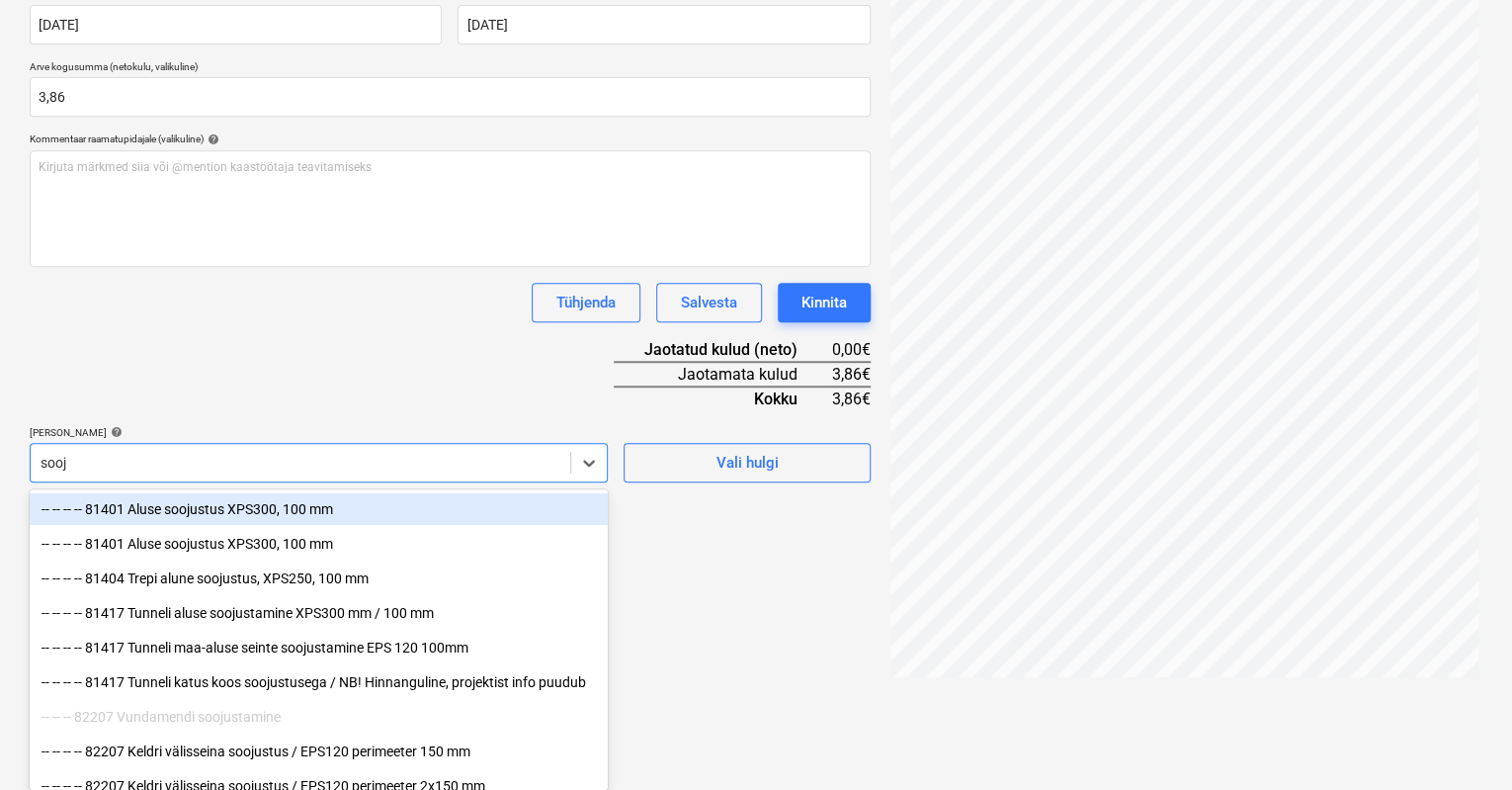 scroll, scrollTop: 388, scrollLeft: 0, axis: vertical 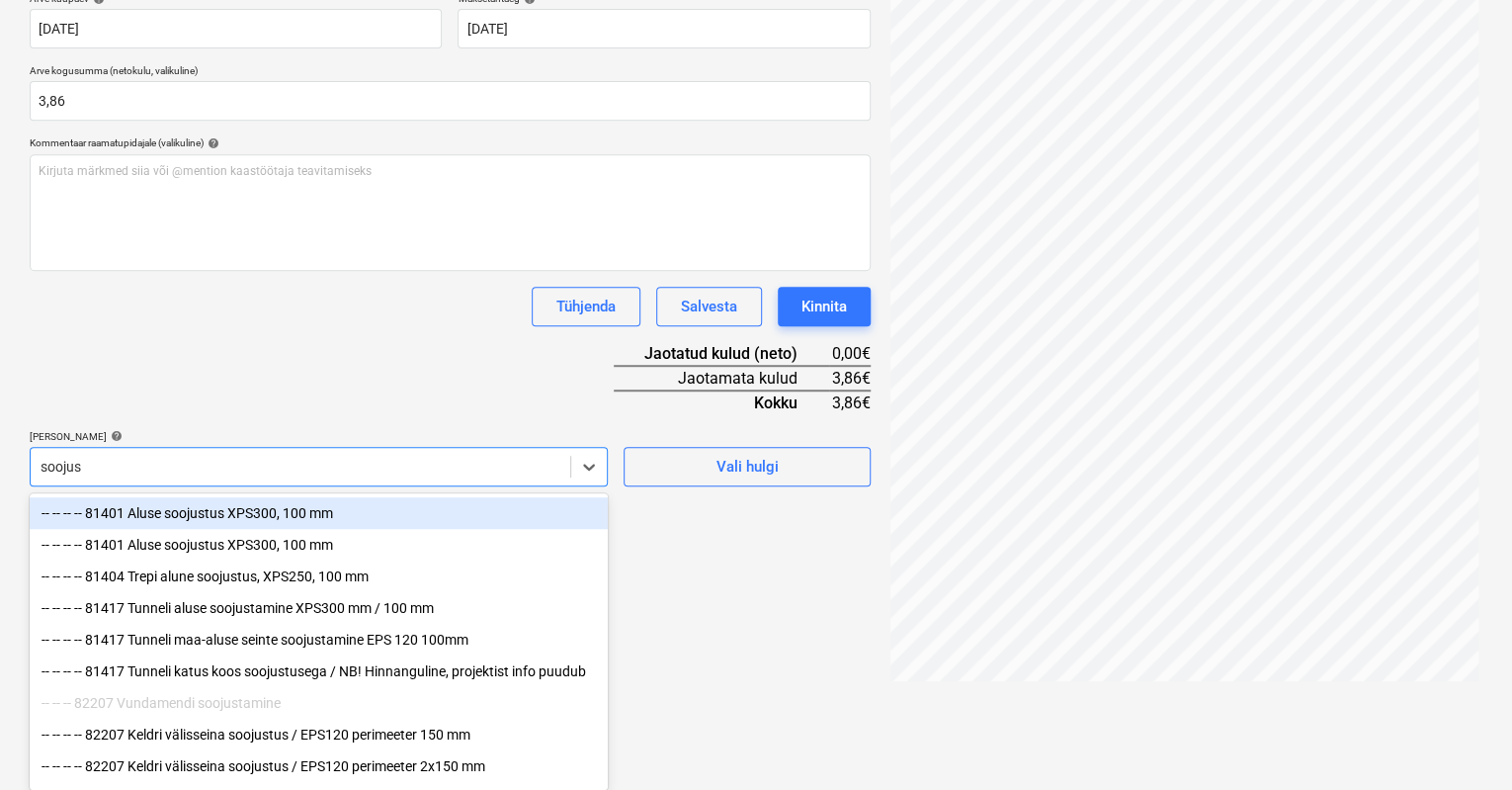 type on "soojust" 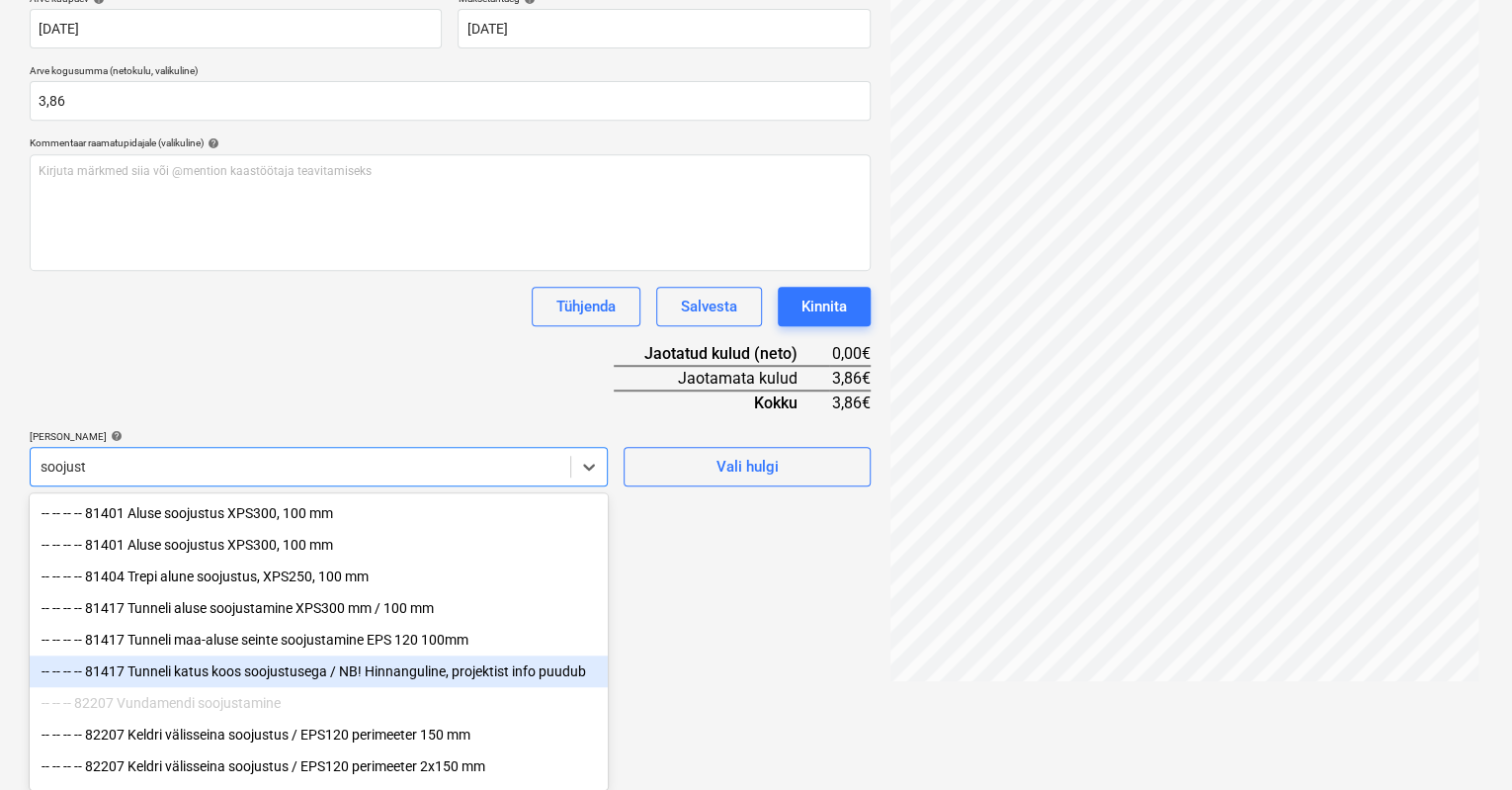 click on "-- -- --  82207 Vundamendi soojustamine" at bounding box center (318, 703) 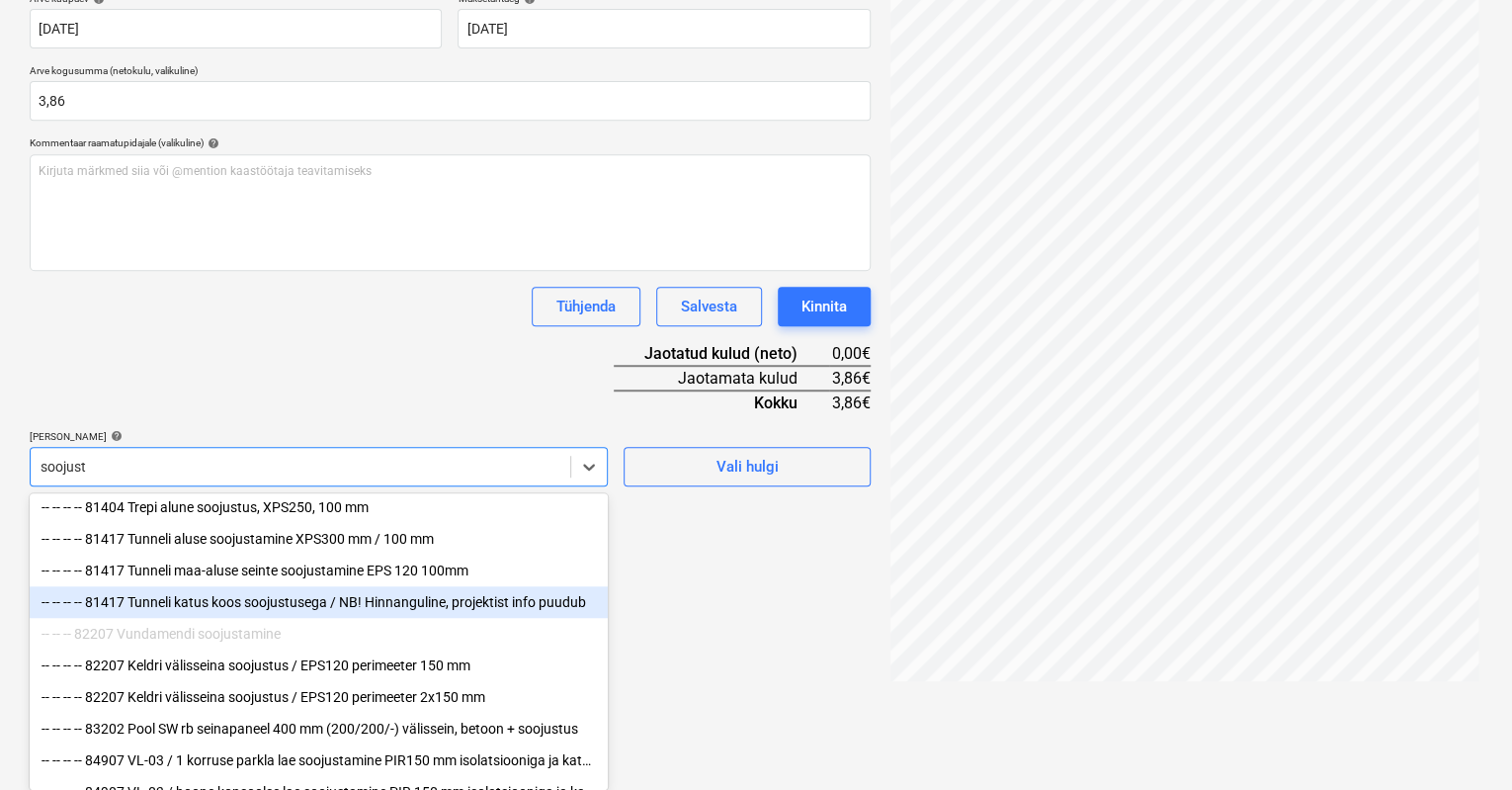 scroll, scrollTop: 90, scrollLeft: 0, axis: vertical 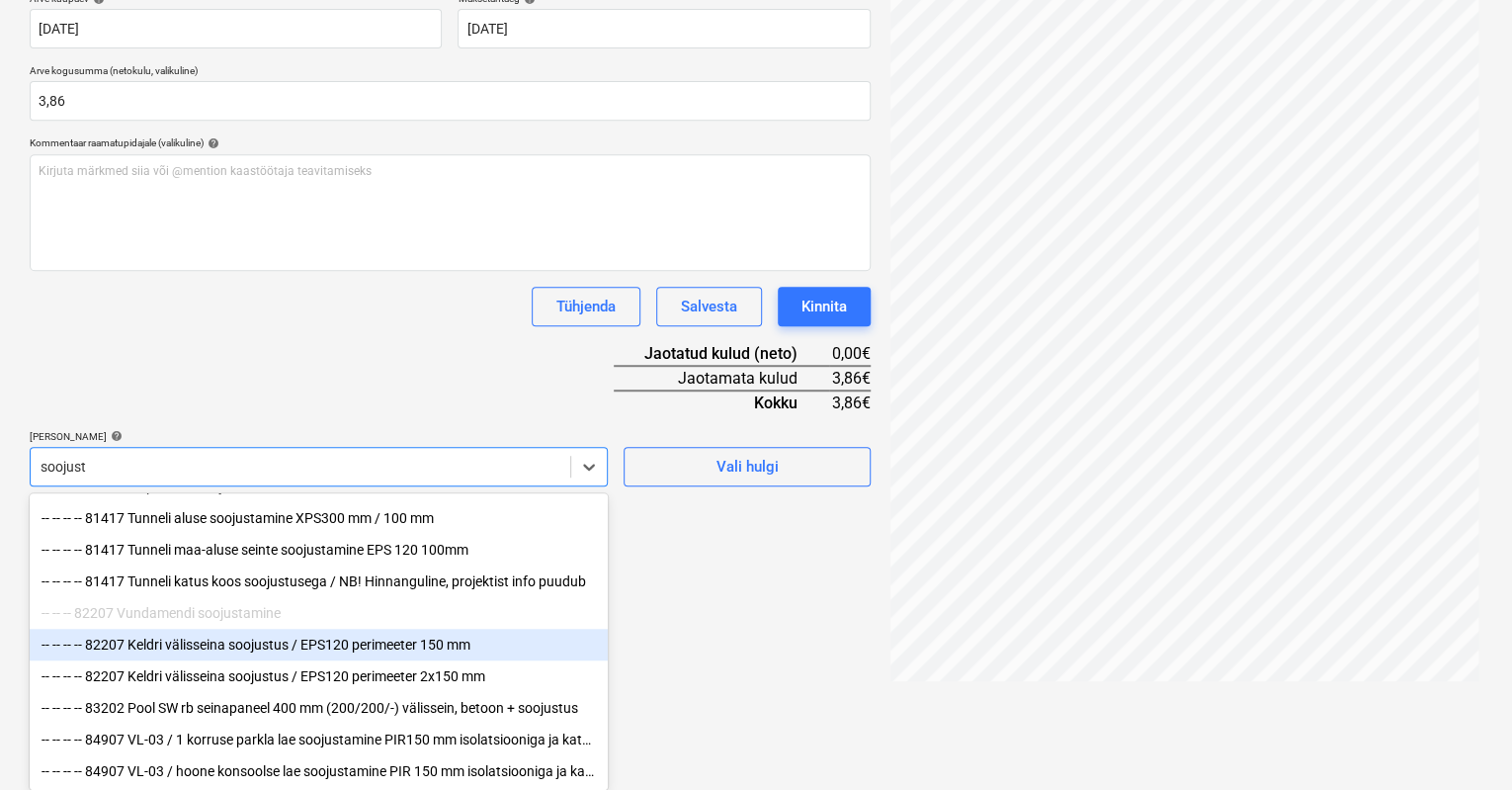 click on "-- -- -- --  82207 Keldri välisseina soojustus / EPS120 perimeeter 150 mm" at bounding box center (318, 645) 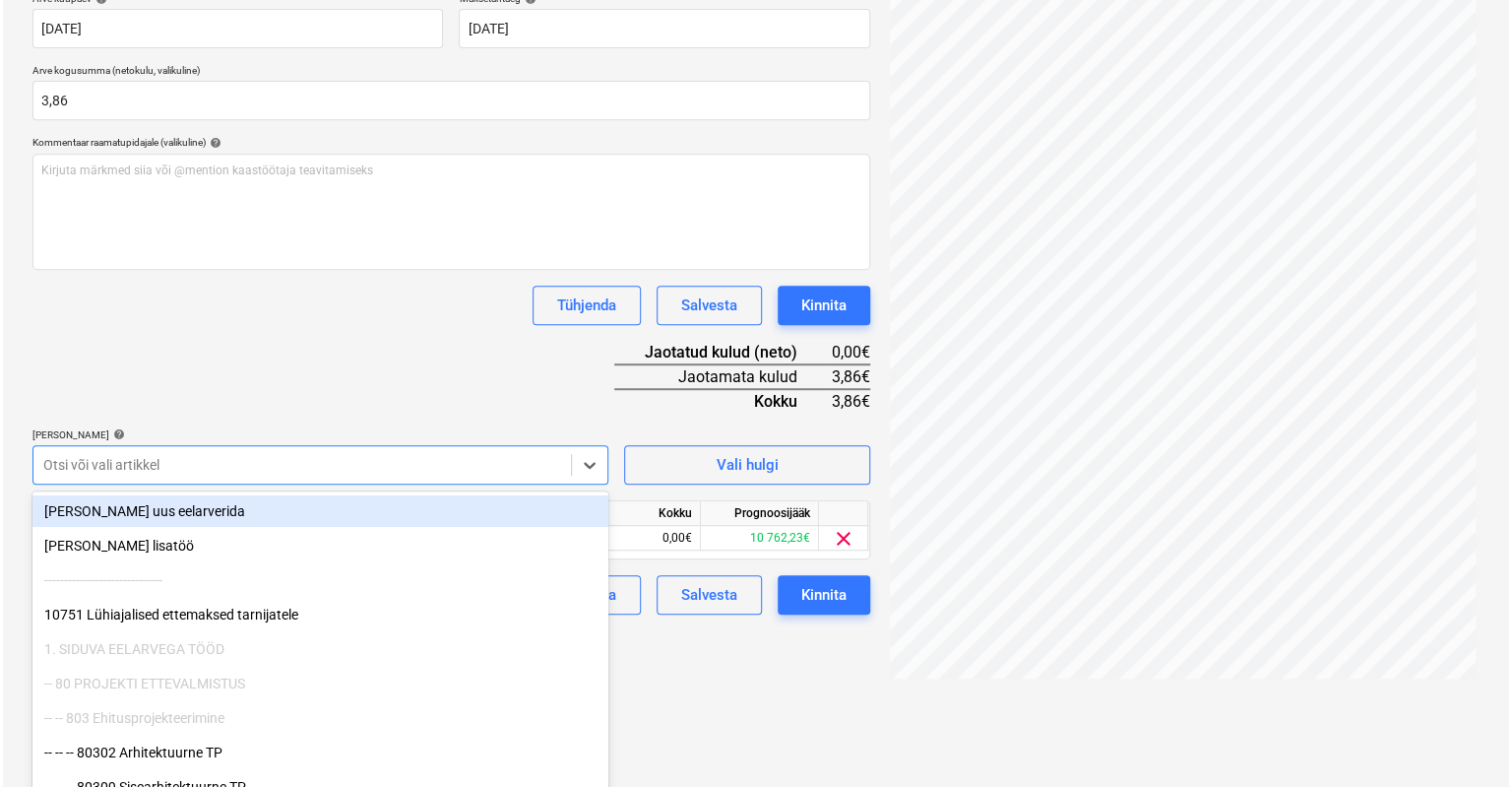 scroll, scrollTop: 280, scrollLeft: 0, axis: vertical 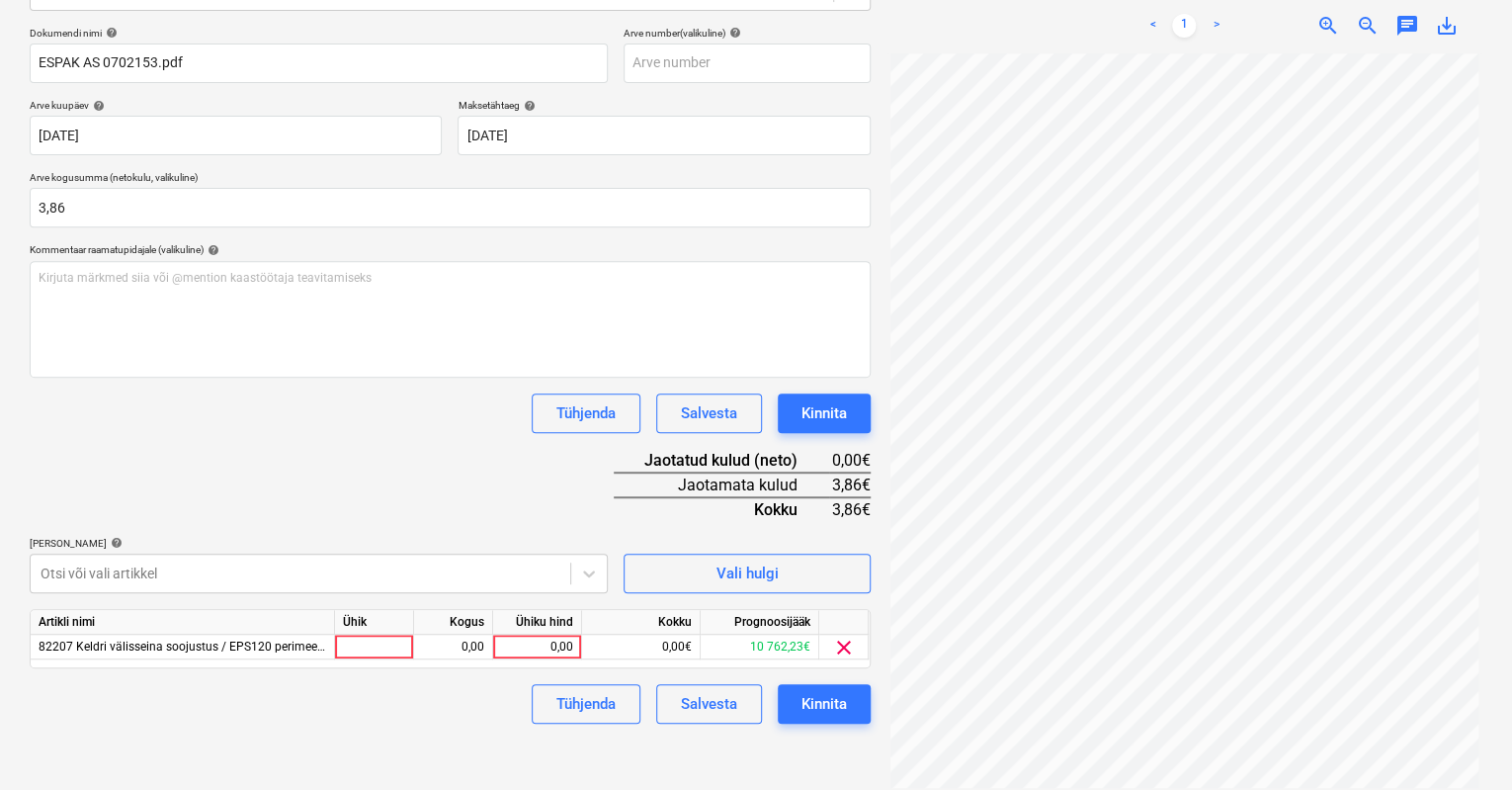 click on "Müük Projektid Kontaktid Koondarved 1 Postkast format_size keyboard_arrow_down help search Otsi notifications 2 keyboard_arrow_down [PERSON_NAME] keyboard_arrow_down [GEOGRAPHIC_DATA] mnt 120 [STREET_ADDRESS] 9+ Tellija leping Hinnapäringud Alltöövõtulepingud Aktid Kulud Sissetulek Rahavoog Failid 9+ Analüütika Sätted Failide konteerimine Vali ettevõte Espak AS (10162)  [PERSON_NAME] uus ettevõte Vali dokumendi tüüp help Eraldi ostuarve või tšekk Dokumendi nimi help ESPAK AS 0702153.pdf Arve number  (valikuline) help [PERSON_NAME] kuupäev help [DATE] 03.07.2025 Press the down arrow key to interact with the calendar and
select a date. Press the question mark key to get the keyboard shortcuts for changing dates. Maksetähtaeg help [DATE] 02.08.2025 Press the down arrow key to interact with the calendar and
select a date. Press the question mark key to get the keyboard shortcuts for changing dates. Arve kogusumma (netokulu, valikuline) 3,86 Kommentaar raamatupidajale (valikuline) help ﻿ Tühjenda add" at bounding box center [756, 114] 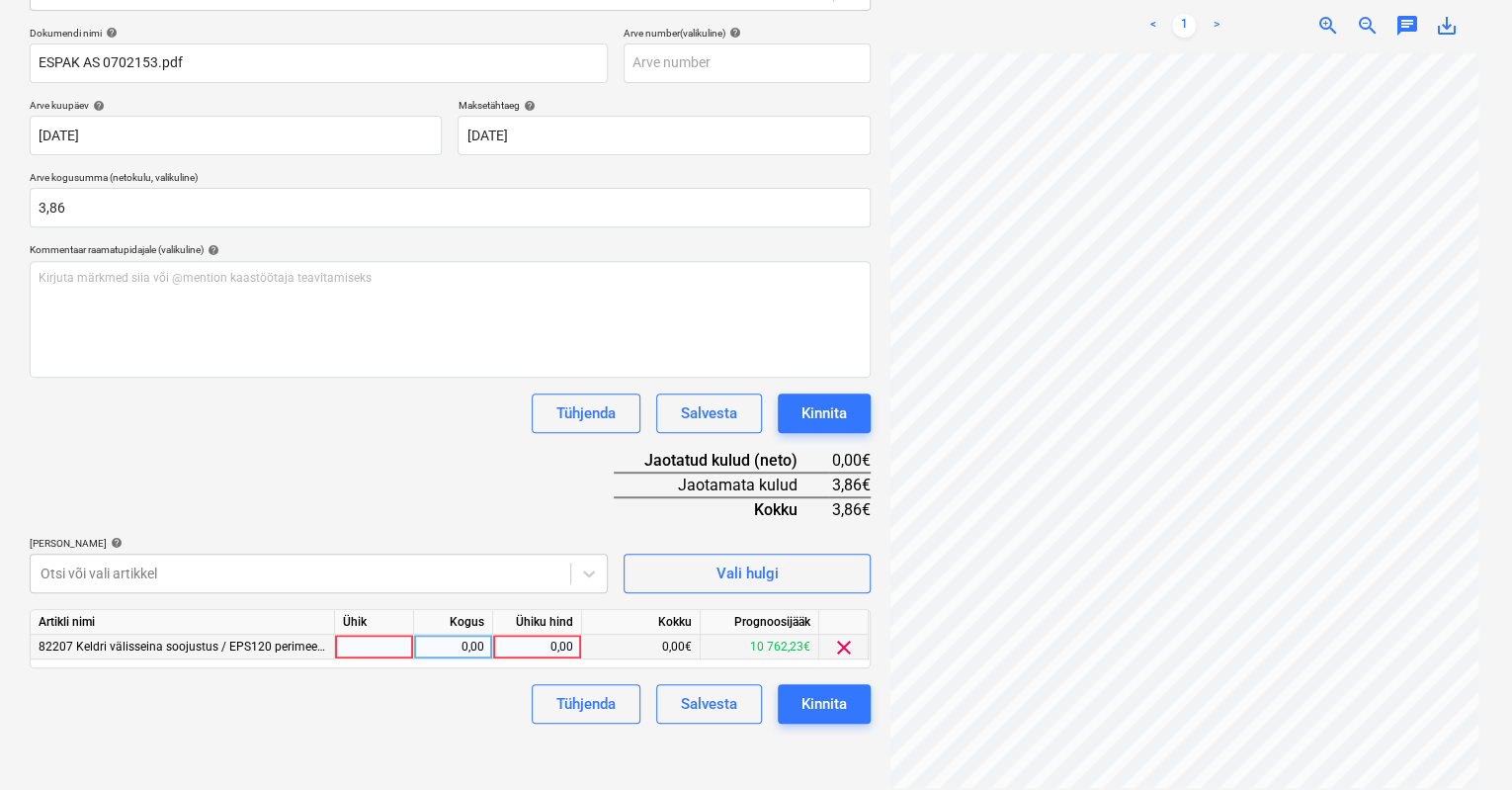 click on "0,00" at bounding box center [537, 647] 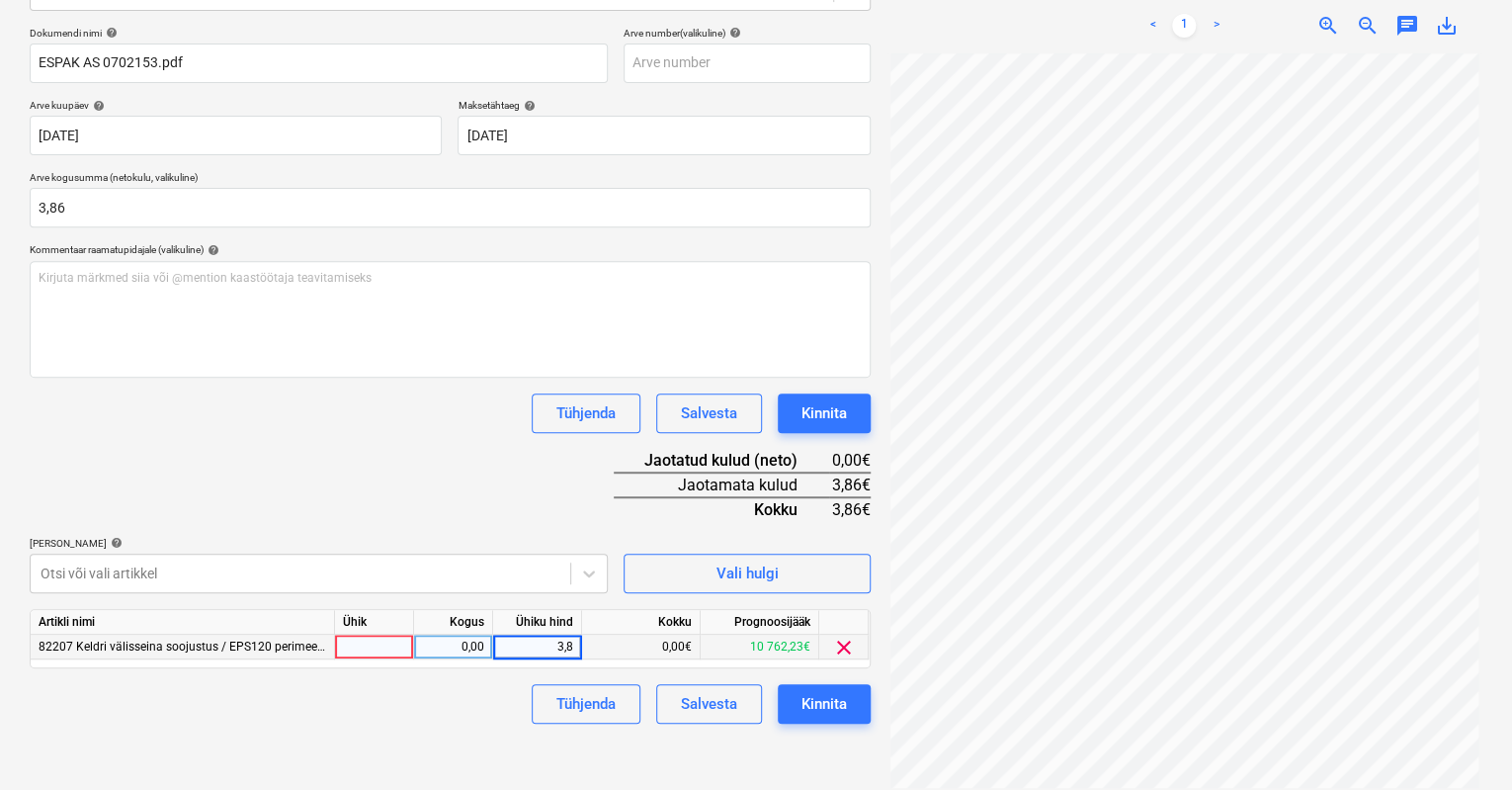 type on "3,86" 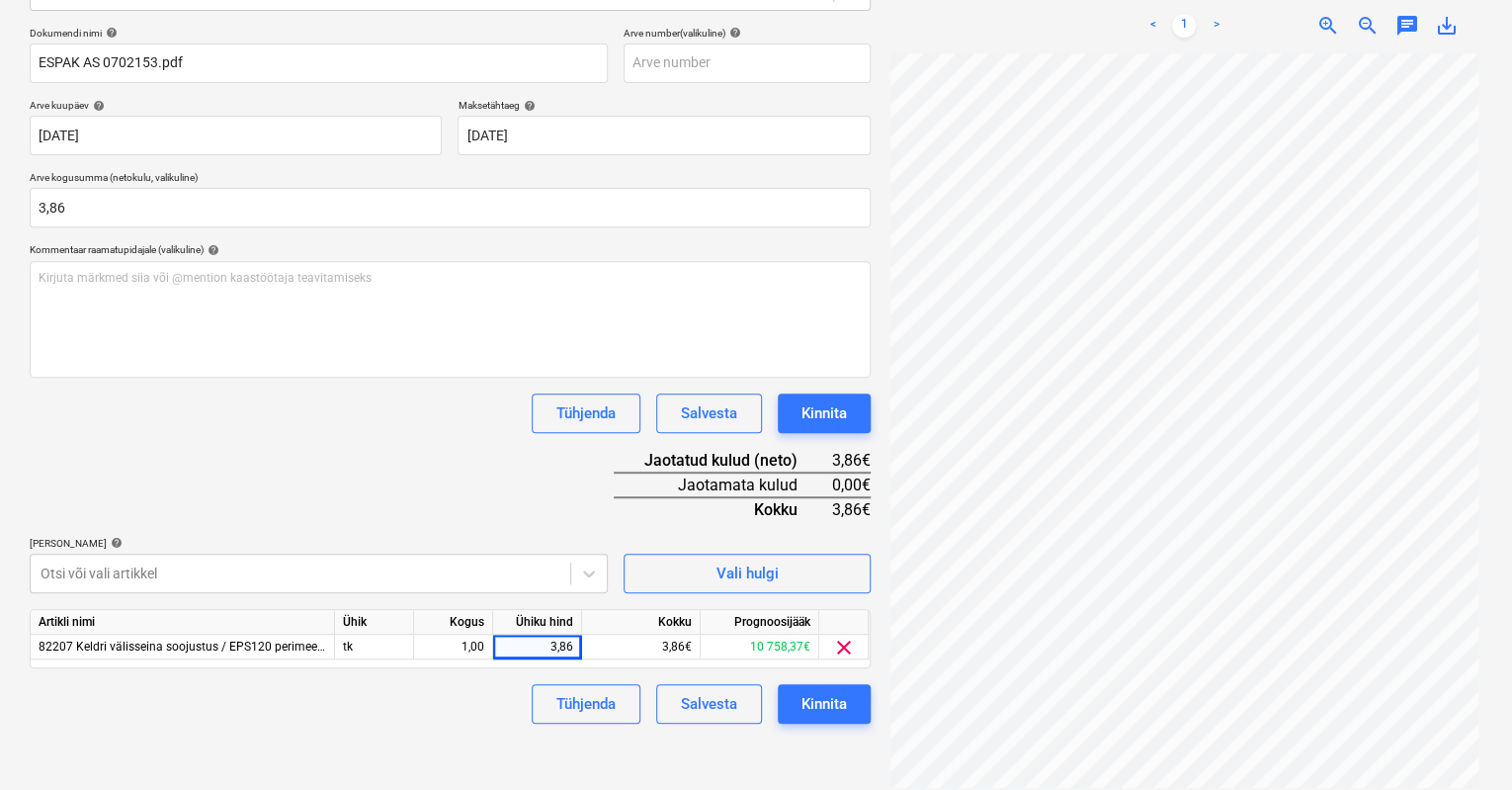click on "Dokumendi nimi help ESPAK AS 0702153.pdf Arve number  (valikuline) help [PERSON_NAME] kuupäev help [DATE] 03.07.2025 Press the down arrow key to interact with the calendar and
select a date. Press the question mark key to get the keyboard shortcuts for changing dates. Maksetähtaeg help [DATE] 02.08.2025 Press the down arrow key to interact with the calendar and
select a date. Press the question mark key to get the keyboard shortcuts for changing dates. Arve kogusumma (netokulu, valikuline) 3,86 Kommentaar raamatupidajale (valikuline) help Kirjuta märkmed siia või @mention kaastöötaja teavitamiseks ﻿ Tühjenda Salvesta Kinnita Jaotatud kulud (neto) 3,86€ Jaotamata kulud 0,00€ Kokku 3,86€ [PERSON_NAME] artiklid help Otsi või vali artikkel Vali hulgi Artikli nimi Ühik Kogus Ühiku hind Kokku Prognoosijääk 82207 Keldri välisseina soojustus / EPS120 perimeeter 150 mm tk 1,00 3,86 3,86€ 10 758,37€ clear Tühjenda Salvesta Kinnita" at bounding box center [450, 375] 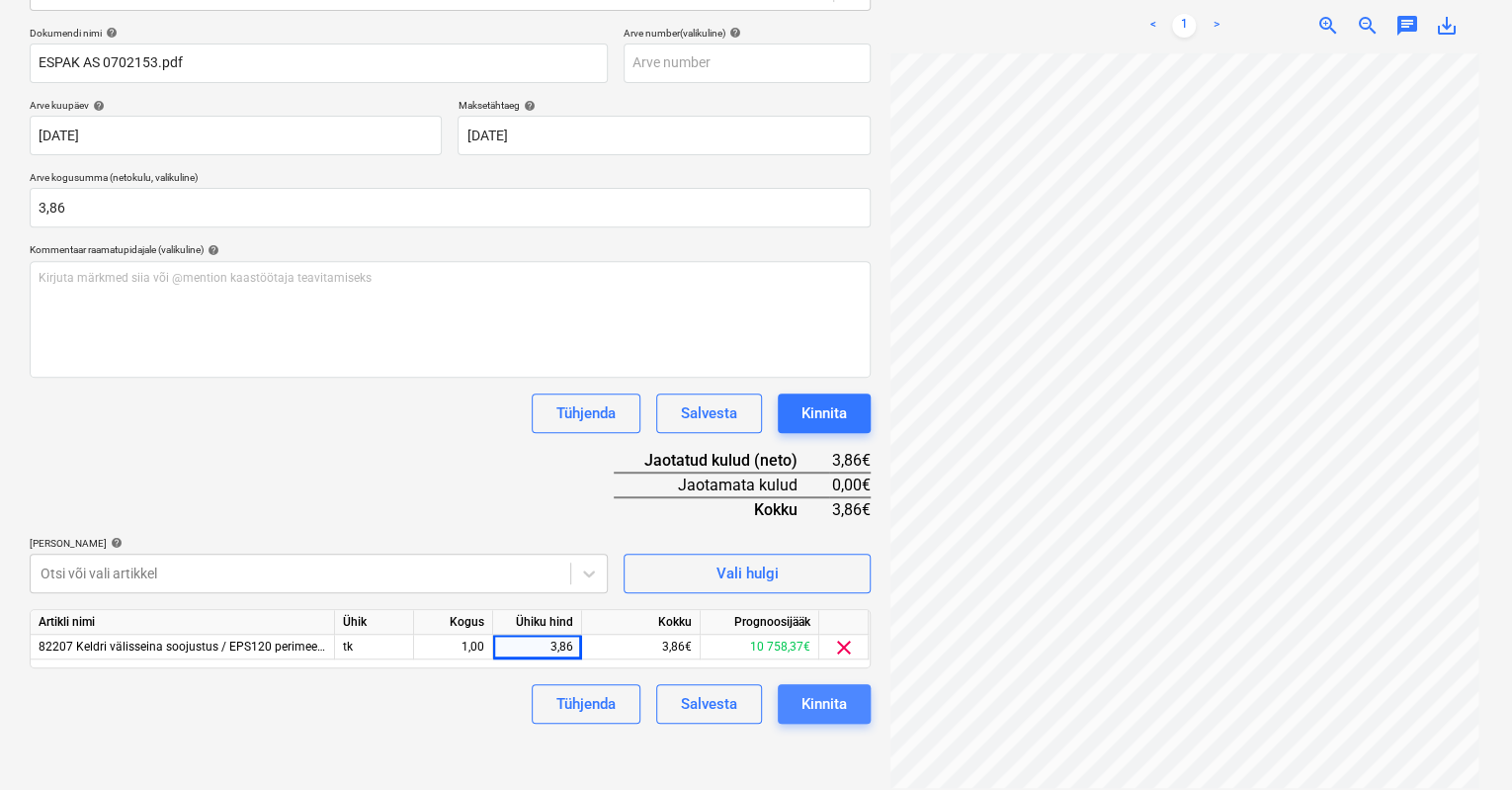 click on "Kinnita" at bounding box center (824, 704) 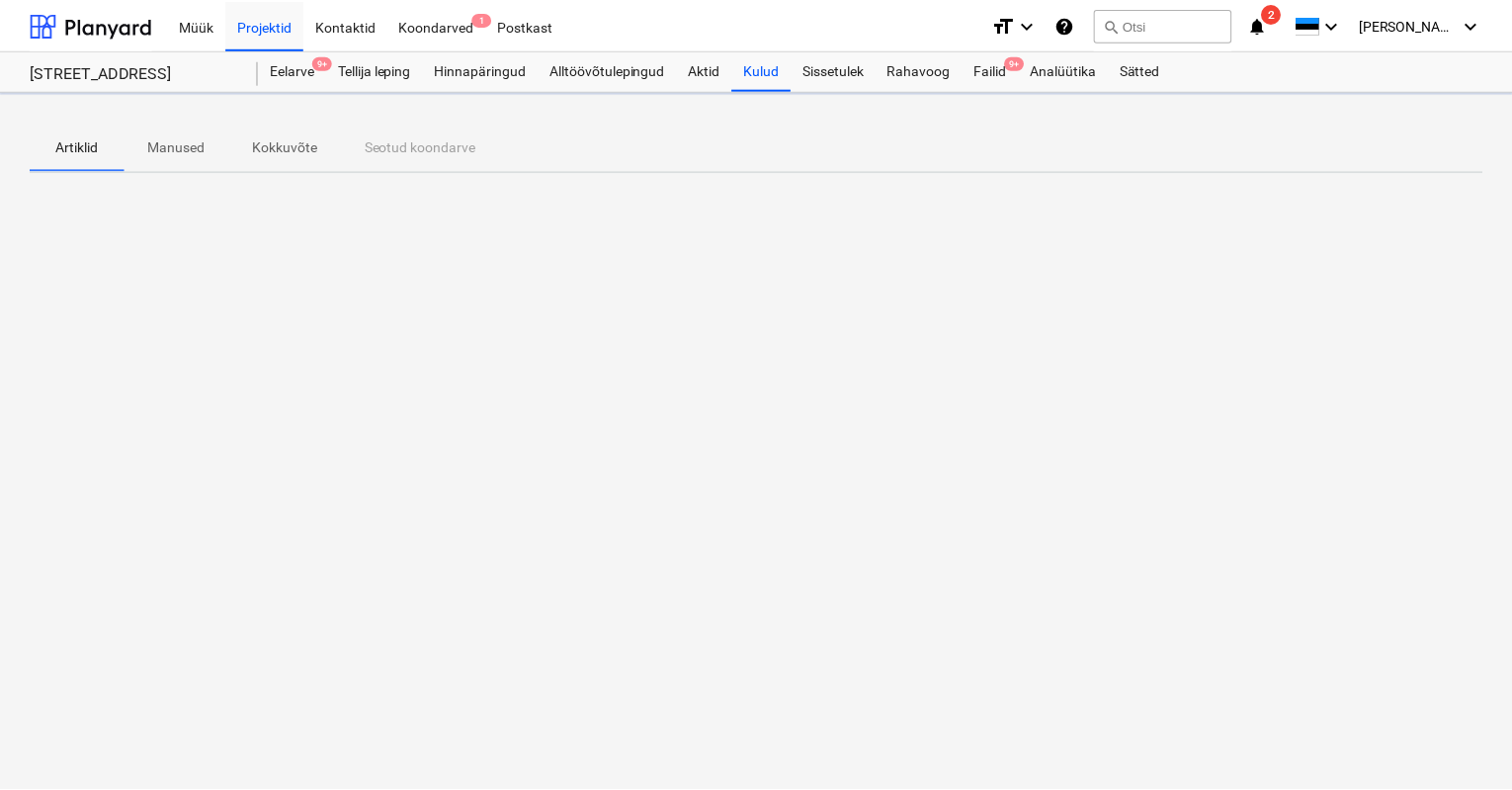 scroll, scrollTop: 0, scrollLeft: 0, axis: both 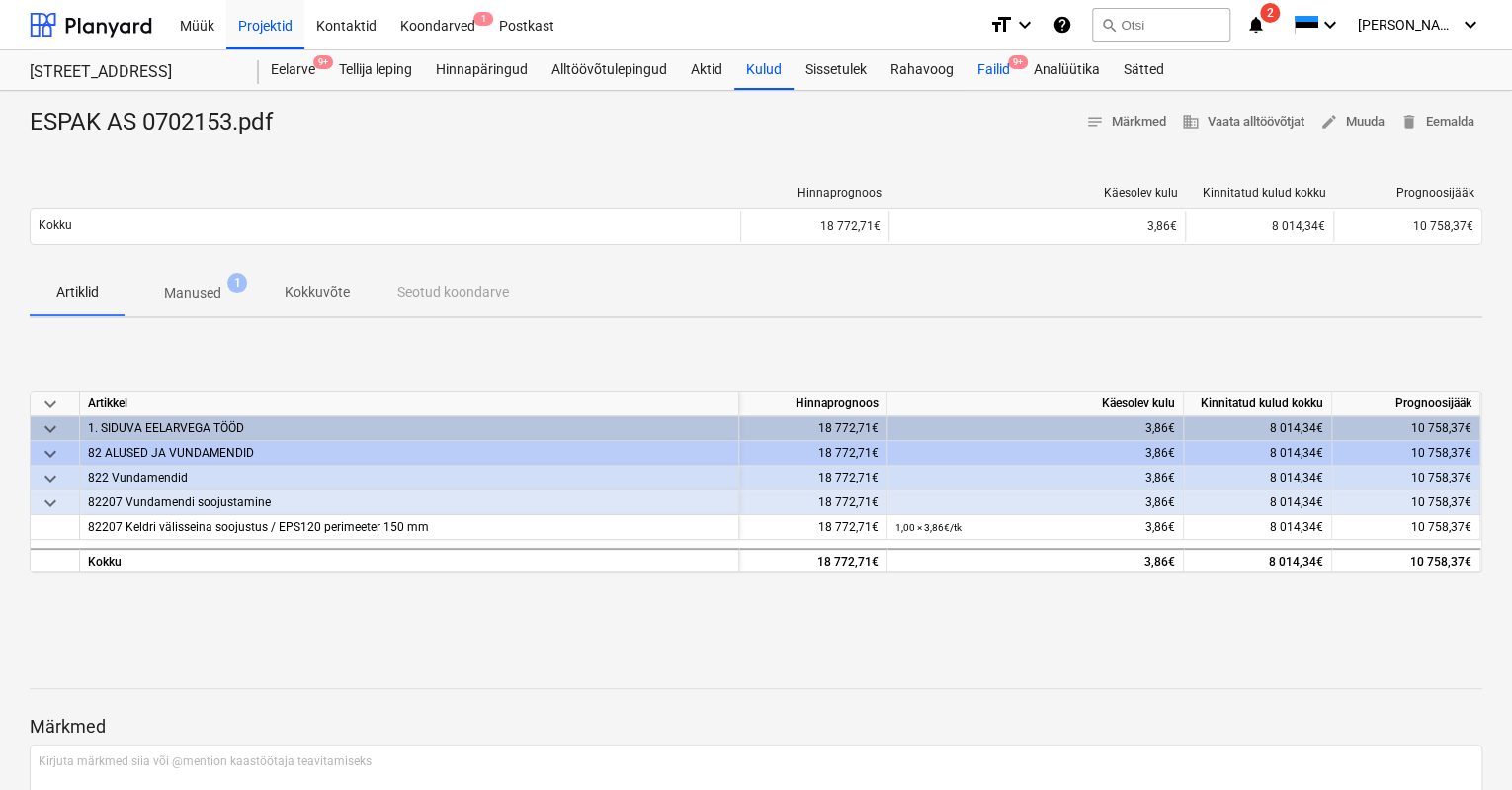 click on "Failid 9+" at bounding box center [993, 70] 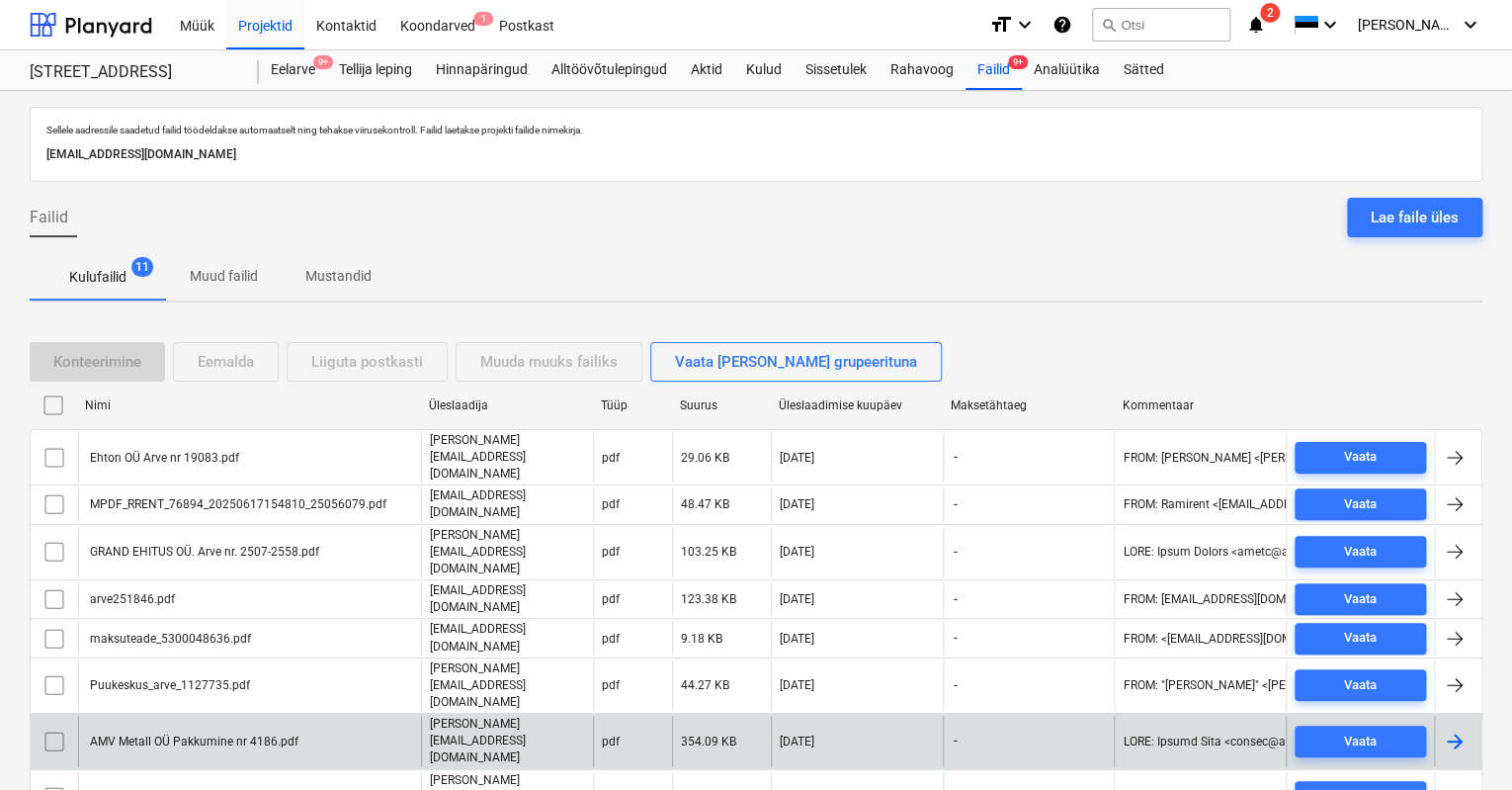 click on "AMV Metall OÜ Pakkumine nr 4186.pdf" at bounding box center [193, 742] 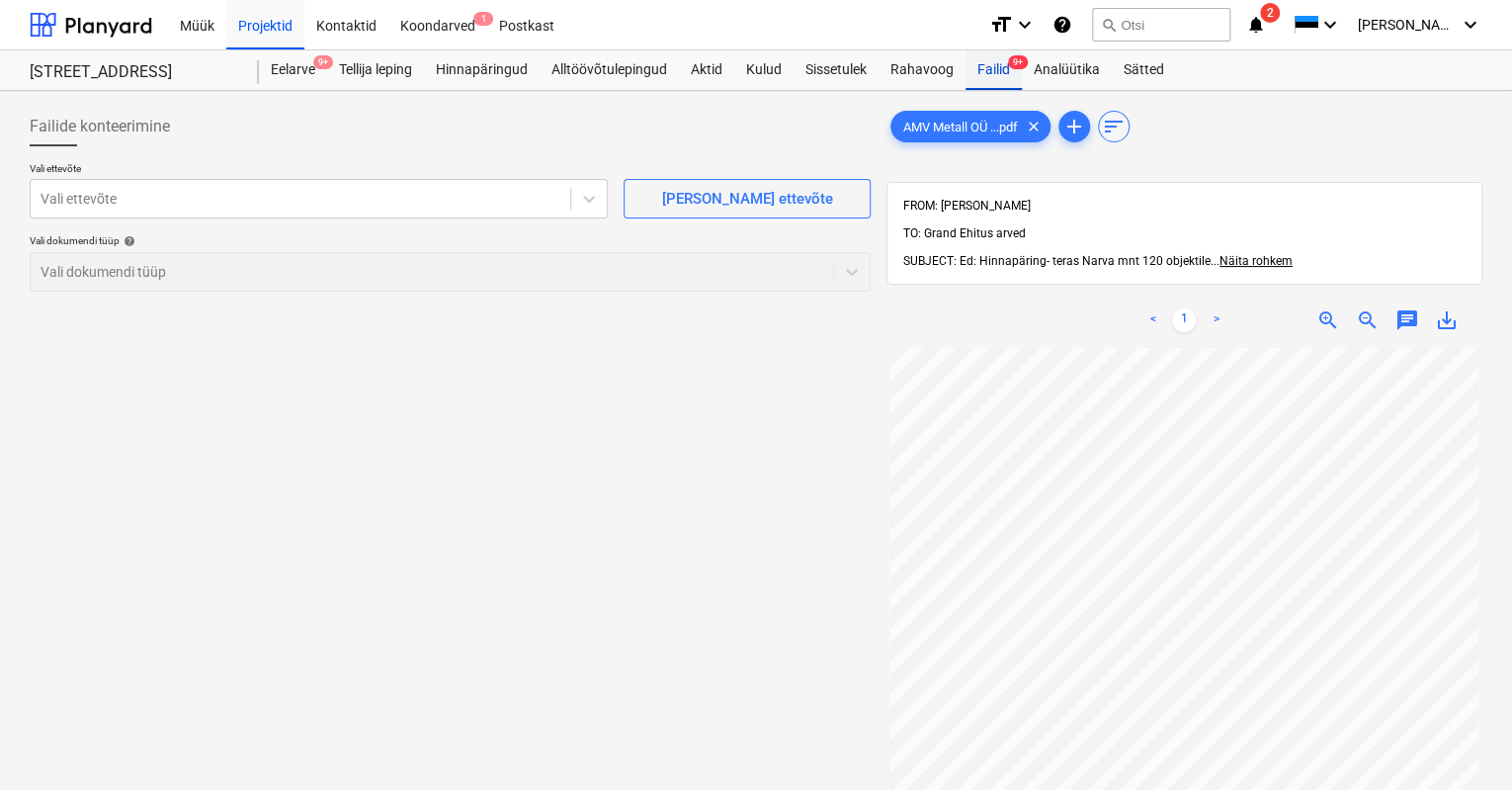 click on "Failid 9+" at bounding box center [993, 70] 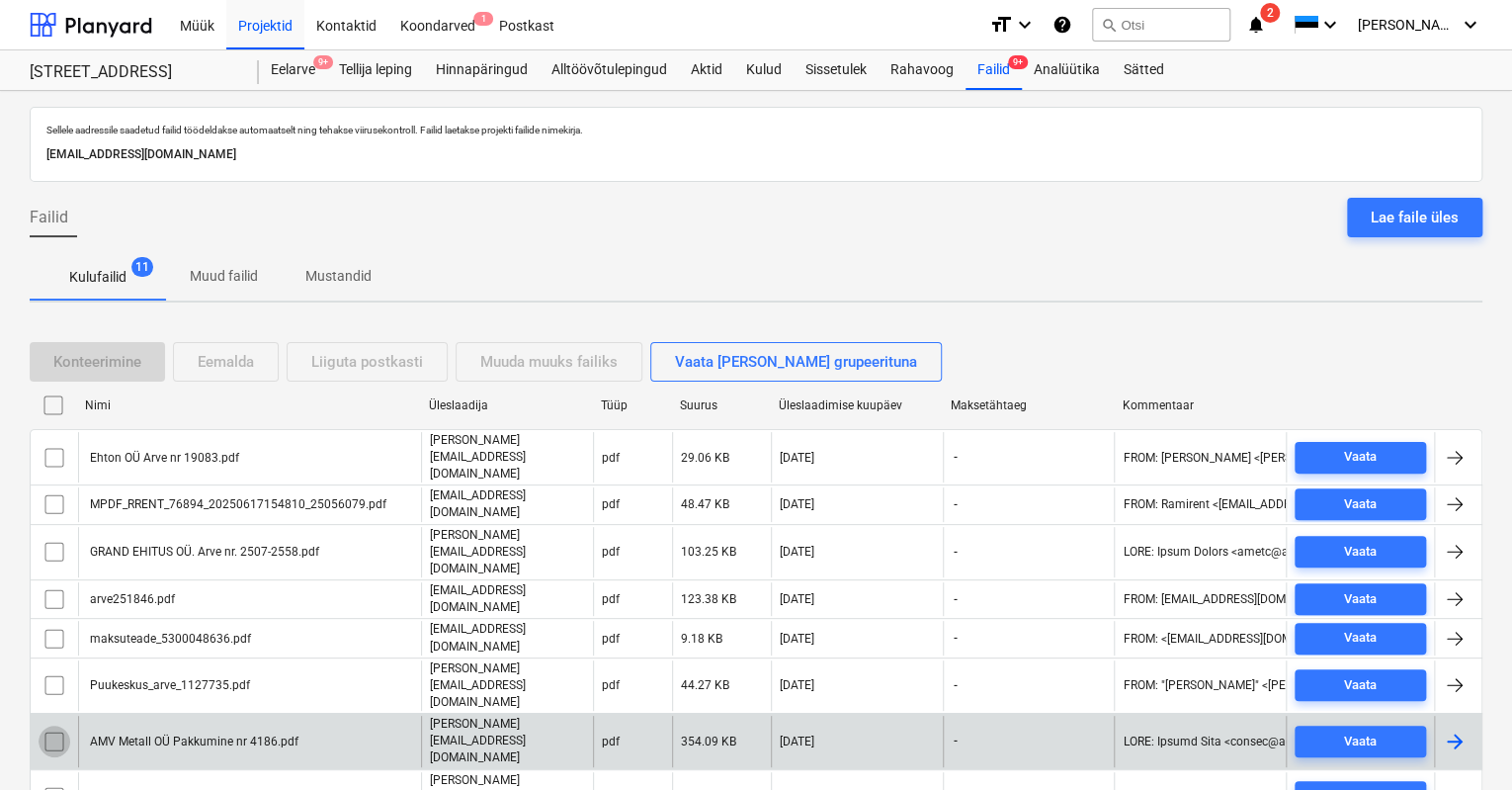 click at bounding box center (54, 742) 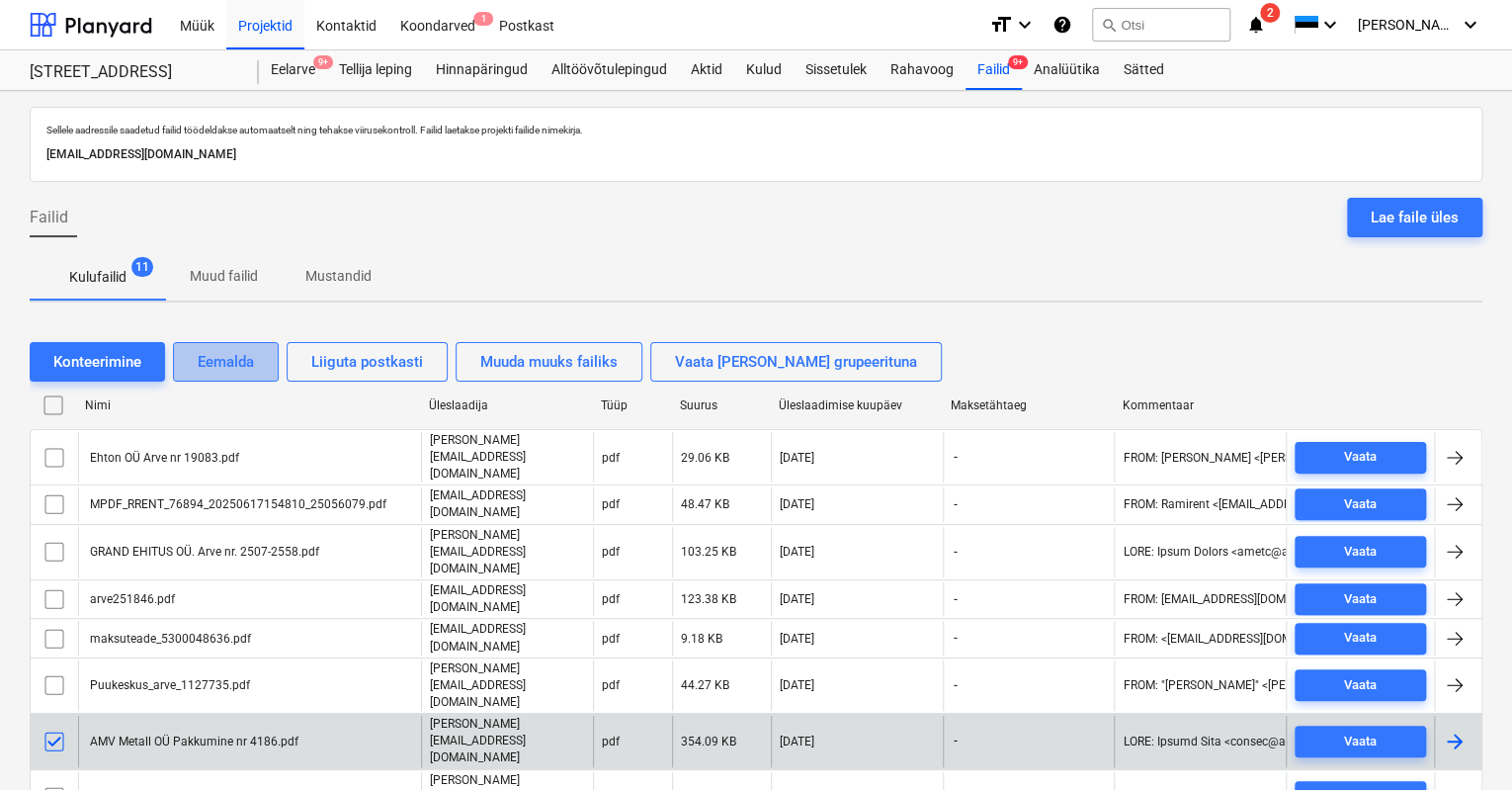 click on "Eemalda" at bounding box center [225, 362] 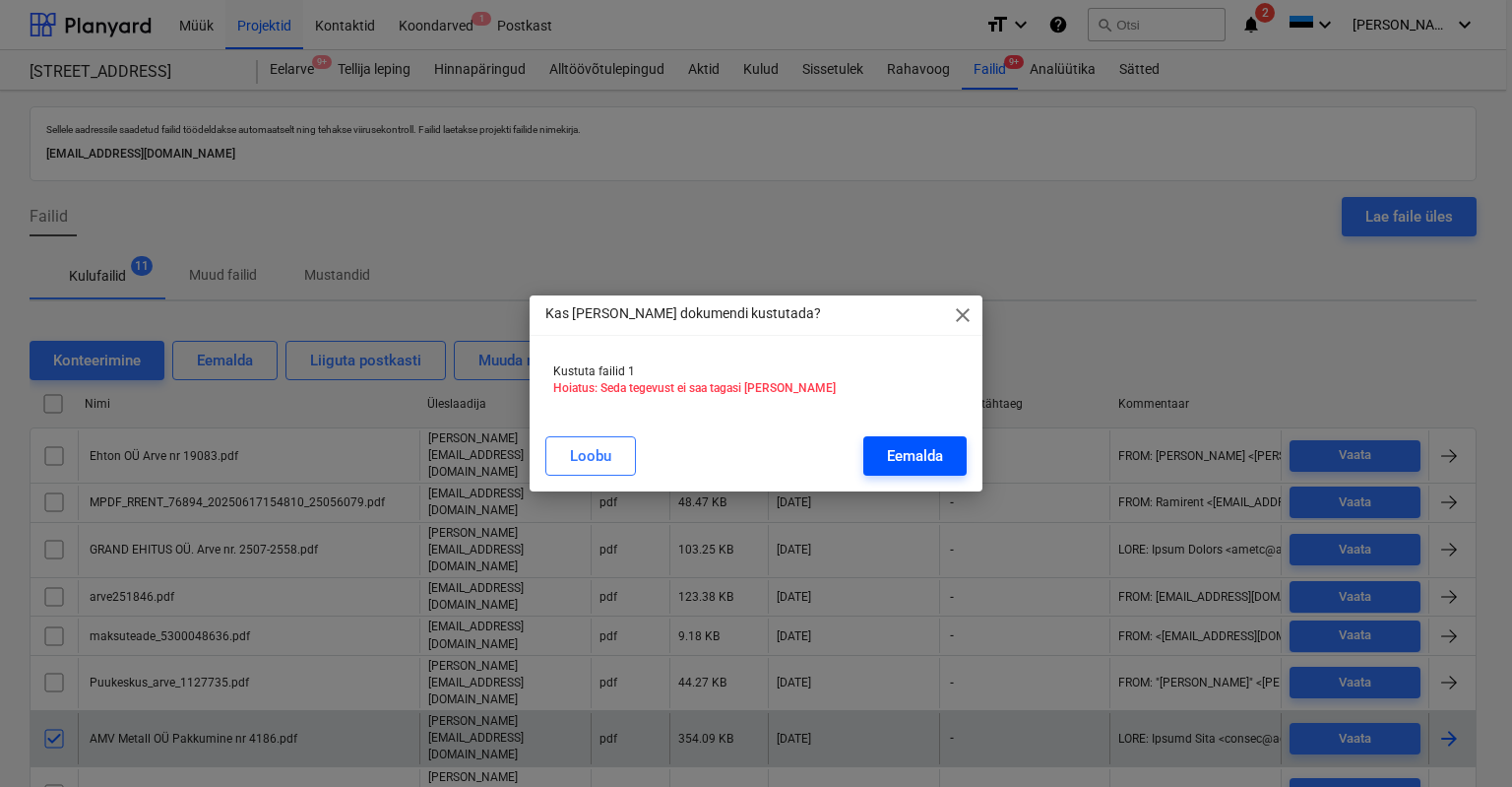 click on "Eemalda" at bounding box center [914, 456] 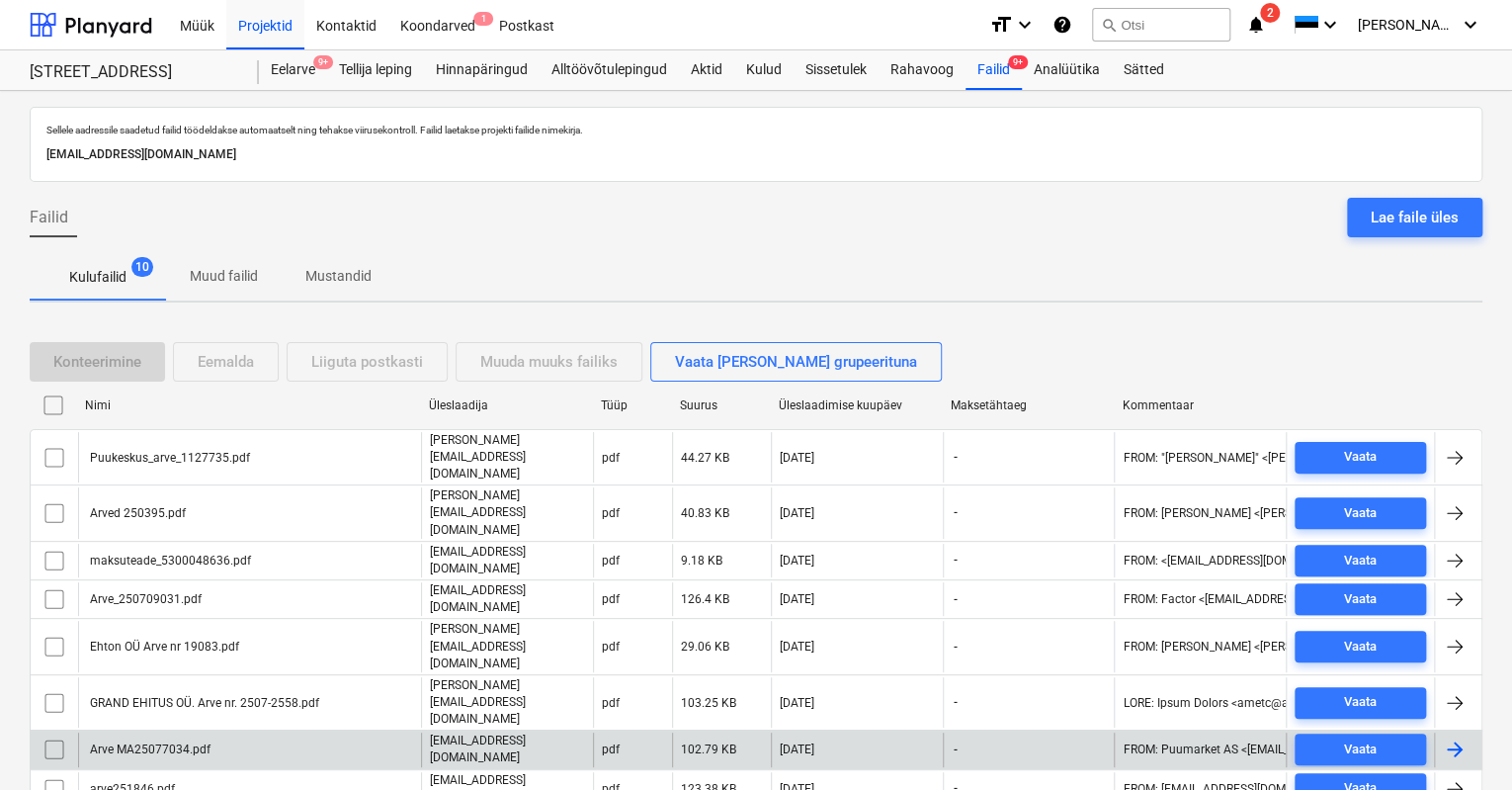 click on "Plekikeskus_OU_Grand_Ehitus_OU_MA2500816.pdf" at bounding box center (224, 828) 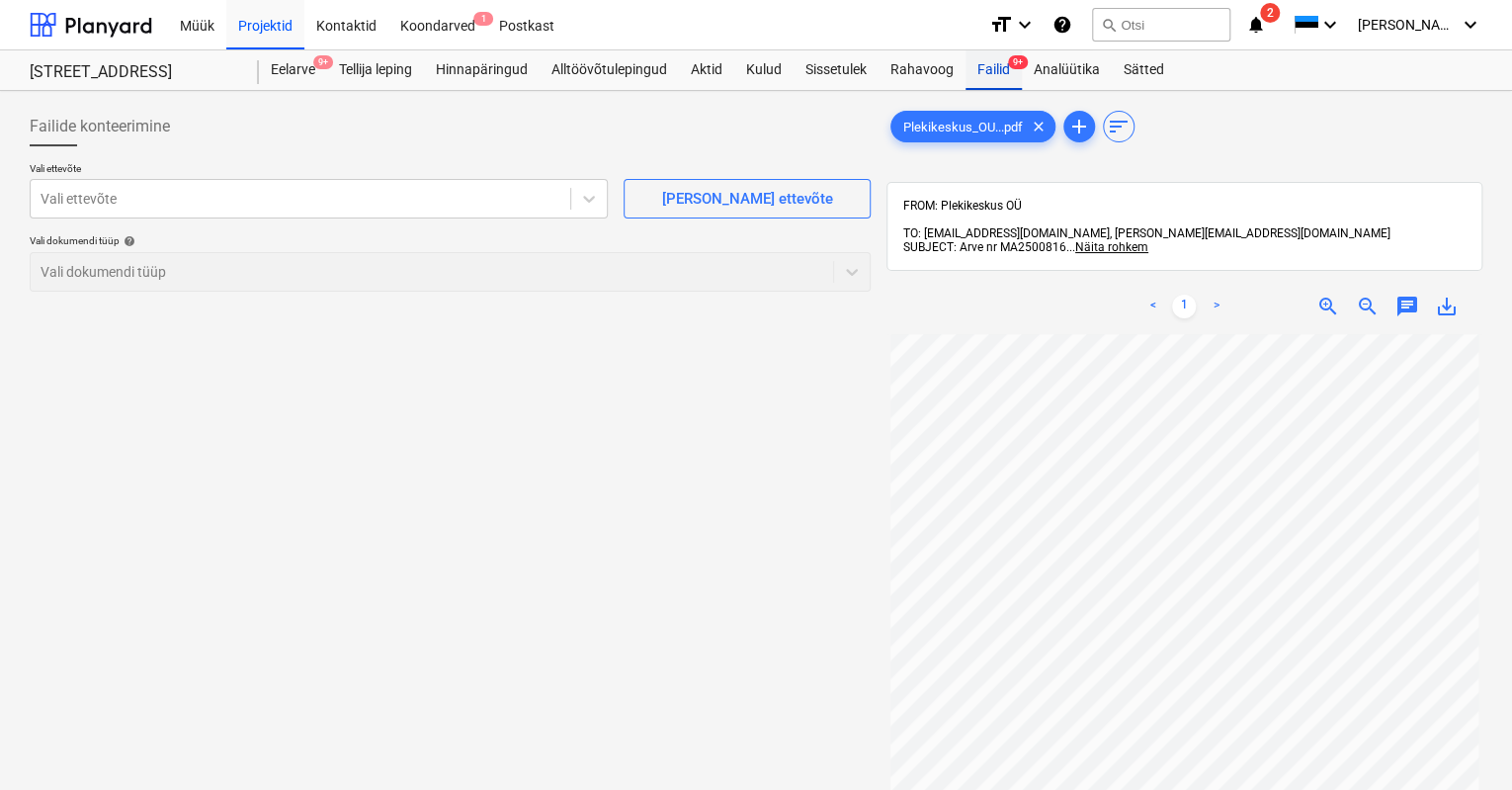 click on "Failid 9+" at bounding box center [993, 70] 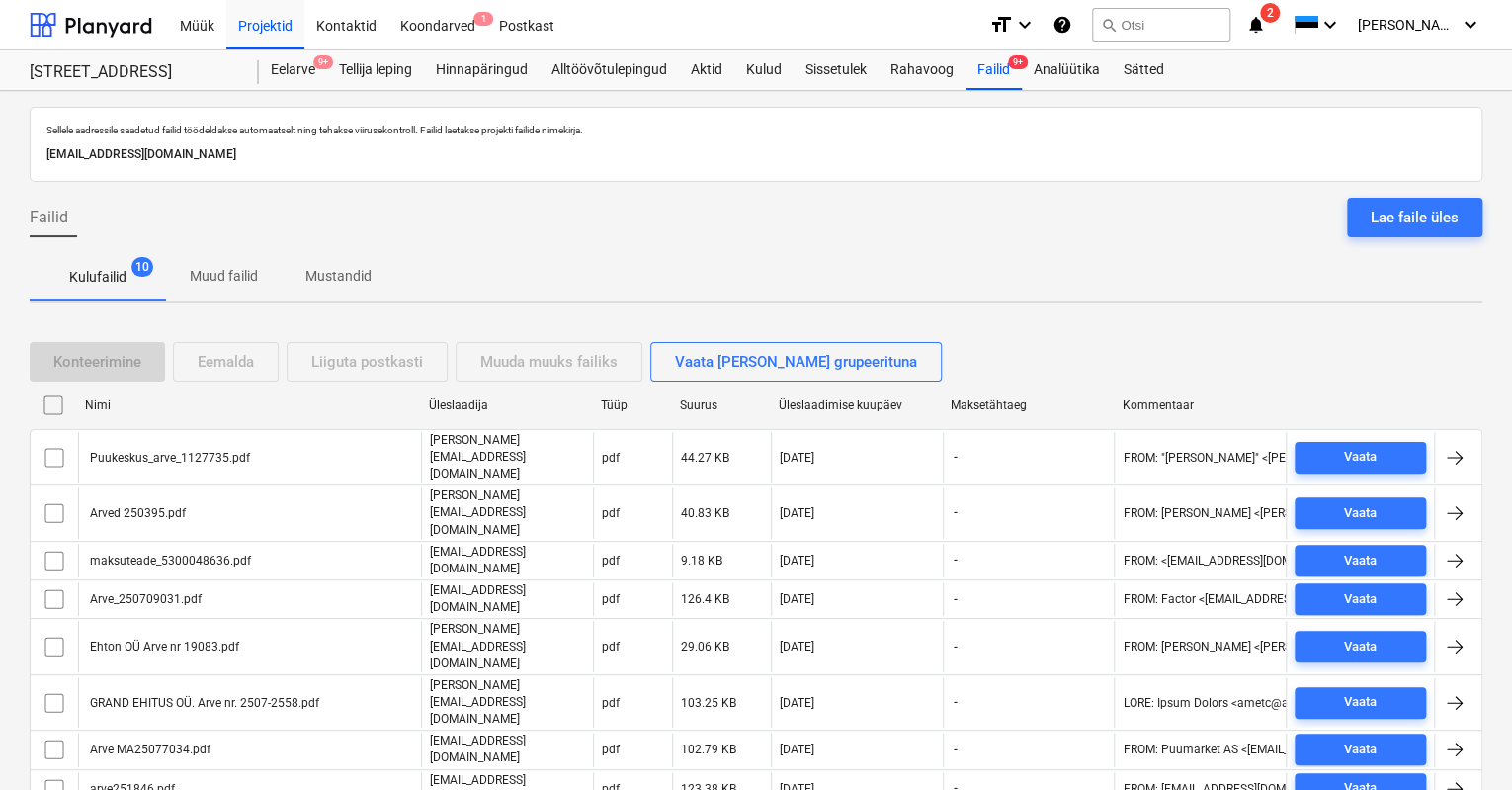 click at bounding box center [54, 828] 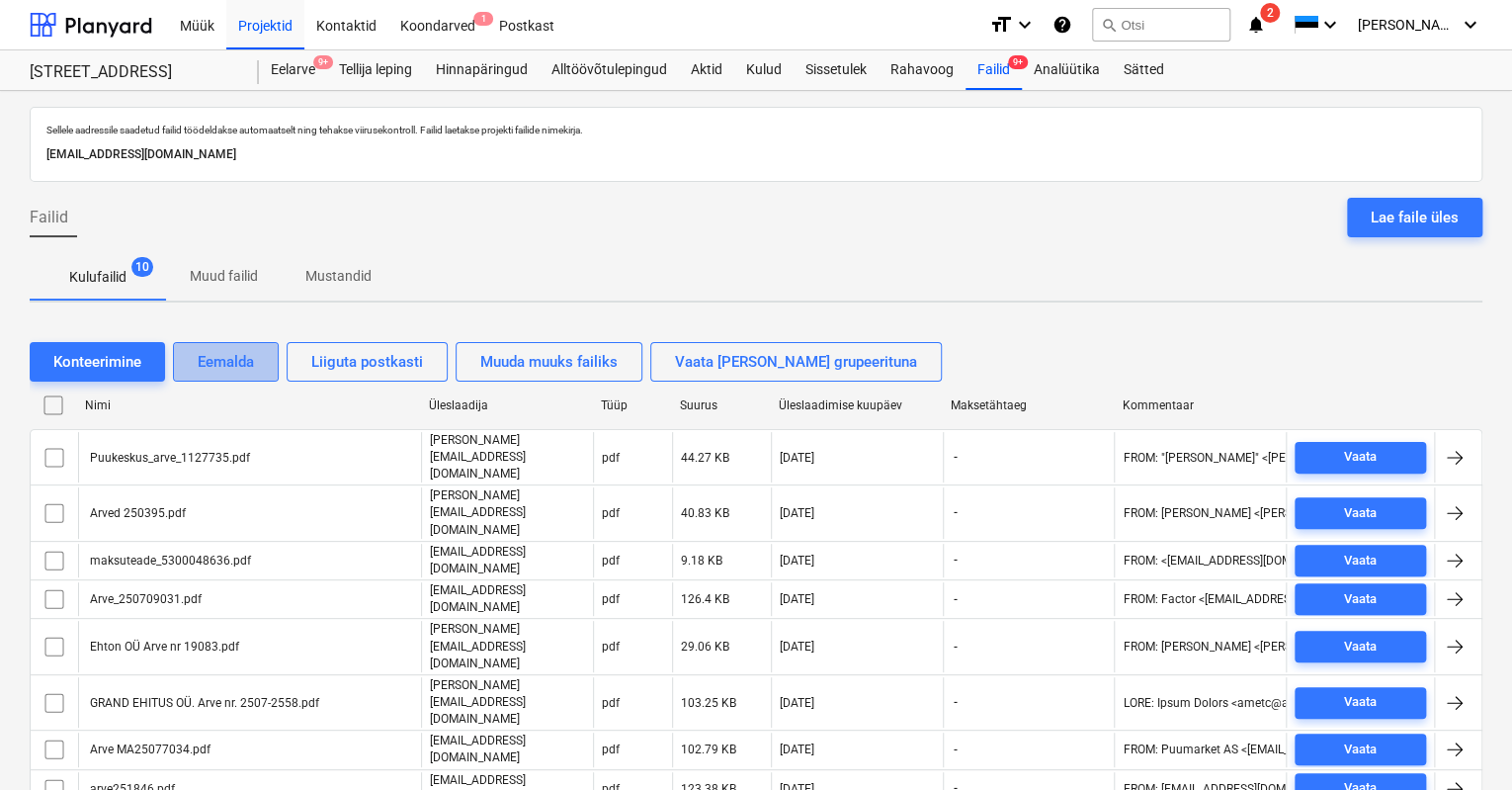 click on "Eemalda" at bounding box center (225, 362) 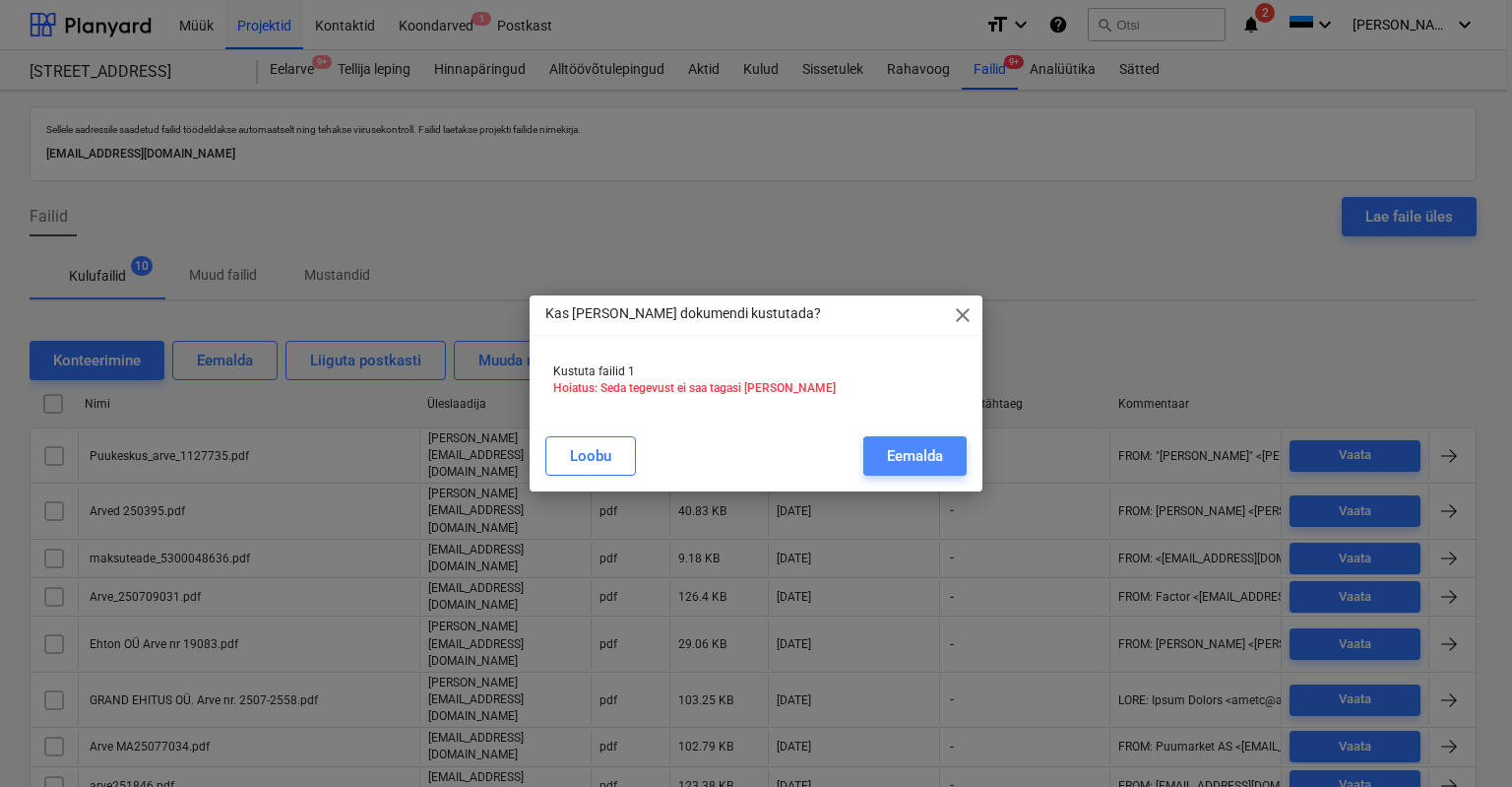 click on "Eemalda" at bounding box center (914, 456) 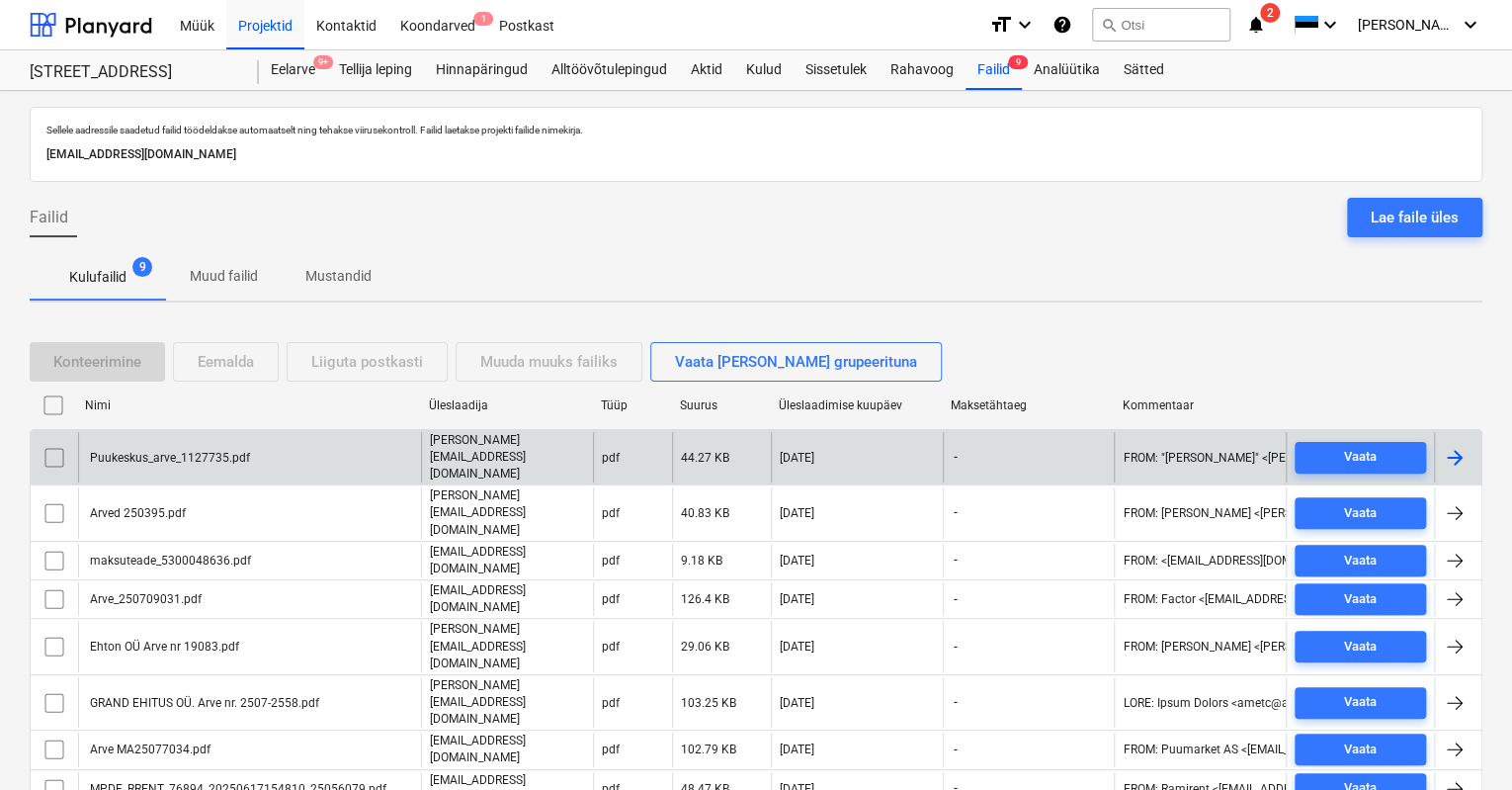 click on "Puukeskus_arve_1127735.pdf" at bounding box center [168, 458] 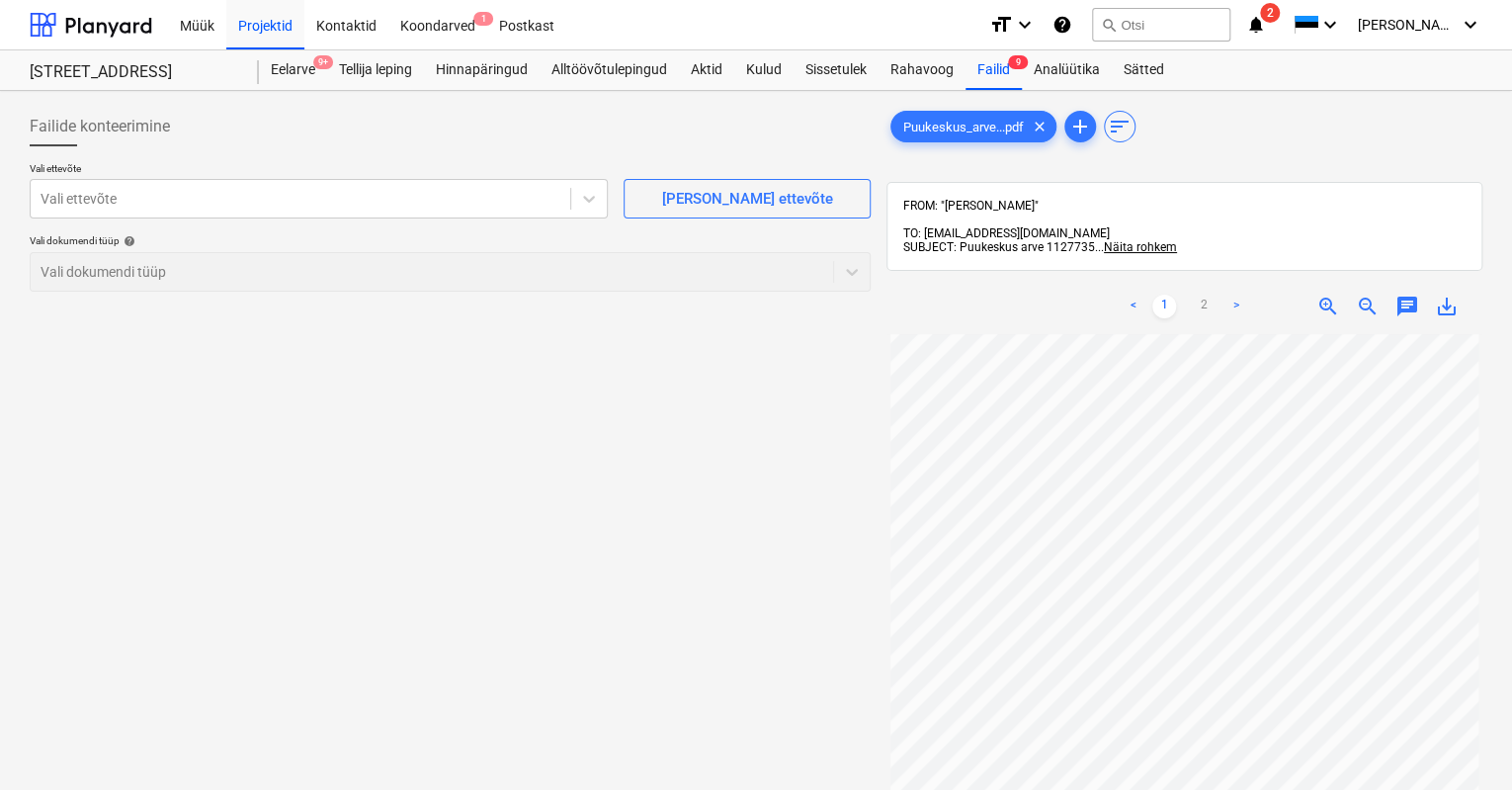 scroll, scrollTop: 111, scrollLeft: 0, axis: vertical 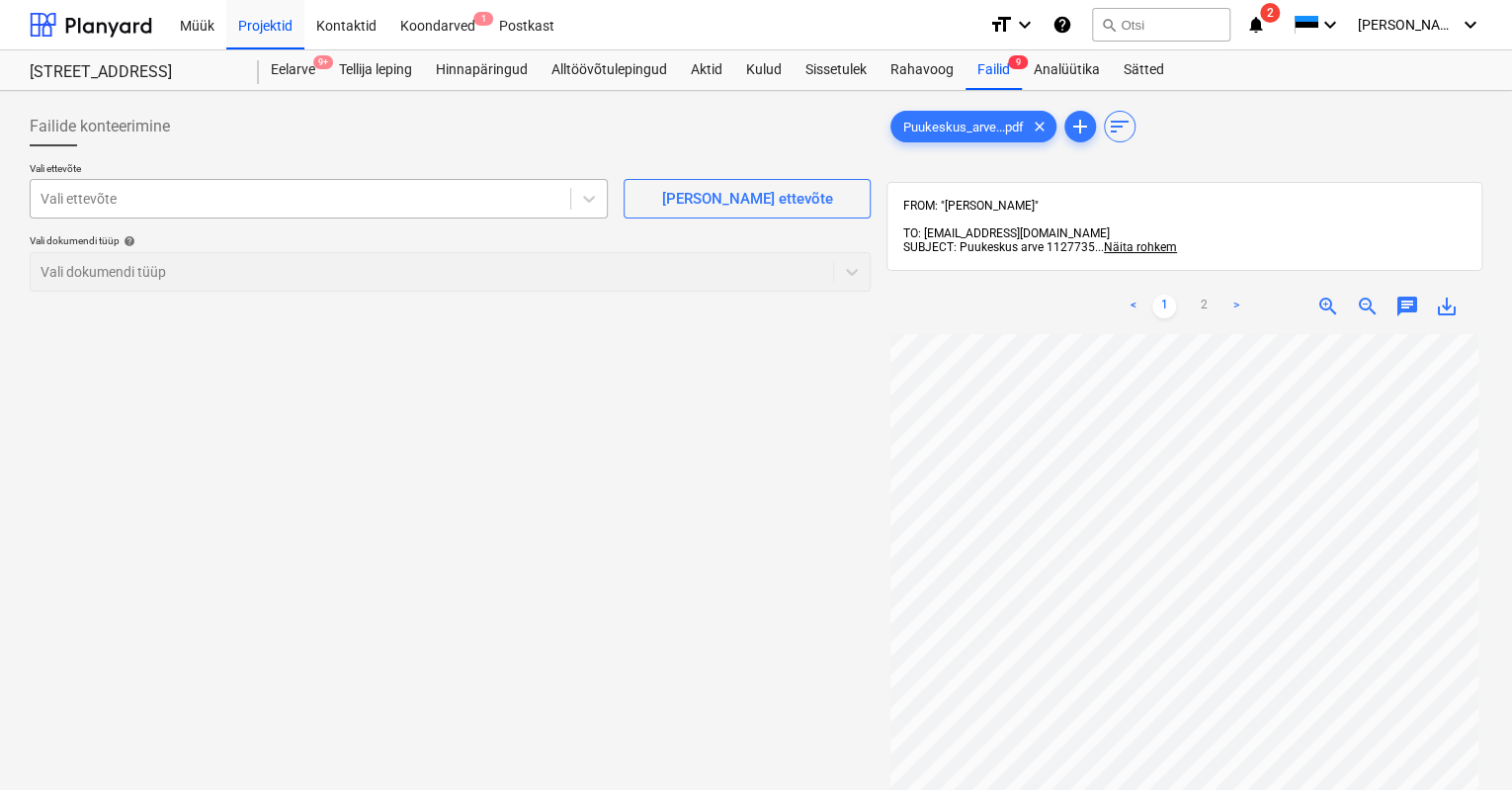click on "Vali ettevõte" at bounding box center [300, 199] 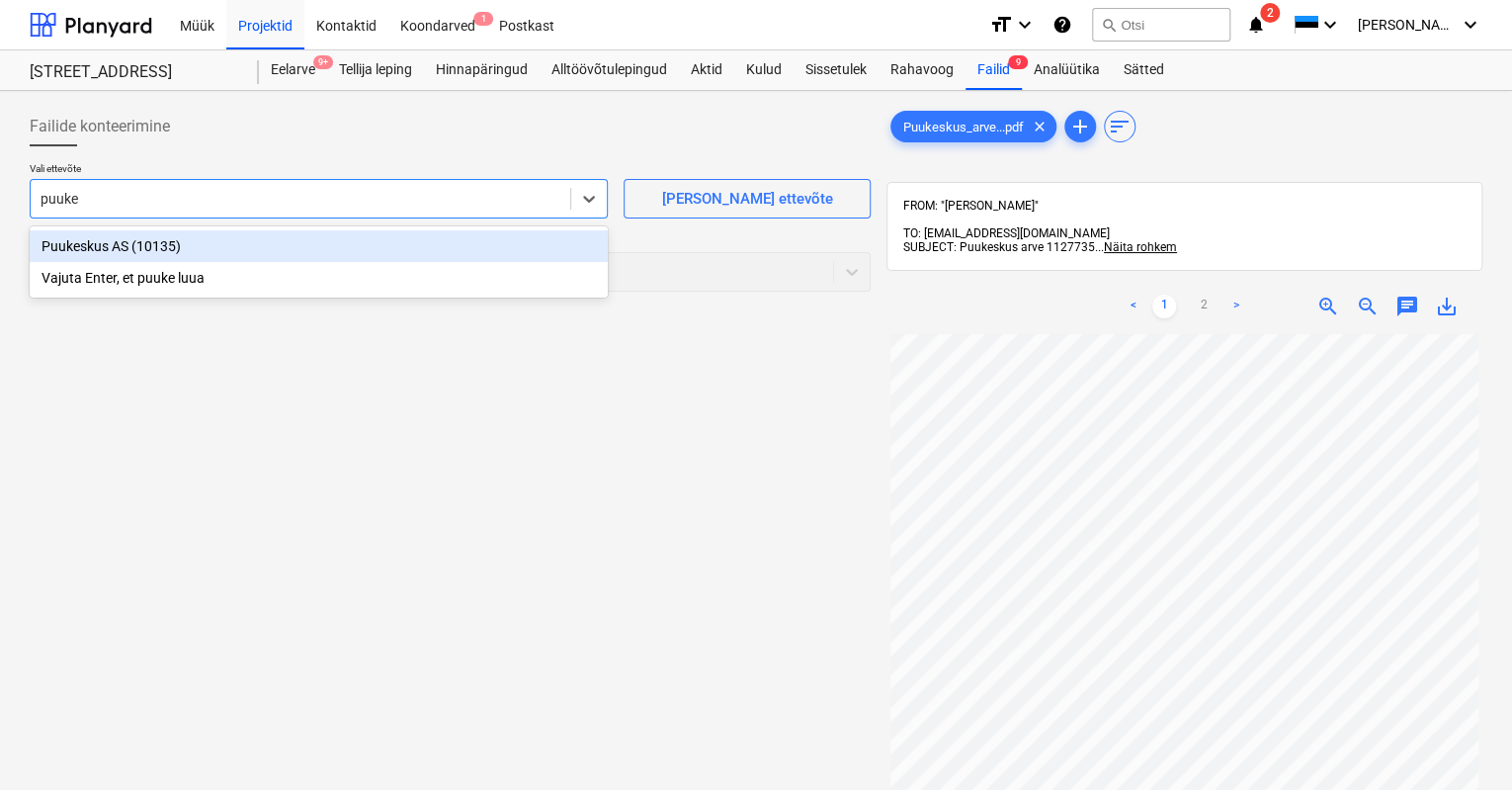 type on "puukes" 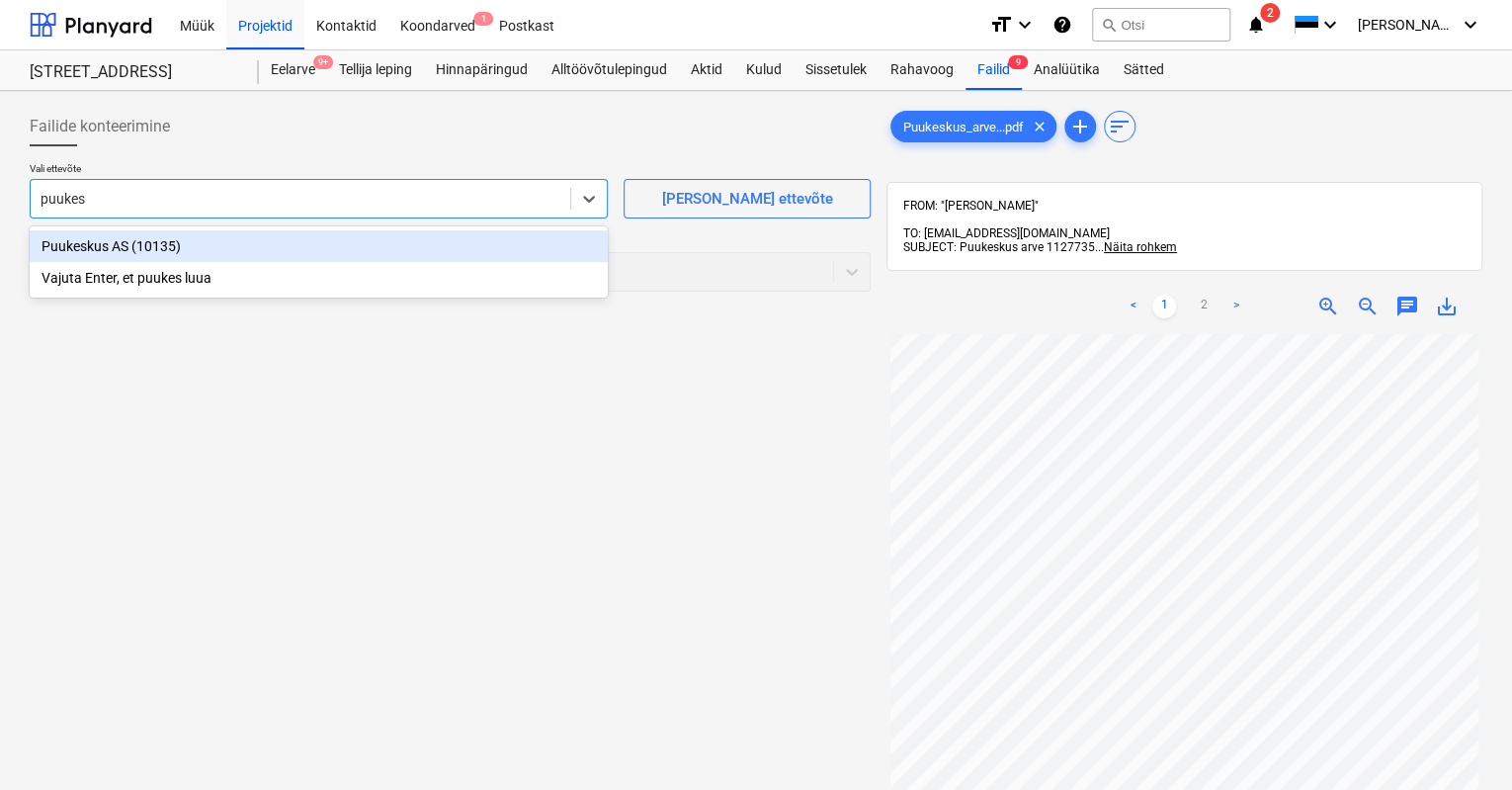 click on "Puukeskus AS (10135)" at bounding box center (318, 246) 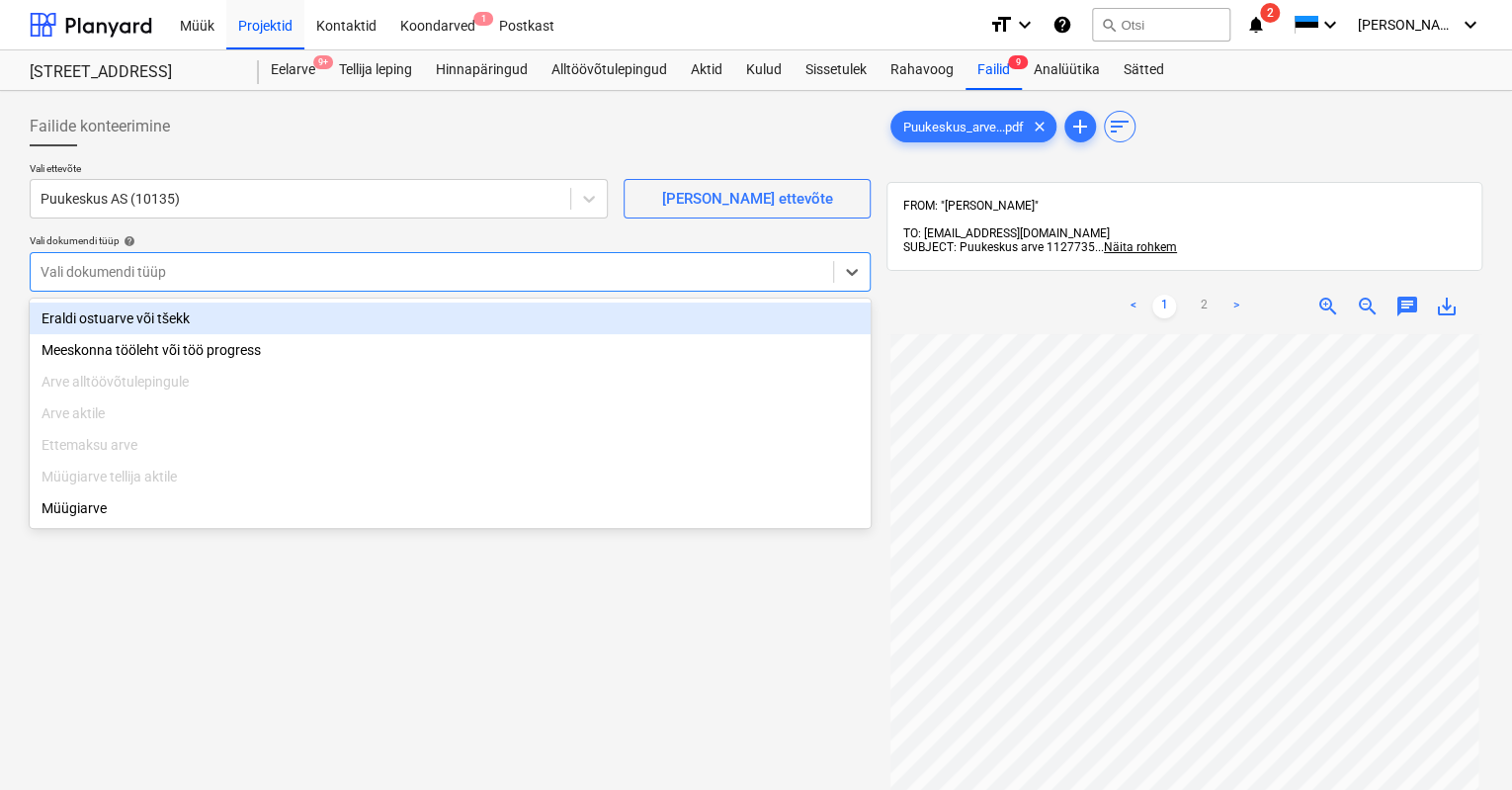click at bounding box center (432, 272) 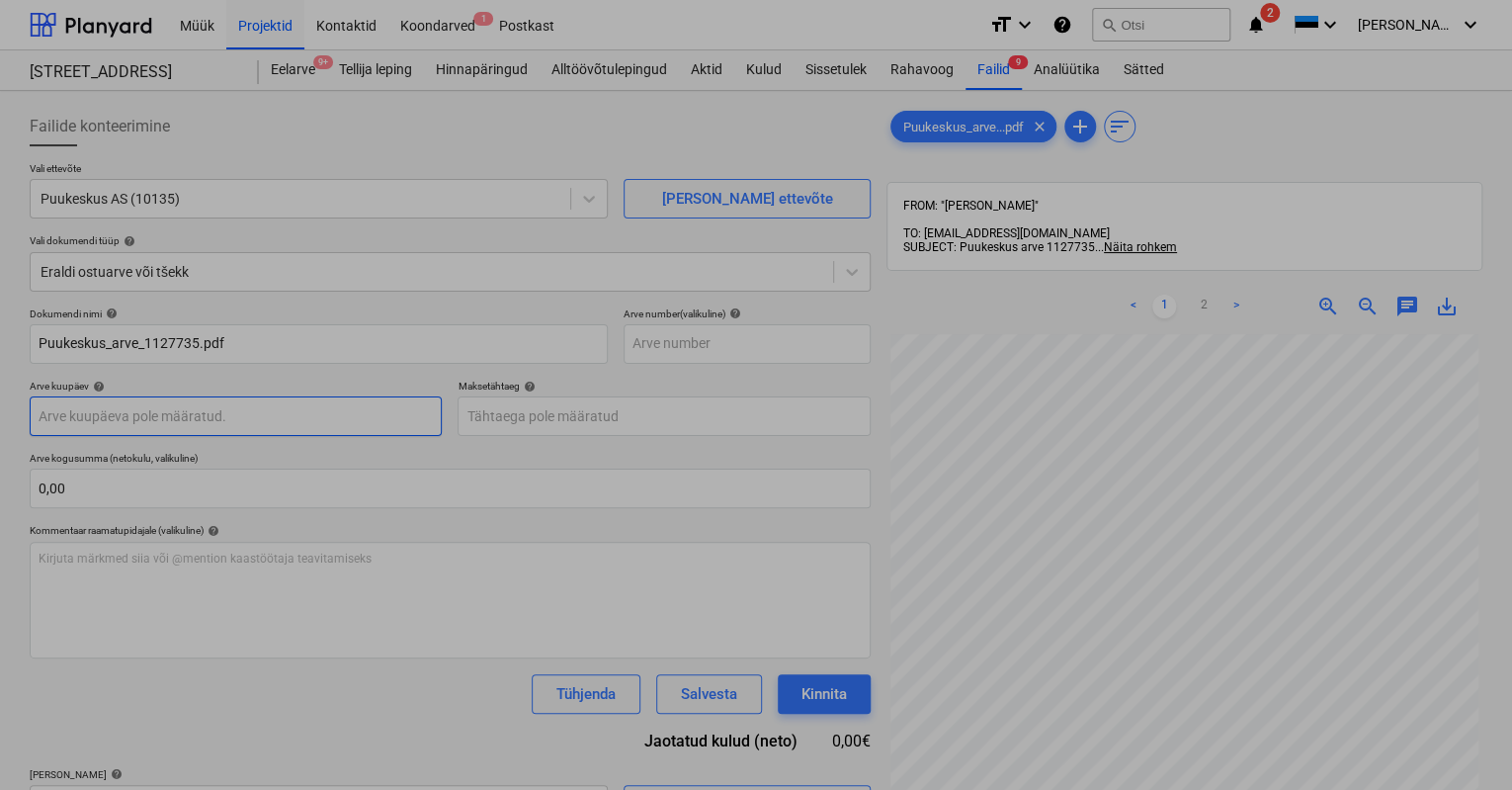 click on "Müük Projektid Kontaktid Koondarved 1 Postkast format_size keyboard_arrow_down help search Otsi notifications 2 keyboard_arrow_down [PERSON_NAME] keyboard_arrow_down [GEOGRAPHIC_DATA] mnt 120 [STREET_ADDRESS] 9+ Tellija leping Hinnapäringud Alltöövõtulepingud Aktid [PERSON_NAME] Rahavoog Failid 9 Analüütika Sätted Failide konteerimine Vali ettevõte Puukeskus AS (10135)  [PERSON_NAME] uus ettevõte Vali dokumendi tüüp help Eraldi ostuarve või tšekk Dokumendi nimi help Puukeskus_arve_1127735.pdf Arve number  (valikuline) help Arve kuupäev help Press the down arrow key to interact with the calendar and
select a date. Press the question mark key to get the keyboard shortcuts for changing dates. Maksetähtaeg help Press the down arrow key to interact with the calendar and
select a date. Press the question mark key to get the keyboard shortcuts for changing dates. Arve kogusumma (netokulu, valikuline) 0,00 Kommentaar raamatupidajale (valikuline) help ﻿ [PERSON_NAME] kulud (neto) help <" at bounding box center [756, 395] 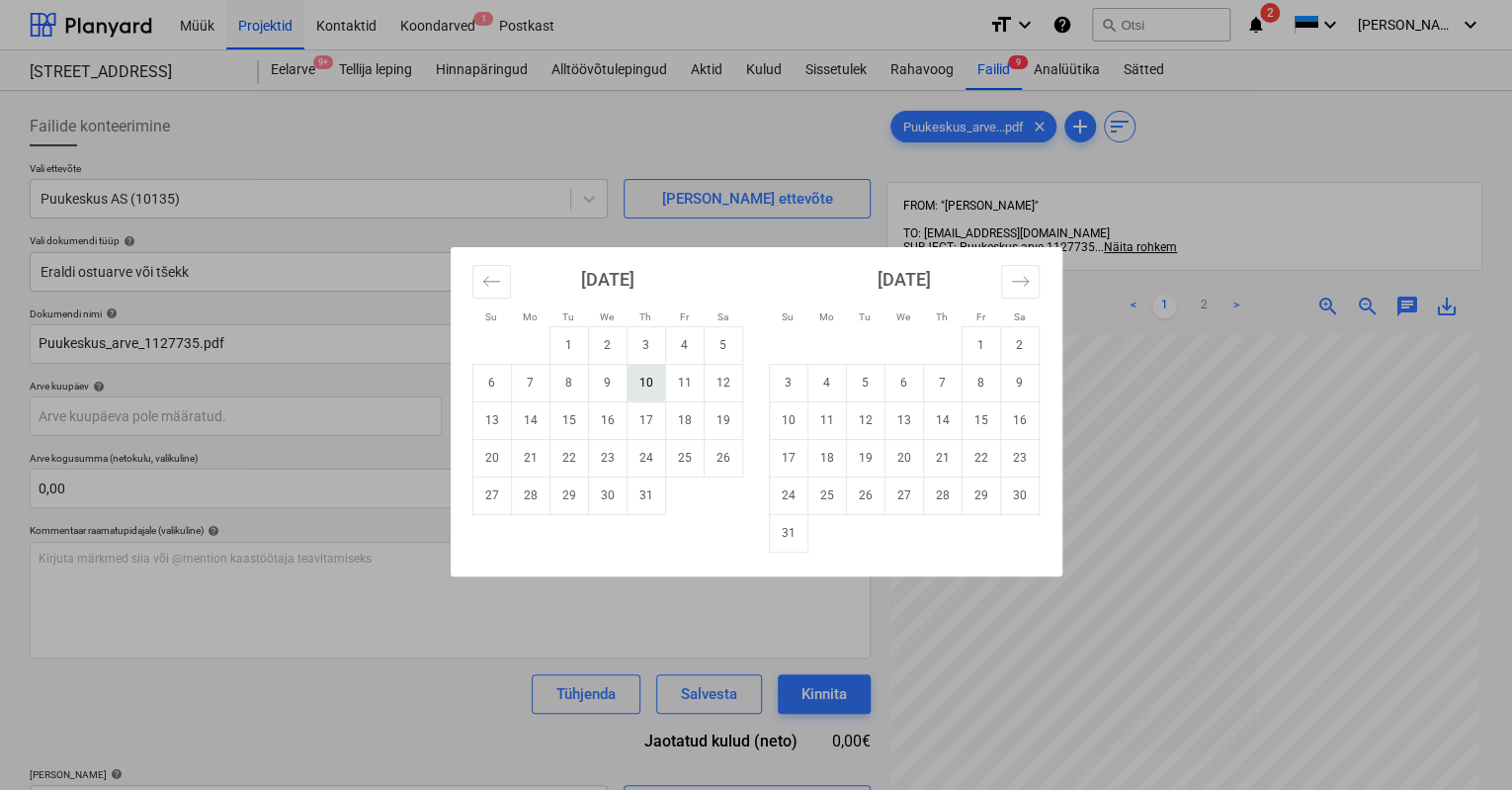 click on "10" at bounding box center (645, 383) 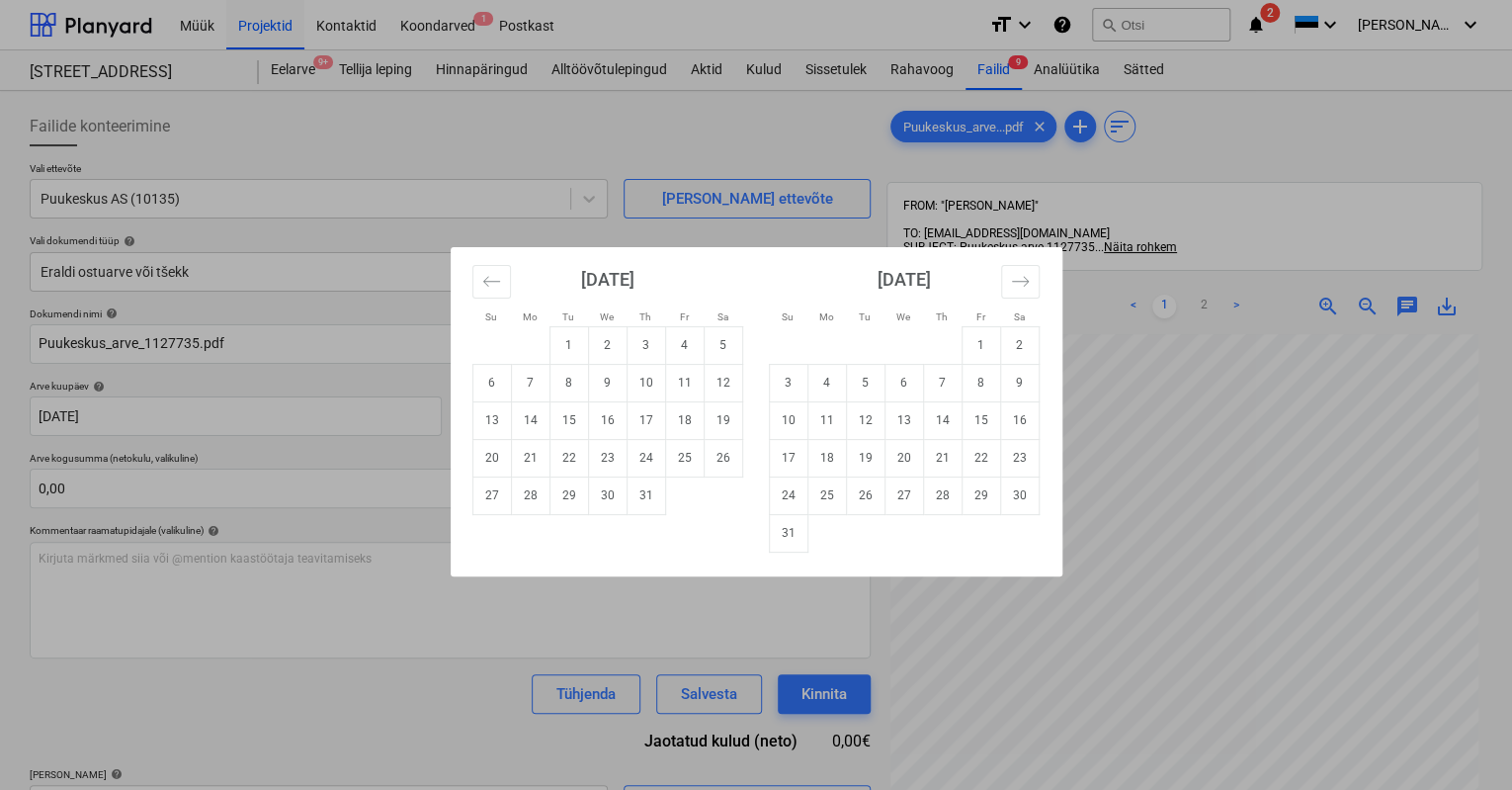 click on "Müük Projektid Kontaktid Koondarved 1 Postkast format_size keyboard_arrow_down help search Otsi notifications 2 keyboard_arrow_down [PERSON_NAME] keyboard_arrow_down [GEOGRAPHIC_DATA] mnt 120 [STREET_ADDRESS] 9+ Tellija leping Hinnapäringud Alltöövõtulepingud Aktid [PERSON_NAME] Rahavoog Failid 9 Analüütika Sätted Failide konteerimine Vali ettevõte Puukeskus AS (10135)  [PERSON_NAME] uus ettevõte Vali dokumendi tüüp help Eraldi ostuarve või tšekk Dokumendi nimi help Puukeskus_arve_1127735.pdf Arve number  (valikuline) help Arve kuupäev help [DATE] 10.07.2025 Press the down arrow key to interact with the calendar and
select a date. Press the question mark key to get the keyboard shortcuts for changing dates. Maksetähtaeg help Press the down arrow key to interact with the calendar and
select a date. Press the question mark key to get the keyboard shortcuts for changing dates. Arve kogusumma (netokulu, valikuline) 0,00 Kommentaar raamatupidajale (valikuline) help ﻿ [PERSON_NAME] help" at bounding box center (756, 395) 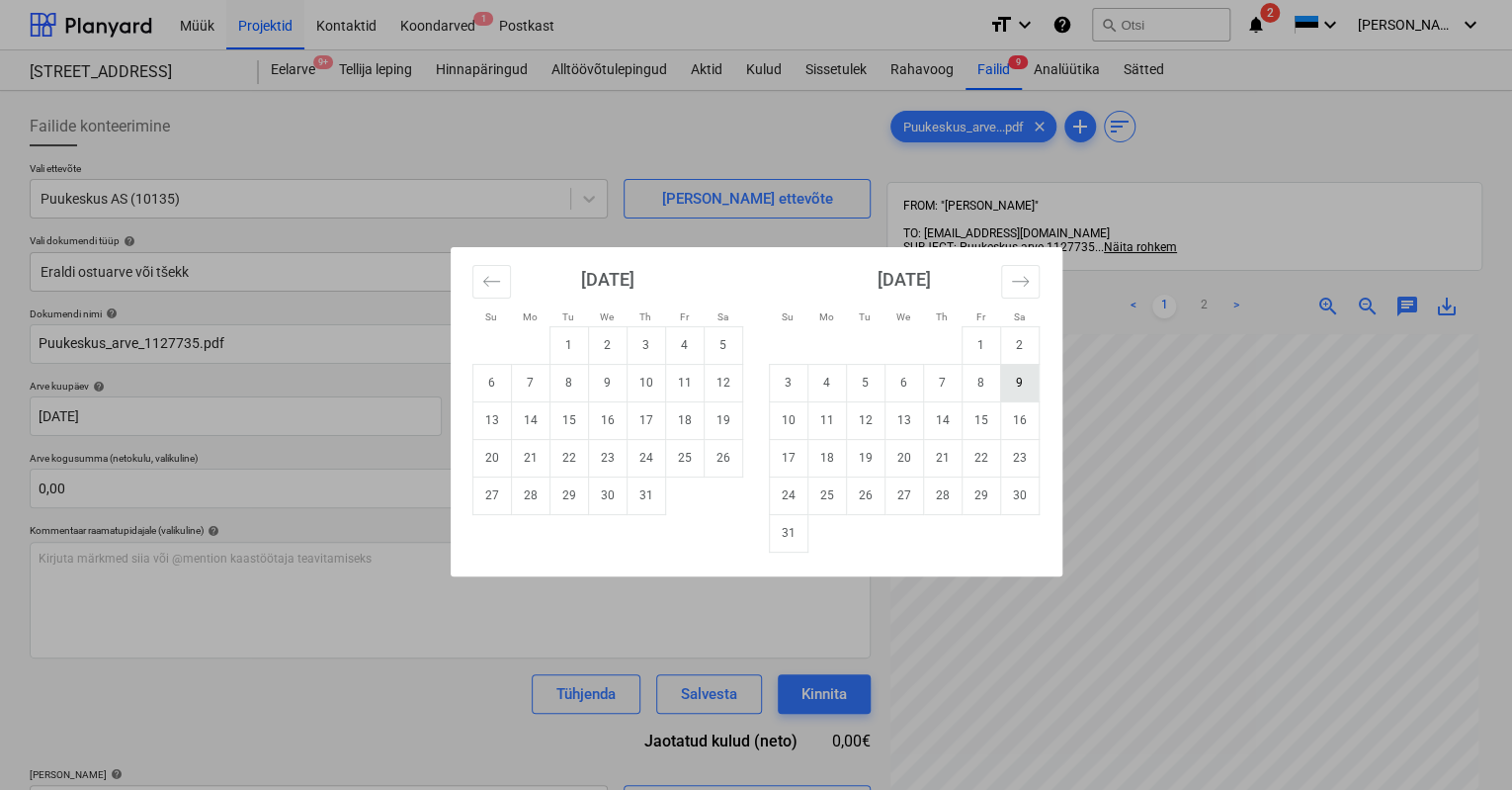 click on "9" at bounding box center (1019, 383) 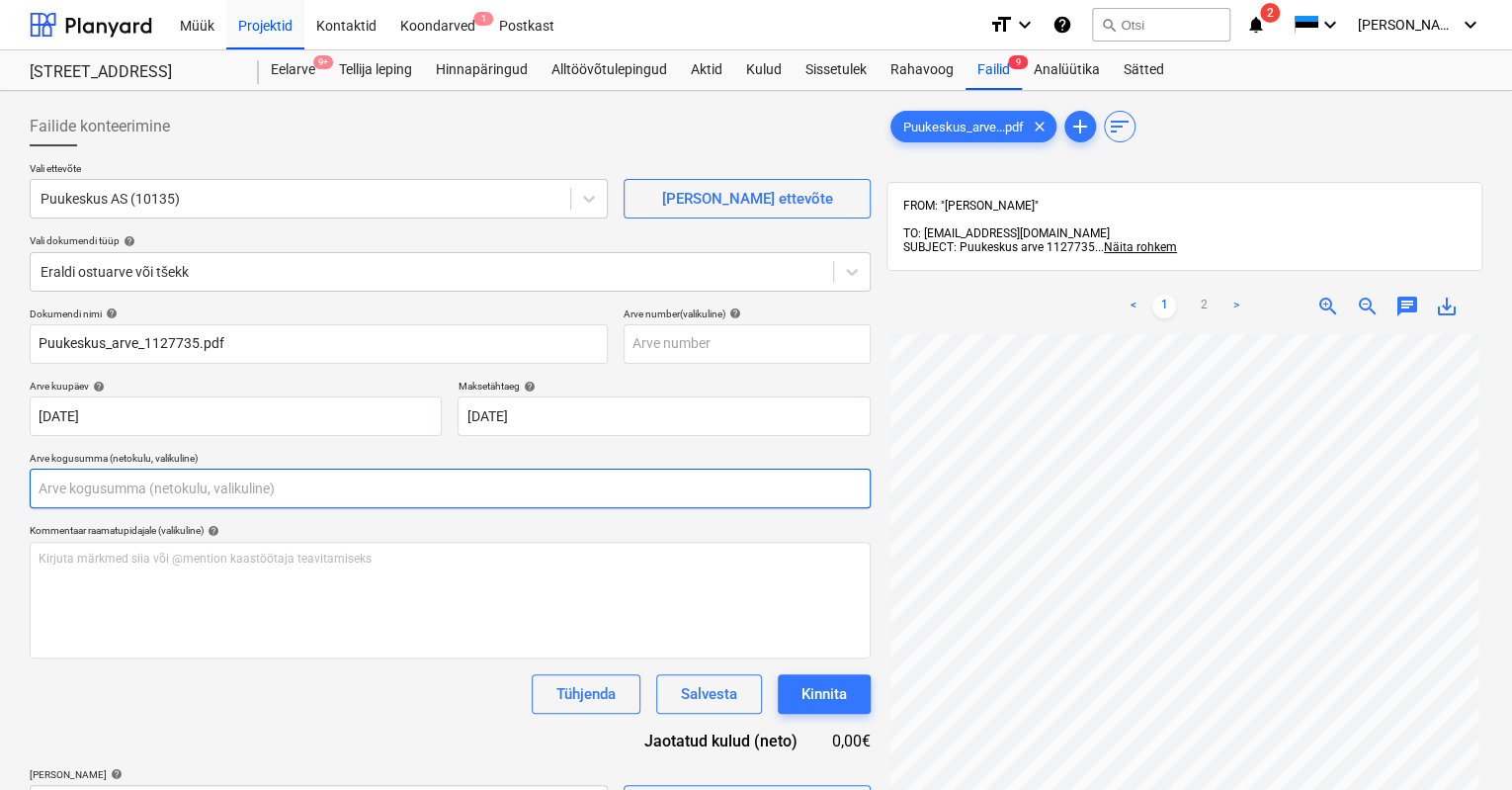click at bounding box center (450, 488) 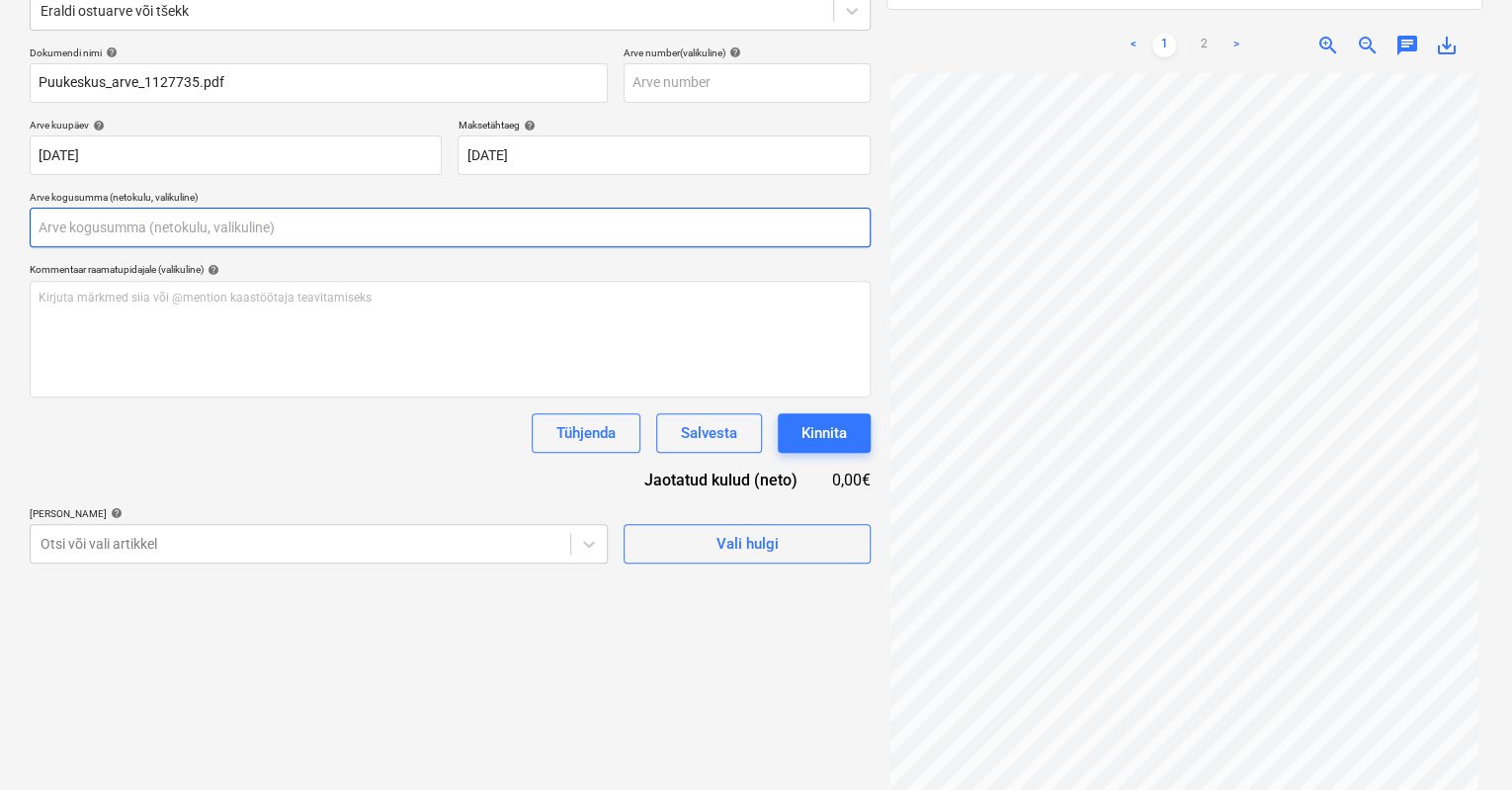 scroll, scrollTop: 281, scrollLeft: 0, axis: vertical 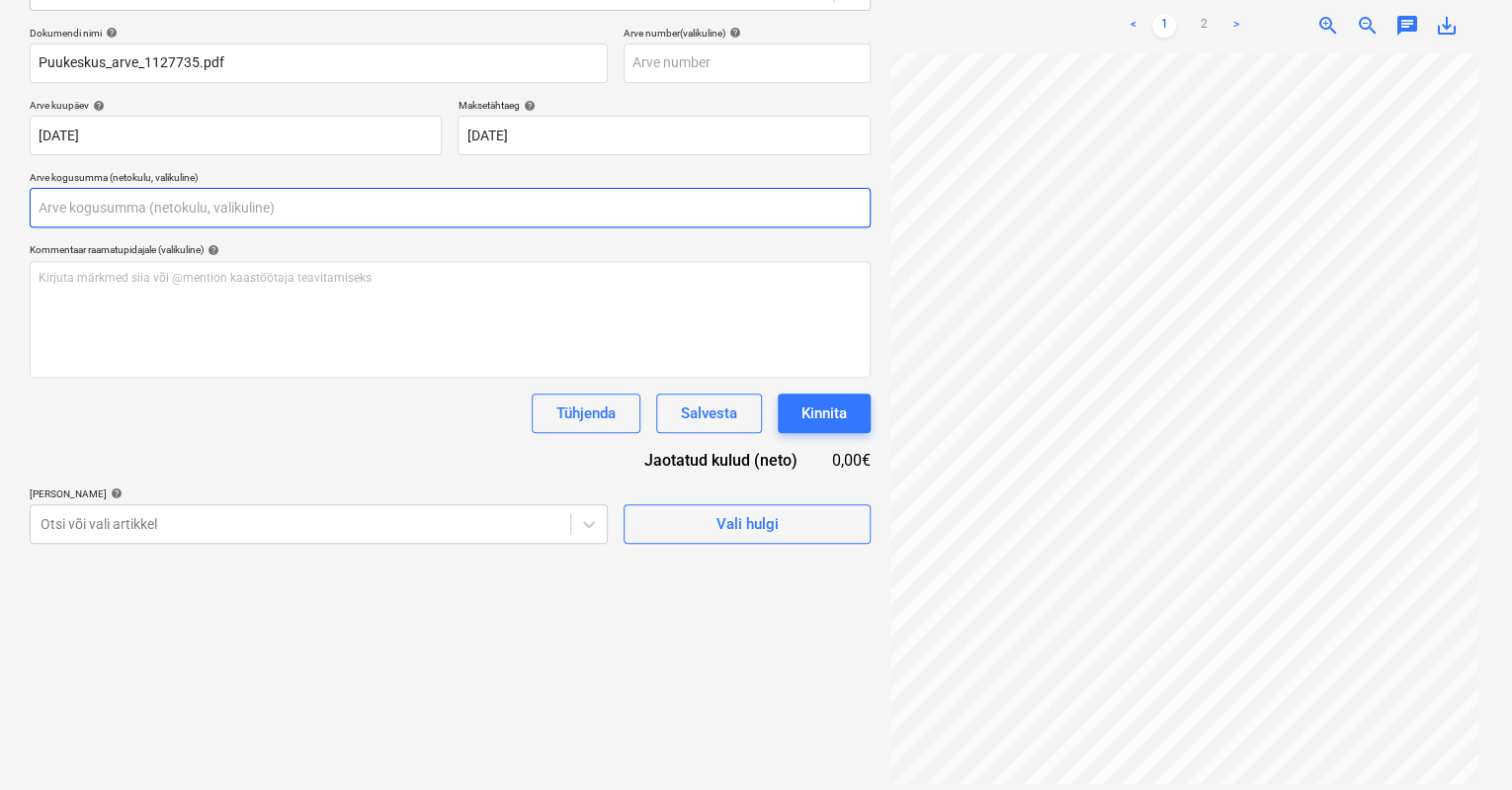 click at bounding box center [450, 208] 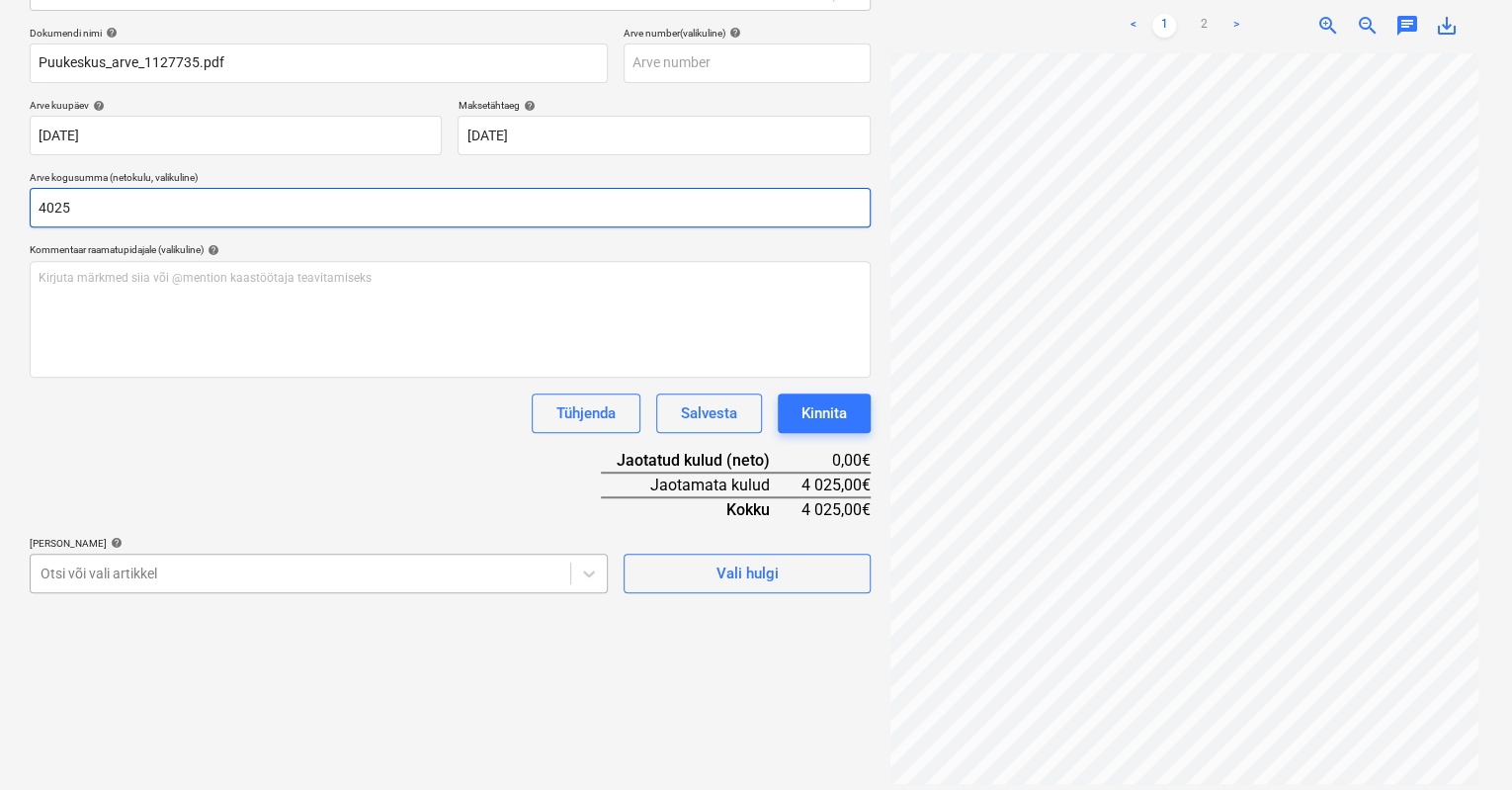 type on "4025" 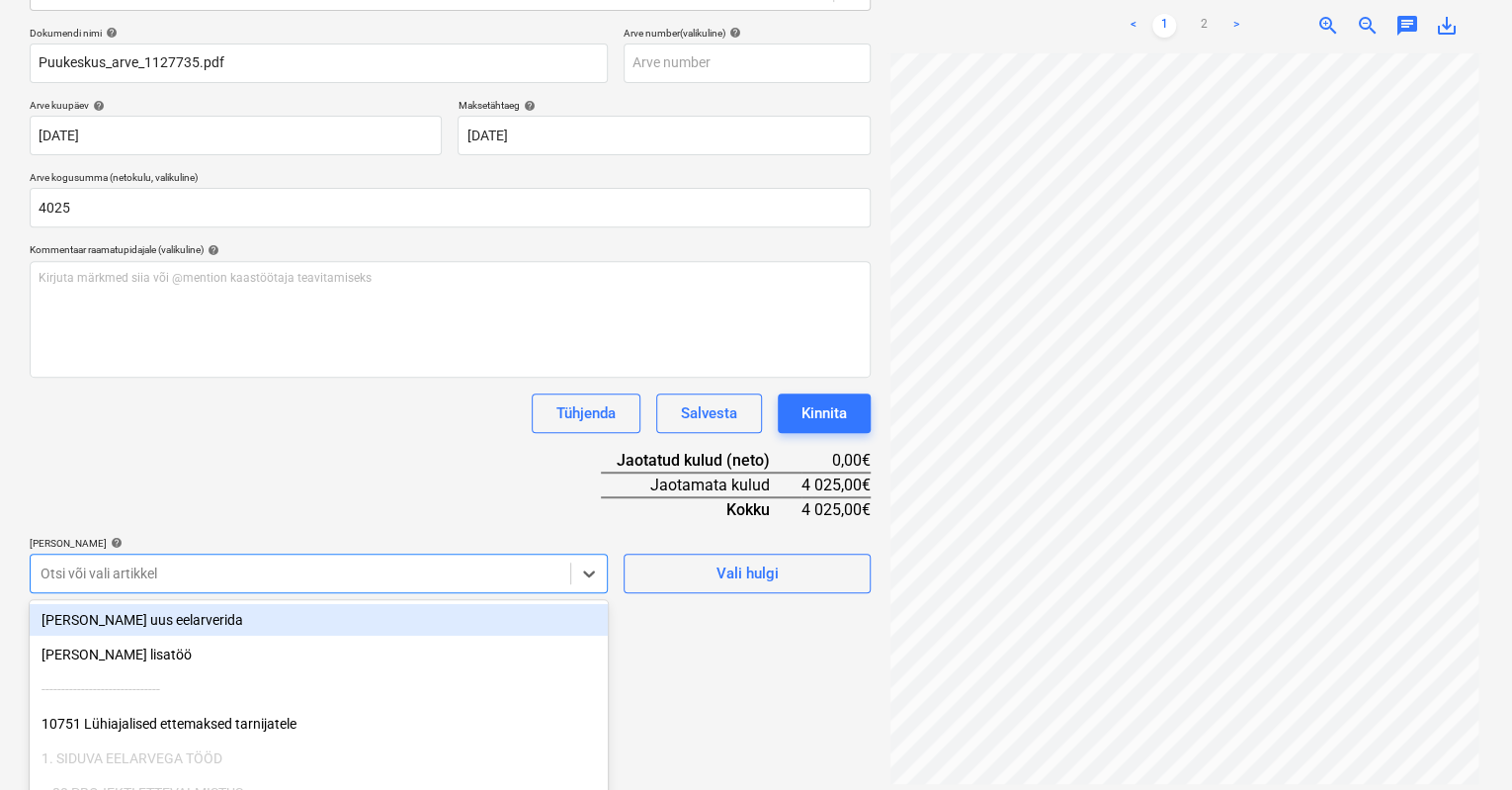 scroll, scrollTop: 392, scrollLeft: 0, axis: vertical 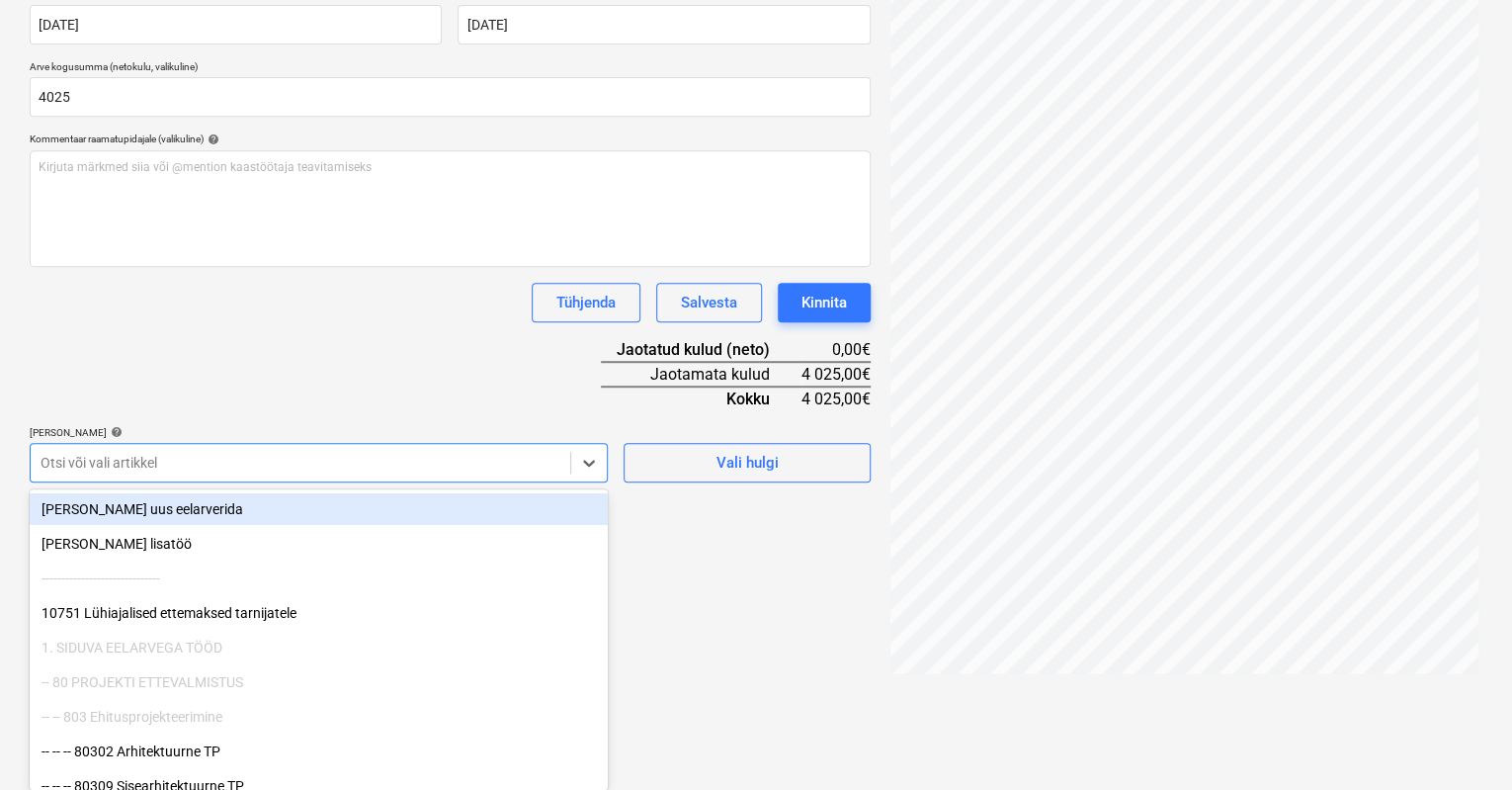 click on "Müük Projektid Kontaktid Koondarved 1 Postkast format_size keyboard_arrow_down help search Otsi notifications 2 keyboard_arrow_down [PERSON_NAME] keyboard_arrow_down [GEOGRAPHIC_DATA] mnt 120 [STREET_ADDRESS] 9+ Tellija leping Hinnapäringud Alltöövõtulepingud Aktid [PERSON_NAME] Rahavoog Failid 9 Analüütika Sätted Failide konteerimine Vali ettevõte Puukeskus AS (10135)  [PERSON_NAME] uus ettevõte Vali dokumendi tüüp help Eraldi ostuarve või tšekk Dokumendi nimi help Puukeskus_arve_1127735.pdf Arve number  (valikuline) help Arve kuupäev help [DATE] 10.07.2025 Press the down arrow key to interact with the calendar and
select a date. Press the question mark key to get the keyboard shortcuts for changing dates. Maksetähtaeg help [DATE] 09.08.2025 Press the down arrow key to interact with the calendar and
select a date. Press the question mark key to get the keyboard shortcuts for changing dates. Arve kogusumma (netokulu, valikuline) 4025 Kommentaar raamatupidajale (valikuline) help ﻿ Tühjenda" at bounding box center (756, 3) 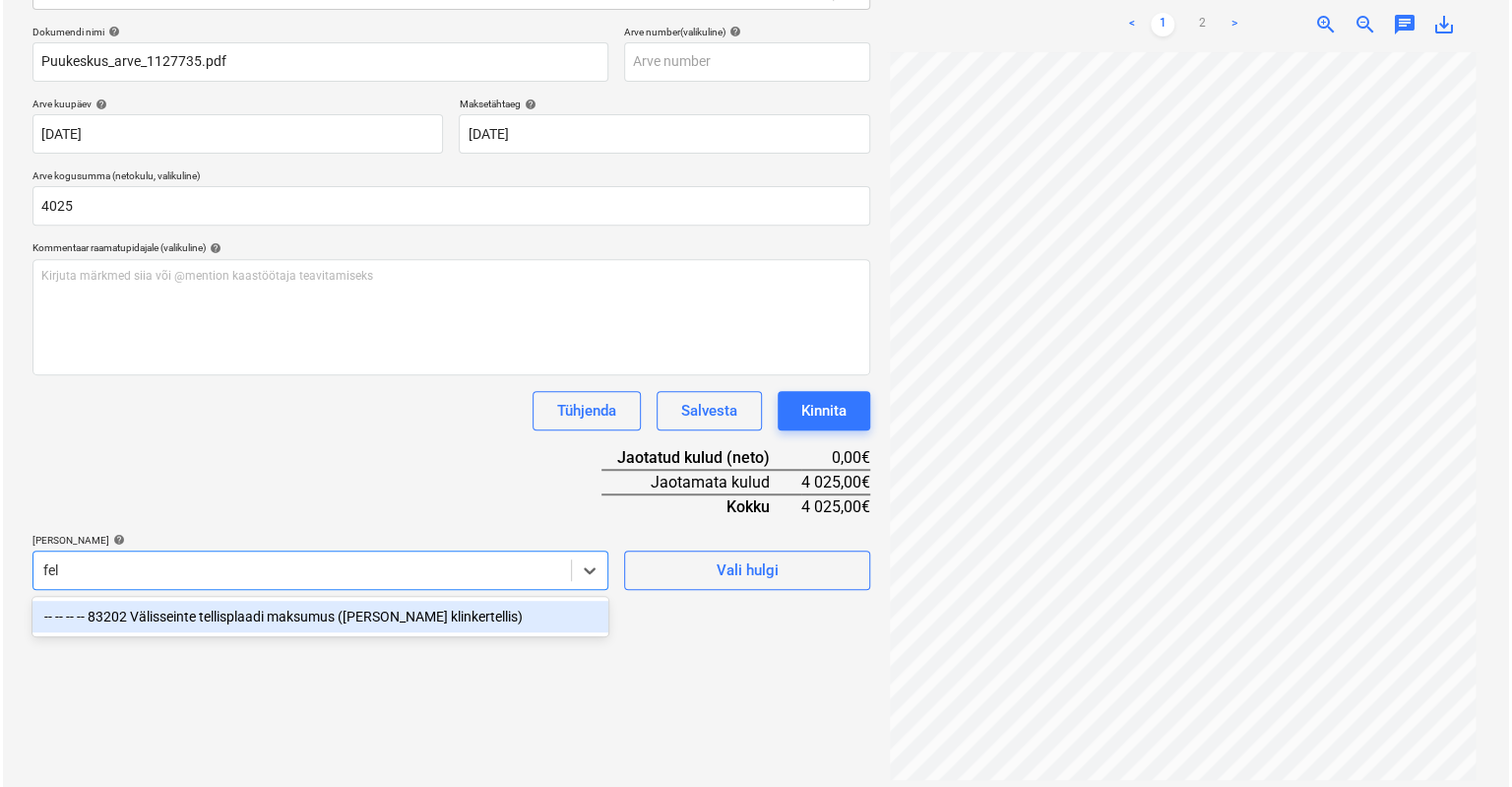 scroll, scrollTop: 280, scrollLeft: 0, axis: vertical 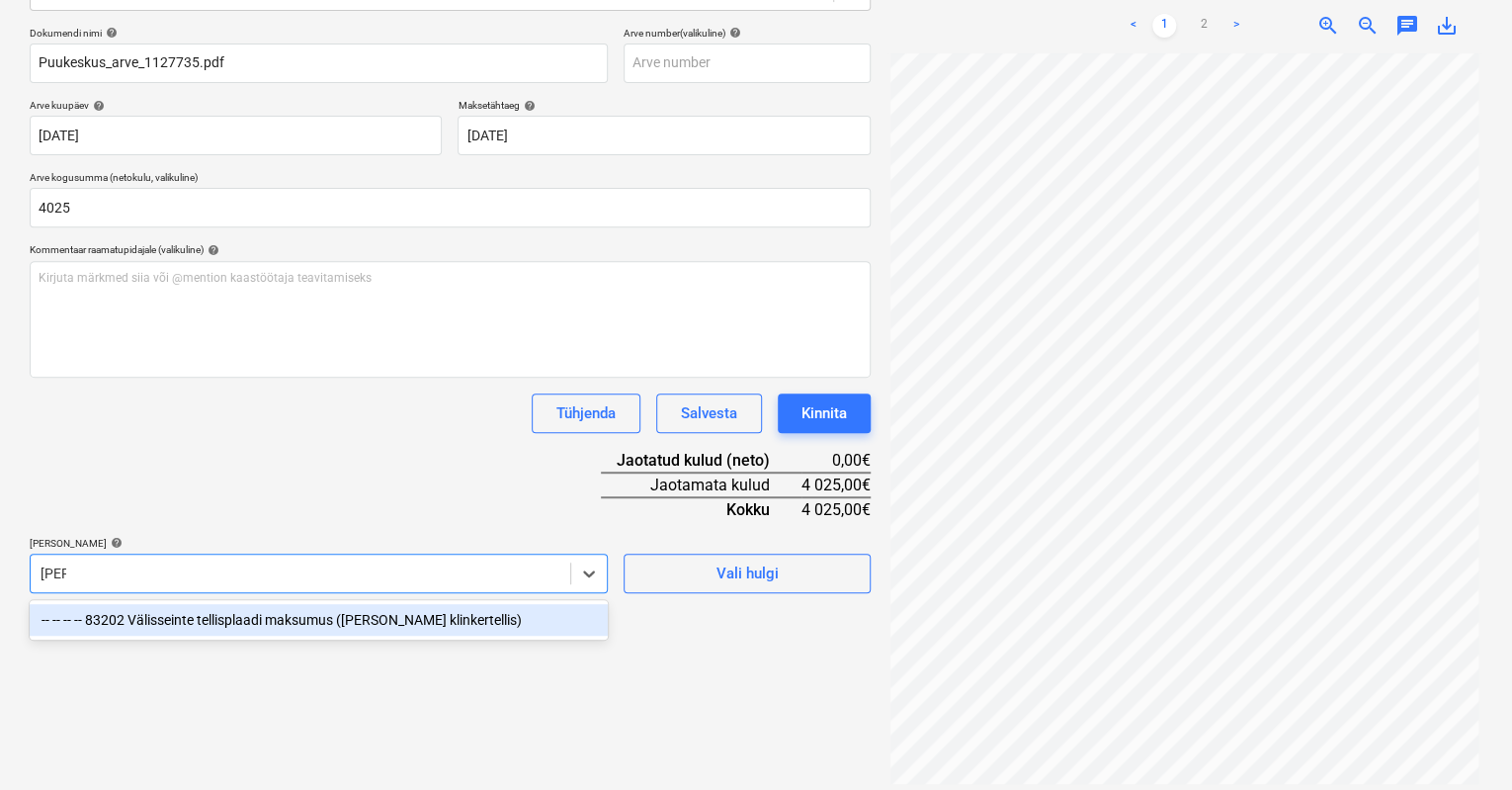 type on "feldh" 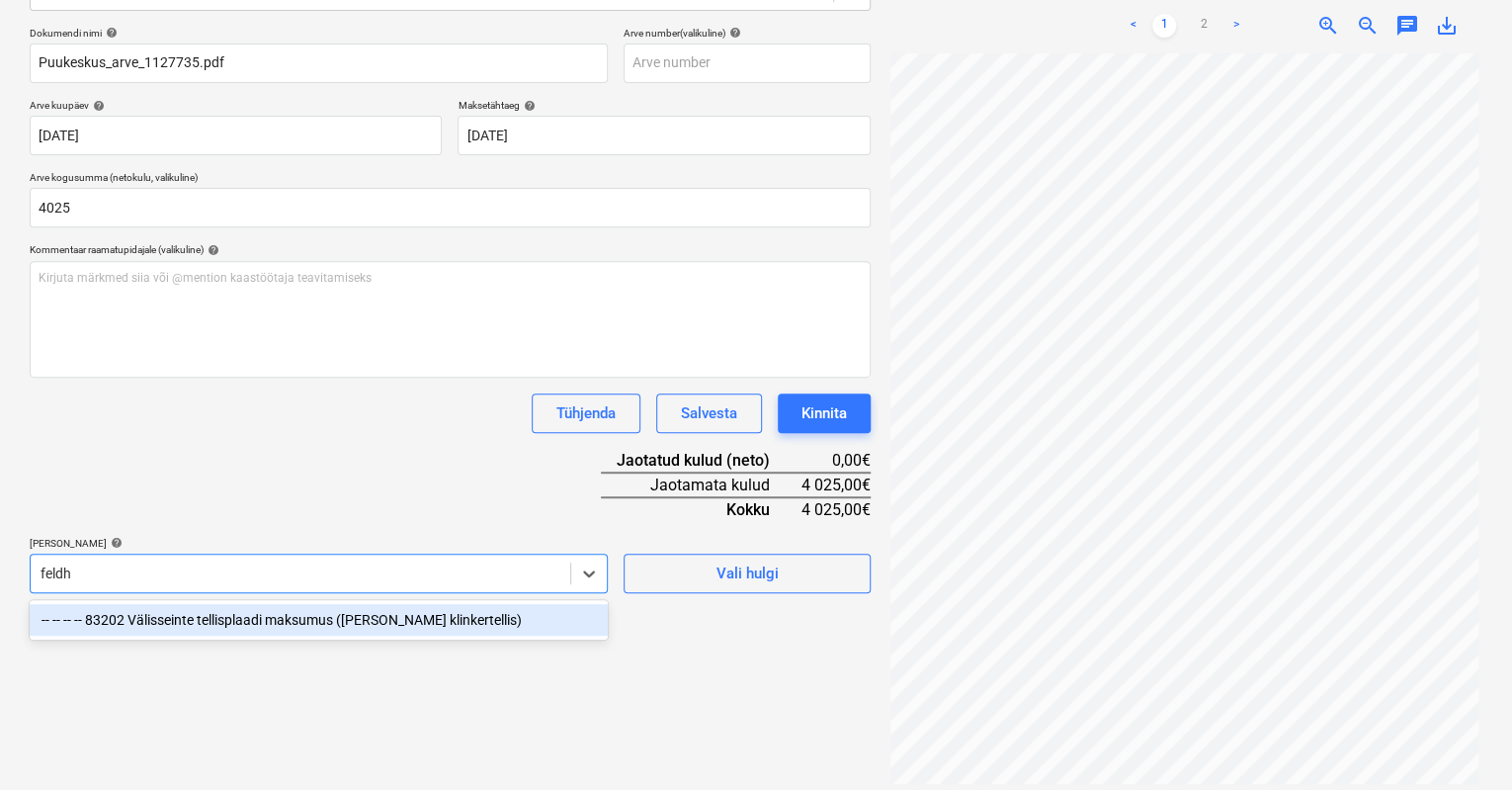 click on "-- -- -- --  83202 Välisseinte tellisplaadi maksumus ([PERSON_NAME] klinkertellis)" at bounding box center [318, 620] 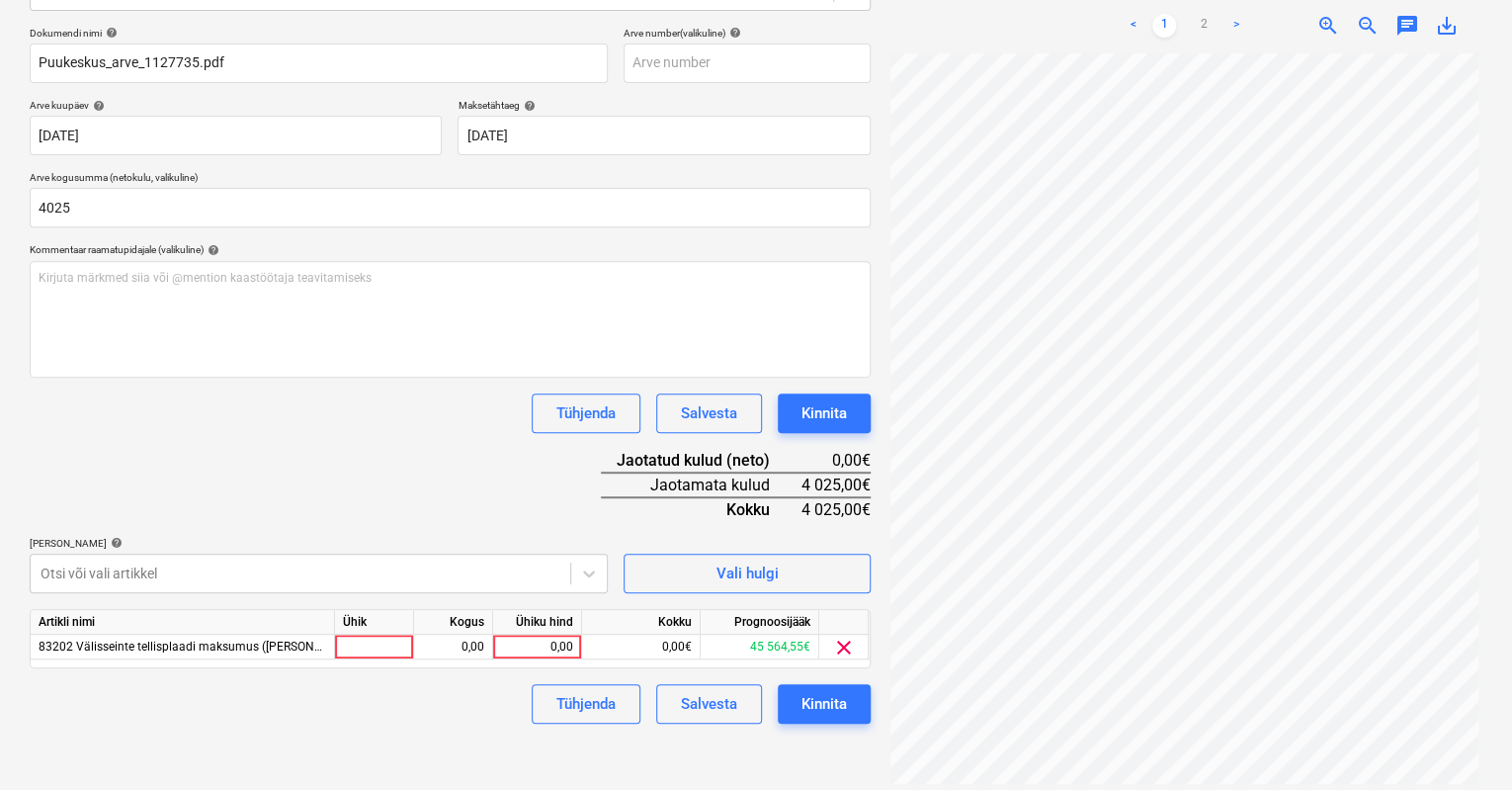 click on "Failide konteerimine Vali ettevõte Puukeskus AS (10135)  [PERSON_NAME] uus ettevõte Vali dokumendi tüüp help Eraldi ostuarve või tšekk Dokumendi nimi help Puukeskus_arve_1127735.pdf Arve number  (valikuline) help Arve kuupäev help [DATE] 10.07.2025 Press the down arrow key to interact with the calendar and
select a date. Press the question mark key to get the keyboard shortcuts for changing dates. Maksetähtaeg help [DATE] 09.08.2025 Press the down arrow key to interact with the calendar and
select a date. Press the question mark key to get the keyboard shortcuts for changing dates. Arve kogusumma (netokulu, valikuline) 4025 Kommentaar raamatupidajale (valikuline) help [PERSON_NAME] märkmed siia või @mention kaastöötaja teavitamiseks ﻿ Tühjenda Salvesta Kinnita Jaotatud kulud (neto) 0,00€ Jaotamata kulud 4 025,00€ Kokku 4 025,00€ [PERSON_NAME] artiklid help [PERSON_NAME] või vali artikkel Vali hulgi Artikli nimi Ühik Kogus Ühiku hind Kokku Prognoosijääk 0,00 0,00 0,00€ 45 564,55€ clear Tühjenda" at bounding box center (450, 301) 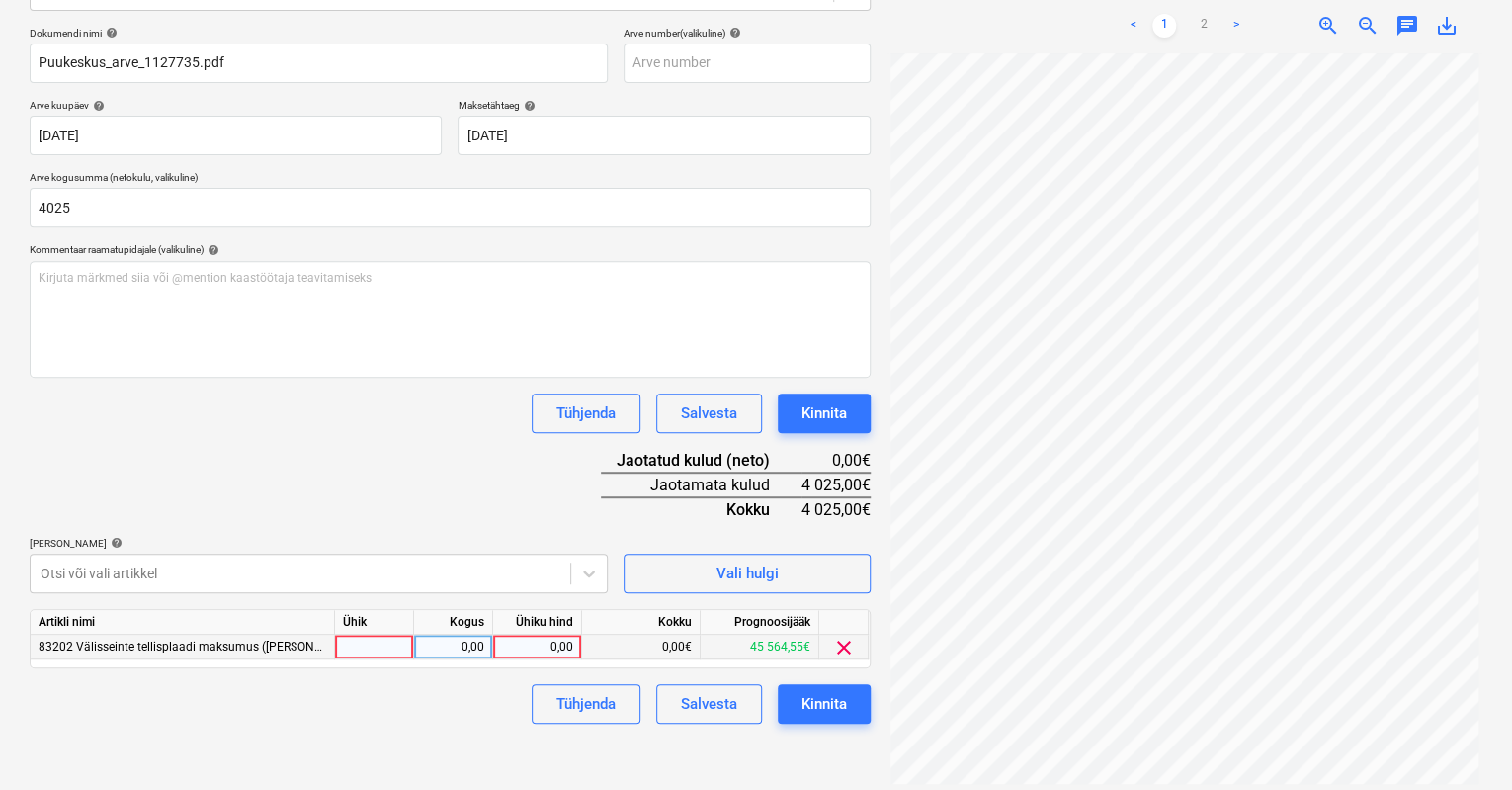 click on "0,00" at bounding box center (537, 647) 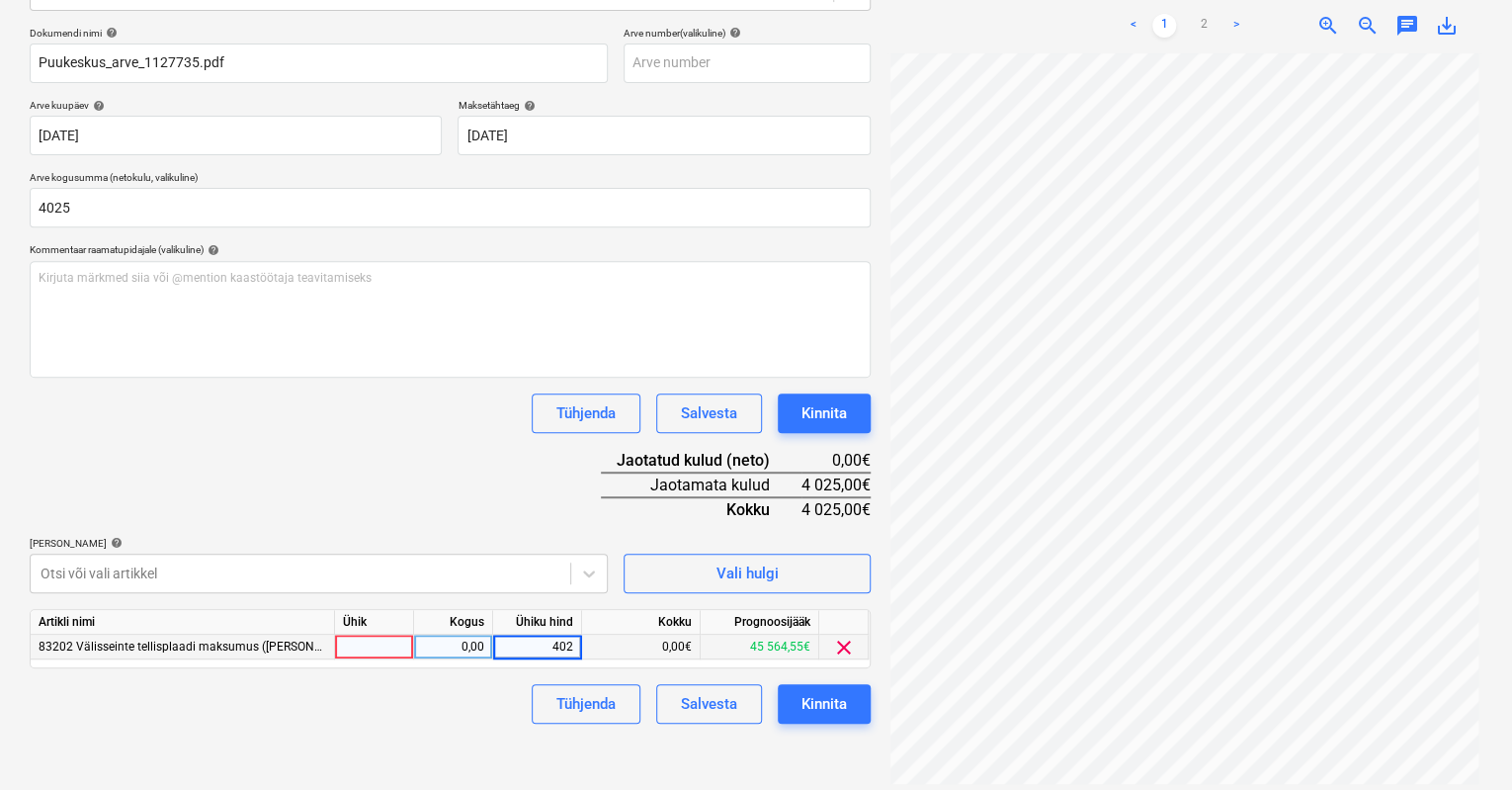 type on "4025" 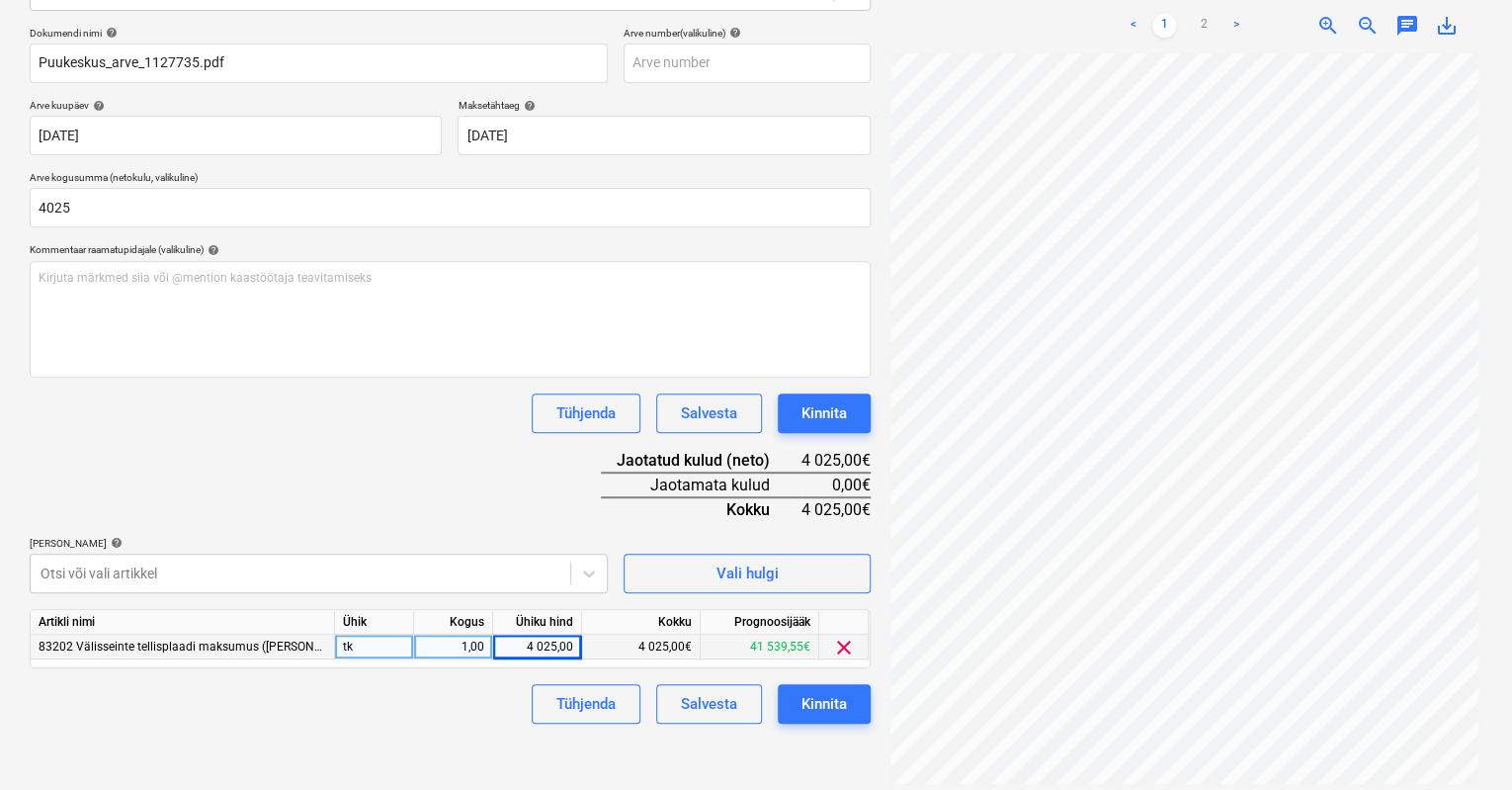 click on "Tühjenda Salvesta Kinnita" at bounding box center (450, 704) 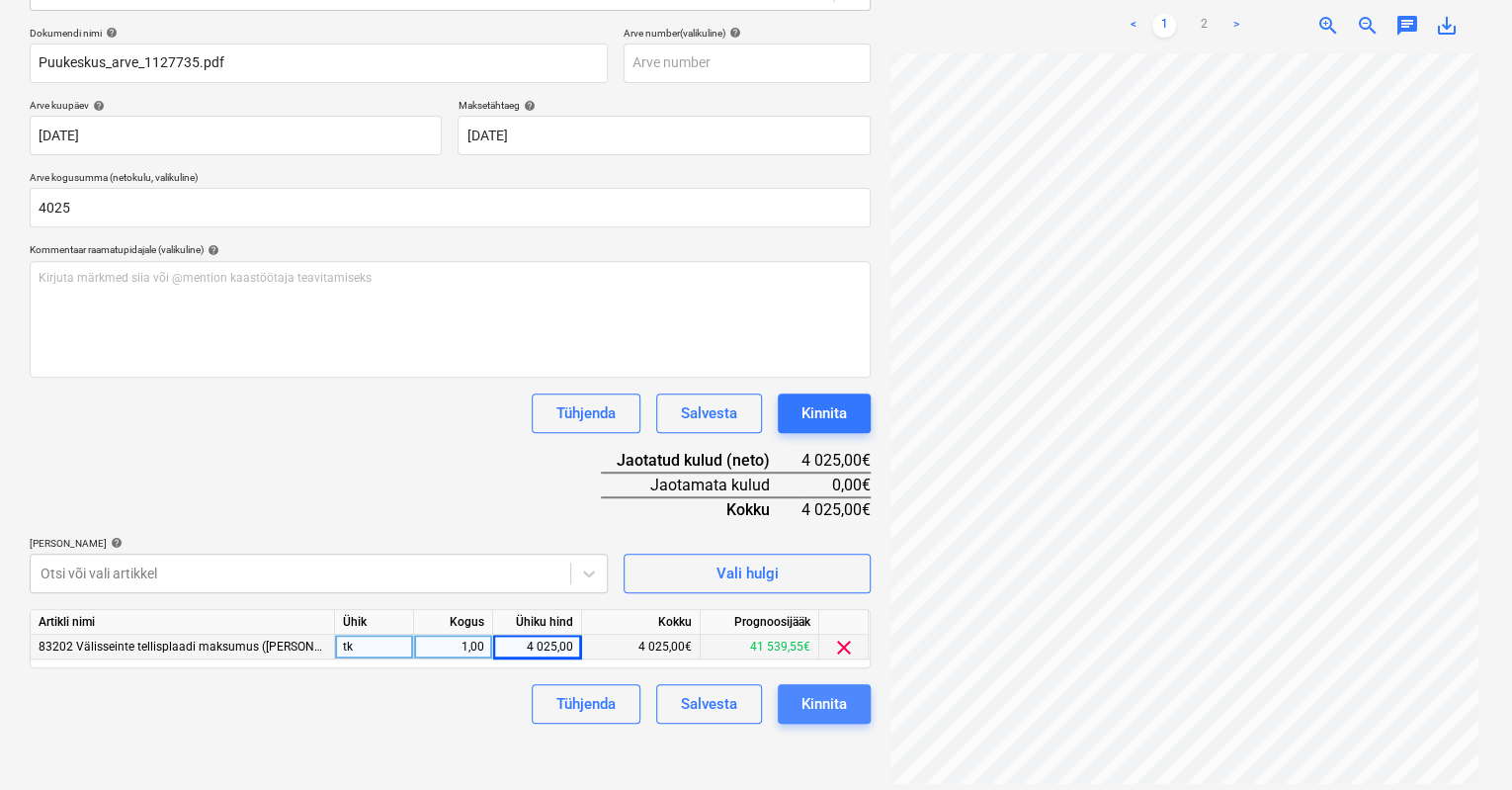 click on "Kinnita" at bounding box center (824, 704) 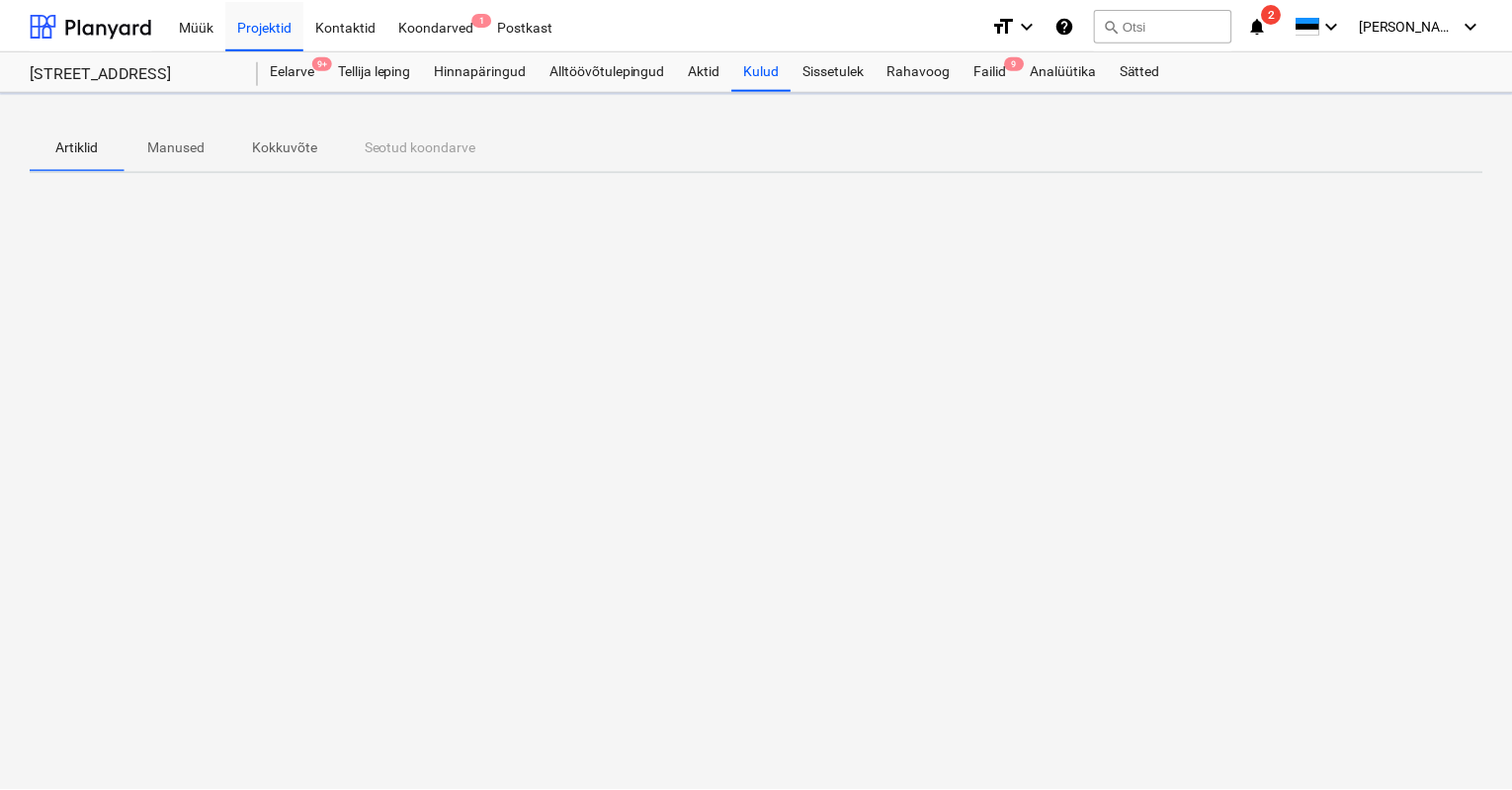scroll, scrollTop: 0, scrollLeft: 0, axis: both 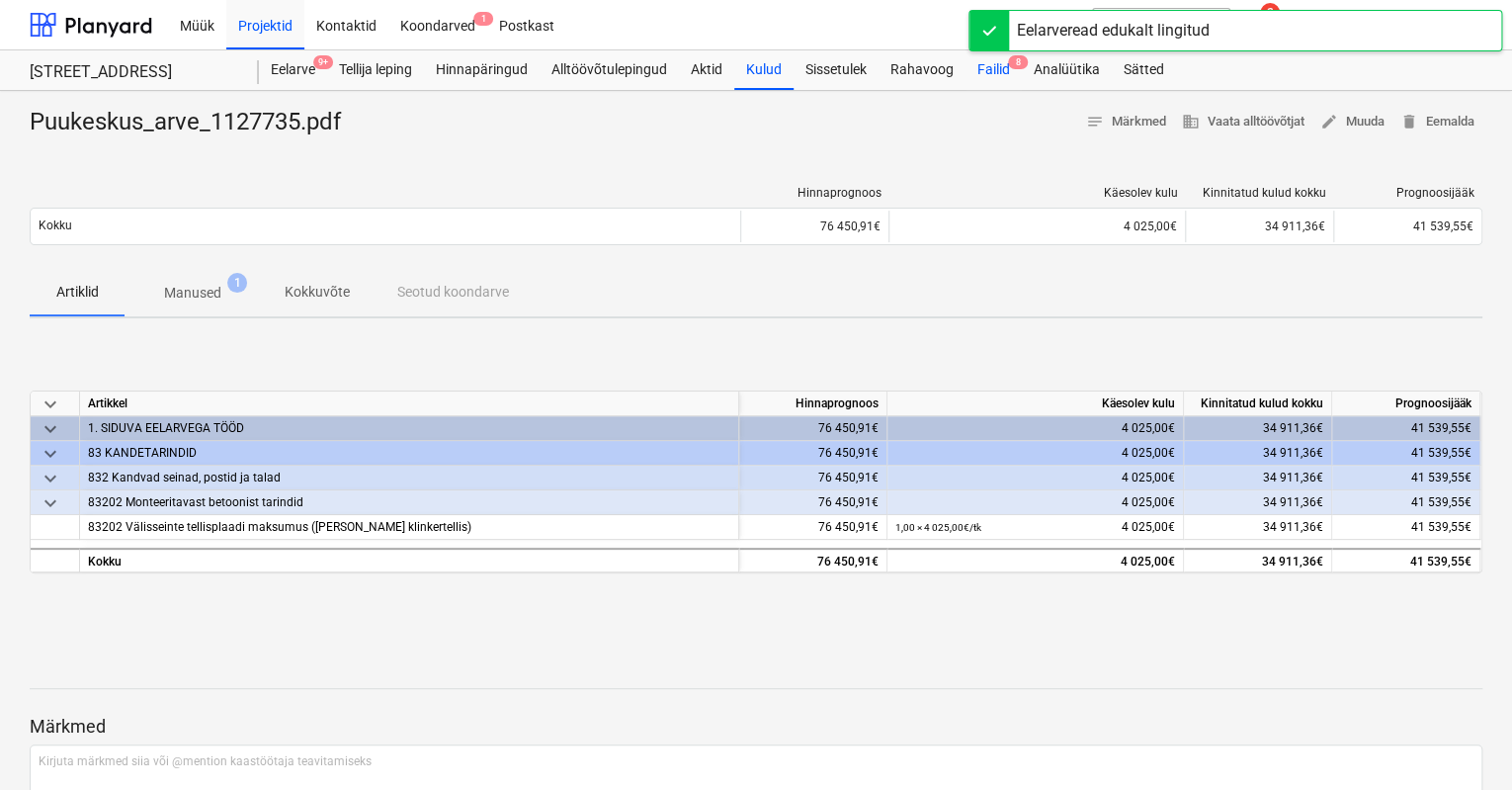 click on "Failid 8" at bounding box center [993, 70] 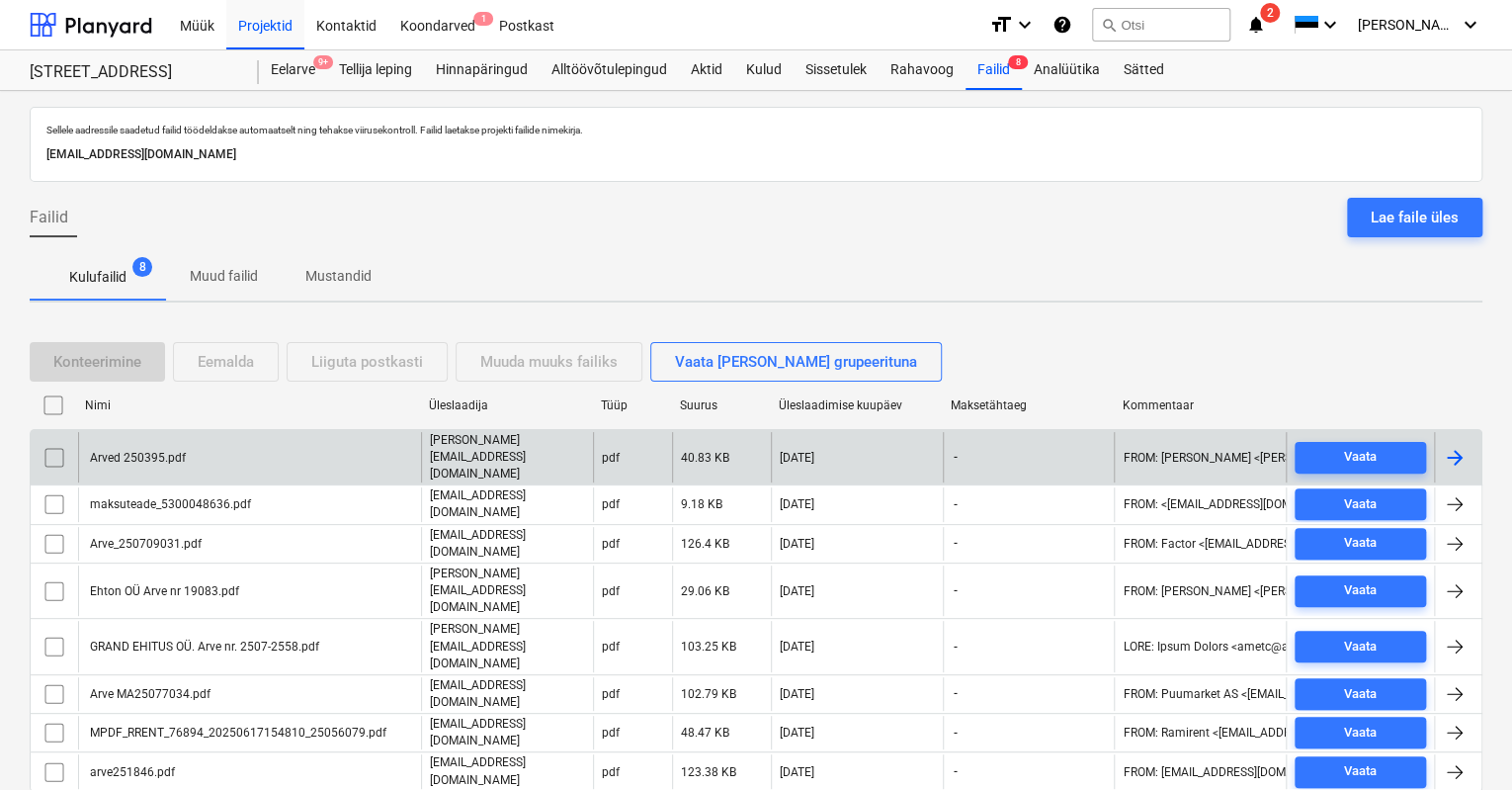 click on "Arved 250395.pdf" at bounding box center (136, 458) 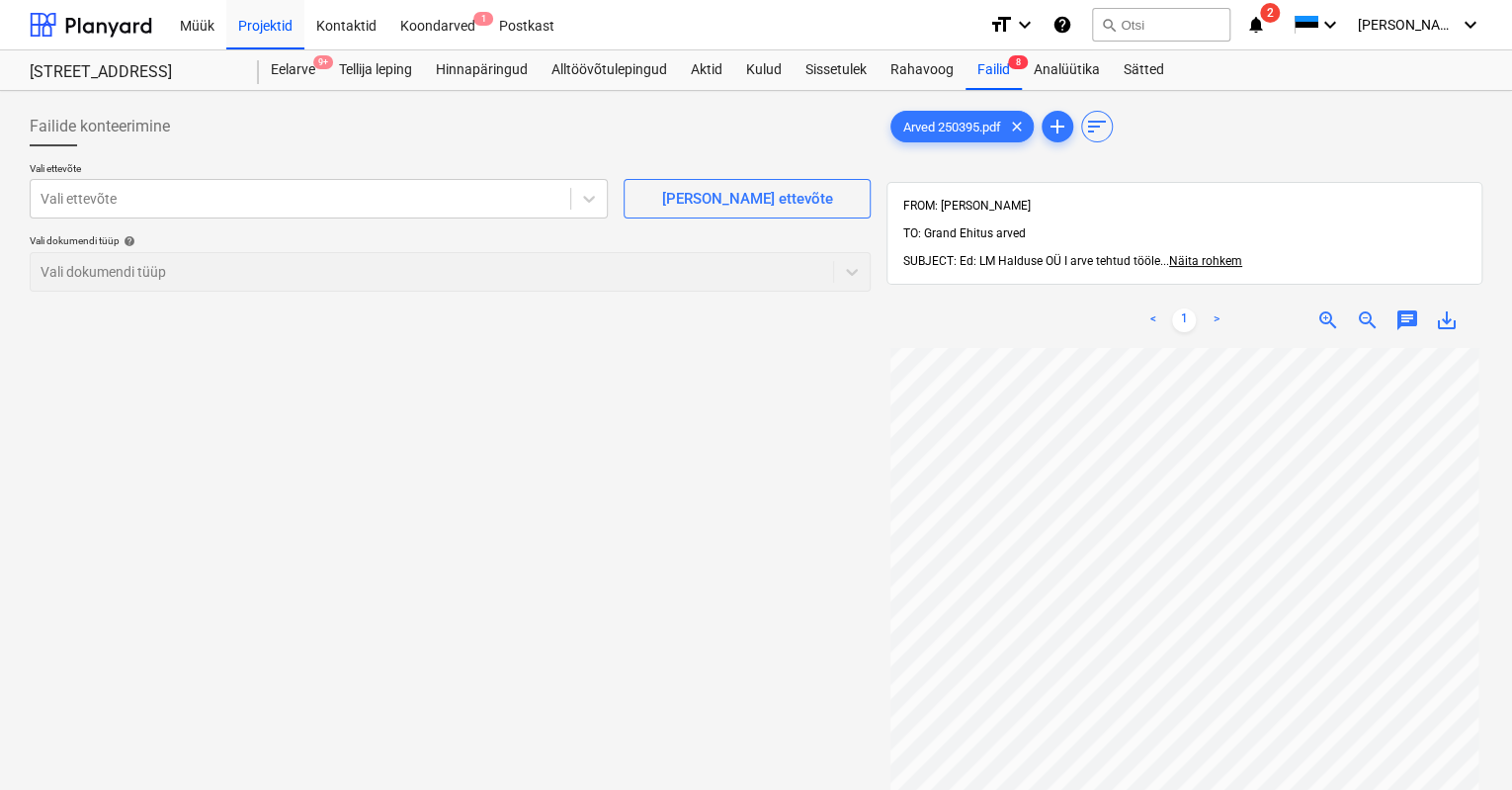 scroll, scrollTop: 111, scrollLeft: 0, axis: vertical 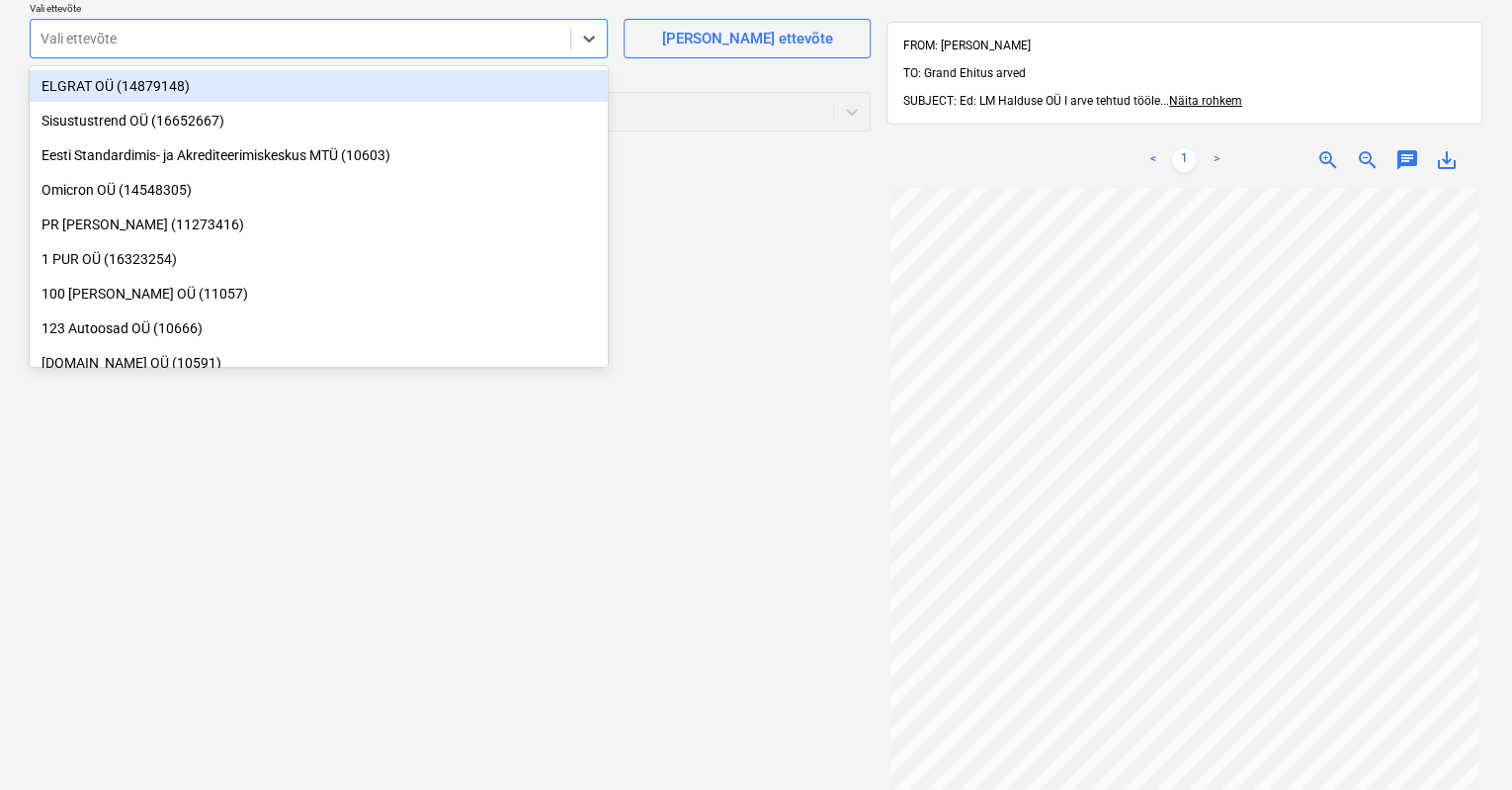 click at bounding box center [300, 39] 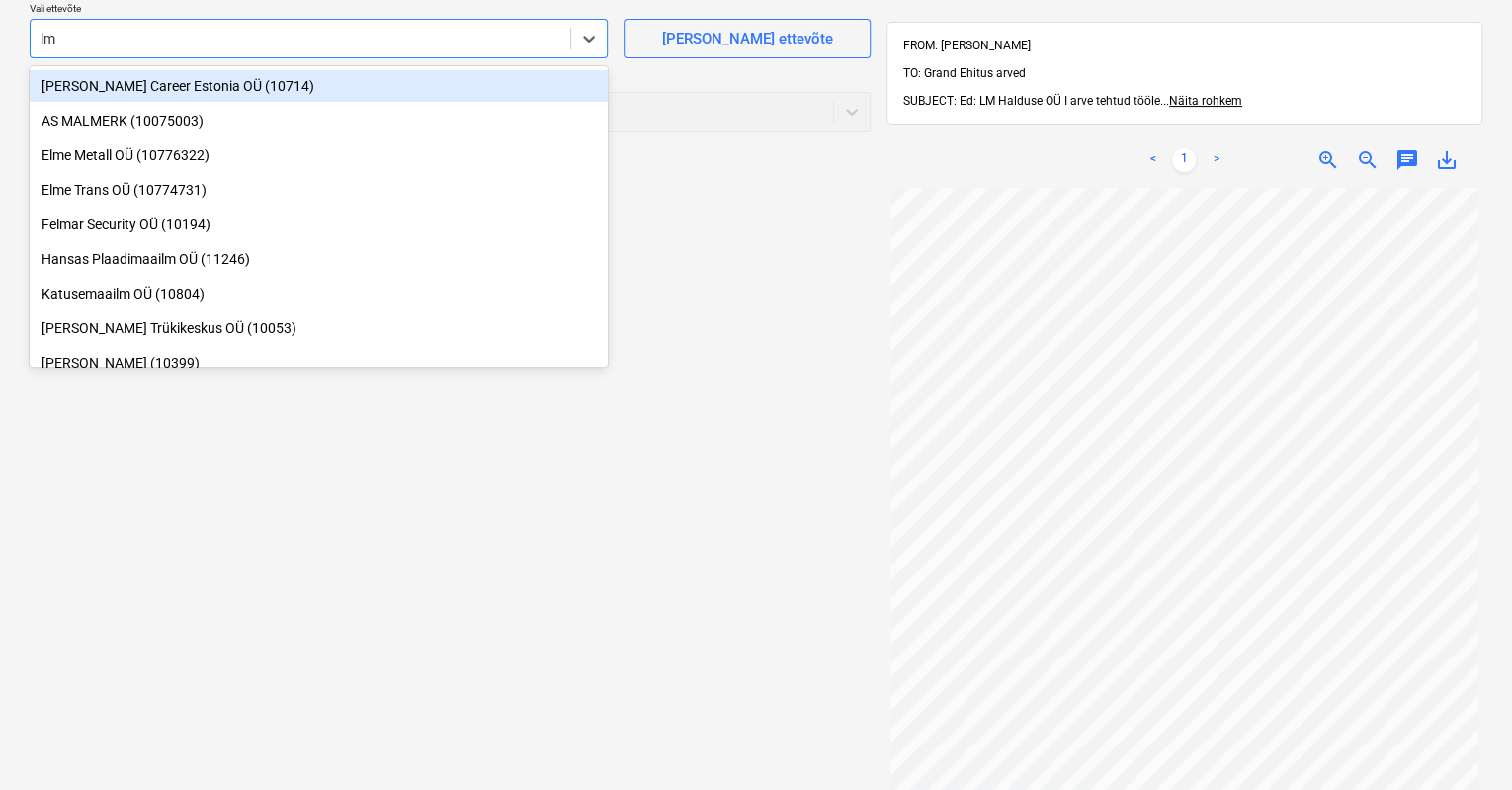 type on "lm h" 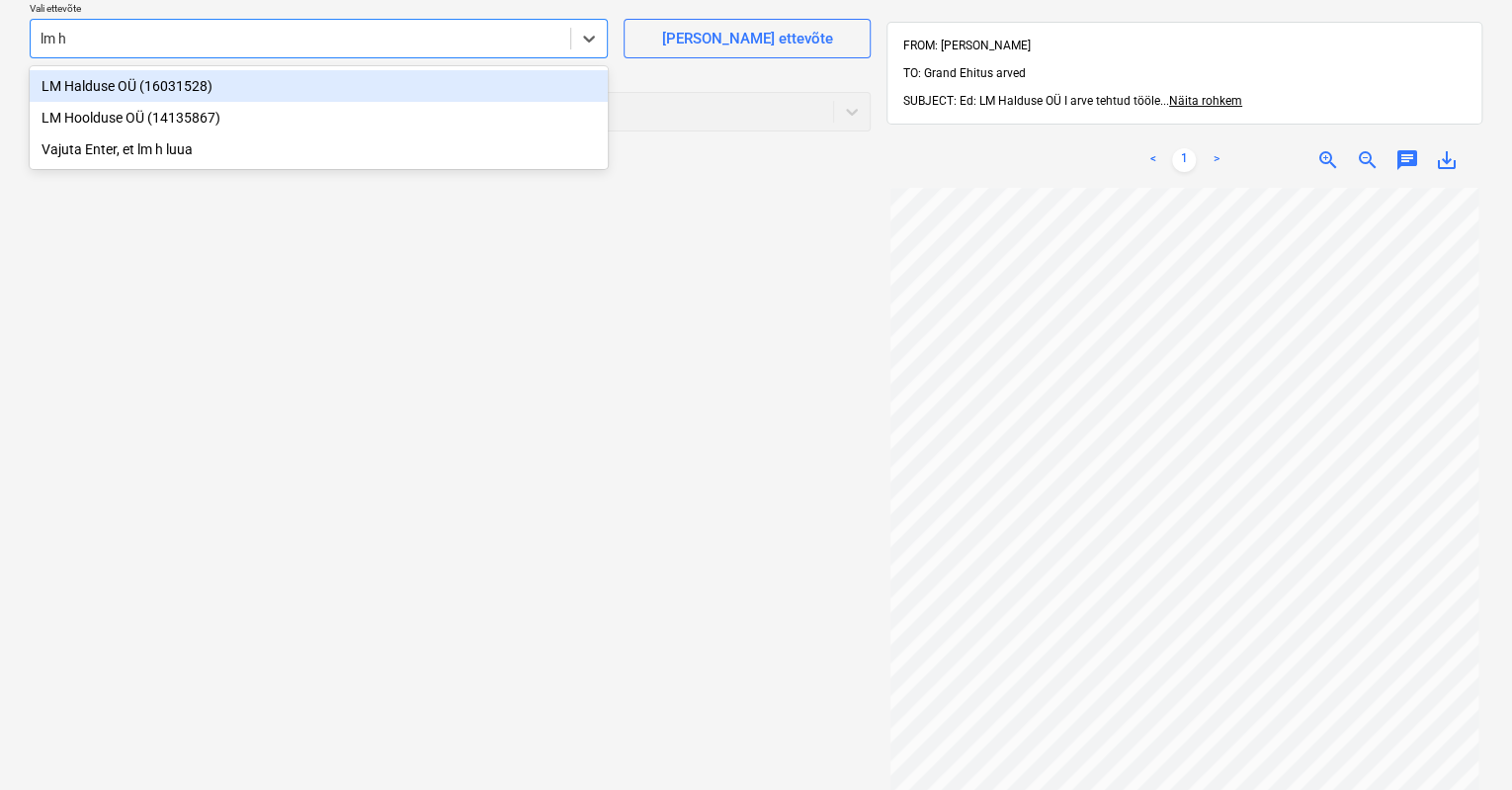 click on "LM Halduse OÜ (16031528)" at bounding box center [318, 86] 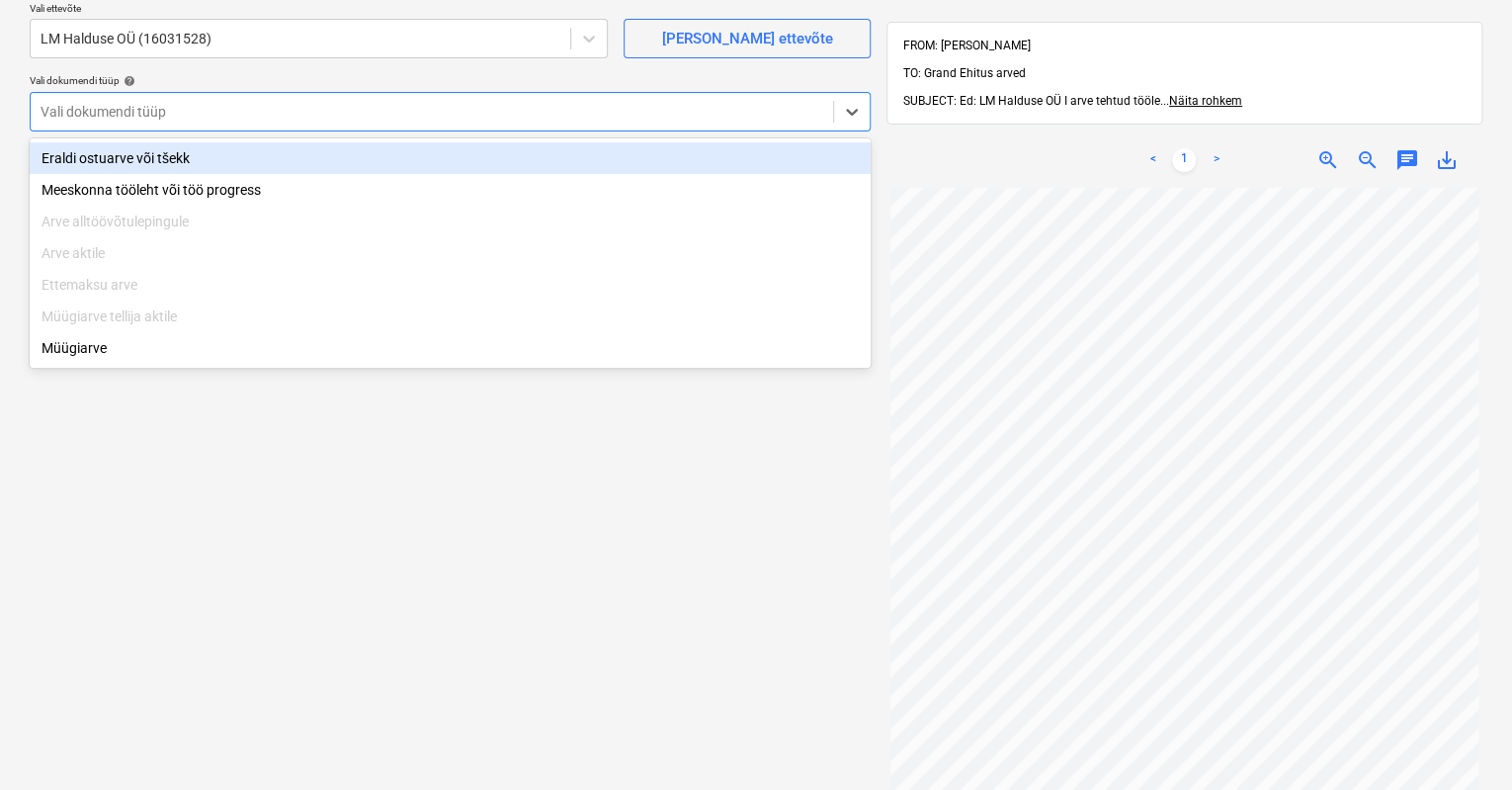 click at bounding box center [432, 112] 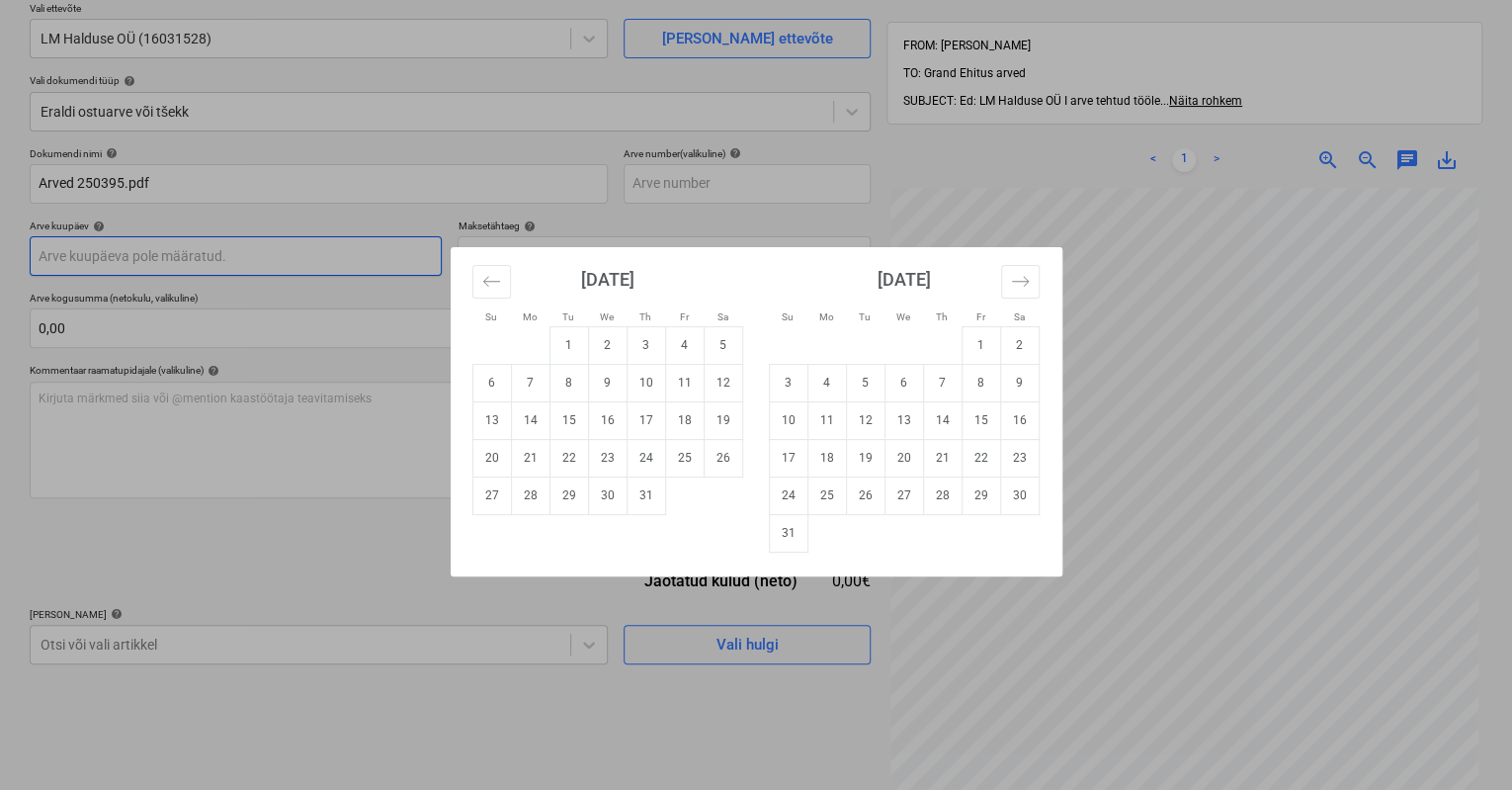 click on "Müük Projektid Kontaktid Koondarved 1 Postkast format_size keyboard_arrow_down help search Otsi notifications 2 keyboard_arrow_down [PERSON_NAME] keyboard_arrow_down [STREET_ADDRESS] 9+ Tellija leping Hinnapäringud Alltöövõtulepingud Aktid Kulud Sissetulek Rahavoog Failid 8 Analüütika Sätted Failide konteerimine Vali ettevõte LM Halduse OÜ (16031528)  [PERSON_NAME] uus ettevõte Vali dokumendi tüüp help Eraldi ostuarve või tšekk Dokumendi nimi help Arved 250395.pdf Arve number  (valikuline) help Arve kuupäev help Press the down arrow key to interact with the calendar and
select a date. Press the question mark key to get the keyboard shortcuts for changing dates. Maksetähtaeg help Press the down arrow key to interact with the calendar and
select a date. Press the question mark key to get the keyboard shortcuts for changing dates. Arve kogusumma (netokulu, valikuline) 0,00 Kommentaar raamatupidajale (valikuline) help [PERSON_NAME] märkmed siia või @mention kaastöötaja teavitamiseks" at bounding box center (756, 234) 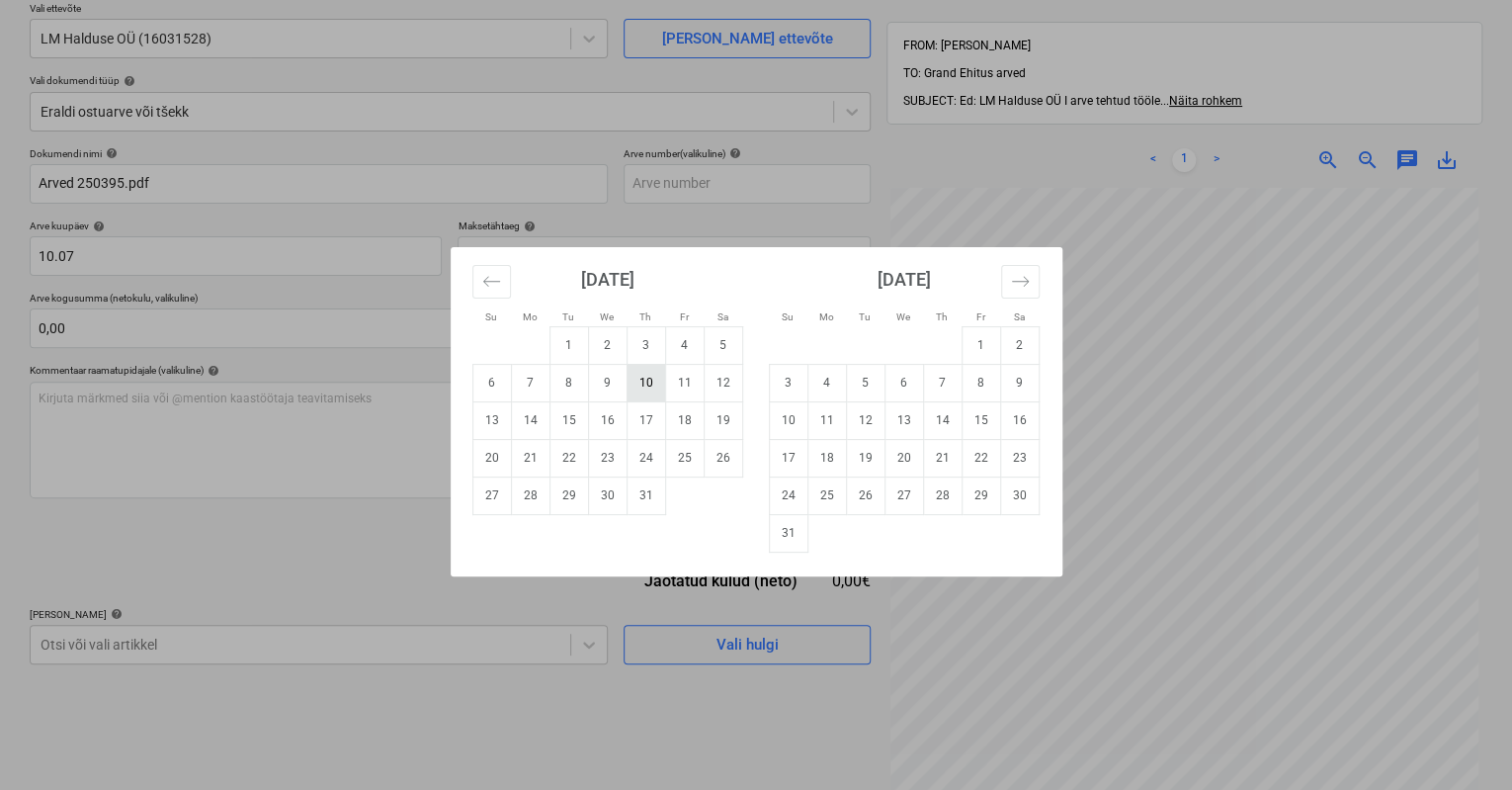 click on "10" at bounding box center (645, 383) 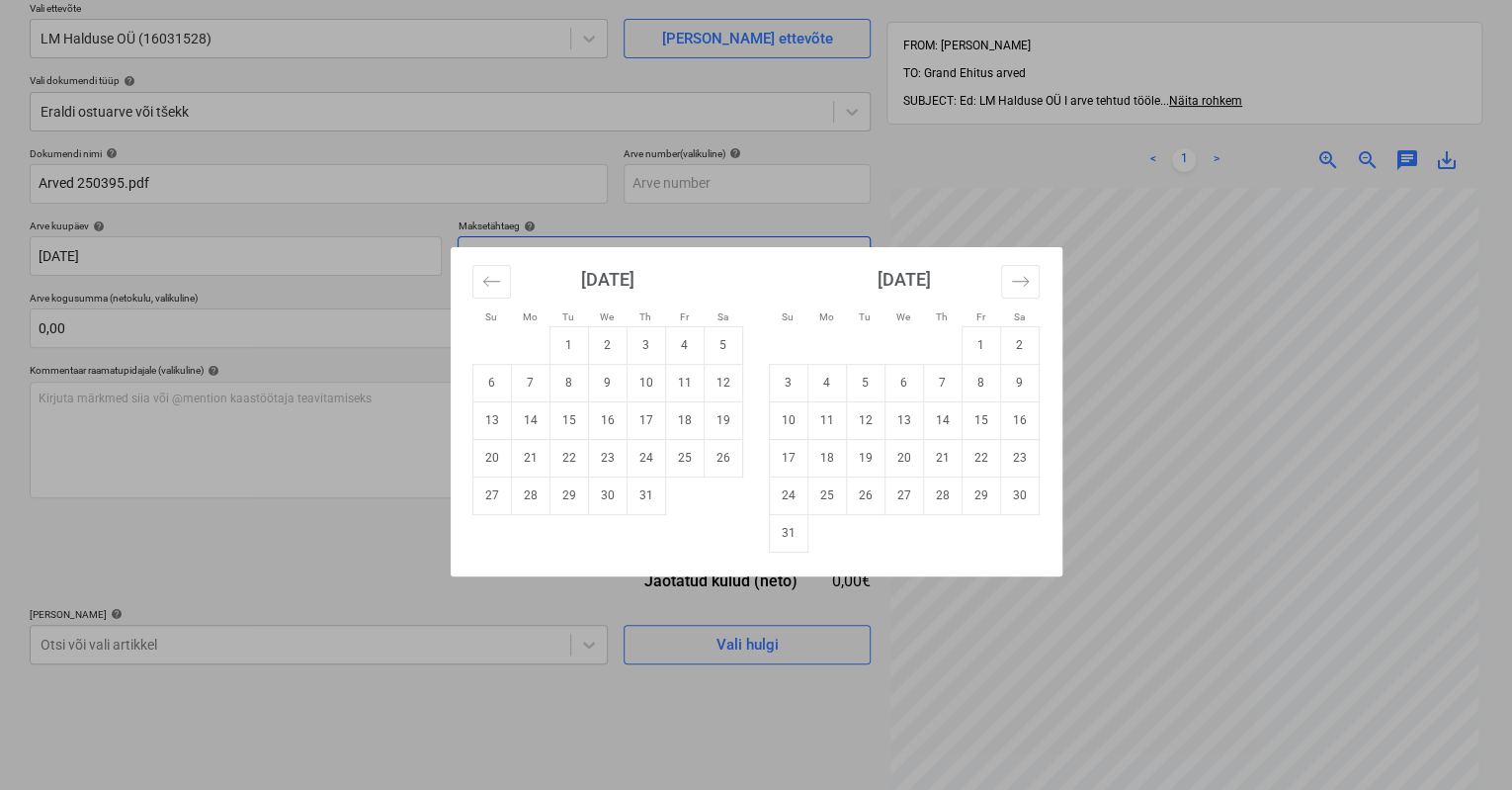 click on "Müük Projektid Kontaktid Koondarved 1 Postkast format_size keyboard_arrow_down help search Otsi notifications 2 keyboard_arrow_down [PERSON_NAME] keyboard_arrow_down [STREET_ADDRESS] 9+ Tellija leping Hinnapäringud Alltöövõtulepingud Aktid Kulud Sissetulek Rahavoog Failid 8 Analüütika Sätted Failide konteerimine Vali ettevõte LM Halduse OÜ (16031528)  [PERSON_NAME] uus ettevõte Vali dokumendi tüüp help Eraldi ostuarve või tšekk Dokumendi nimi help Arved 250395.pdf Arve number  (valikuline) help Arve kuupäev help [DATE] 10.07.2025 Press the down arrow key to interact with the calendar and
select a date. Press the question mark key to get the keyboard shortcuts for changing dates. Maksetähtaeg help Press the down arrow key to interact with the calendar and
select a date. Press the question mark key to get the keyboard shortcuts for changing dates. Arve kogusumma (netokulu, valikuline) 0,00 Kommentaar raamatupidajale (valikuline) help ﻿ Tühjenda Salvesta Kinnita 0,00€ <" at bounding box center (756, 234) 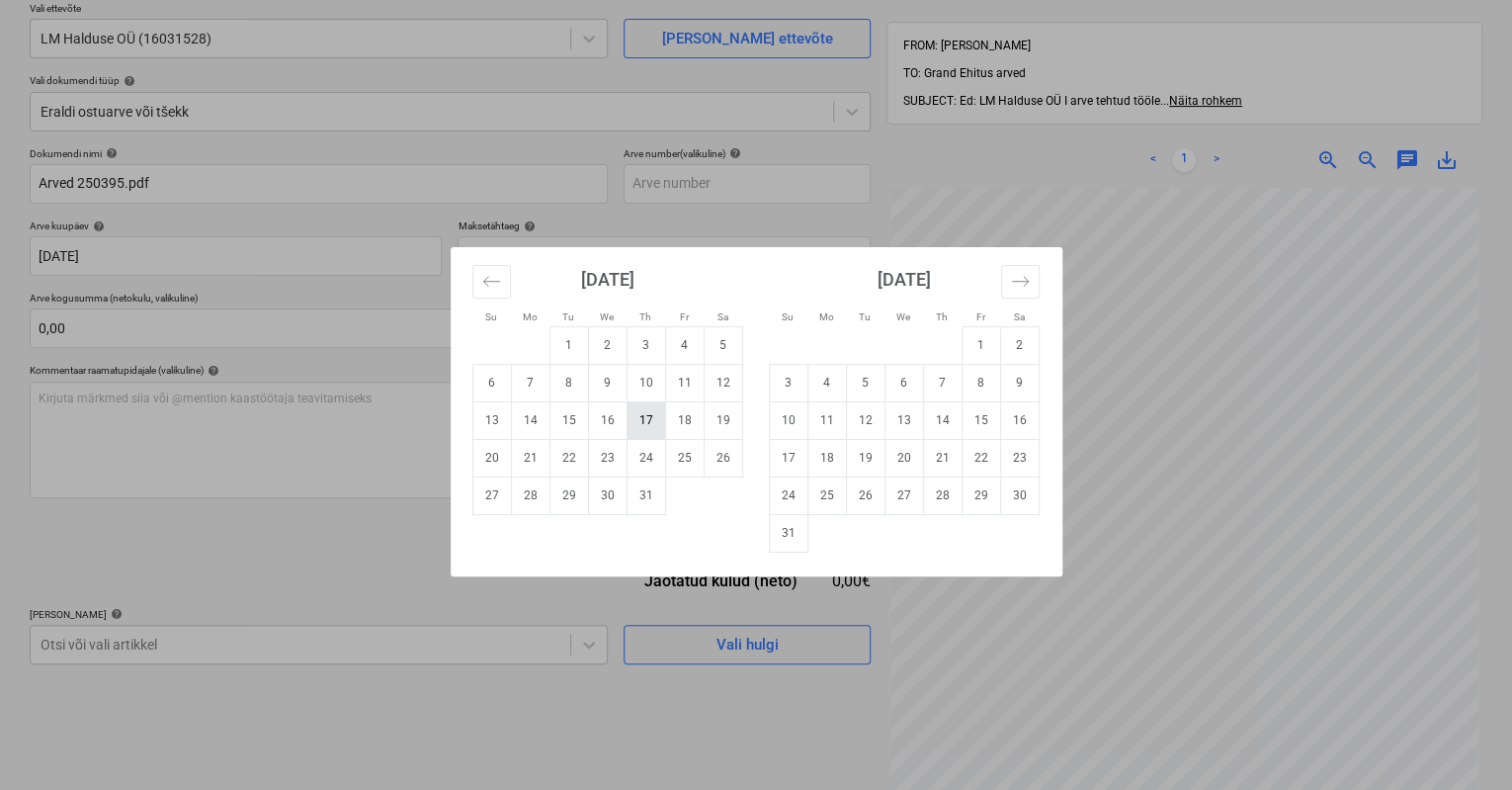 click on "17" at bounding box center (645, 420) 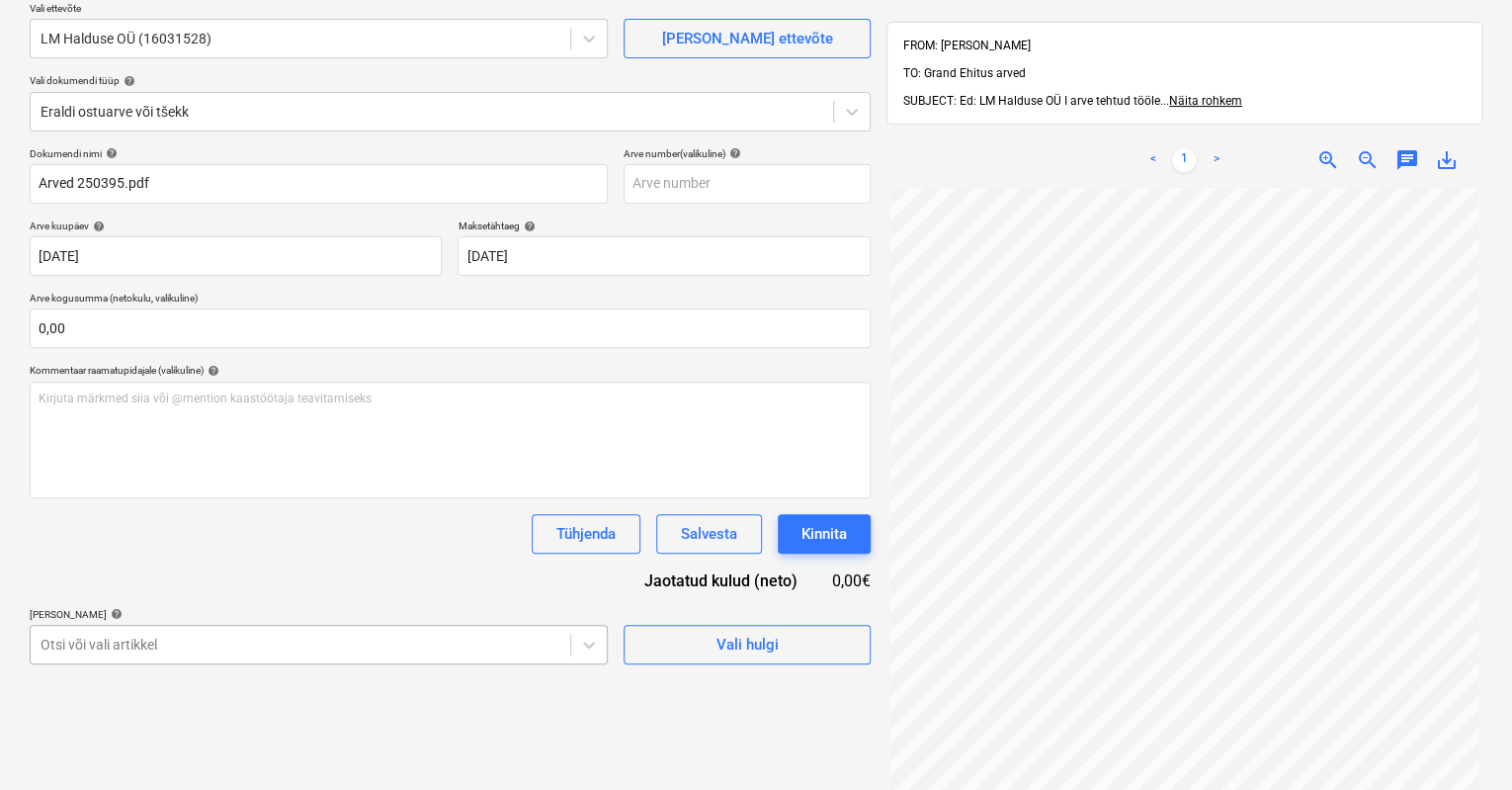 scroll, scrollTop: 342, scrollLeft: 0, axis: vertical 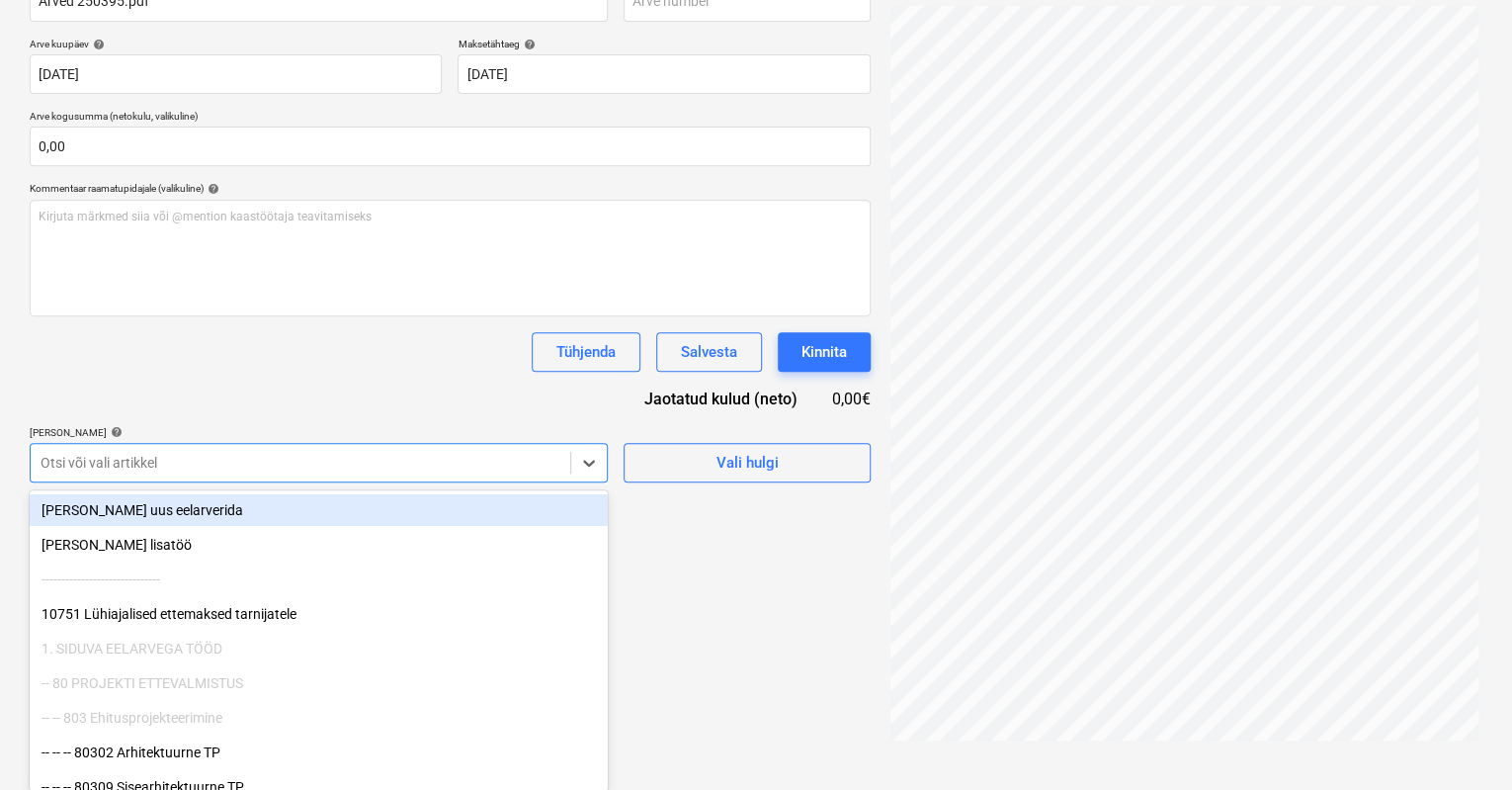 click on "Müük Projektid Kontaktid Koondarved 1 Postkast format_size keyboard_arrow_down help search Otsi notifications 2 keyboard_arrow_down [PERSON_NAME] keyboard_arrow_down [STREET_ADDRESS] 9+ Tellija leping Hinnapäringud Alltöövõtulepingud Aktid Kulud Sissetulek Rahavoog Failid 8 Analüütika Sätted Failide konteerimine Vali ettevõte LM Halduse OÜ (16031528)  [PERSON_NAME] uus ettevõte Vali dokumendi tüüp help Eraldi ostuarve või tšekk Dokumendi nimi help Arved 250395.pdf Arve number  (valikuline) help Arve kuupäev help [DATE] 10.07.2025 Press the down arrow key to interact with the calendar and
select a date. Press the question mark key to get the keyboard shortcuts for changing dates. Maksetähtaeg help [DATE] 17.07.2025 Press the down arrow key to interact with the calendar and
select a date. Press the question mark key to get the keyboard shortcuts for changing dates. Arve kogusumma (netokulu, valikuline) 0,00 Kommentaar raamatupidajale (valikuline) help ﻿ Tühjenda help" at bounding box center (756, 52) 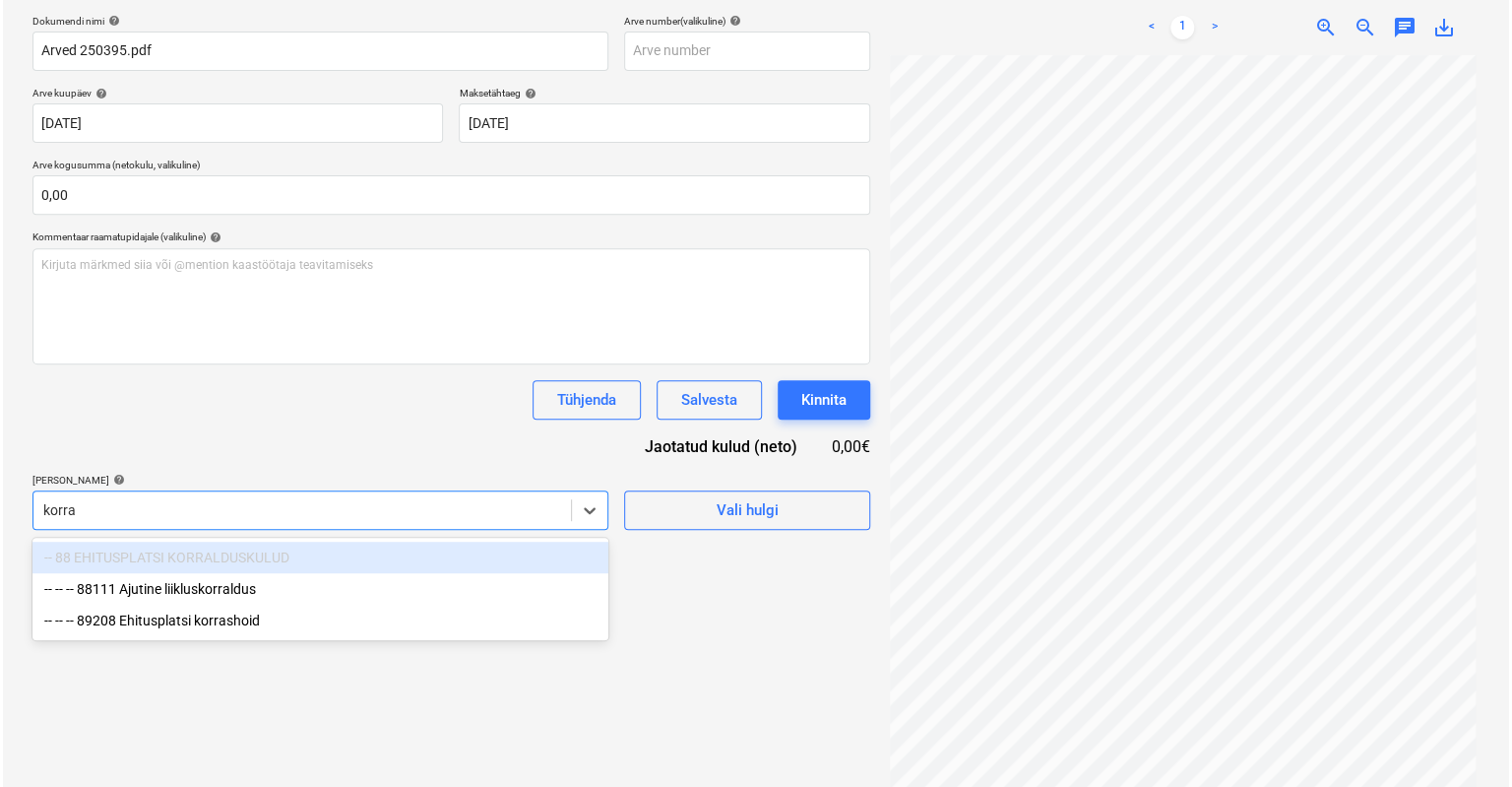 scroll, scrollTop: 280, scrollLeft: 0, axis: vertical 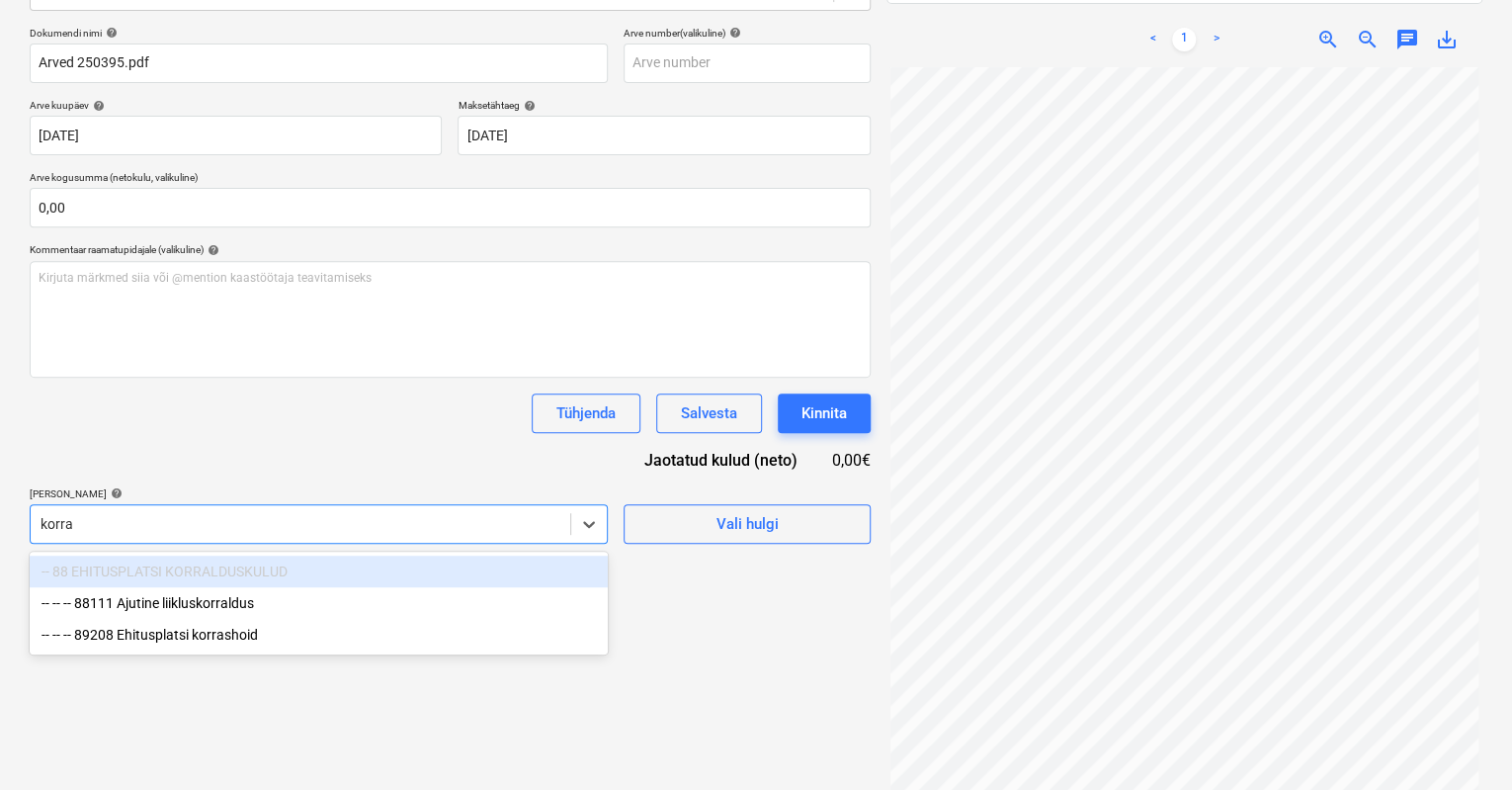 type on "korras" 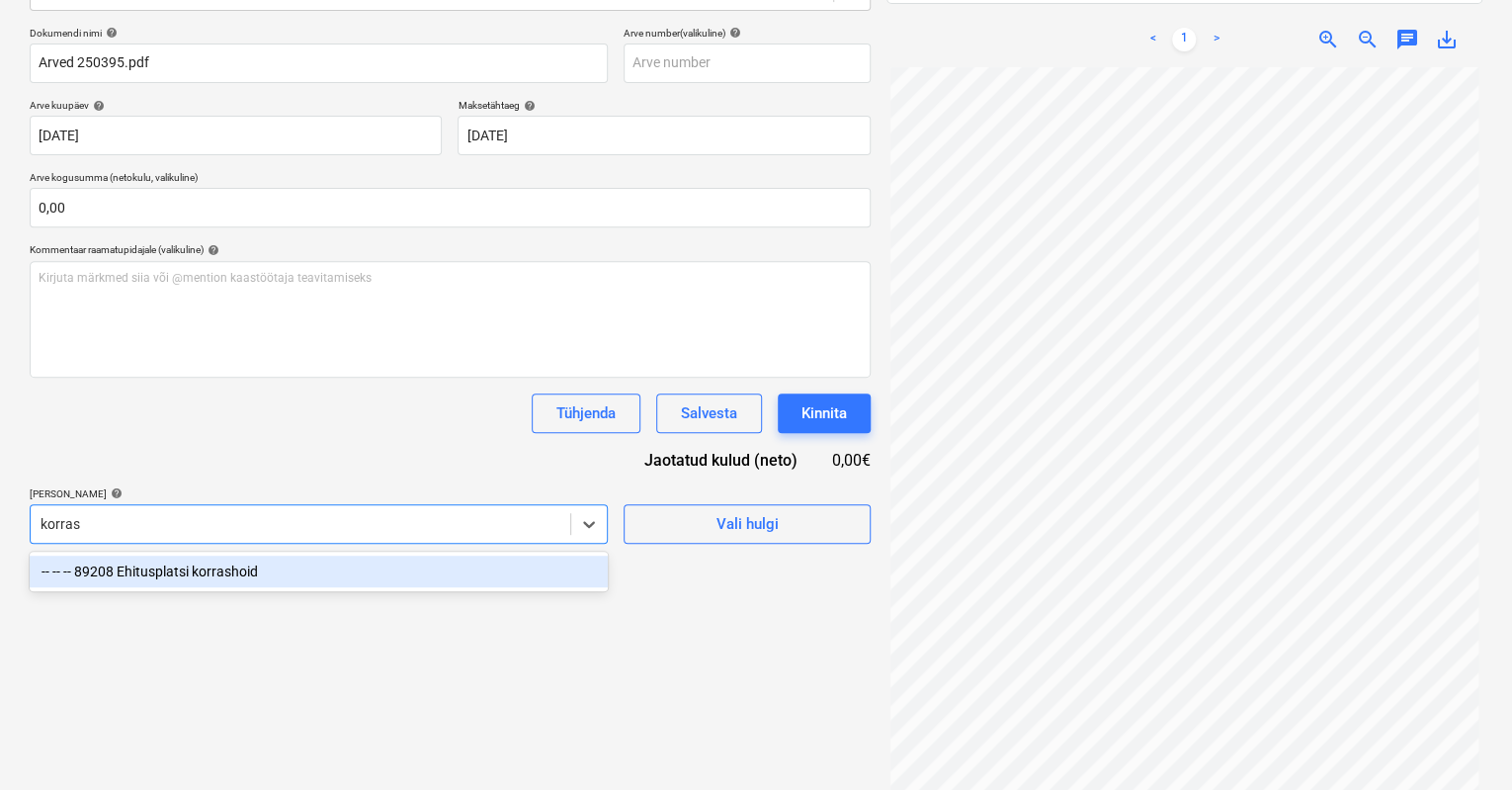 click on "-- -- --  89208 Ehitusplatsi korrashoid" at bounding box center (318, 571) 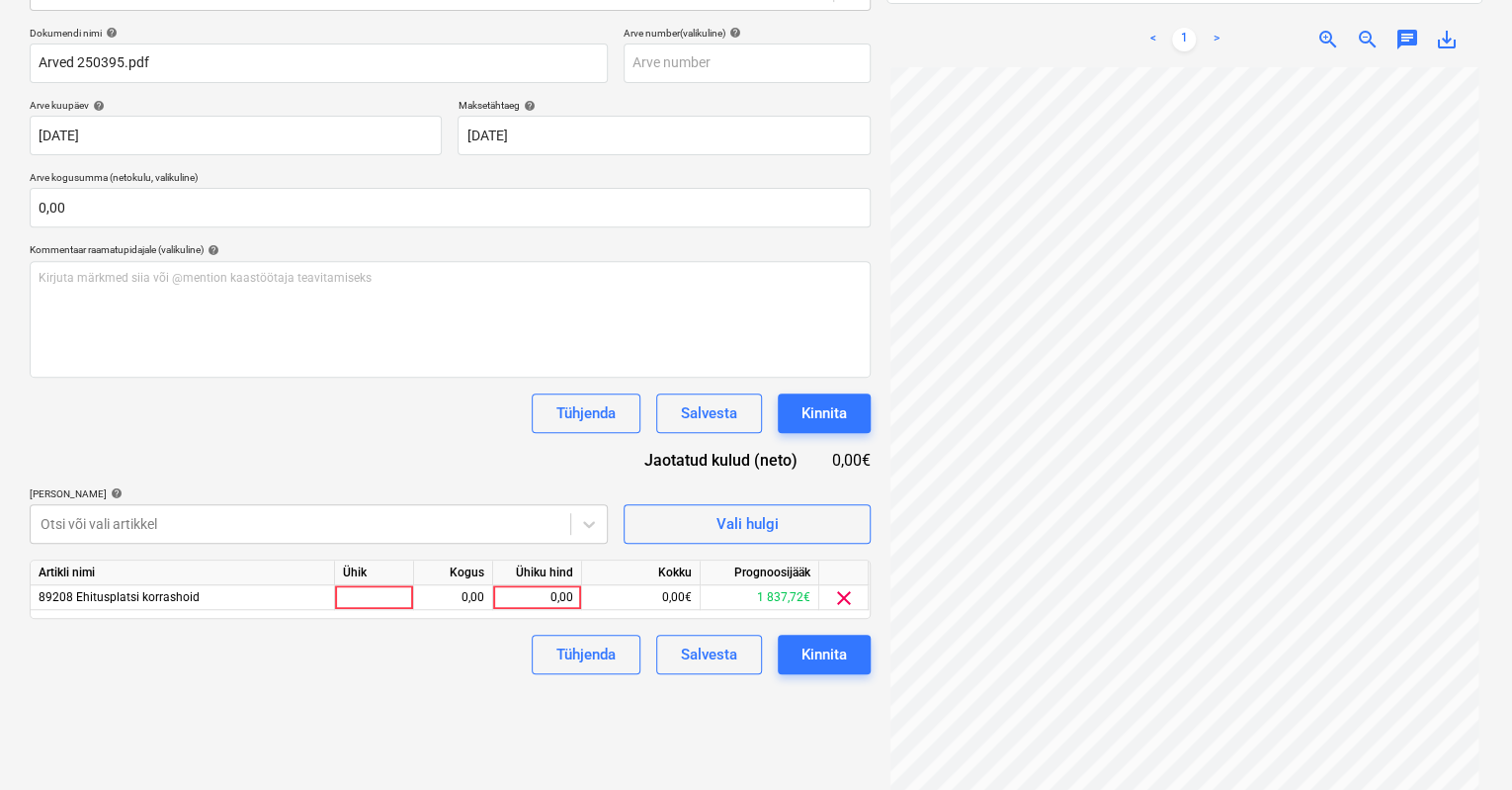 click on "Failide konteerimine Vali ettevõte LM Halduse OÜ (16031528)  [PERSON_NAME] uus ettevõte Vali dokumendi tüüp help Eraldi ostuarve või tšekk Dokumendi nimi help Arved 250395.pdf Arve number  (valikuline) help Arve kuupäev help [DATE] 10.07.2025 Press the down arrow key to interact with the calendar and
select a date. Press the question mark key to get the keyboard shortcuts for changing dates. Maksetähtaeg help [DATE] 17.07.2025 Press the down arrow key to interact with the calendar and
select a date. Press the question mark key to get the keyboard shortcuts for changing dates. Arve kogusumma (netokulu, valikuline) 0,00 Kommentaar raamatupidajale (valikuline) help Kirjuta märkmed siia või @mention kaastöötaja teavitamiseks ﻿ Tühjenda Salvesta Kinnita Jaotatud kulud (neto) 0,00€ [PERSON_NAME] artiklid help Otsi või vali artikkel Vali hulgi Artikli nimi Ühik Kogus Ühiku hind Kokku Prognoosijääk 89208 Ehitusplatsi korrashoid 0,00 0,00 0,00€ 1 837,72€ clear Tühjenda Salvesta Kinnita" at bounding box center (450, 301) 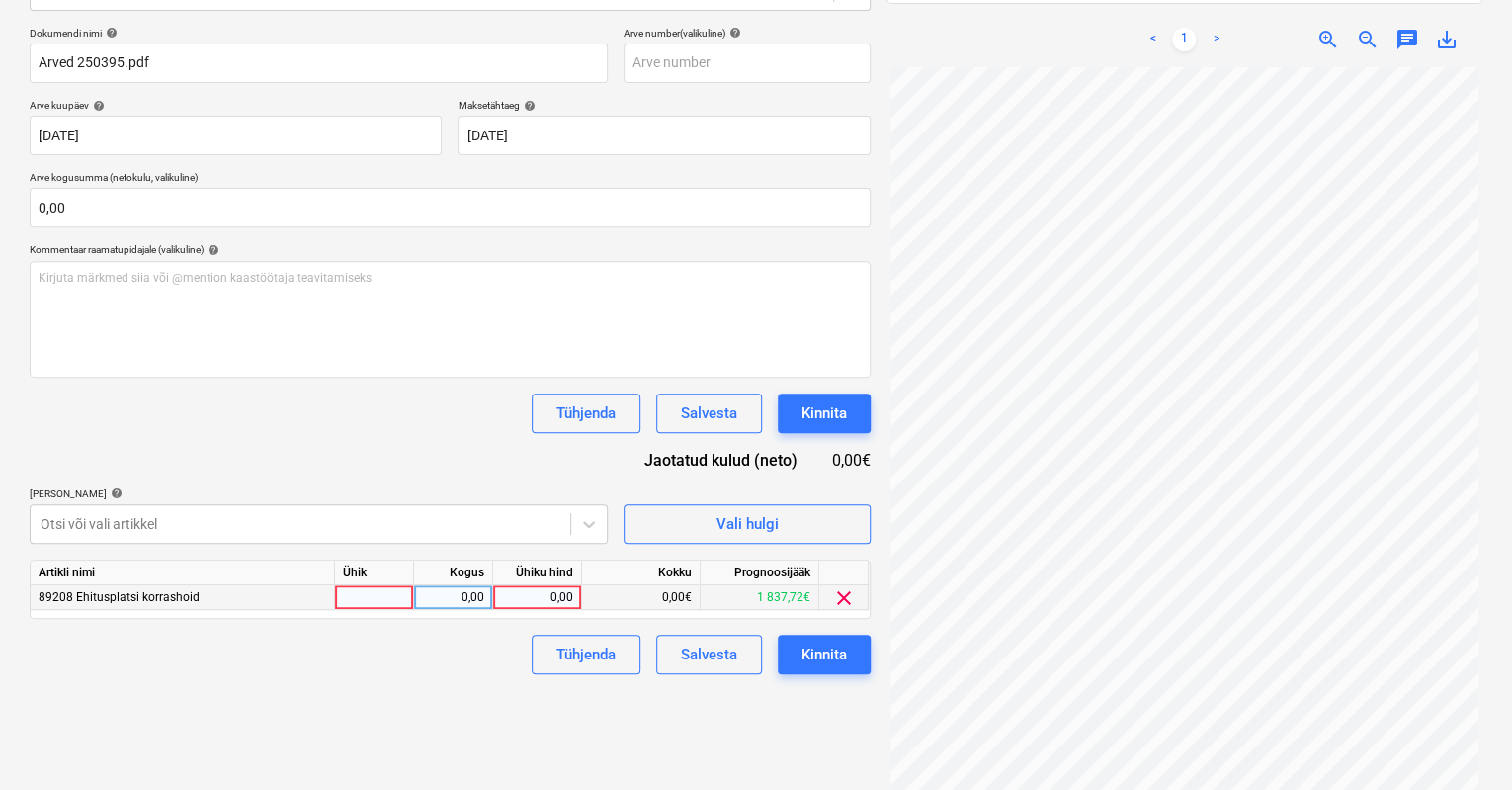 click on "0,00" at bounding box center [537, 597] 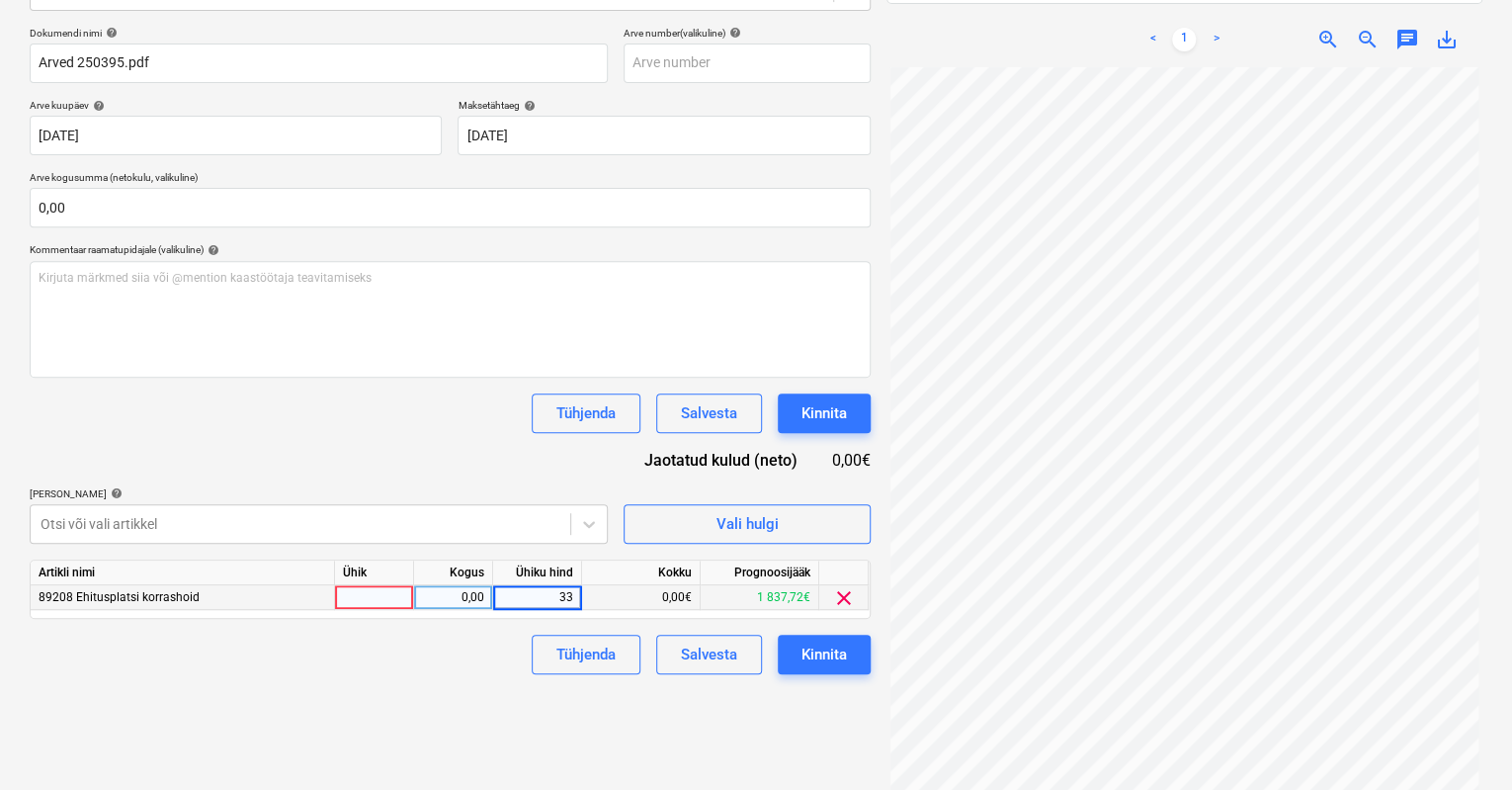 type on "330" 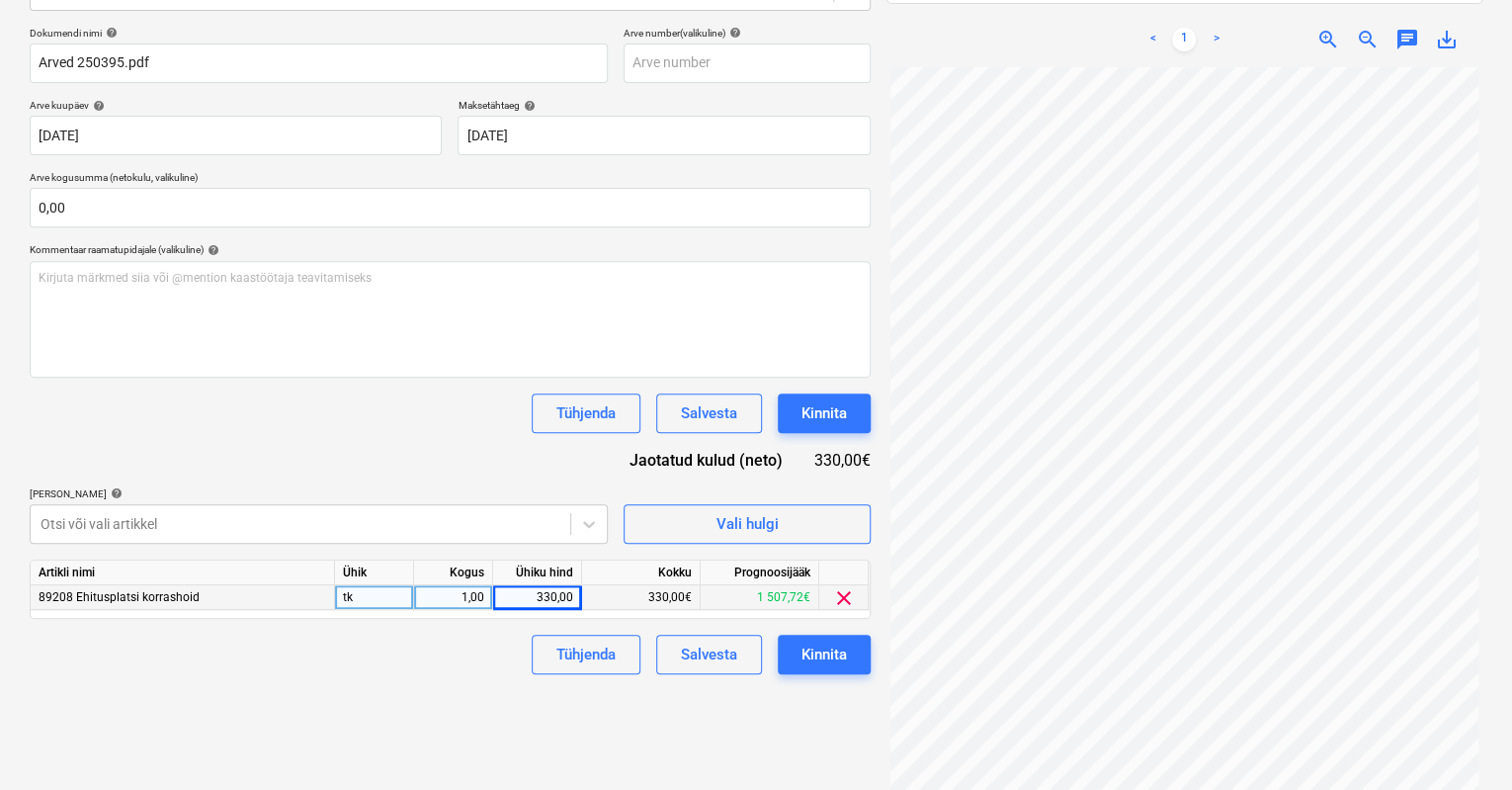 click on "Tühjenda Salvesta Kinnita" at bounding box center (450, 655) 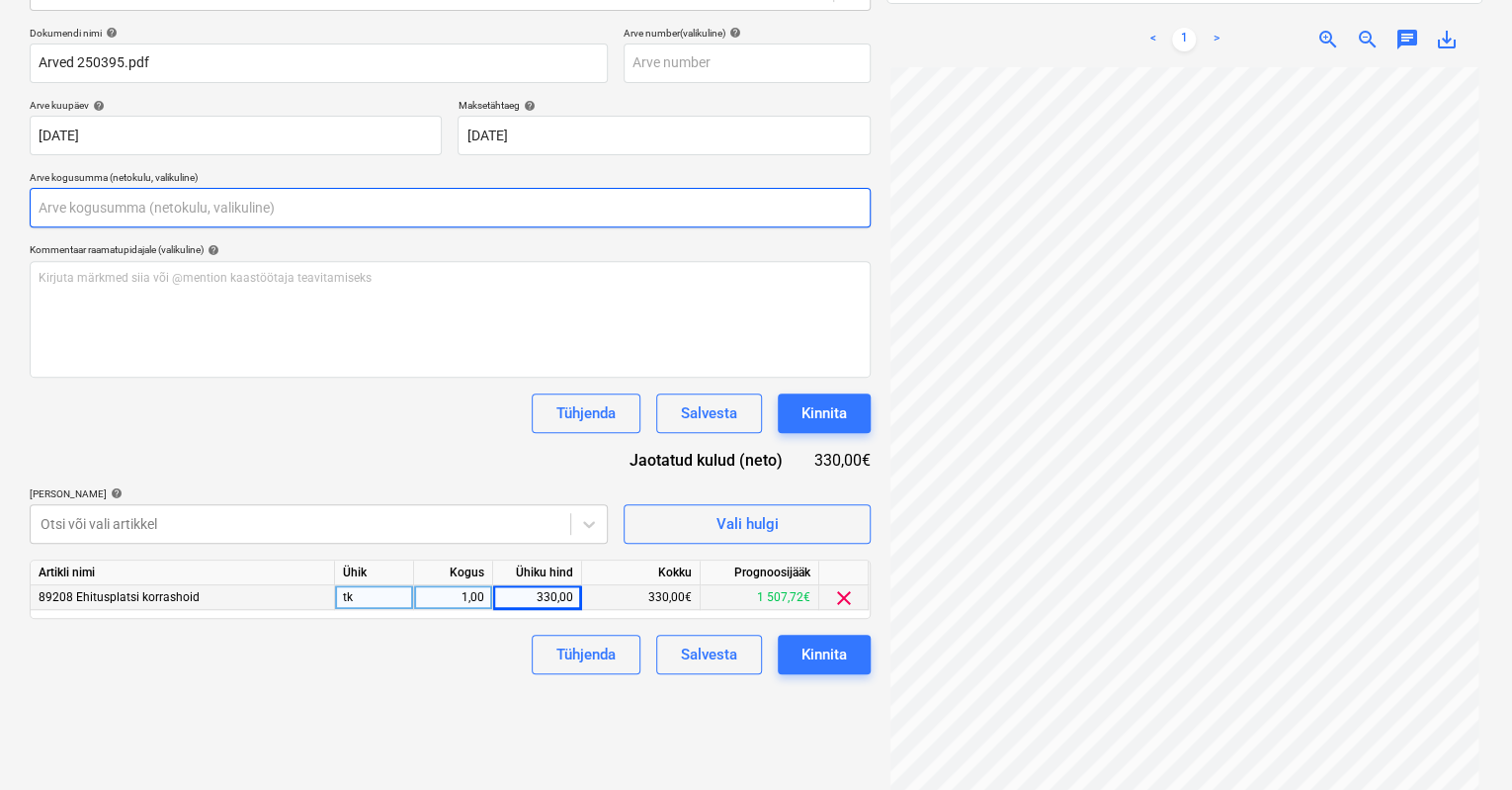 click at bounding box center (450, 208) 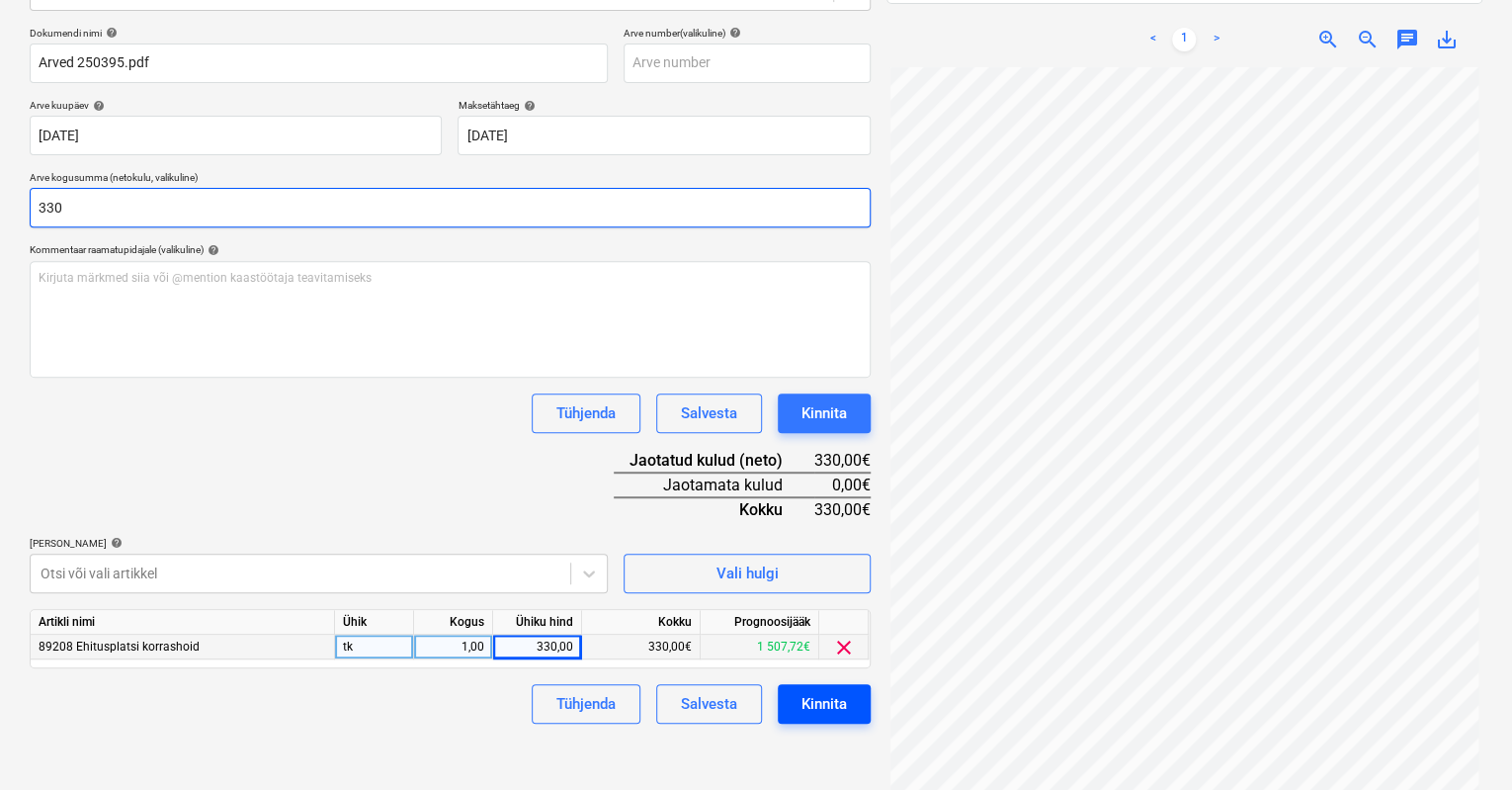 type on "330" 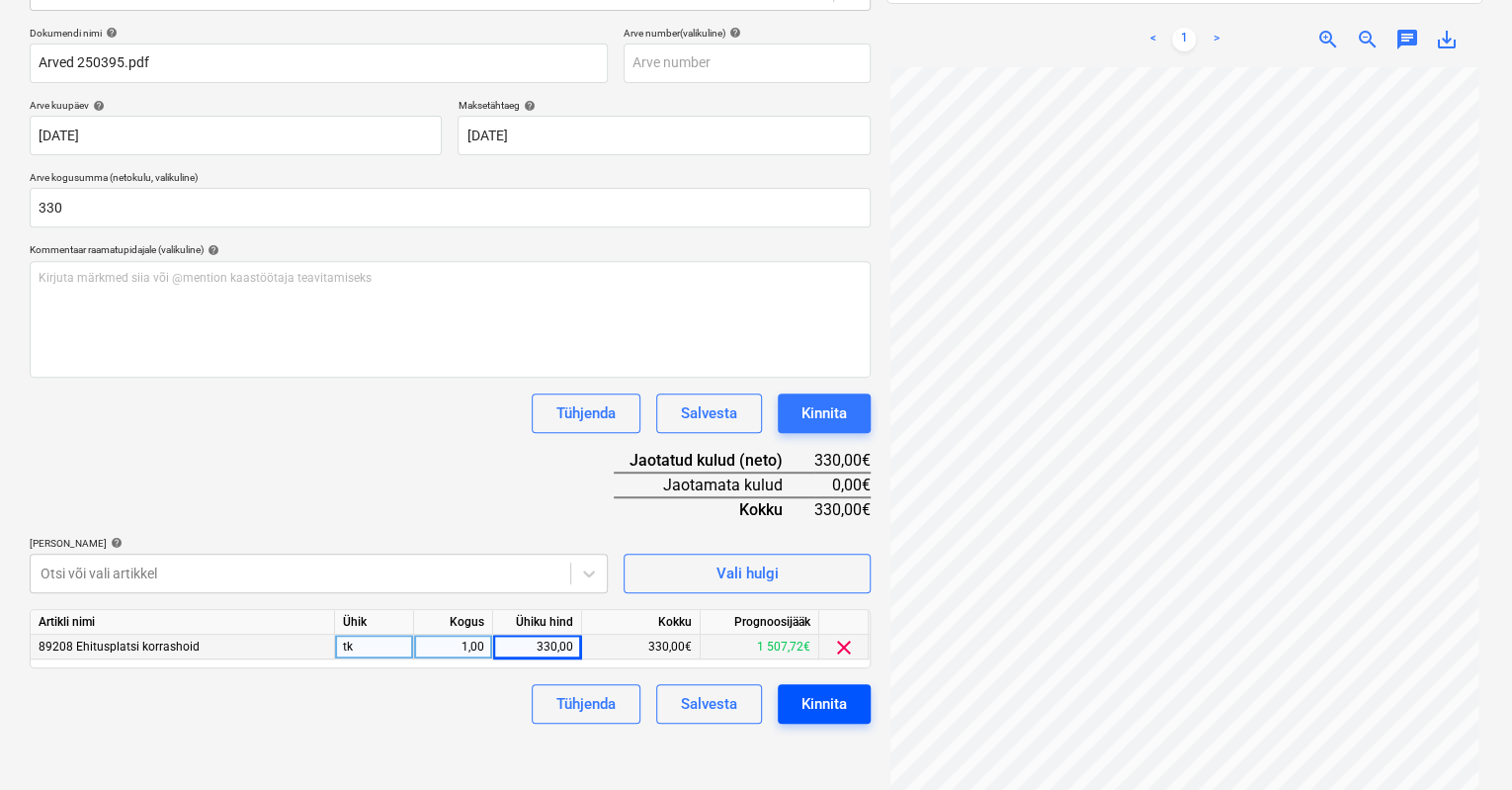 click on "Kinnita" at bounding box center (824, 704) 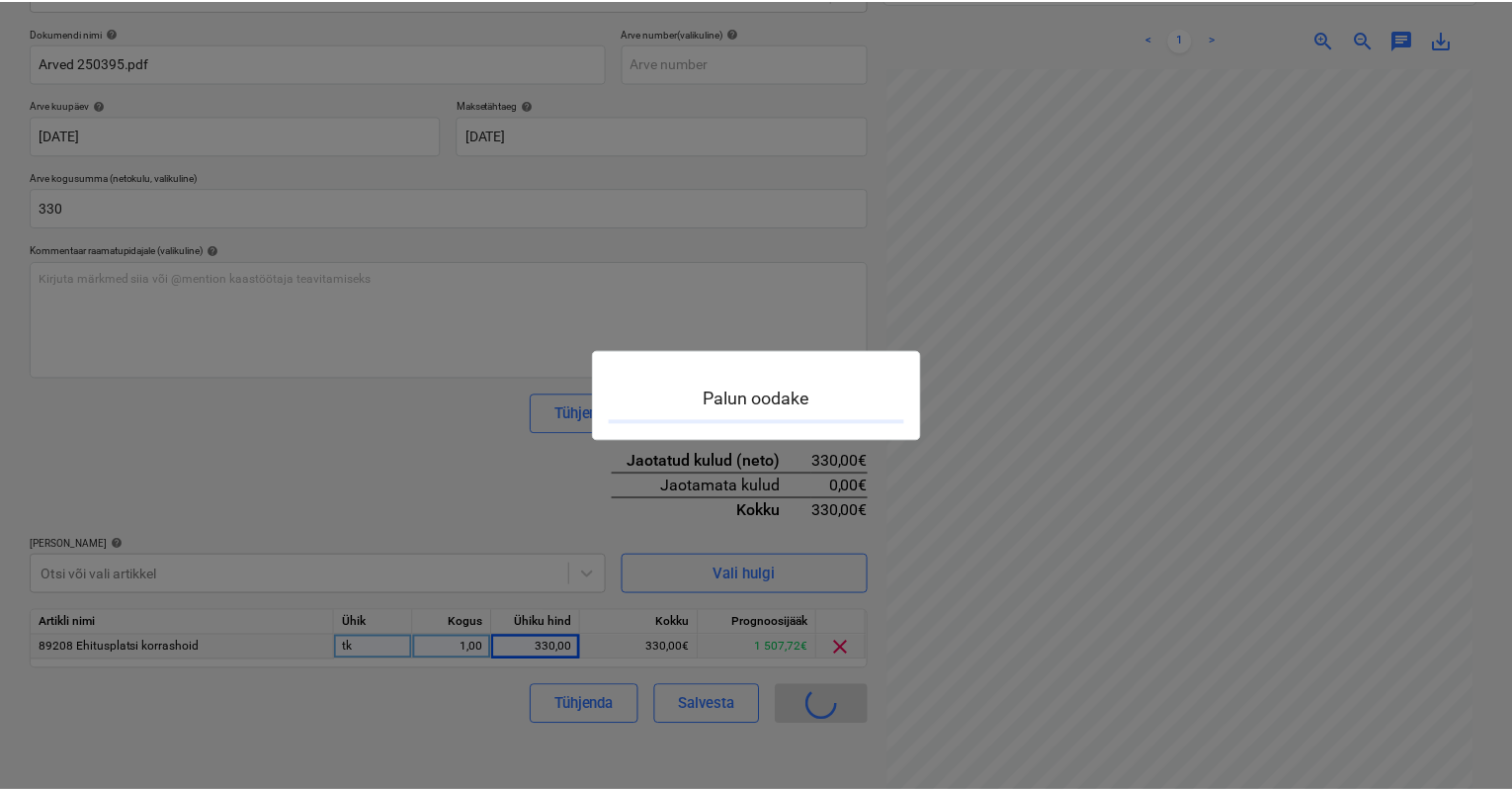 scroll, scrollTop: 0, scrollLeft: 0, axis: both 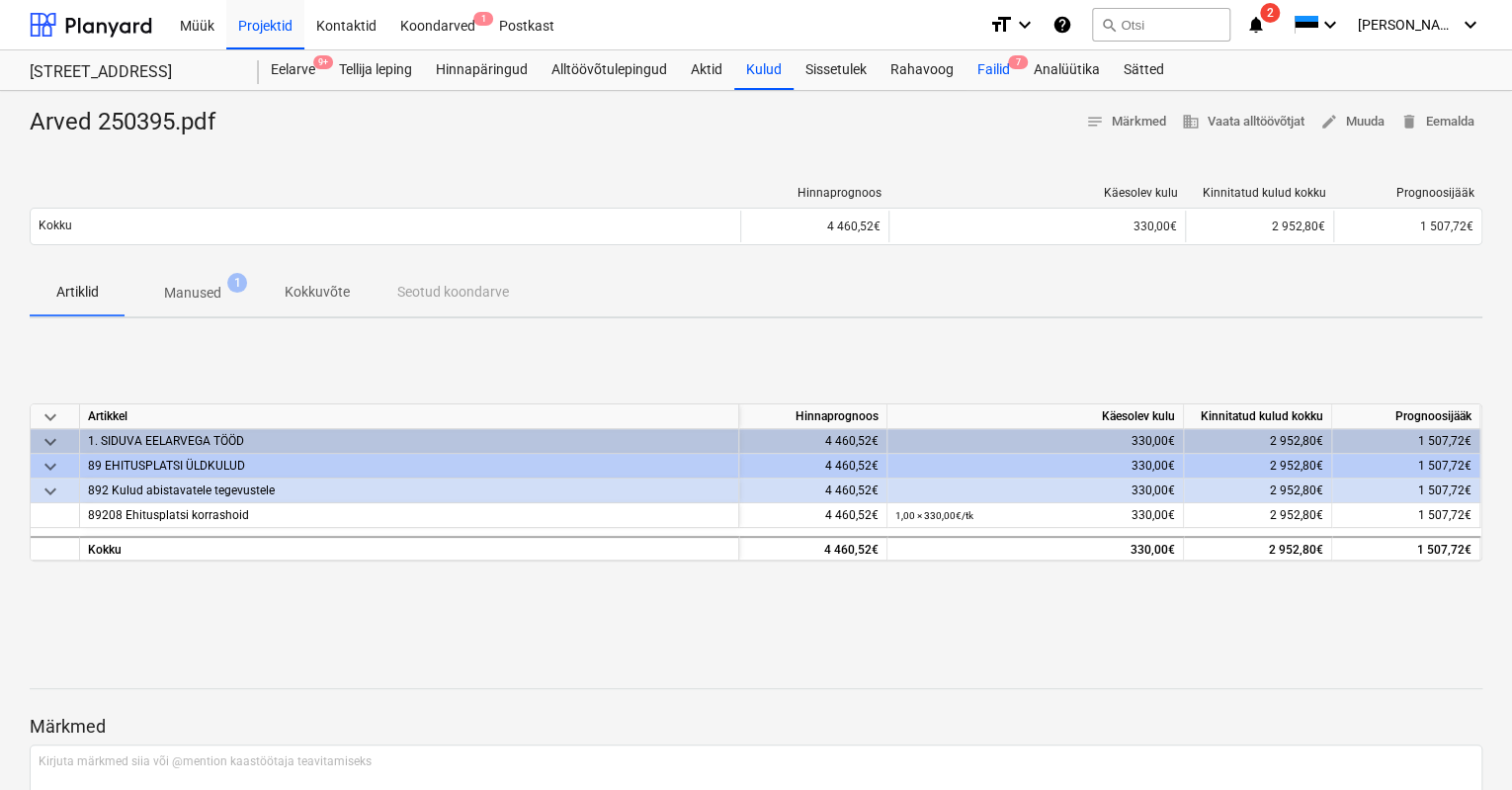 click on "Failid 7" at bounding box center [993, 70] 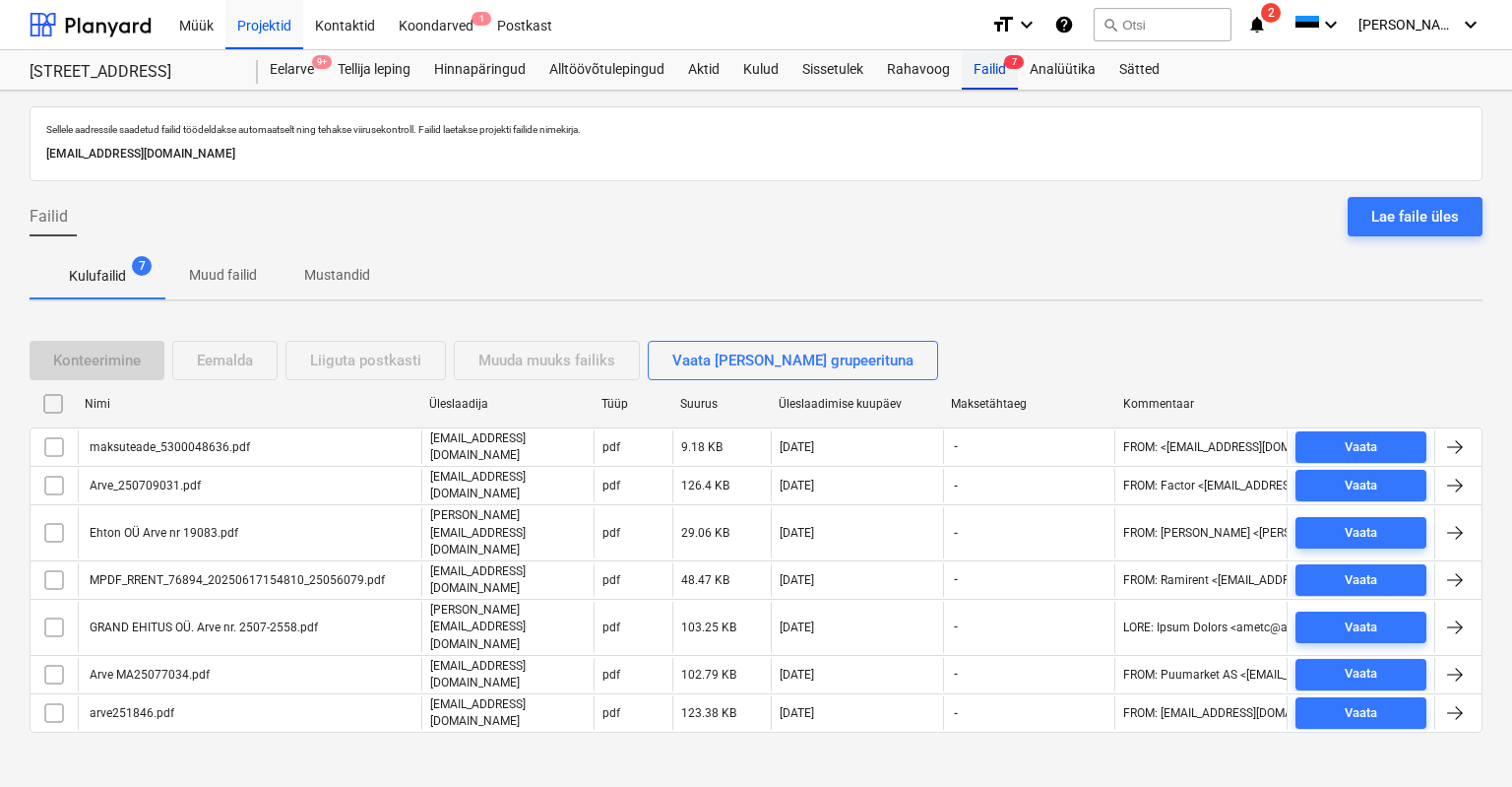 click on "Failid 7" at bounding box center (989, 70) 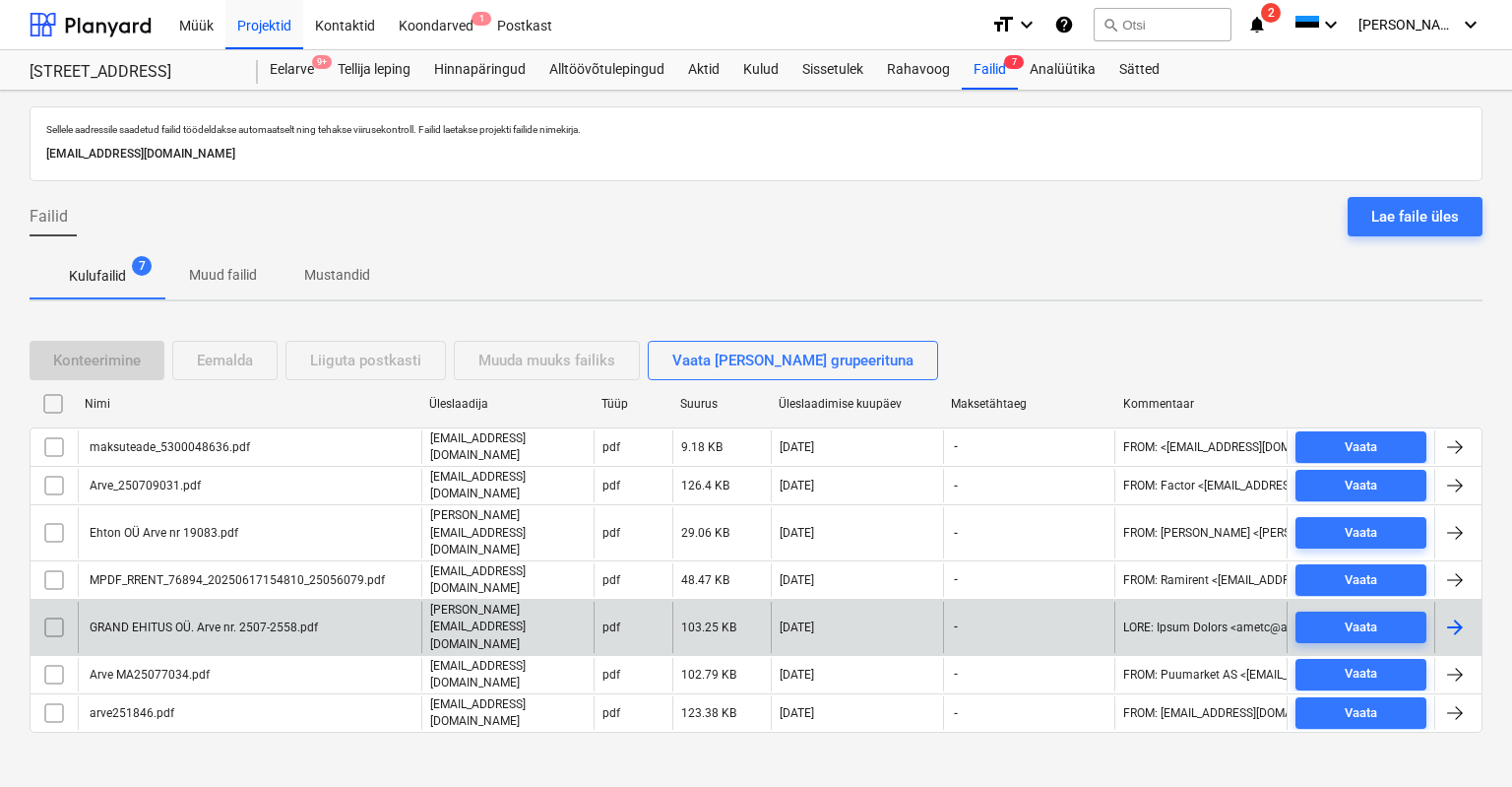 click on "GRAND EHITUS OÜ. Arve nr. 2507-2558.pdf" at bounding box center [202, 627] 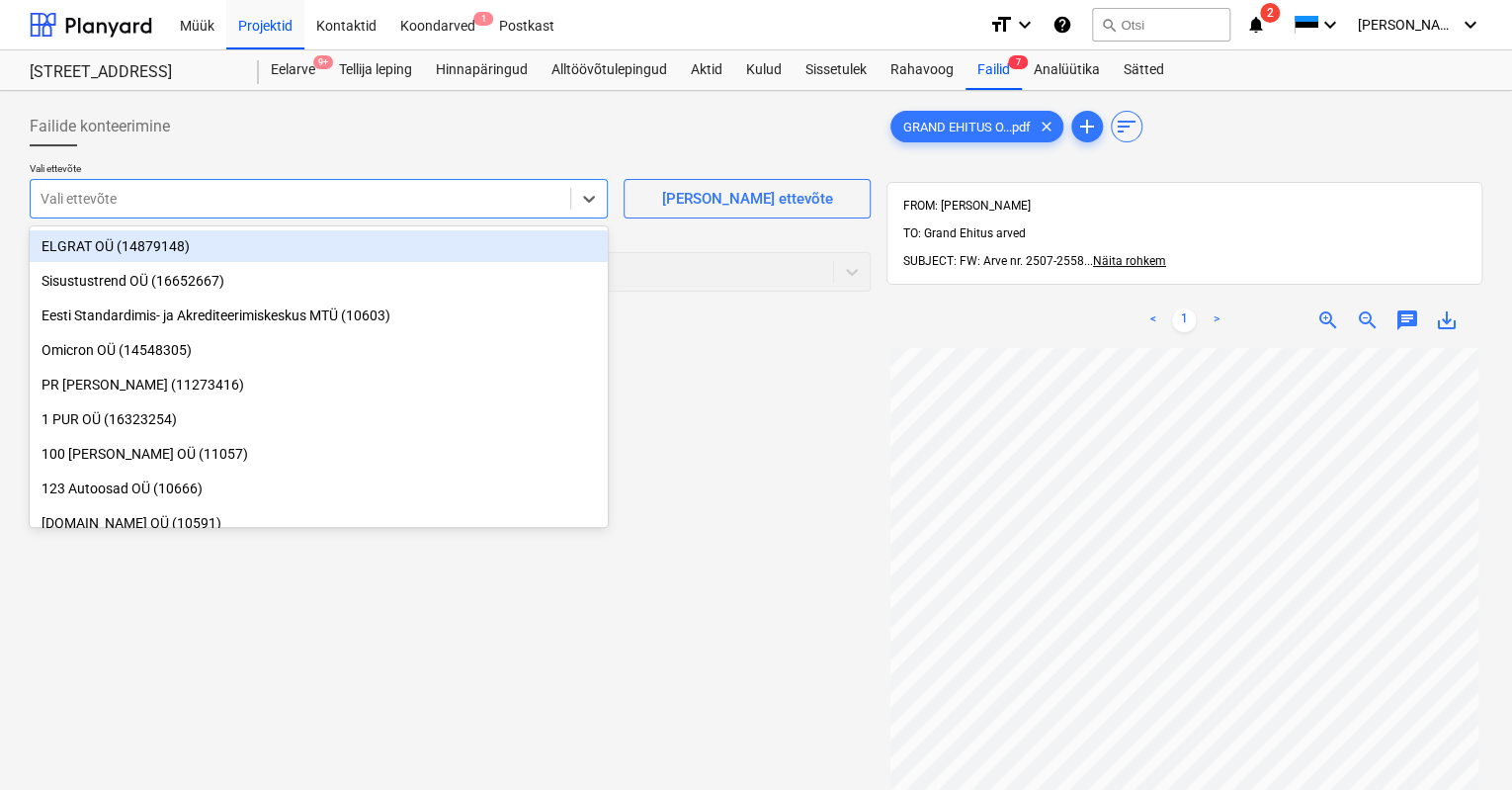 click at bounding box center (300, 199) 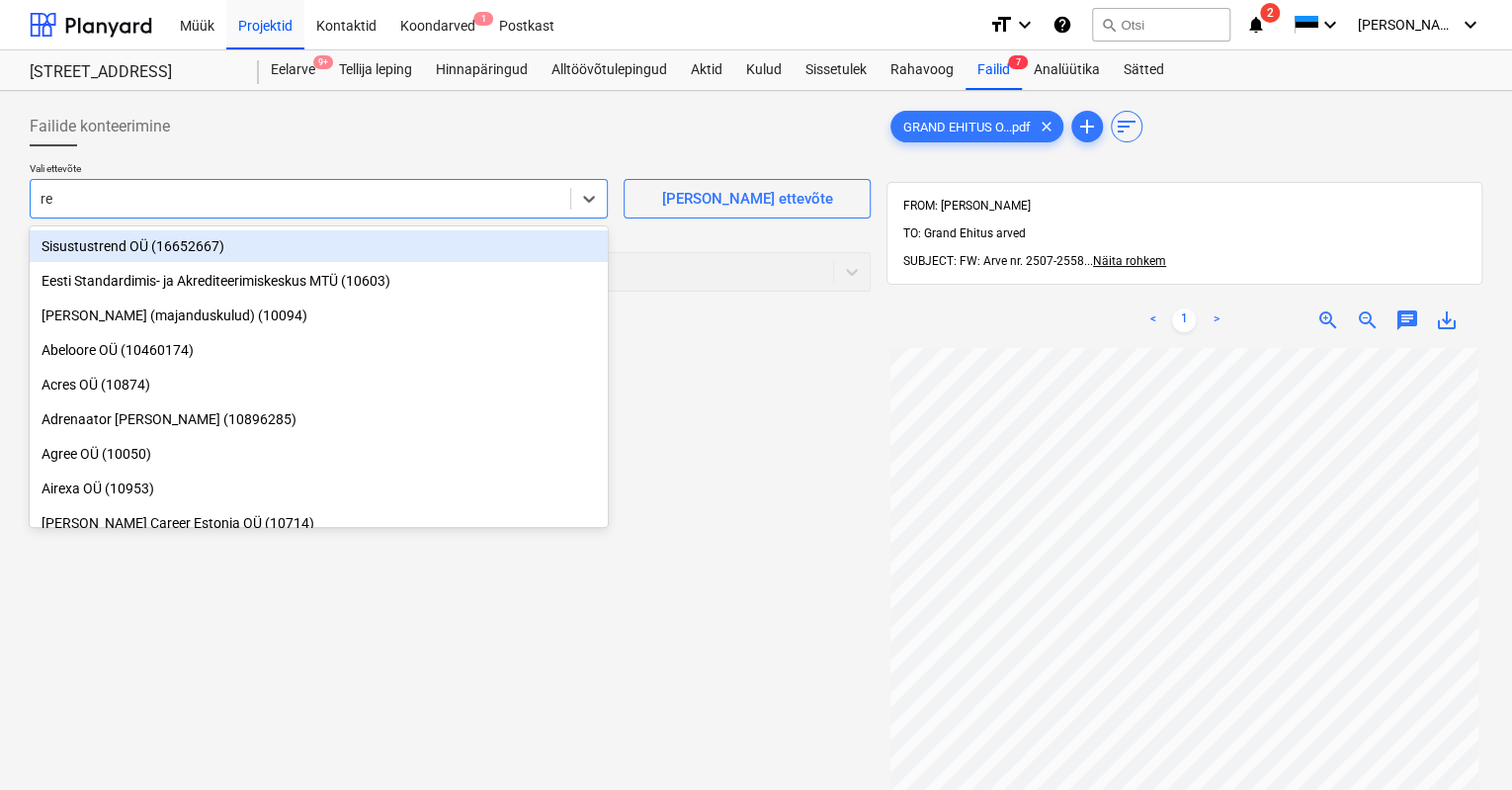 type on "reh" 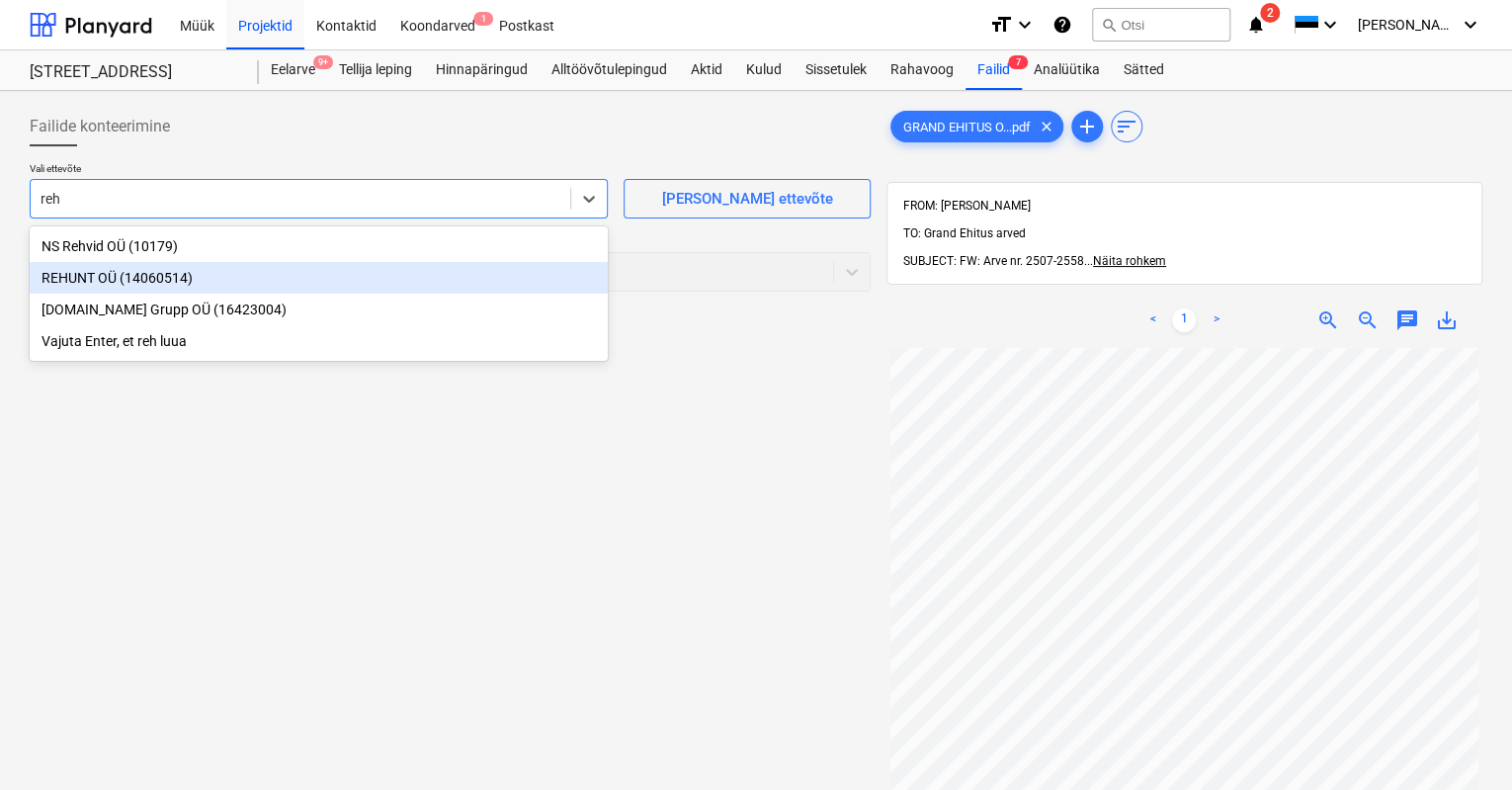 click on "REHUNT OÜ (14060514)" at bounding box center [318, 278] 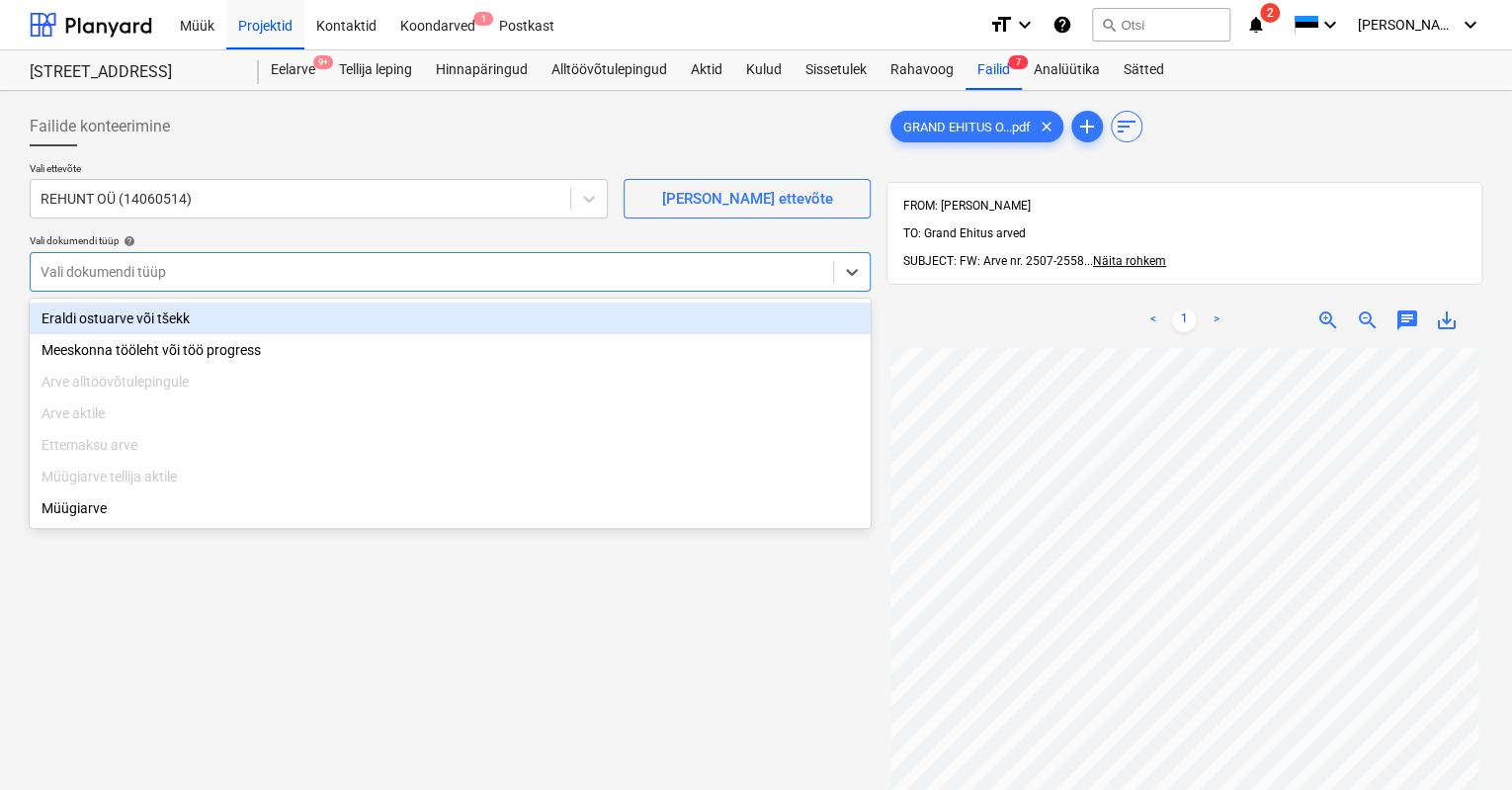 click at bounding box center (432, 272) 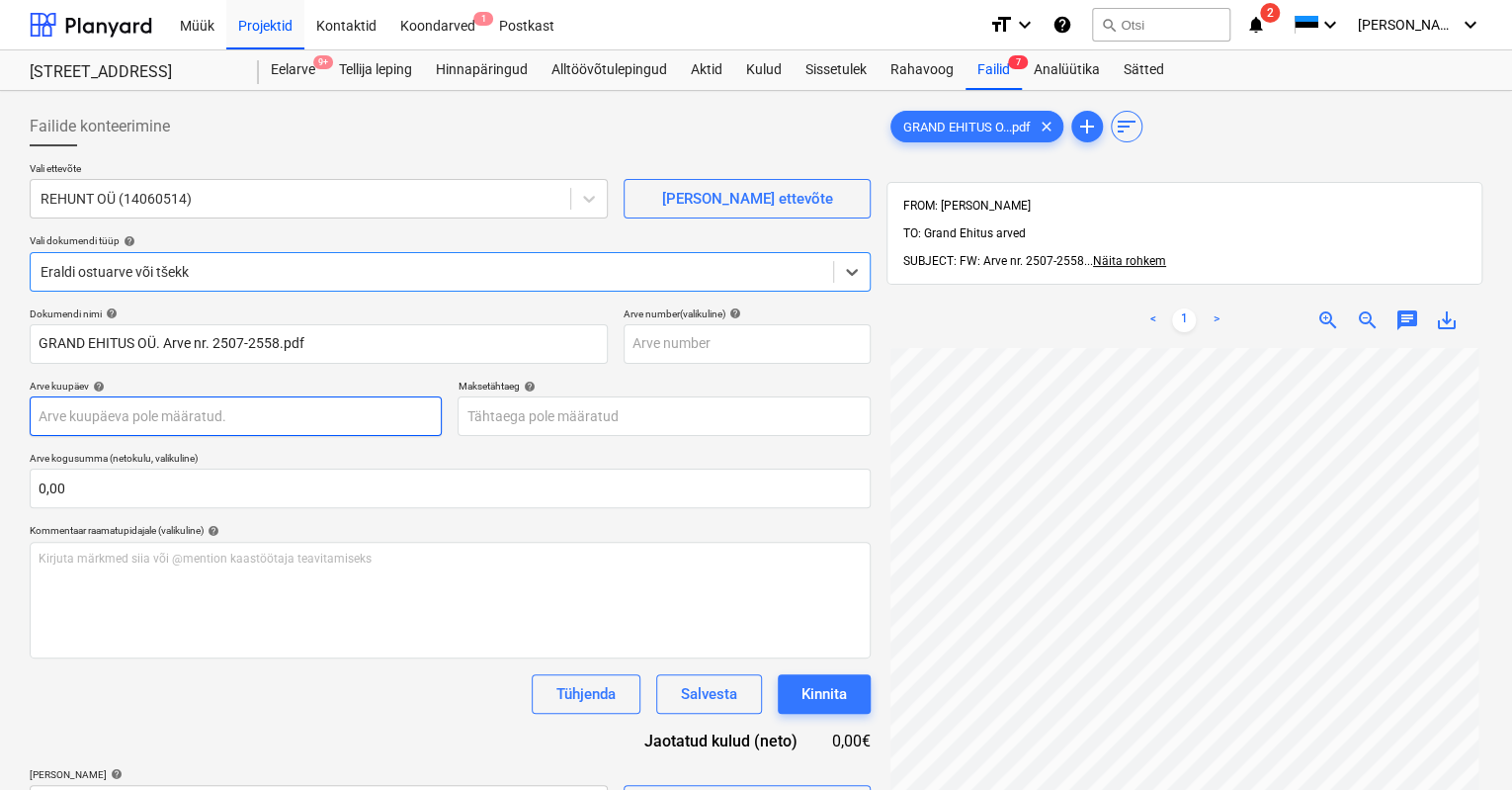 click on "Müük Projektid Kontaktid Koondarved 1 Postkast format_size keyboard_arrow_down help search Otsi notifications 2 keyboard_arrow_down [PERSON_NAME] keyboard_arrow_down [GEOGRAPHIC_DATA] mnt 120 [STREET_ADDRESS] 9+ Tellija leping Hinnapäringud Alltöövõtulepingud Aktid Kulud Sissetulek Rahavoog Failid 7 Analüütika Sätted Failide konteerimine Vali ettevõte REHUNT OÜ (14060514)  [PERSON_NAME] uus ettevõte Vali dokumendi tüüp help option Eraldi ostuarve või tšekk, selected.   Select is focused ,type to refine list, press Down to open the menu,  [PERSON_NAME] ostuarve või tšekk Dokumendi nimi help GRAND EHITUS OÜ. Arve nr. 2507-2558.pdf Arve number  (valikuline) help Arve kuupäev help Press the down arrow key to interact with the calendar and
select a date. Press the question mark key to get the keyboard shortcuts for changing dates. Maksetähtaeg help Press the down arrow key to interact with the calendar and
select a date. Press the question mark key to get the keyboard shortcuts for changing dates. 0,00 help ﻿" at bounding box center (756, 395) 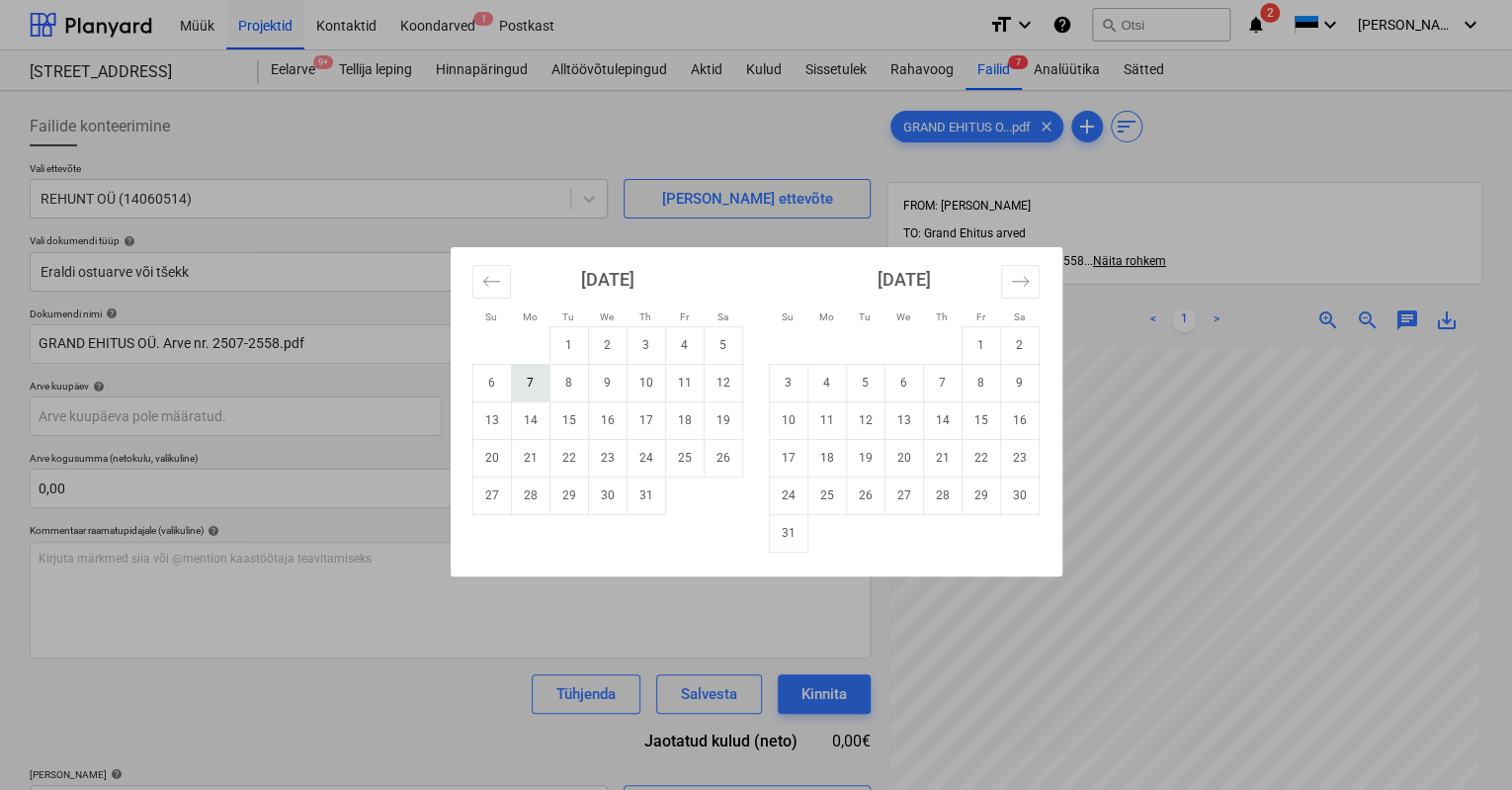 click on "7" at bounding box center (530, 383) 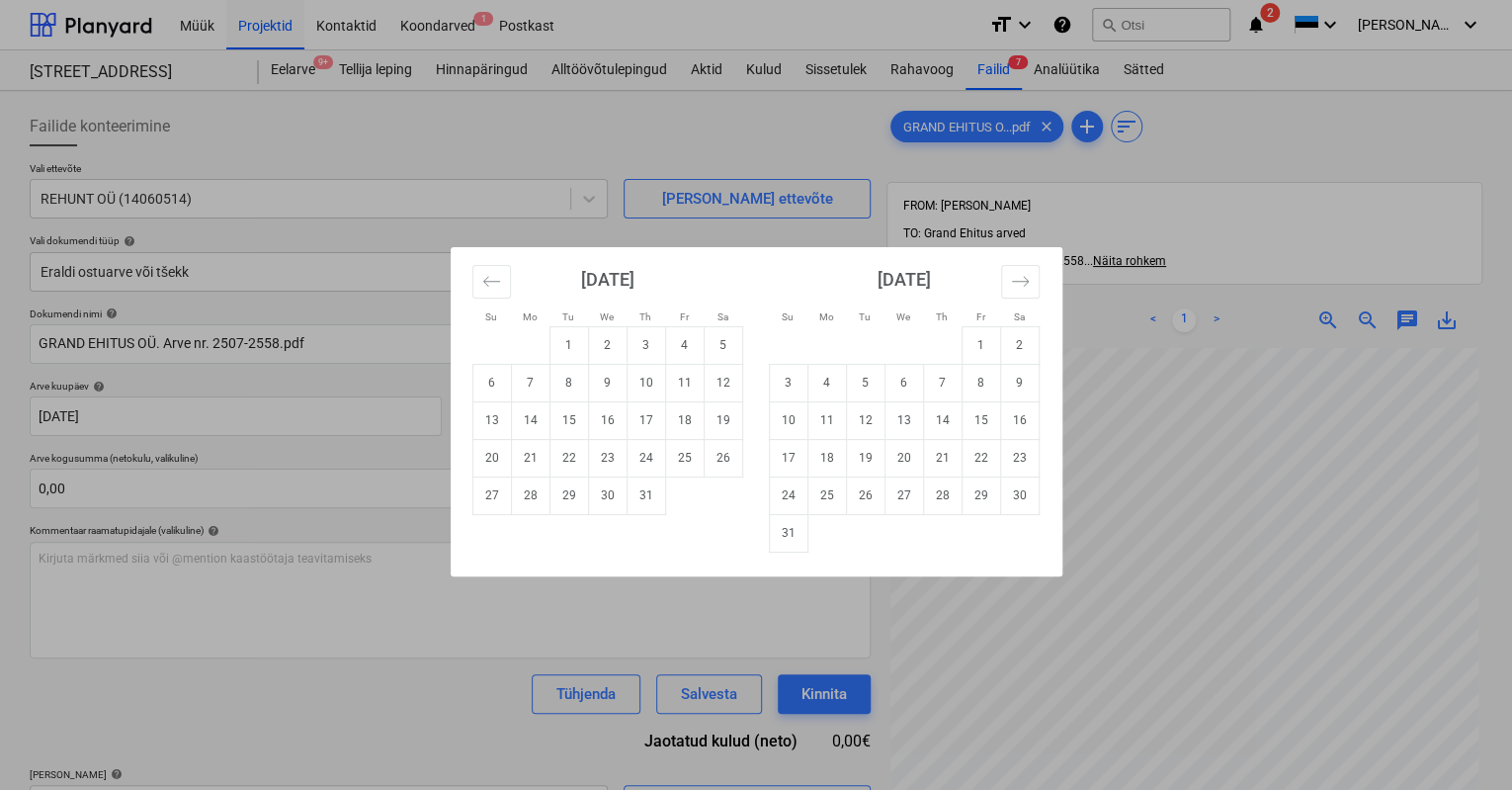 click on "Müük Projektid Kontaktid Koondarved 1 Postkast format_size keyboard_arrow_down help search Otsi notifications 2 keyboard_arrow_down [PERSON_NAME] keyboard_arrow_down [GEOGRAPHIC_DATA] mnt 120 [STREET_ADDRESS] 9+ Tellija leping Hinnapäringud Alltöövõtulepingud Aktid Kulud Sissetulek Rahavoog Failid 7 Analüütika Sätted Failide konteerimine Vali ettevõte REHUNT OÜ (14060514)  [PERSON_NAME] uus ettevõte Vali dokumendi tüüp help Eraldi ostuarve või tšekk Dokumendi nimi help GRAND EHITUS OÜ. Arve nr. 2507-2558.pdf Arve number  (valikuline) help [PERSON_NAME] kuupäev help [DATE] 07.07.2025 Press the down arrow key to interact with the calendar and
select a date. Press the question mark key to get the keyboard shortcuts for changing dates. Maksetähtaeg help Press the down arrow key to interact with the calendar and
select a date. Press the question mark key to get the keyboard shortcuts for changing dates. Arve kogusumma (netokulu, valikuline) 0,00 Kommentaar raamatupidajale (valikuline) help ﻿ [PERSON_NAME]" at bounding box center [756, 395] 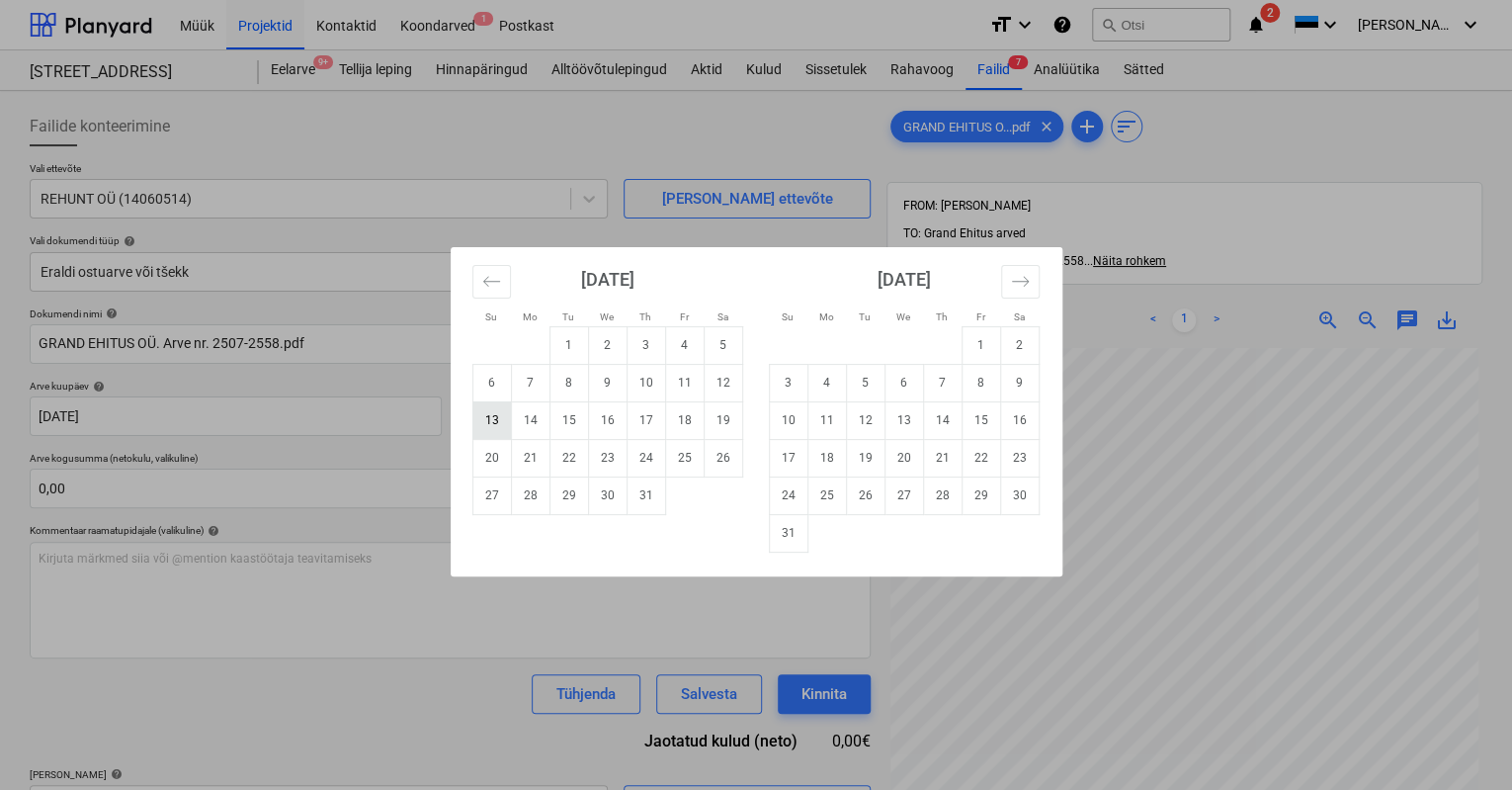 click on "13" at bounding box center (491, 420) 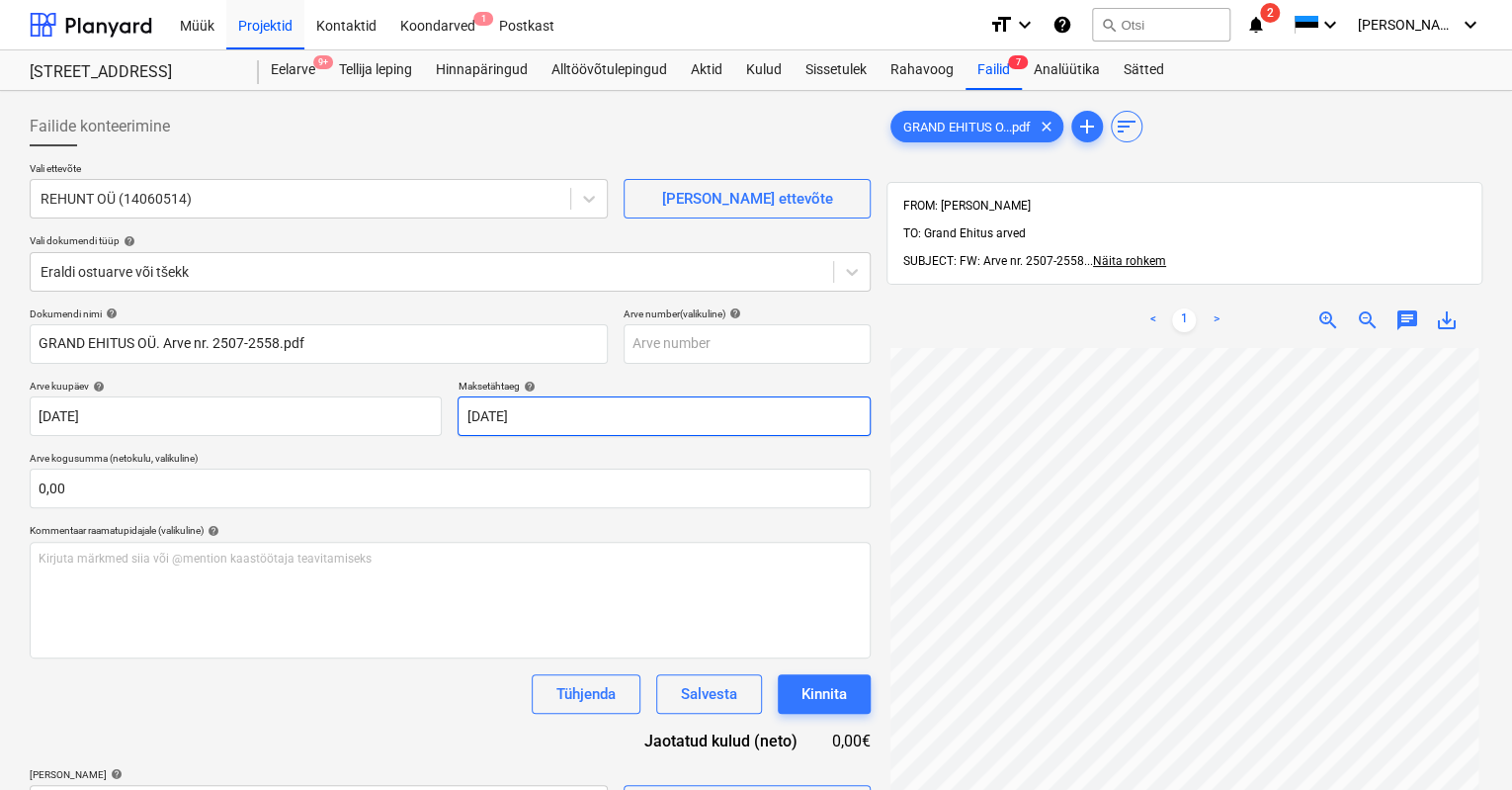 scroll, scrollTop: 111, scrollLeft: 0, axis: vertical 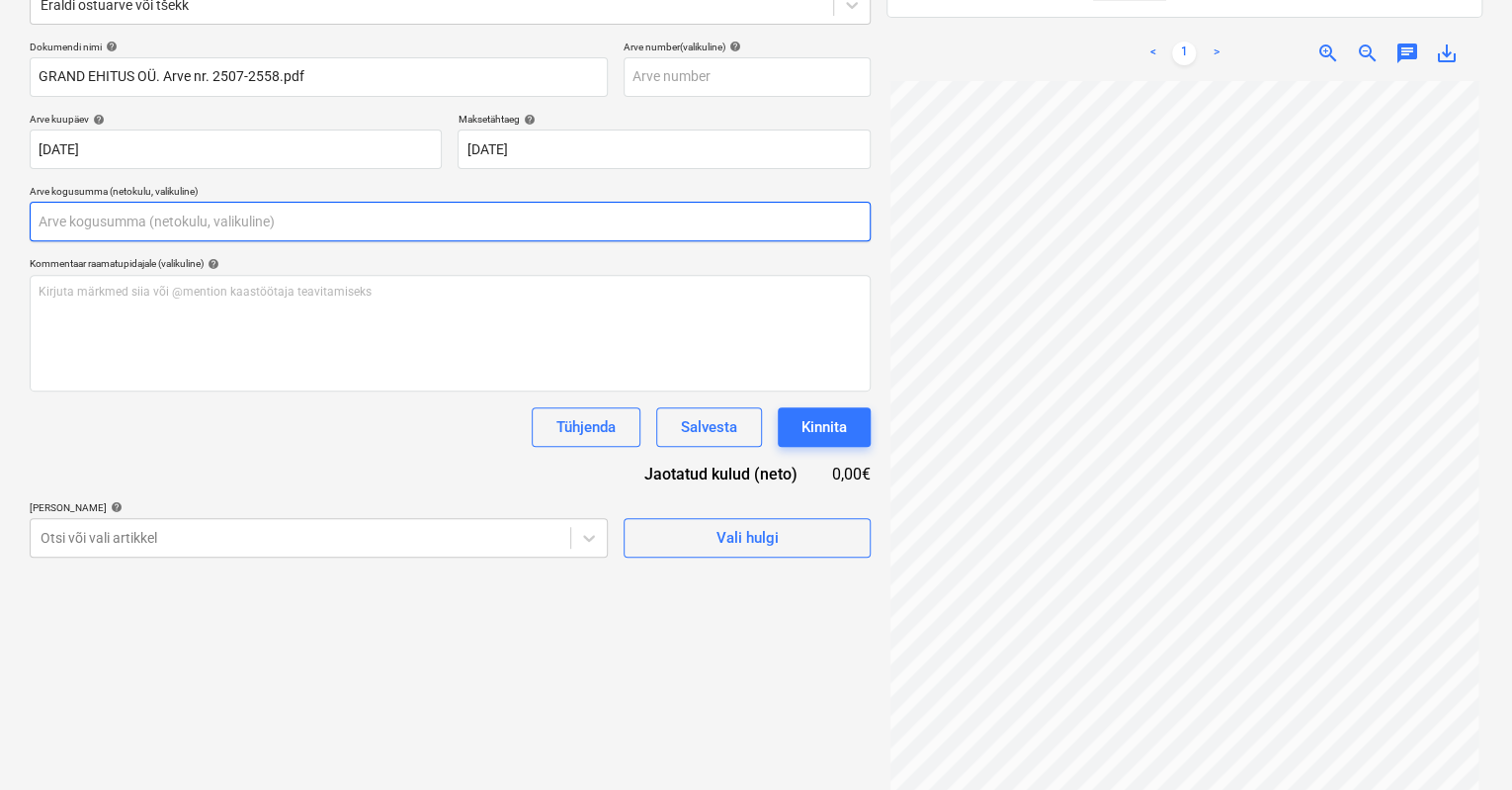 click at bounding box center [450, 221] 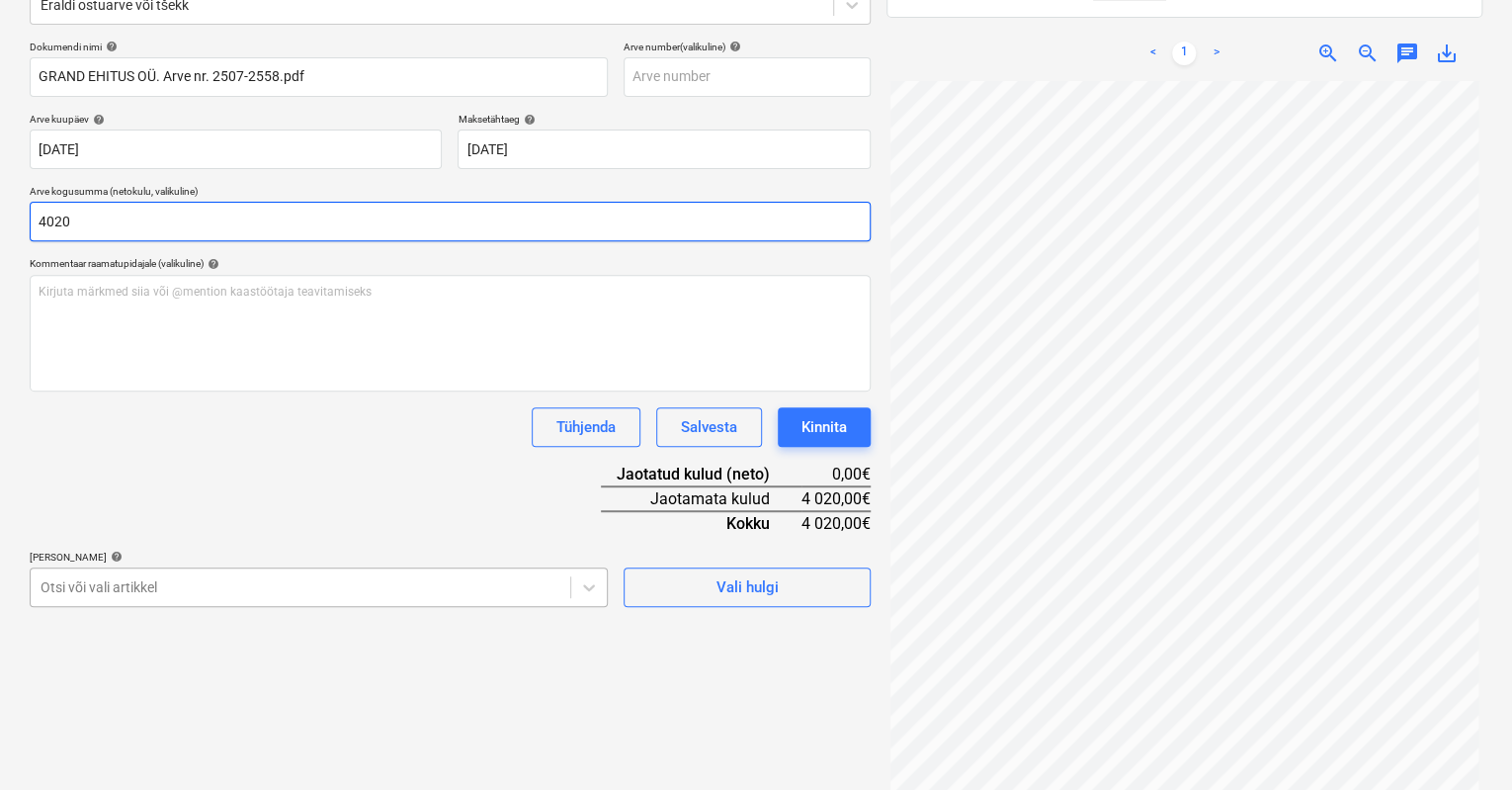 type on "4020" 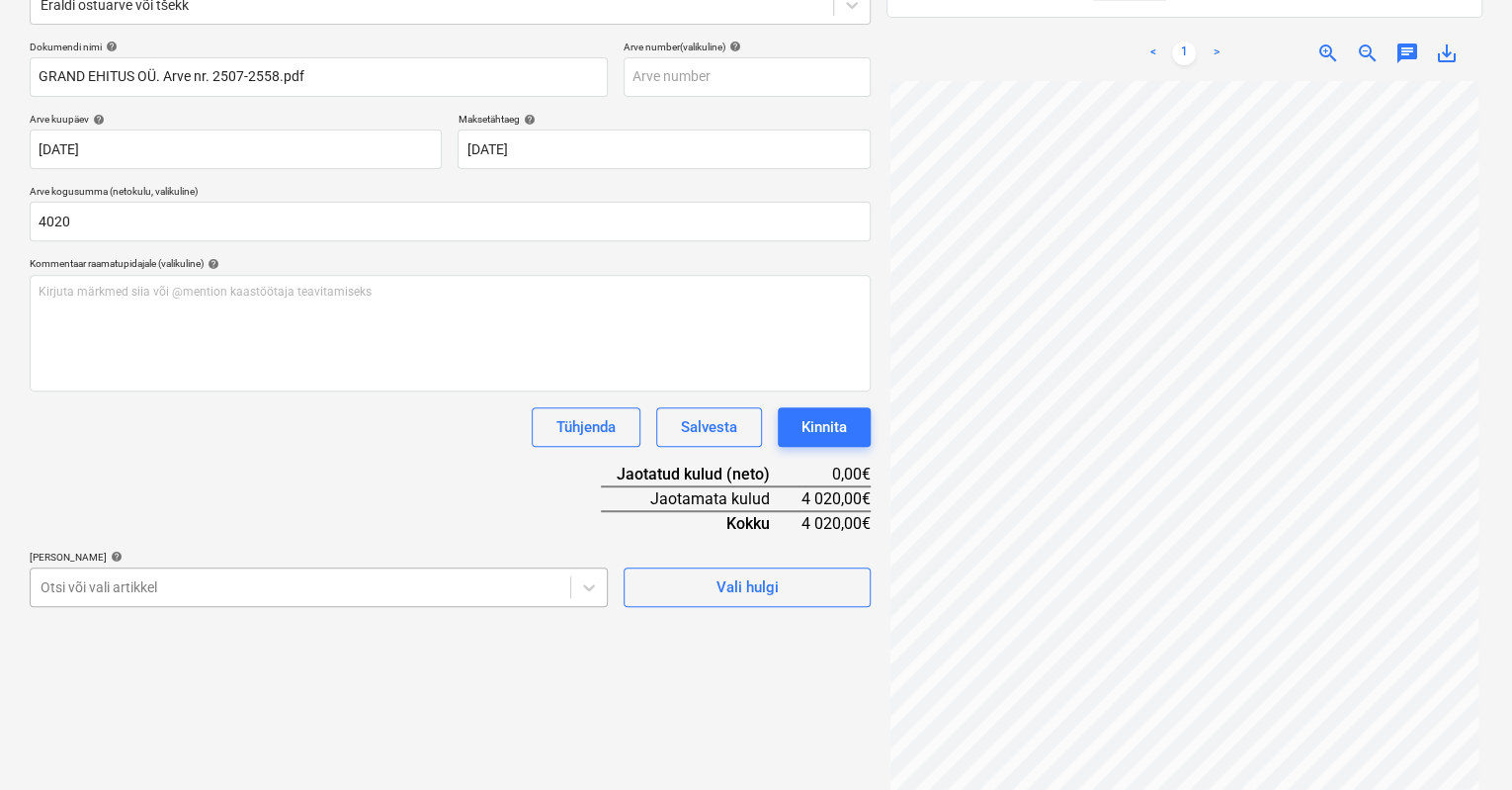 scroll, scrollTop: 392, scrollLeft: 0, axis: vertical 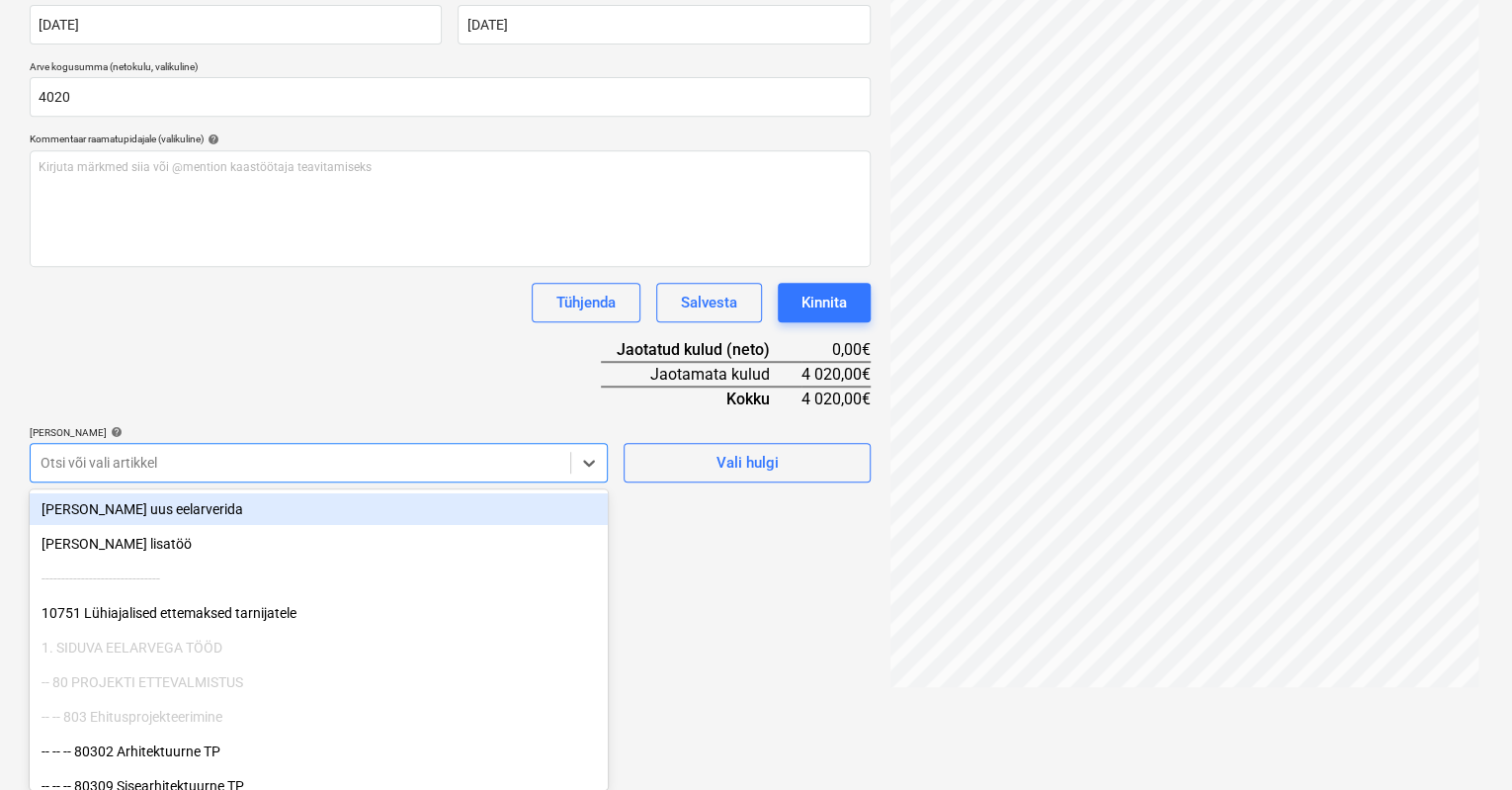 click on "Müük Projektid Kontaktid Koondarved 1 Postkast format_size keyboard_arrow_down help search Otsi notifications 2 keyboard_arrow_down [PERSON_NAME] keyboard_arrow_down [GEOGRAPHIC_DATA] mnt 120 [STREET_ADDRESS] 9+ Tellija leping Hinnapäringud Alltöövõtulepingud Aktid Kulud Sissetulek Rahavoog Failid 7 Analüütika Sätted Failide konteerimine Vali ettevõte REHUNT OÜ (14060514)  [PERSON_NAME] uus ettevõte Vali dokumendi tüüp help Eraldi ostuarve või tšekk Dokumendi nimi help GRAND EHITUS OÜ. Arve nr. 2507-2558.pdf Arve number  (valikuline) help [PERSON_NAME] kuupäev help [DATE] 07.07.2025 Press the down arrow key to interact with the calendar and
select a date. Press the question mark key to get the keyboard shortcuts for changing dates. Maksetähtaeg help [DATE] 13.07.2025 Press the down arrow key to interact with the calendar and
select a date. Press the question mark key to get the keyboard shortcuts for changing dates. Arve kogusumma (netokulu, valikuline) 4020 Kommentaar raamatupidajale (valikuline) ﻿" at bounding box center [756, 3] 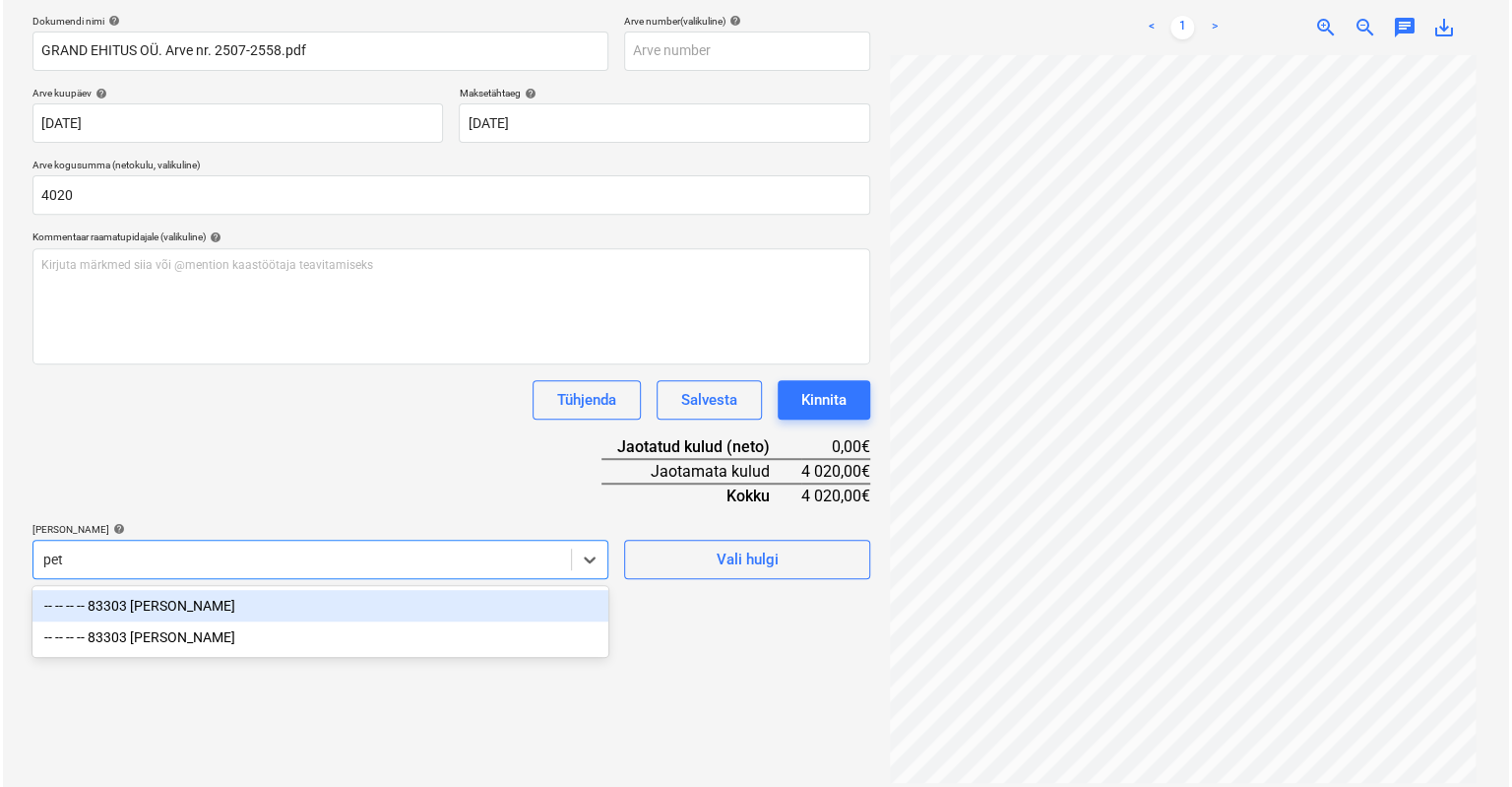 scroll, scrollTop: 280, scrollLeft: 0, axis: vertical 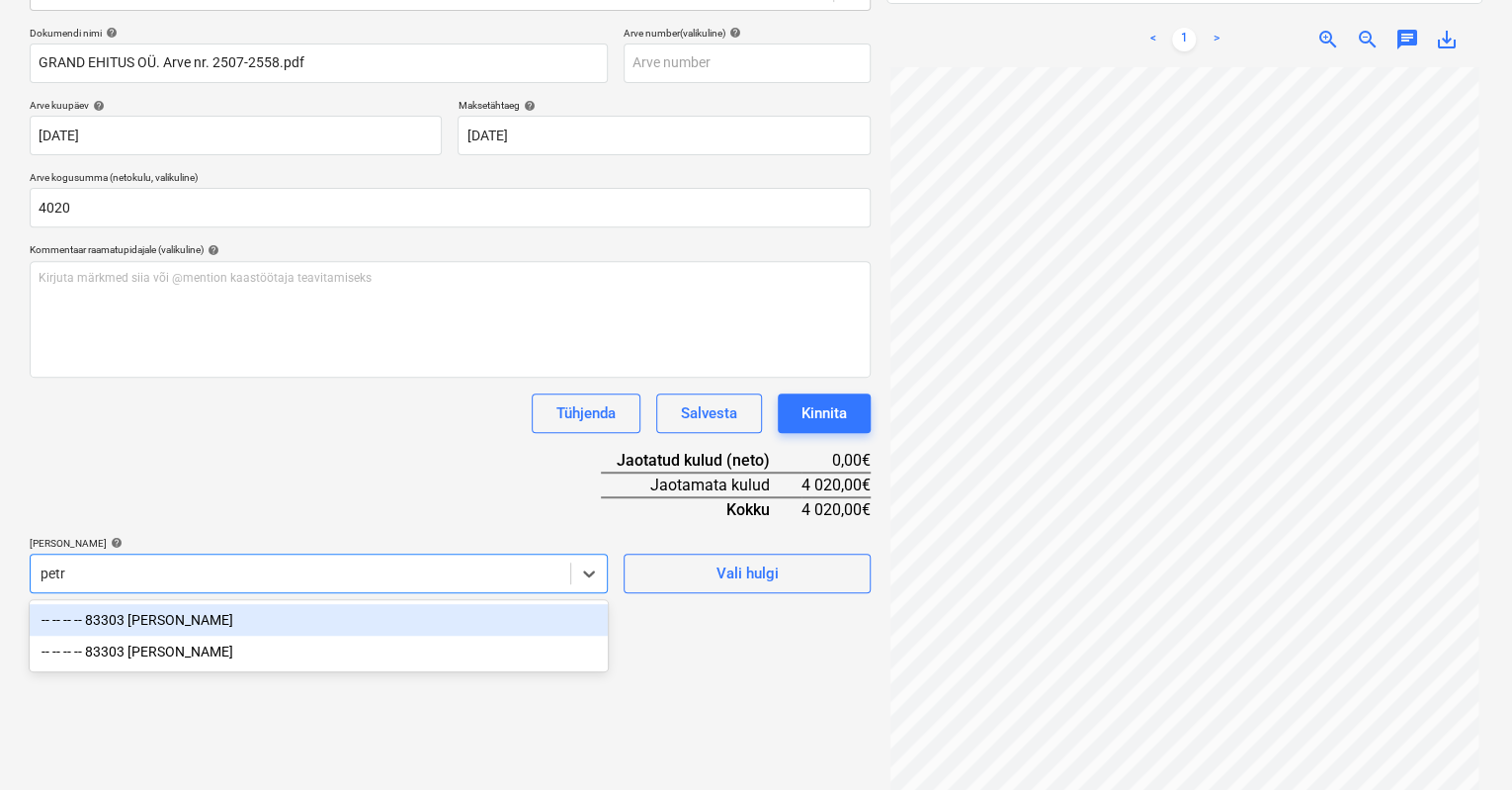 type on "petra" 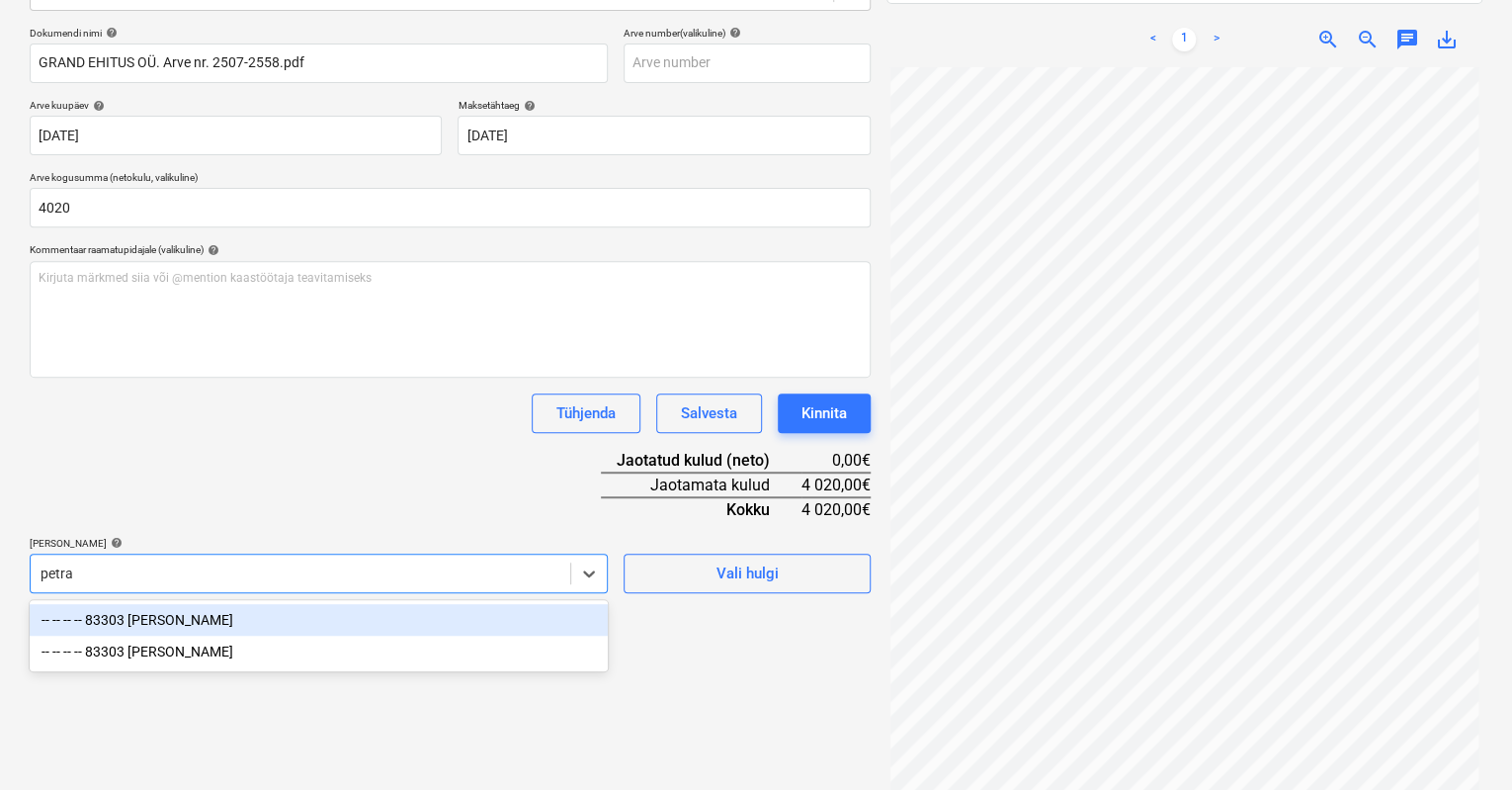 click on "-- -- -- --  83303 [PERSON_NAME]" at bounding box center [318, 620] 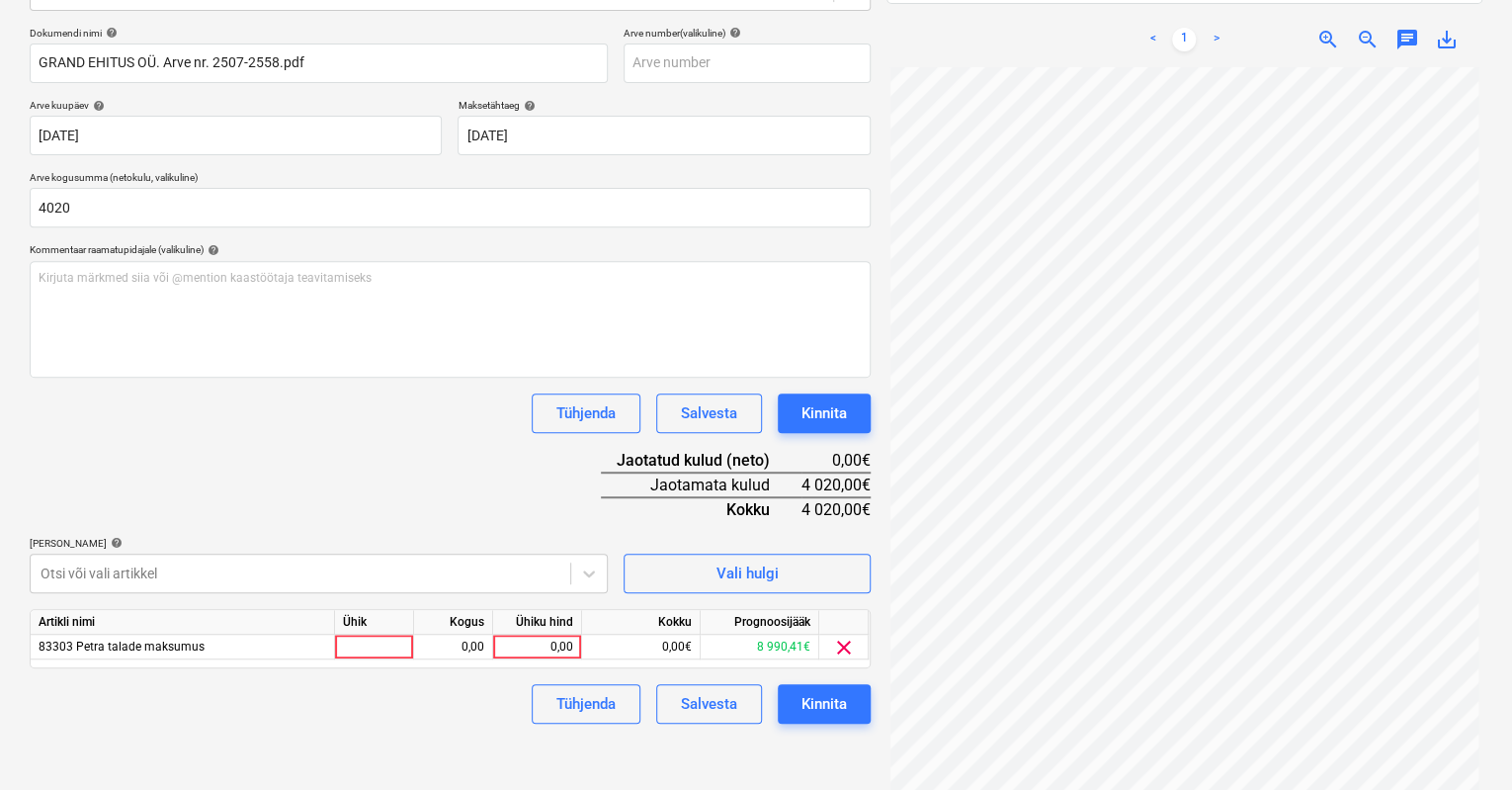 click on "Failide konteerimine Vali ettevõte REHUNT OÜ (14060514)  [PERSON_NAME] uus ettevõte Vali dokumendi tüüp help Eraldi ostuarve või tšekk Dokumendi nimi help GRAND EHITUS OÜ. Arve nr. 2507-2558.pdf Arve number  (valikuline) help [PERSON_NAME] kuupäev help [DATE] 07.07.2025 Press the down arrow key to interact with the calendar and
select a date. Press the question mark key to get the keyboard shortcuts for changing dates. Maksetähtaeg help [DATE] 13.07.2025 Press the down arrow key to interact with the calendar and
select a date. Press the question mark key to get the keyboard shortcuts for changing dates. Arve kogusumma (netokulu, valikuline) 4020 Kommentaar raamatupidajale (valikuline) help Kirjuta märkmed siia või @mention kaastöötaja teavitamiseks ﻿ Tühjenda Salvesta Kinnita Jaotatud kulud (neto) 0,00€ Jaotamata kulud 4 020,00€ Kokku 4 020,00€ [PERSON_NAME] artiklid help Otsi või vali artikkel Vali hulgi Artikli nimi Ühik Kogus Ühiku hind Kokku Prognoosijääk 83303 Petra talade maksumus 0,00" at bounding box center (450, 301) 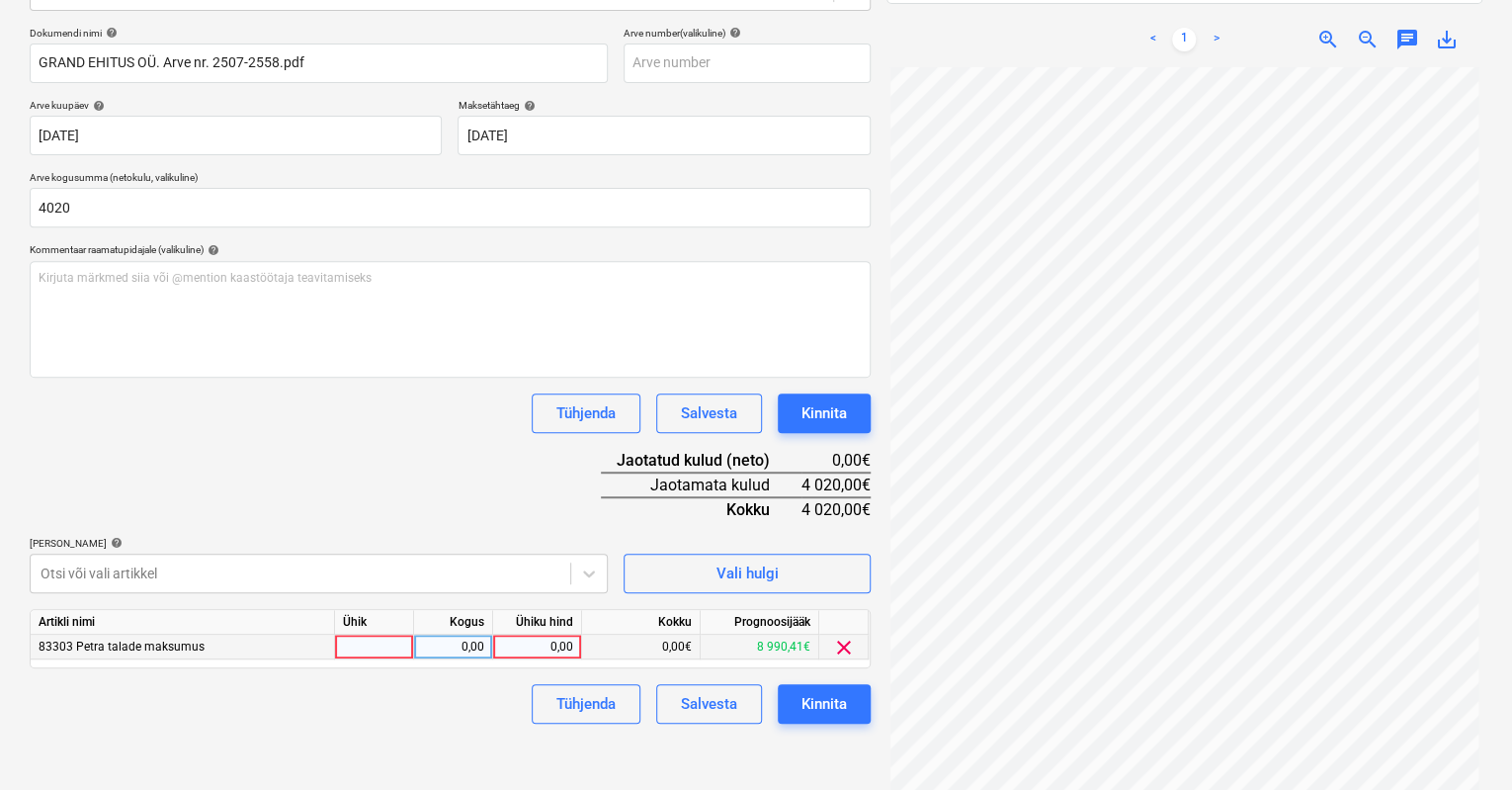 click on "0,00" at bounding box center (537, 647) 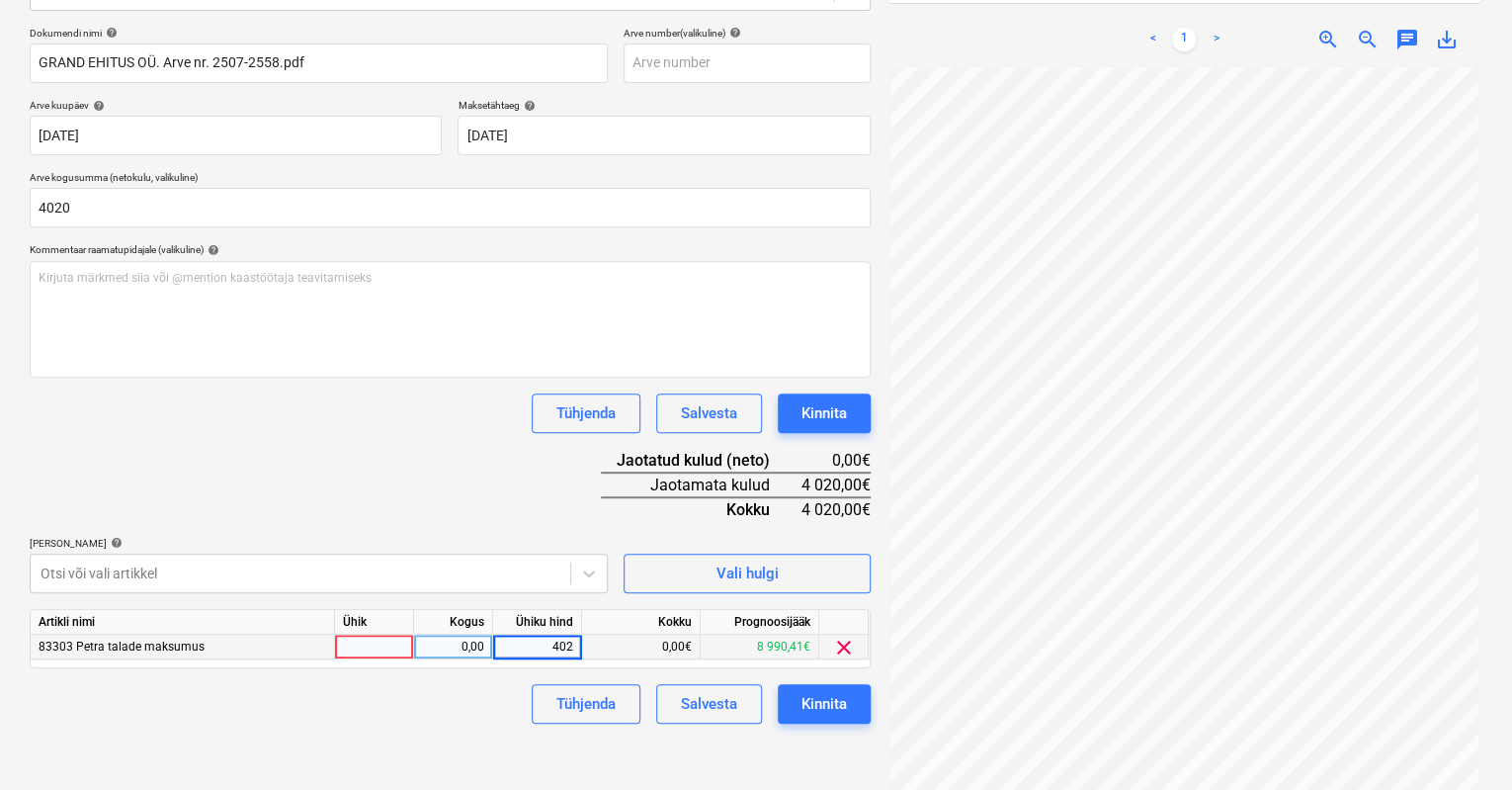 type on "4020" 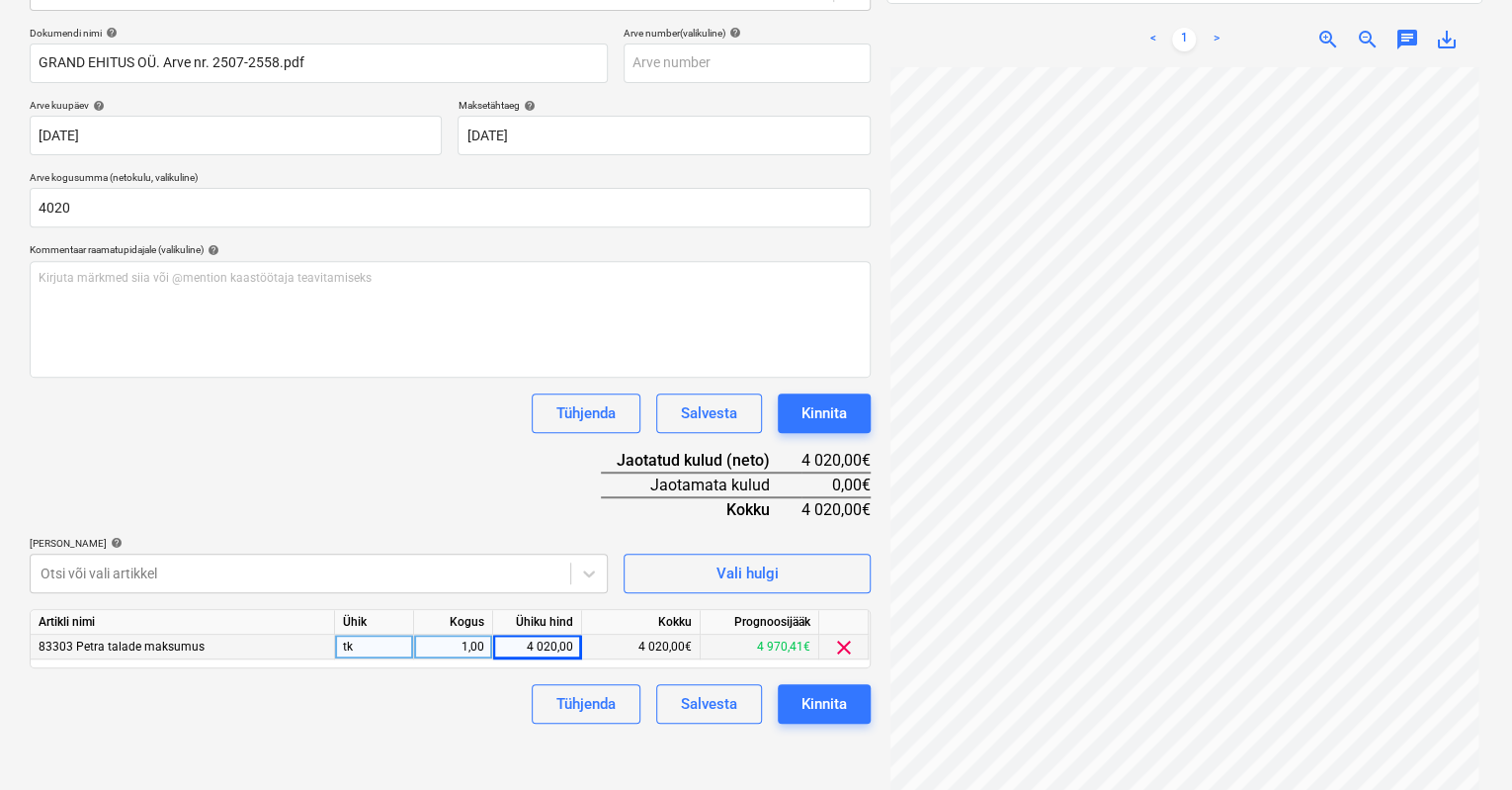 click on "Tühjenda Salvesta Kinnita" at bounding box center (450, 413) 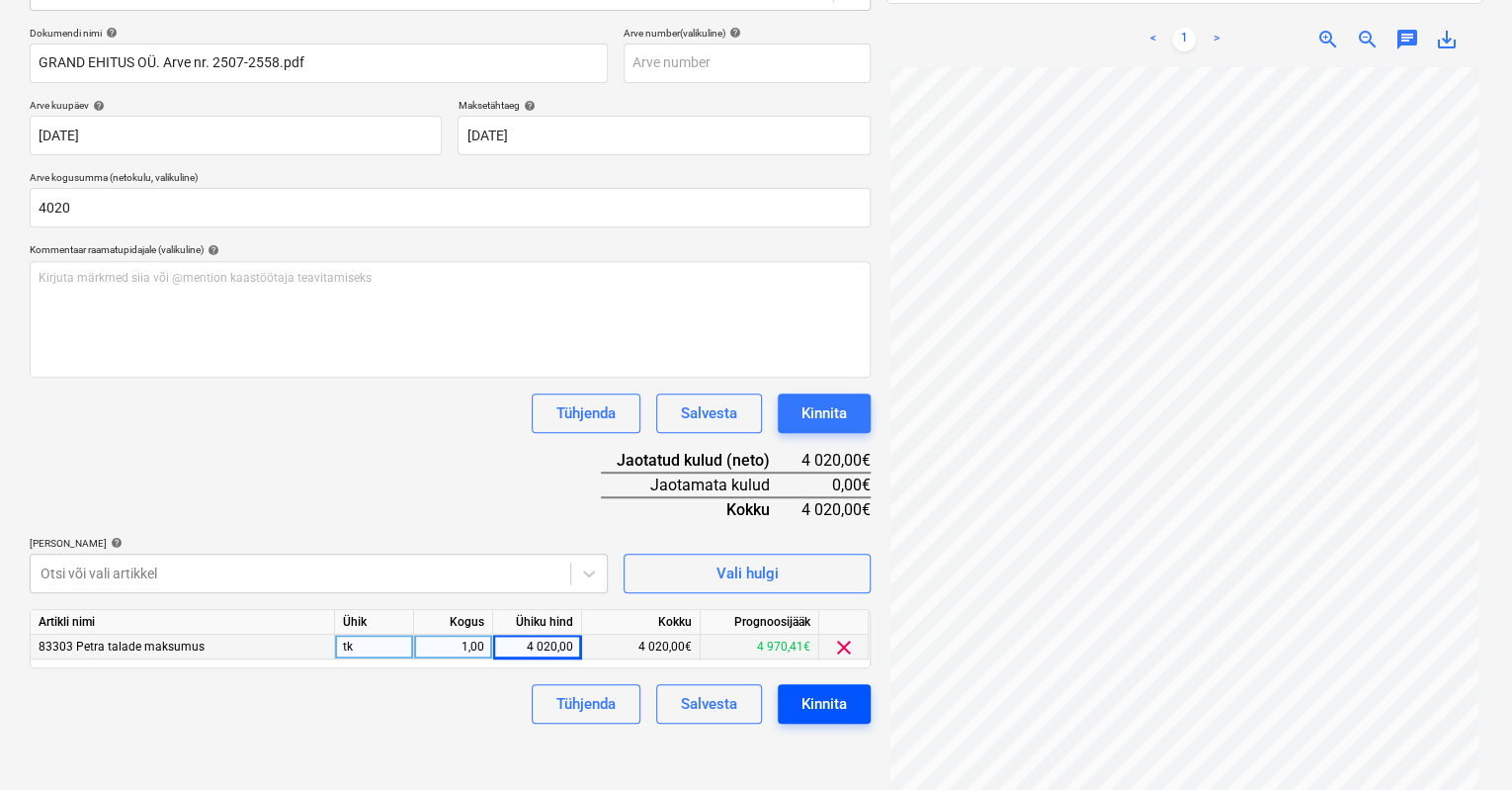click on "Kinnita" at bounding box center (824, 704) 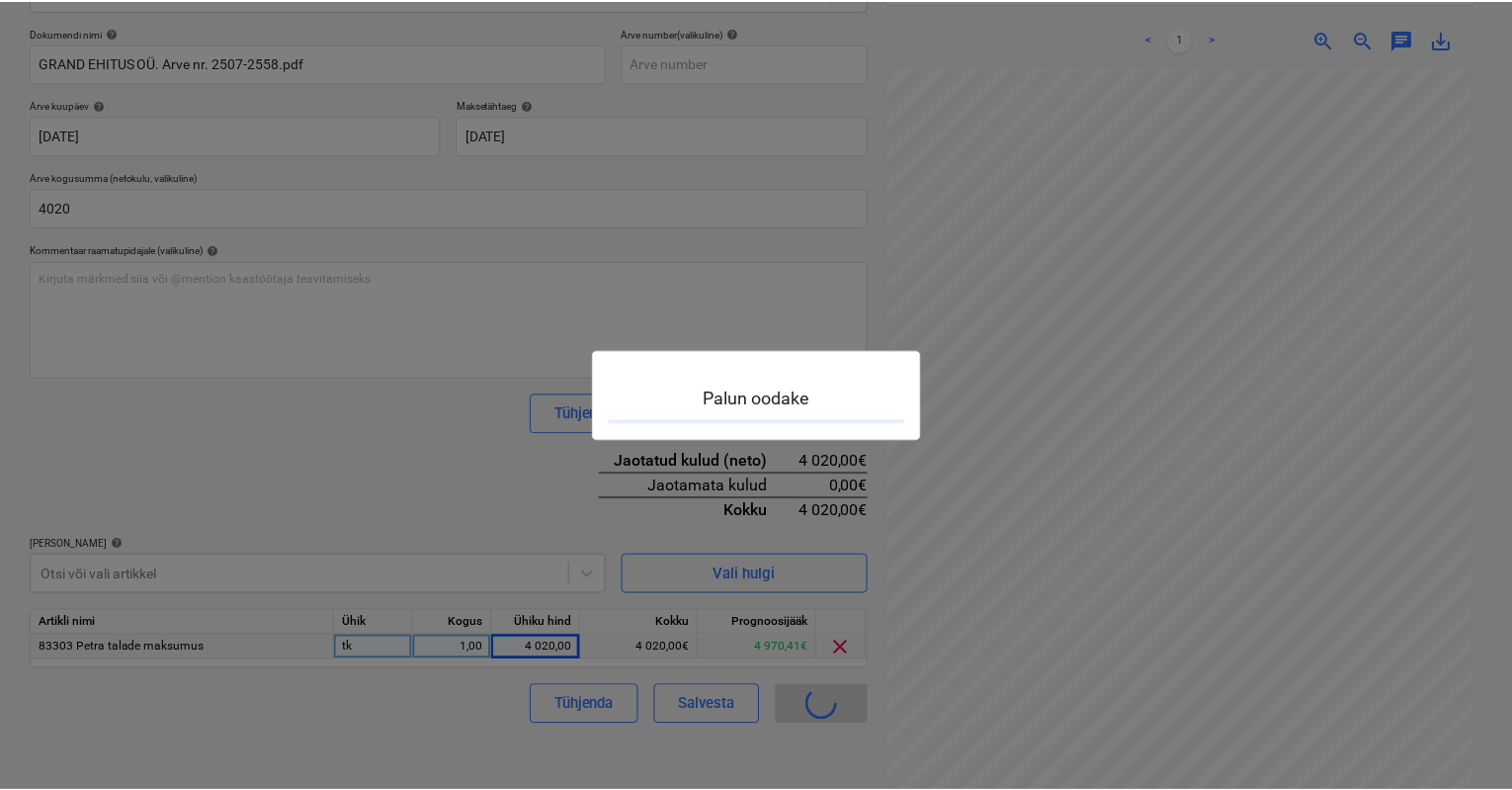 scroll, scrollTop: 0, scrollLeft: 0, axis: both 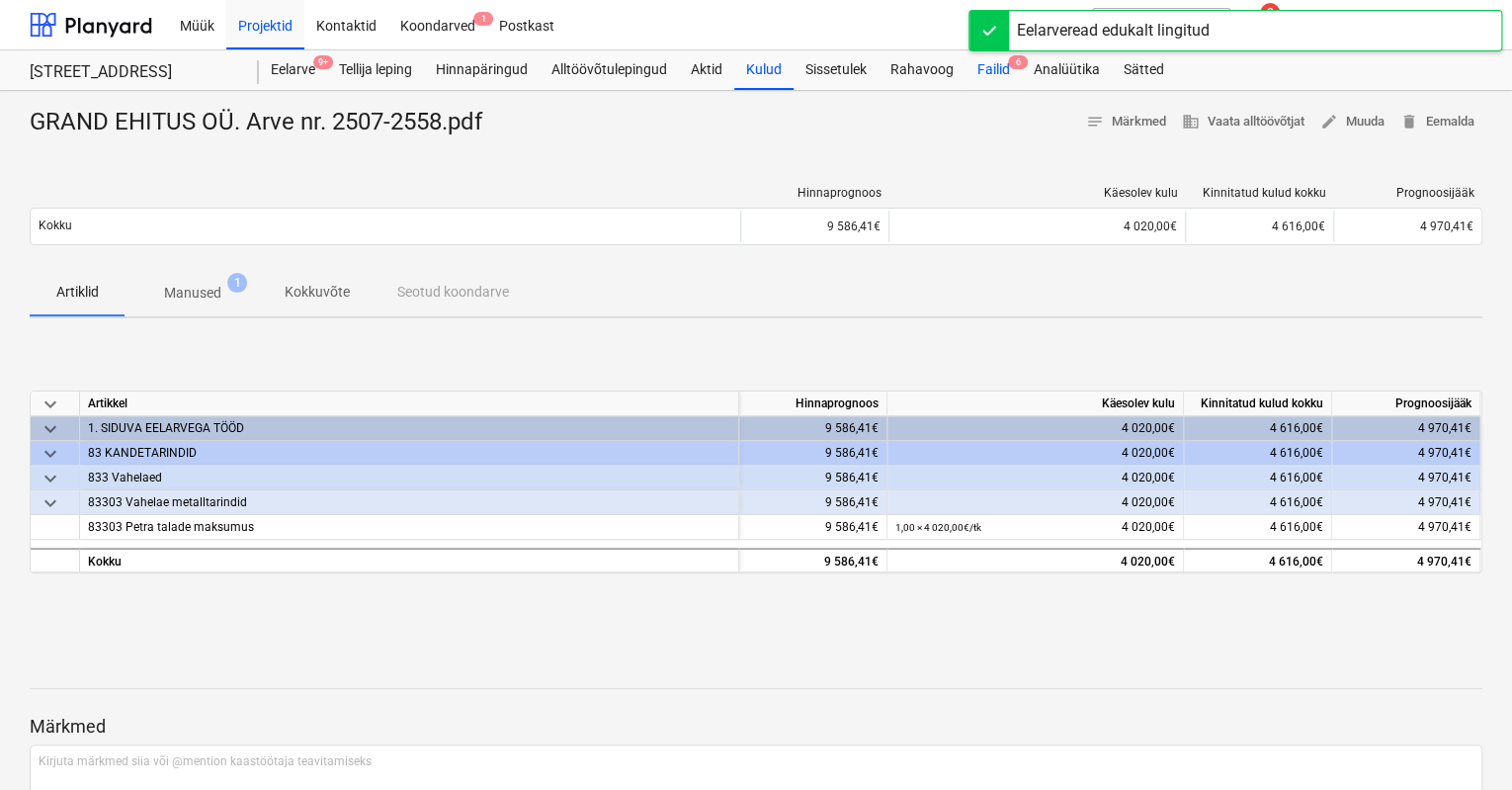click on "Failid 6" at bounding box center [993, 70] 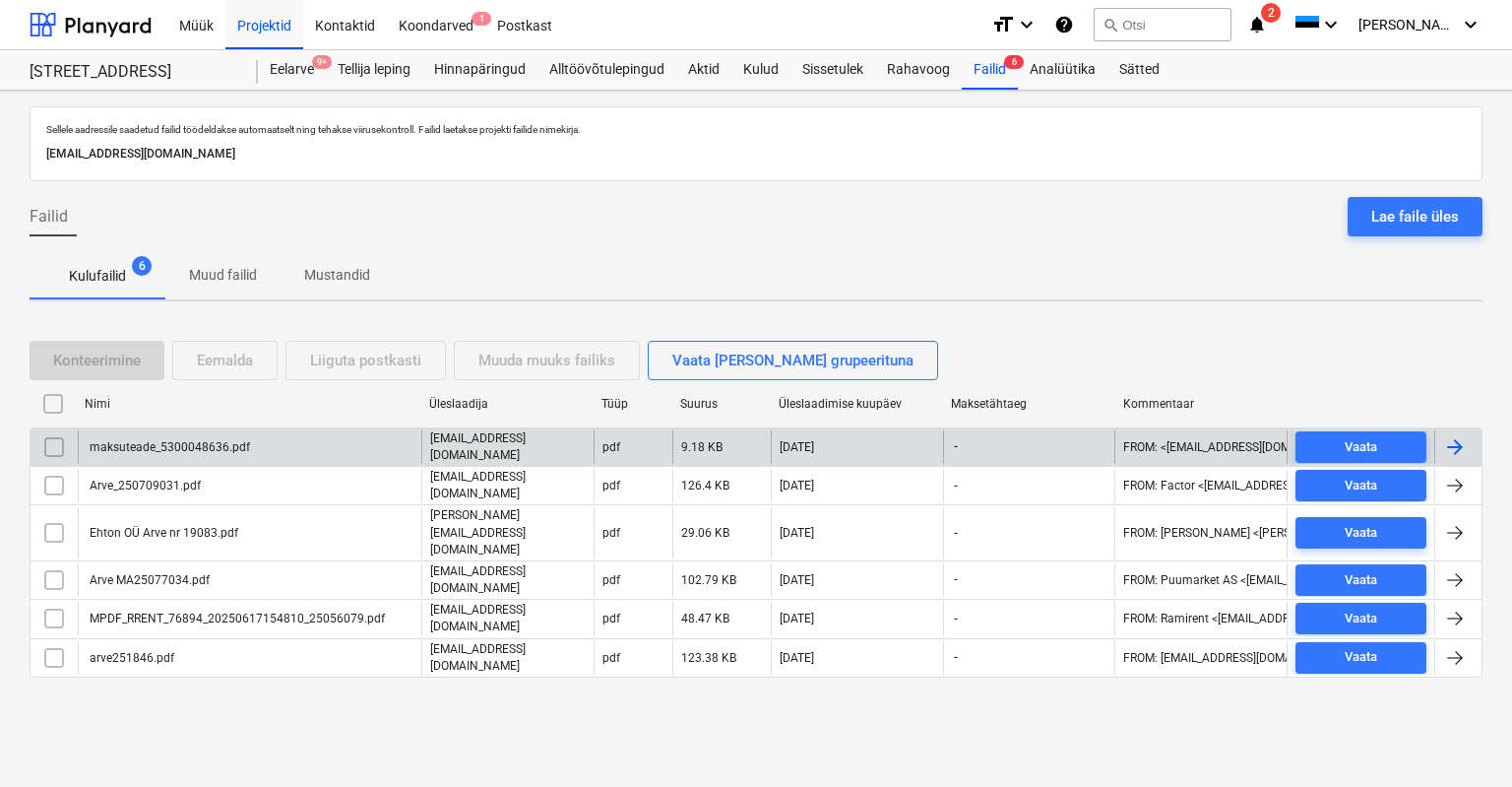 click on "maksuteade_5300048636.pdf" at bounding box center (168, 447) 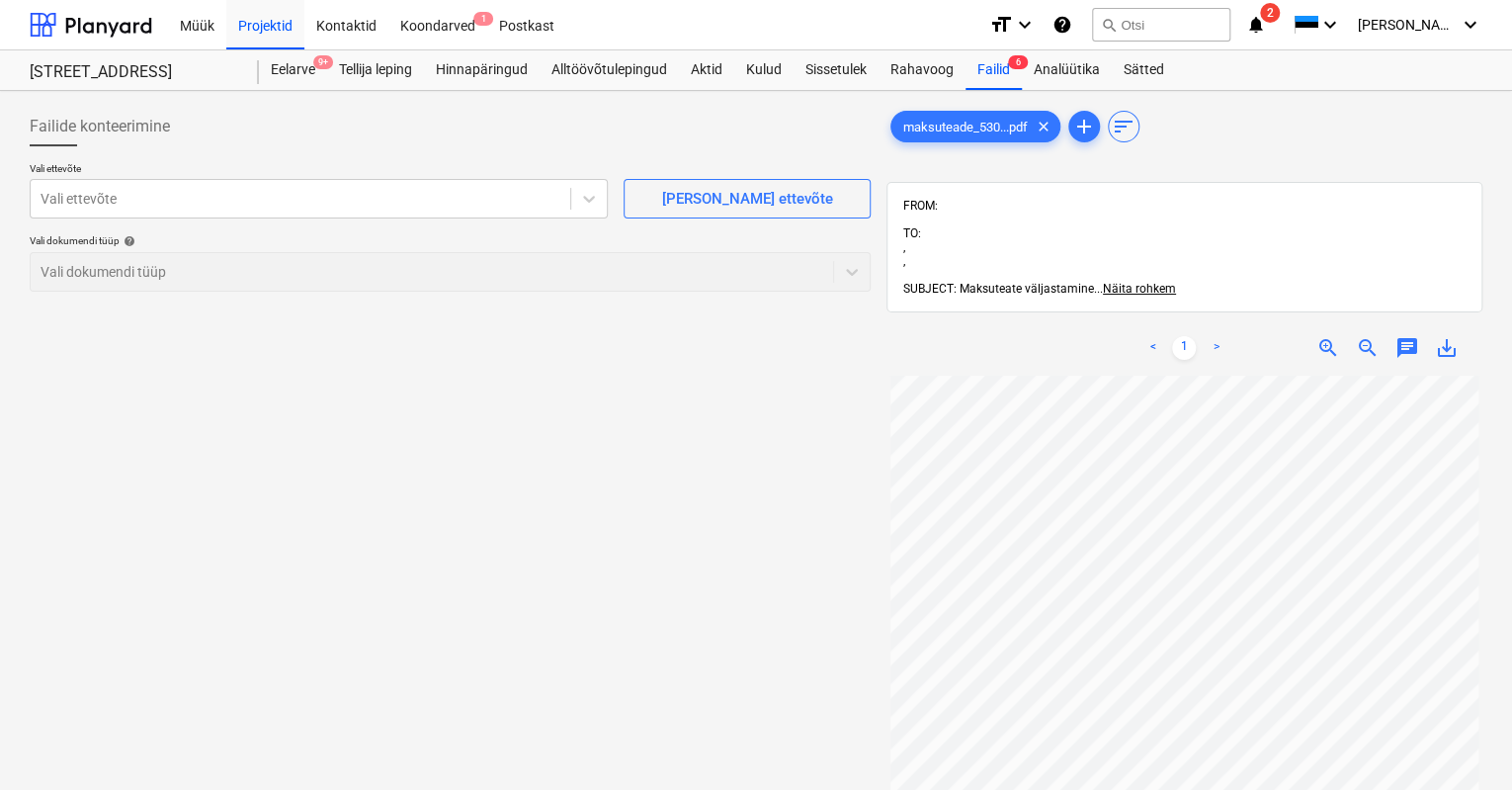 scroll, scrollTop: 111, scrollLeft: 2, axis: both 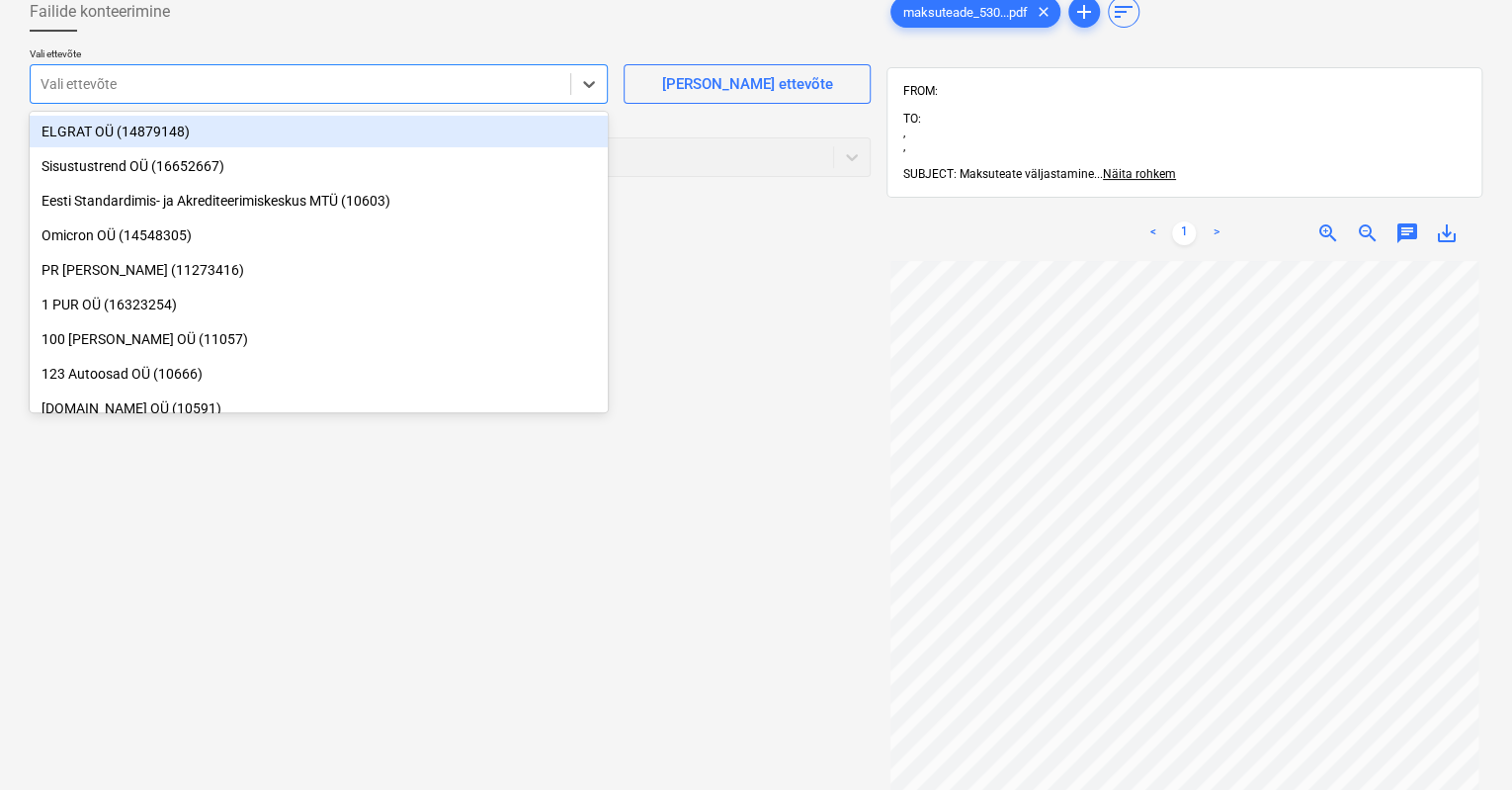 click at bounding box center [300, 84] 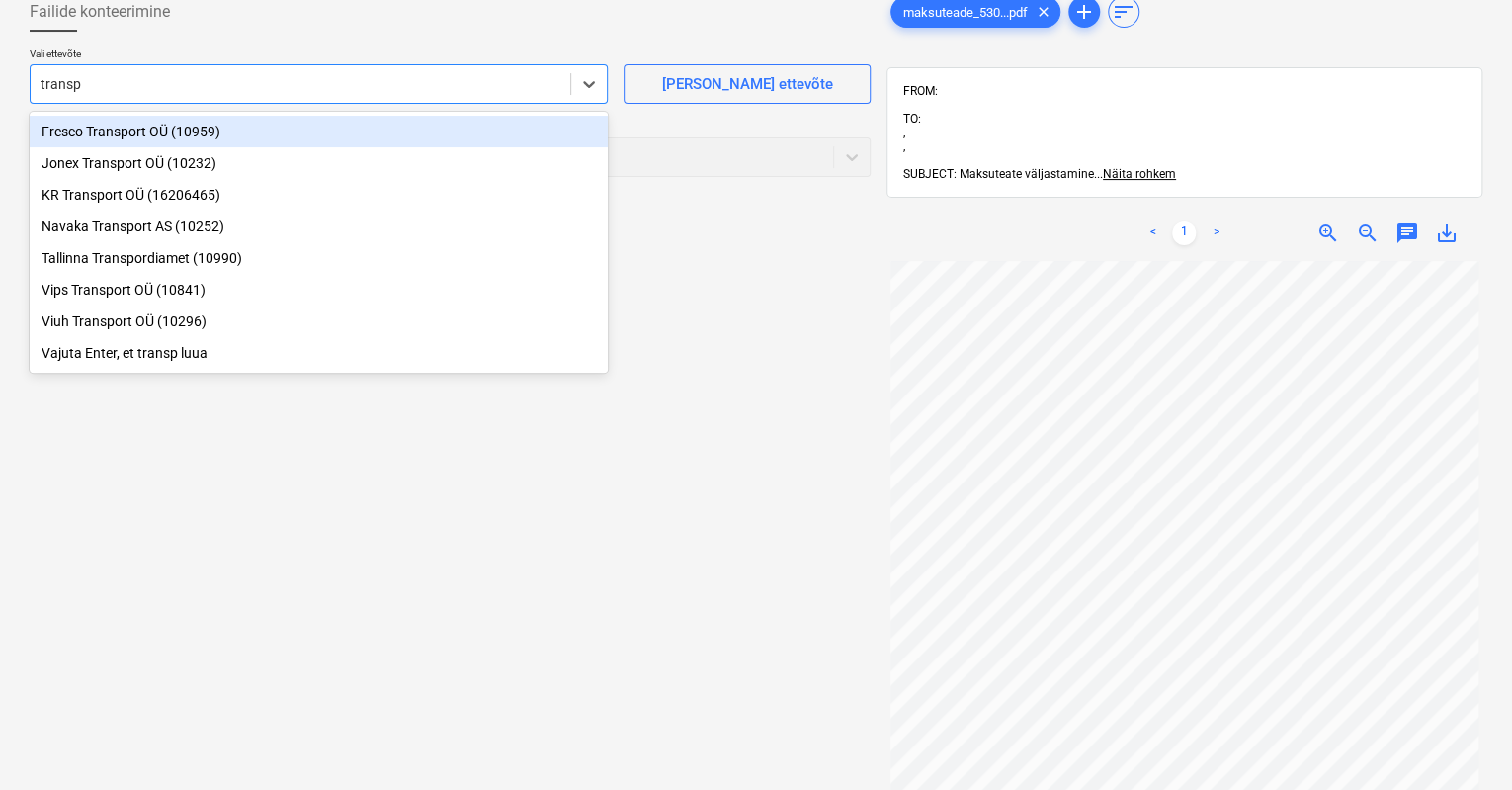 type on "transpo" 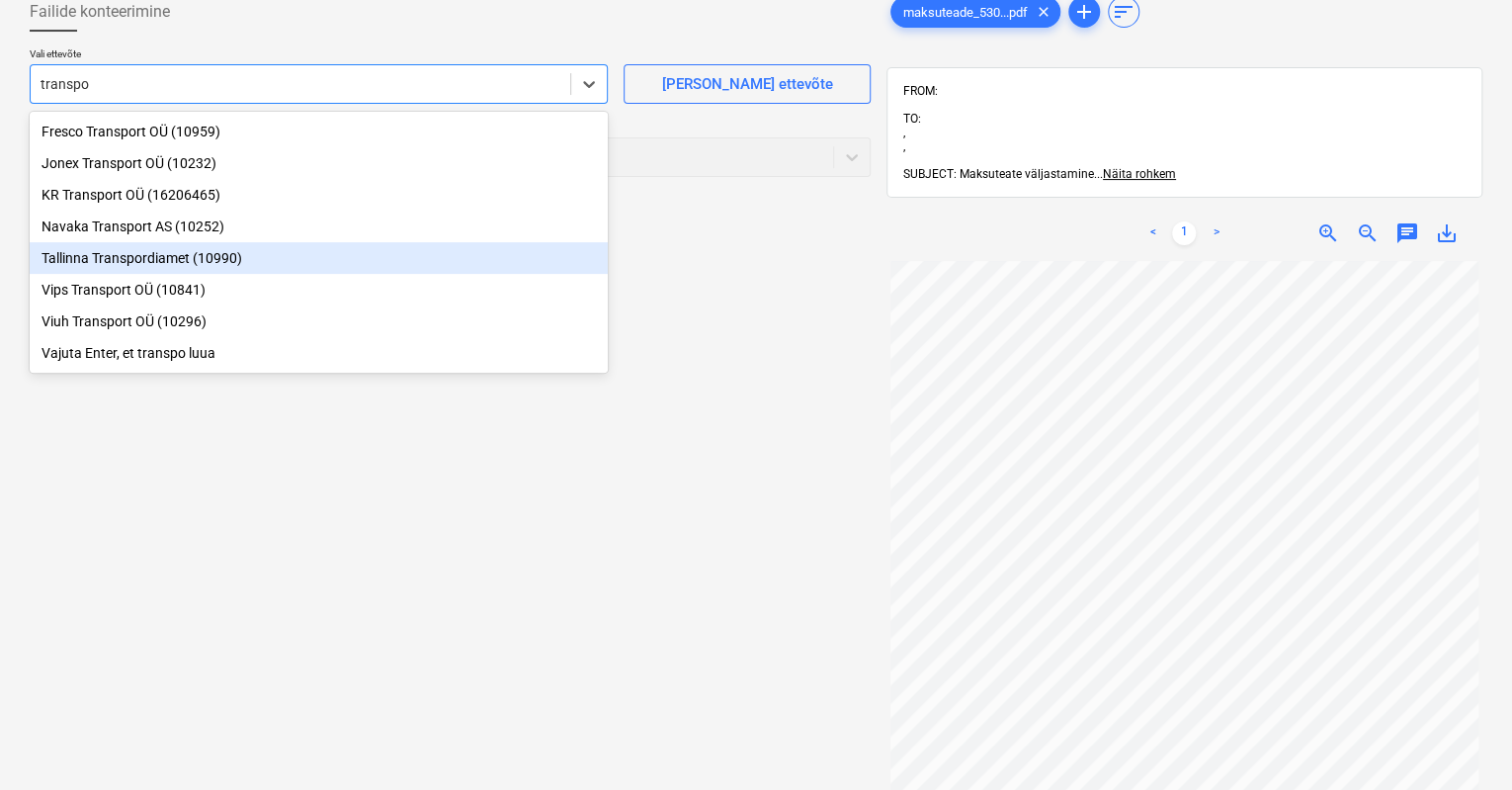click on "Tallinna Transpordiamet (10990)" at bounding box center (318, 258) 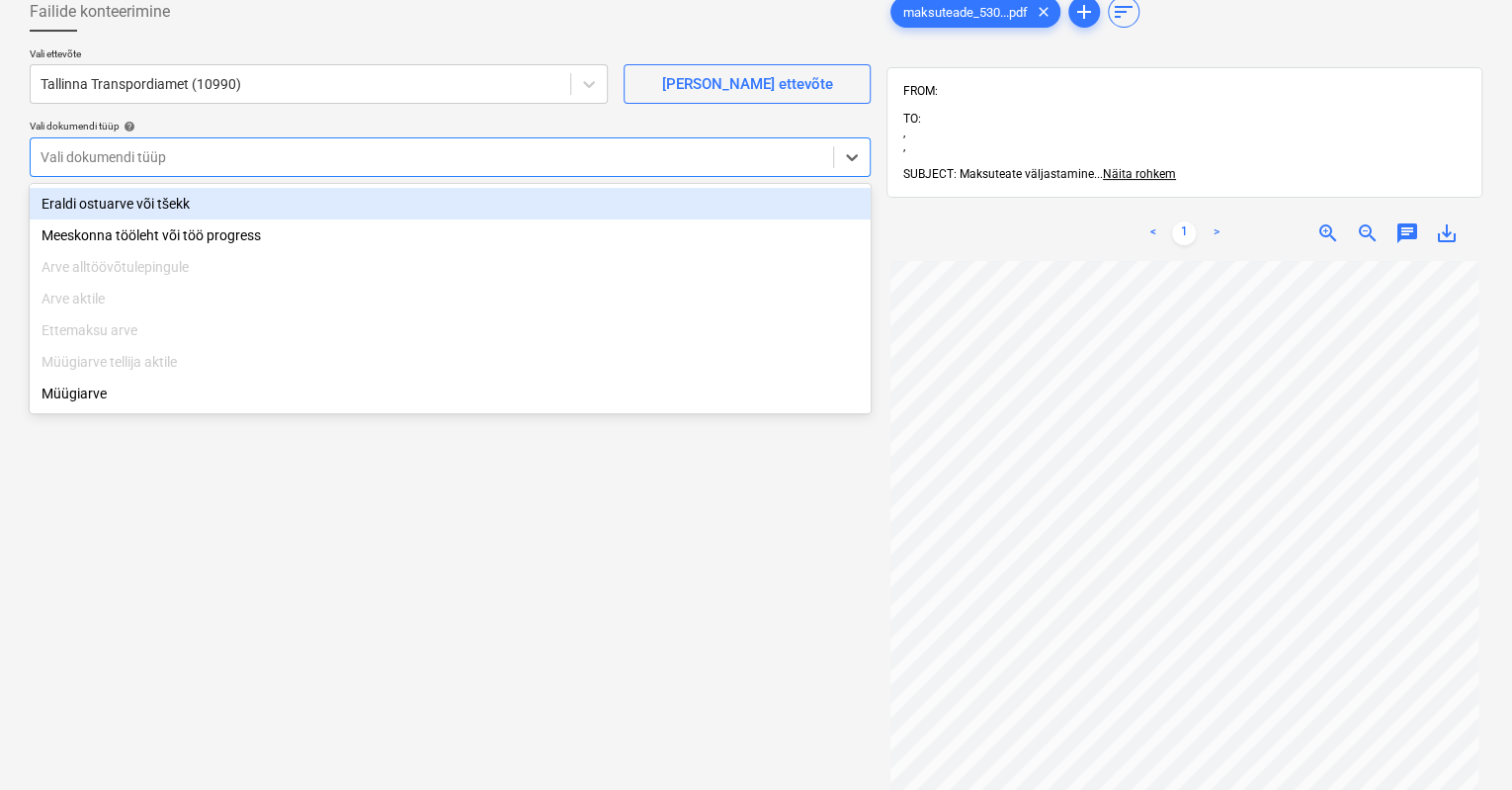 click at bounding box center (432, 157) 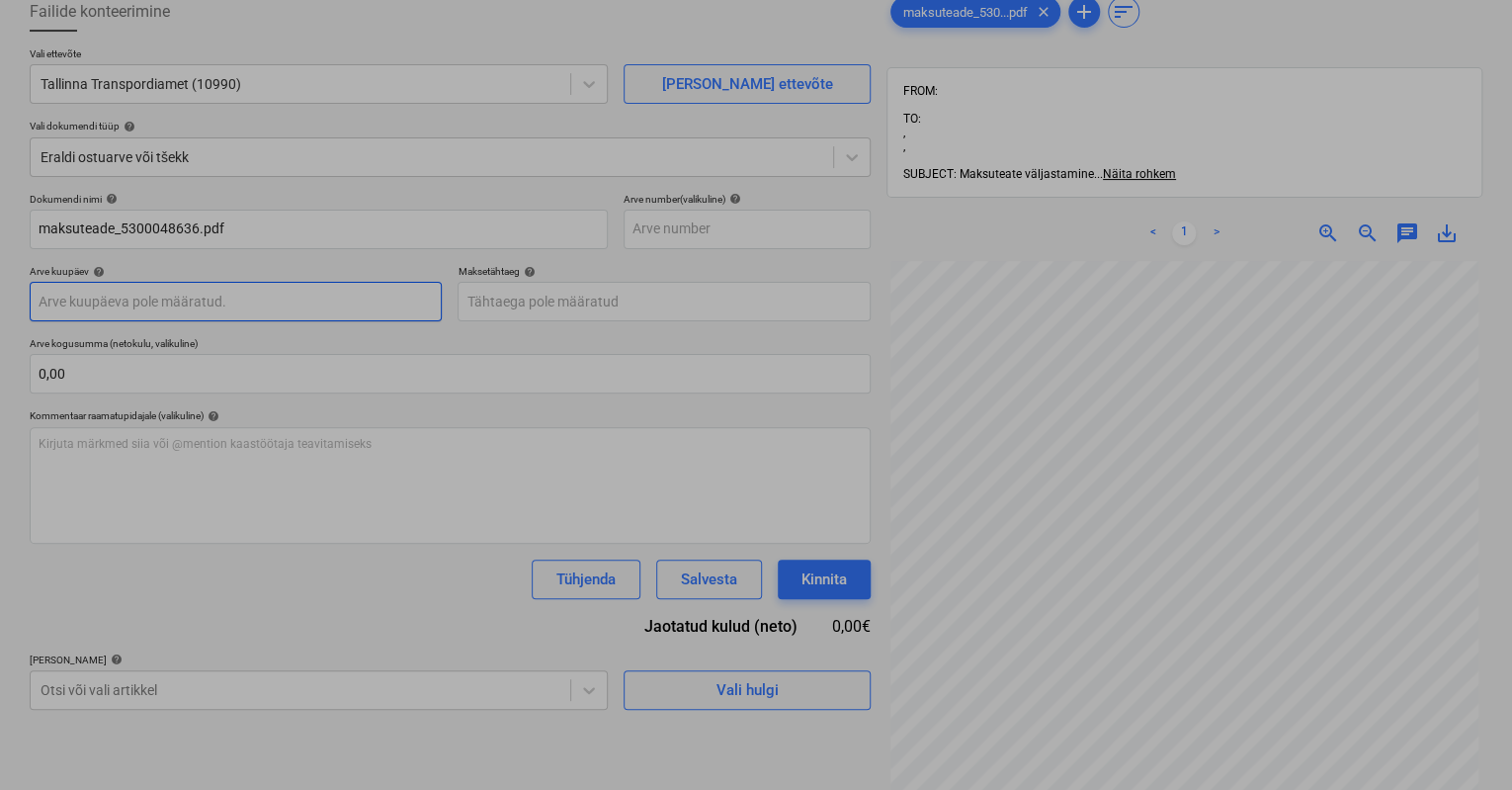 click on "Müük Projektid Kontaktid Koondarved 1 Postkast format_size keyboard_arrow_down help search Otsi notifications 2 keyboard_arrow_down [PERSON_NAME] keyboard_arrow_down [GEOGRAPHIC_DATA] mnt 120 Narva mnt 120 Eelarve 9+ Tellija leping Hinnapäringud Alltöövõtulepingud Aktid Kulud Sissetulek Rahavoog Failid 6 Analüütika Sätted Failide konteerimine Vali ettevõte Tallinna Transpordiamet (10990)  [PERSON_NAME] uus ettevõte Vali dokumendi tüüp help Eraldi ostuarve või tšekk Dokumendi nimi help maksuteade_5300048636.pdf Arve number  (valikuline) help Arve kuupäev help Press the down arrow key to interact with the calendar and
select a date. Press the question mark key to get the keyboard shortcuts for changing dates. Maksetähtaeg help Press the down arrow key to interact with the calendar and
select a date. Press the question mark key to get the keyboard shortcuts for changing dates. Arve kogusumma (netokulu, valikuline) 0,00 Kommentaar raamatupidajale (valikuline) help ﻿ Tühjenda Salvesta Kinnita 0,00€ help clear" at bounding box center [756, 280] 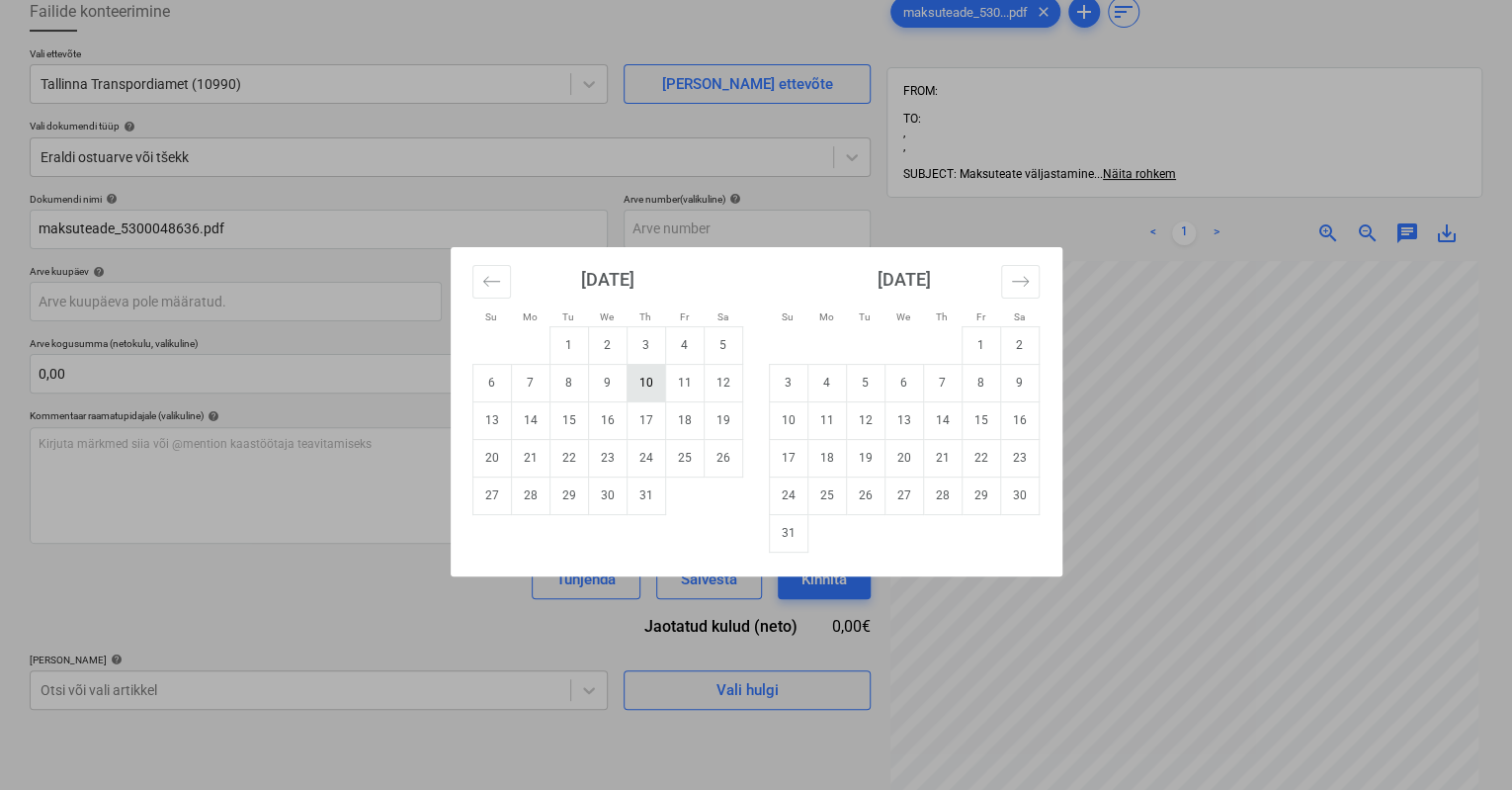 click on "10" at bounding box center [645, 383] 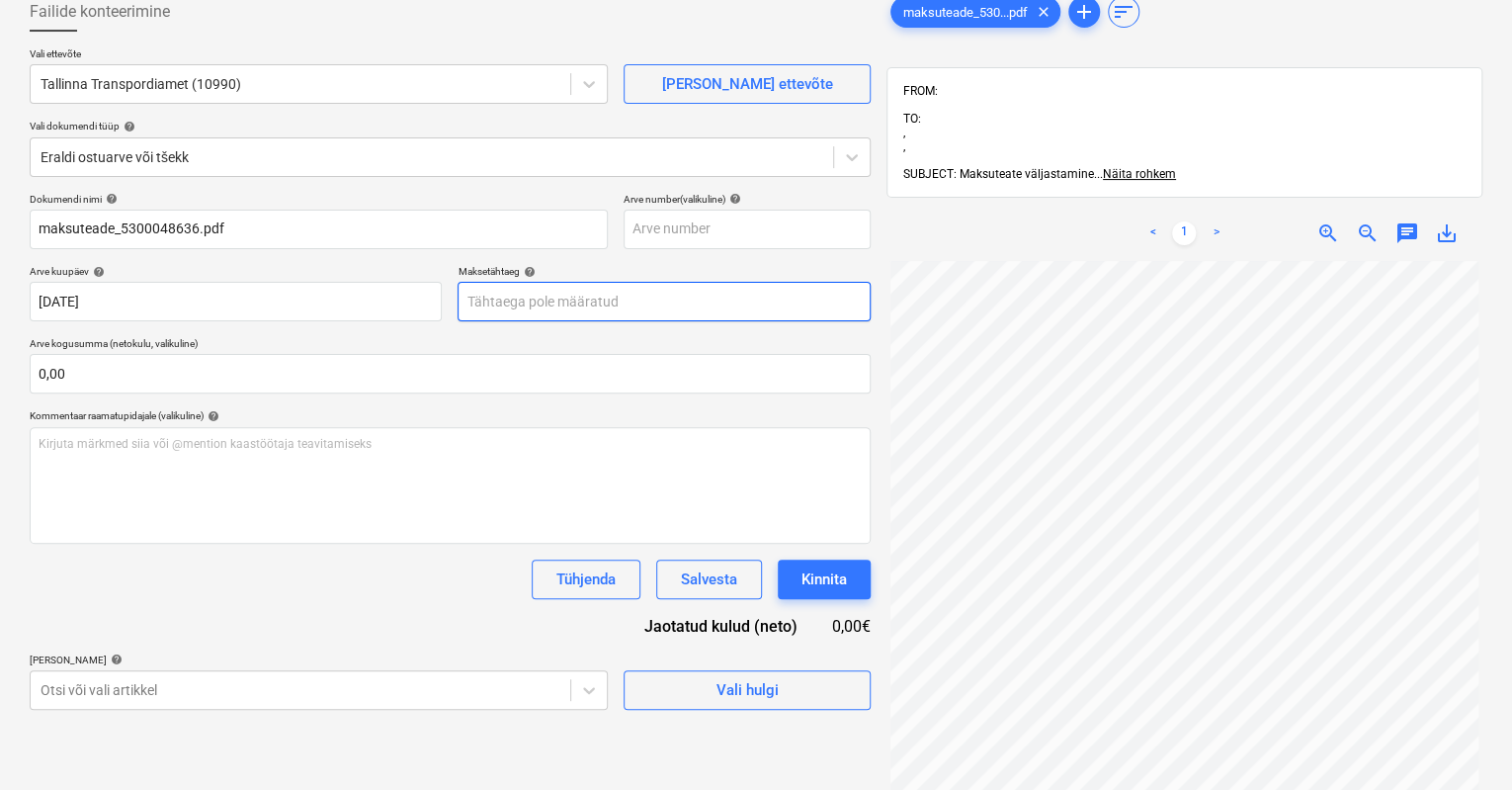 click on "Müük Projektid Kontaktid Koondarved 1 Postkast format_size keyboard_arrow_down help search Otsi notifications 2 keyboard_arrow_down [PERSON_NAME] keyboard_arrow_down [GEOGRAPHIC_DATA] mnt 120 Narva mnt 120 Eelarve 9+ Tellija leping Hinnapäringud Alltöövõtulepingud Aktid Kulud Sissetulek Rahavoog Failid 6 Analüütika Sätted Failide konteerimine Vali ettevõte Tallinna Transpordiamet (10990)  [PERSON_NAME] uus ettevõte Vali dokumendi tüüp help Eraldi ostuarve või tšekk Dokumendi nimi help maksuteade_5300048636.pdf Arve number  (valikuline) help Arve kuupäev help [DATE] 10.07.2025 Press the down arrow key to interact with the calendar and
select a date. Press the question mark key to get the keyboard shortcuts for changing dates. Maksetähtaeg help Press the down arrow key to interact with the calendar and
select a date. Press the question mark key to get the keyboard shortcuts for changing dates. Arve kogusumma (netokulu, valikuline) 0,00 Kommentaar raamatupidajale (valikuline) help ﻿ Tühjenda Salvesta add" at bounding box center [756, 280] 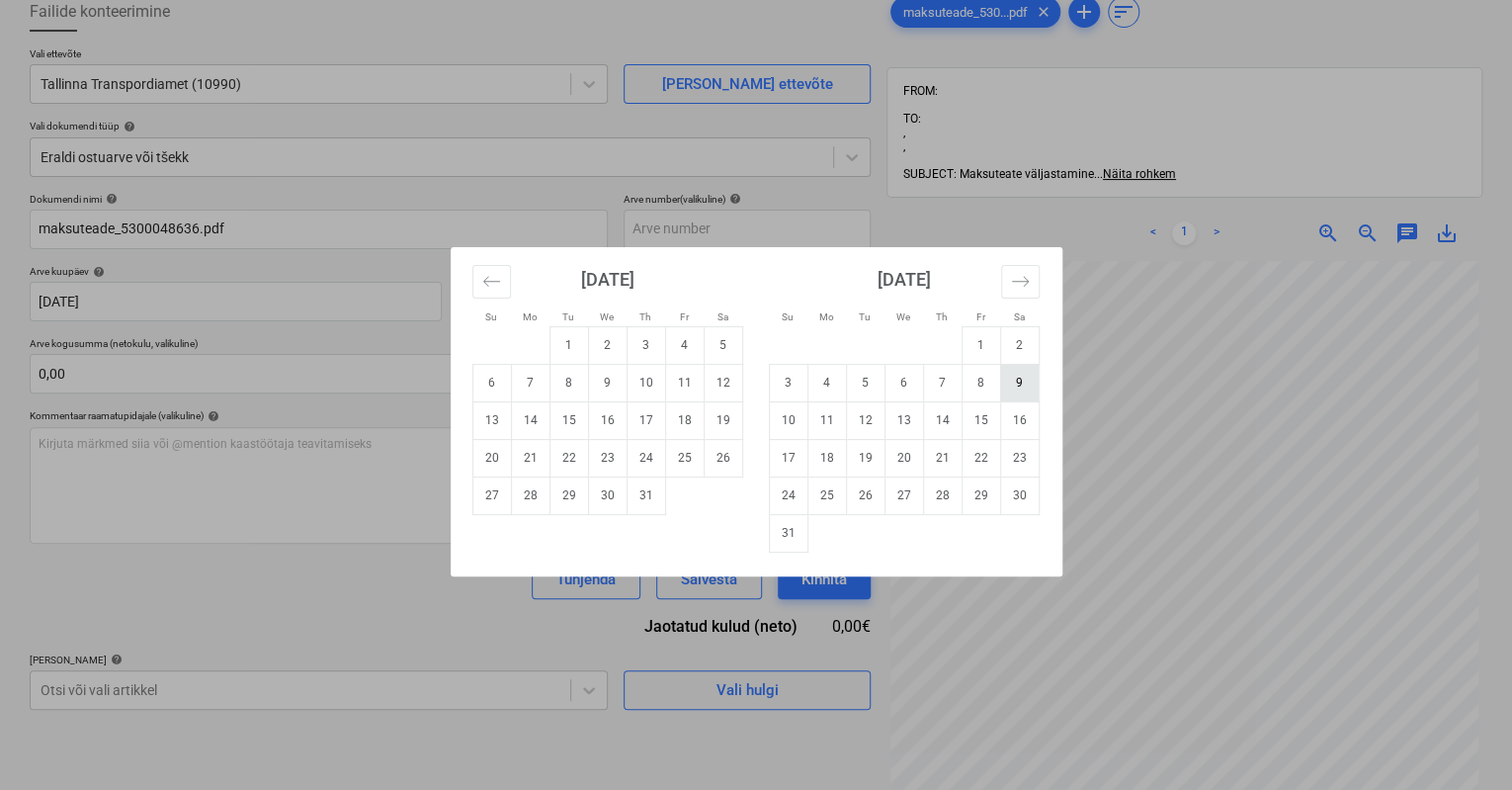 click on "9" at bounding box center [1019, 383] 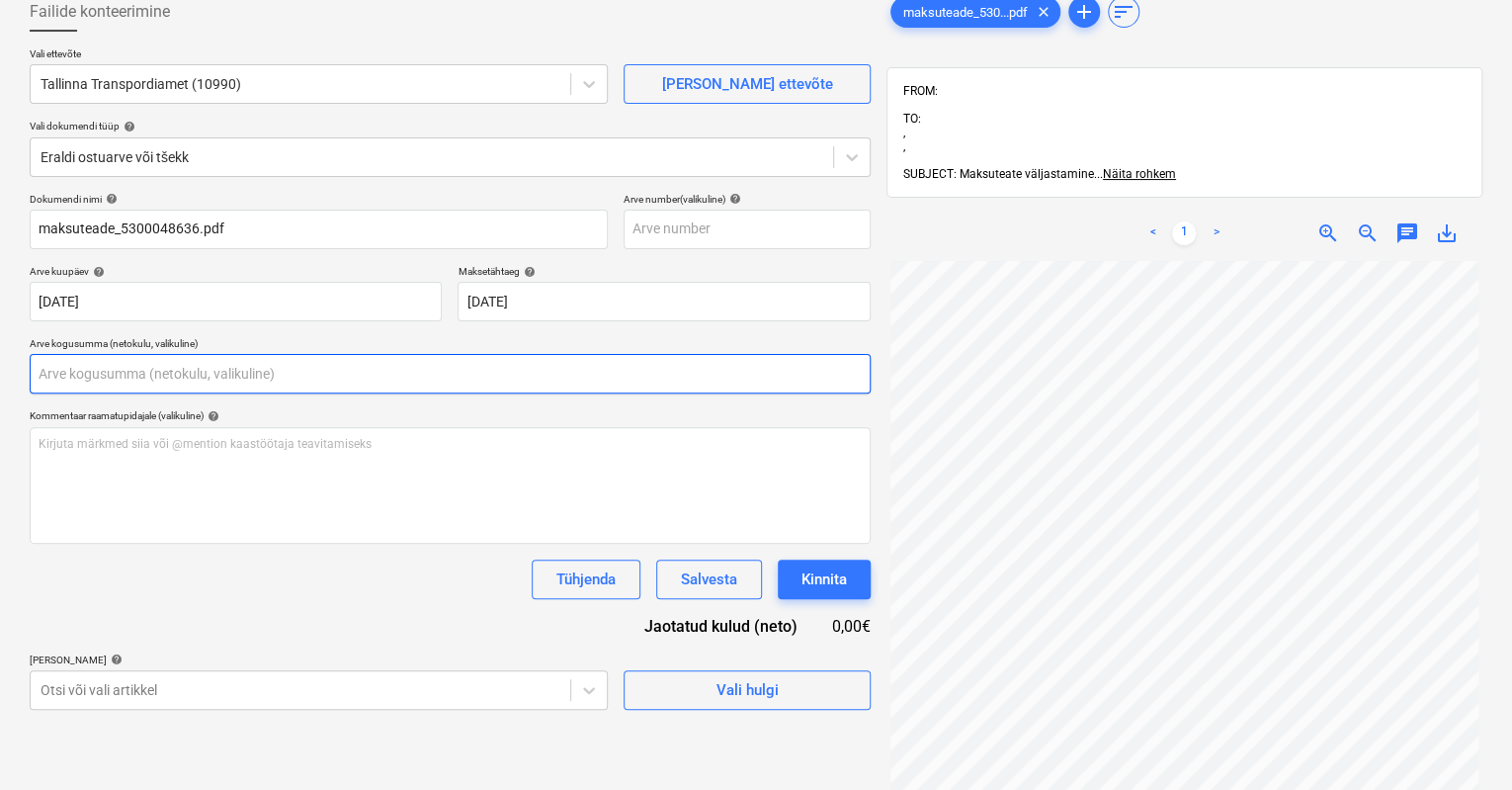 click at bounding box center [450, 374] 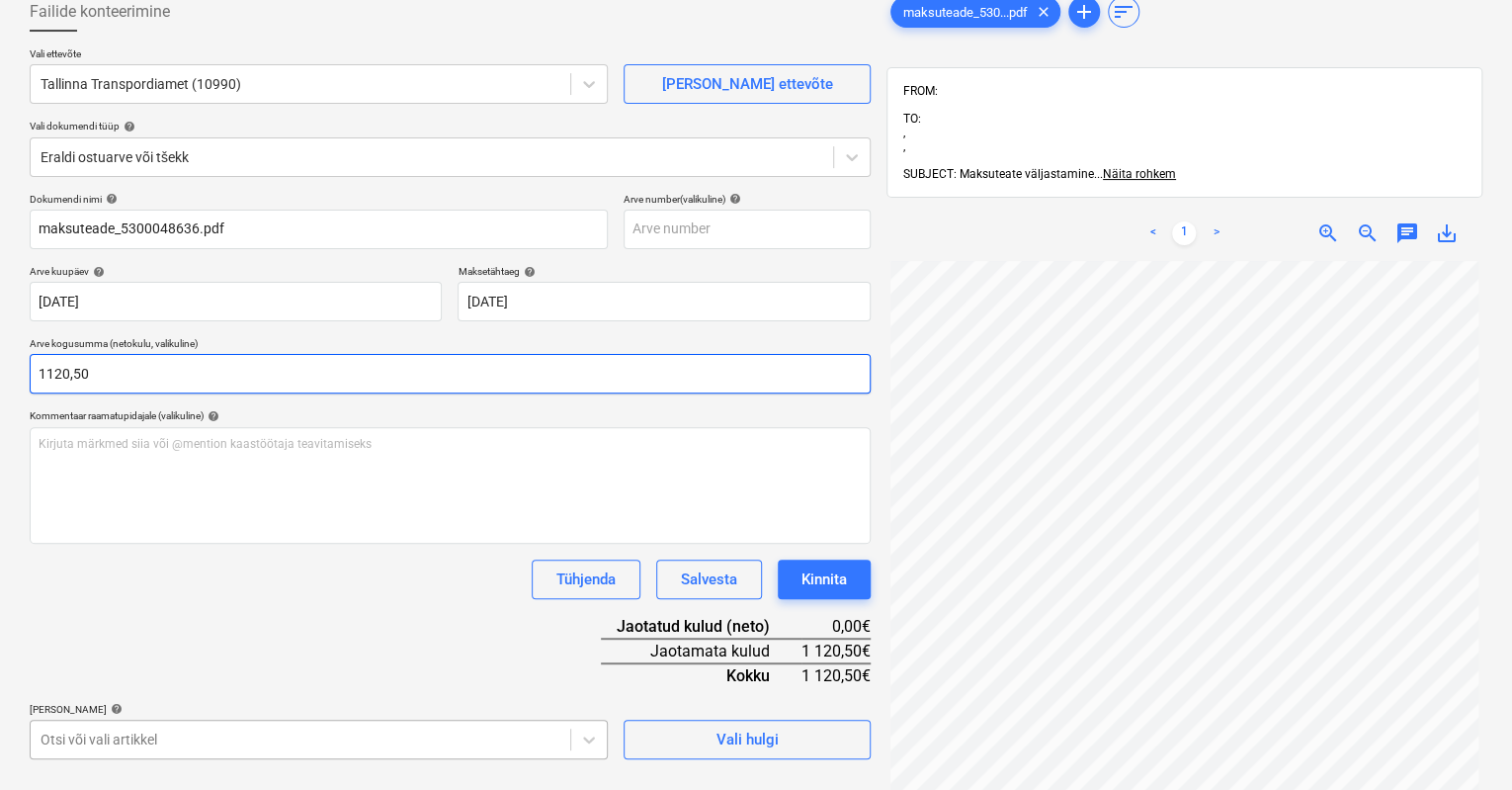type on "1120,50" 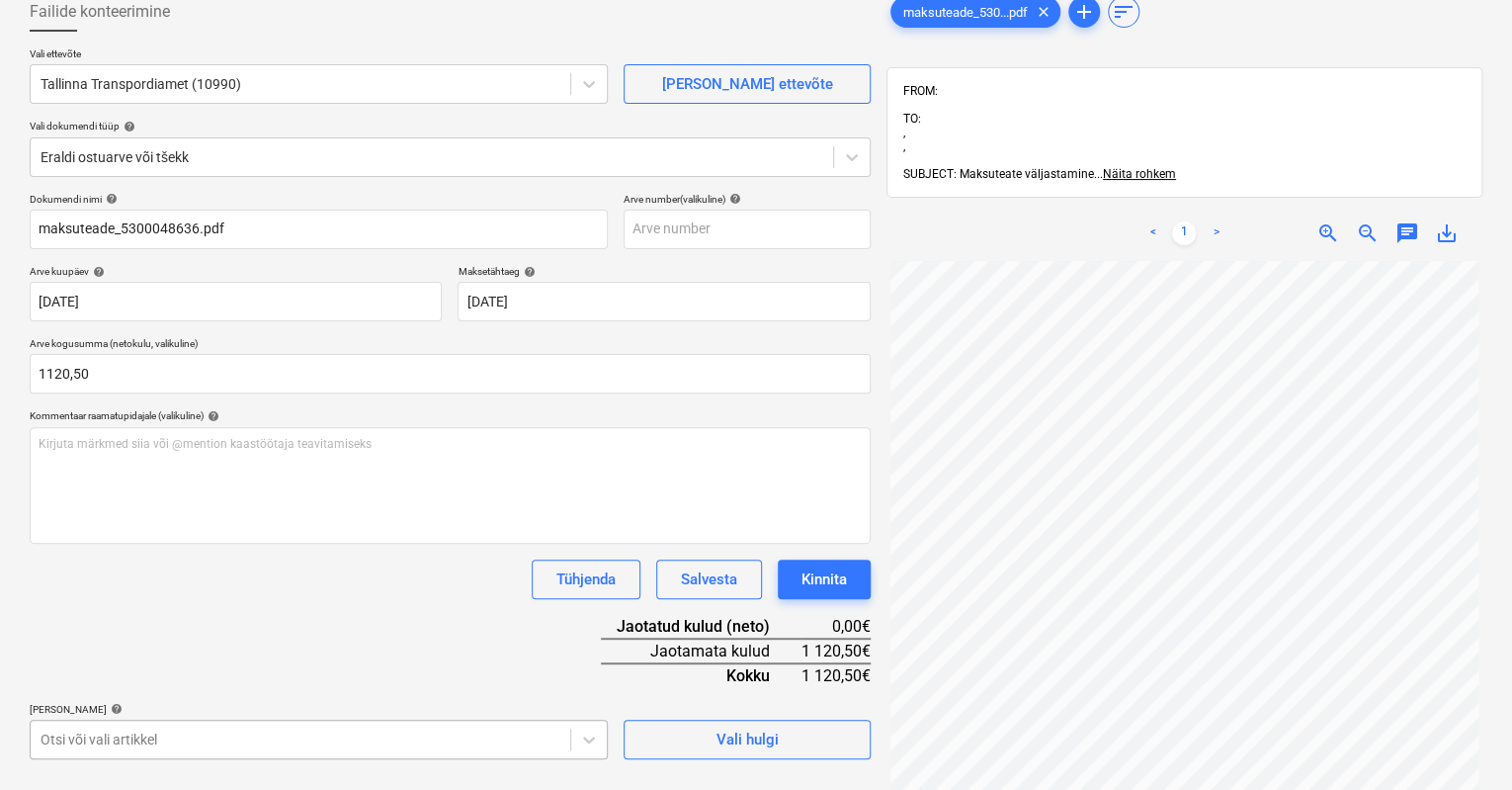 scroll, scrollTop: 392, scrollLeft: 0, axis: vertical 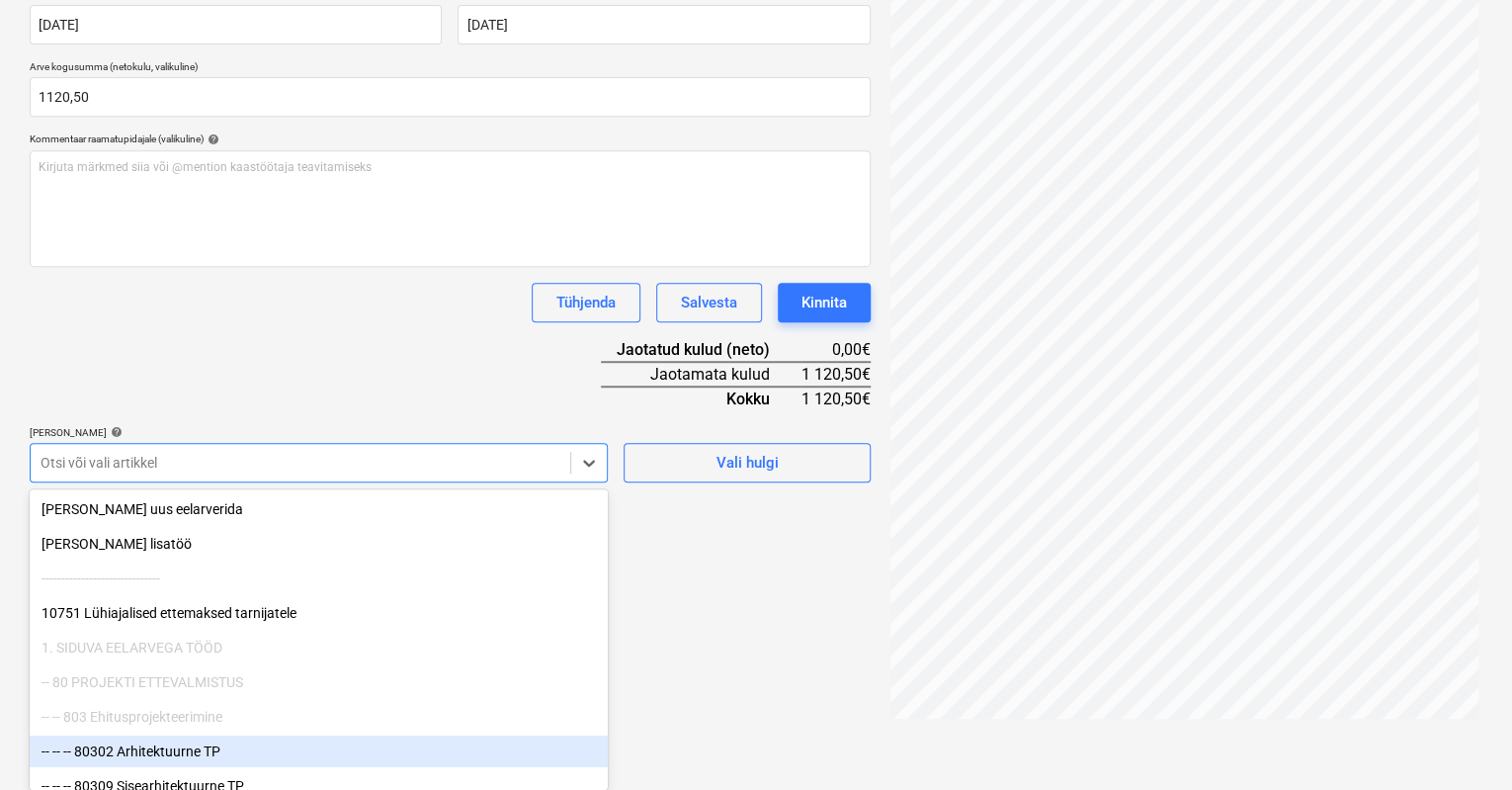 click on "Müük Projektid Kontaktid Koondarved 1 Postkast format_size keyboard_arrow_down help search Otsi notifications 2 keyboard_arrow_down [PERSON_NAME] keyboard_arrow_down [GEOGRAPHIC_DATA] mnt 120 Narva mnt 120 Eelarve 9+ Tellija leping Hinnapäringud Alltöövõtulepingud Aktid Kulud Sissetulek Rahavoog Failid 6 Analüütika Sätted Failide konteerimine Vali ettevõte Tallinna Transpordiamet (10990)  [PERSON_NAME] uus ettevõte Vali dokumendi tüüp help Eraldi ostuarve või tšekk Dokumendi nimi help maksuteade_5300048636.pdf Arve number  (valikuline) help Arve kuupäev help [DATE] 10.07.2025 Press the down arrow key to interact with the calendar and
select a date. Press the question mark key to get the keyboard shortcuts for changing dates. Maksetähtaeg help [DATE] 09.08.2025 Press the down arrow key to interact with the calendar and
select a date. Press the question mark key to get the keyboard shortcuts for changing dates. Arve kogusumma (netokulu, valikuline) 1120,50 Kommentaar raamatupidajale (valikuline) help" at bounding box center [756, 3] 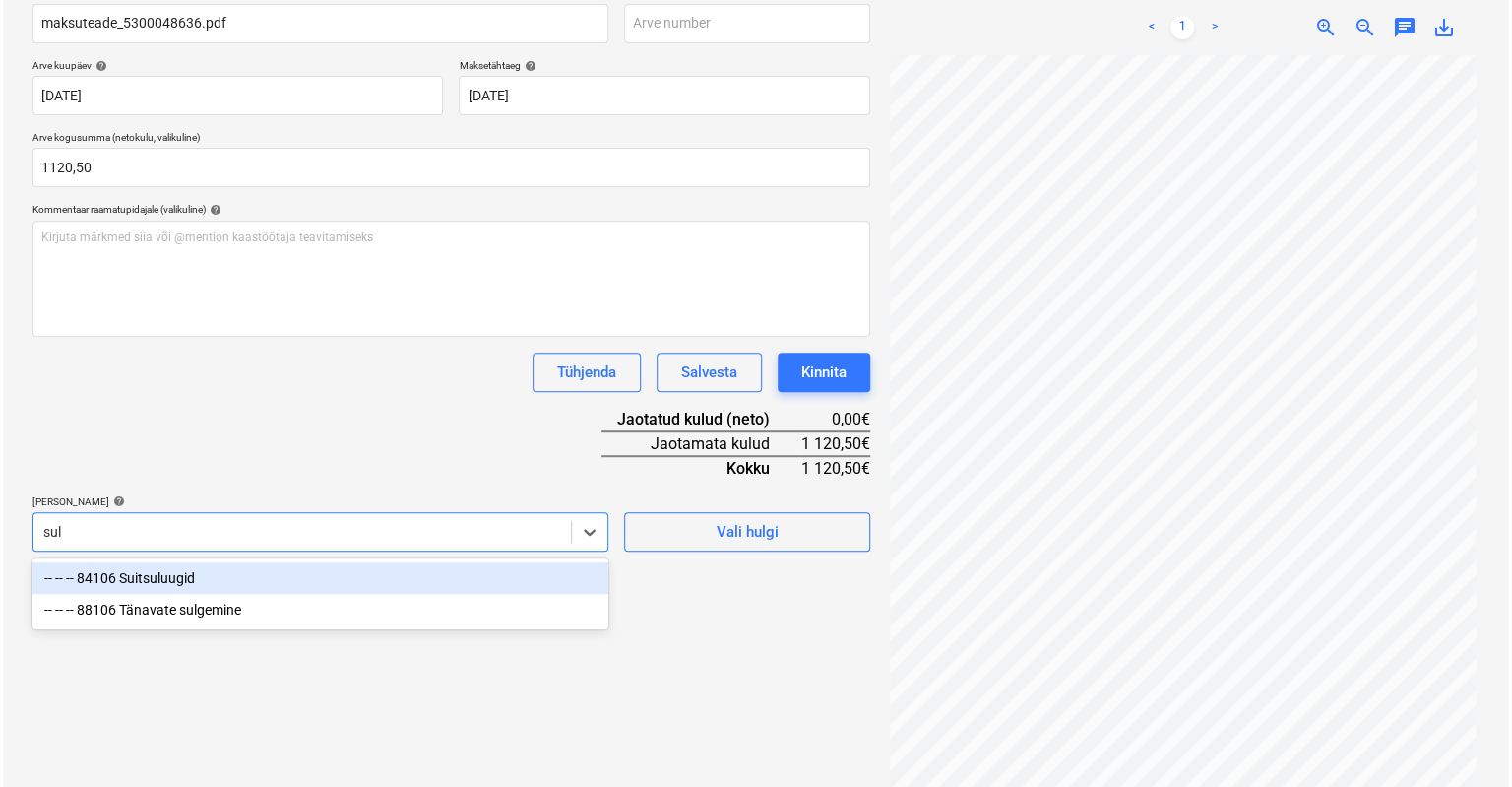 scroll, scrollTop: 280, scrollLeft: 0, axis: vertical 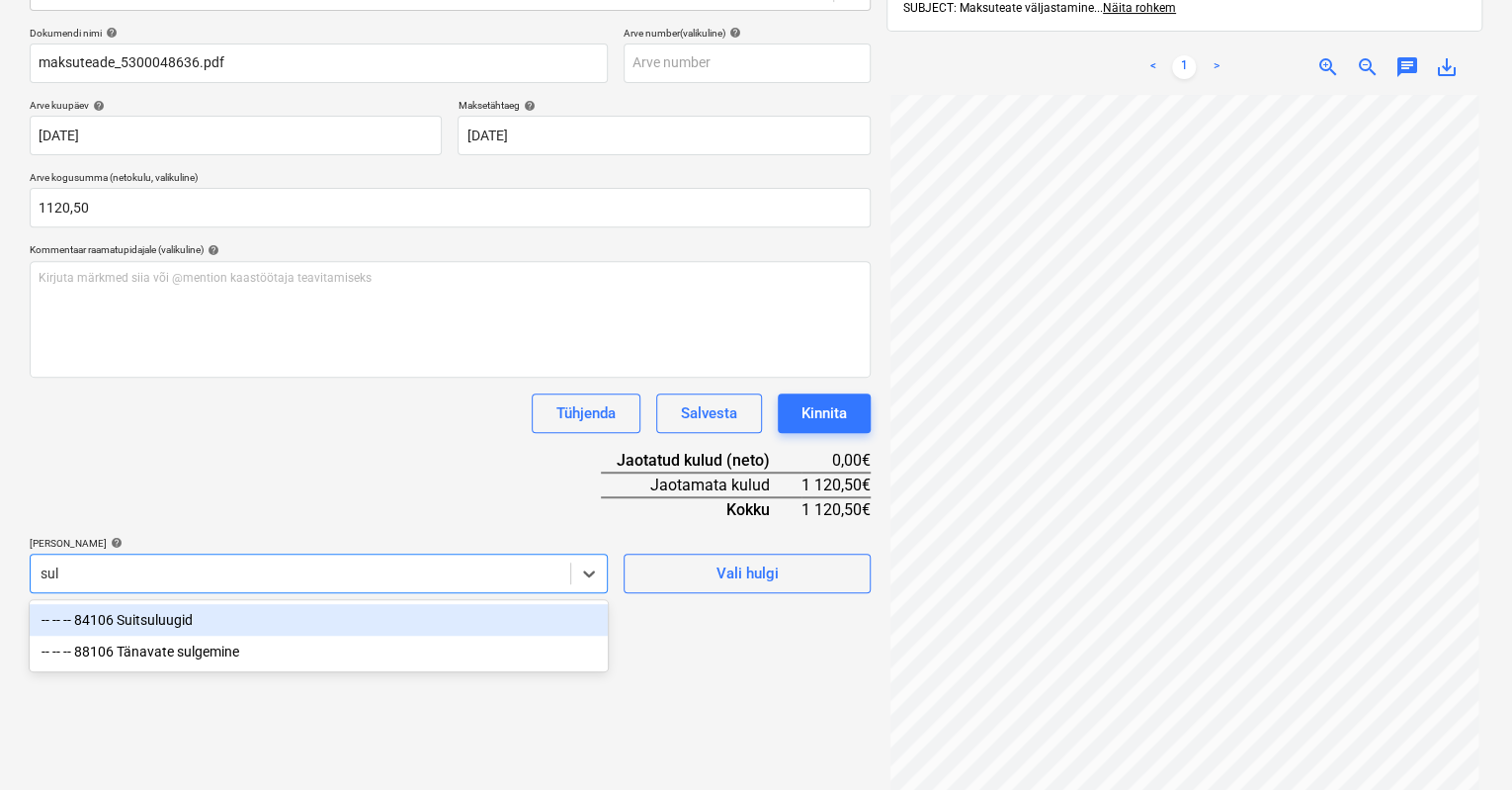 type on "sulg" 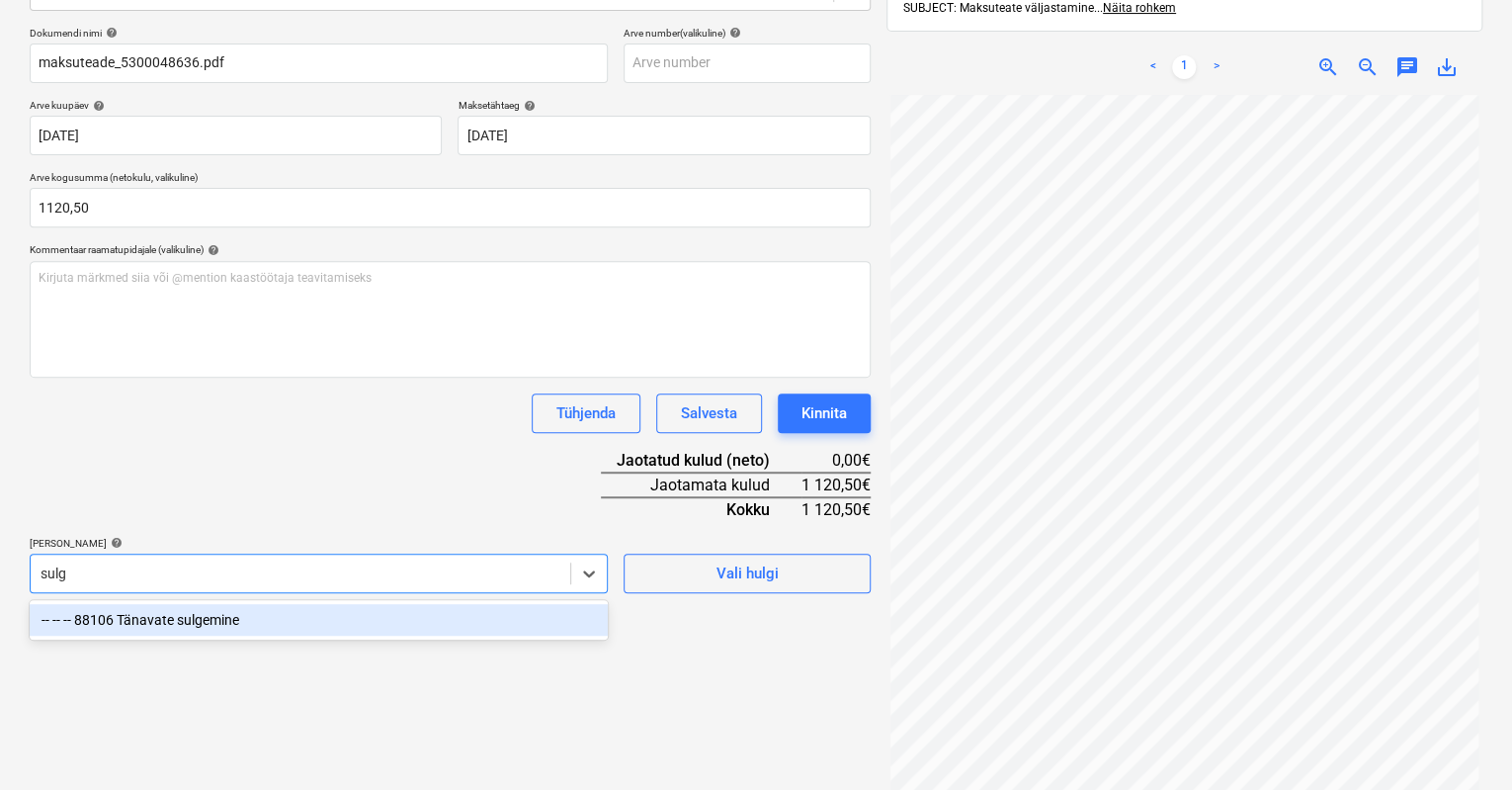 click on "-- -- --  88106 Tänavate sulgemine" at bounding box center [318, 620] 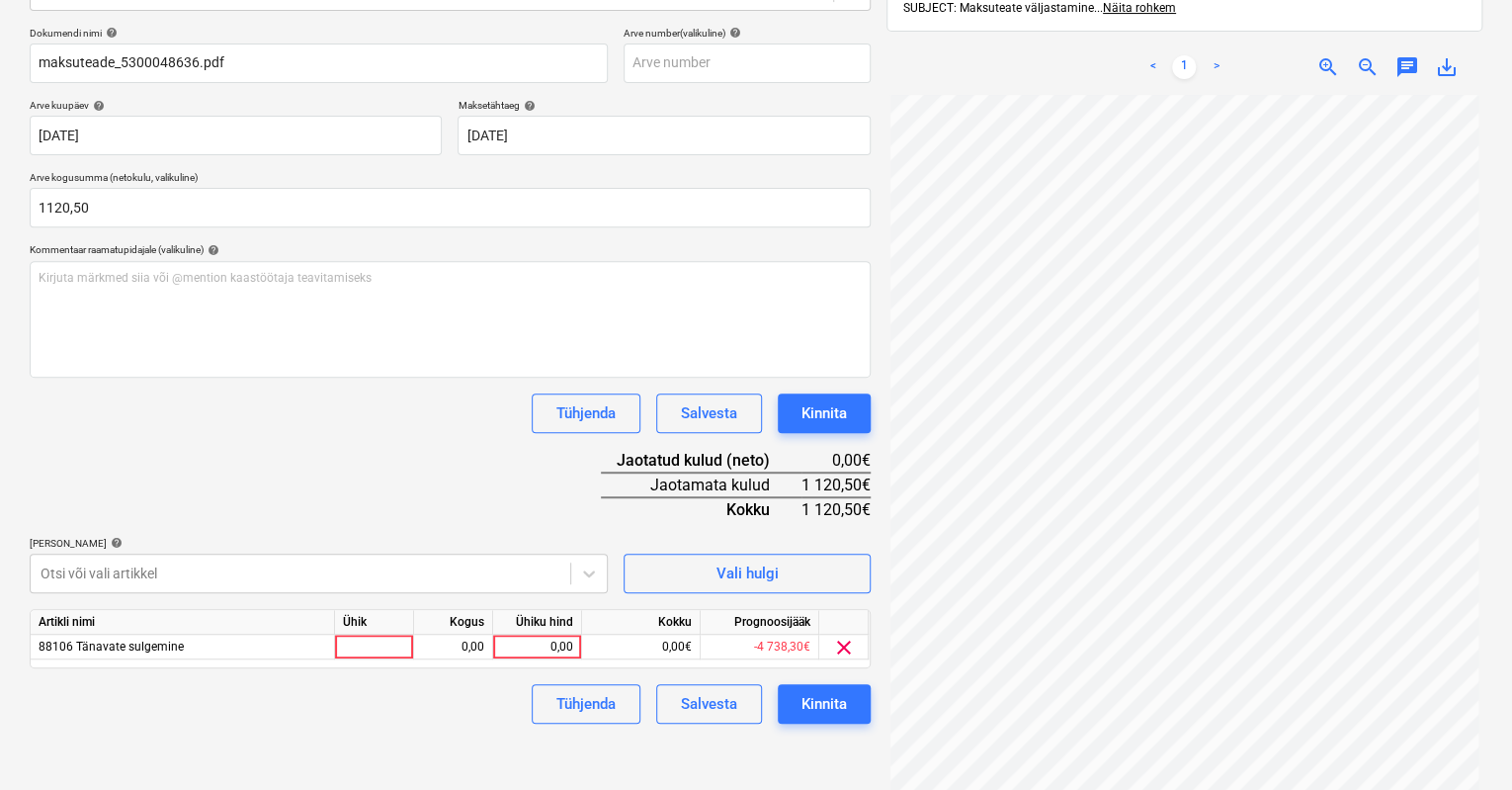 click on "Failide konteerimine Vali ettevõte Tallinna Transpordiamet (10990)  [PERSON_NAME] uus ettevõte Vali dokumendi tüüp help Eraldi ostuarve või tšekk Dokumendi nimi help maksuteade_5300048636.pdf Arve number  (valikuline) help Arve kuupäev help [DATE] 10.07.2025 Press the down arrow key to interact with the calendar and
select a date. Press the question mark key to get the keyboard shortcuts for changing dates. Maksetähtaeg help [DATE] 09.08.2025 Press the down arrow key to interact with the calendar and
select a date. Press the question mark key to get the keyboard shortcuts for changing dates. Arve kogusumma (netokulu, valikuline) 1120,50 Kommentaar raamatupidajale (valikuline) help [PERSON_NAME] märkmed siia või @mention kaastöötaja teavitamiseks ﻿ Tühjenda Salvesta Kinnita Jaotatud kulud (neto) 0,00€ Jaotamata kulud 1 120,50€ Kokku 1 120,50€ [PERSON_NAME] artiklid help [PERSON_NAME] või vali artikkel Vali hulgi Artikli nimi Ühik Kogus Ühiku hind Kokku Prognoosijääk 88106 Tänavate sulgemine 0,00 0,00" at bounding box center [450, 301] 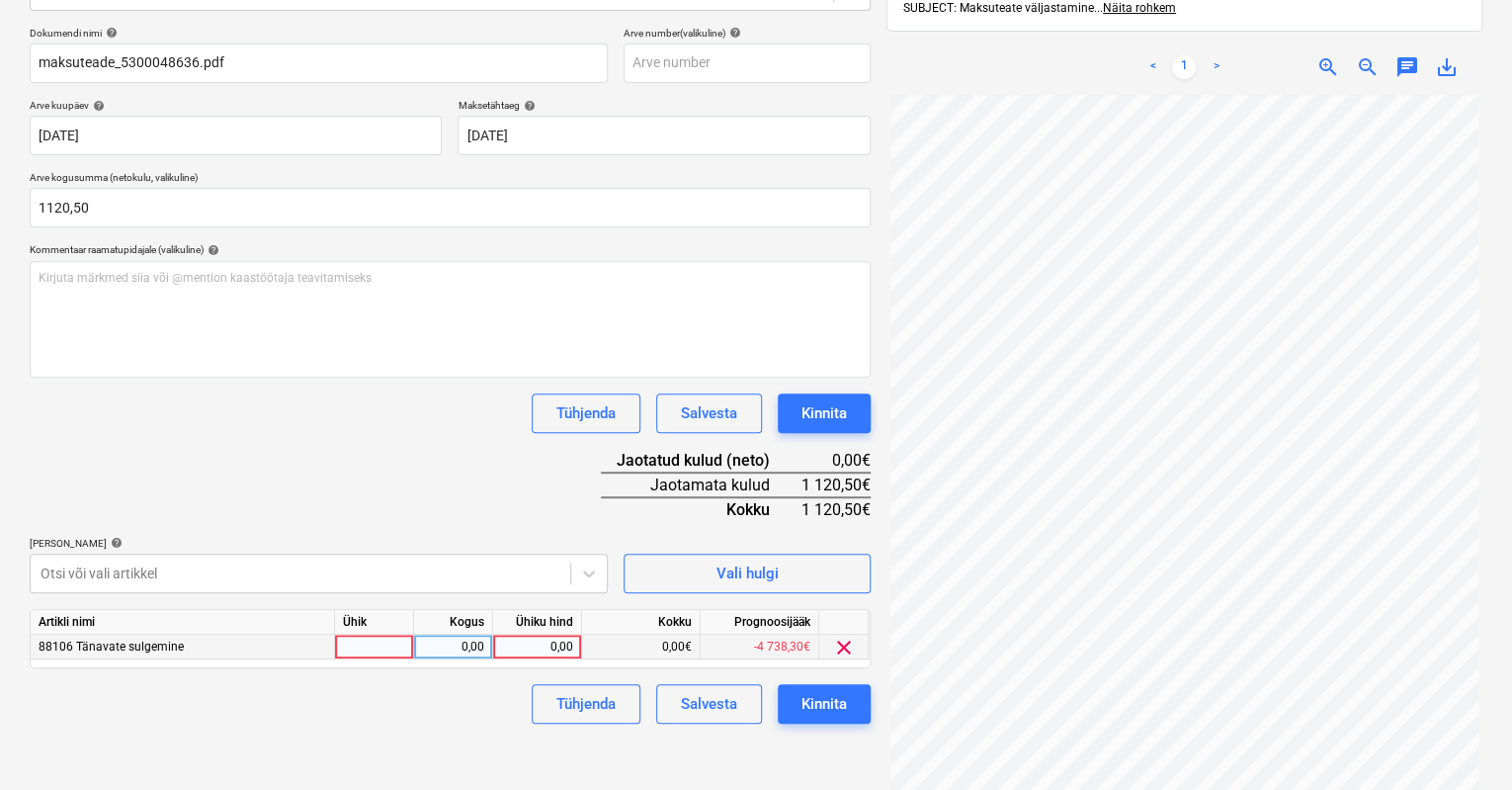click on "0,00" at bounding box center [537, 647] 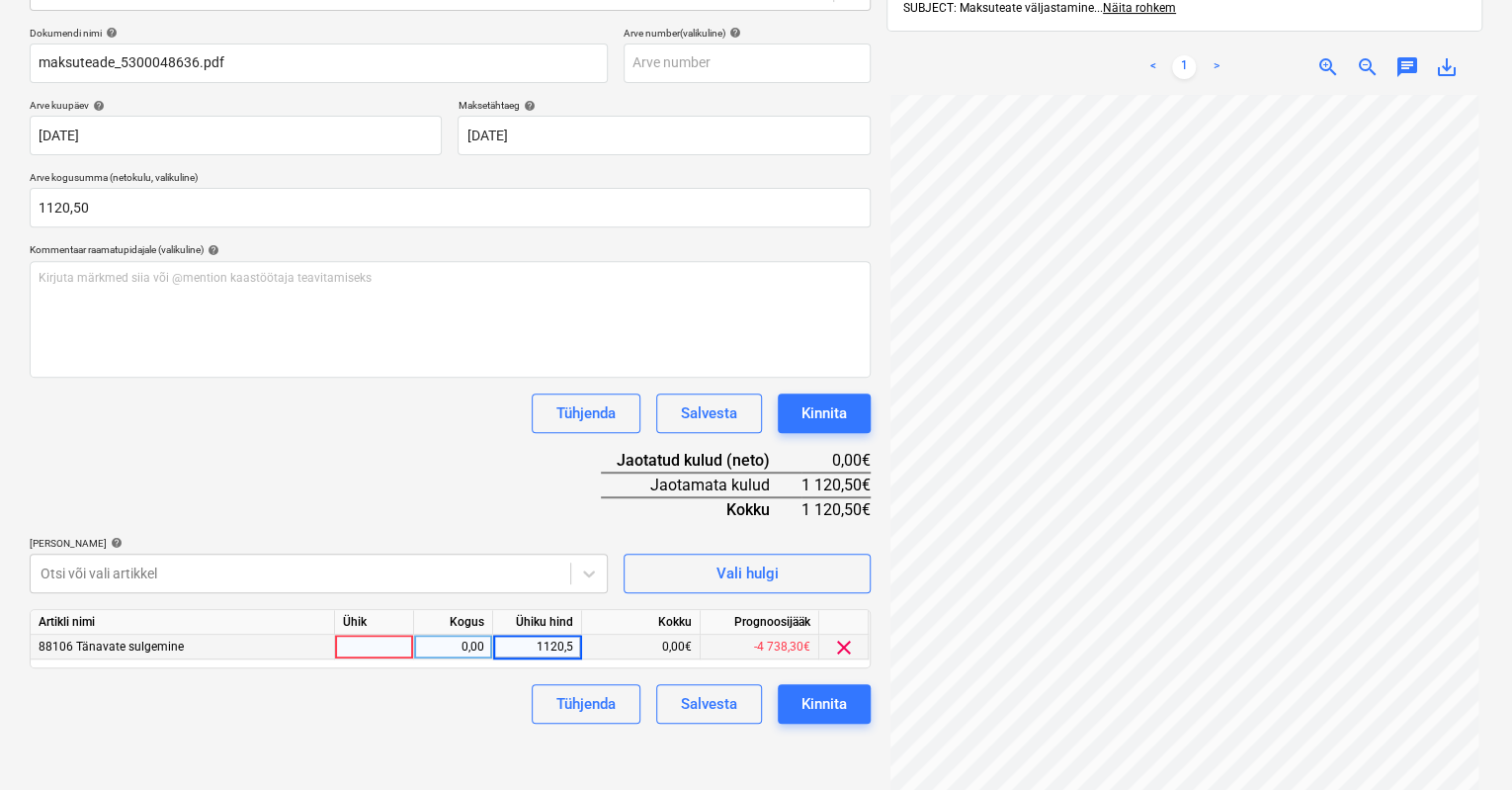 type on "1120,50" 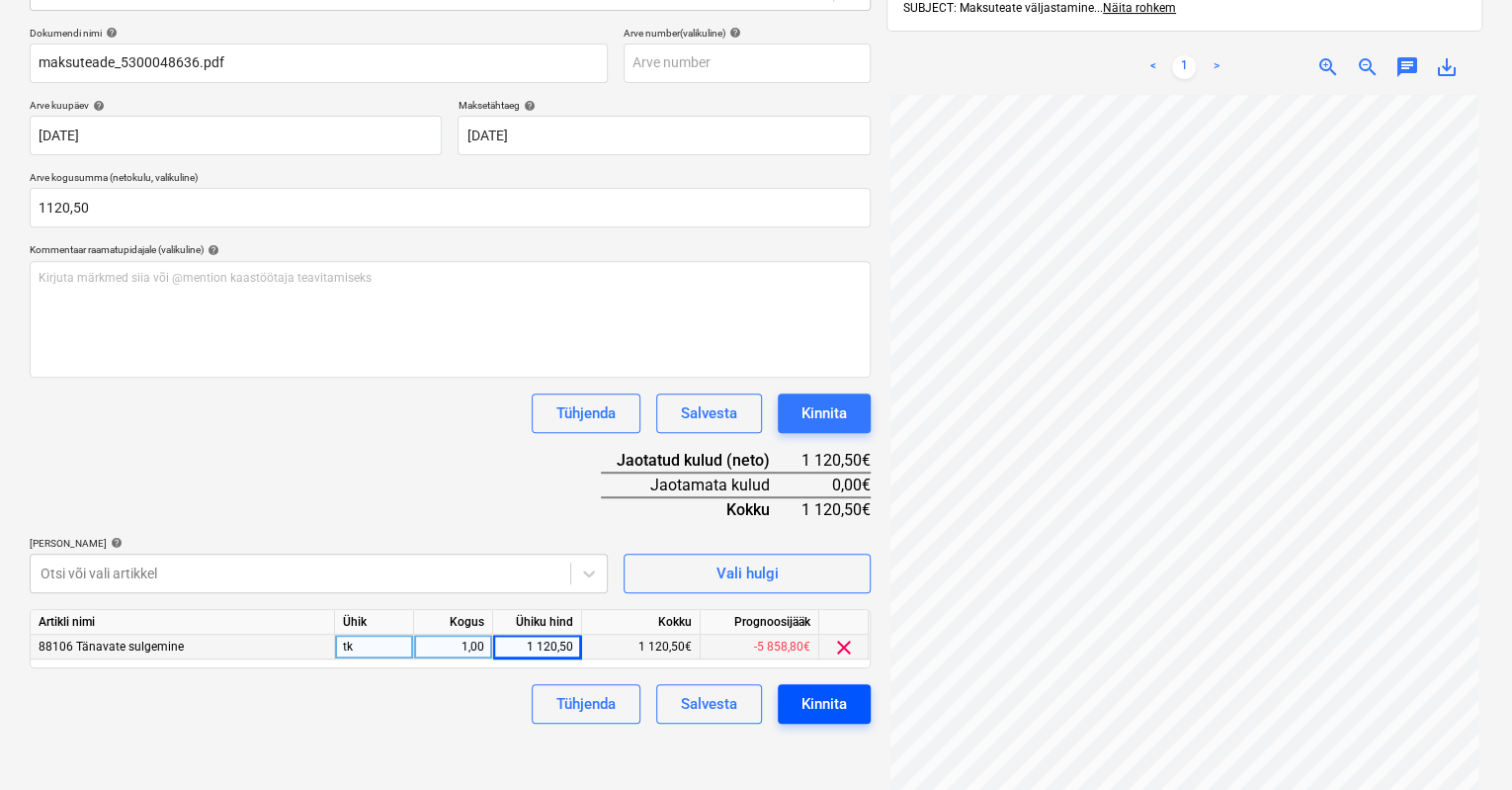 click on "Kinnita" at bounding box center [824, 704] 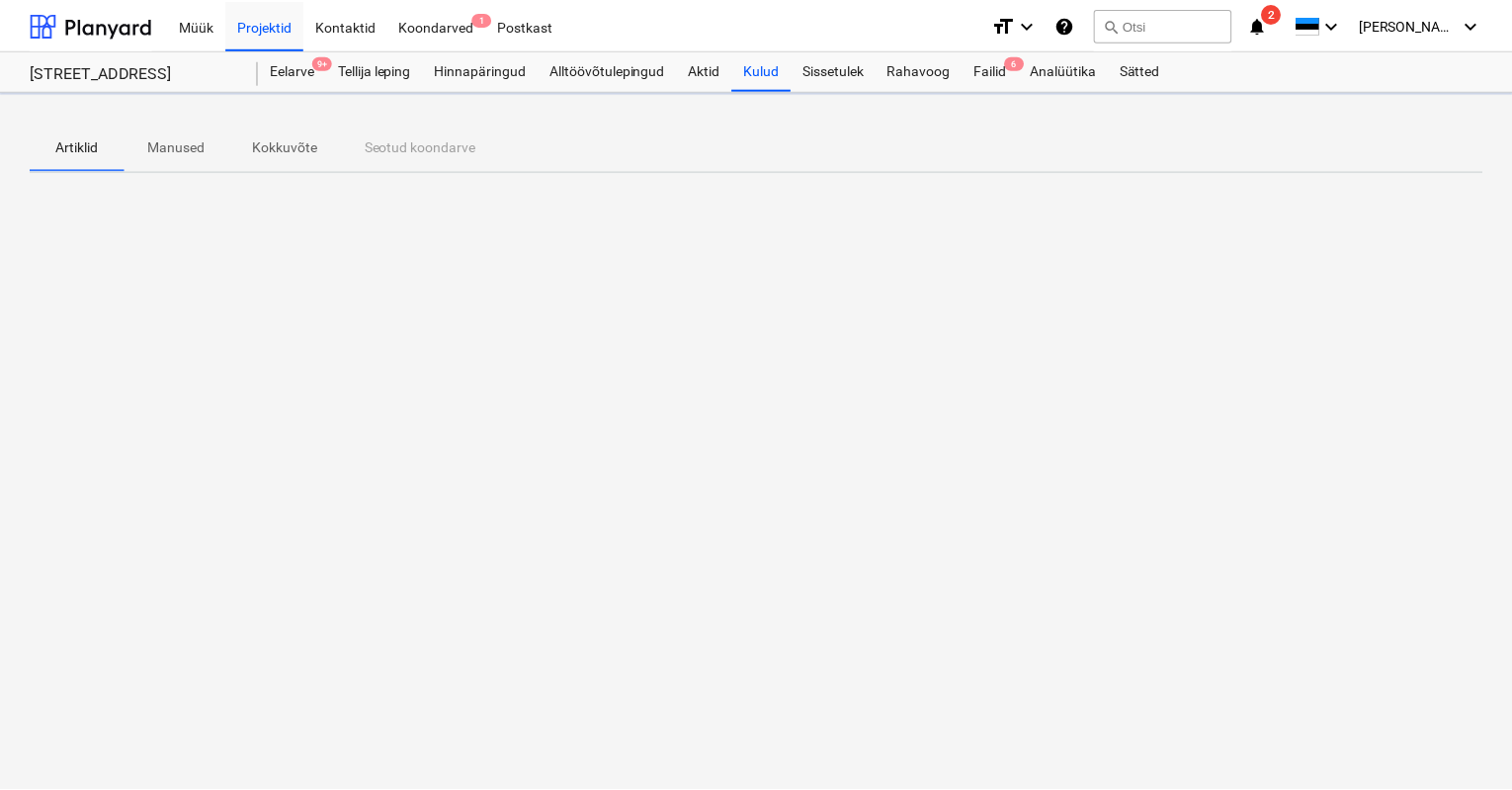 scroll, scrollTop: 0, scrollLeft: 0, axis: both 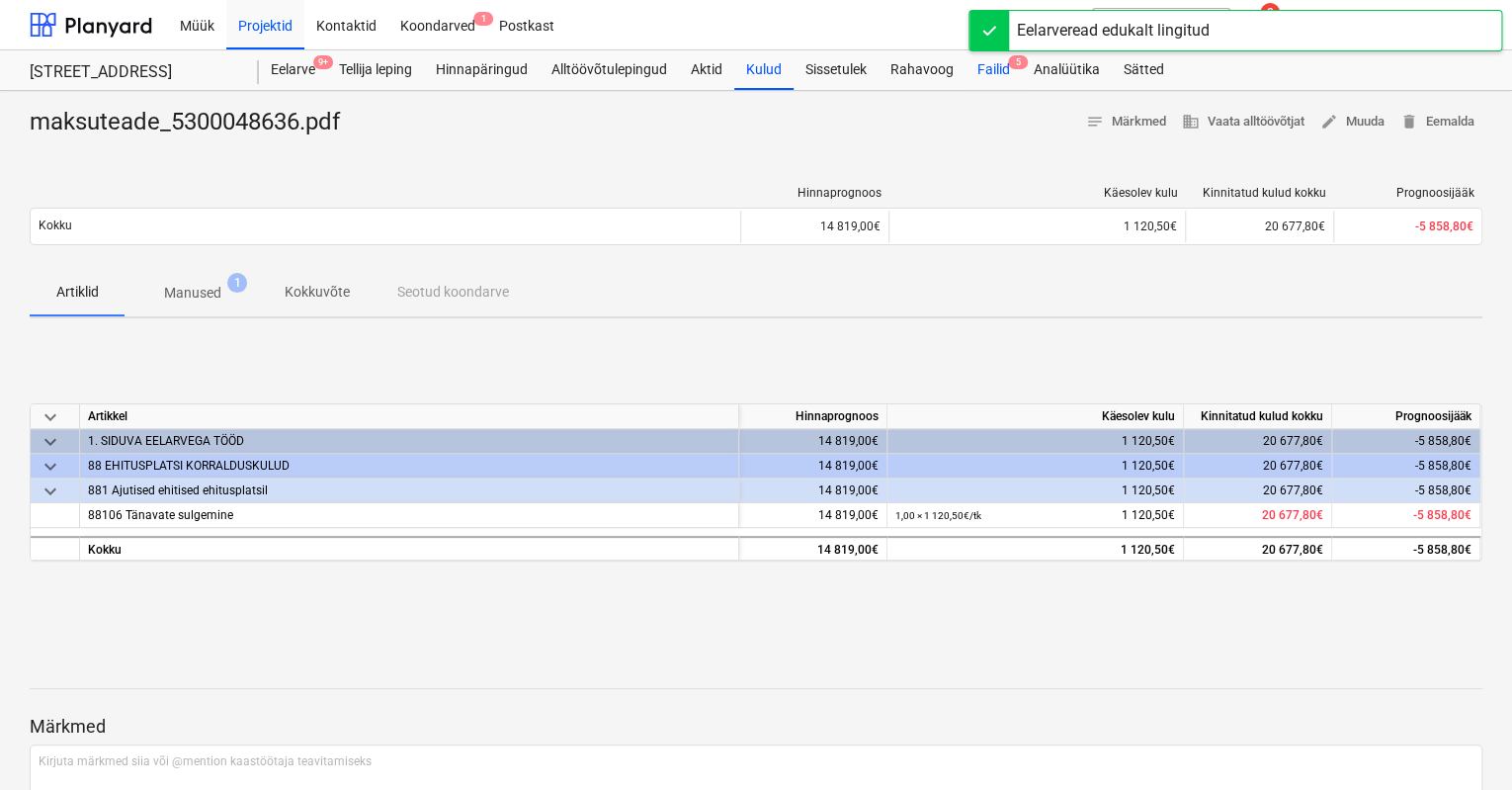 click on "Failid 5" at bounding box center [993, 70] 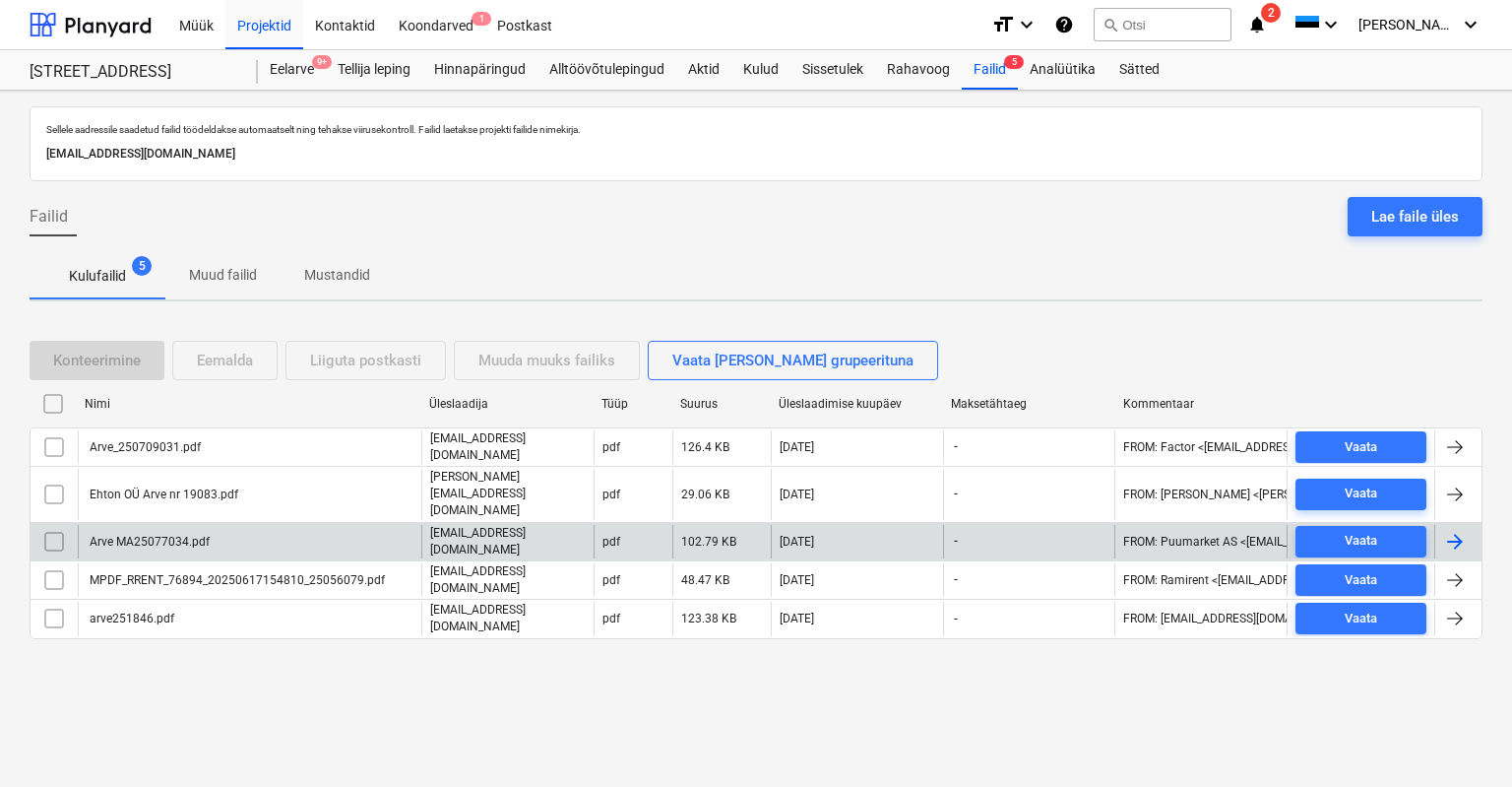 click on "Arve MA25077034.pdf" at bounding box center [148, 542] 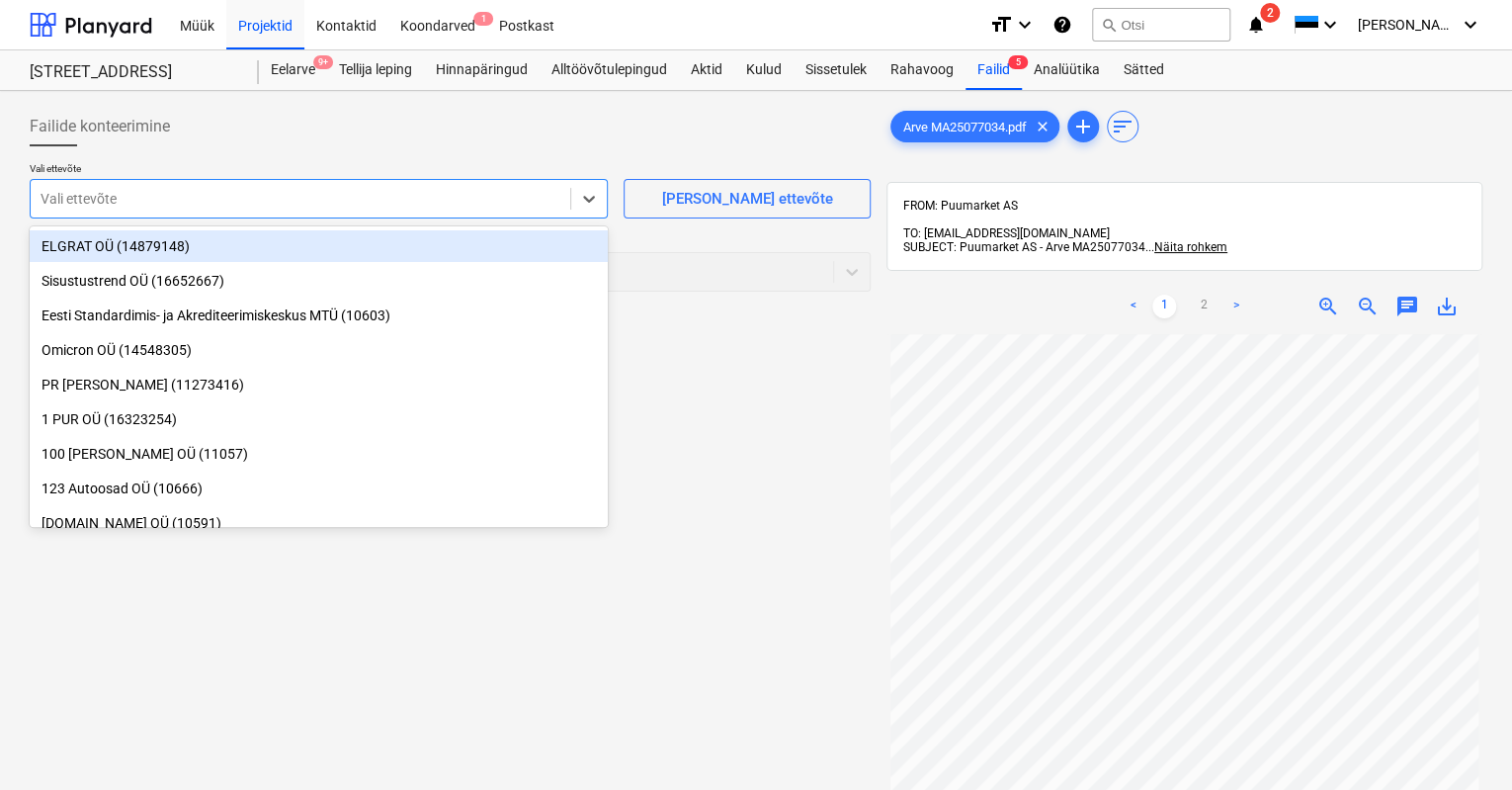 click at bounding box center (300, 199) 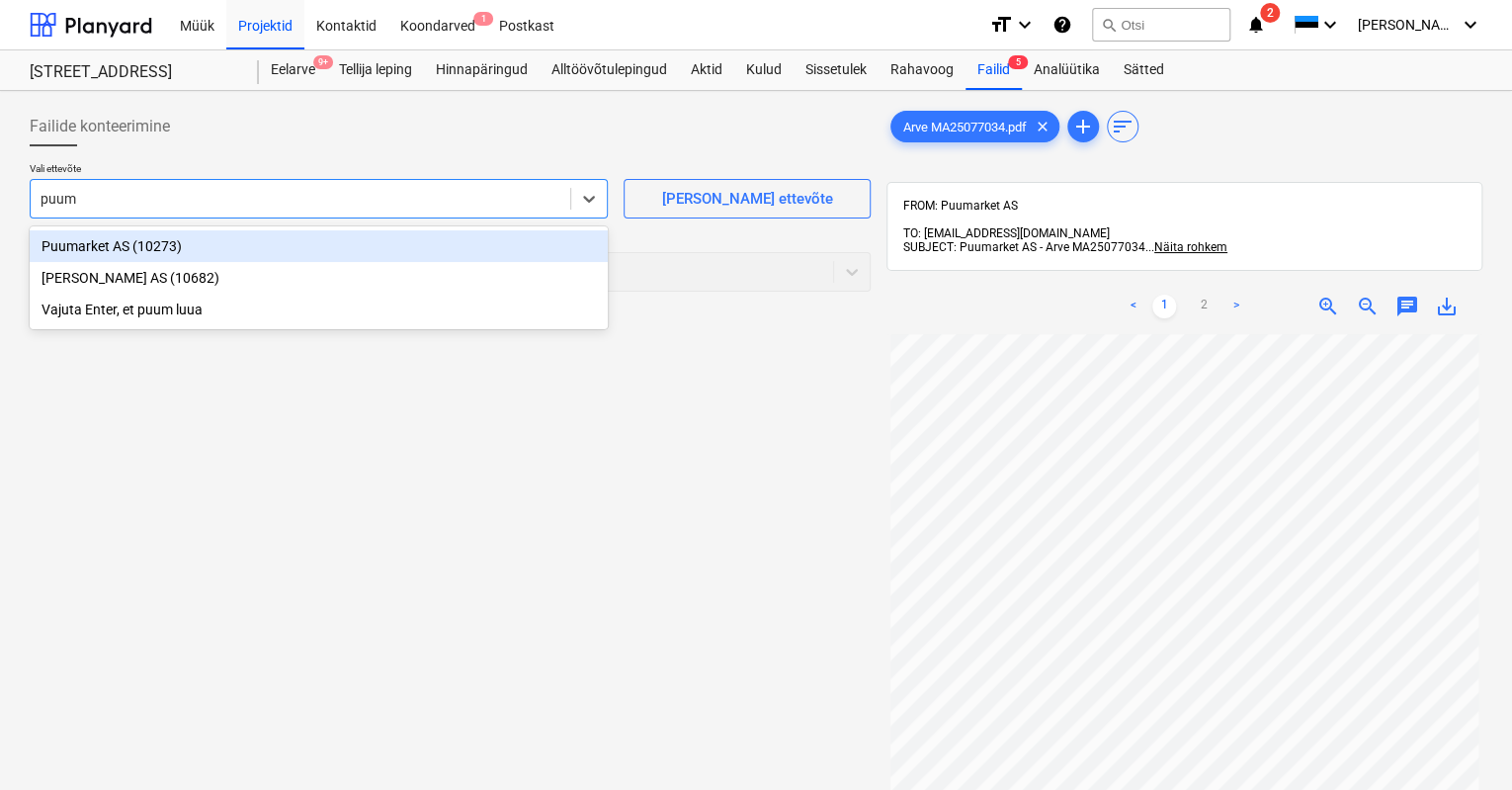 type on "puuma" 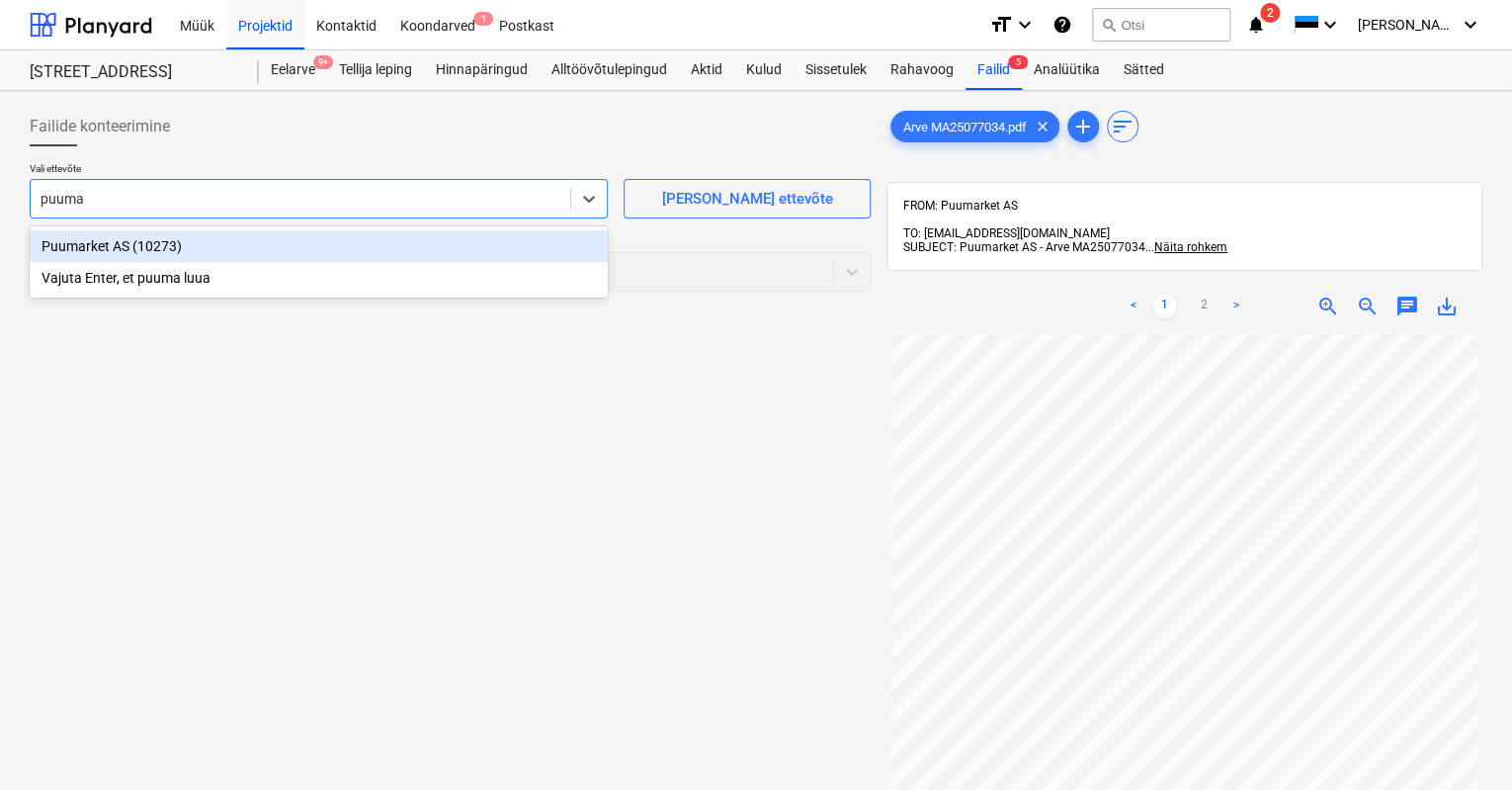 click on "Puumarket AS (10273)" at bounding box center (318, 246) 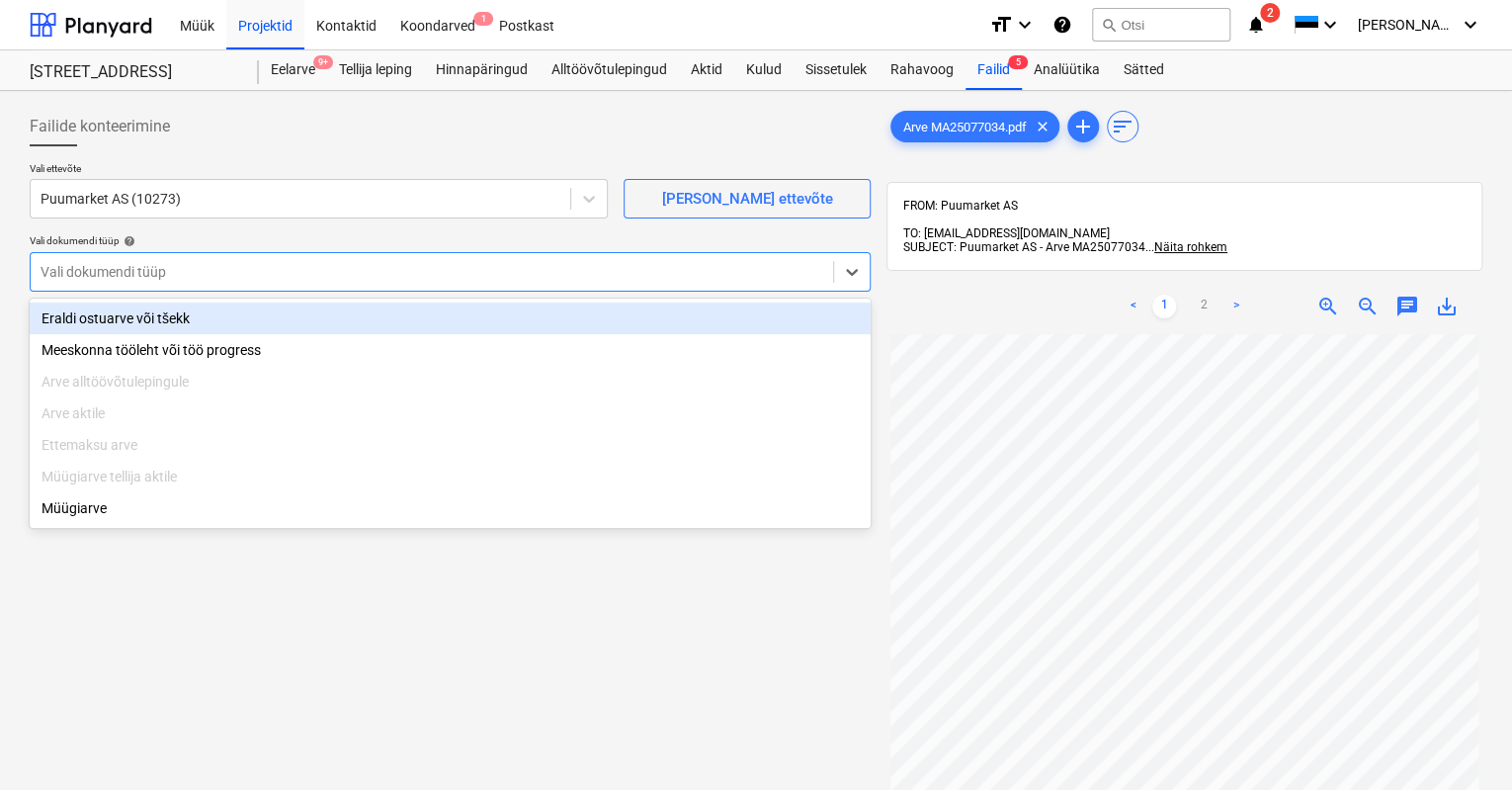 click at bounding box center [432, 272] 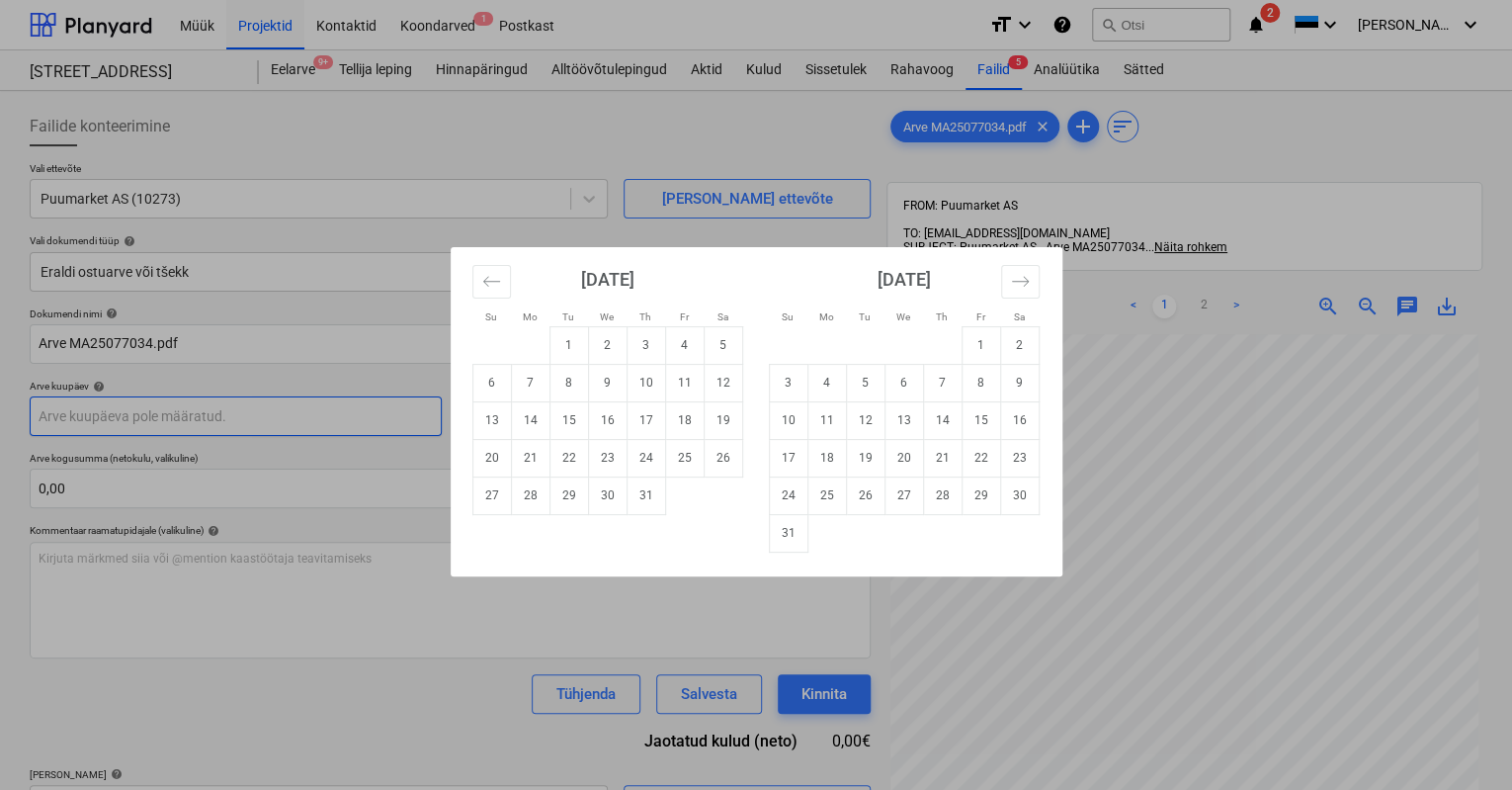 click on "Müük Projektid Kontaktid Koondarved 1 Postkast format_size keyboard_arrow_down help search Otsi notifications 2 keyboard_arrow_down [PERSON_NAME] keyboard_arrow_down [GEOGRAPHIC_DATA] mnt 120 [STREET_ADDRESS] 9+ Tellija leping Hinnapäringud Alltöövõtulepingud Aktid Kulud Sissetulek Rahavoog Failid 5 Analüütika Sätted Failide konteerimine Vali ettevõte Puumarket AS (10273)  [PERSON_NAME] uus ettevõte Vali dokumendi tüüp help Eraldi ostuarve või tšekk Dokumendi nimi help Arve MA25077034.pdf Arve number  (valikuline) help Arve kuupäev help Press the down arrow key to interact with the calendar and
select a date. Press the question mark key to get the keyboard shortcuts for changing dates. Maksetähtaeg help Press the down arrow key to interact with the calendar and
select a date. Press the question mark key to get the keyboard shortcuts for changing dates. Arve kogusumma (netokulu, valikuline) 0,00 Kommentaar raamatupidajale (valikuline) help [PERSON_NAME] märkmed siia või @mention kaastöötaja teavitamiseks <" at bounding box center [756, 395] 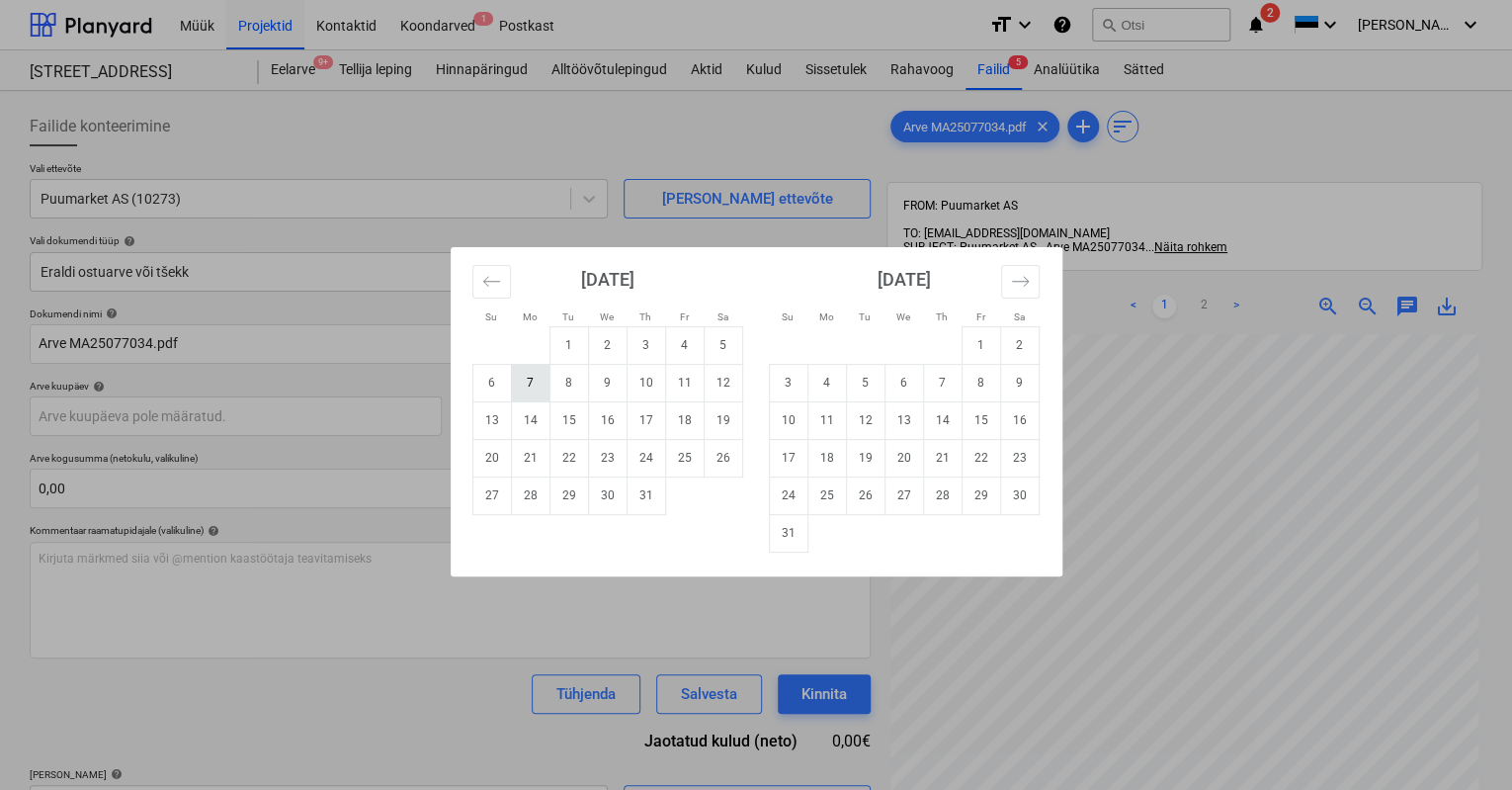 click on "7" at bounding box center [530, 383] 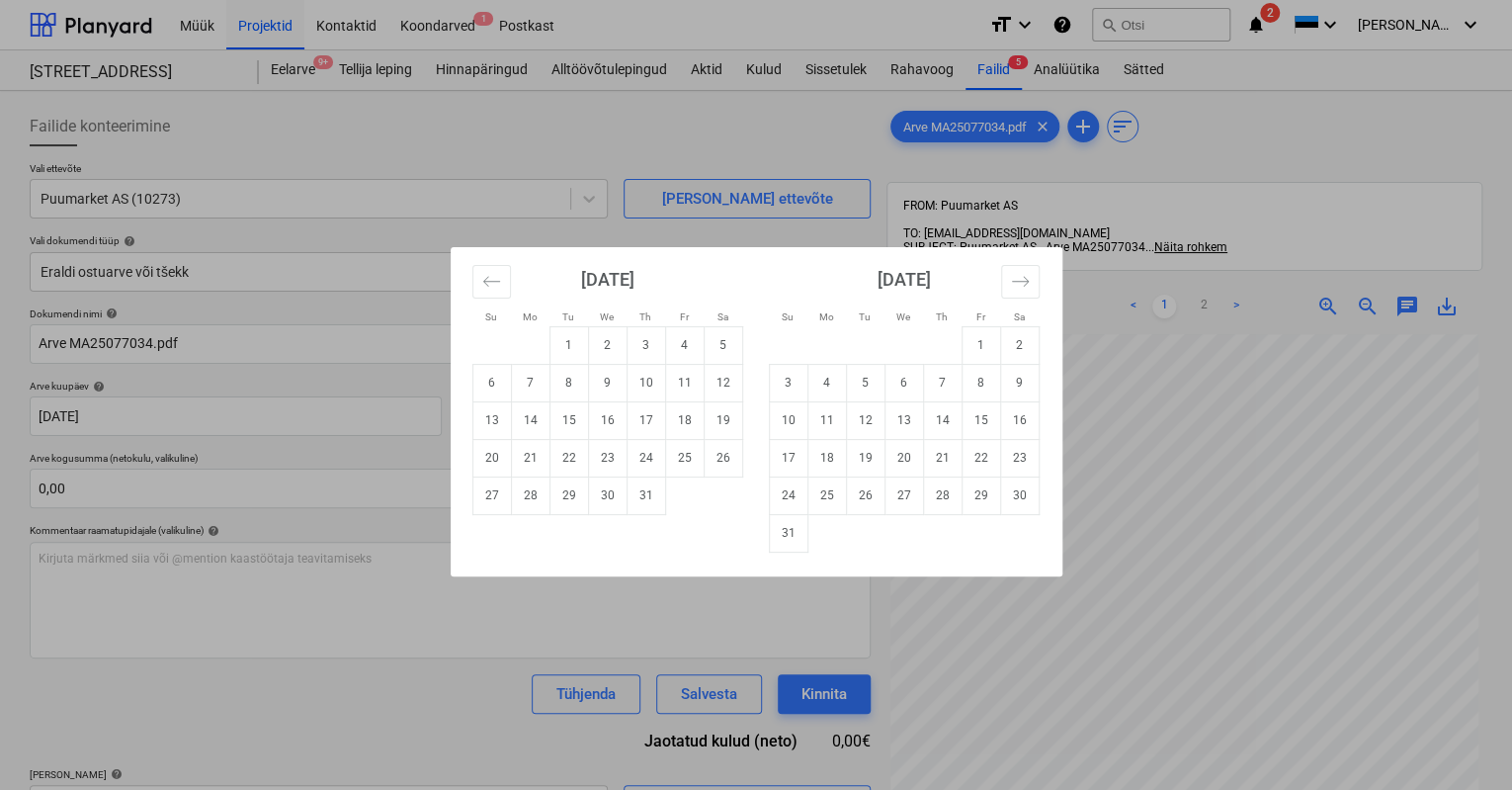 click on "Müük Projektid Kontaktid Koondarved 1 Postkast format_size keyboard_arrow_down help search Otsi notifications 2 keyboard_arrow_down [PERSON_NAME] keyboard_arrow_down [GEOGRAPHIC_DATA] mnt 120 [STREET_ADDRESS] 9+ Tellija leping Hinnapäringud Alltöövõtulepingud Aktid Kulud Sissetulek Rahavoog Failid 5 Analüütika Sätted Failide konteerimine Vali ettevõte Puumarket AS (10273)  [PERSON_NAME] uus ettevõte Vali dokumendi tüüp help Eraldi ostuarve või tšekk Dokumendi nimi help Arve MA25077034.pdf Arve number  (valikuline) help [PERSON_NAME] kuupäev help [DATE] 07.07.2025 Press the down arrow key to interact with the calendar and
select a date. Press the question mark key to get the keyboard shortcuts for changing dates. Maksetähtaeg help Press the down arrow key to interact with the calendar and
select a date. Press the question mark key to get the keyboard shortcuts for changing dates. Arve kogusumma (netokulu, valikuline) 0,00 Kommentaar raamatupidajale (valikuline) help ﻿ Tühjenda Salvesta Kinnita 0,00€ help" at bounding box center (756, 395) 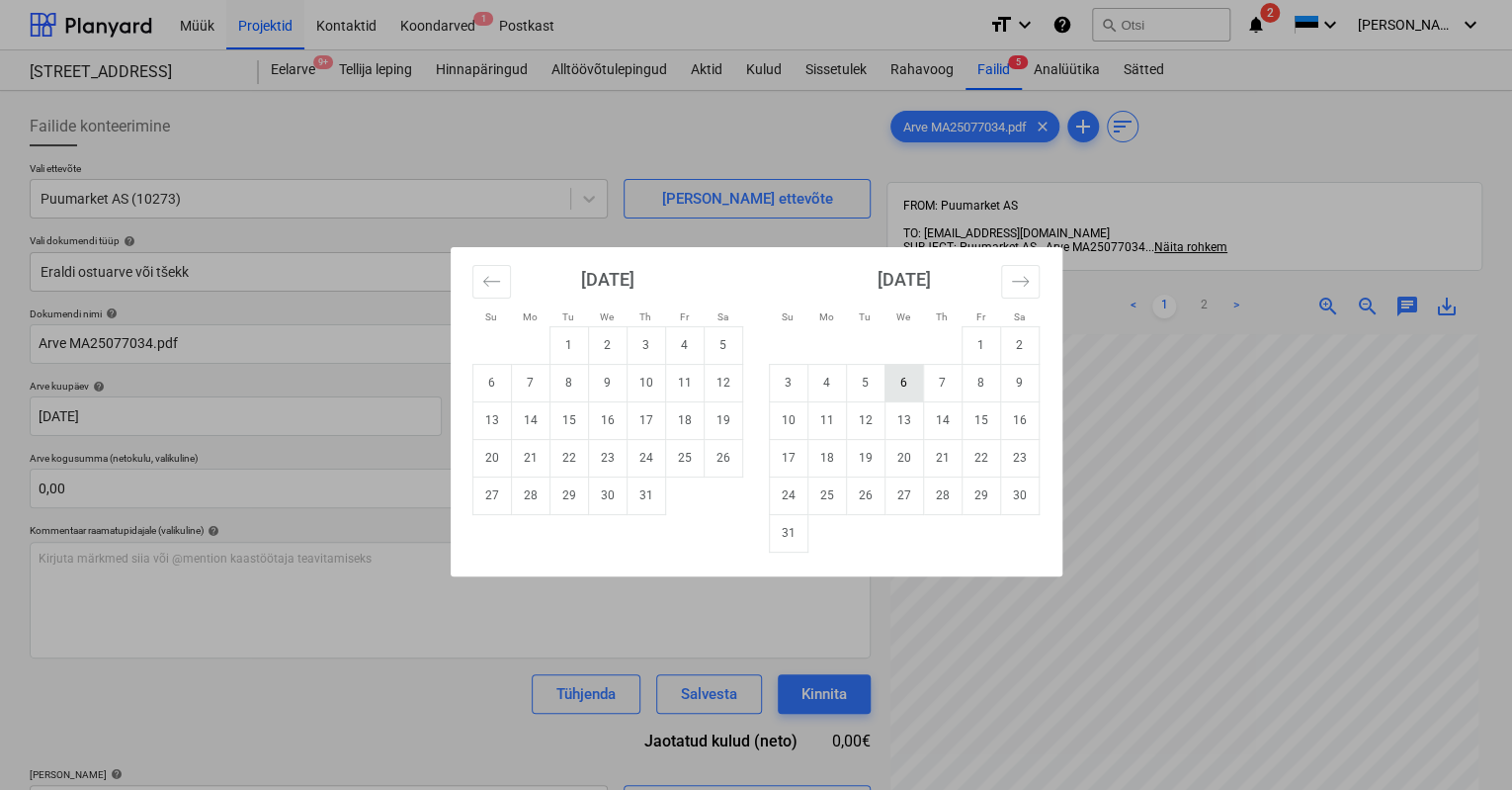 click on "6" at bounding box center [903, 383] 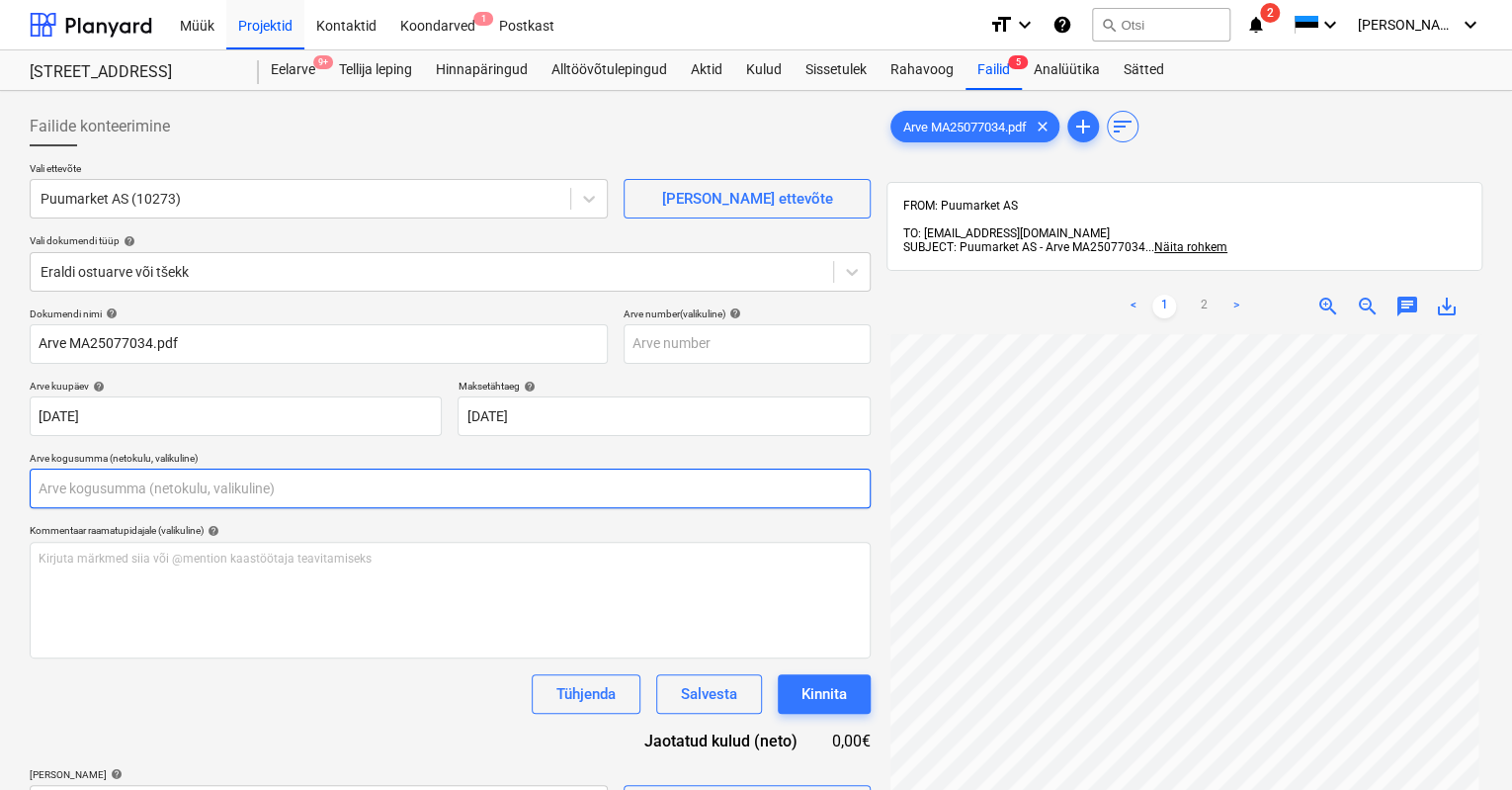 click at bounding box center [450, 488] 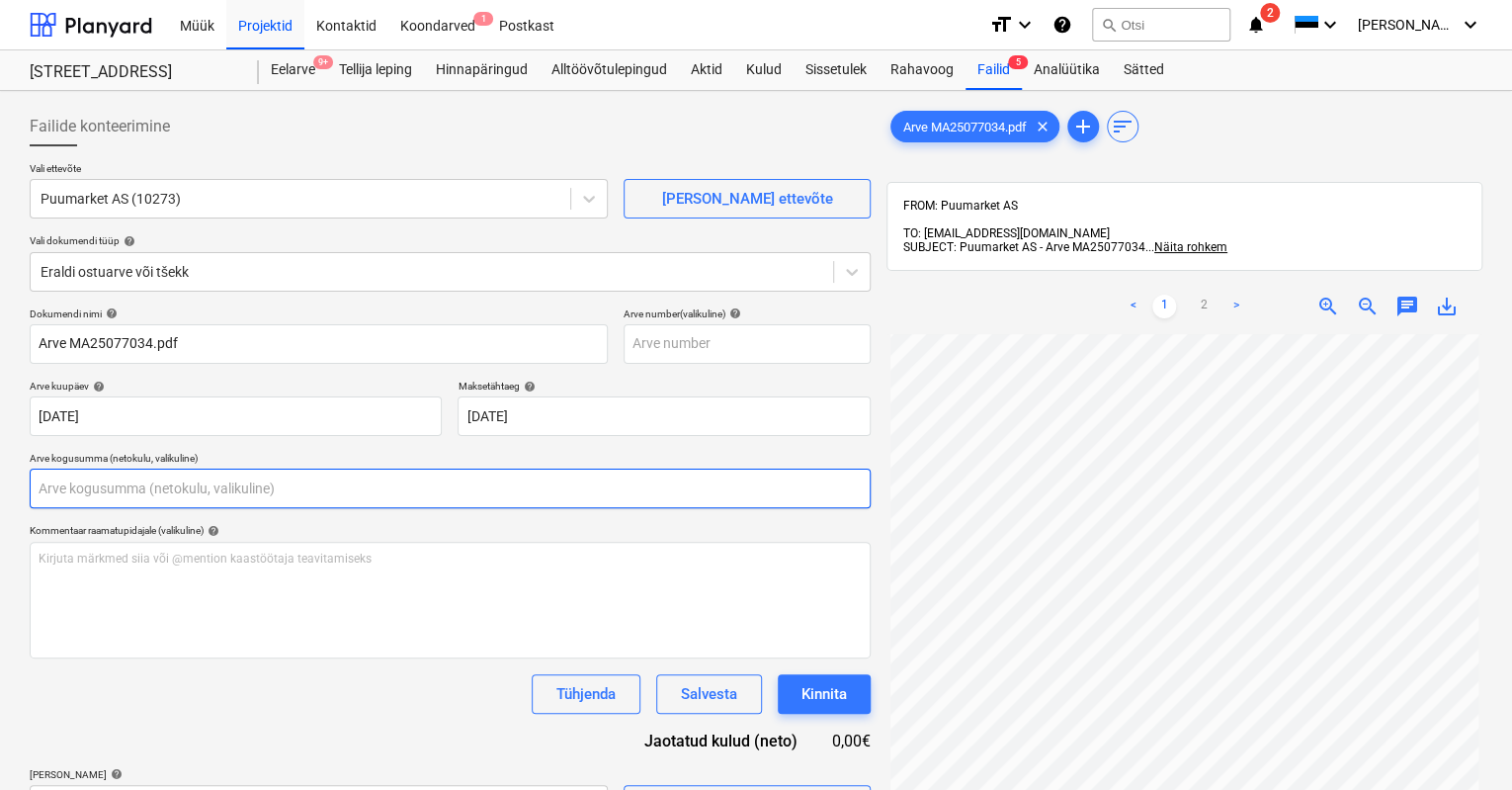 scroll, scrollTop: 99, scrollLeft: 0, axis: vertical 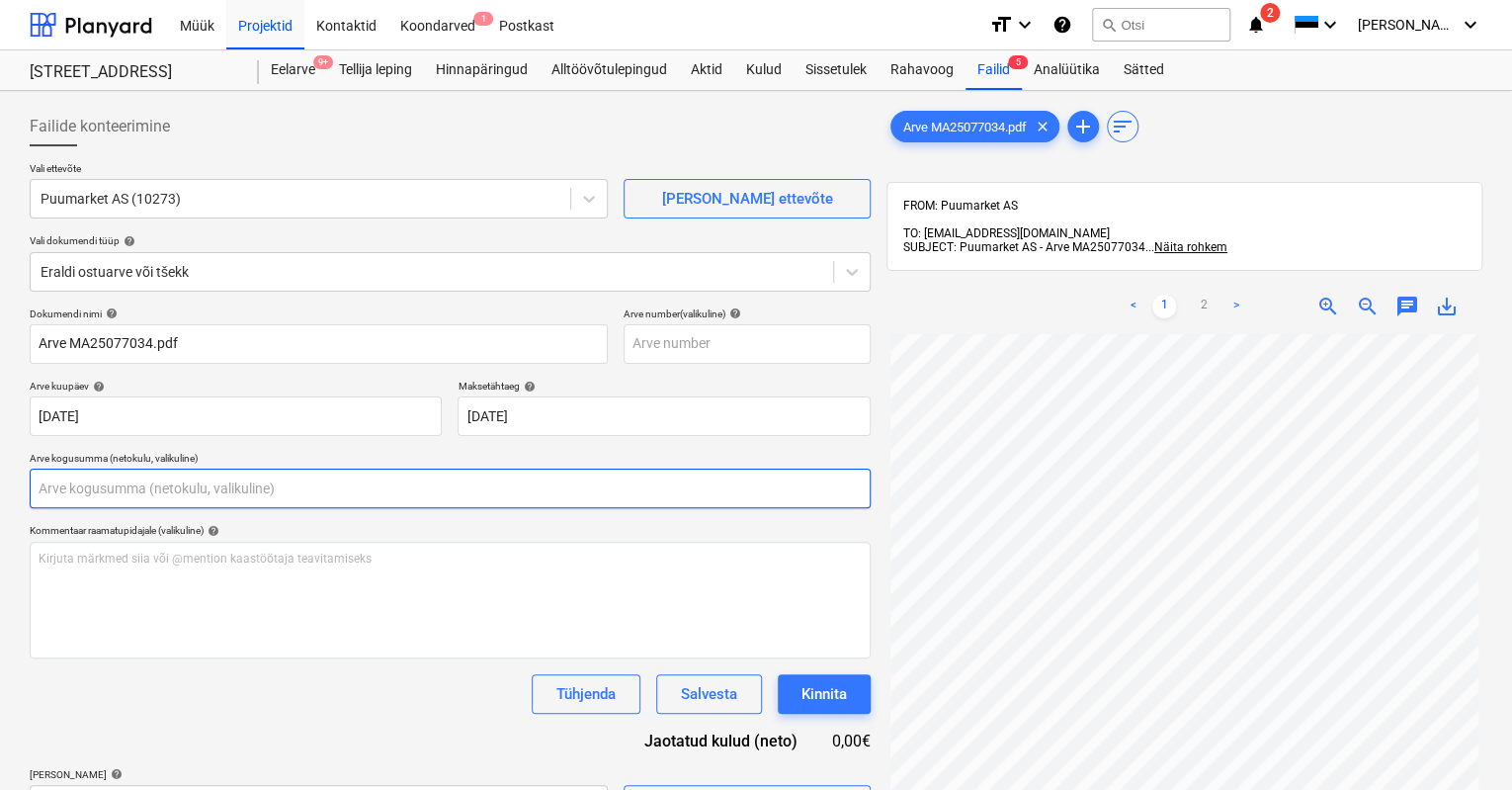 click at bounding box center [450, 488] 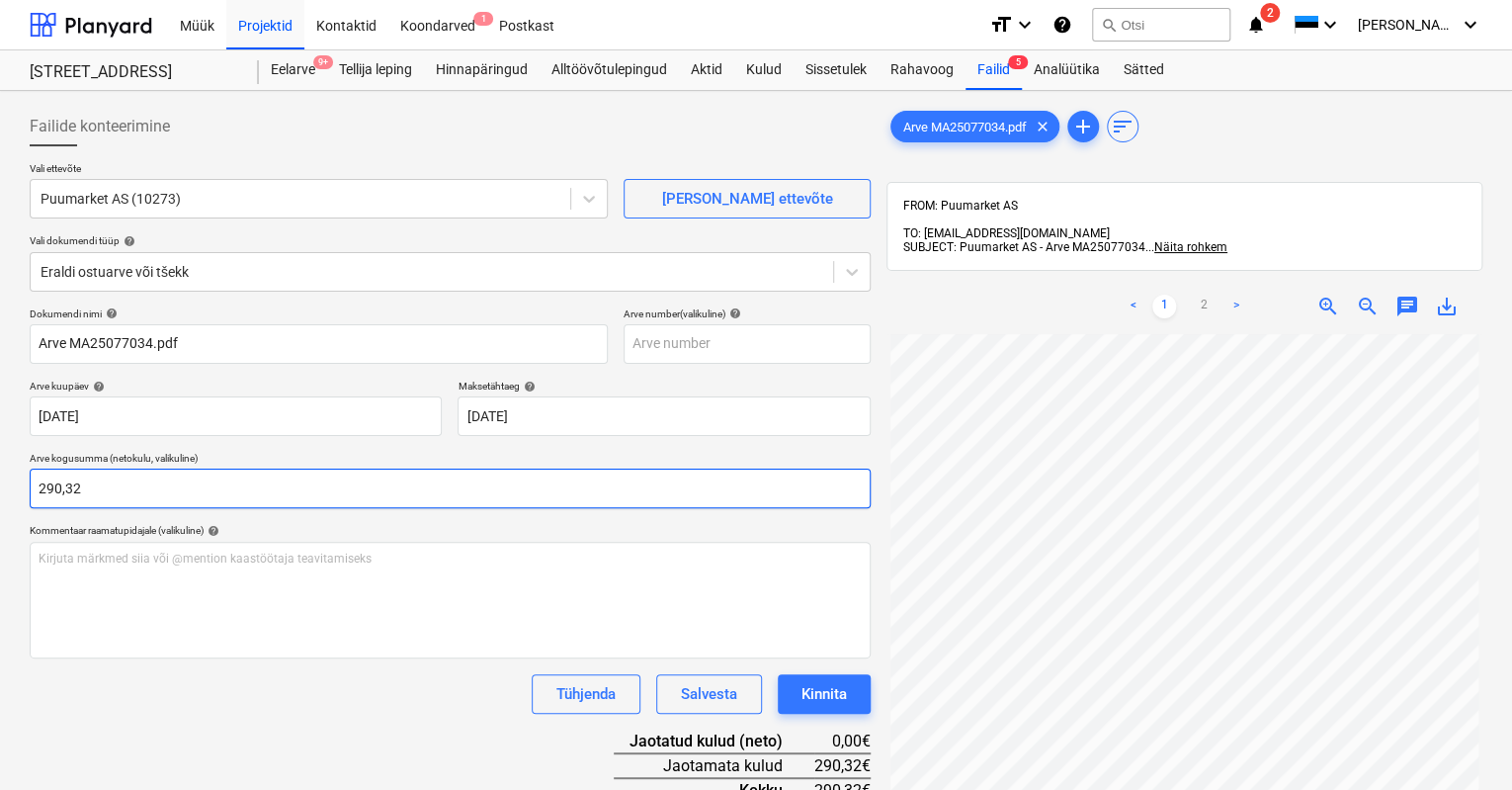 scroll, scrollTop: 111, scrollLeft: 0, axis: vertical 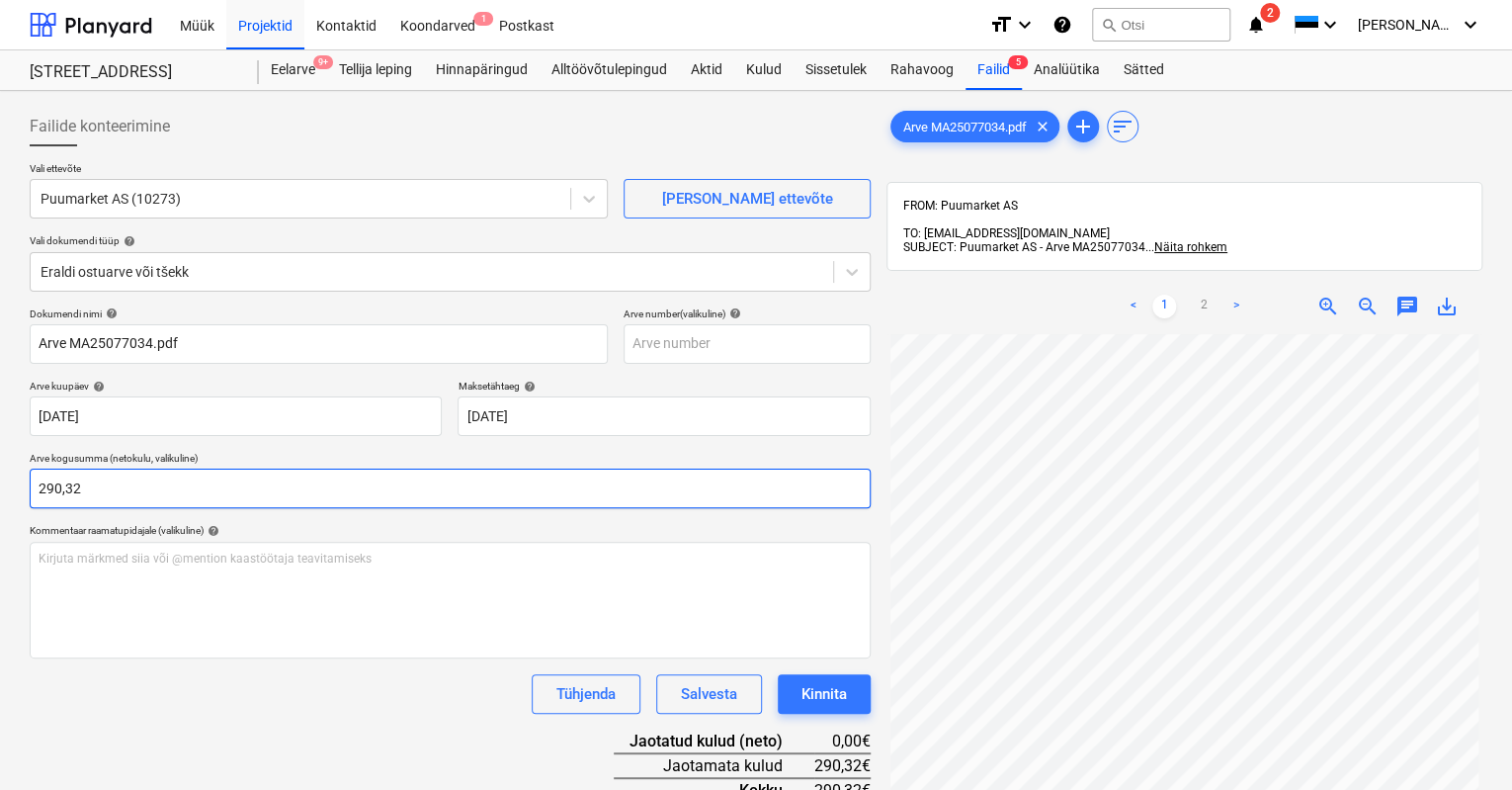 type on "290,32" 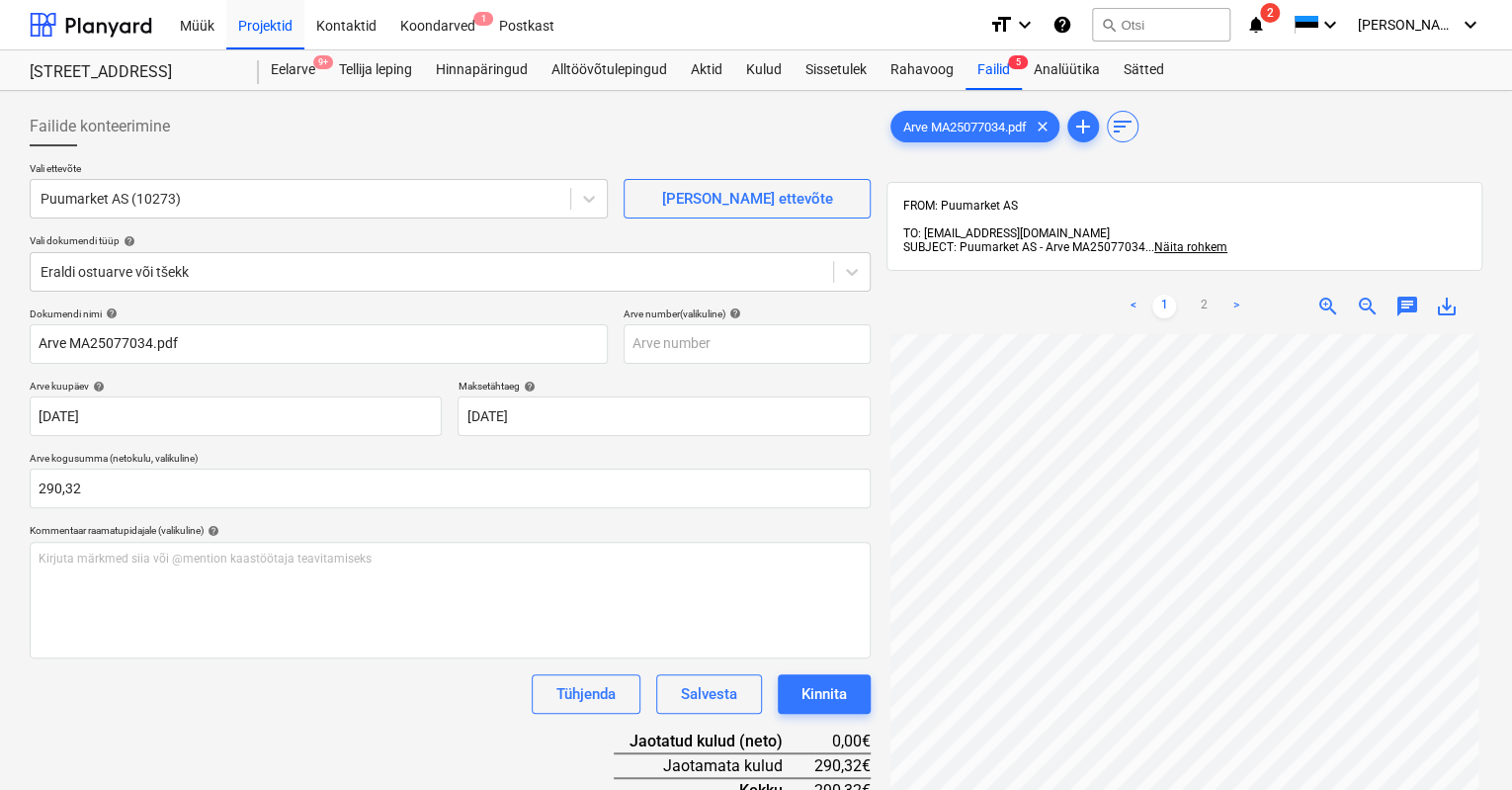 click on "Tühjenda Salvesta Kinnita" at bounding box center [450, 694] 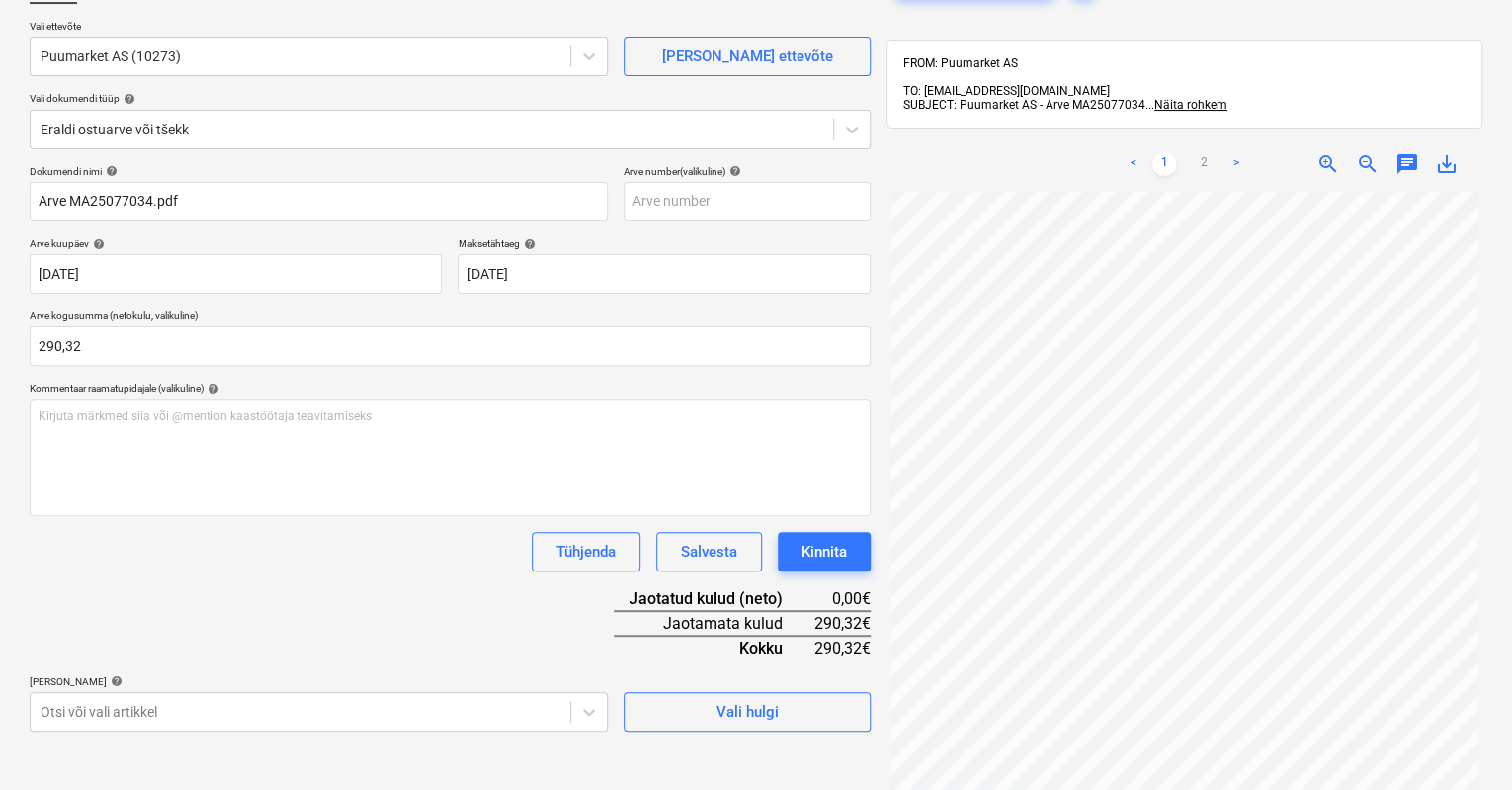 scroll, scrollTop: 281, scrollLeft: 0, axis: vertical 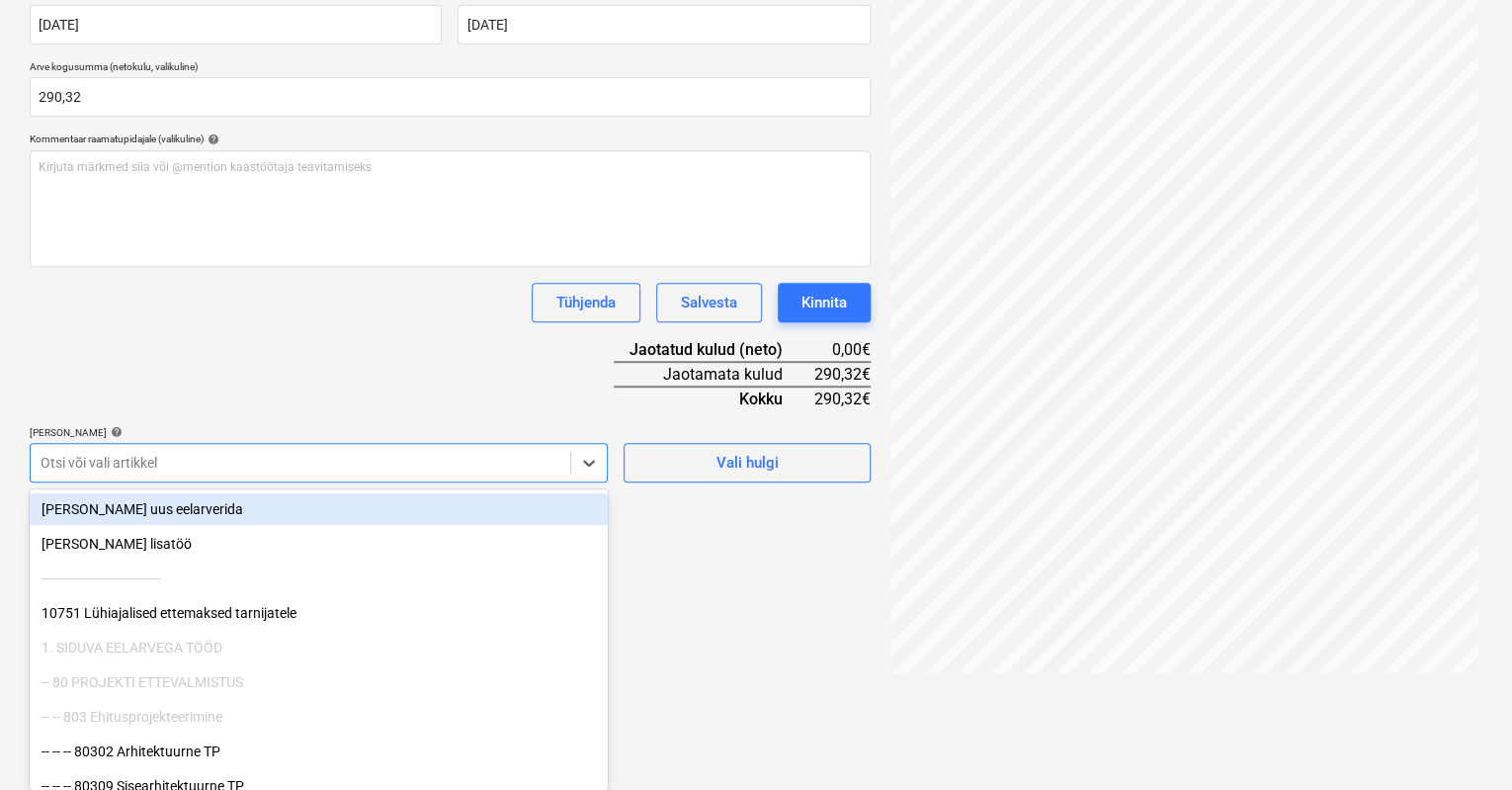 click on "Müük Projektid Kontaktid Koondarved 1 Postkast format_size keyboard_arrow_down help search Otsi notifications 2 keyboard_arrow_down [PERSON_NAME] keyboard_arrow_down [GEOGRAPHIC_DATA] mnt 120 [STREET_ADDRESS] 9+ Tellija leping Hinnapäringud Alltöövõtulepingud Aktid Kulud Sissetulek Rahavoog Failid 5 Analüütika Sätted Failide konteerimine Vali ettevõte Puumarket AS (10273)  [PERSON_NAME] uus ettevõte Vali dokumendi tüüp help Eraldi ostuarve või tšekk Dokumendi nimi help Arve MA25077034.pdf Arve number  (valikuline) help [PERSON_NAME] kuupäev help [DATE] 07.07.2025 Press the down arrow key to interact with the calendar and
select a date. Press the question mark key to get the keyboard shortcuts for changing dates. Maksetähtaeg help [DATE] 06.08.2025 Press the down arrow key to interact with the calendar and
select a date. Press the question mark key to get the keyboard shortcuts for changing dates. Arve kogusumma (netokulu, valikuline) 290,32 Kommentaar raamatupidajale (valikuline) help ﻿ Tühjenda help" at bounding box center (756, 3) 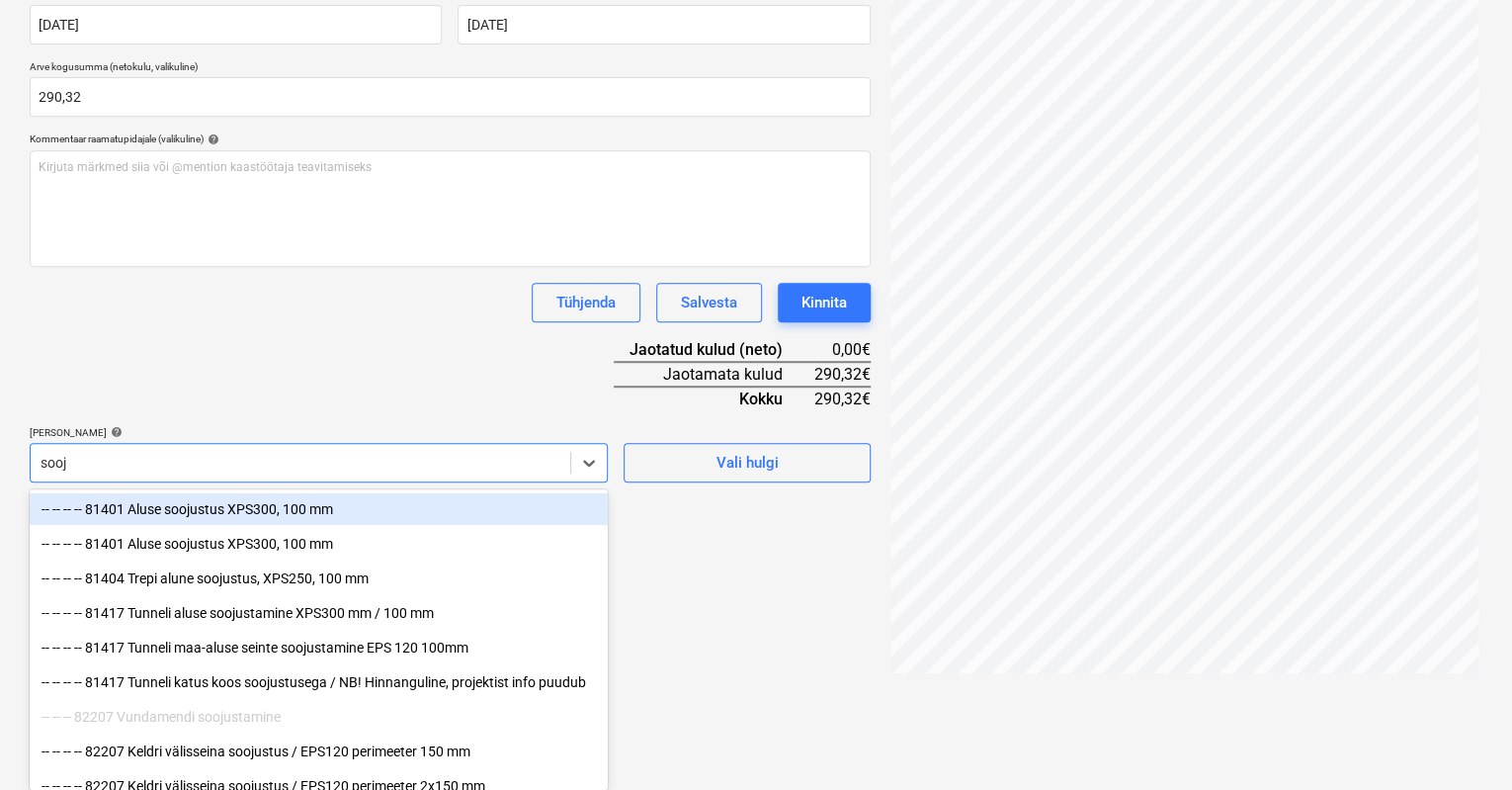 scroll, scrollTop: 388, scrollLeft: 0, axis: vertical 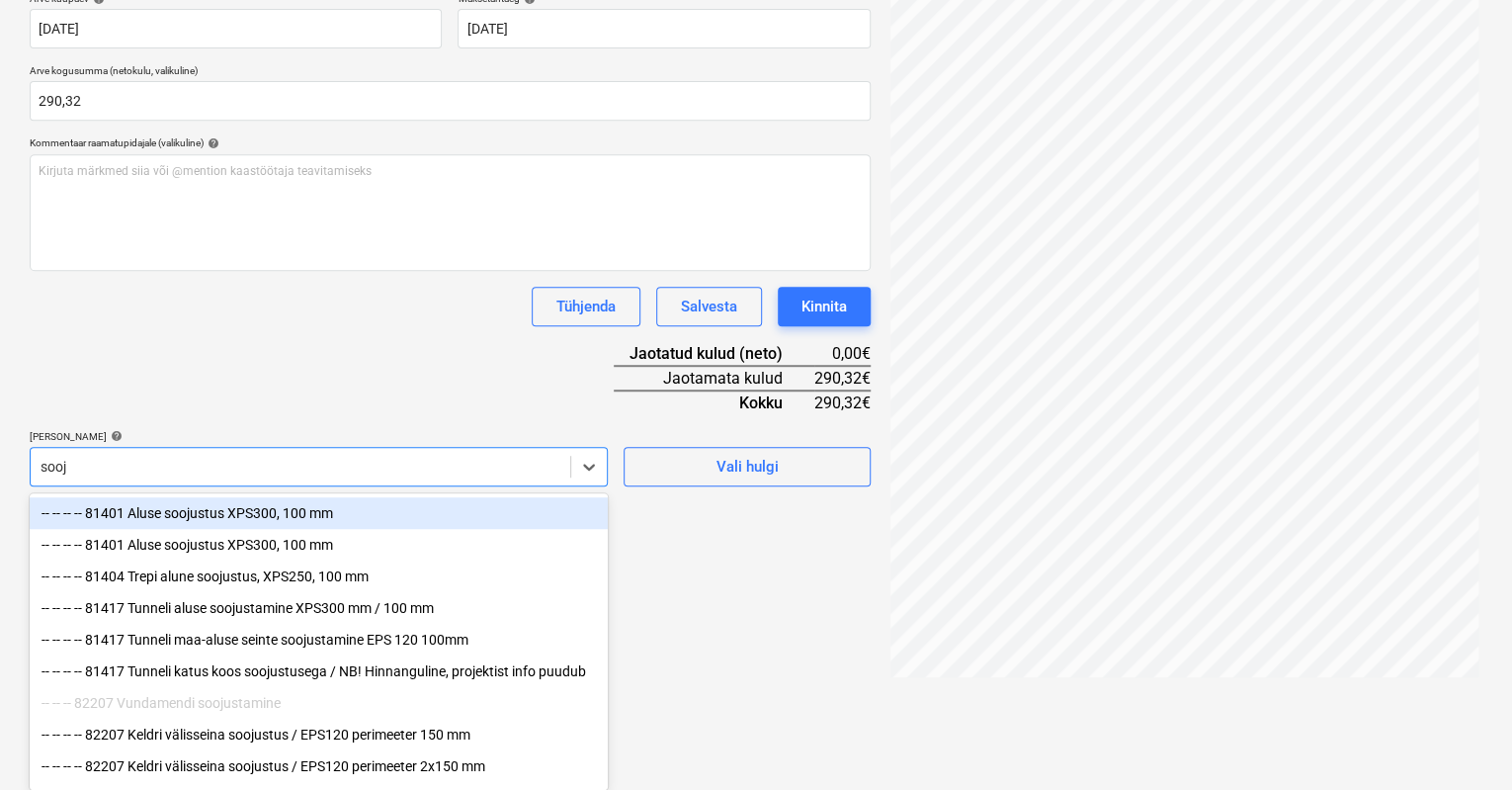 type on "sooju" 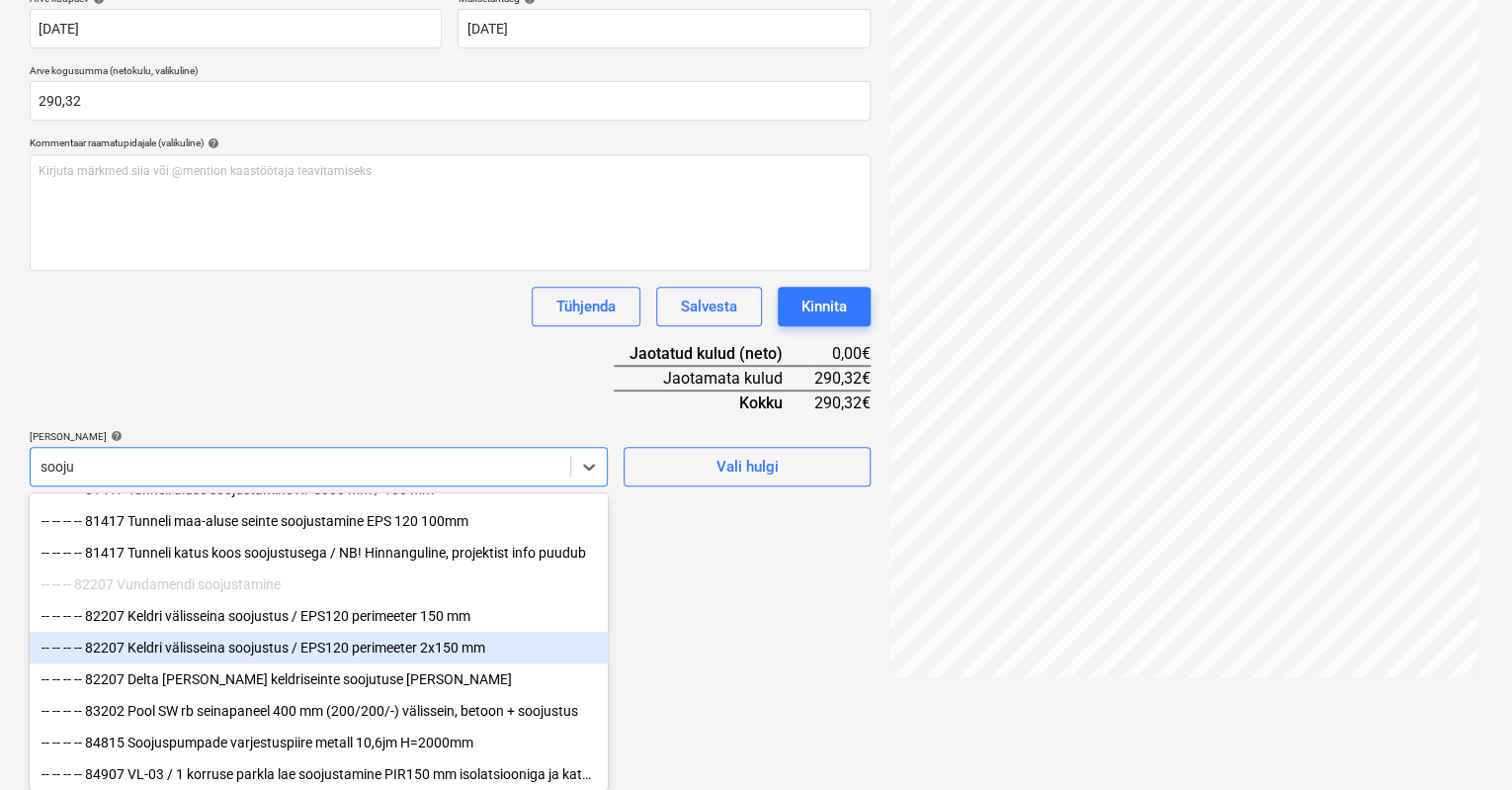 scroll, scrollTop: 119, scrollLeft: 0, axis: vertical 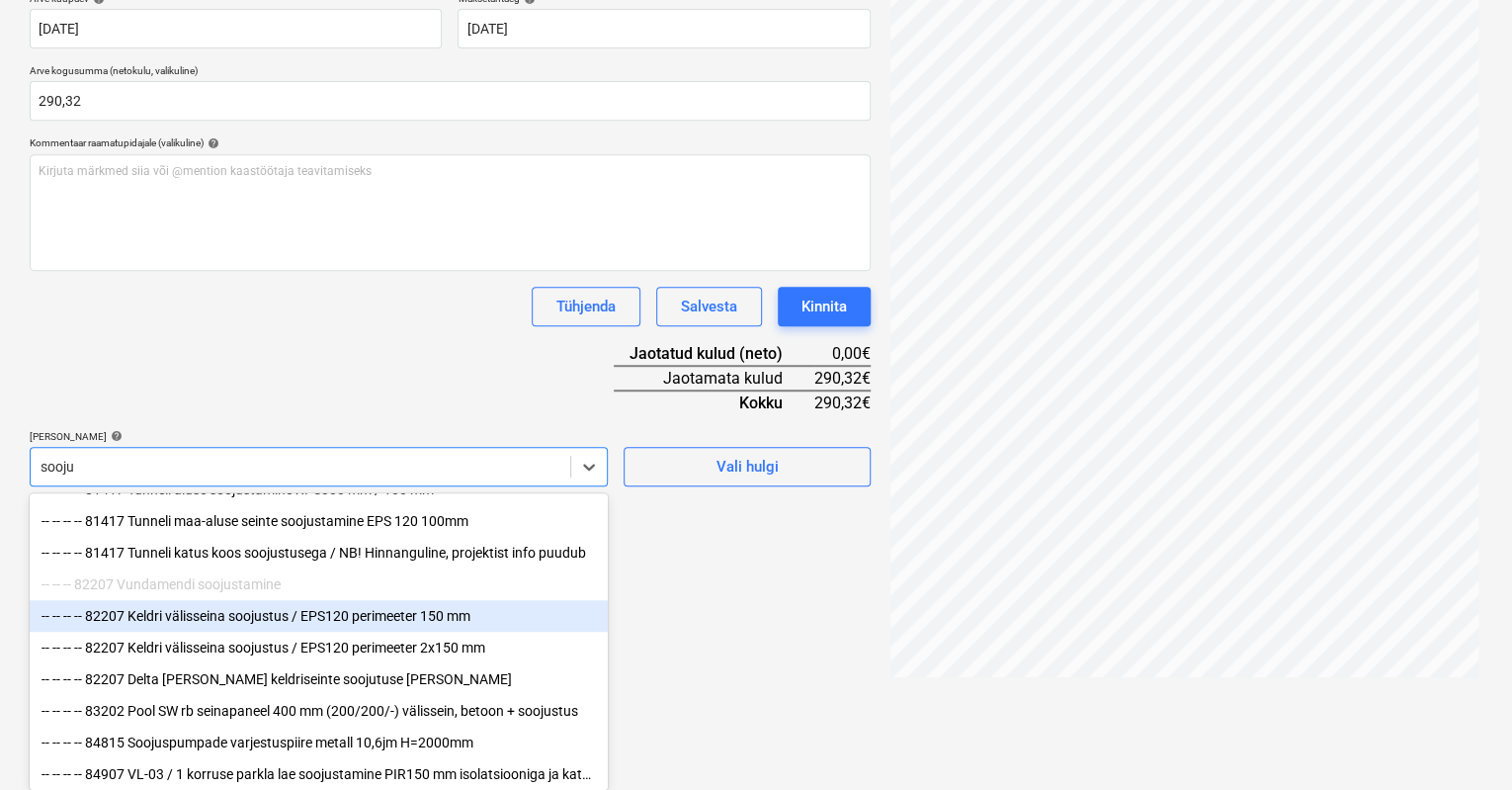 click on "-- -- -- --  82207 Keldri välisseina soojustus / EPS120 perimeeter 150 mm" at bounding box center [318, 616] 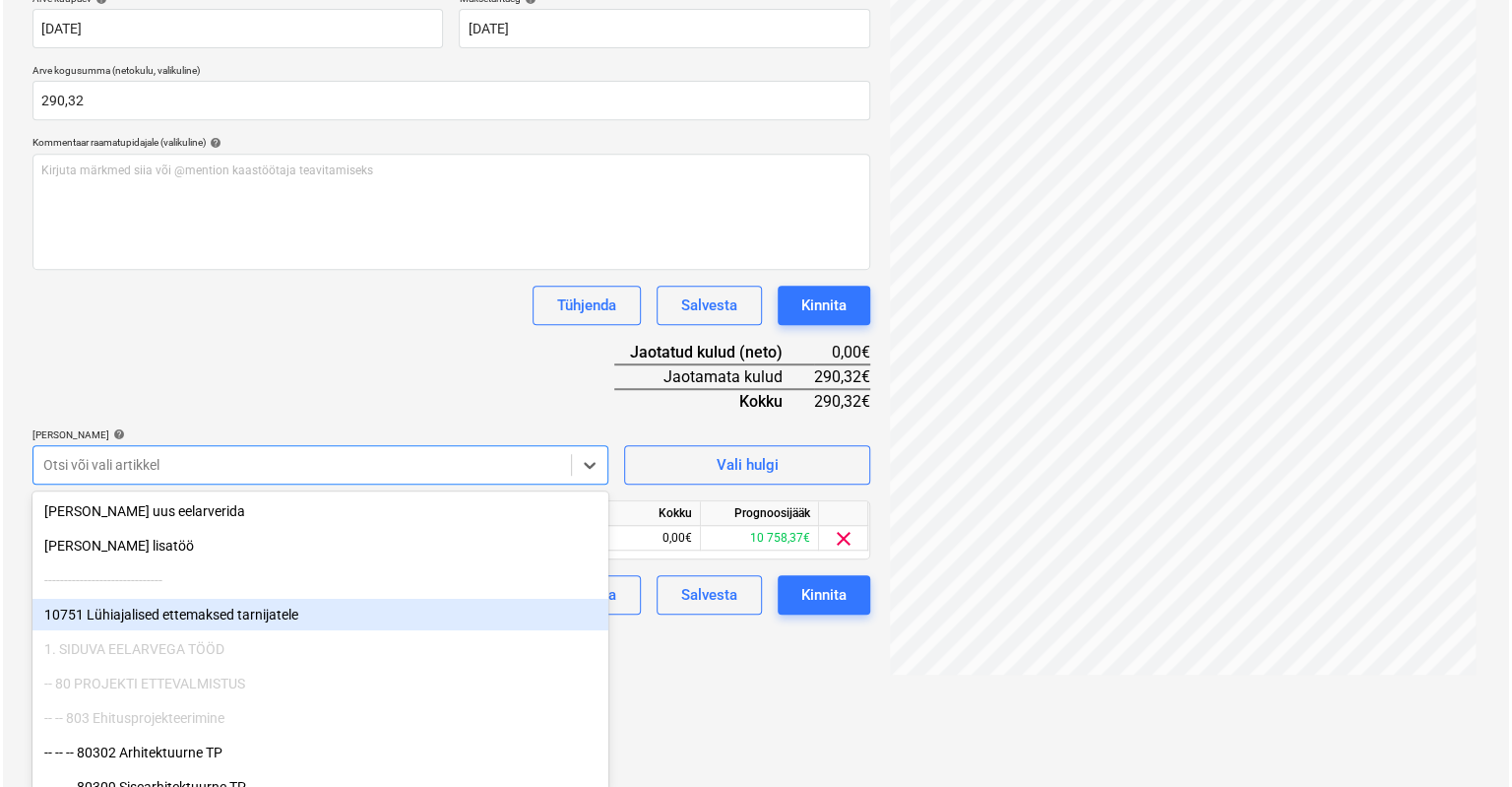 scroll, scrollTop: 280, scrollLeft: 0, axis: vertical 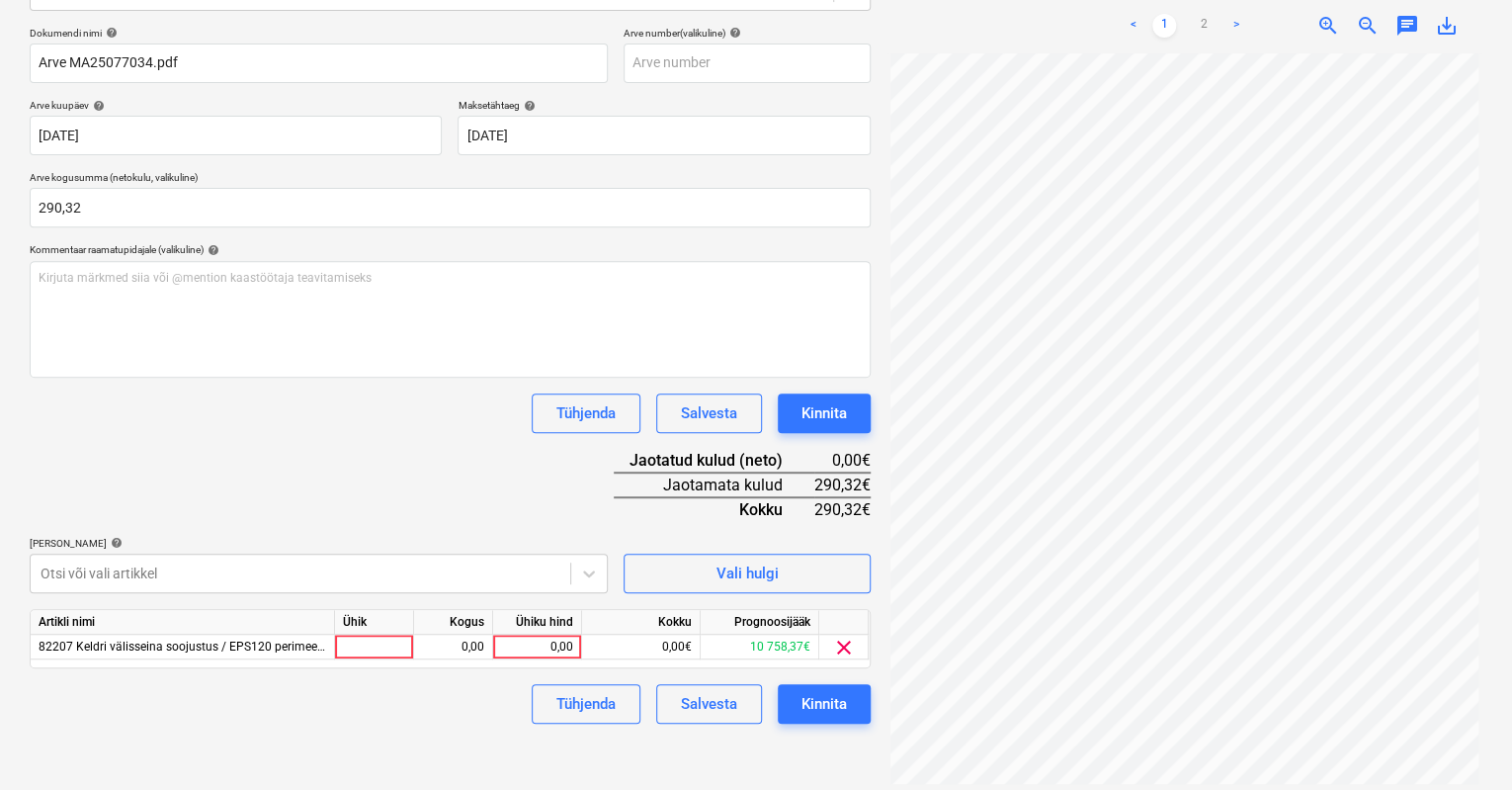 click on "Müük Projektid Kontaktid Koondarved 1 Postkast format_size keyboard_arrow_down help search Otsi notifications 2 keyboard_arrow_down [PERSON_NAME] keyboard_arrow_down [GEOGRAPHIC_DATA] mnt 120 [STREET_ADDRESS] 9+ Tellija leping Hinnapäringud Alltöövõtulepingud Aktid Kulud Sissetulek Rahavoog Failid 5 Analüütika Sätted Failide konteerimine Vali ettevõte Puumarket AS (10273)  [PERSON_NAME] uus ettevõte Vali dokumendi tüüp help Eraldi ostuarve või tšekk Dokumendi nimi help Arve MA25077034.pdf Arve number  (valikuline) help [PERSON_NAME] kuupäev help [DATE] 07.07.2025 Press the down arrow key to interact with the calendar and
select a date. Press the question mark key to get the keyboard shortcuts for changing dates. Maksetähtaeg help [DATE] 06.08.2025 Press the down arrow key to interact with the calendar and
select a date. Press the question mark key to get the keyboard shortcuts for changing dates. Arve kogusumma (netokulu, valikuline) 290,32 Kommentaar raamatupidajale (valikuline) help ﻿ Tühjenda" at bounding box center (756, 114) 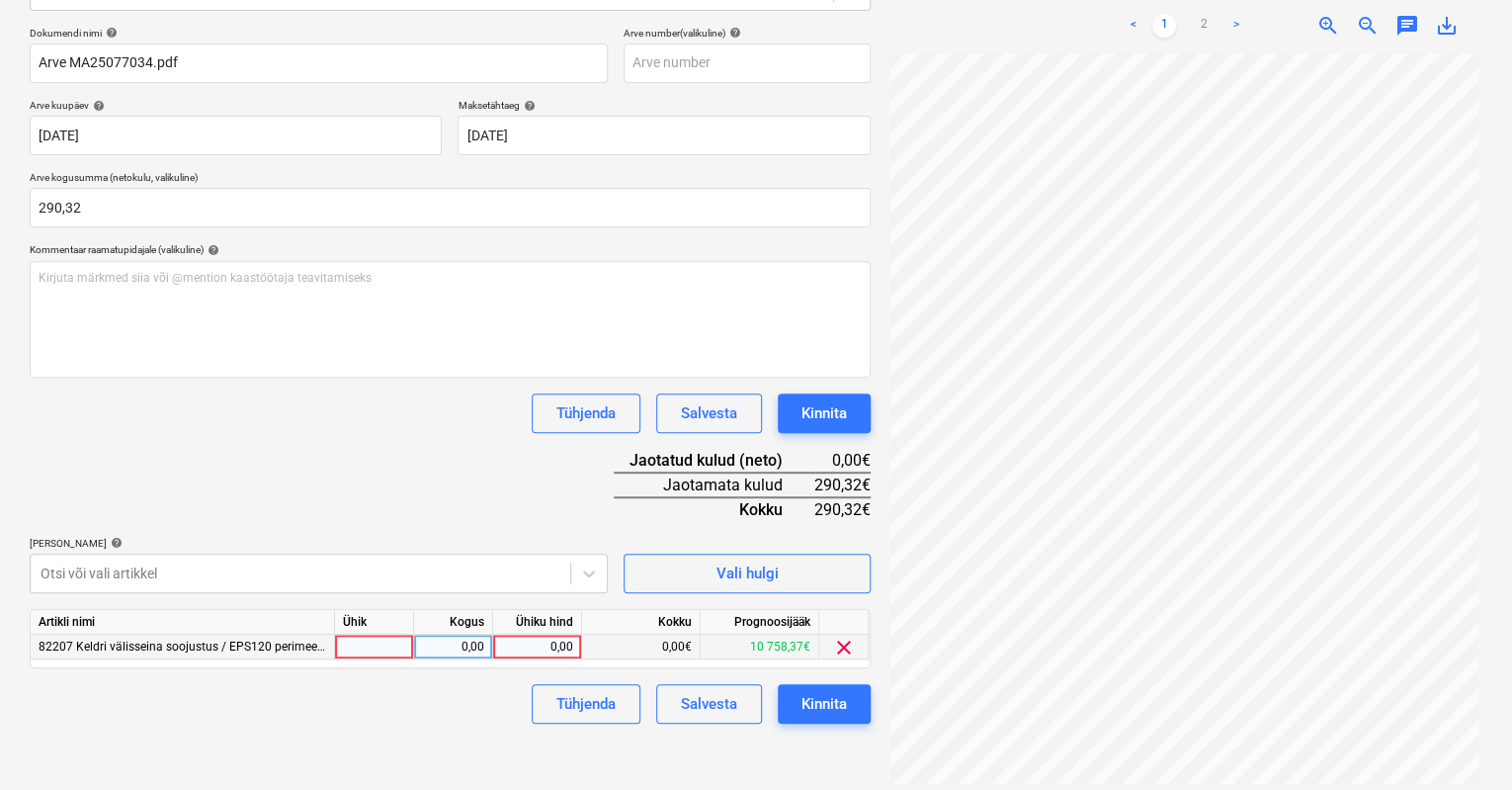 click on "0,00" at bounding box center (537, 647) 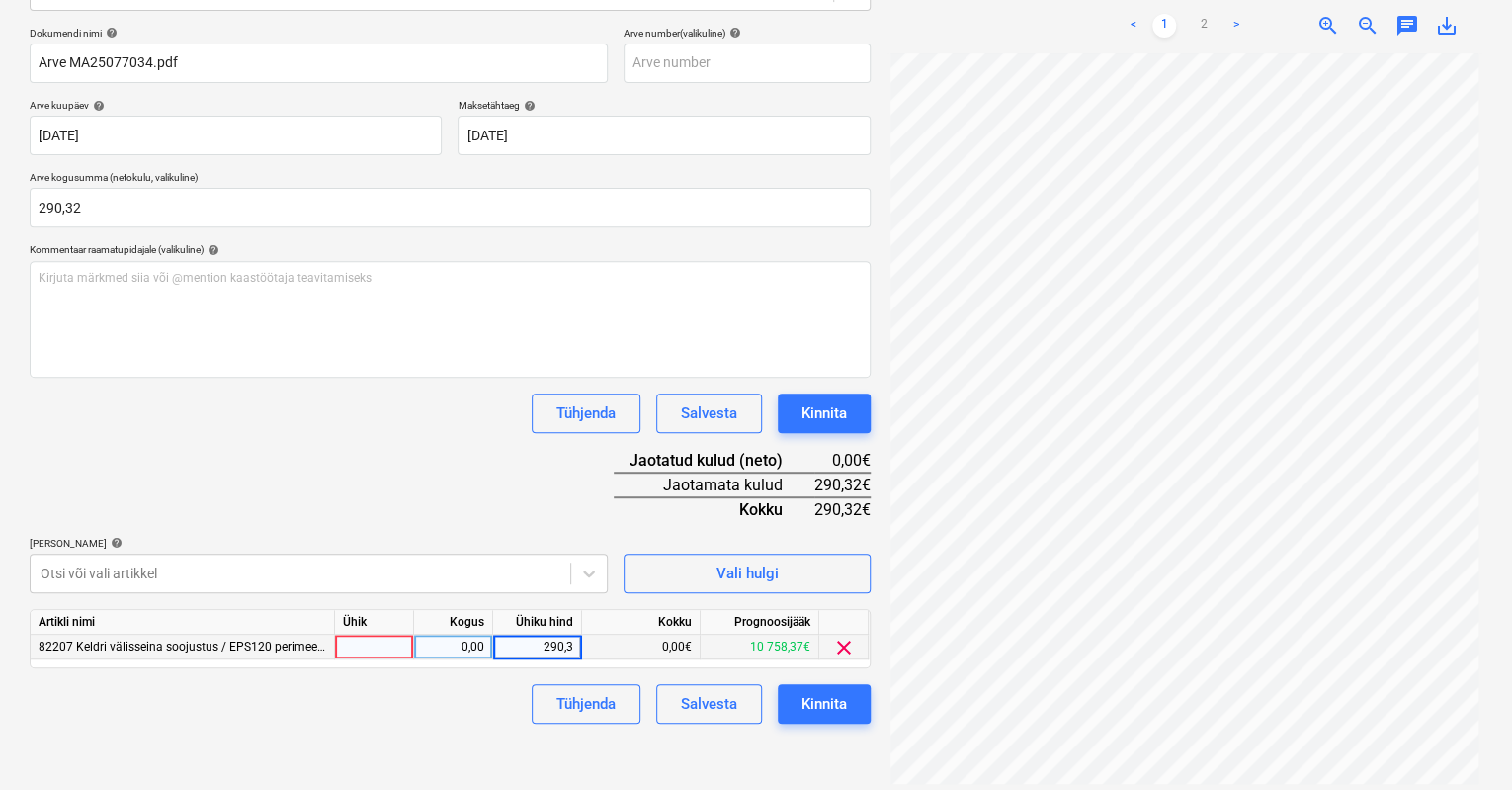 type on "290,32" 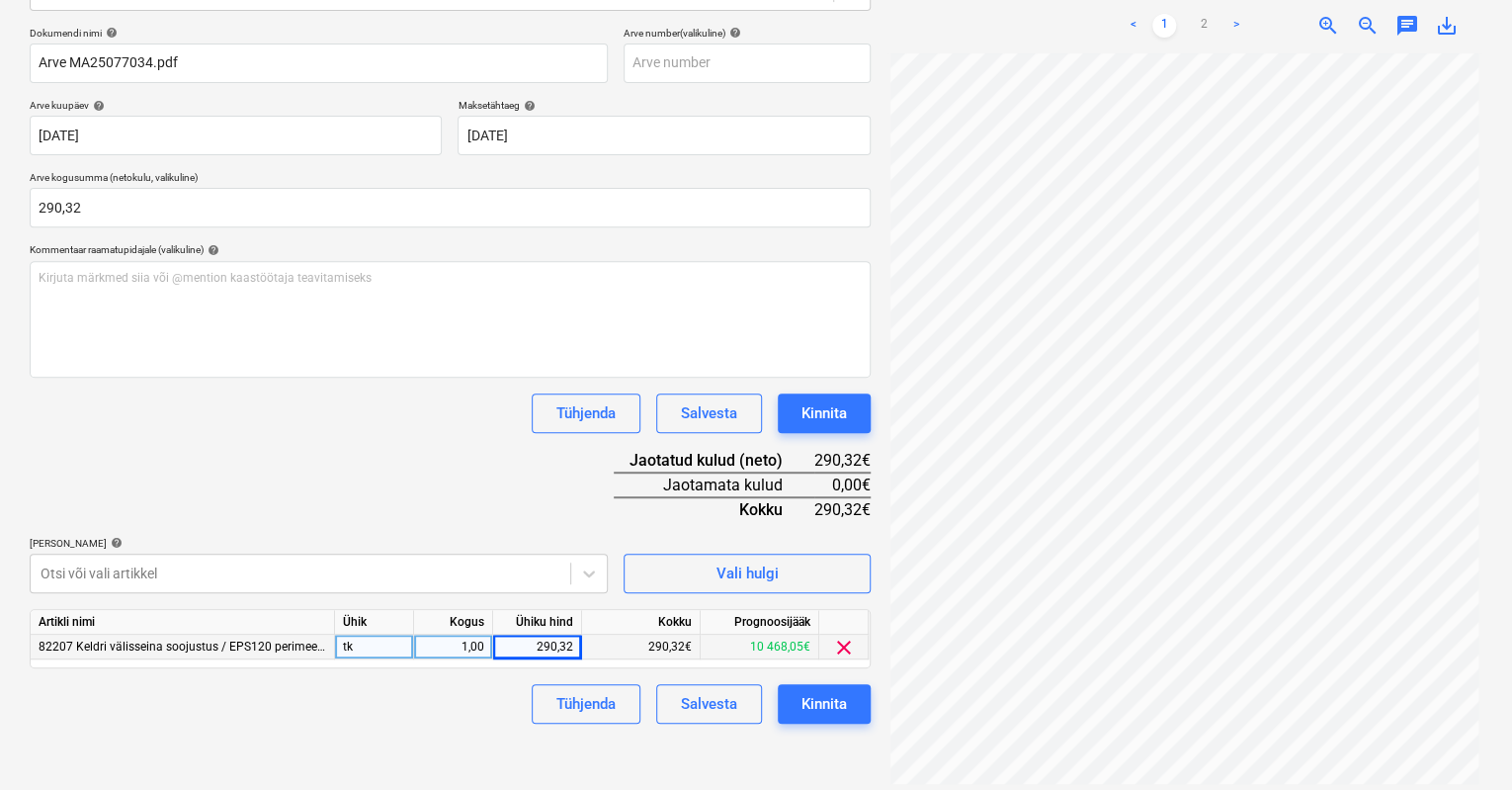 click on "Failide konteerimine Vali ettevõte Puumarket AS (10273)  [PERSON_NAME] uus ettevõte Vali dokumendi tüüp help Eraldi ostuarve või tšekk Dokumendi nimi help Arve MA25077034.pdf Arve number  (valikuline) help [PERSON_NAME] kuupäev help [DATE] 07.07.2025 Press the down arrow key to interact with the calendar and
select a date. Press the question mark key to get the keyboard shortcuts for changing dates. Maksetähtaeg help [DATE] 06.08.2025 Press the down arrow key to interact with the calendar and
select a date. Press the question mark key to get the keyboard shortcuts for changing dates. Arve kogusumma (netokulu, valikuline) 290,32 Kommentaar raamatupidajale (valikuline) help Kirjuta märkmed siia või @mention kaastöötaja teavitamiseks ﻿ Tühjenda Salvesta Kinnita Jaotatud kulud (neto) 290,32€ Jaotamata kulud 0,00€ Kokku 290,32€ [PERSON_NAME] artiklid help Otsi või vali artikkel Vali hulgi Artikli nimi Ühik Kogus Ühiku hind Kokku Prognoosijääk tk 1,00 290,32 290,32€ 10 468,05€ clear Tühjenda" at bounding box center (450, 301) 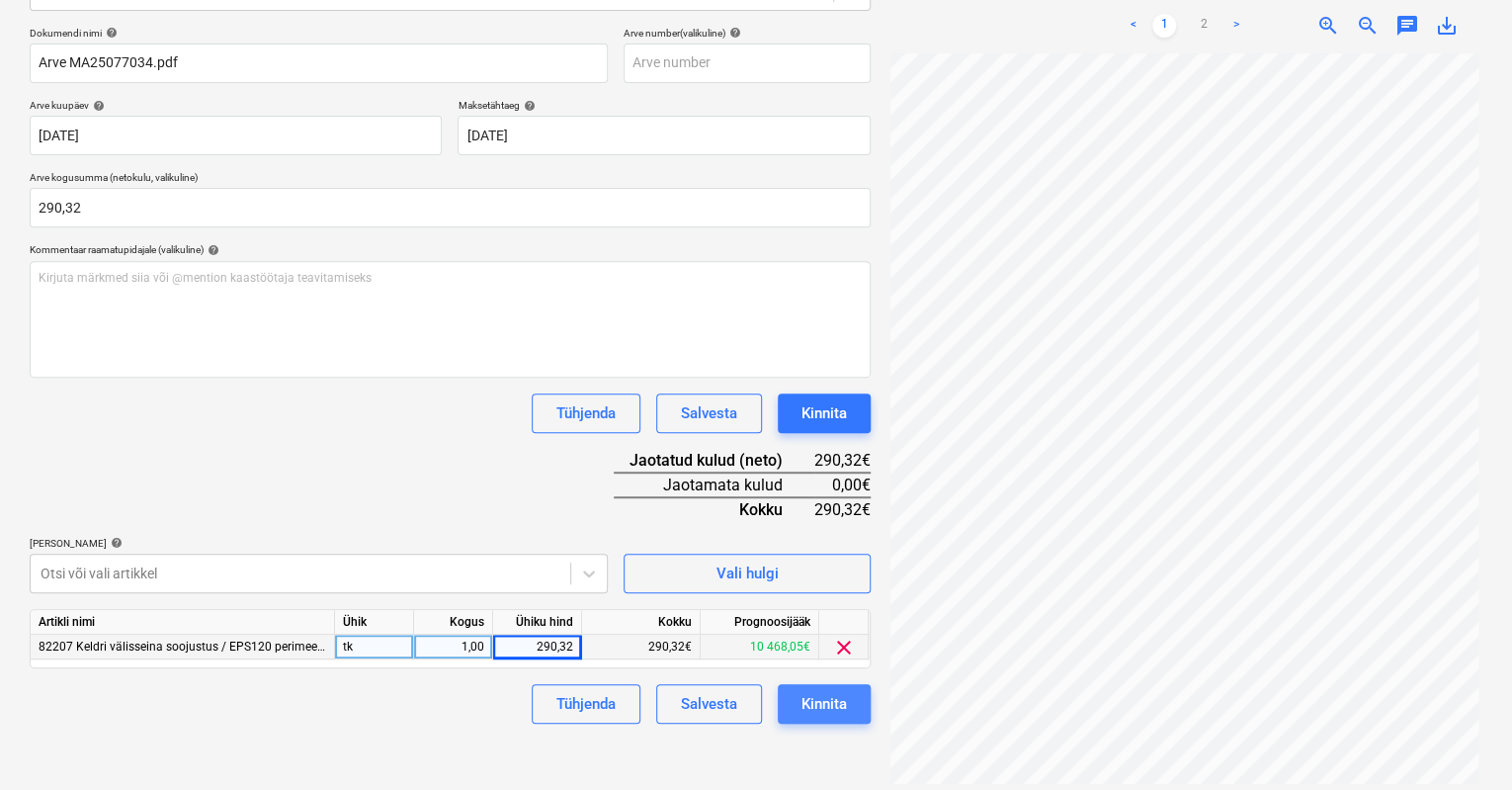 click on "Kinnita" at bounding box center (824, 704) 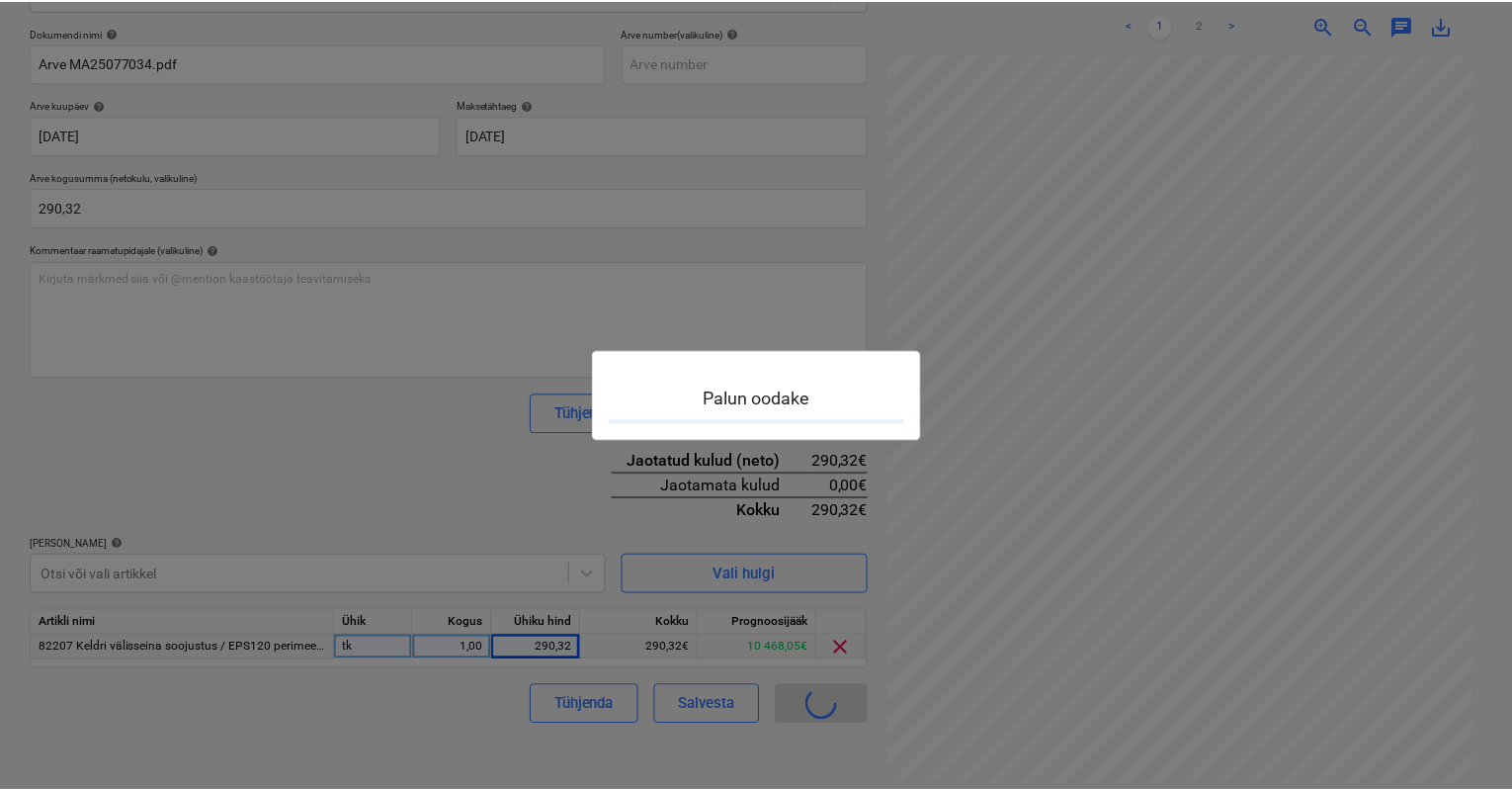 scroll, scrollTop: 0, scrollLeft: 0, axis: both 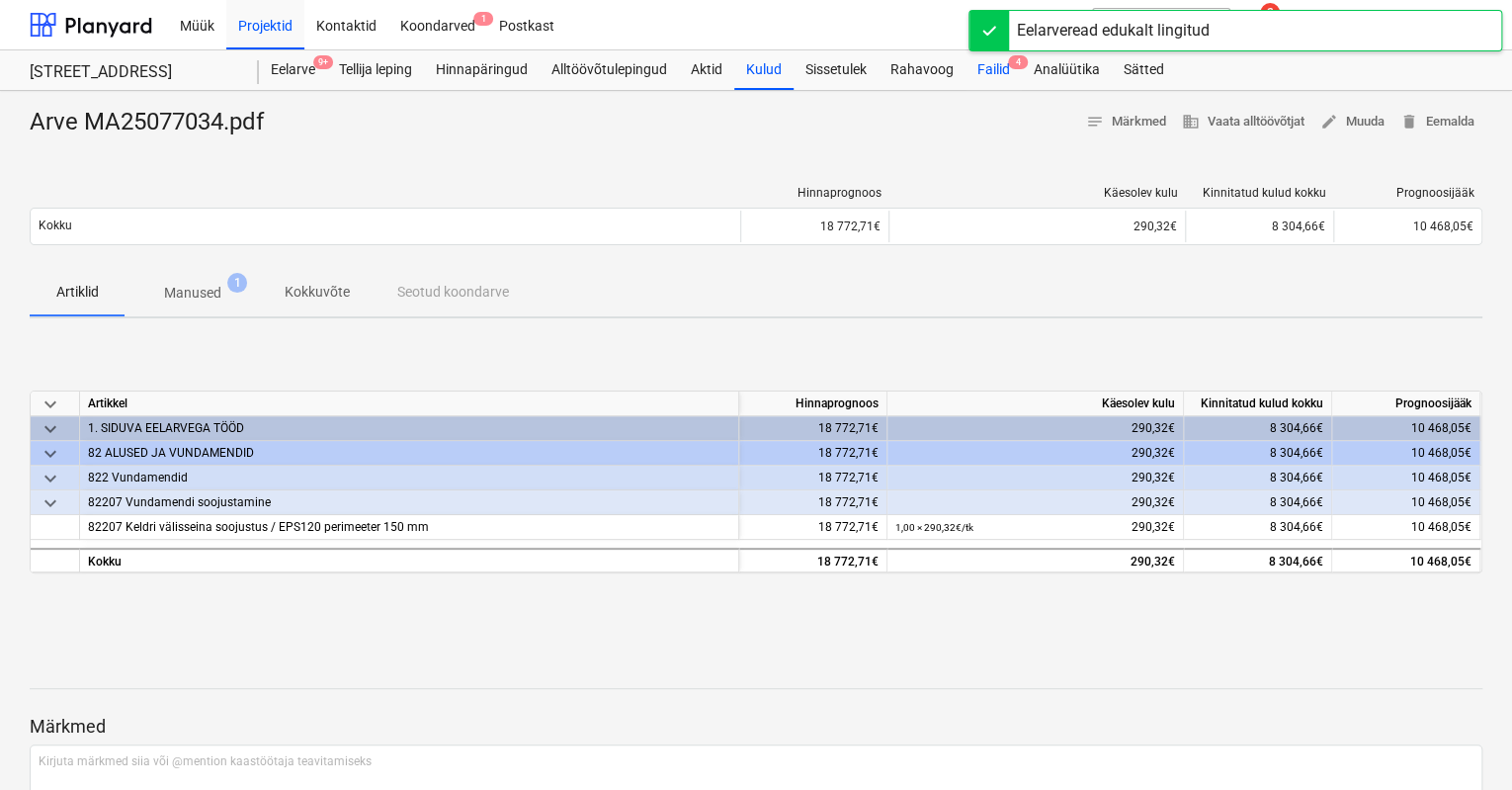 click on "Failid 4" at bounding box center [993, 70] 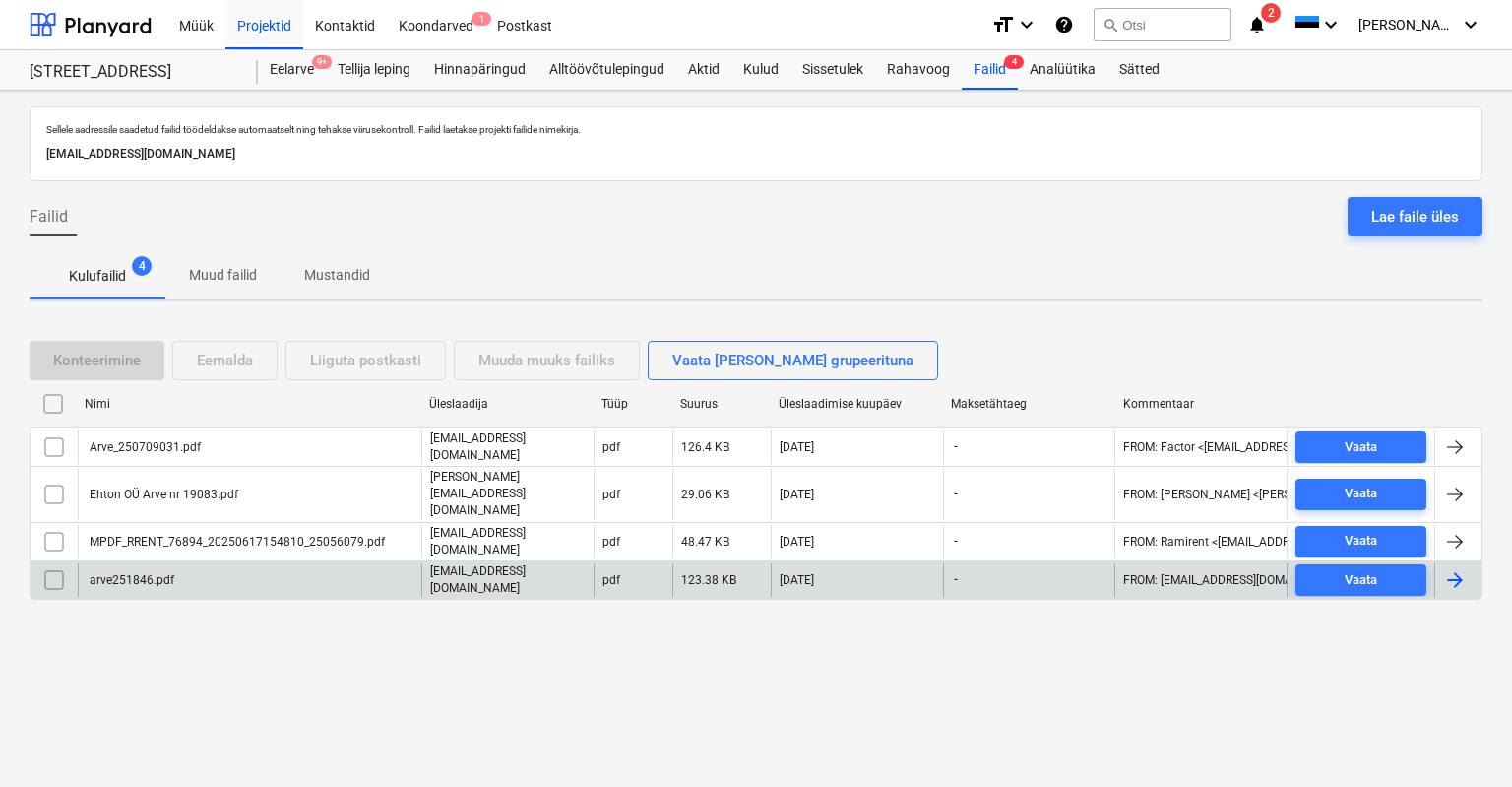 click on "arve251846.pdf" at bounding box center [249, 580] 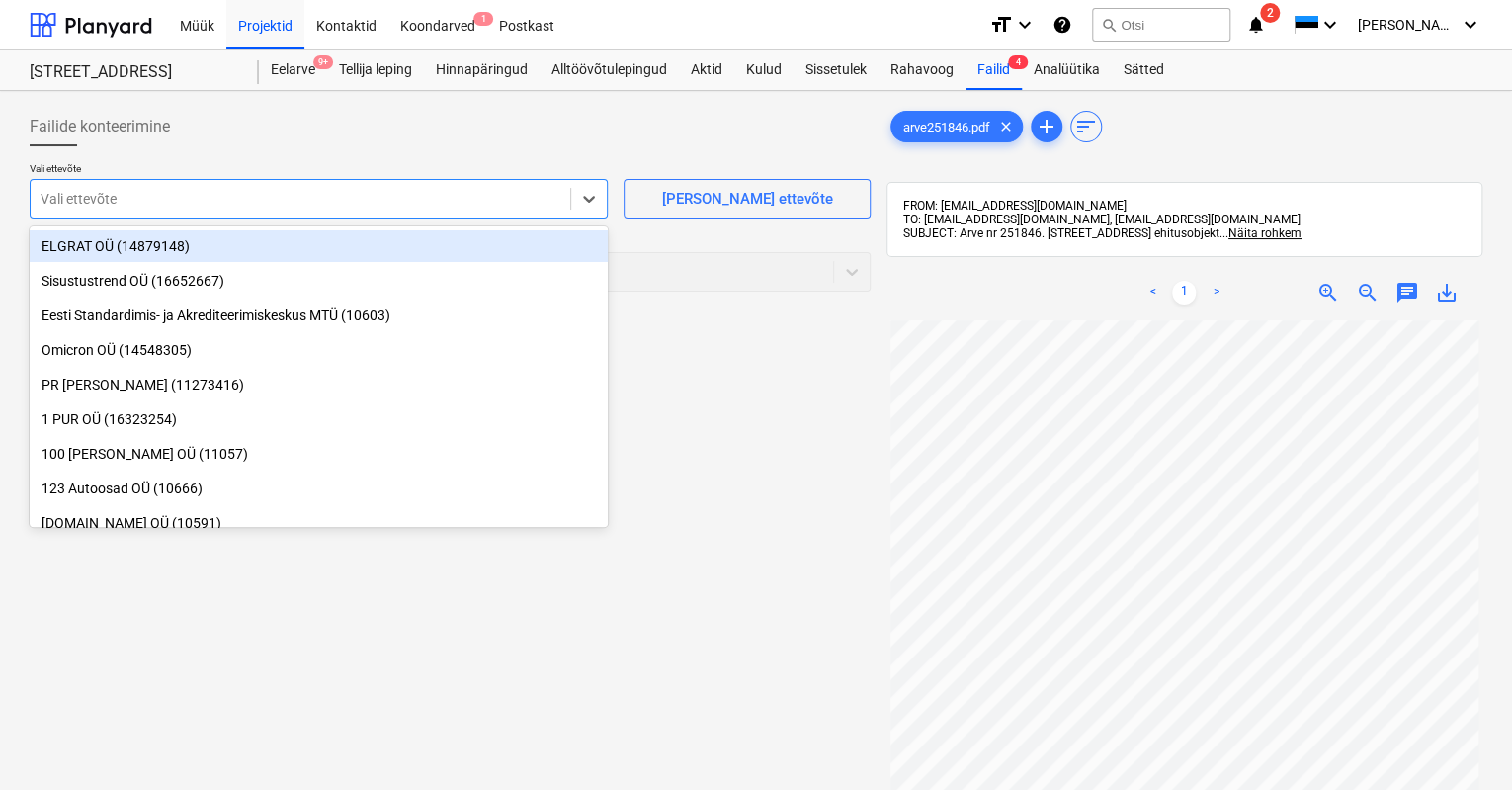 click at bounding box center (300, 199) 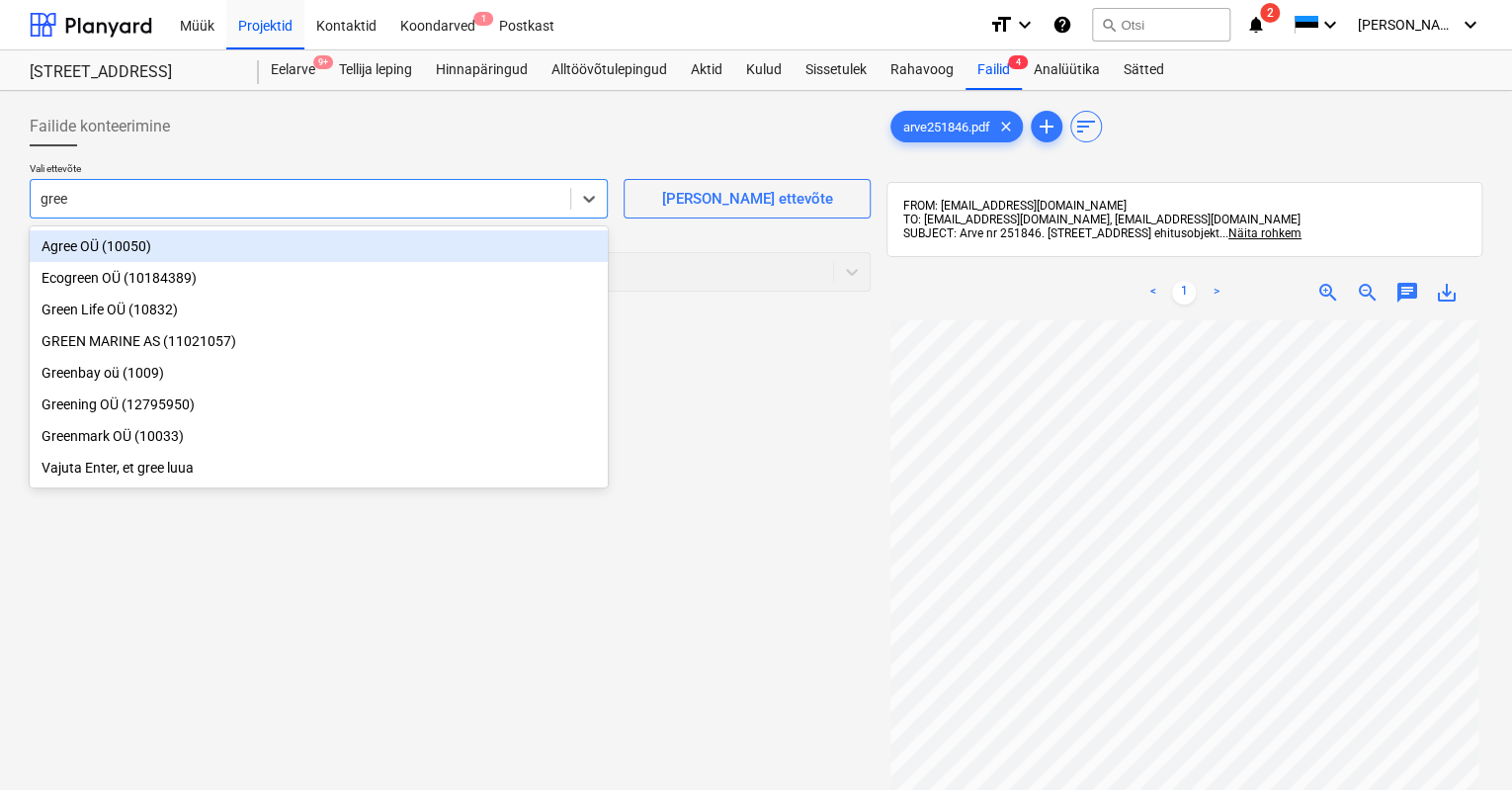 type on "green" 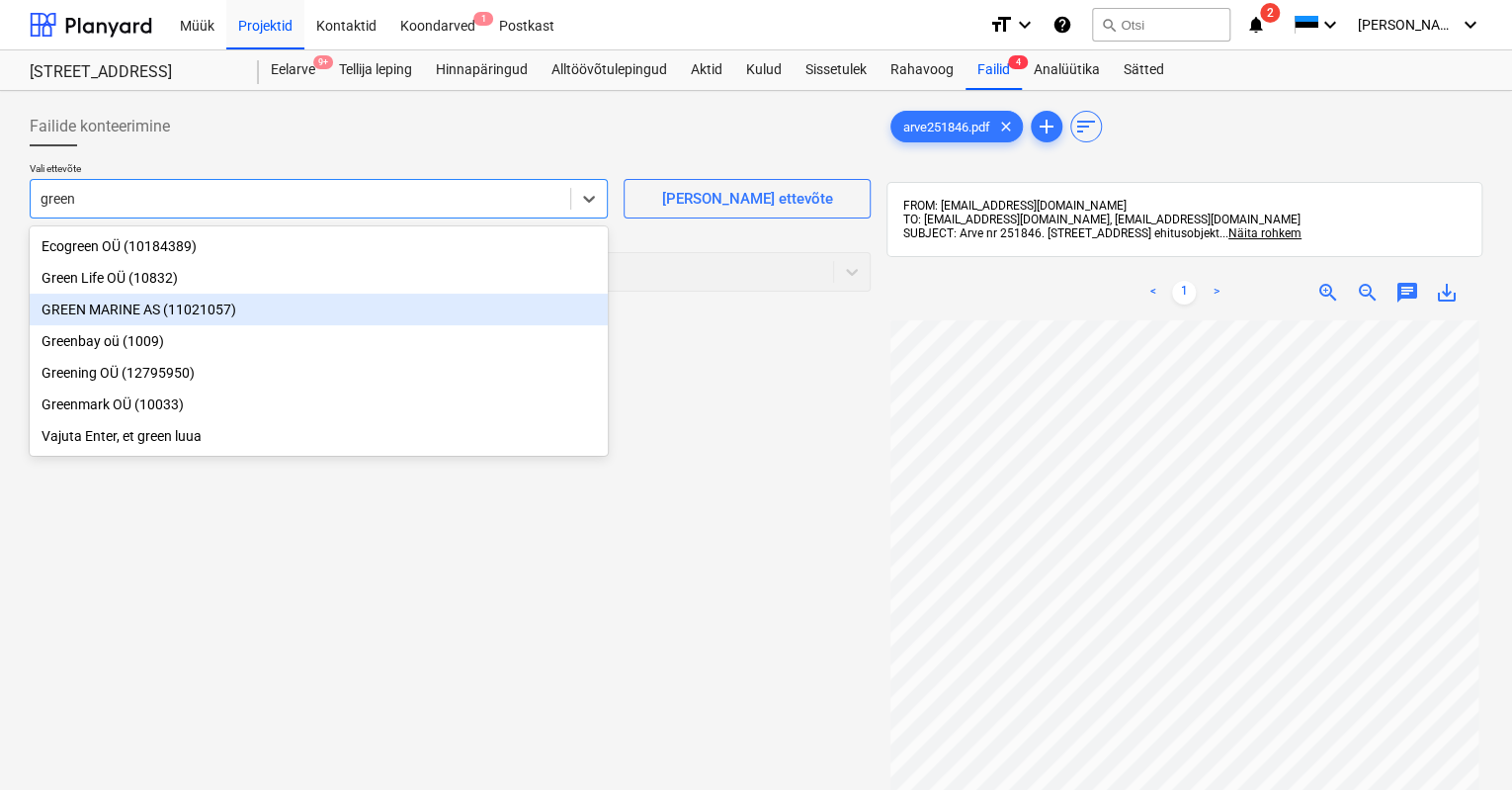 click on "GREEN MARINE AS (11021057)" at bounding box center (318, 309) 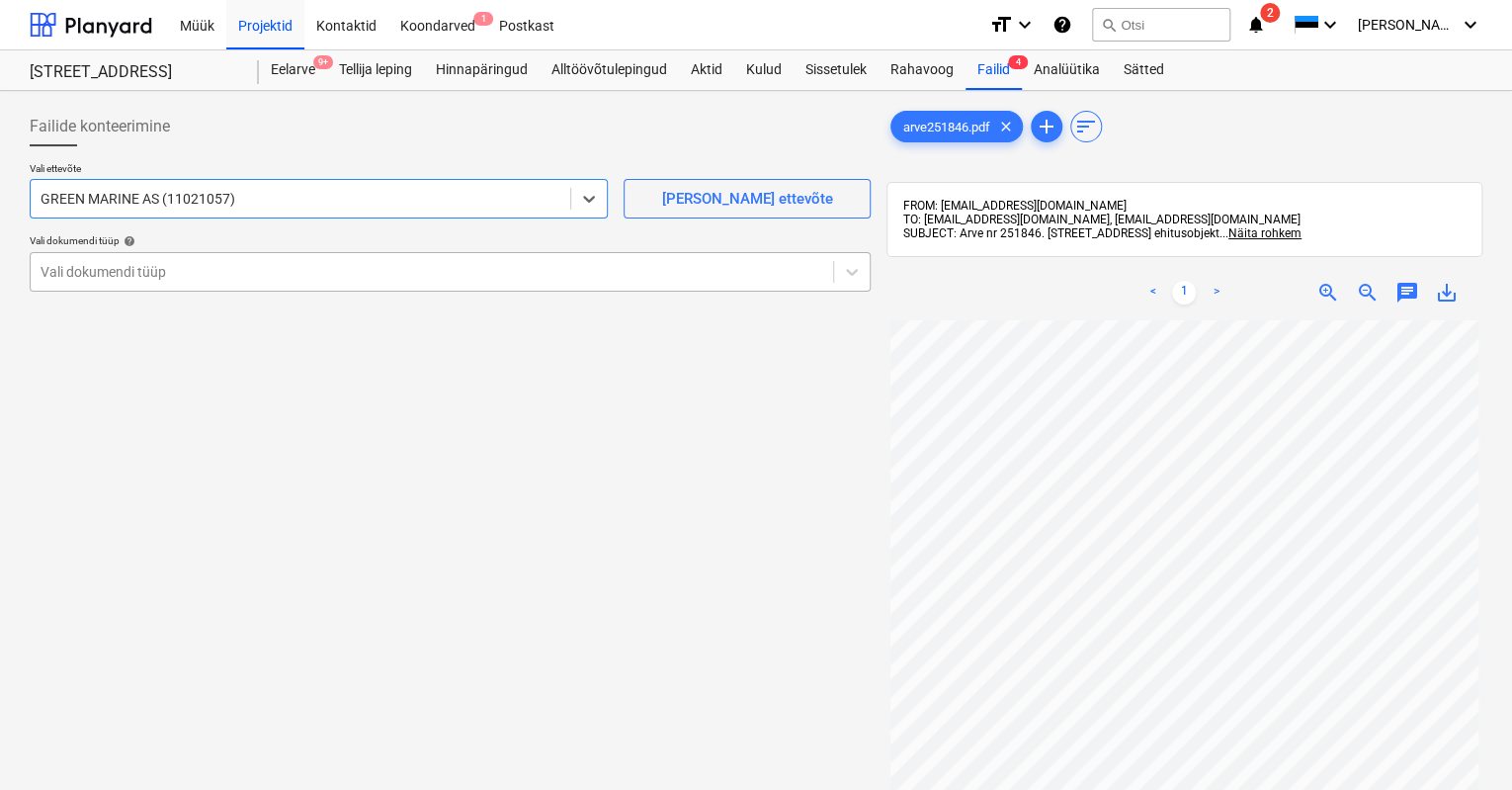 click at bounding box center [432, 272] 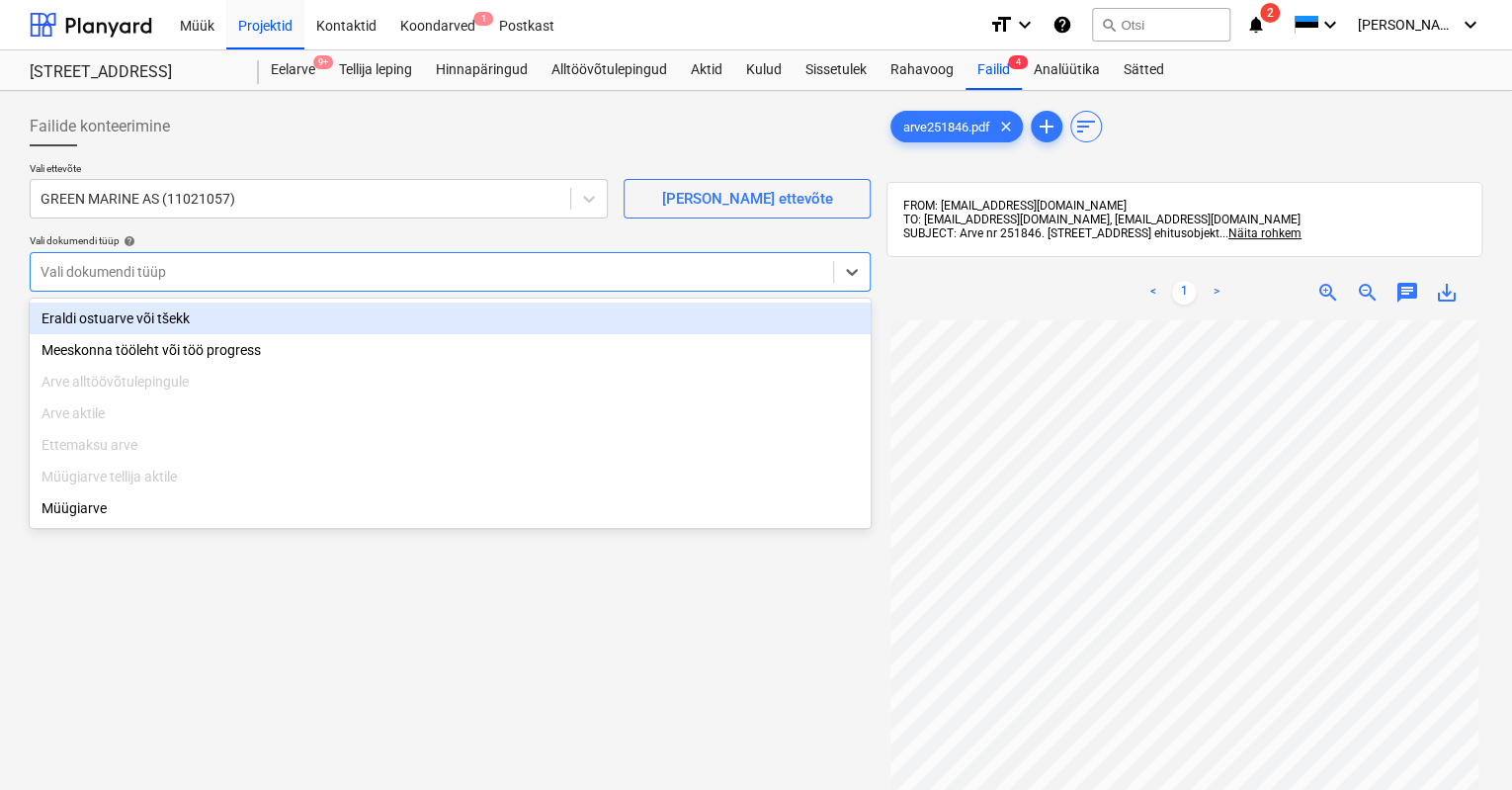 click on "Eraldi ostuarve või tšekk" at bounding box center (450, 318) 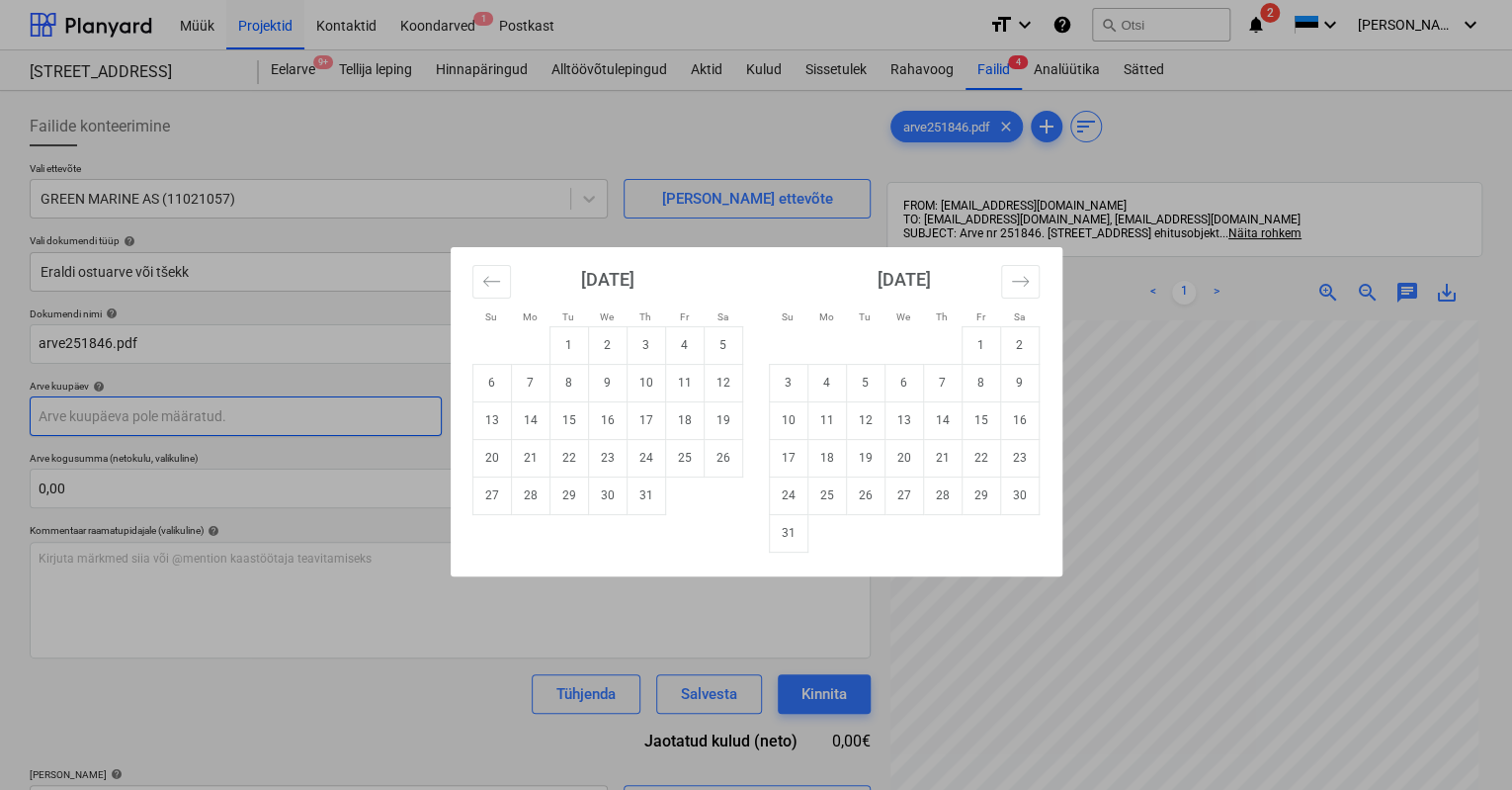 click on "Müük Projektid Kontaktid Koondarved 1 Postkast format_size keyboard_arrow_down help search Otsi notifications 2 keyboard_arrow_down [PERSON_NAME] keyboard_arrow_down [GEOGRAPHIC_DATA] mnt 120 Narva mnt 120 Eelarve 9+ Tellija leping Hinnapäringud Alltöövõtulepingud Aktid [PERSON_NAME] Rahavoog Failid 4 Analüütika Sätted Failide konteerimine Vali ettevõte GREEN MARINE AS (11021057)  [PERSON_NAME] uus ettevõte Vali dokumendi tüüp help Eraldi ostuarve või tšekk Dokumendi nimi help arve251846.pdf Arve number  (valikuline) help Arve kuupäev help Press the down arrow key to interact with the calendar and
select a date. Press the question mark key to get the keyboard shortcuts for changing dates. Maksetähtaeg help Press the down arrow key to interact with the calendar and
select a date. Press the question mark key to get the keyboard shortcuts for changing dates. Arve kogusumma (netokulu, valikuline) 0,00 Kommentaar raamatupidajale (valikuline) help [PERSON_NAME] märkmed siia või @mention kaastöötaja teavitamiseks <" at bounding box center [756, 395] 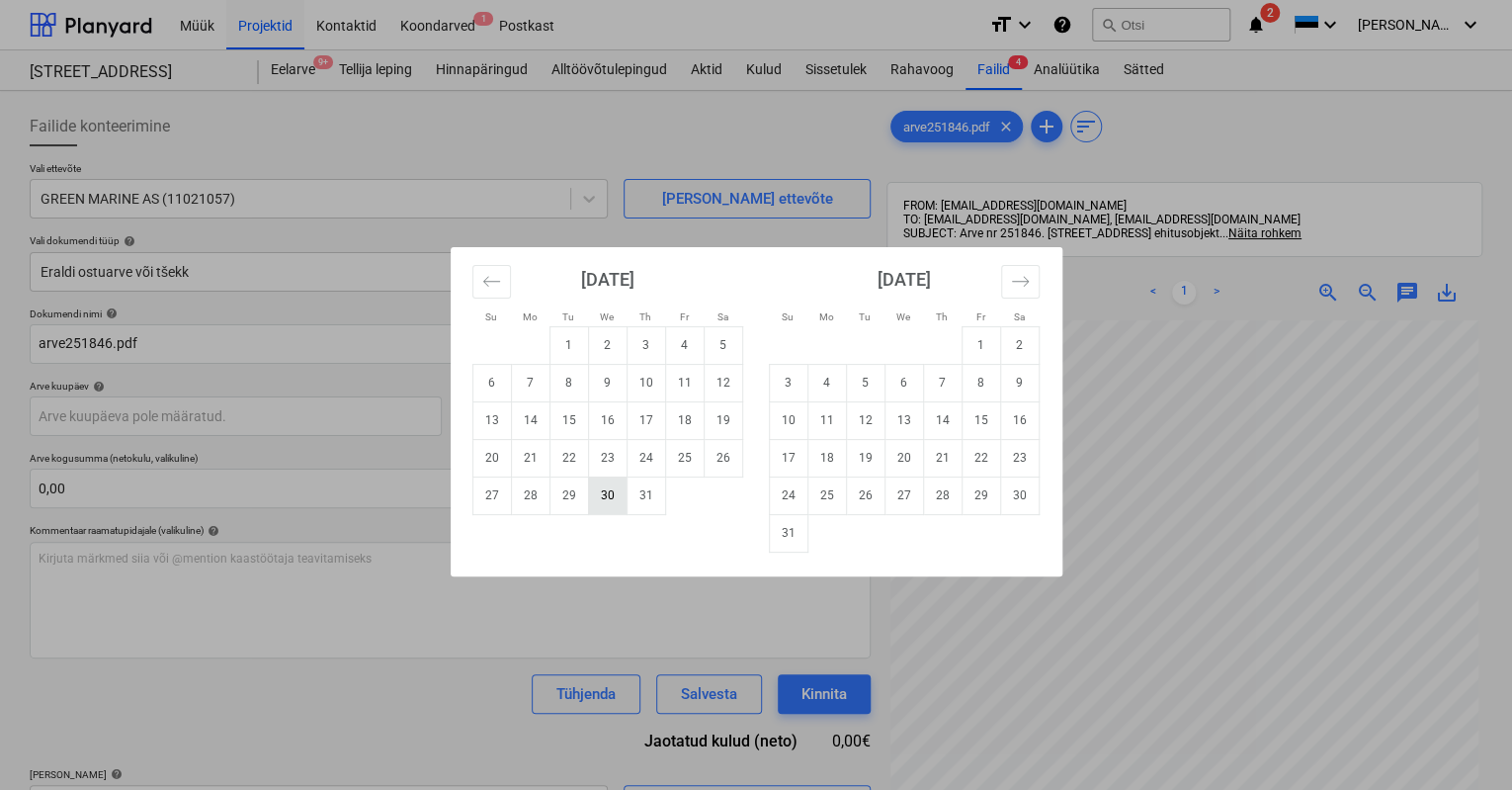 click on "30" at bounding box center [607, 495] 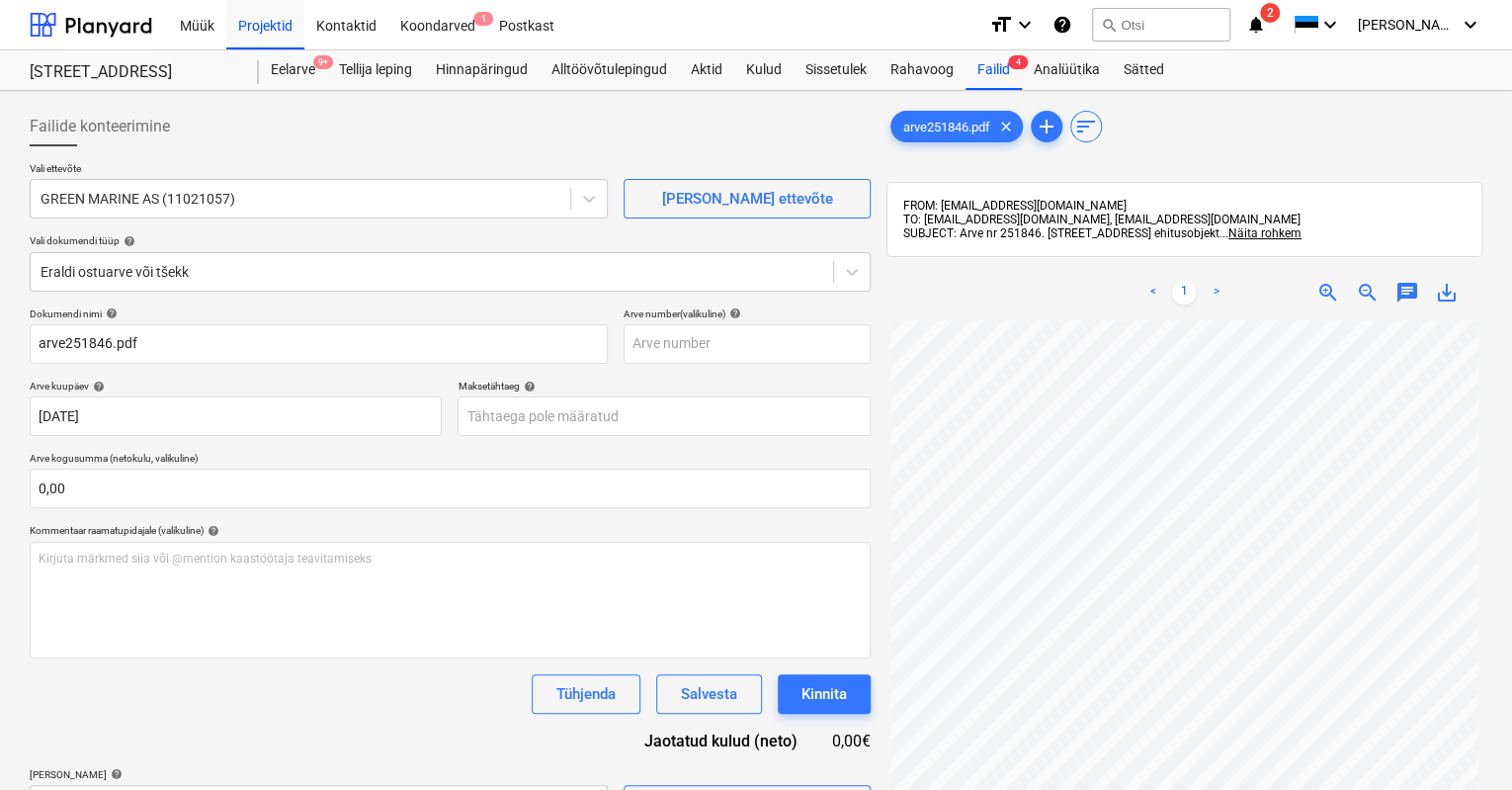scroll, scrollTop: 111, scrollLeft: 0, axis: vertical 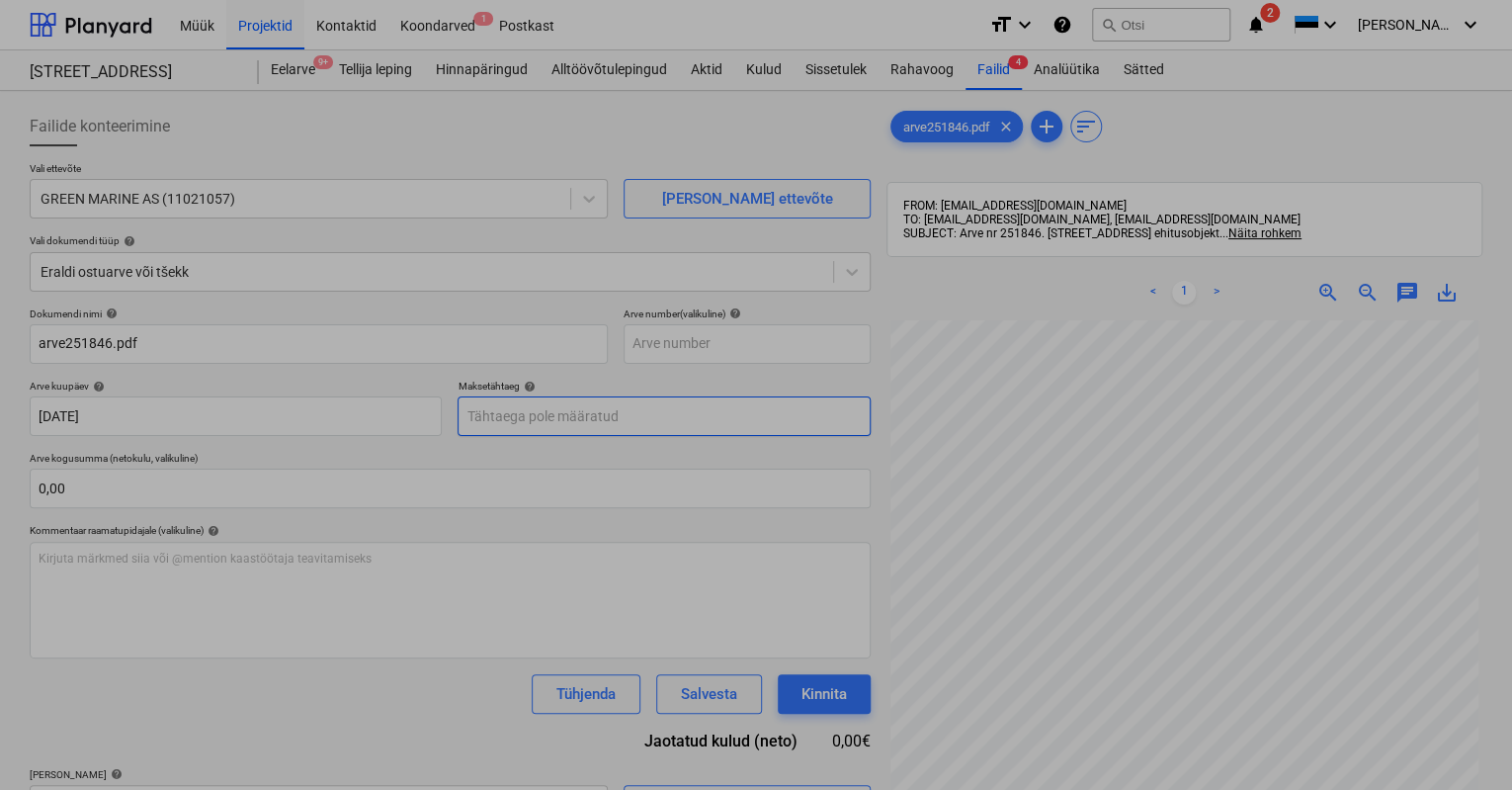 click on "Müük Projektid Kontaktid Koondarved 1 Postkast format_size keyboard_arrow_down help search Otsi notifications 2 keyboard_arrow_down [PERSON_NAME] keyboard_arrow_down [GEOGRAPHIC_DATA] mnt 120 Narva mnt 120 Eelarve 9+ Tellija leping Hinnapäringud Alltöövõtulepingud Aktid [PERSON_NAME] Rahavoog Failid 4 Analüütika Sätted Failide konteerimine Vali ettevõte GREEN MARINE AS (11021057)  [PERSON_NAME] uus ettevõte Vali dokumendi tüüp help Eraldi ostuarve või tšekk Dokumendi nimi help arve251846.pdf Arve number  (valikuline) help Arve kuupäev help [DATE] [DATE] Press the down arrow key to interact with the calendar and
select a date. Press the question mark key to get the keyboard shortcuts for changing dates. Maksetähtaeg help Press the down arrow key to interact with the calendar and
select a date. Press the question mark key to get the keyboard shortcuts for changing dates. Arve kogusumma (netokulu, valikuline) 0,00 Kommentaar raamatupidajale (valikuline) help ﻿ Tühjenda Salvesta Kinnita 0,00€ add" at bounding box center (756, 395) 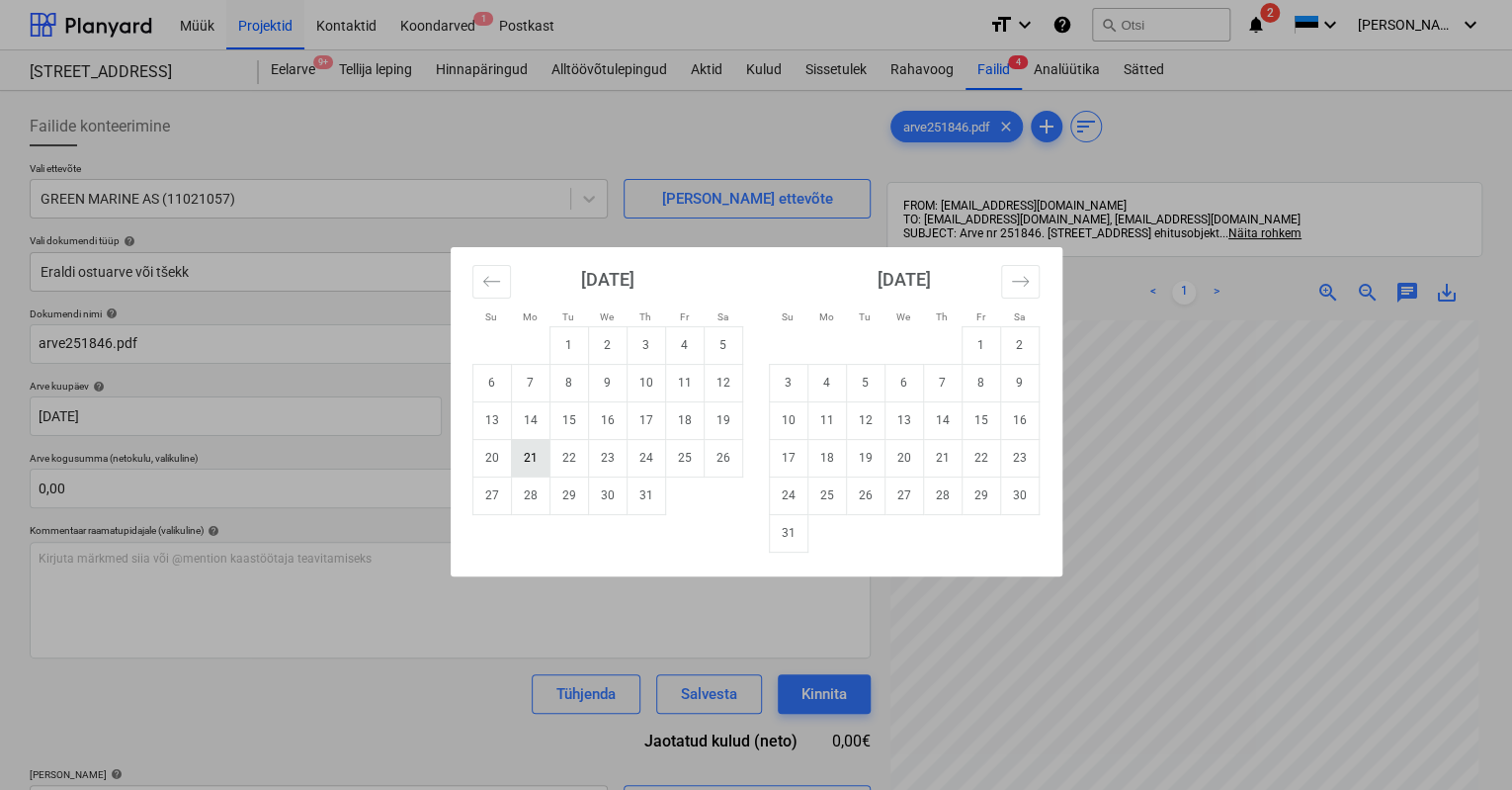 click on "21" at bounding box center (530, 458) 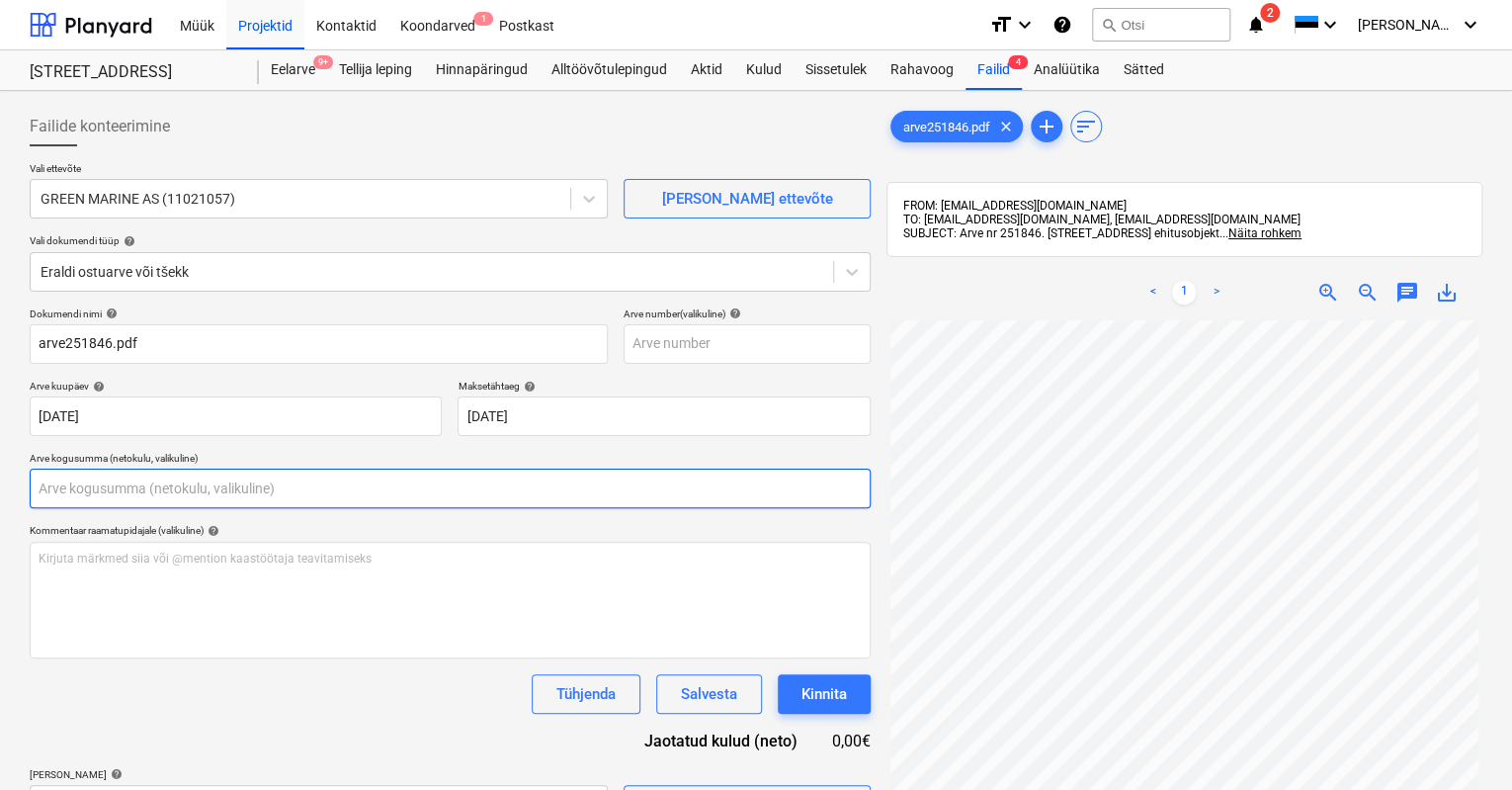 click at bounding box center (450, 488) 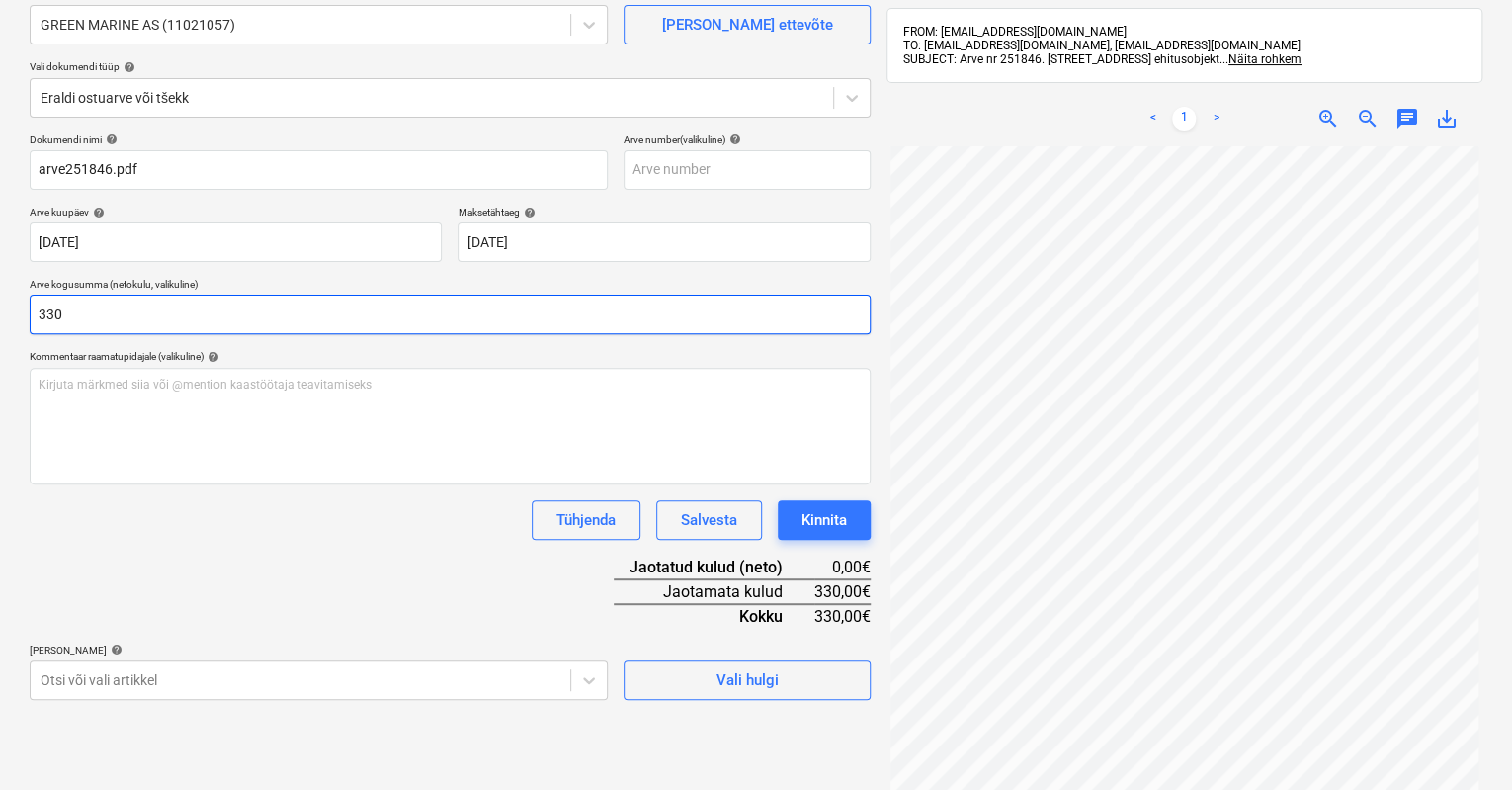 type on "330" 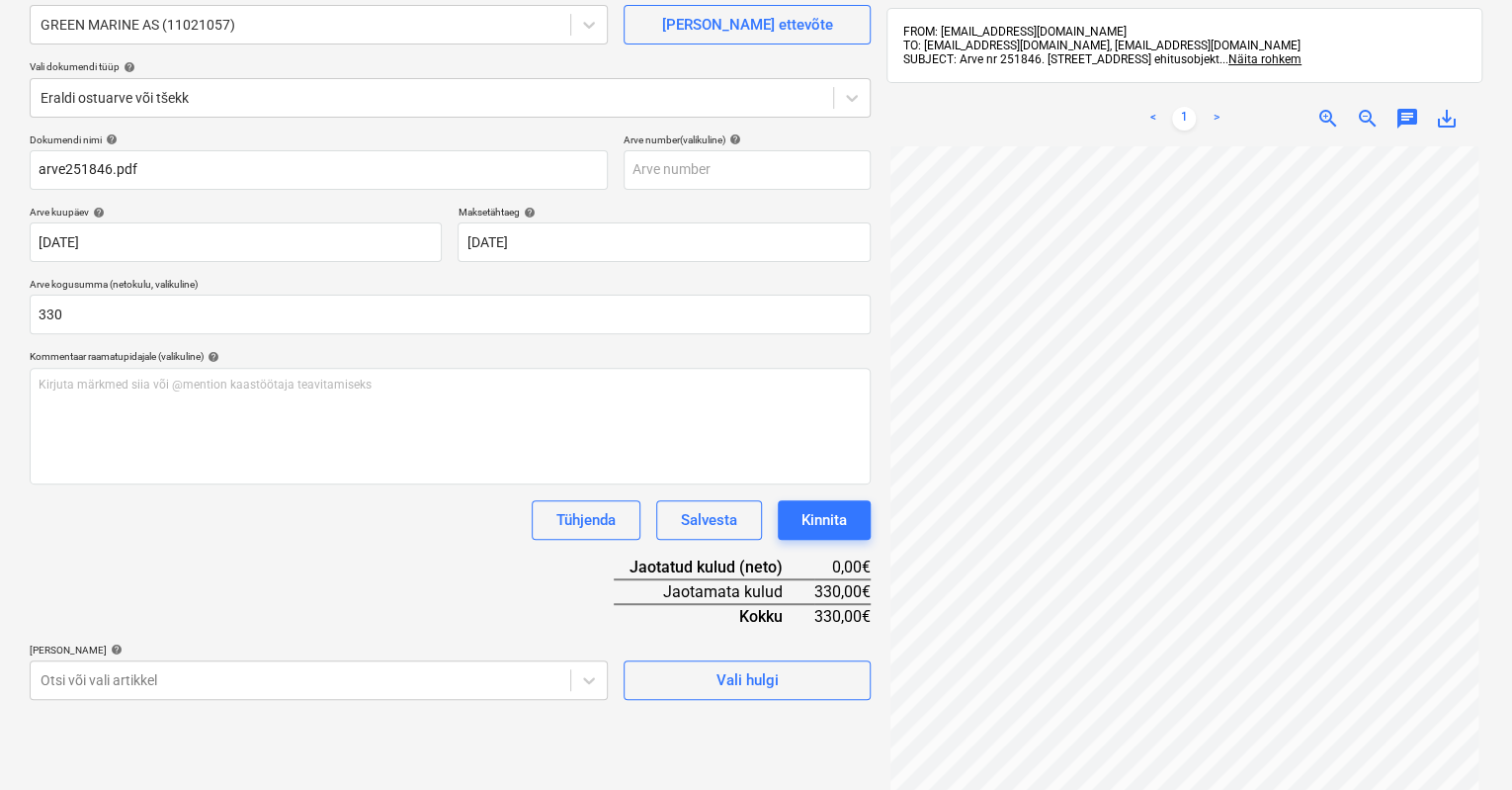 scroll, scrollTop: 392, scrollLeft: 0, axis: vertical 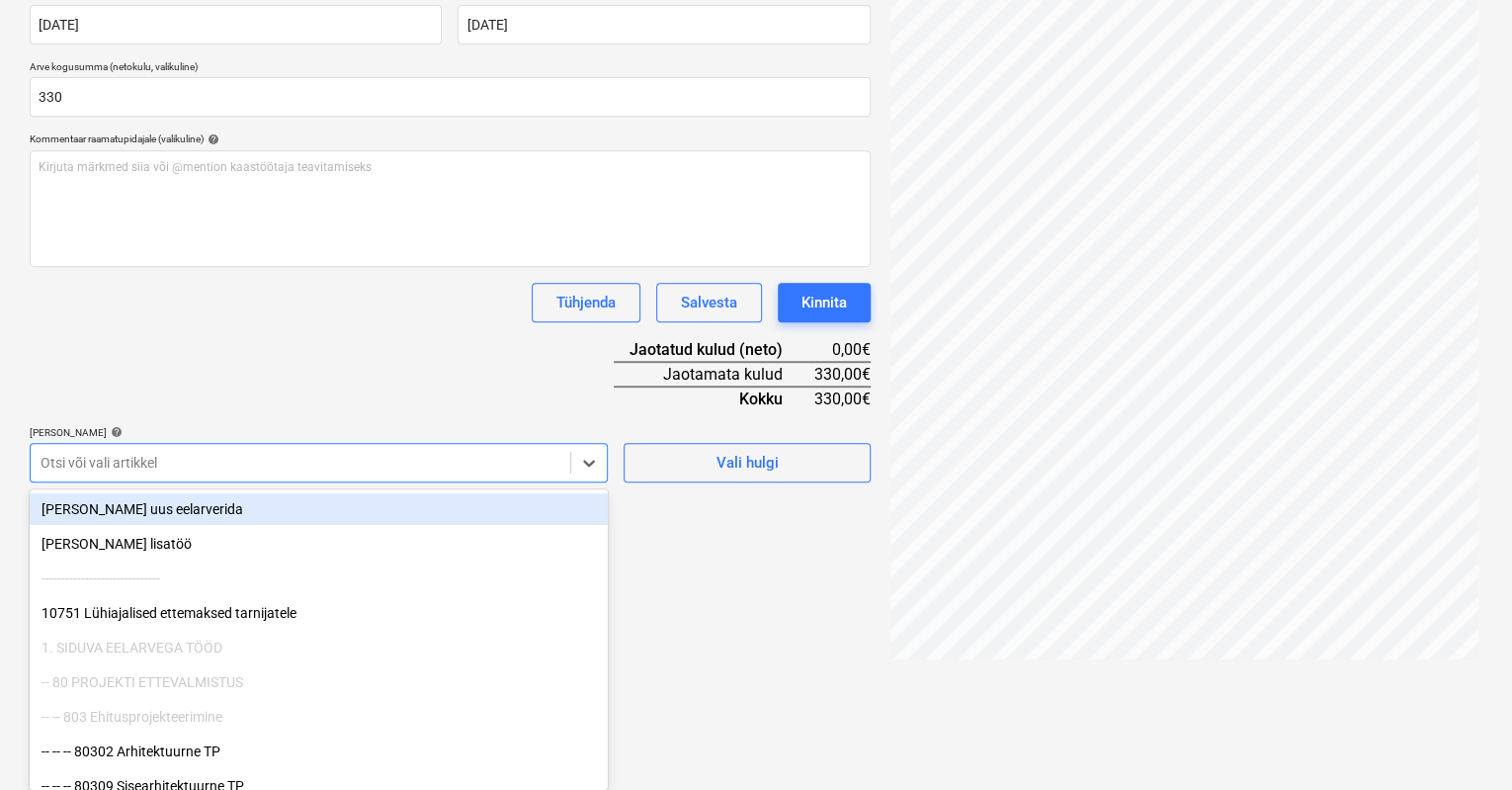 click on "Müük Projektid Kontaktid Koondarved 1 Postkast format_size keyboard_arrow_down help search Otsi notifications 2 keyboard_arrow_down [PERSON_NAME] keyboard_arrow_down [GEOGRAPHIC_DATA] mnt 120 Narva mnt 120 Eelarve 9+ Tellija leping Hinnapäringud Alltöövõtulepingud Aktid [PERSON_NAME] Rahavoog Failid 4 Analüütika Sätted Failide konteerimine Vali ettevõte GREEN MARINE AS (11021057)  [PERSON_NAME] uus ettevõte Vali dokumendi tüüp help Eraldi ostuarve või tšekk Dokumendi nimi help arve251846.pdf Arve number  (valikuline) help Arve kuupäev help [DATE] [DATE] Press the down arrow key to interact with the calendar and
select a date. Press the question mark key to get the keyboard shortcuts for changing dates. Maksetähtaeg help [DATE] 21.07.2025 Press the down arrow key to interact with the calendar and
select a date. Press the question mark key to get the keyboard shortcuts for changing dates. Arve kogusumma (netokulu, valikuline) 330 Kommentaar raamatupidajale (valikuline) help ﻿ Tühjenda Kokku" at bounding box center [756, 3] 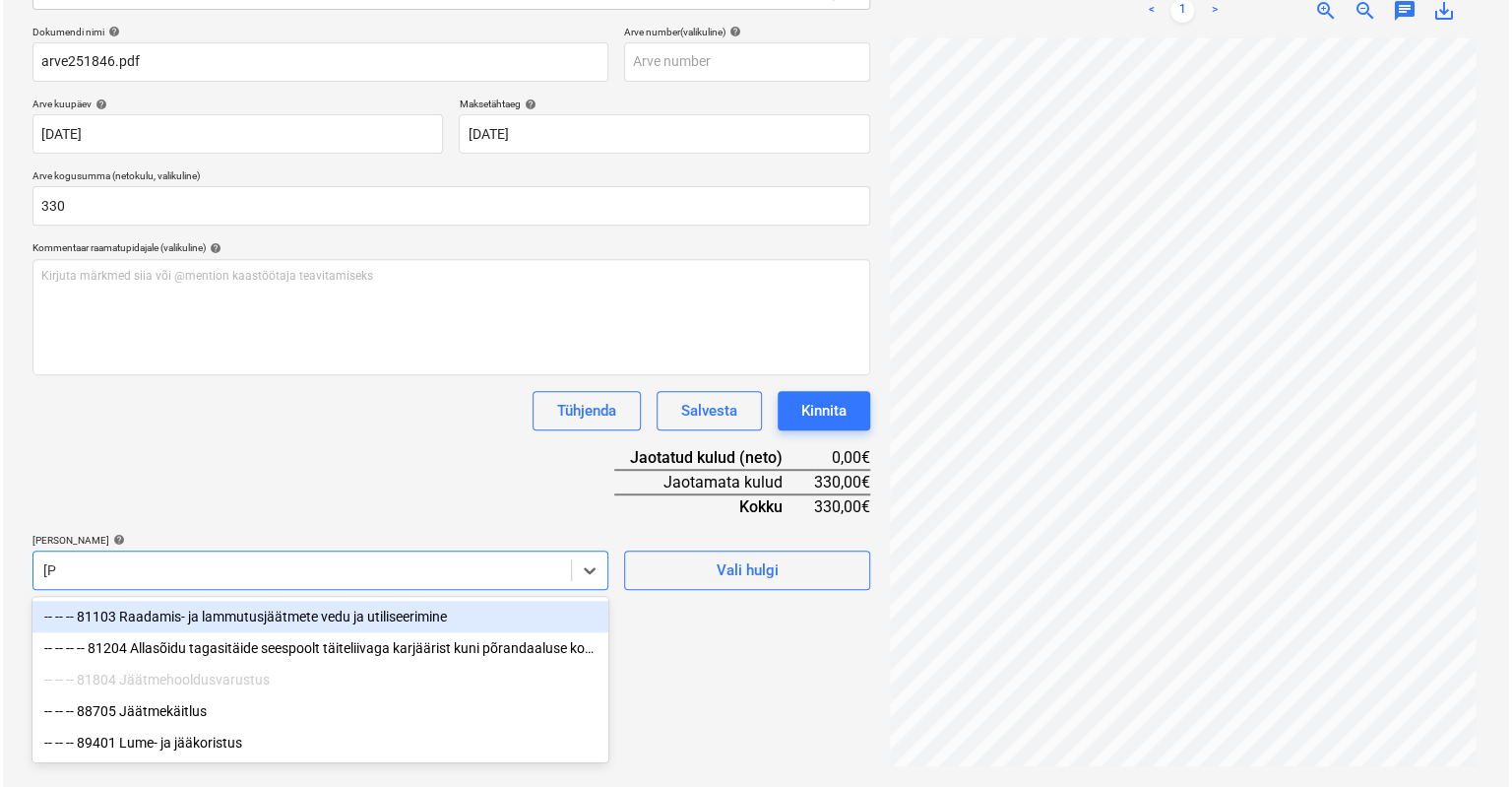 scroll, scrollTop: 280, scrollLeft: 0, axis: vertical 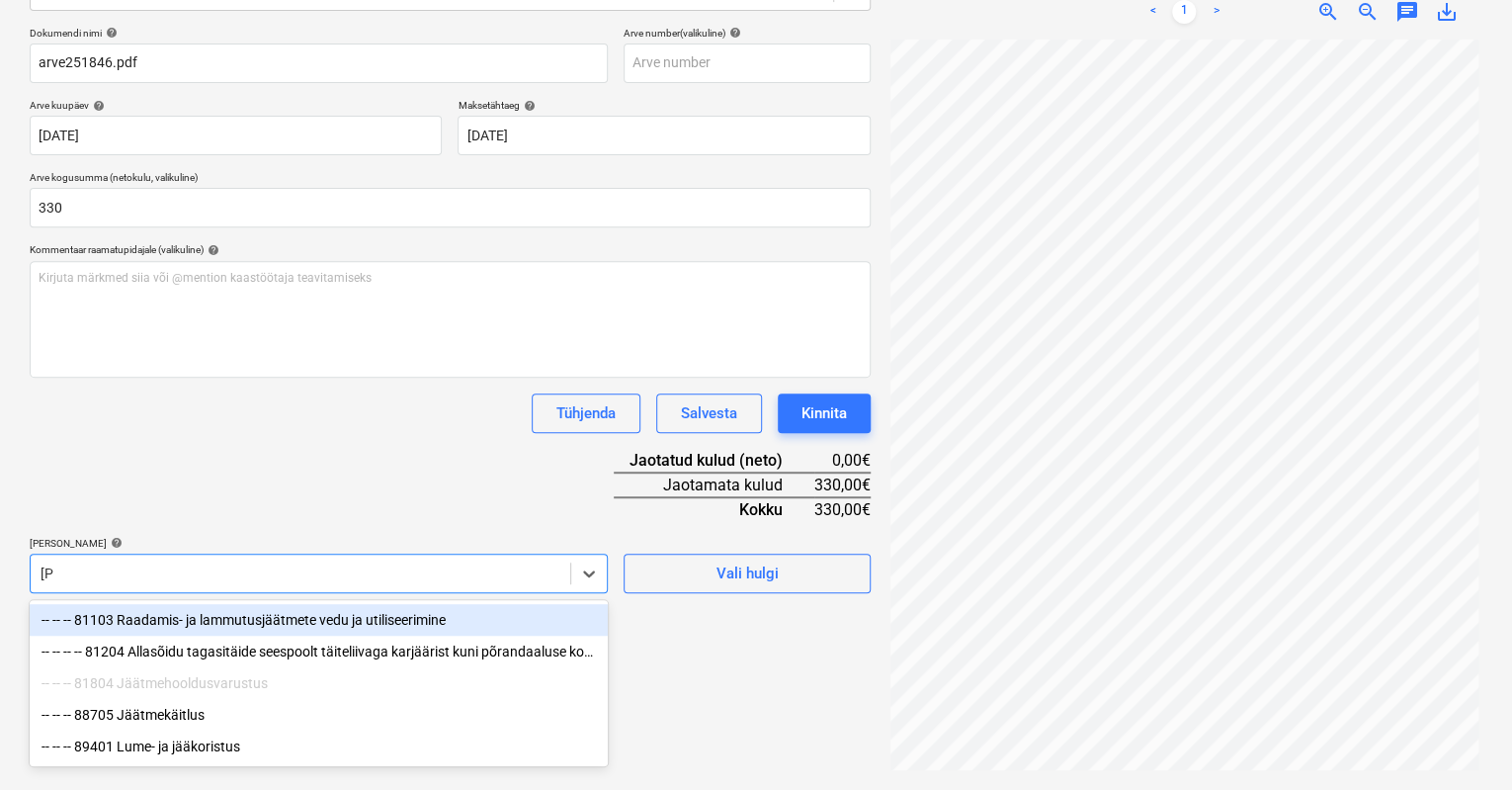 type on "jää" 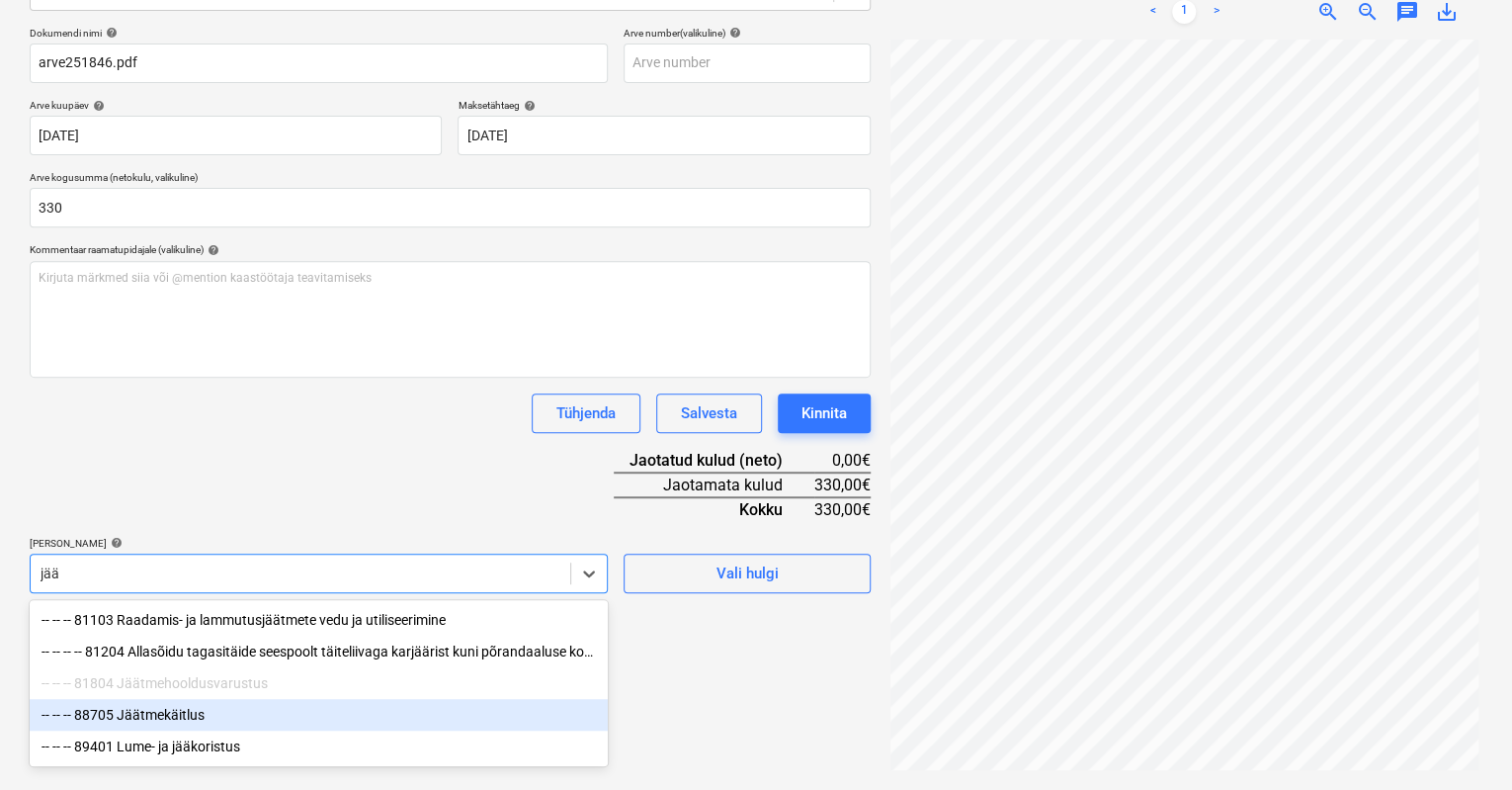 click on "-- -- --  88705 Jäätmekäitlus" at bounding box center [318, 715] 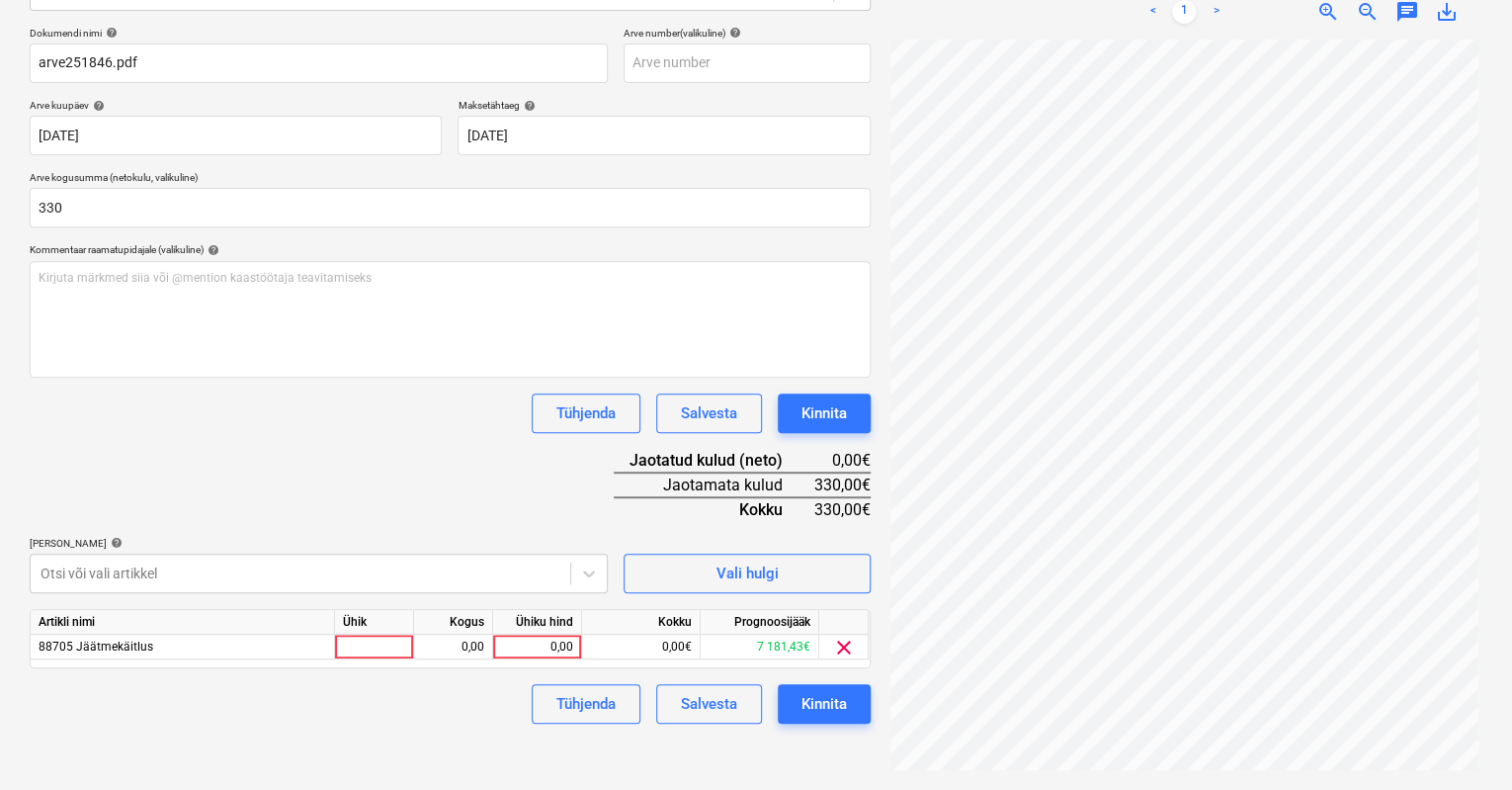 click on "Failide konteerimine Vali ettevõte GREEN MARINE AS (11021057)  [PERSON_NAME] ettevõte Vali dokumendi tüüp help Eraldi ostuarve või tšekk Dokumendi nimi help arve251846.pdf Arve number  (valikuline) help Arve kuupäev help [DATE] [DATE] Press the down arrow key to interact with the calendar and
select a date. Press the question mark key to get the keyboard shortcuts for changing dates. Maksetähtaeg help [DATE] 21.07.2025 Press the down arrow key to interact with the calendar and
select a date. Press the question mark key to get the keyboard shortcuts for changing dates. Arve kogusumma (netokulu, valikuline) 330 Kommentaar raamatupidajale (valikuline) help [PERSON_NAME] märkmed siia või @mention kaastöötaja teavitamiseks ﻿ Tühjenda Salvesta Kinnita Jaotatud kulud (neto) 0,00€ Jaotamata kulud 330,00€ Kokku 330,00€ [PERSON_NAME] artiklid help Otsi või vali artikkel Vali hulgi Artikli nimi Ühik Kogus Ühiku hind Kokku Prognoosijääk 88705 Jäätmekäitlus 0,00 0,00 0,00€ 7 181,43€ clear" at bounding box center (450, 301) 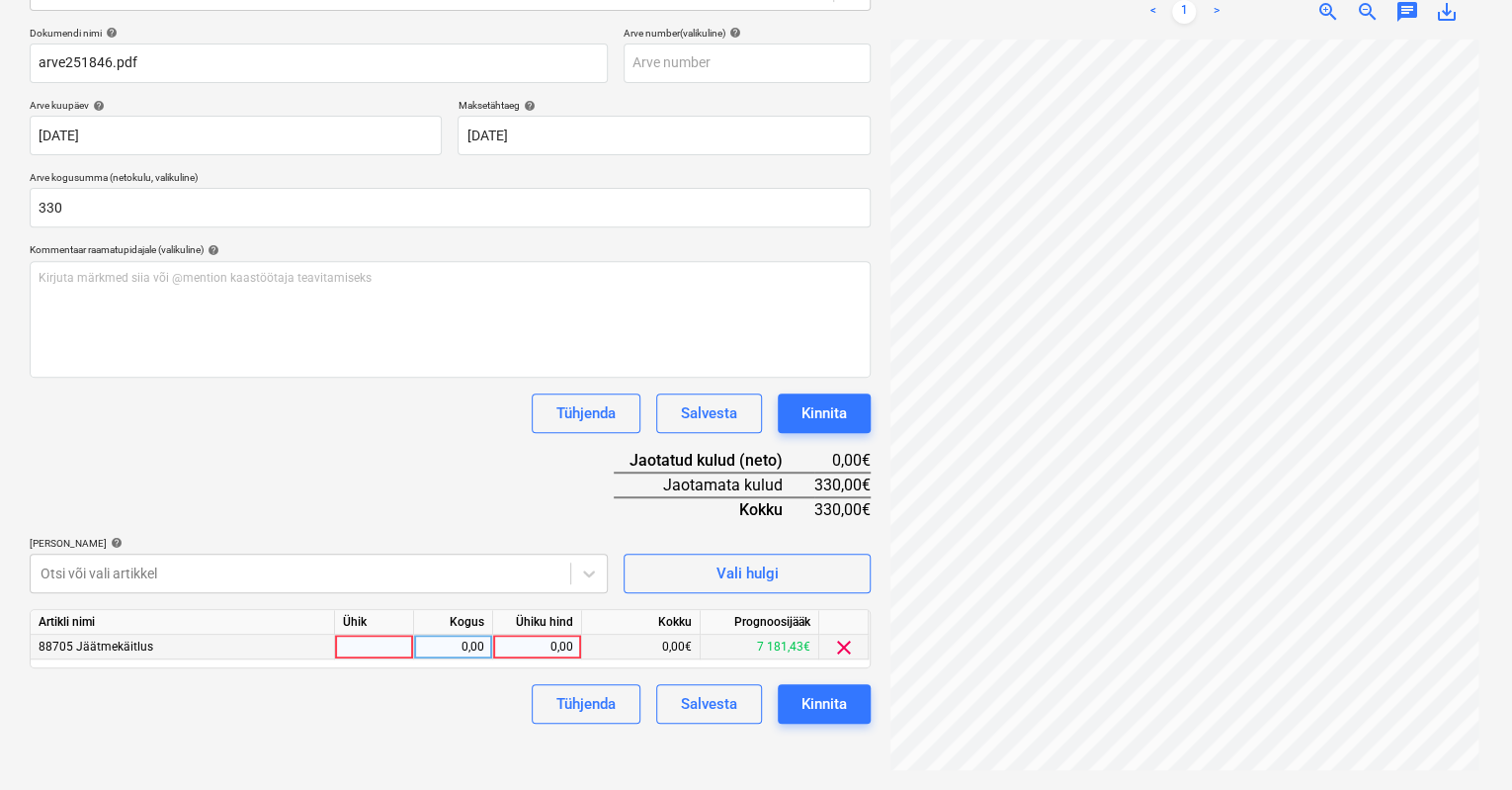 click on "0,00" at bounding box center [537, 647] 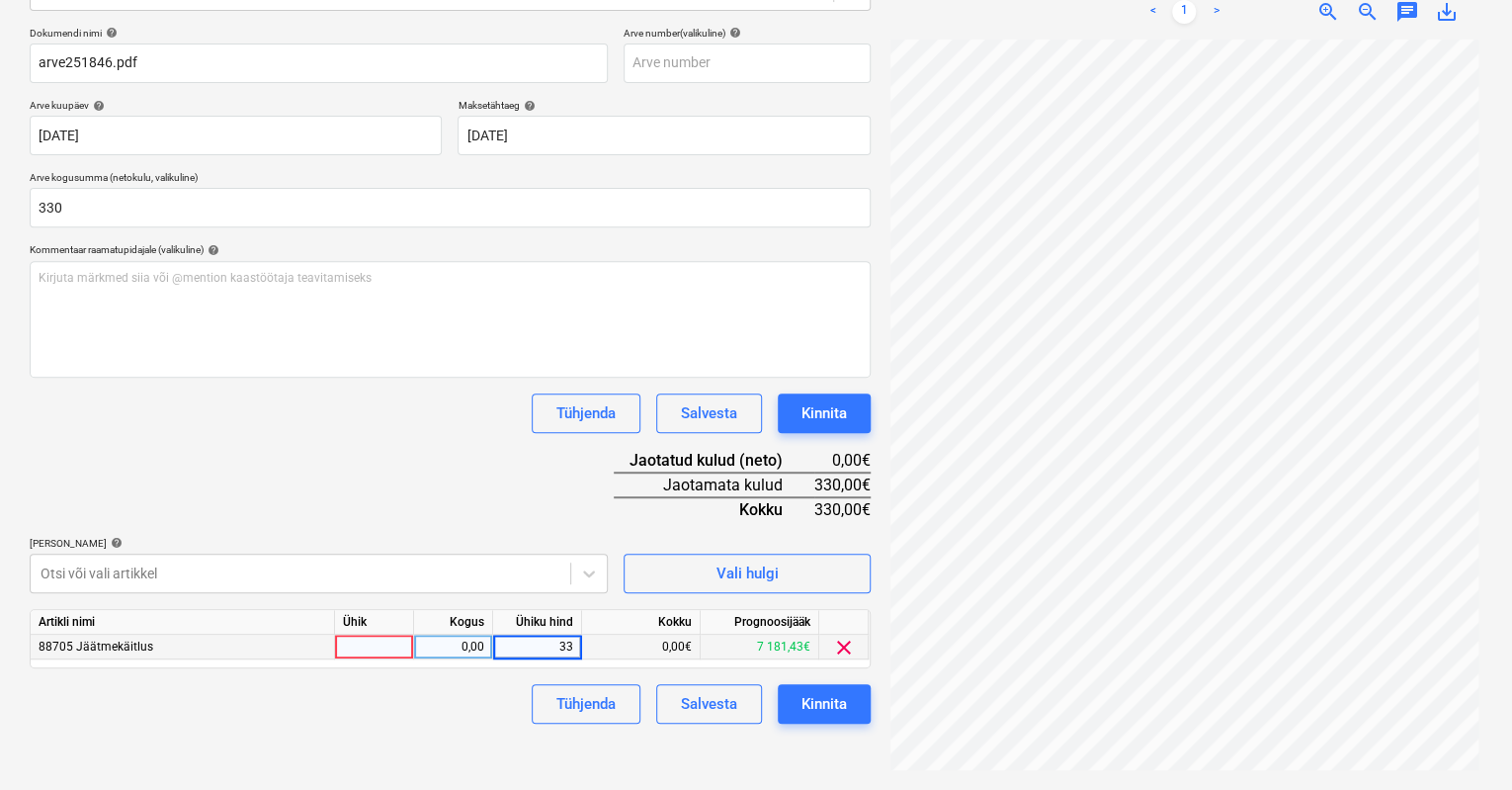 type on "330" 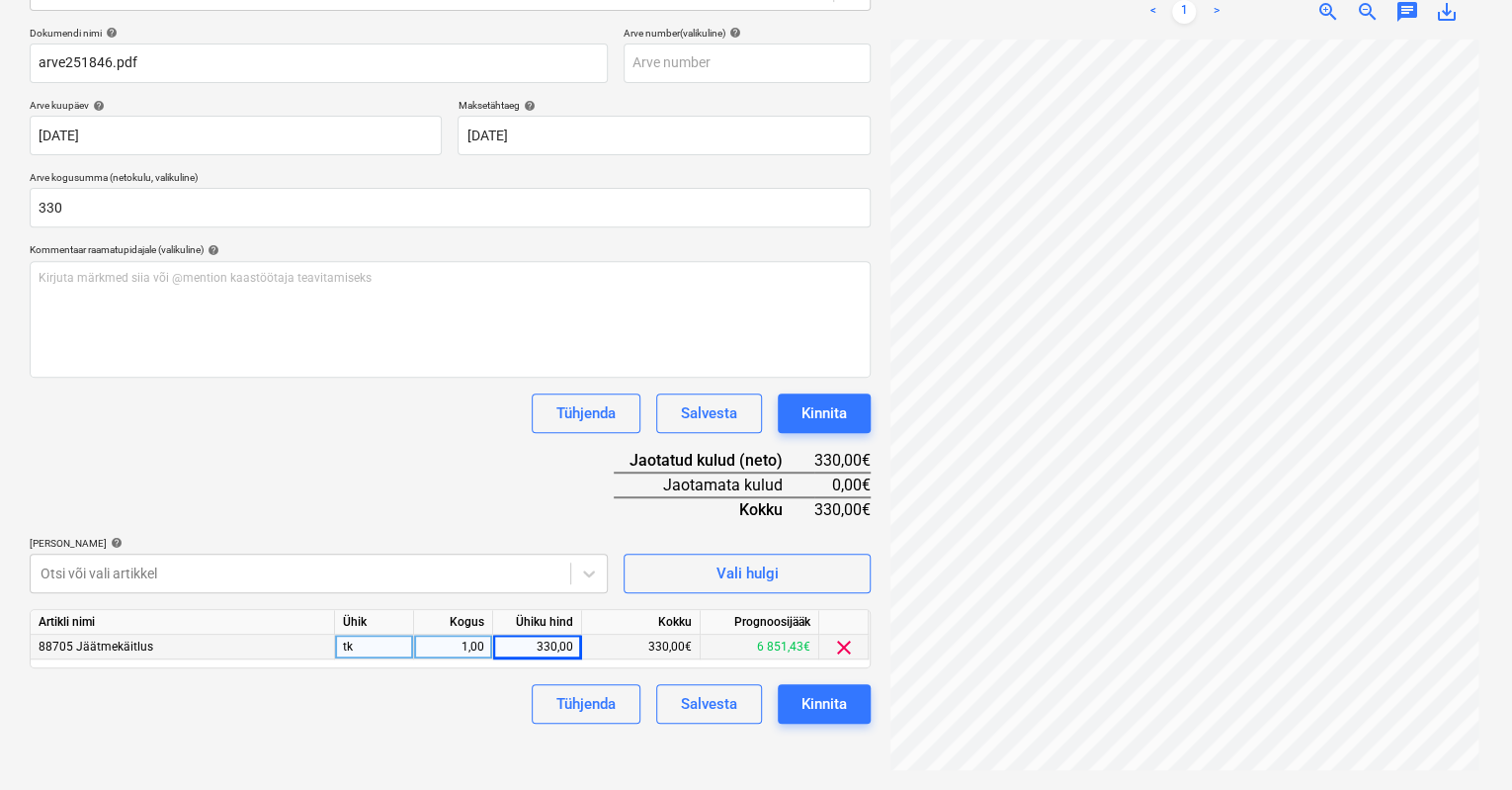 click on "Tühjenda Salvesta Kinnita" at bounding box center (450, 704) 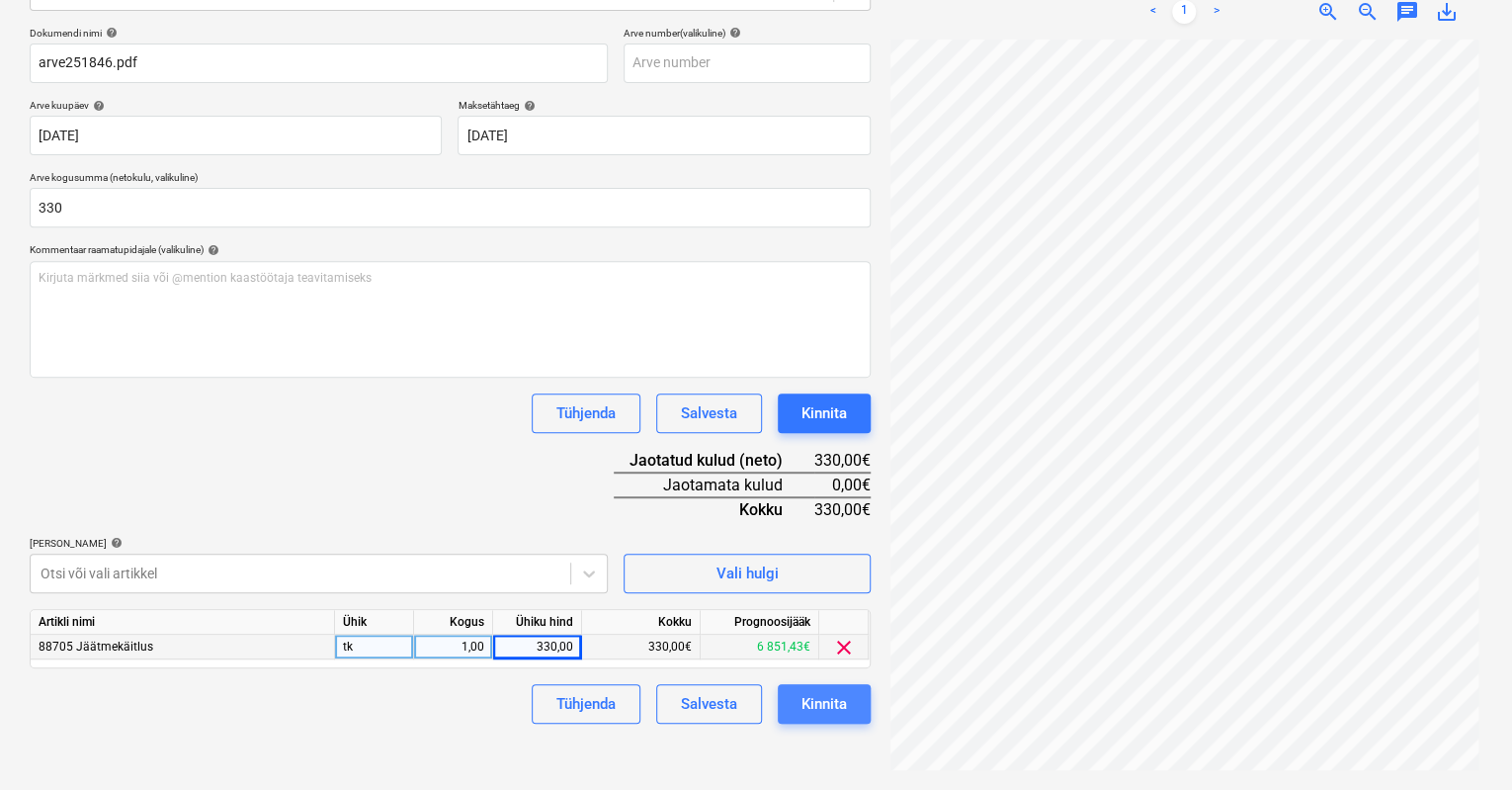 click on "Kinnita" at bounding box center (824, 704) 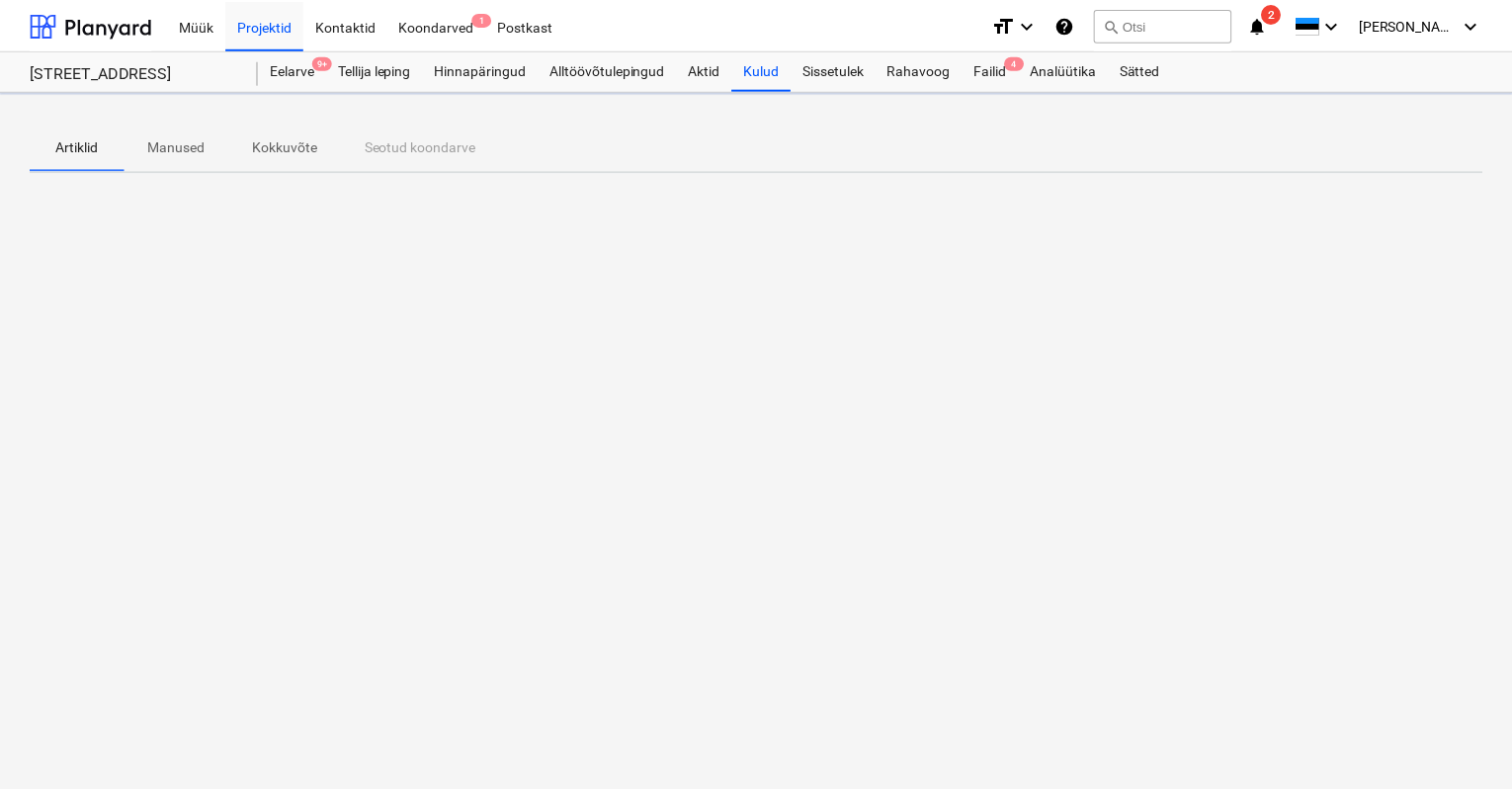 scroll, scrollTop: 0, scrollLeft: 0, axis: both 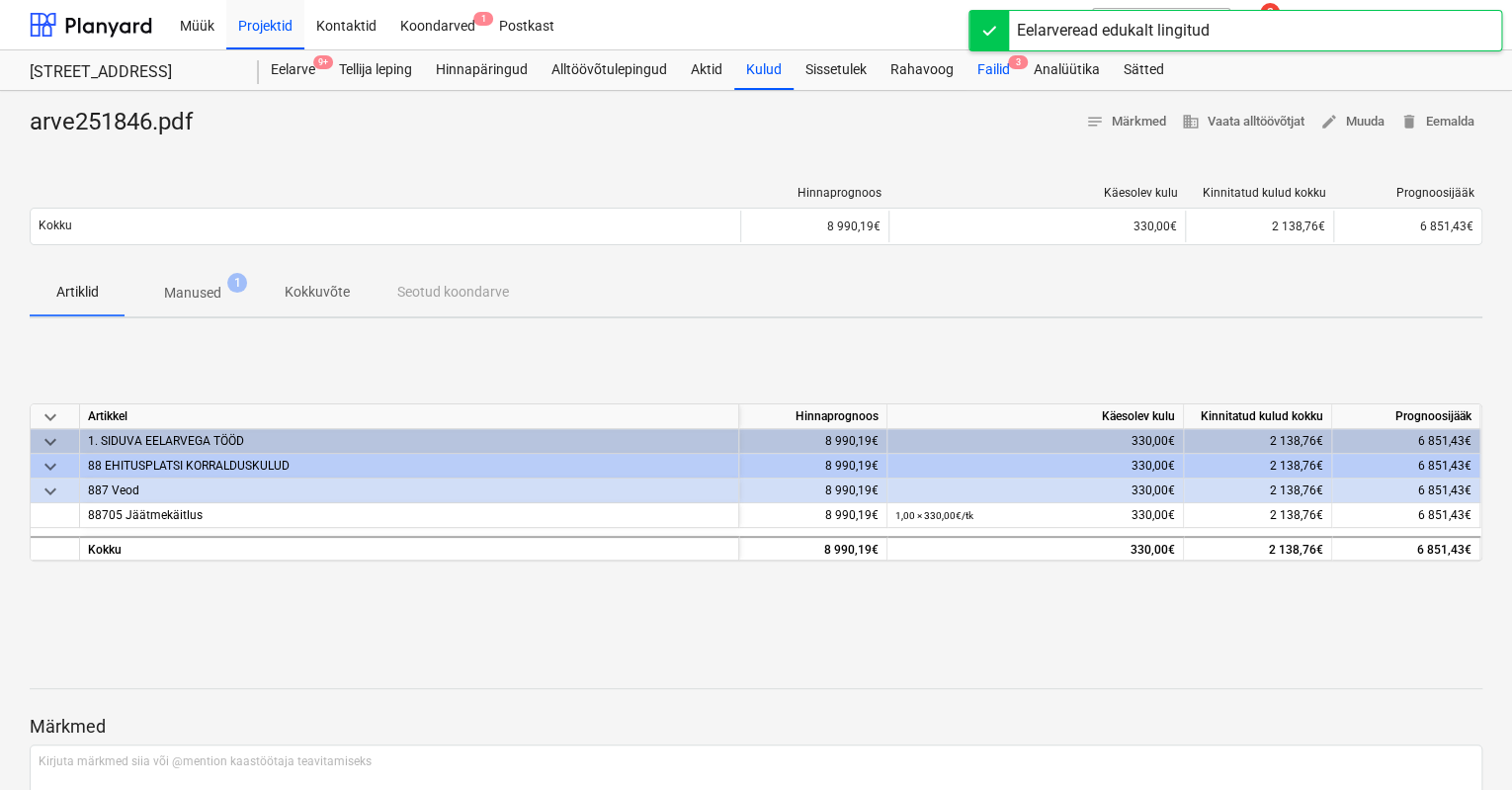 click on "Failid 3" at bounding box center [993, 70] 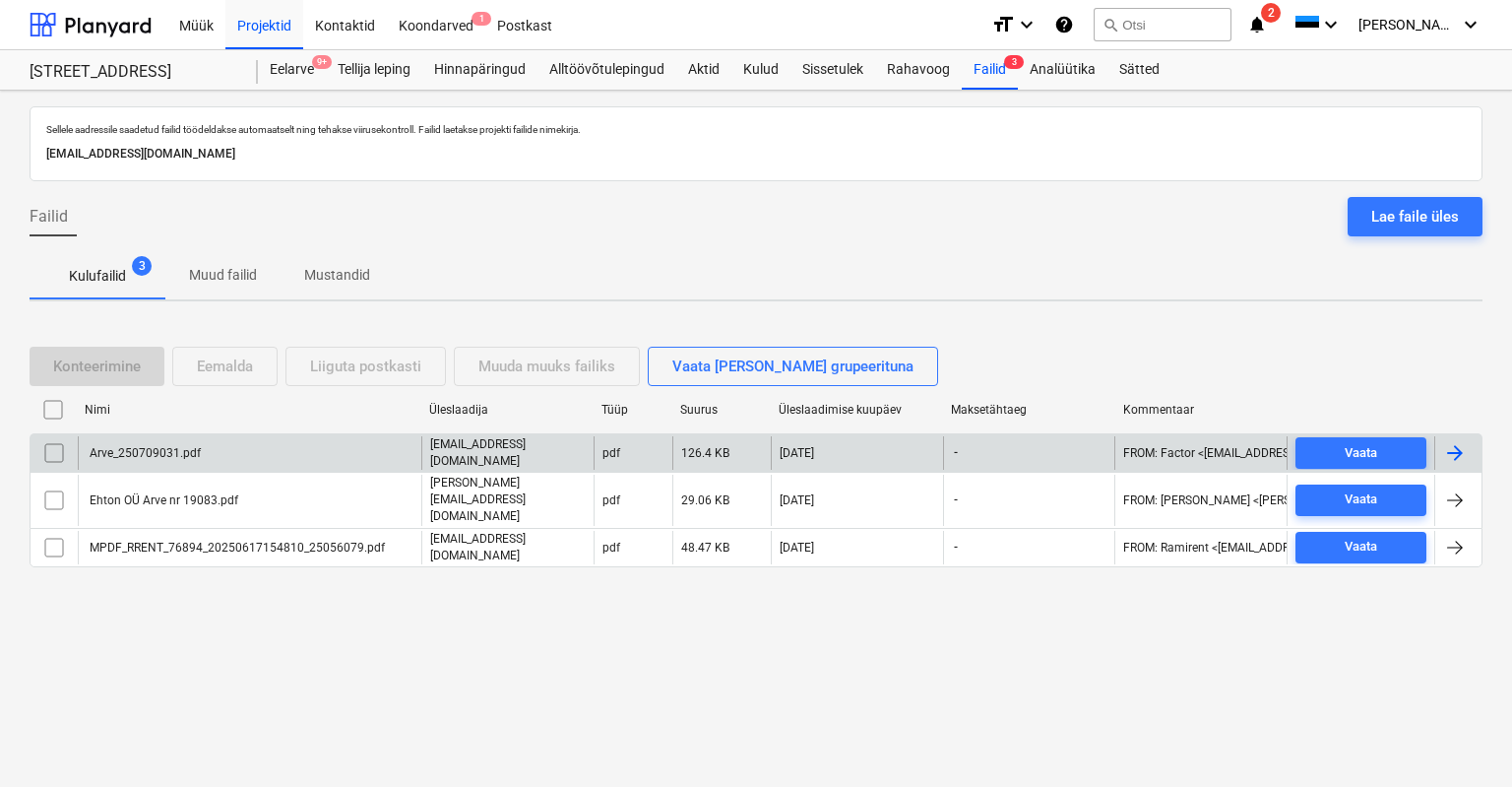 click on "Arve_250709031.pdf" at bounding box center (144, 453) 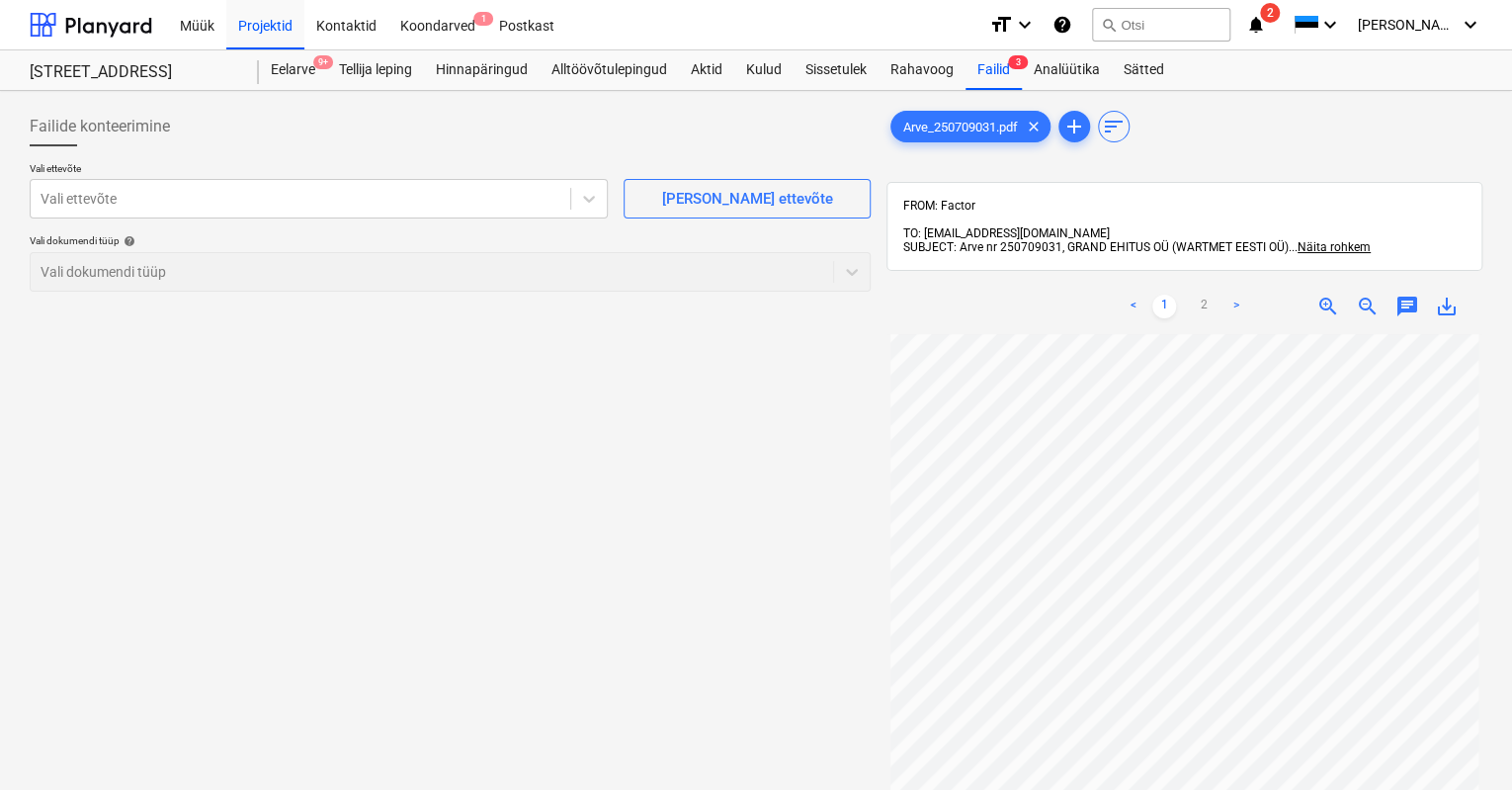 scroll, scrollTop: 111, scrollLeft: 1, axis: both 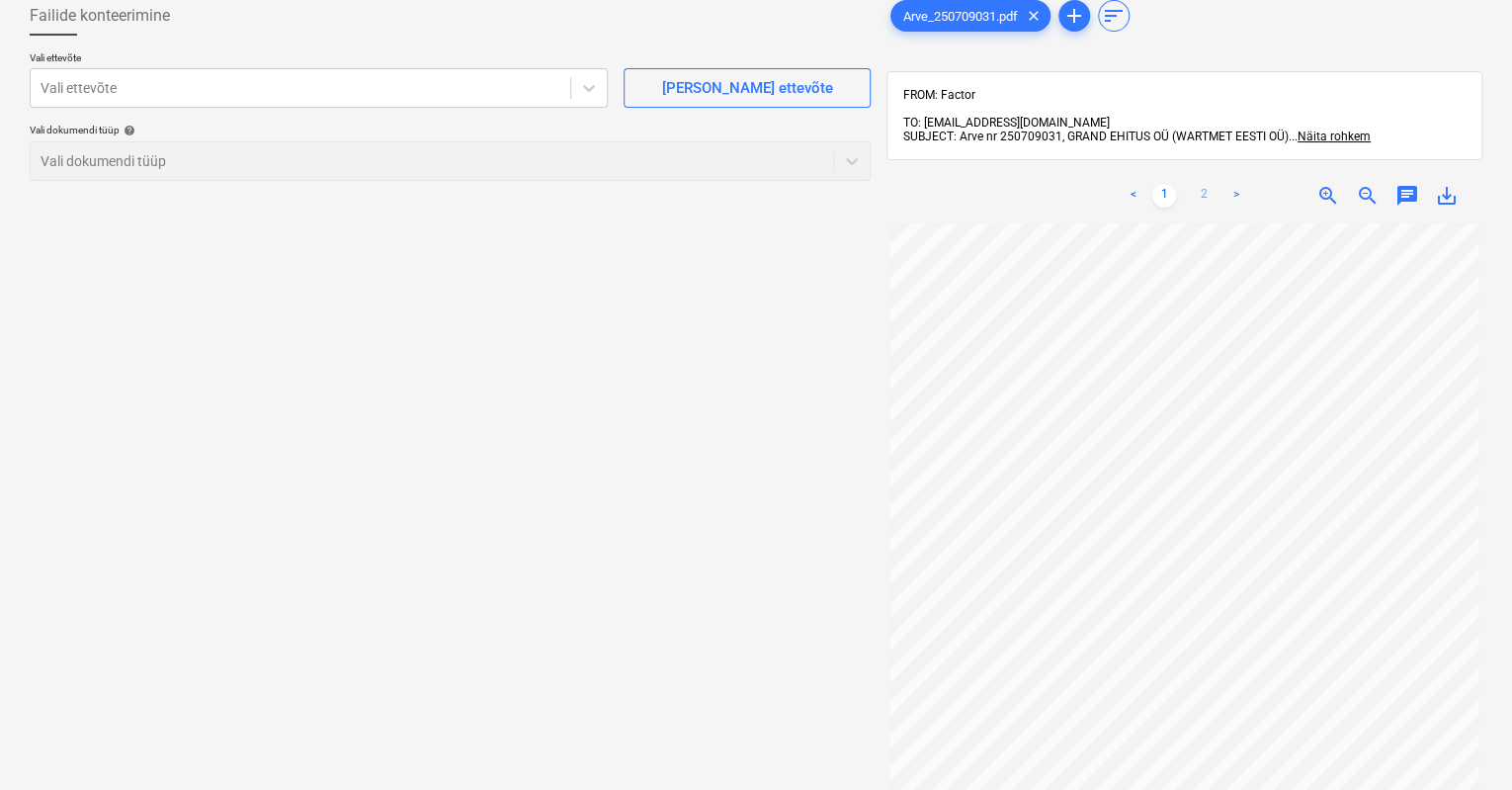 click on "2" at bounding box center [1204, 196] 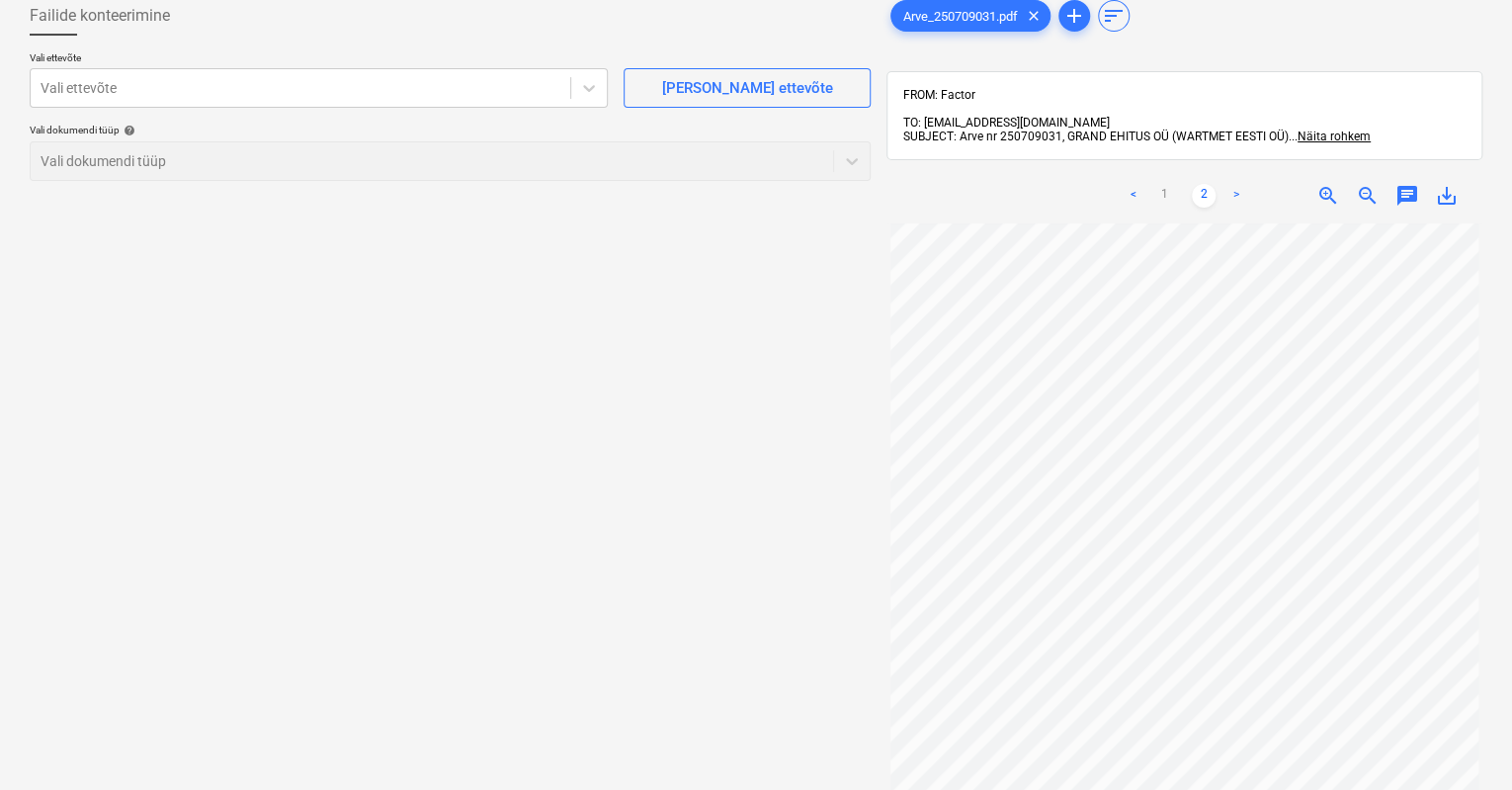scroll, scrollTop: 0, scrollLeft: 0, axis: both 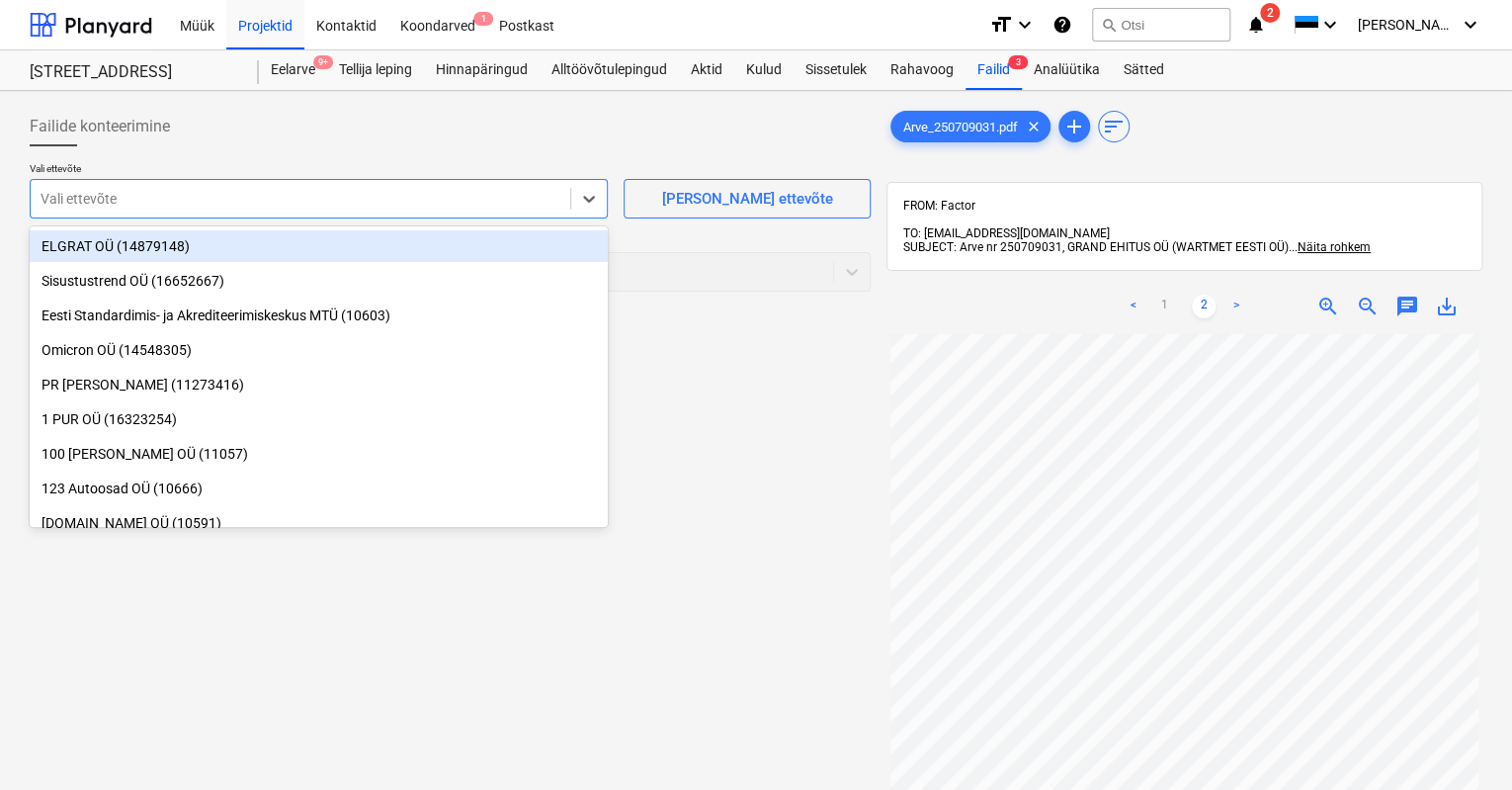 click at bounding box center [300, 199] 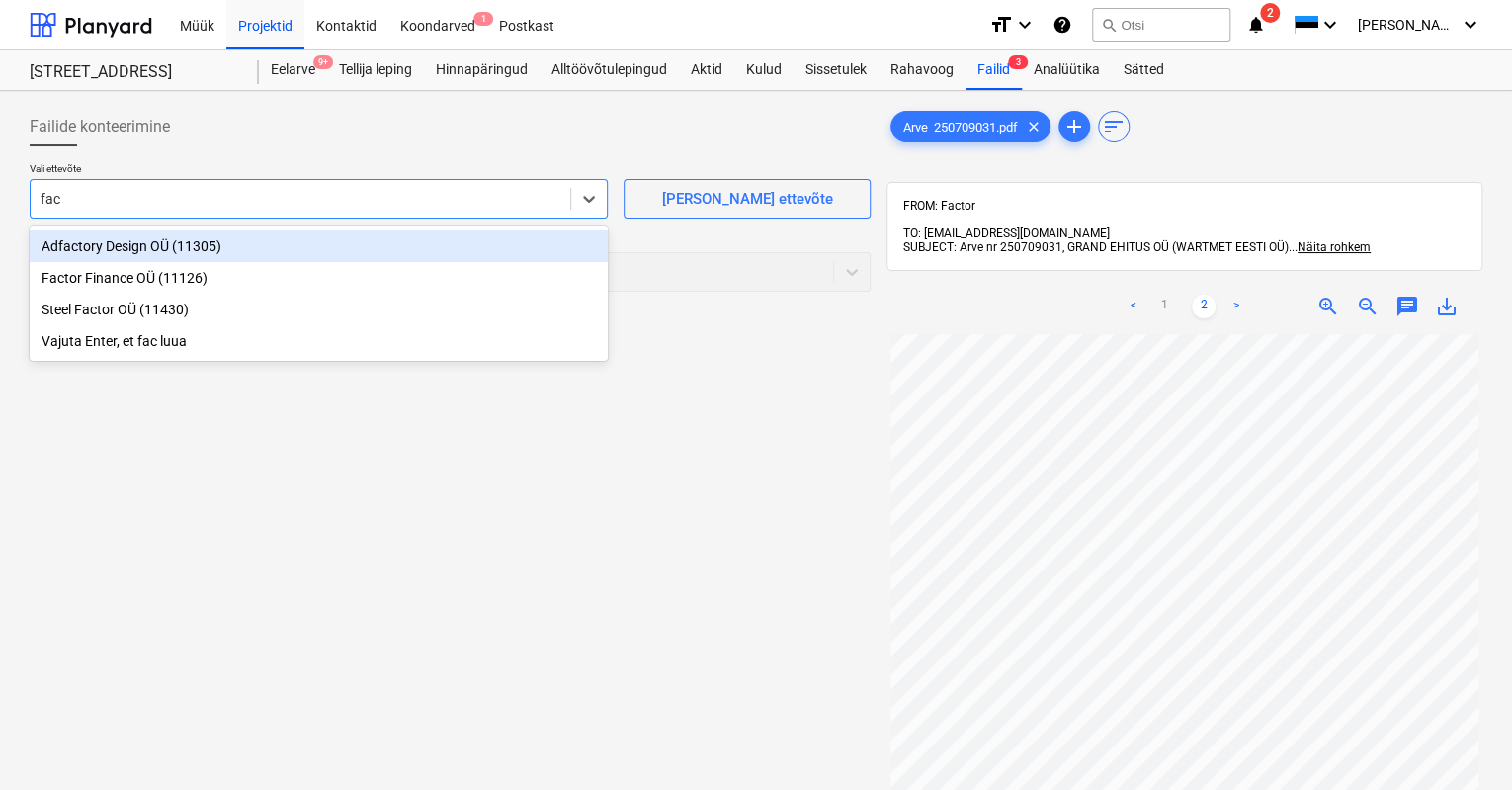type on "fact" 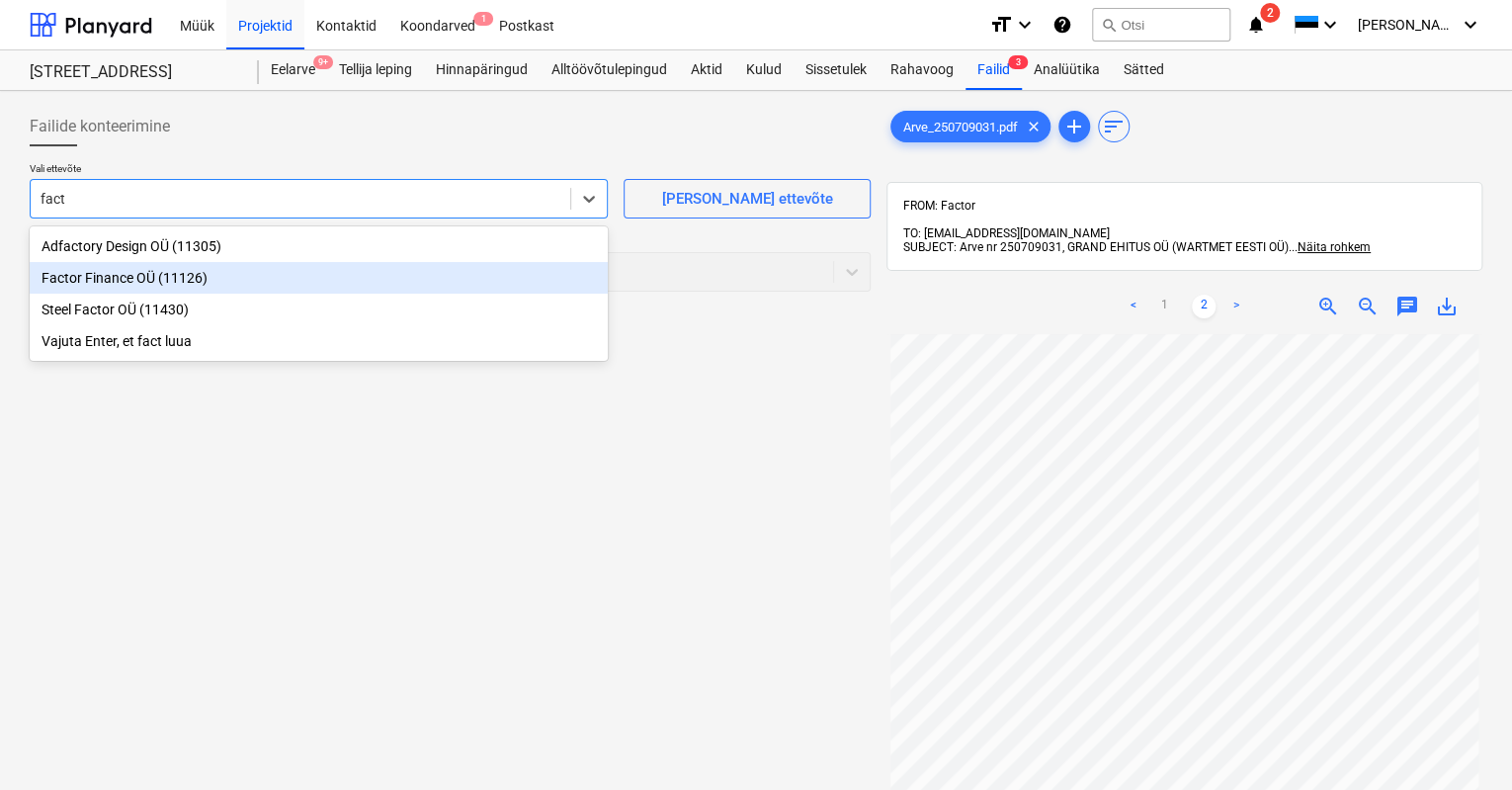 click on "Factor Finance OÜ (11126)" at bounding box center (318, 278) 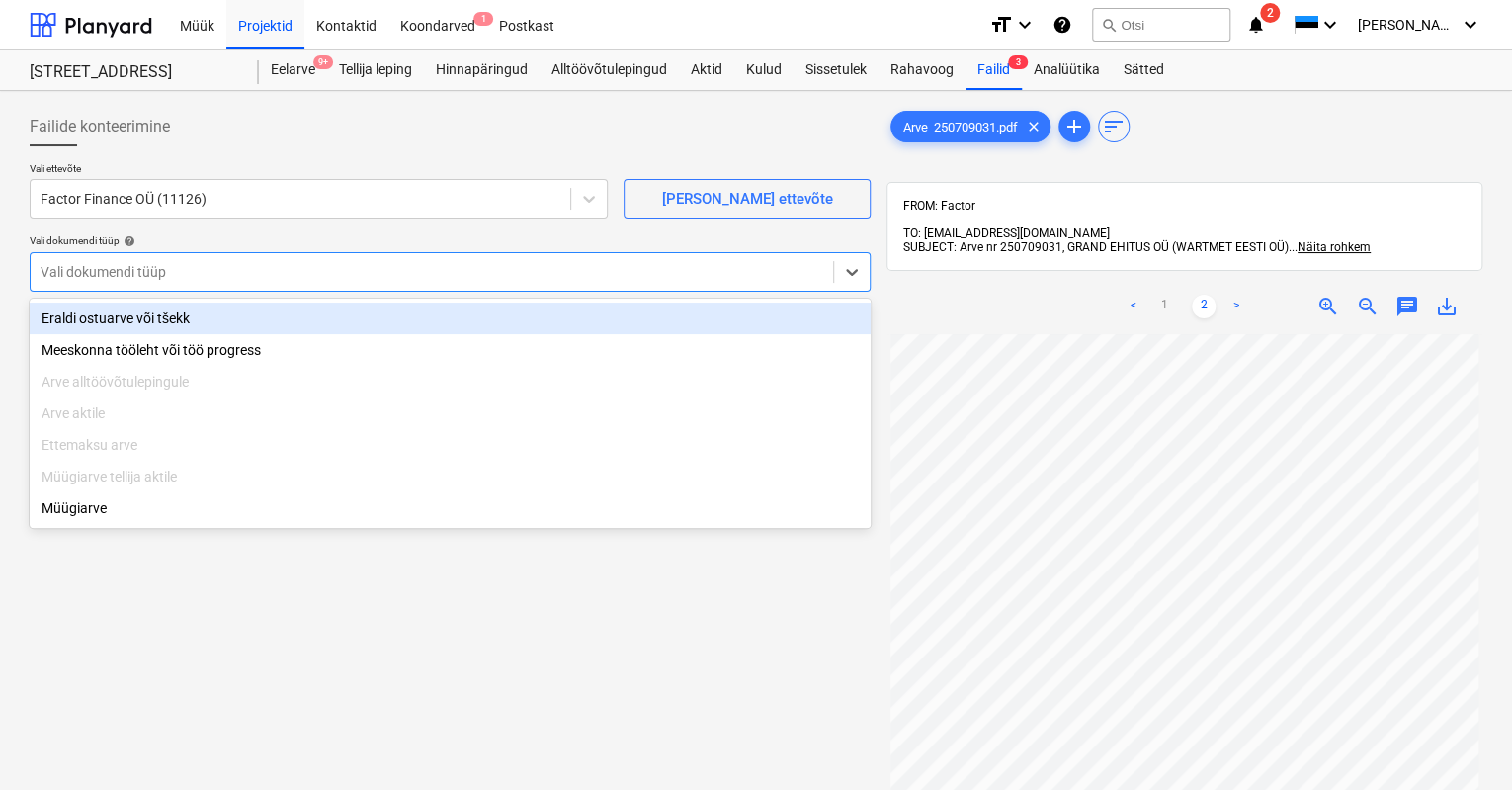 click at bounding box center [432, 272] 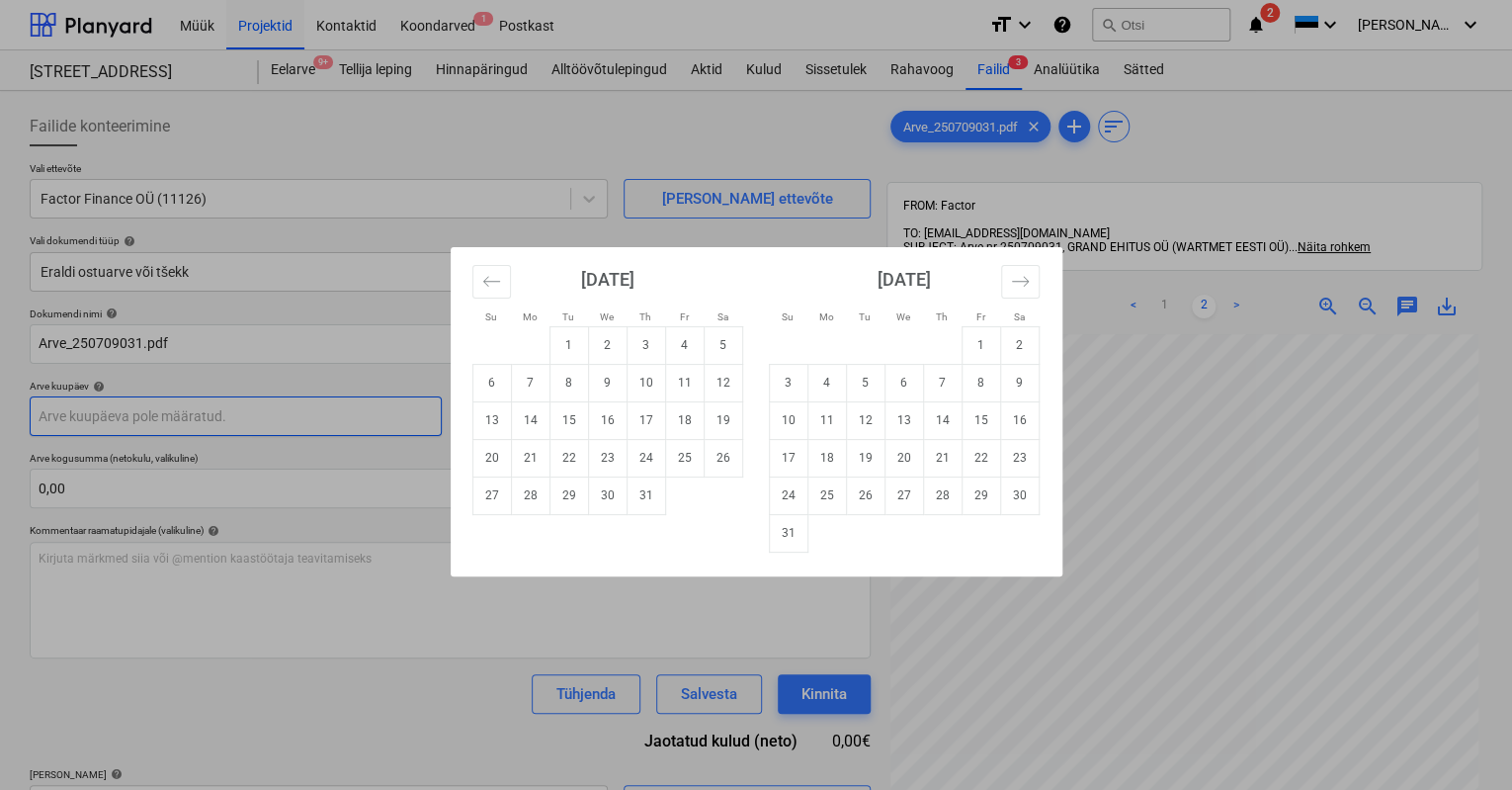 click on "Müük Projektid Kontaktid Koondarved 1 Postkast format_size keyboard_arrow_down help search Otsi notifications 2 keyboard_arrow_down [PERSON_NAME] keyboard_arrow_down [GEOGRAPHIC_DATA] mnt 120 [STREET_ADDRESS] 9+ Tellija leping Hinnapäringud Alltöövõtulepingud Aktid Kulud Sissetulek Rahavoog Failid 3 Analüütika Sätted Failide konteerimine Vali ettevõte Factor Finance OÜ (11126)  [PERSON_NAME] uus ettevõte Vali dokumendi tüüp help Eraldi ostuarve või tšekk Dokumendi nimi help Arve_250709031.pdf Arve number  (valikuline) help Arve kuupäev help Press the down arrow key to interact with the calendar and
select a date. Press the question mark key to get the keyboard shortcuts for changing dates. Maksetähtaeg help Press the down arrow key to interact with the calendar and
select a date. Press the question mark key to get the keyboard shortcuts for changing dates. Arve kogusumma (netokulu, valikuline) 0,00 Kommentaar raamatupidajale (valikuline) help ﻿ [PERSON_NAME] kulud (neto) 0,00€" at bounding box center [756, 395] 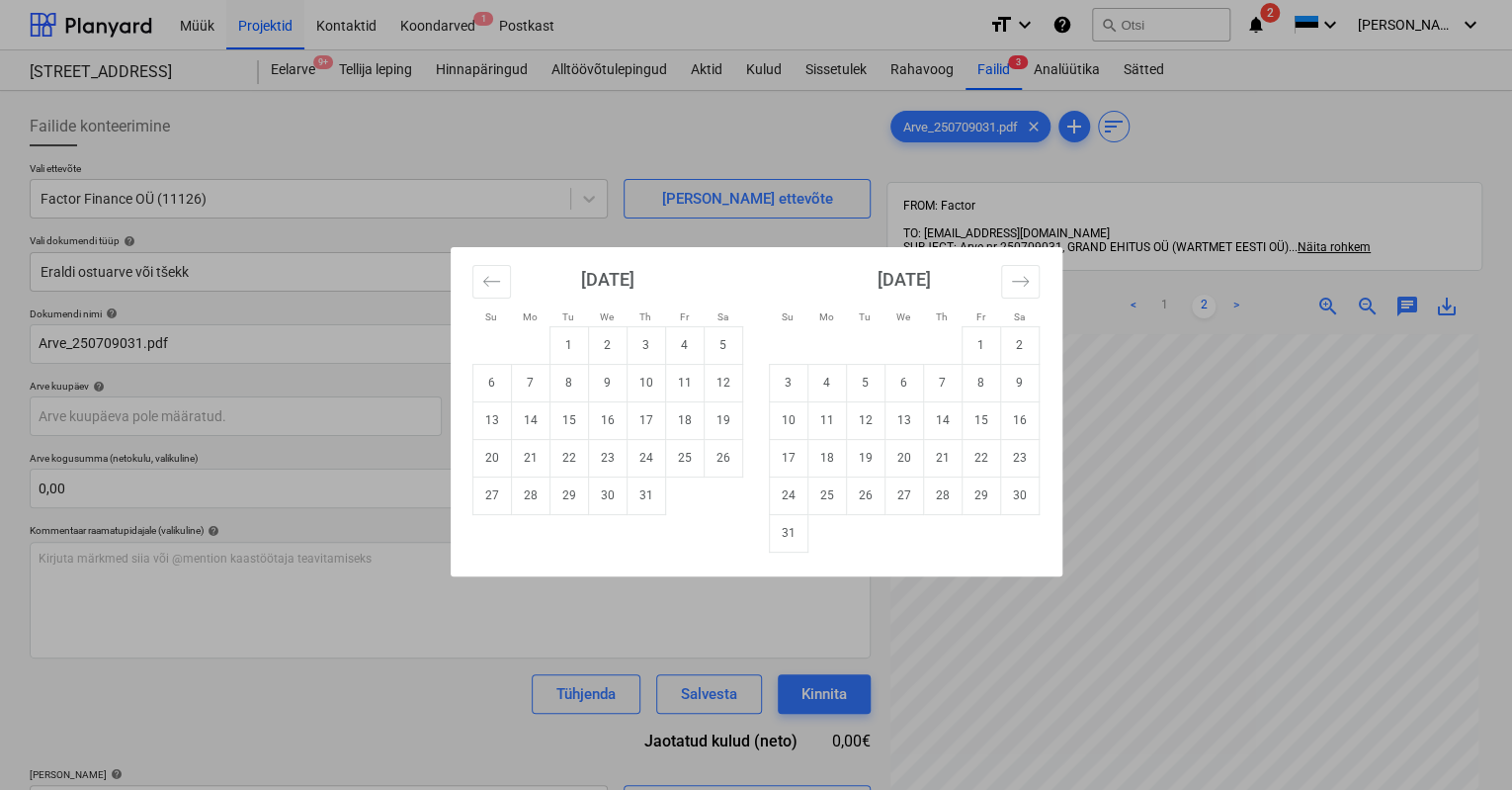 click on "Su Mo Tu We Th Fr Sa Su Mo Tu We Th Fr Sa [DATE] 1 2 3 4 5 6 7 8 9 10 11 12 13 14 15 16 17 18 19 20 21 22 23 24 25 26 27 28 29 [DATE] 1 2 3 4 5 6 7 8 9 10 11 12 13 14 15 16 17 18 19 20 21 22 23 24 25 26 27 28 29 30 [DATE] 1 2 3 4 5 6 7 8 9 10 11 12 13 14 15 16 17 18 19 20 21 22 23 24 25 26 27 28 29 30 31 [DATE] 1 2 3 4 5 6 7 8 9 10 11 12 13 14 15 16 17 18 19 20 21 22 23 24 25 26 27 28 29 30" at bounding box center (756, 395) 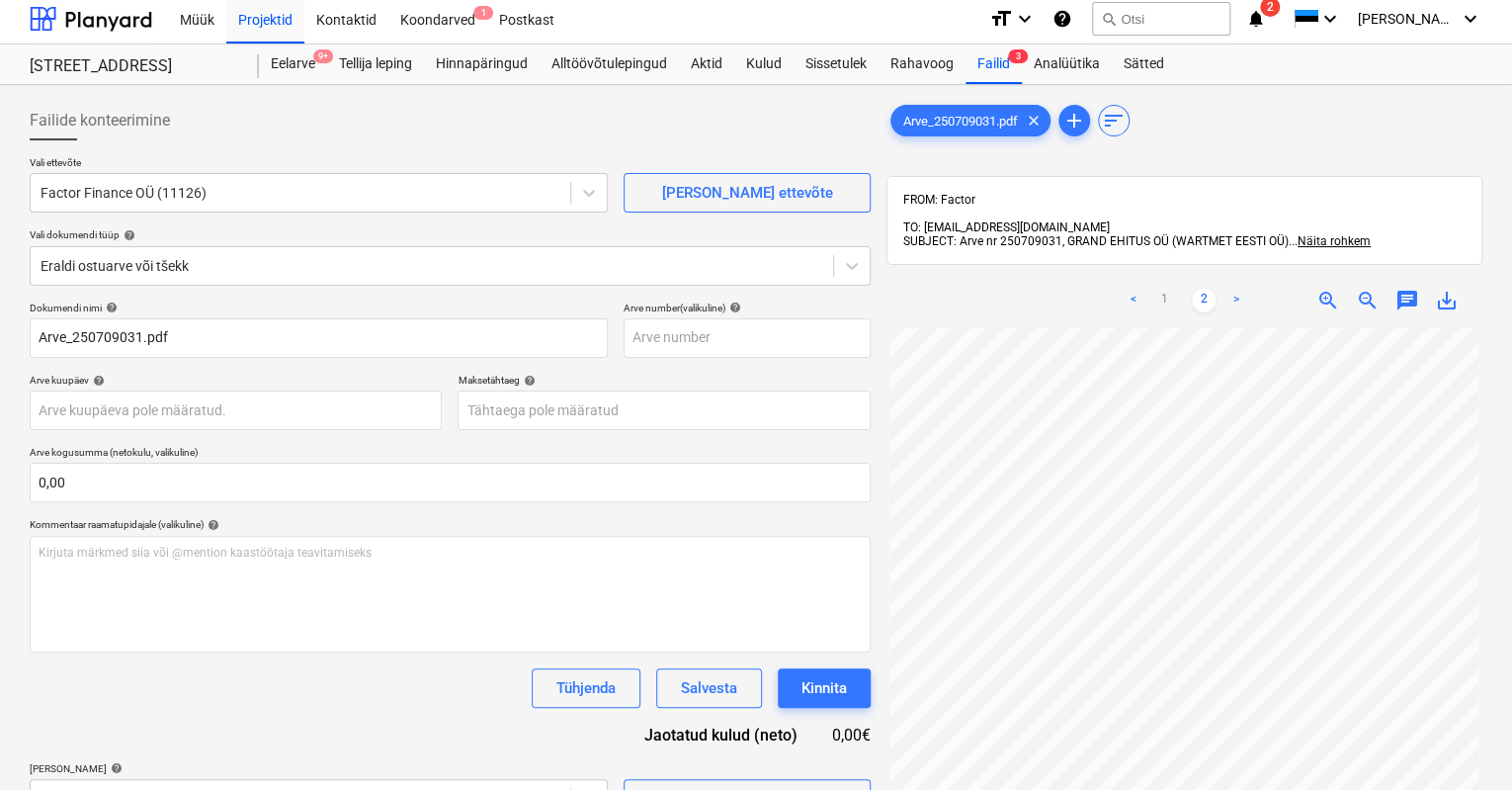 scroll, scrollTop: 0, scrollLeft: 0, axis: both 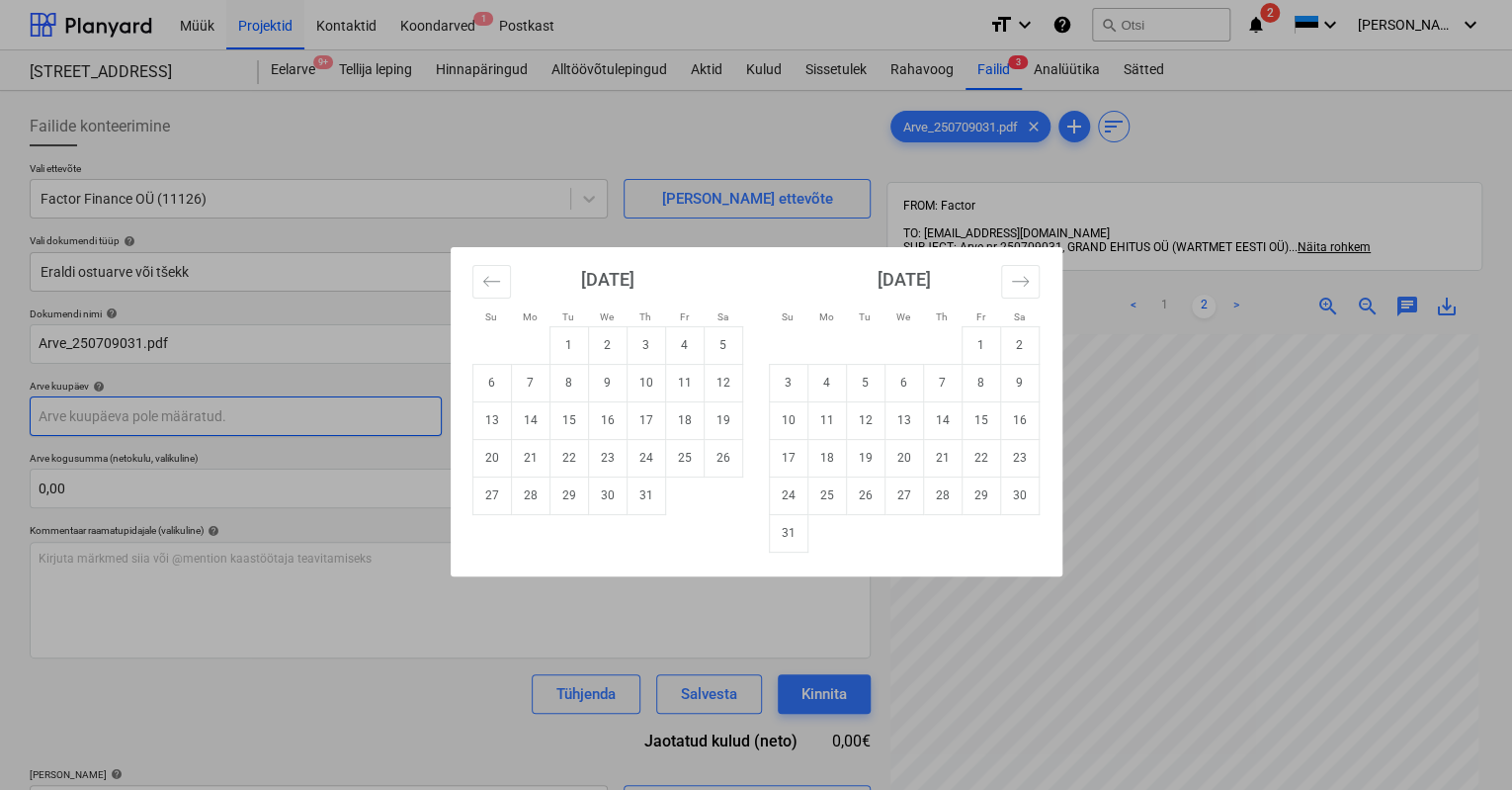 click on "Müük Projektid Kontaktid Koondarved 1 Postkast format_size keyboard_arrow_down help search Otsi notifications 2 keyboard_arrow_down [PERSON_NAME] keyboard_arrow_down [GEOGRAPHIC_DATA] mnt 120 [STREET_ADDRESS] 9+ Tellija leping Hinnapäringud Alltöövõtulepingud Aktid Kulud Sissetulek Rahavoog Failid 3 Analüütika Sätted Failide konteerimine Vali ettevõte Factor Finance OÜ (11126)  [PERSON_NAME] uus ettevõte Vali dokumendi tüüp help Eraldi ostuarve või tšekk Dokumendi nimi help Arve_250709031.pdf Arve number  (valikuline) help Arve kuupäev help Press the down arrow key to interact with the calendar and
select a date. Press the question mark key to get the keyboard shortcuts for changing dates. Maksetähtaeg help Press the down arrow key to interact with the calendar and
select a date. Press the question mark key to get the keyboard shortcuts for changing dates. Arve kogusumma (netokulu, valikuline) 0,00 Kommentaar raamatupidajale (valikuline) help ﻿ [PERSON_NAME] kulud (neto) 0,00€" at bounding box center [756, 395] 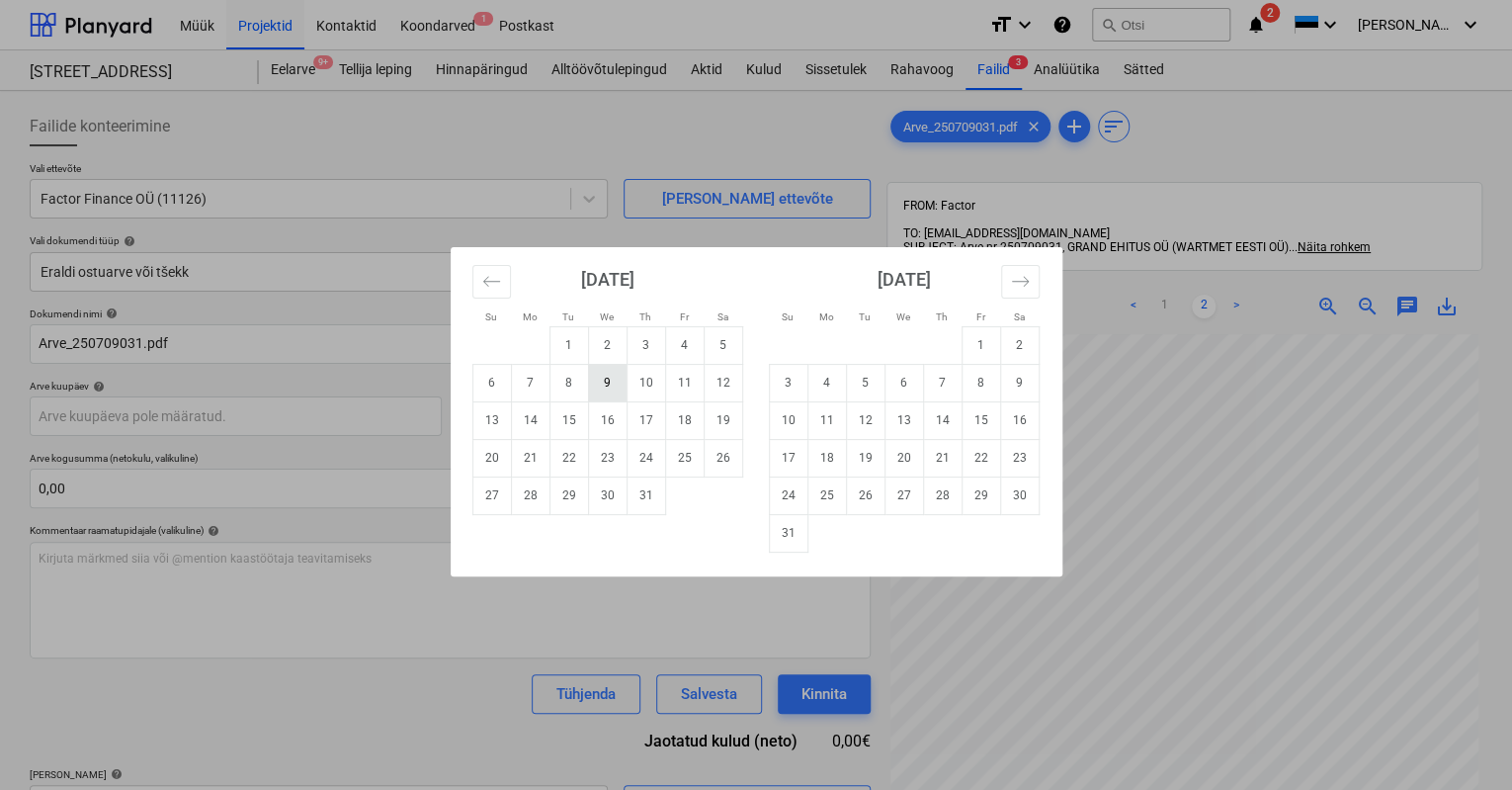 click on "9" at bounding box center [607, 383] 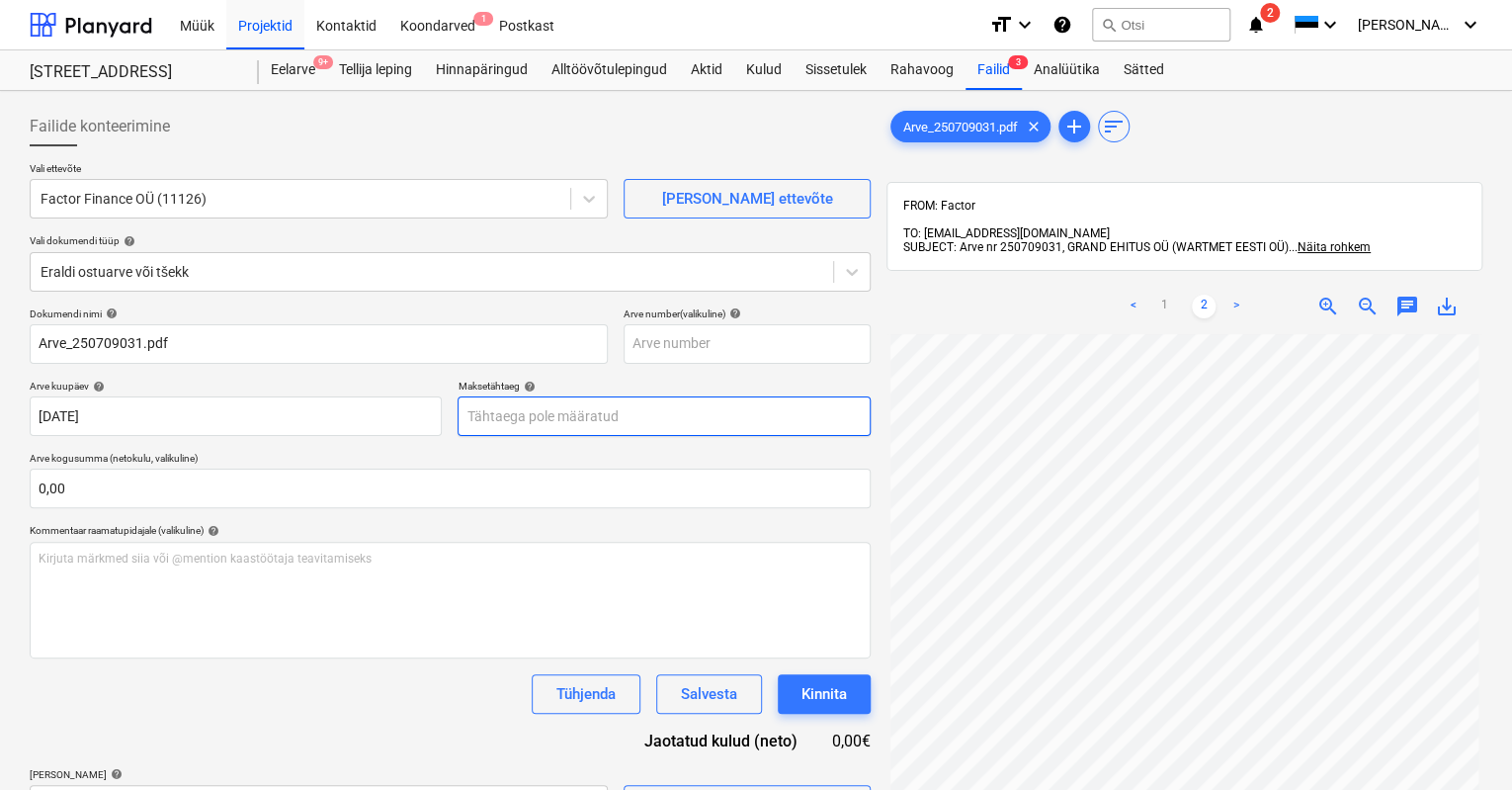 click on "Müük Projektid Kontaktid Koondarved 1 Postkast format_size keyboard_arrow_down help search Otsi notifications 2 keyboard_arrow_down [PERSON_NAME] keyboard_arrow_down [GEOGRAPHIC_DATA] mnt 120 [STREET_ADDRESS] 9+ Tellija leping Hinnapäringud Alltöövõtulepingud Aktid Kulud Sissetulek Rahavoog Failid 3 Analüütika Sätted Failide konteerimine Vali ettevõte Factor Finance OÜ (11126)  [PERSON_NAME] uus ettevõte Vali dokumendi tüüp help Eraldi ostuarve või tšekk Dokumendi nimi help Arve_250709031.pdf Arve number  (valikuline) help Arve kuupäev help [DATE] 09.07.2025 Press the down arrow key to interact with the calendar and
select a date. Press the question mark key to get the keyboard shortcuts for changing dates. Maksetähtaeg help Press the down arrow key to interact with the calendar and
select a date. Press the question mark key to get the keyboard shortcuts for changing dates. Arve kogusumma (netokulu, valikuline) 0,00 Kommentaar raamatupidajale (valikuline) help ﻿ Tühjenda Salvesta Kinnita 0,00€" at bounding box center (756, 395) 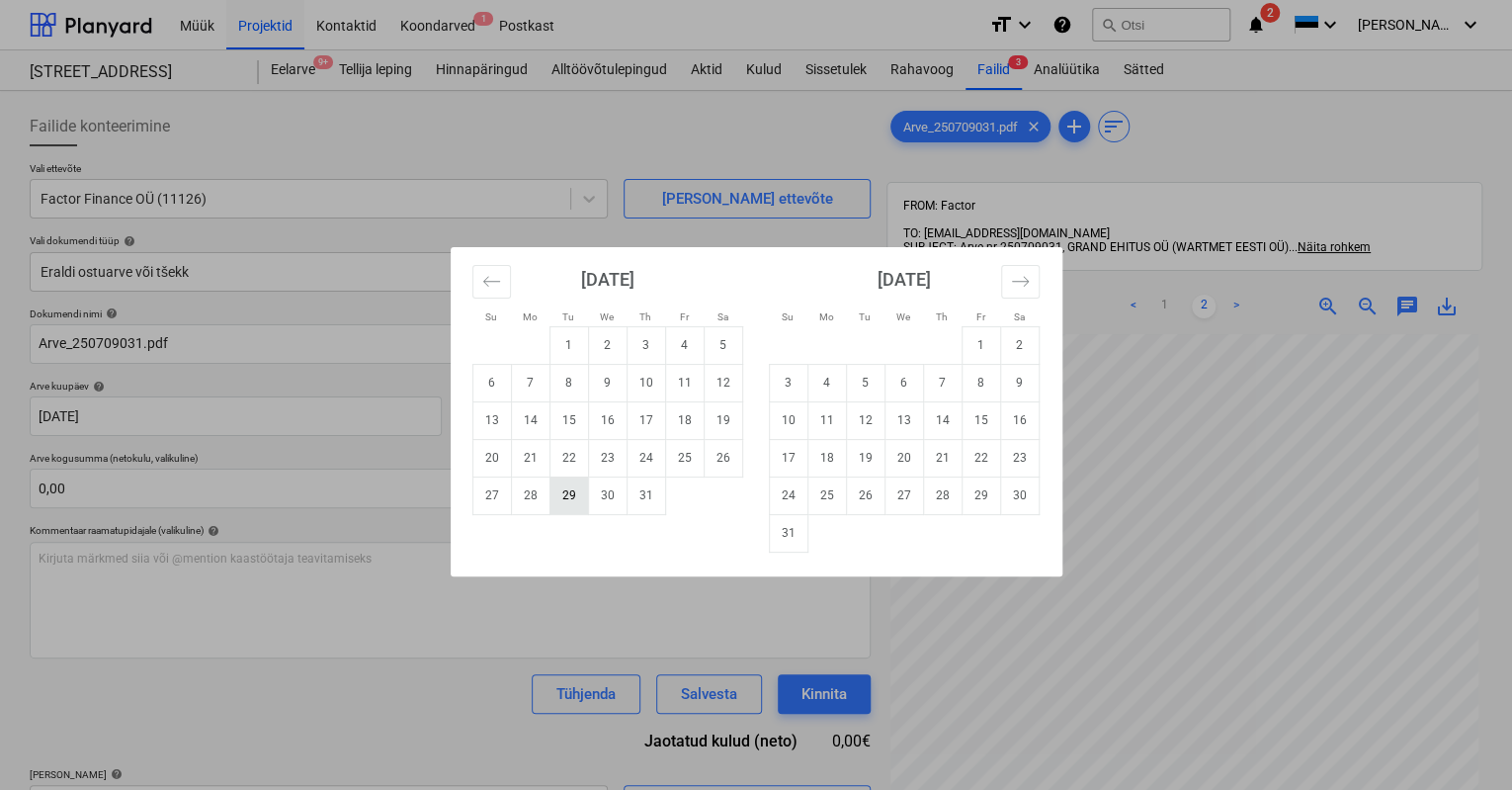 click on "29" at bounding box center (568, 495) 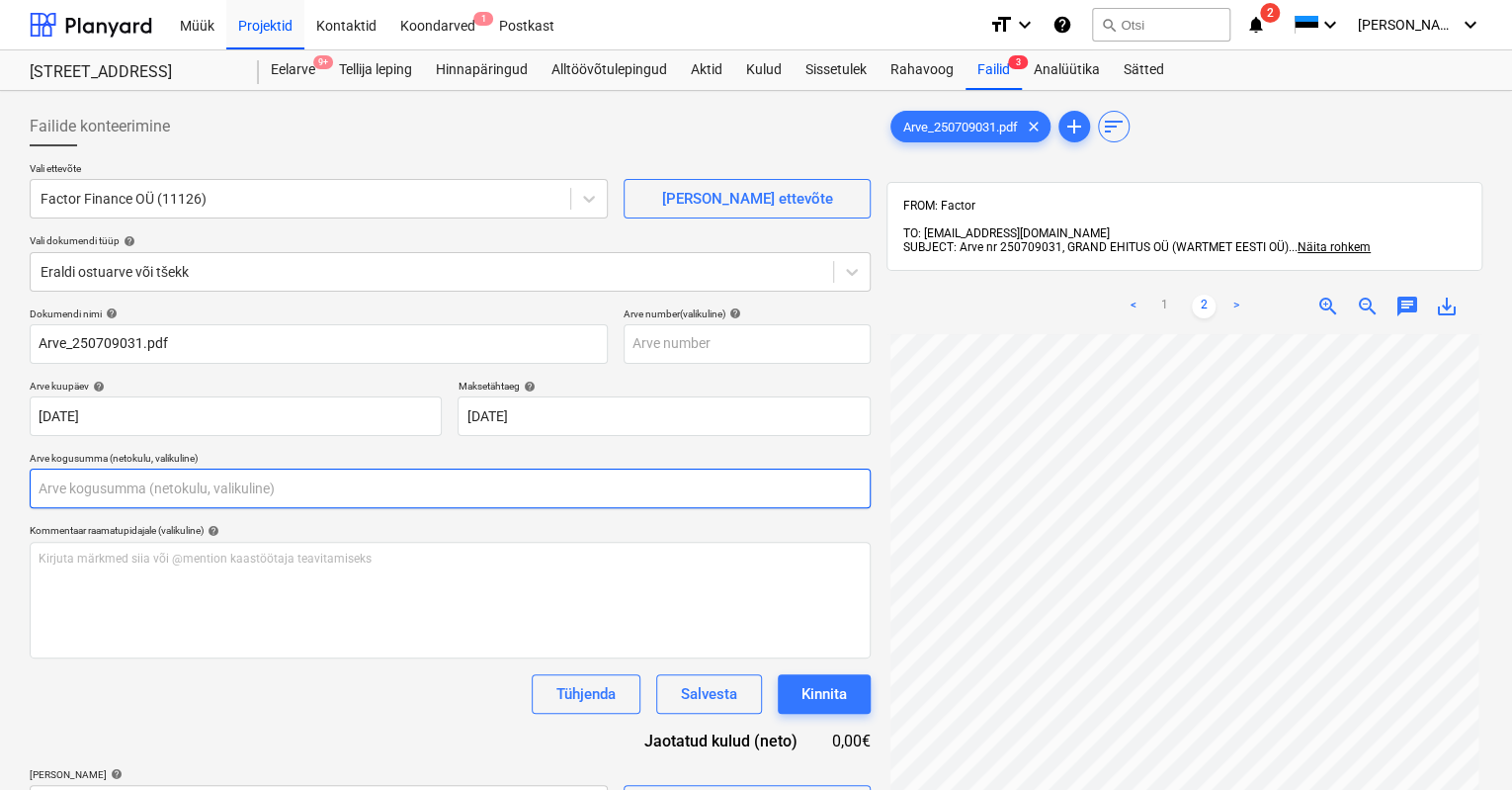 click at bounding box center [450, 488] 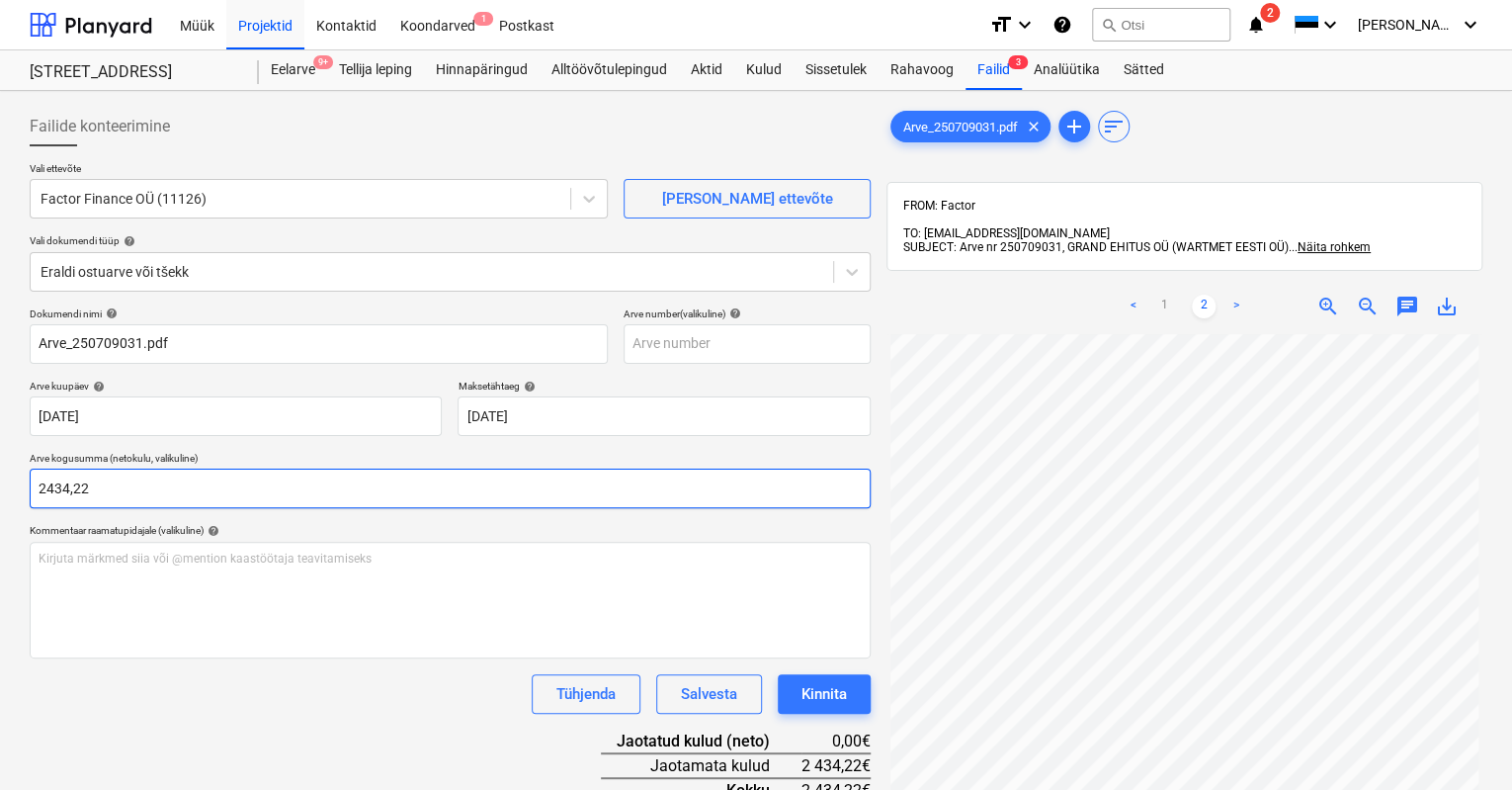 type on "2434,22" 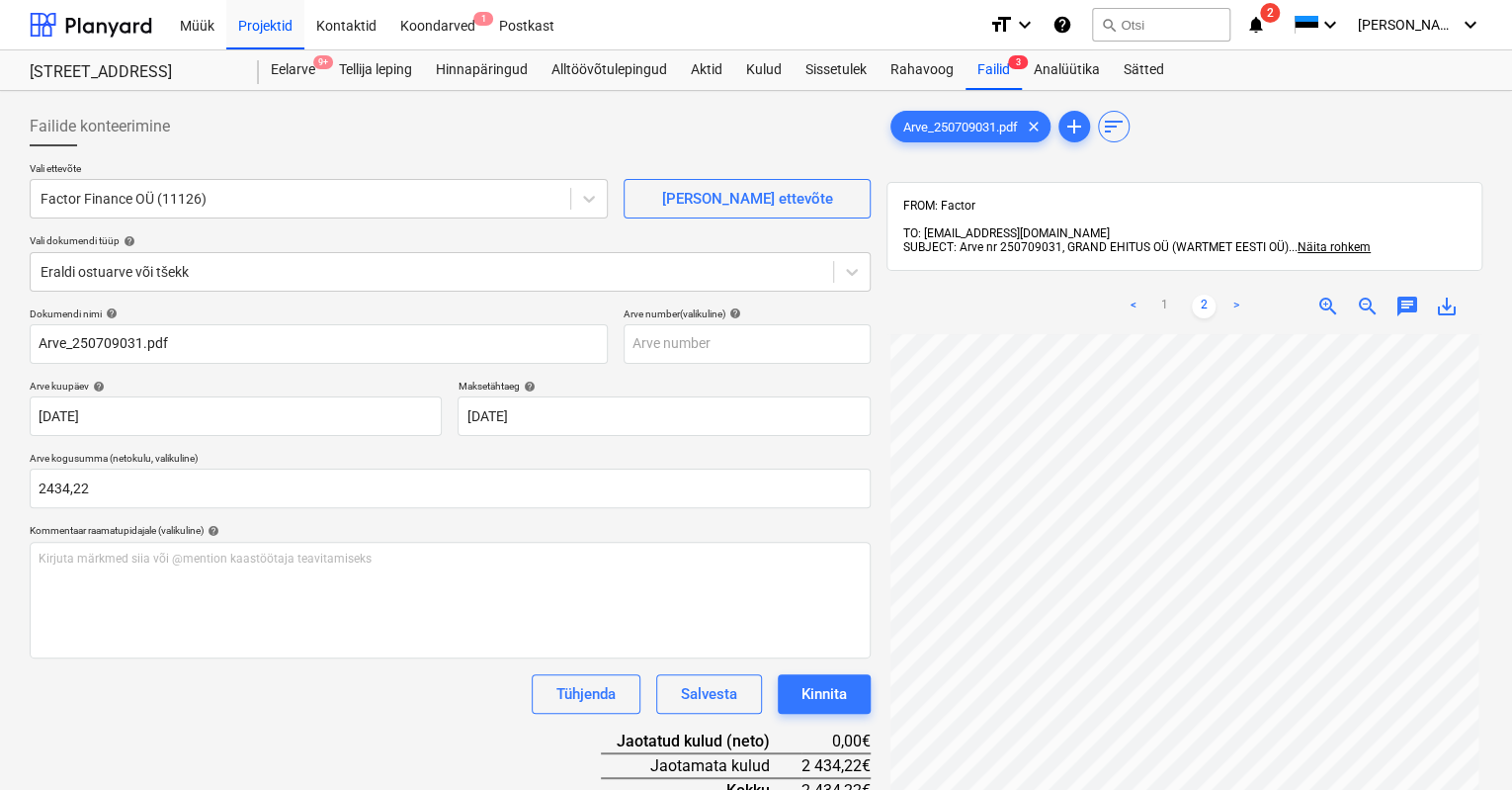 click on "Tühjenda Salvesta Kinnita" at bounding box center (450, 694) 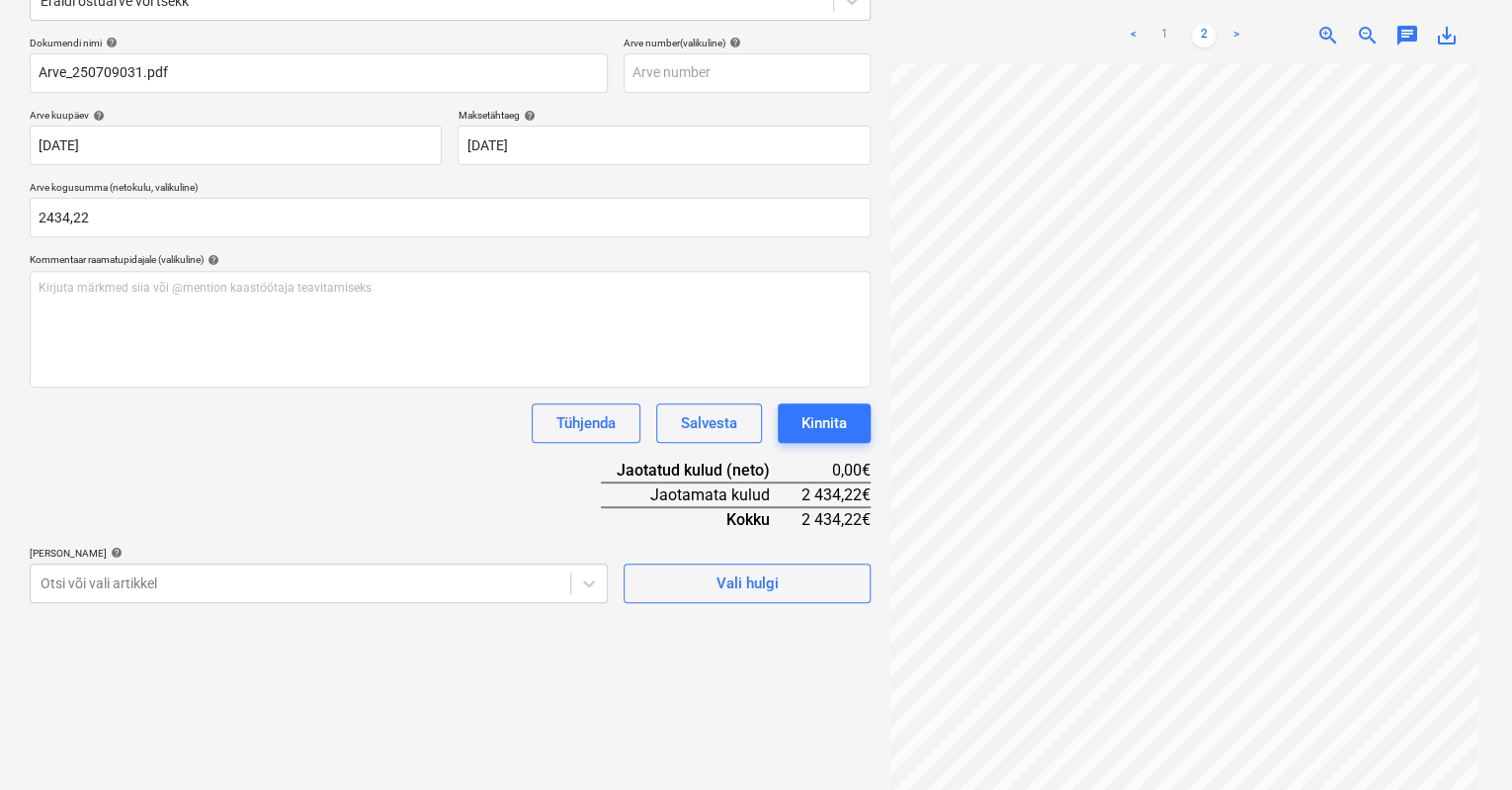 scroll, scrollTop: 273, scrollLeft: 0, axis: vertical 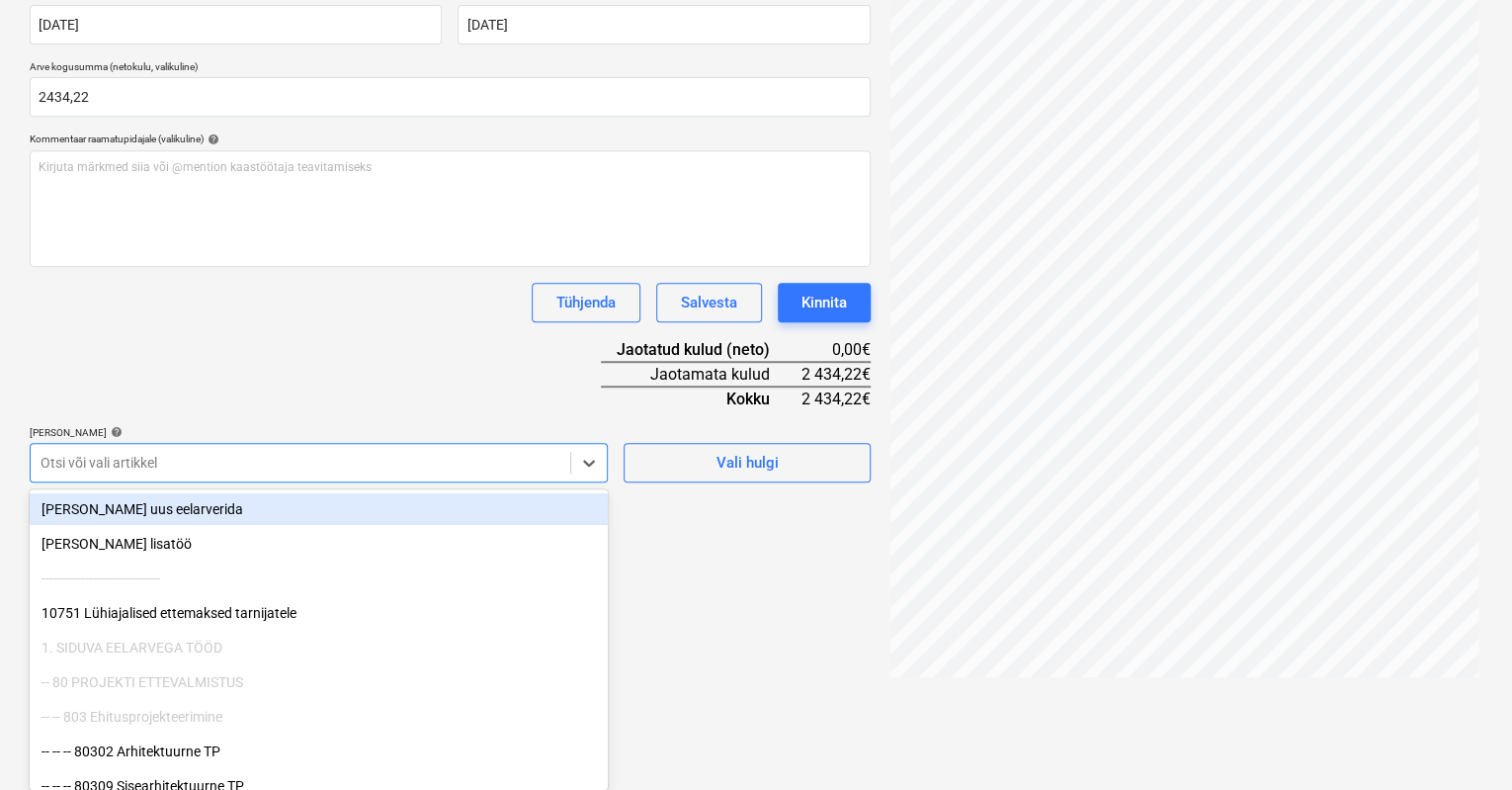 click on "Müük Projektid Kontaktid Koondarved 1 Postkast format_size keyboard_arrow_down help search Otsi notifications 2 keyboard_arrow_down [PERSON_NAME] keyboard_arrow_down [GEOGRAPHIC_DATA] mnt 120 [STREET_ADDRESS] 9+ Tellija leping Hinnapäringud Alltöövõtulepingud Aktid Kulud Sissetulek Rahavoog Failid 3 Analüütika Sätted Failide konteerimine Vali ettevõte Factor Finance OÜ (11126)  [PERSON_NAME] uus ettevõte Vali dokumendi tüüp help Eraldi ostuarve või tšekk Dokumendi nimi help Arve_250709031.pdf Arve number  (valikuline) help Arve kuupäev help [DATE] 09.07.2025 Press the down arrow key to interact with the calendar and
select a date. Press the question mark key to get the keyboard shortcuts for changing dates. Maksetähtaeg help [DATE] [DATE] Press the down arrow key to interact with the calendar and
select a date. Press the question mark key to get the keyboard shortcuts for changing dates. Arve kogusumma (netokulu, valikuline) 2434,22 Kommentaar raamatupidajale (valikuline) help ﻿ Salvesta" at bounding box center (756, 3) 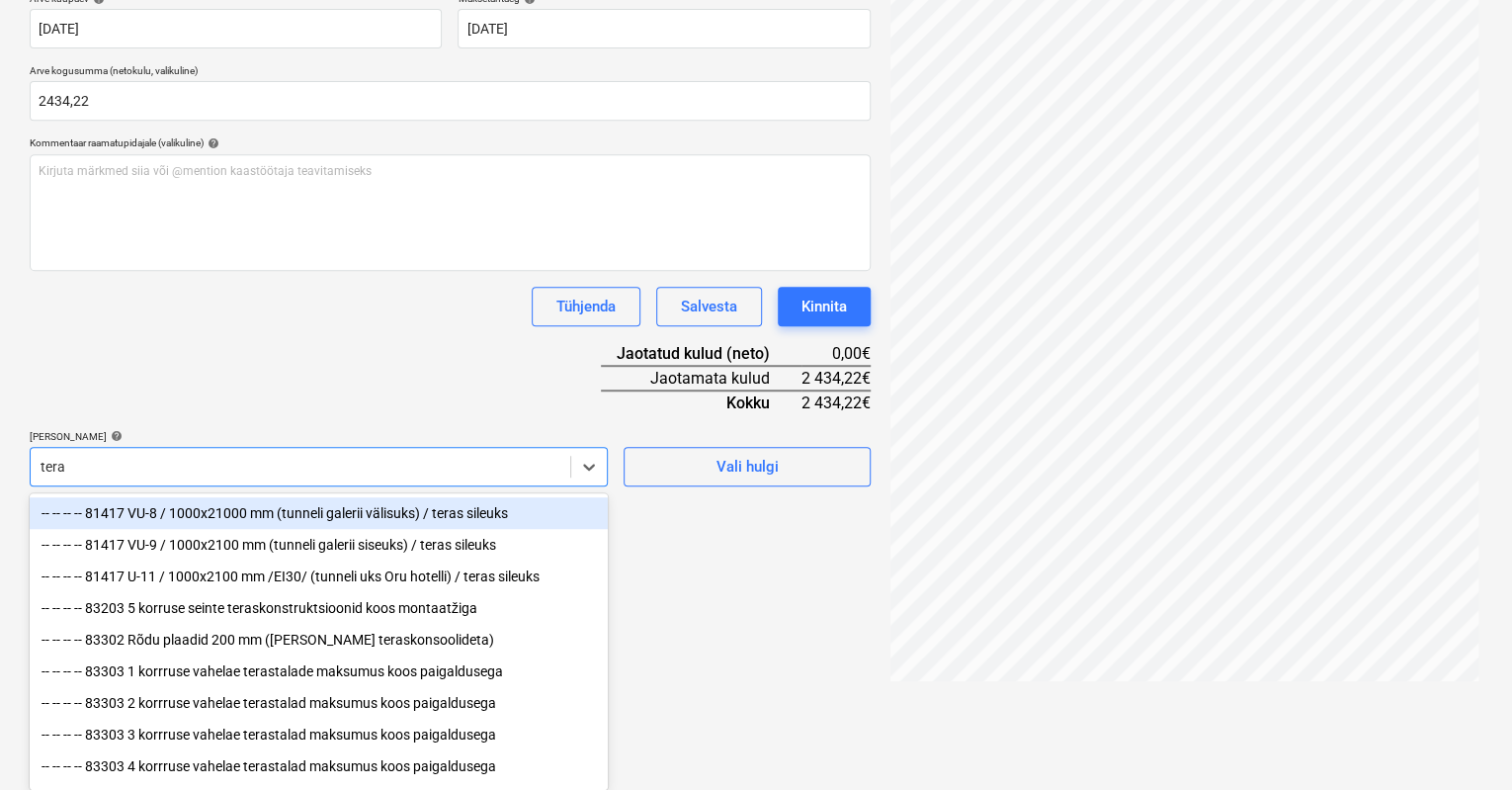 scroll, scrollTop: 388, scrollLeft: 0, axis: vertical 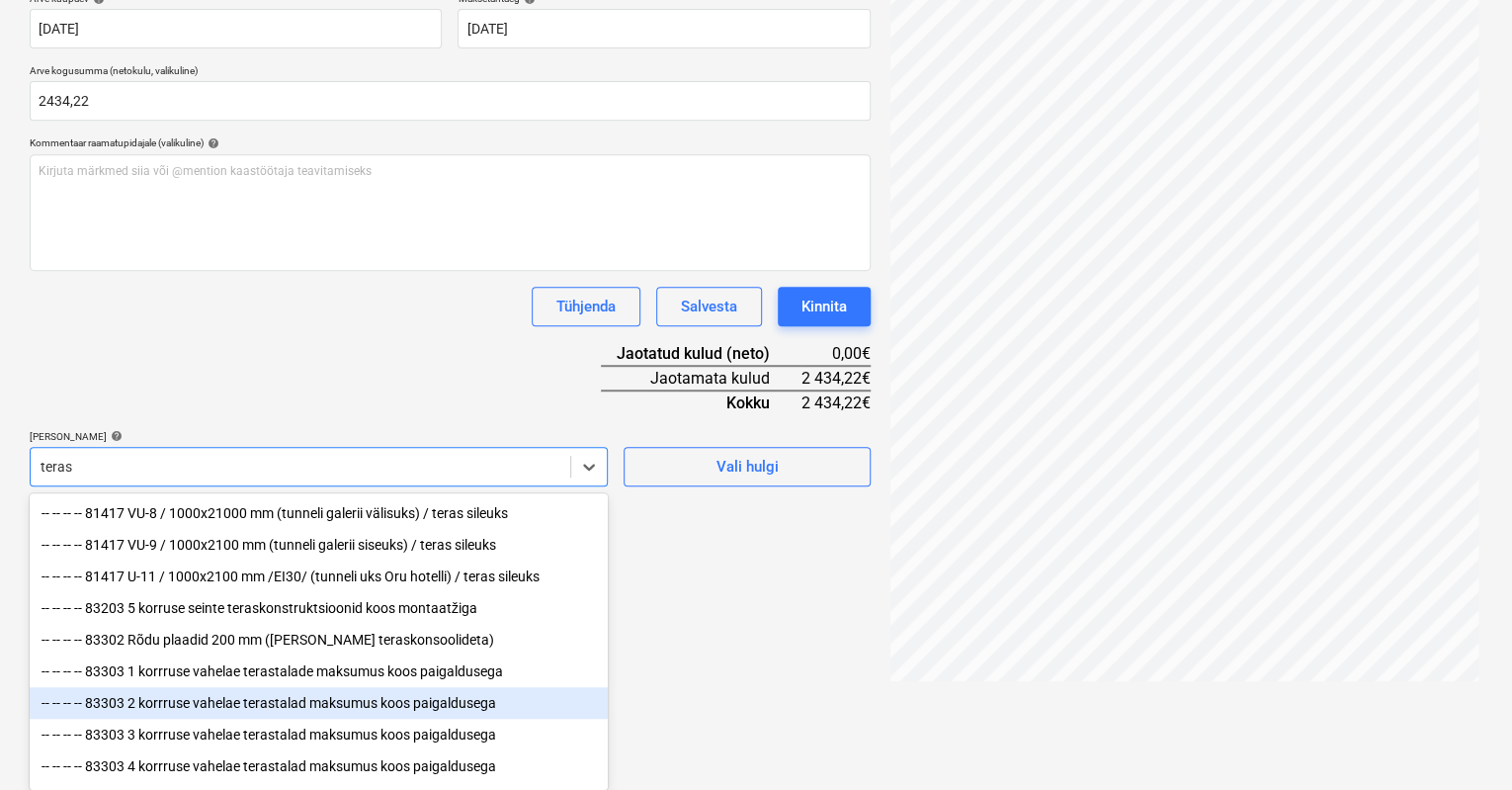 click on "-- -- -- --  83303 2 korrruse vahelae terastalad maksumus koos paigaldusega" at bounding box center (318, 703) 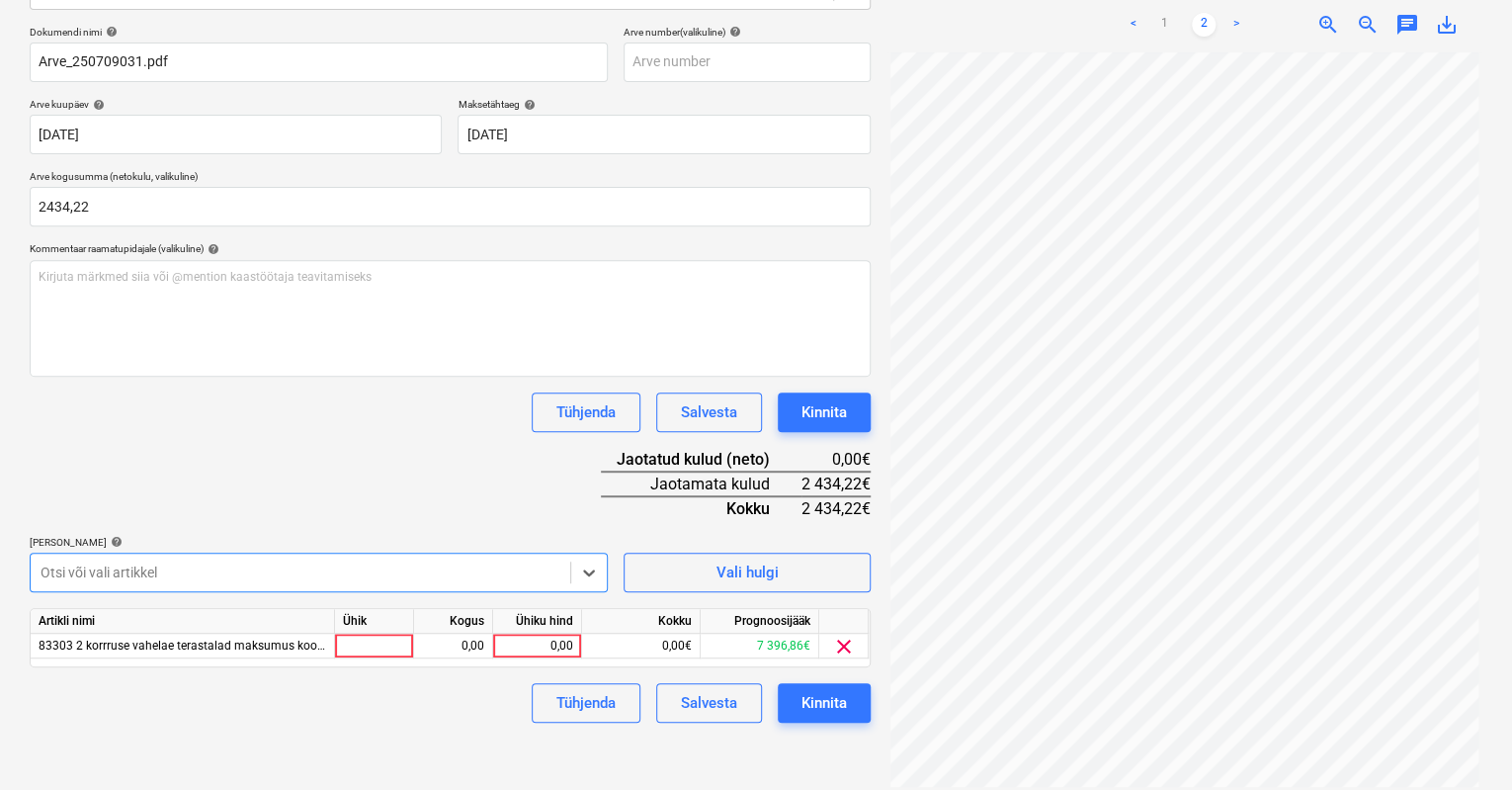 scroll, scrollTop: 281, scrollLeft: 0, axis: vertical 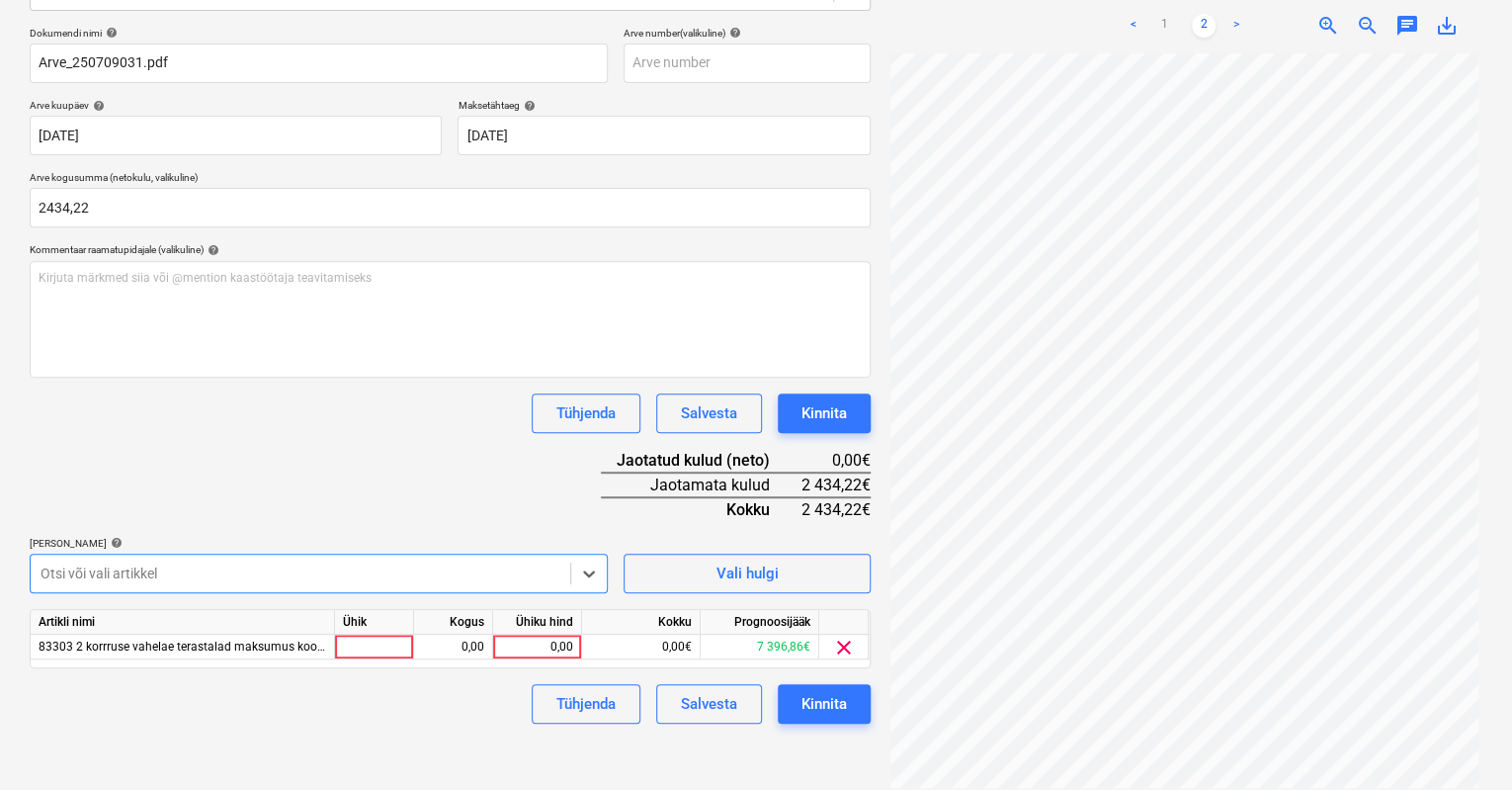 click on "Dokumendi nimi help Arve_250709031.pdf Arve number  (valikuline) help Arve kuupäev help [DATE] 09.07.2025 Press the down arrow key to interact with the calendar and
select a date. Press the question mark key to get the keyboard shortcuts for changing dates. Maksetähtaeg help [DATE] [DATE] Press the down arrow key to interact with the calendar and
select a date. Press the question mark key to get the keyboard shortcuts for changing dates. Arve kogusumma (netokulu, valikuline) 2434,22 Kommentaar raamatupidajale (valikuline) help [PERSON_NAME] märkmed siia või @mention kaastöötaja teavitamiseks ﻿ Tühjenda Salvesta Kinnita Jaotatud kulud (neto) 0,00€ Jaotamata kulud 2 434,22€ Kokku 2 434,22€ [PERSON_NAME] artiklid help option -- -- -- --  83303 2 korrruse vahelae terastalad maksumus koos paigaldusega, selected.   Select is focused ,type to refine list, press Down to open the menu,  Otsi või vali artikkel Vali hulgi Artikli nimi Ühik Kogus Ühiku hind Kokku Prognoosijääk 0,00 0,00 0,00€" at bounding box center (450, 375) 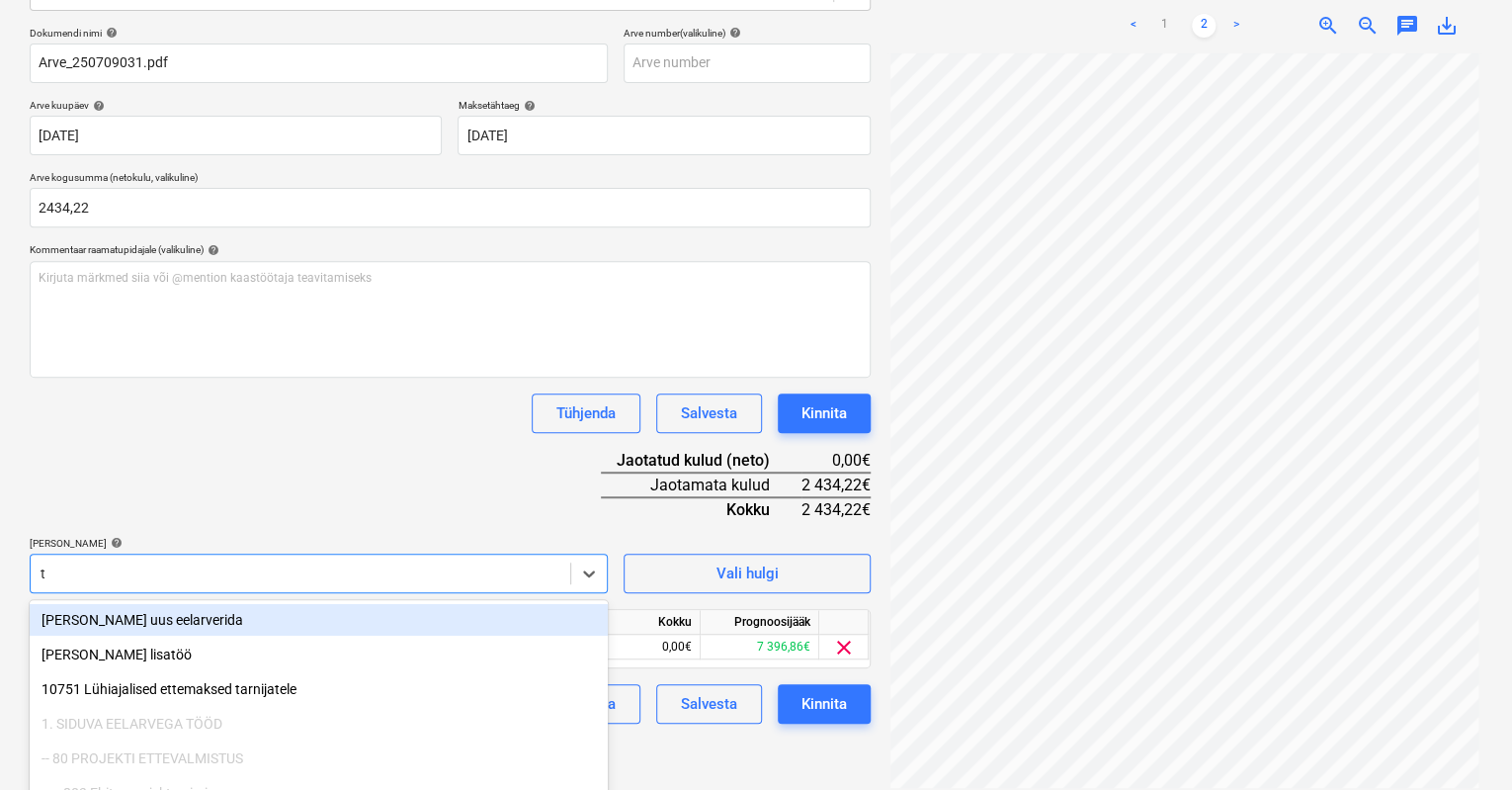scroll, scrollTop: 392, scrollLeft: 0, axis: vertical 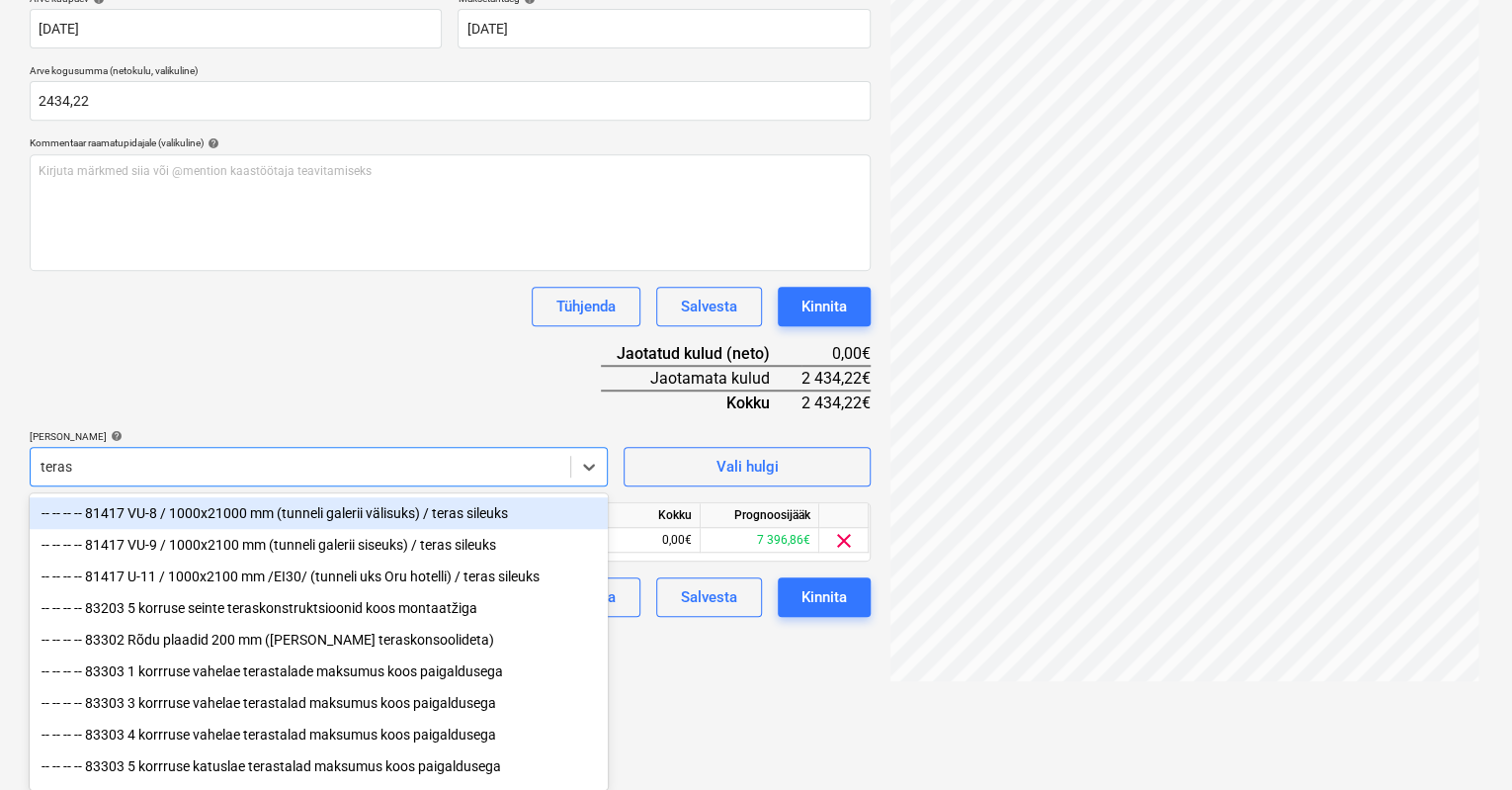 type on "terast" 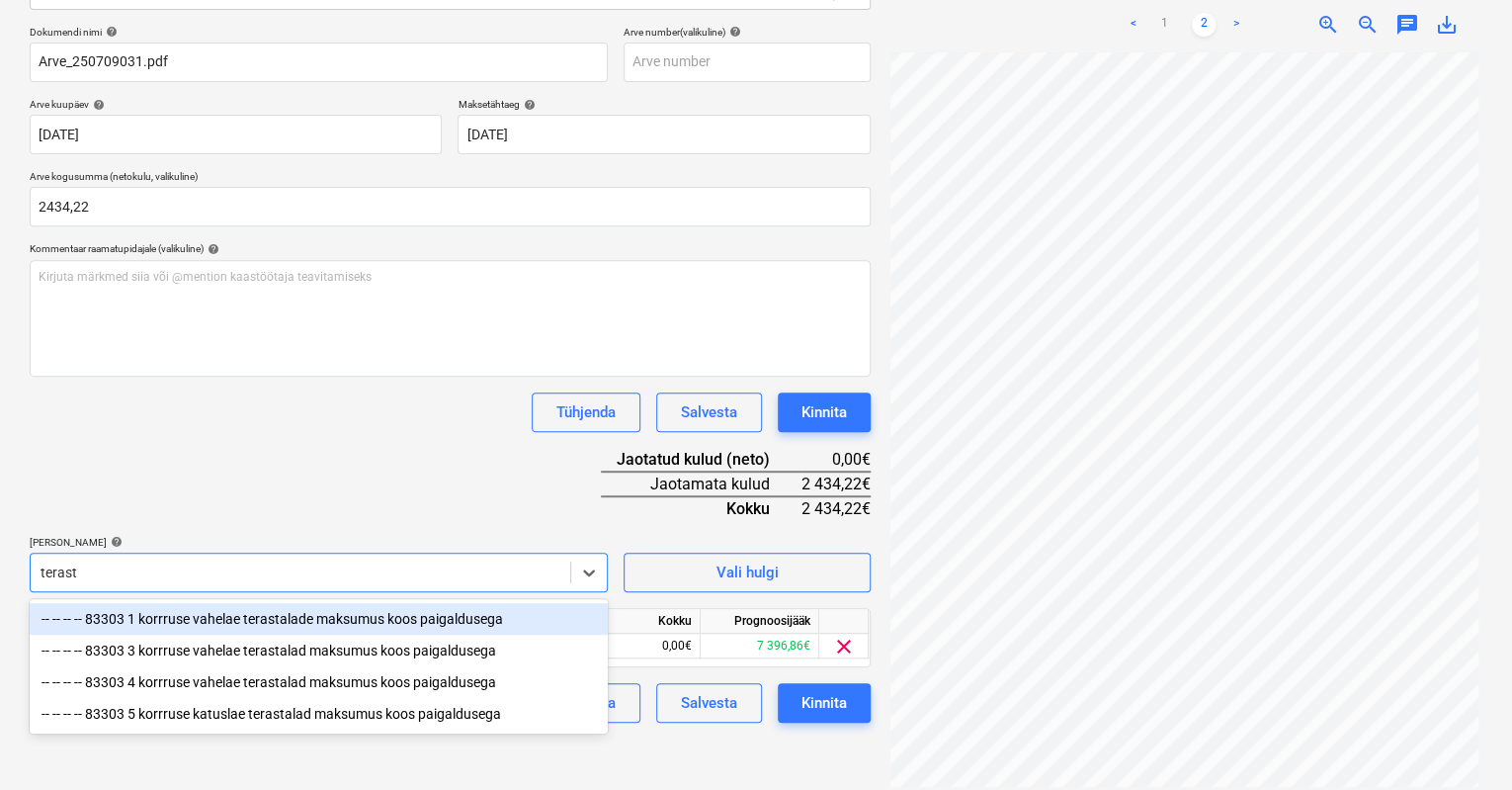 scroll, scrollTop: 281, scrollLeft: 0, axis: vertical 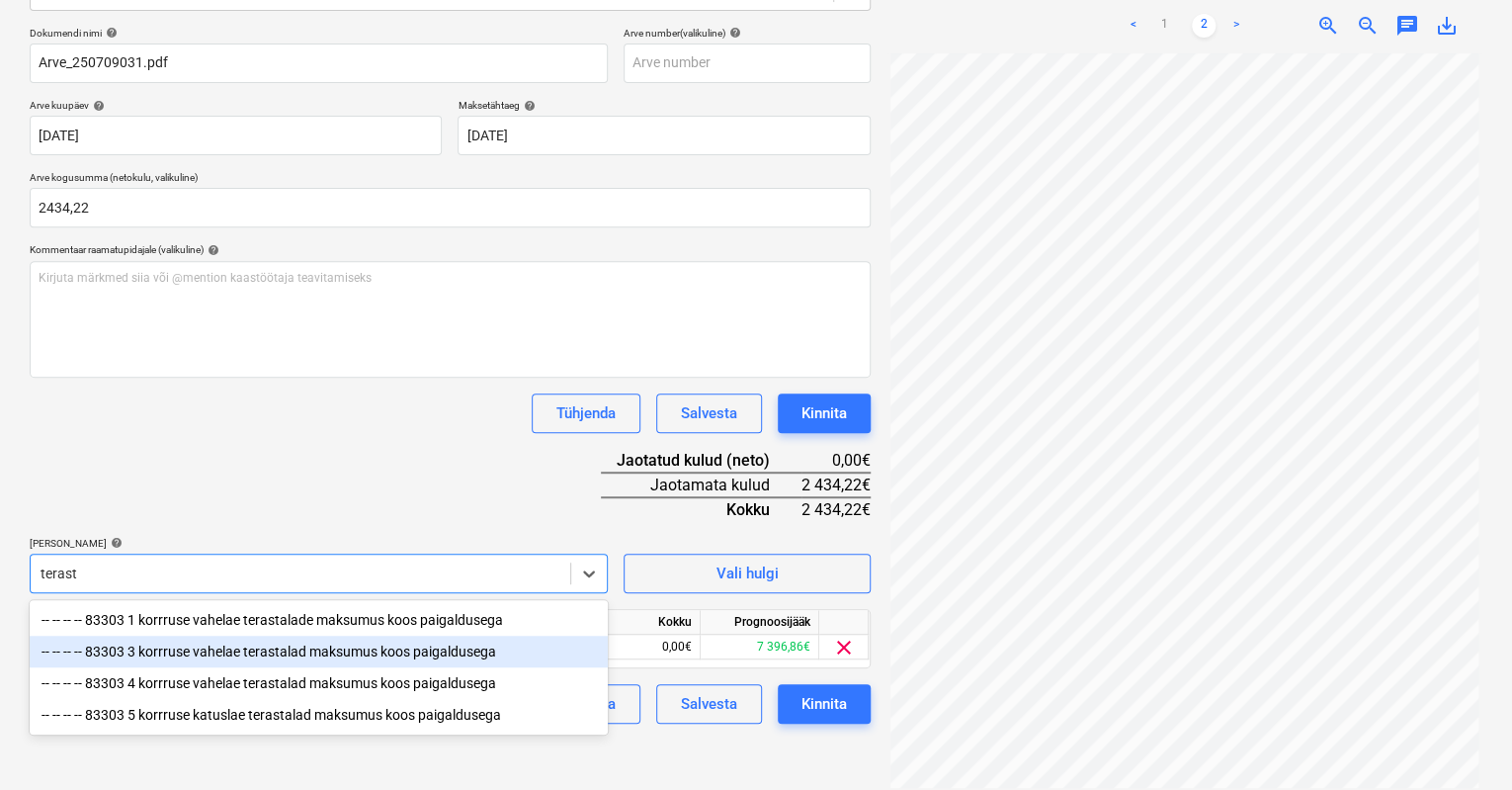click on "-- -- -- --  83303 3 korrruse vahelae terastalad maksumus koos paigaldusega" at bounding box center (318, 652) 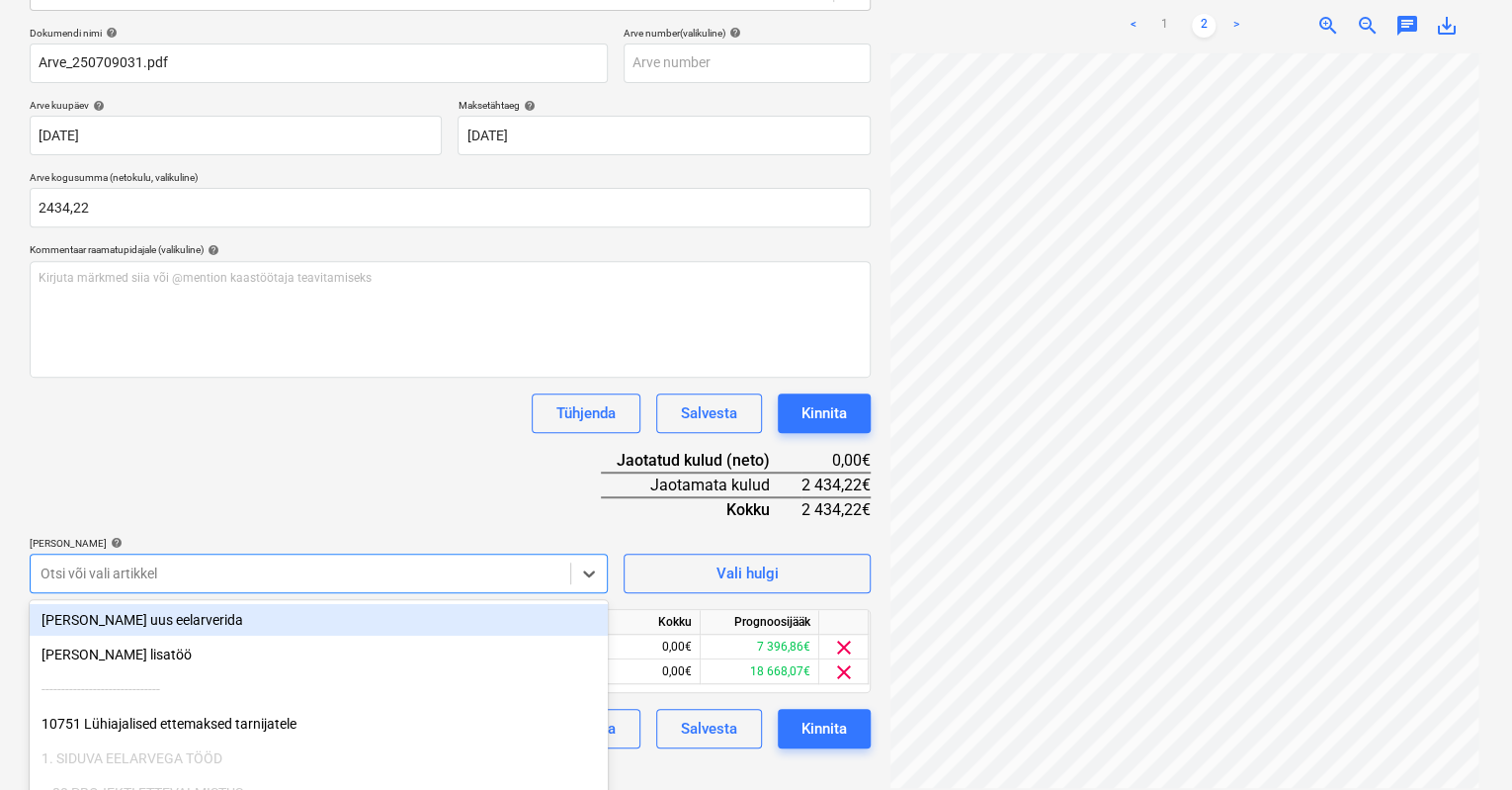 scroll, scrollTop: 392, scrollLeft: 0, axis: vertical 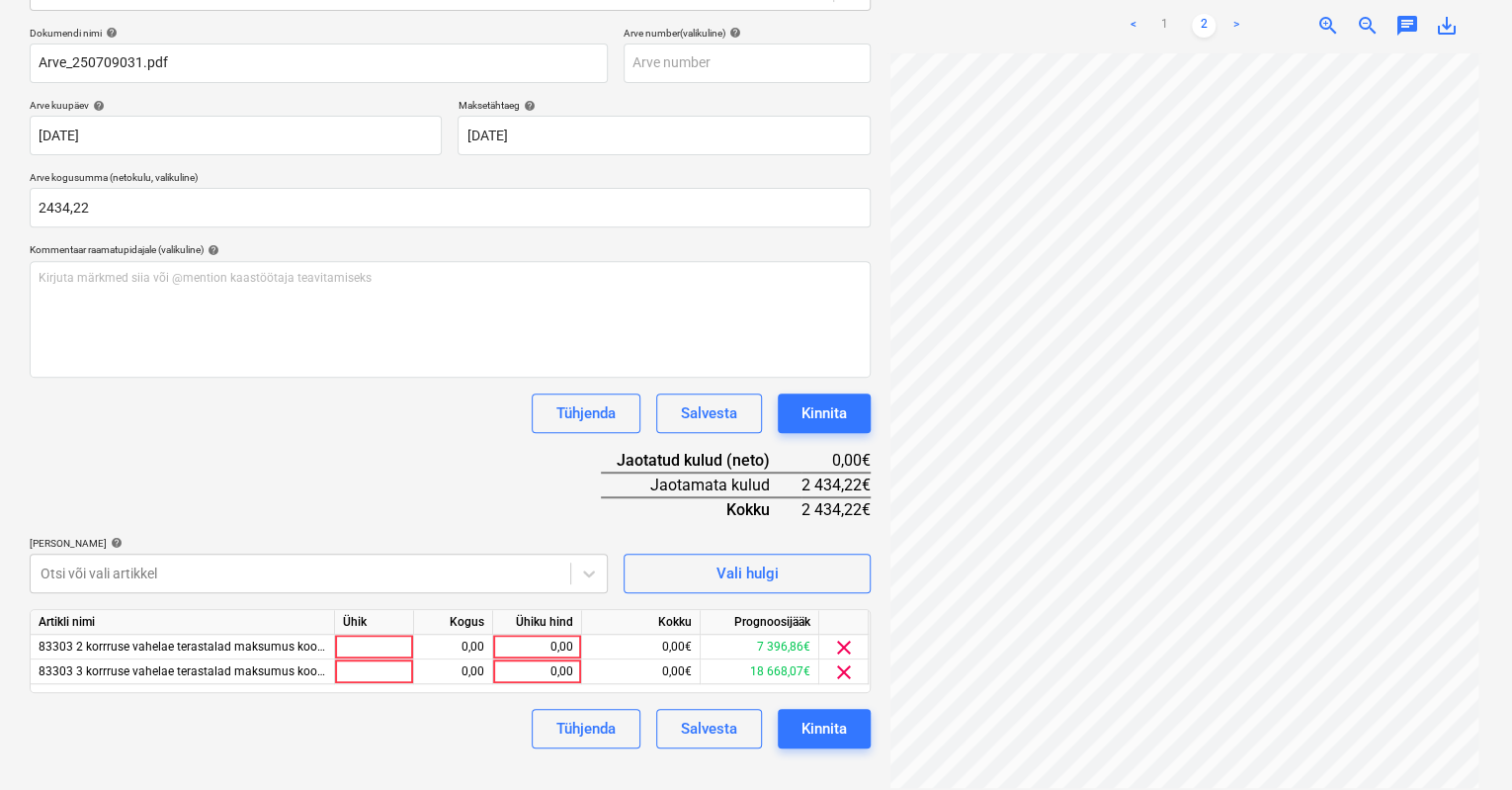 click on "Failide konteerimine Vali ettevõte Factor Finance OÜ (11126)  [PERSON_NAME] uus ettevõte Vali dokumendi tüüp help Eraldi ostuarve või tšekk Dokumendi nimi help Arve_250709031.pdf Arve number  (valikuline) help Arve kuupäev help [DATE] 09.07.2025 Press the down arrow key to interact with the calendar and
select a date. Press the question mark key to get the keyboard shortcuts for changing dates. Maksetähtaeg help [DATE] [DATE] Press the down arrow key to interact with the calendar and
select a date. Press the question mark key to get the keyboard shortcuts for changing dates. Arve kogusumma (netokulu, valikuline) 2434,22 Kommentaar raamatupidajale (valikuline) help Kirjuta märkmed siia või @mention kaastöötaja teavitamiseks ﻿ Tühjenda Salvesta Kinnita Jaotatud kulud (neto) 0,00€ Jaotamata kulud 2 434,22€ Kokku 2 434,22€ [PERSON_NAME] artiklid help [PERSON_NAME] või vali artikkel Vali hulgi Artikli nimi Ühik Kogus Ühiku hind Kokku Prognoosijääk 0,00 0,00 0,00€ 7 396,86€ clear 0,00 0,00" at bounding box center (450, 301) 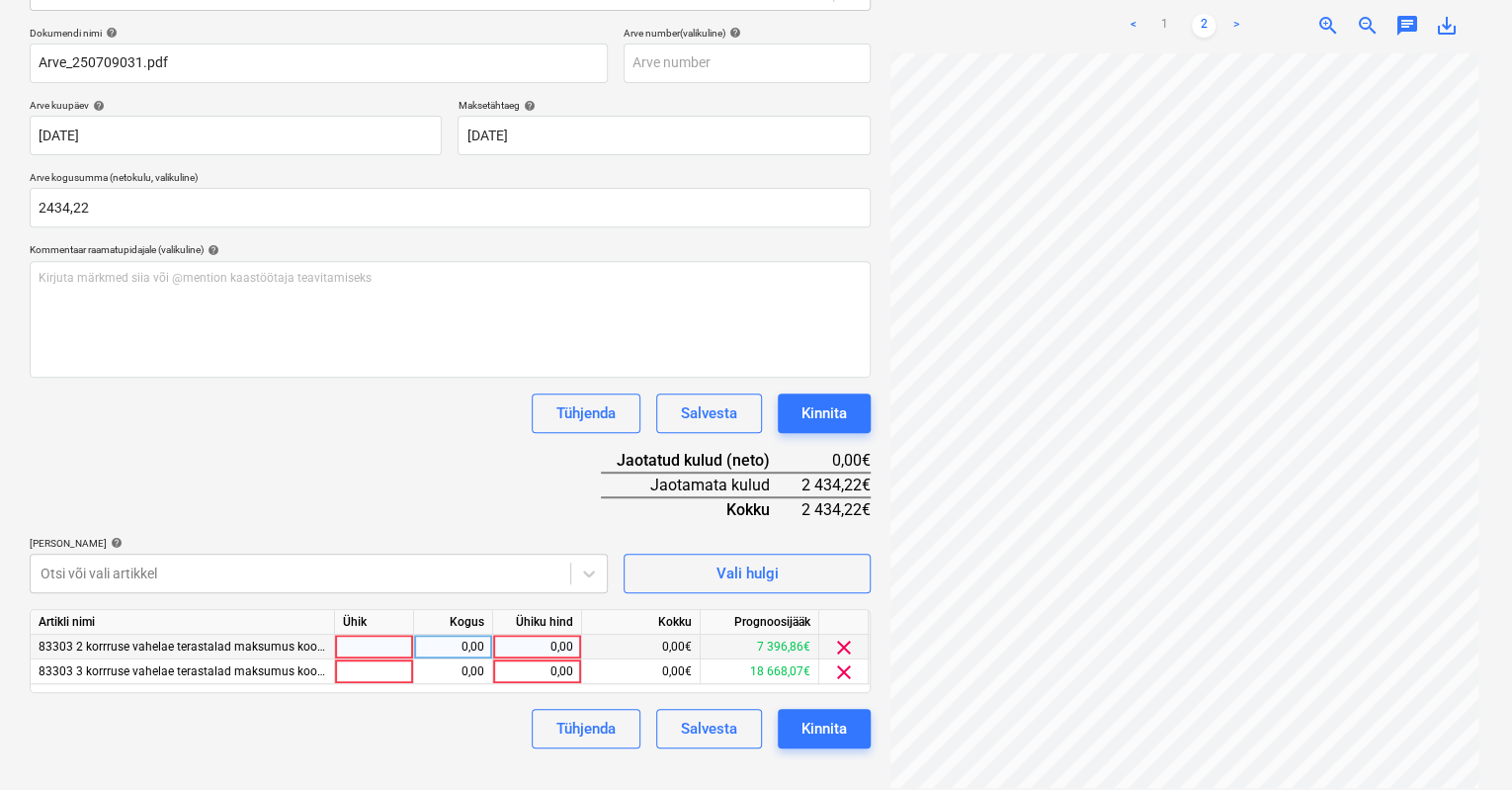 click on "0,00" at bounding box center (537, 647) 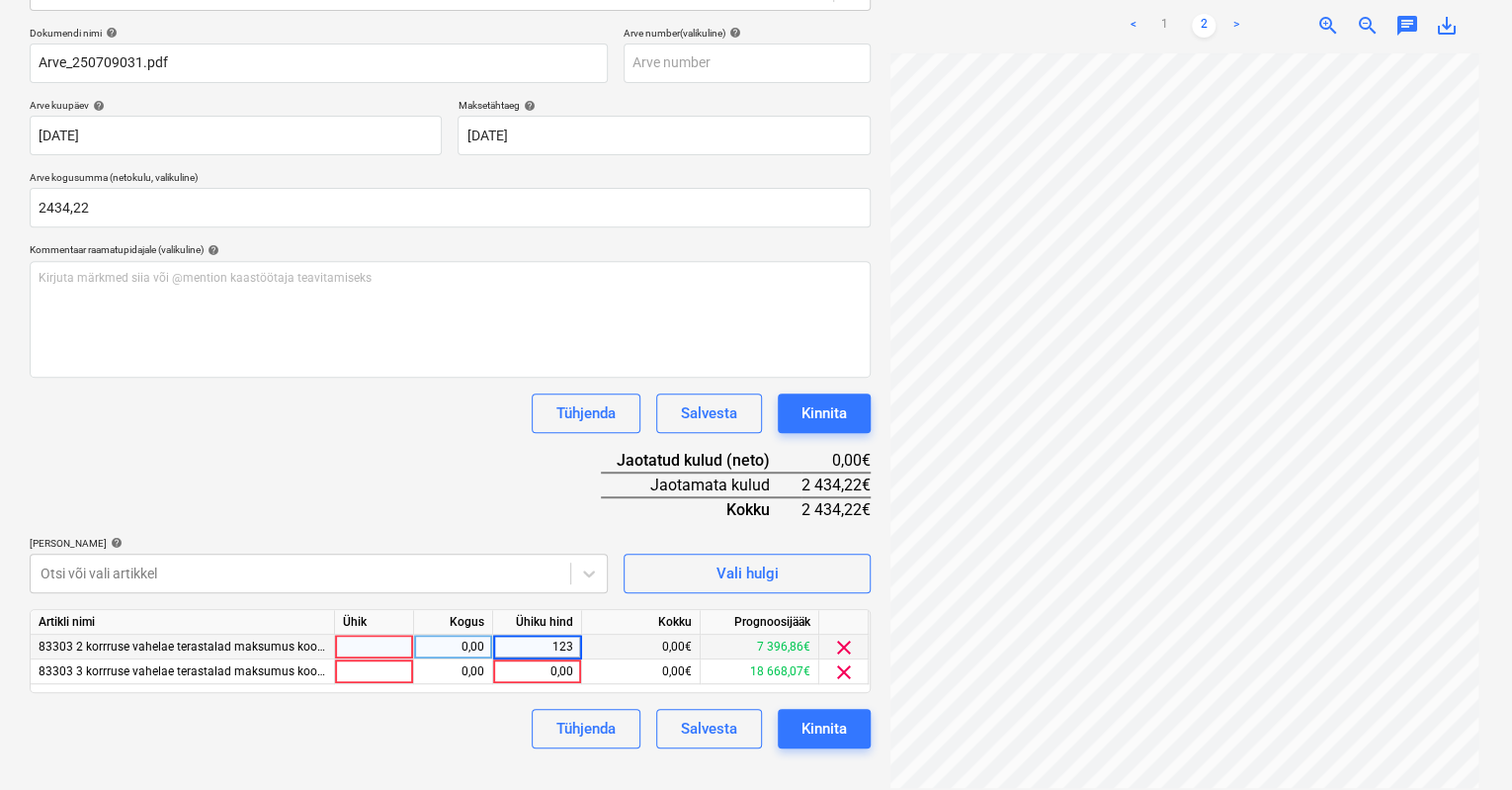 type on "1234" 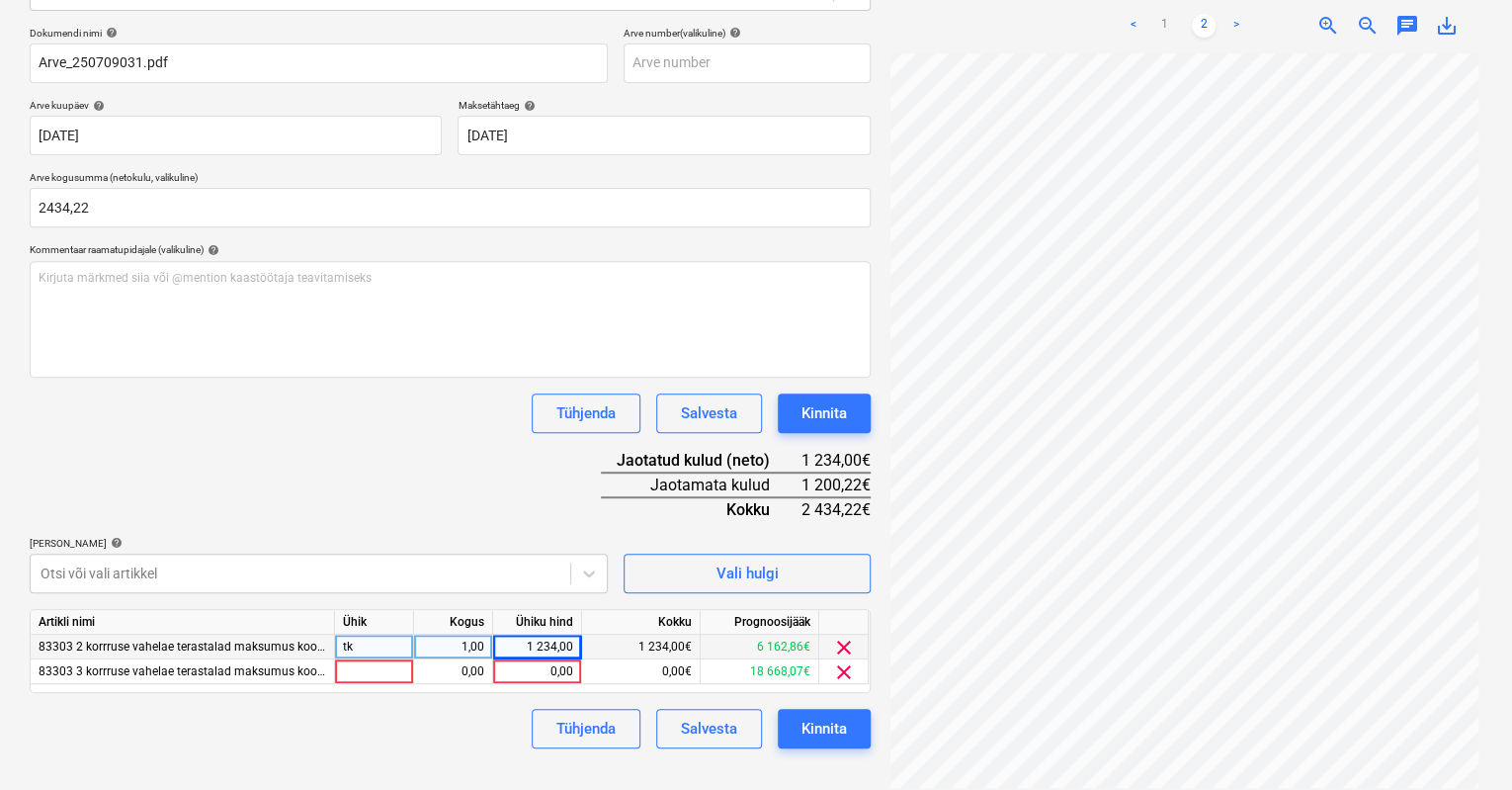 click on "Tühjenda Salvesta Kinnita" at bounding box center [450, 729] 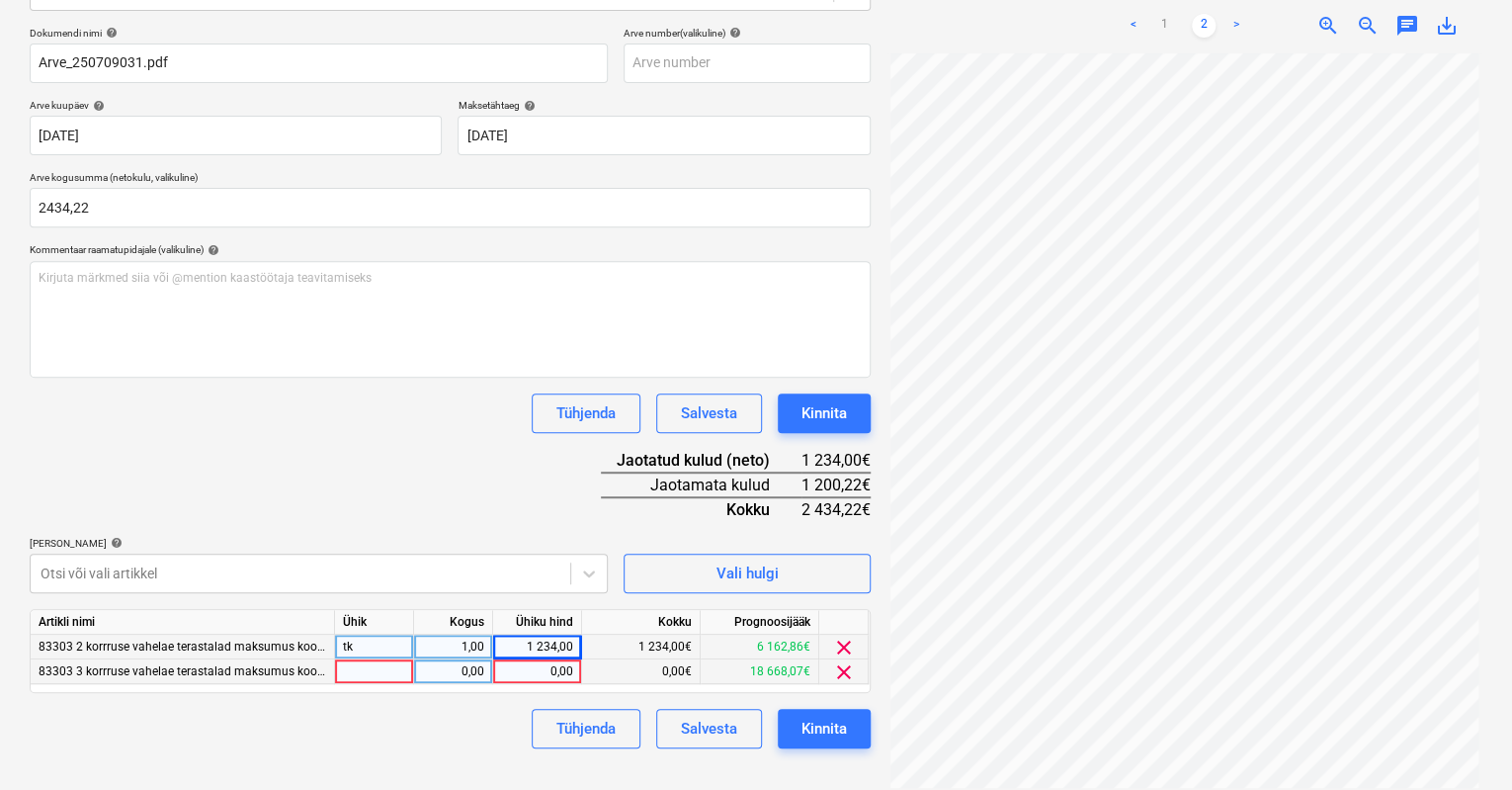 click on "0,00" at bounding box center [537, 671] 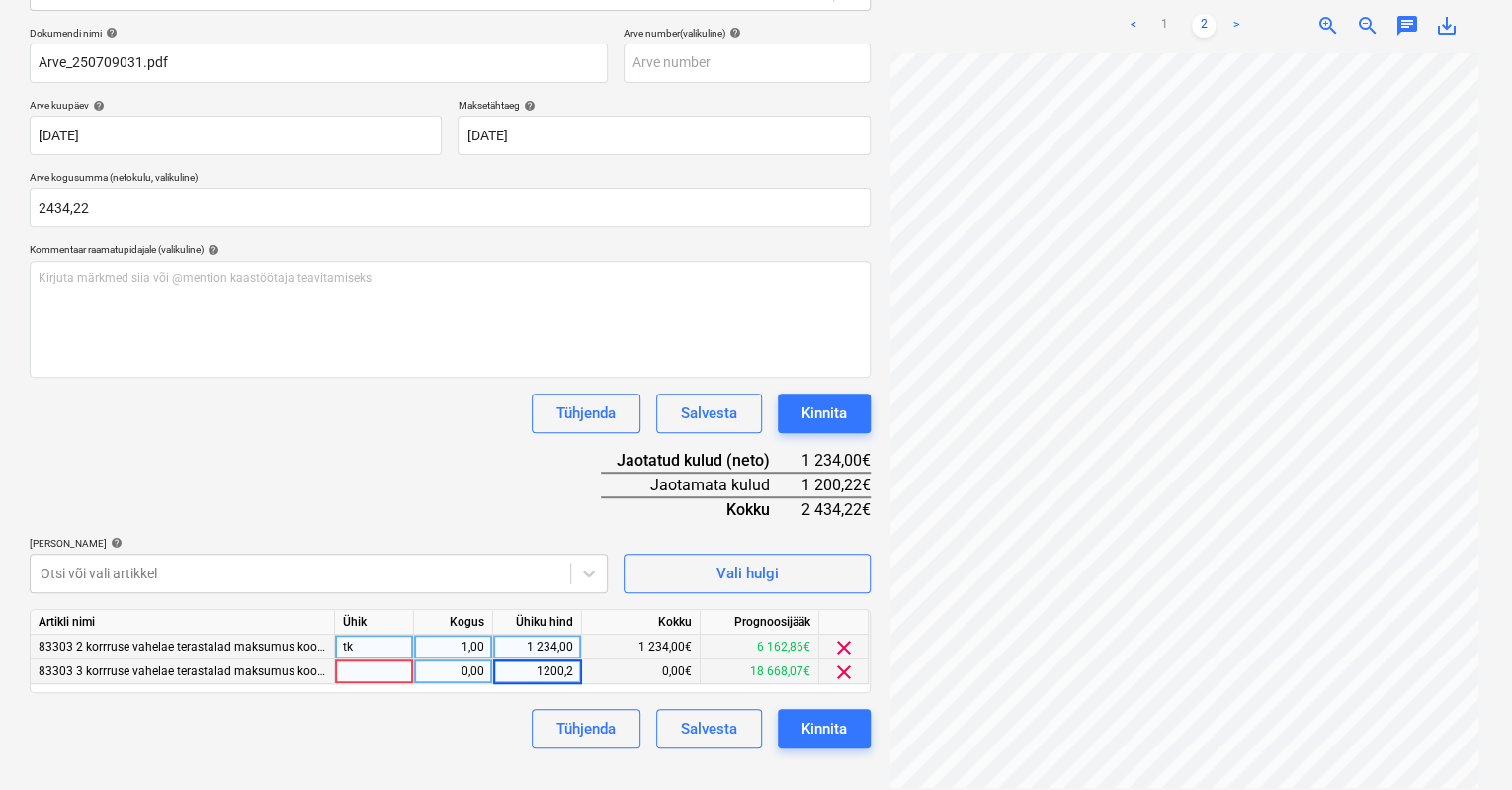 type on "1200,22" 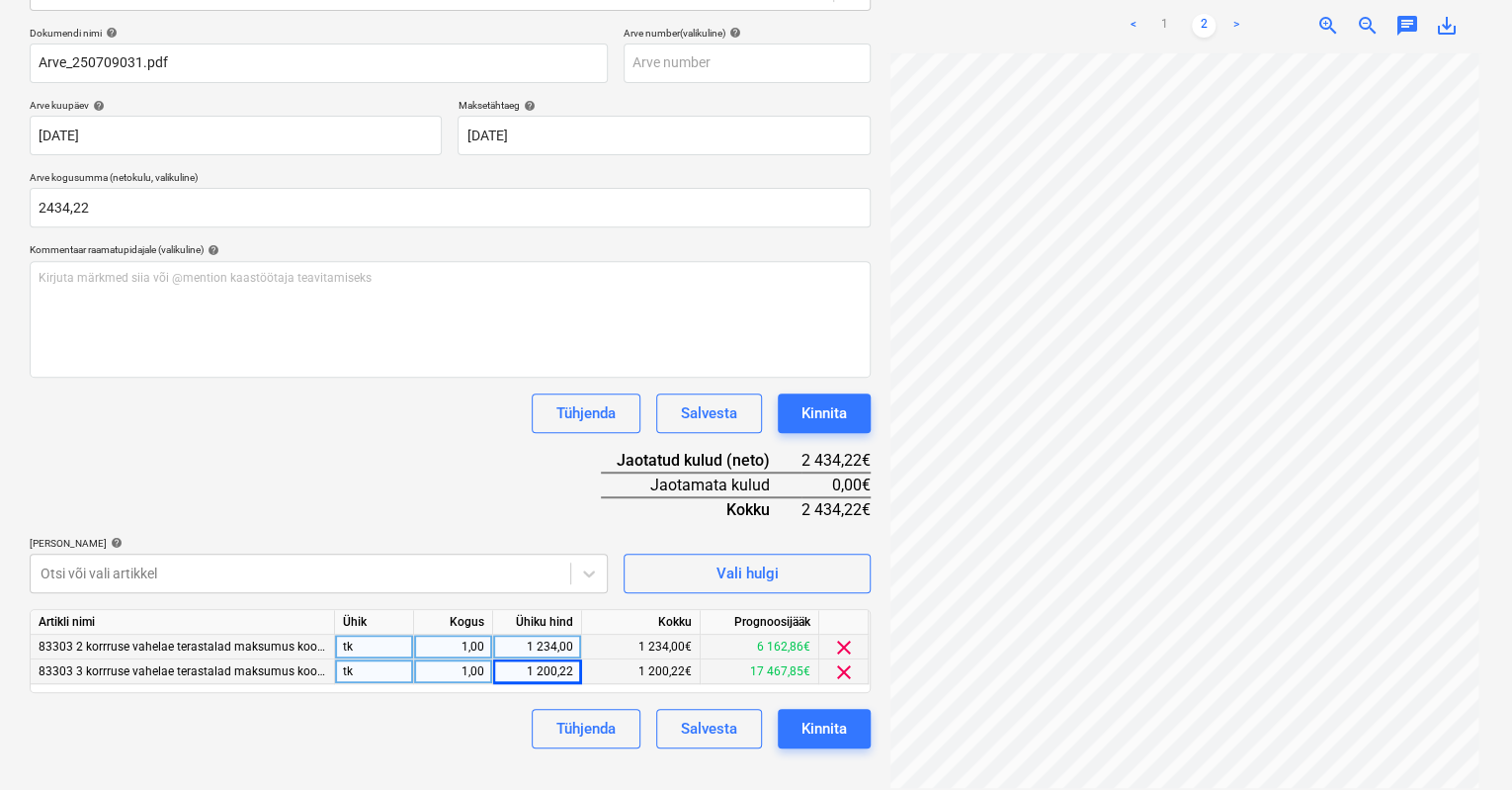 click on "Tühjenda Salvesta Kinnita" at bounding box center [450, 729] 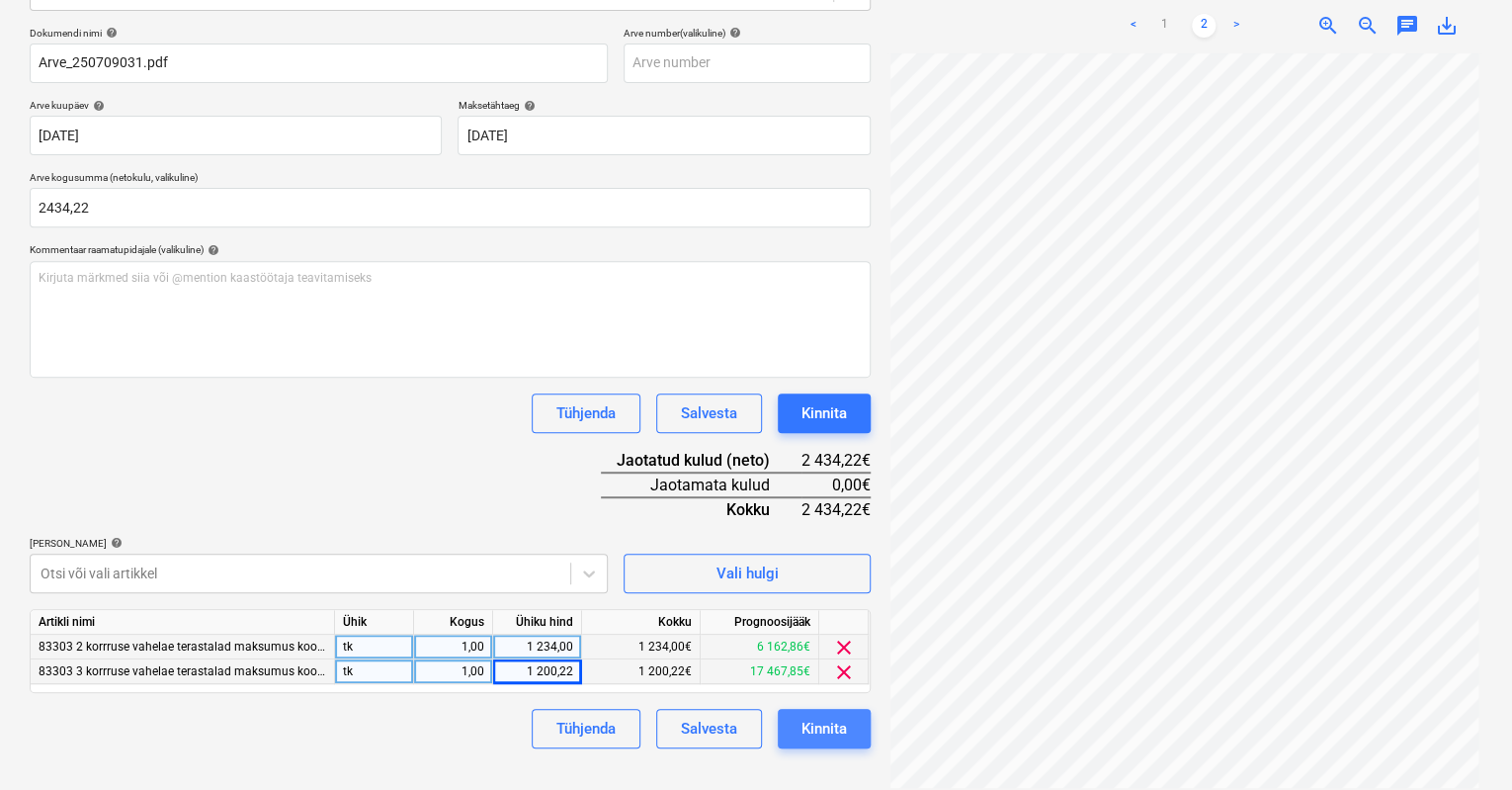 click on "Kinnita" at bounding box center (824, 729) 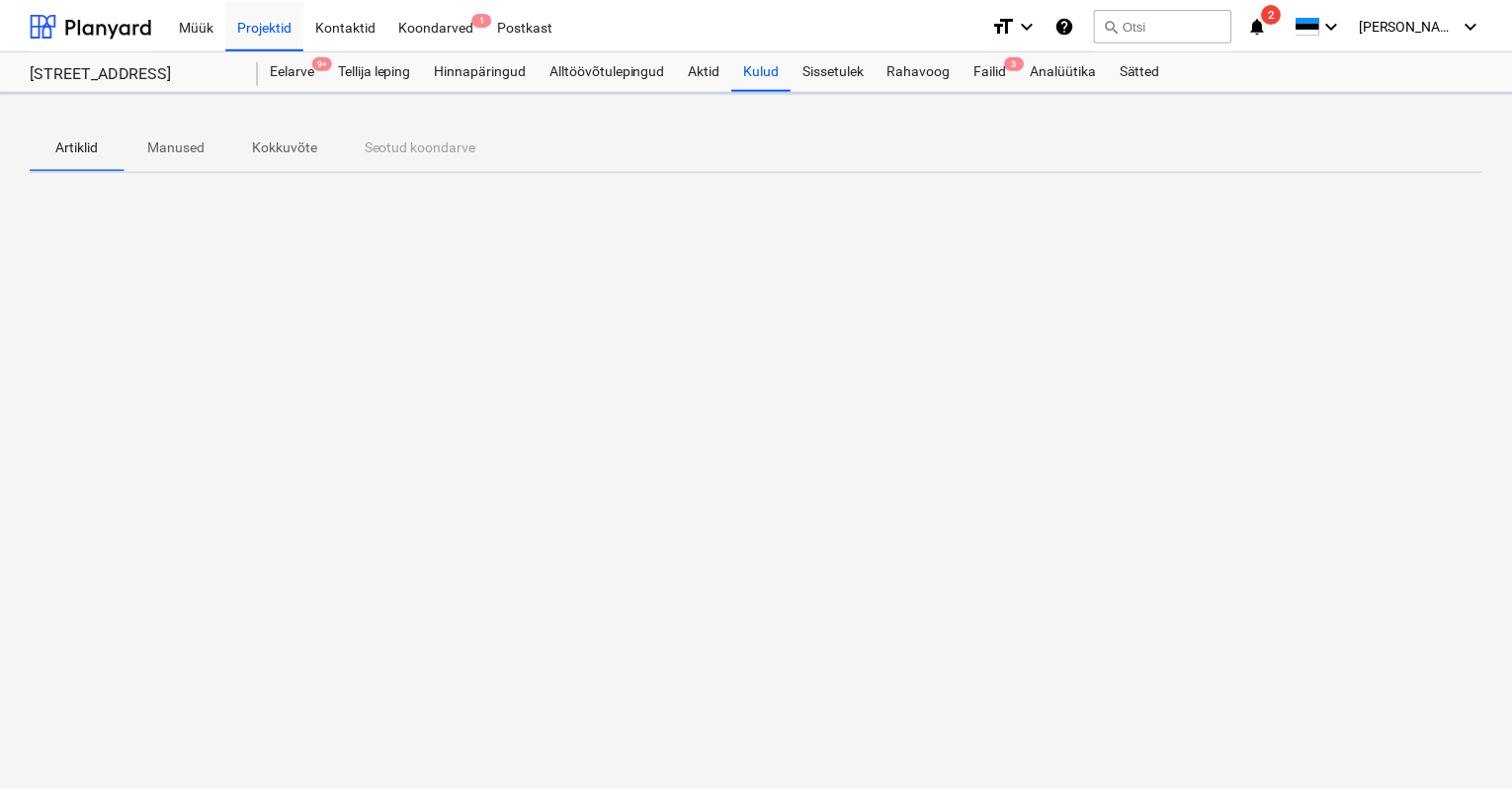 scroll, scrollTop: 0, scrollLeft: 0, axis: both 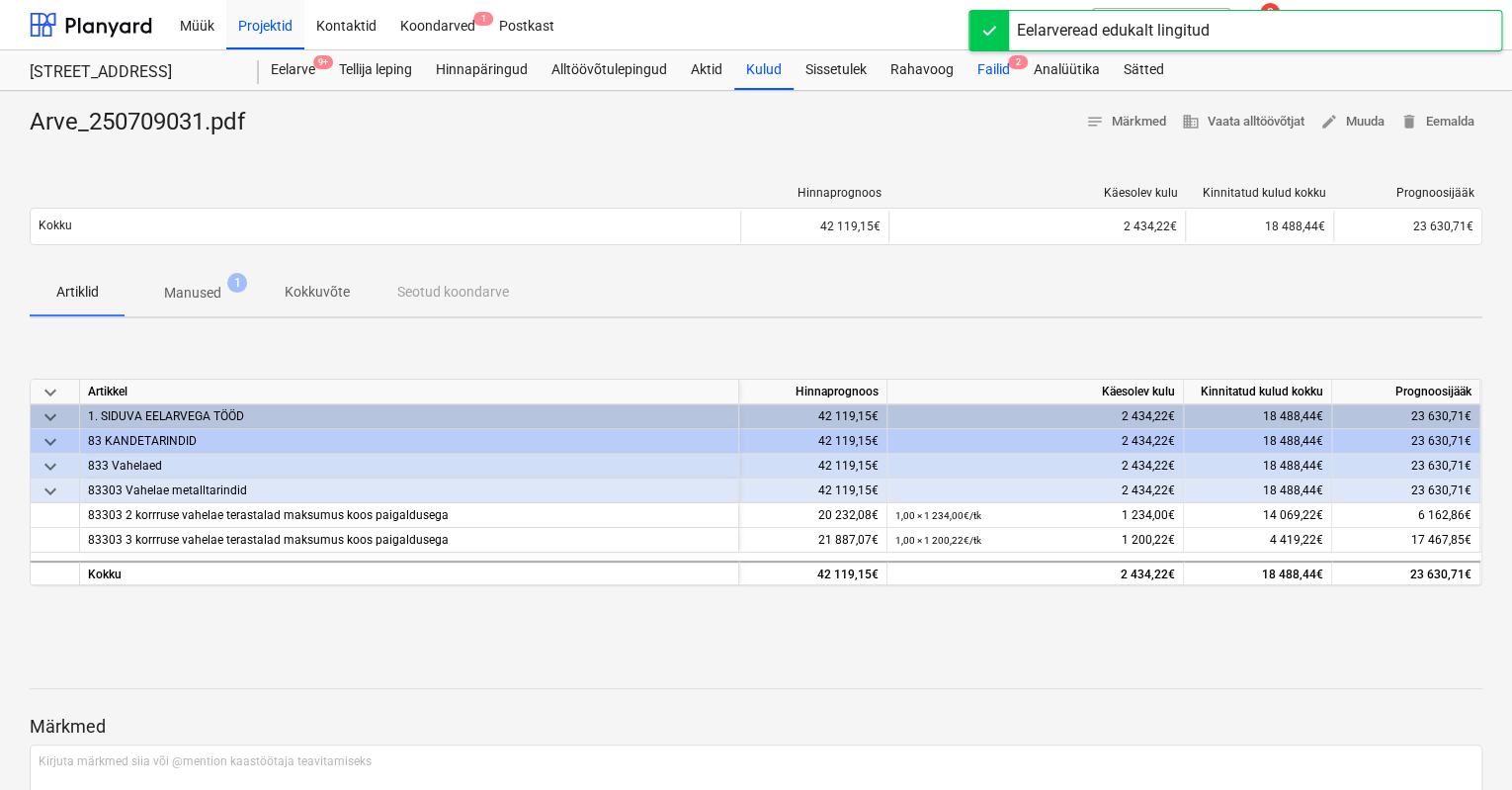click on "Failid 2" at bounding box center [993, 70] 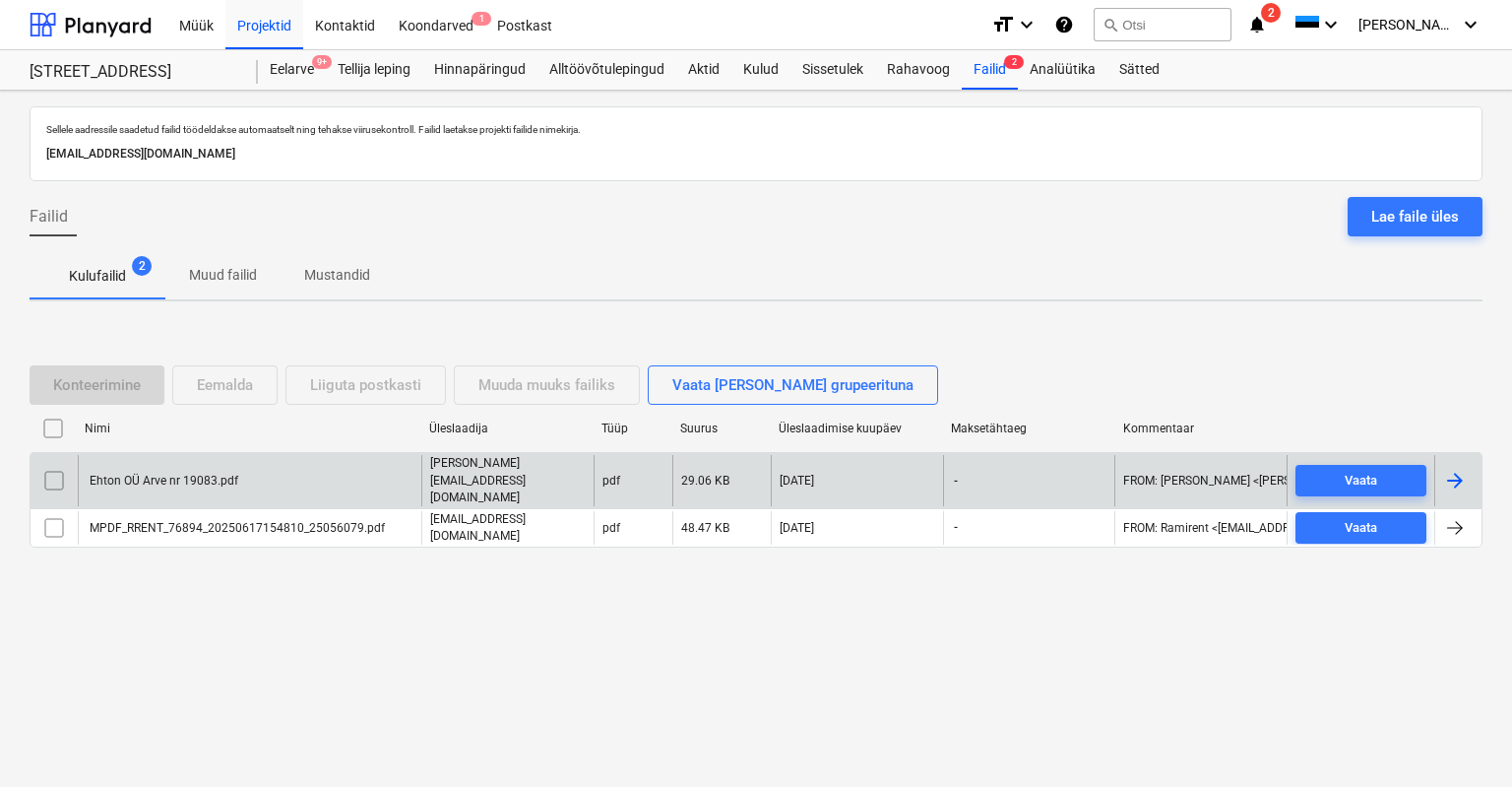click on "Ehton OÜ Arve nr 19083.pdf" at bounding box center [162, 481] 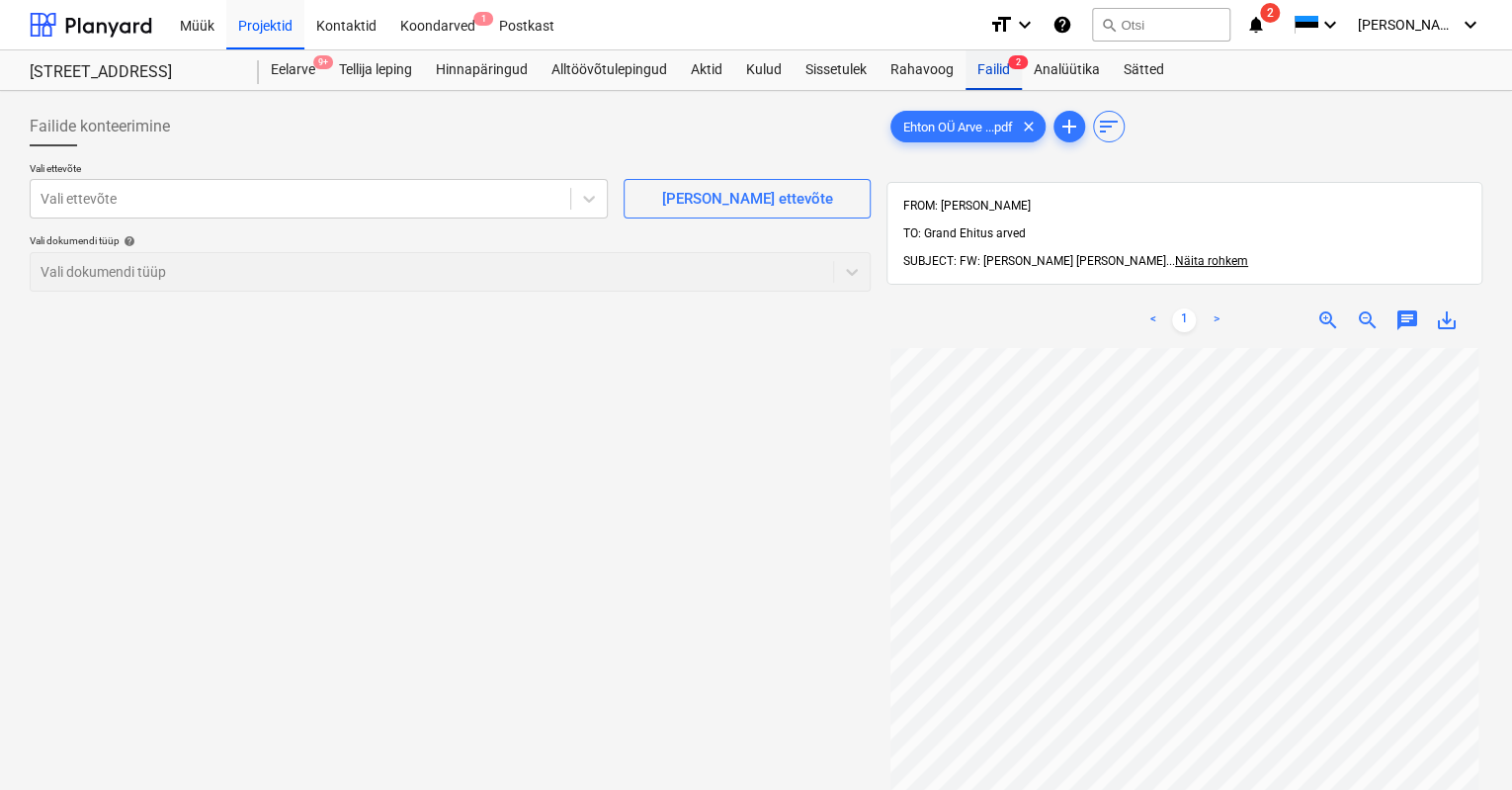 click on "Failid 2" at bounding box center (993, 70) 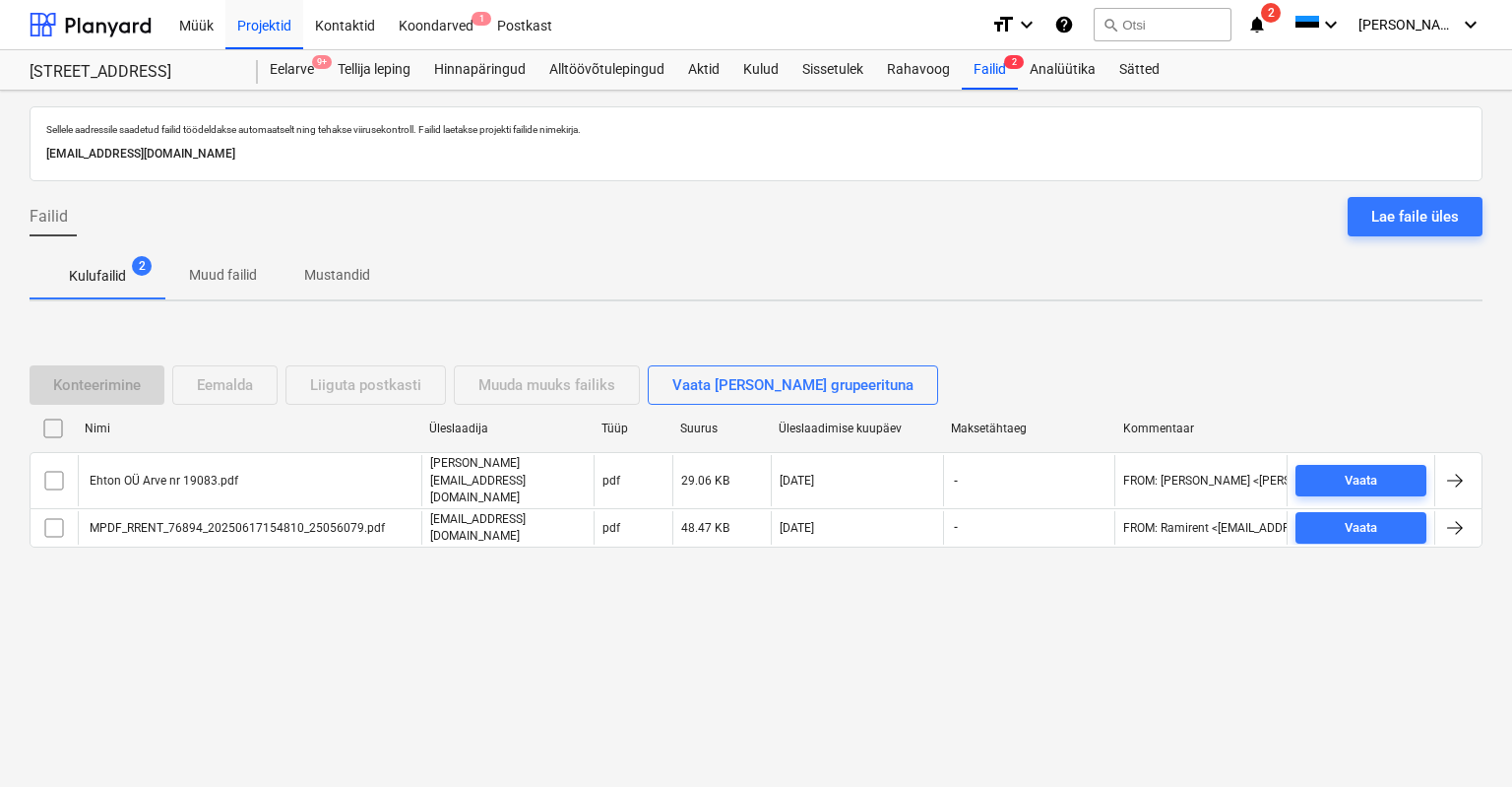 click on "notifications" at bounding box center (1257, 25) 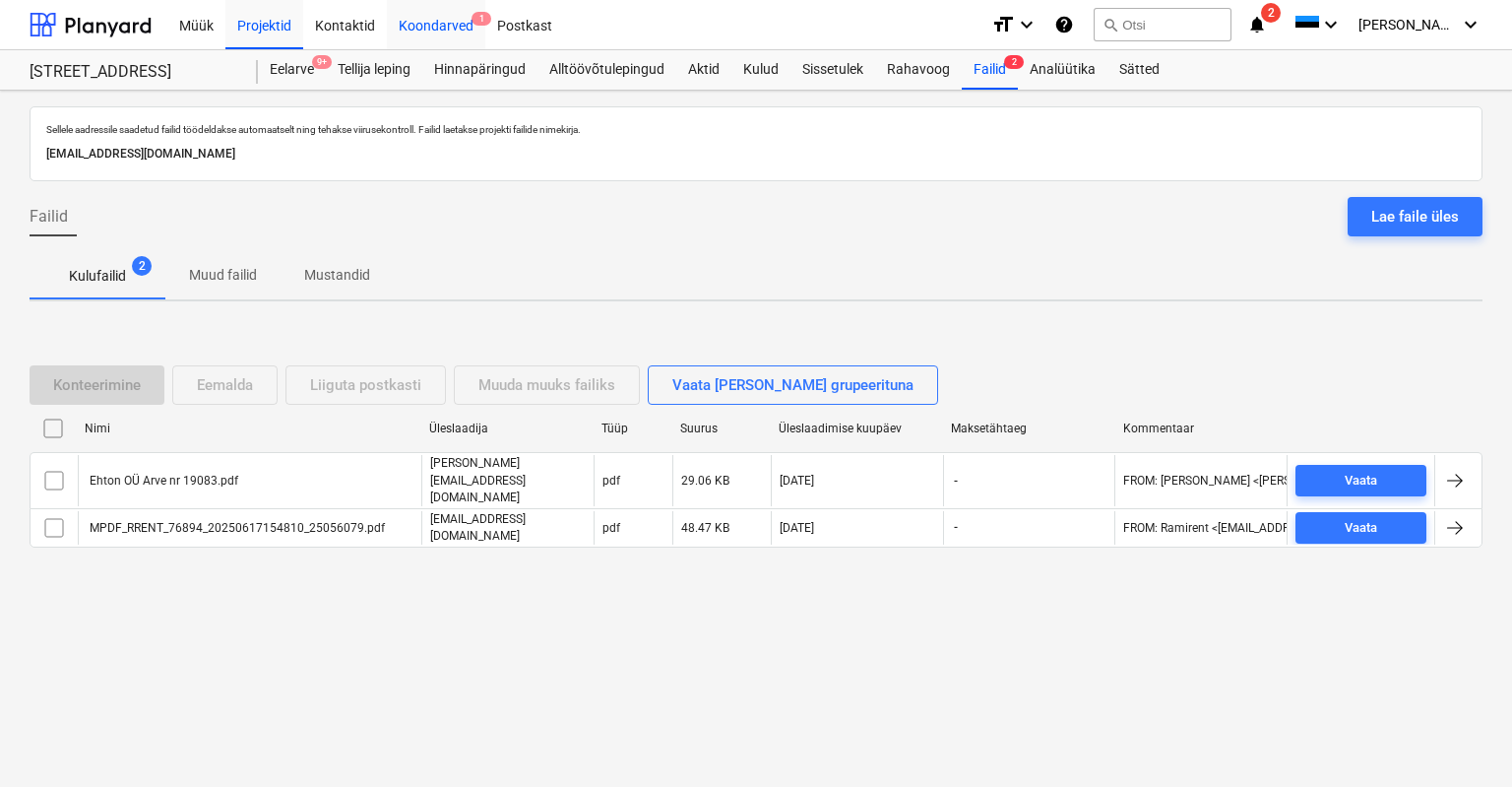 click on "Koondarved 1" at bounding box center [436, 24] 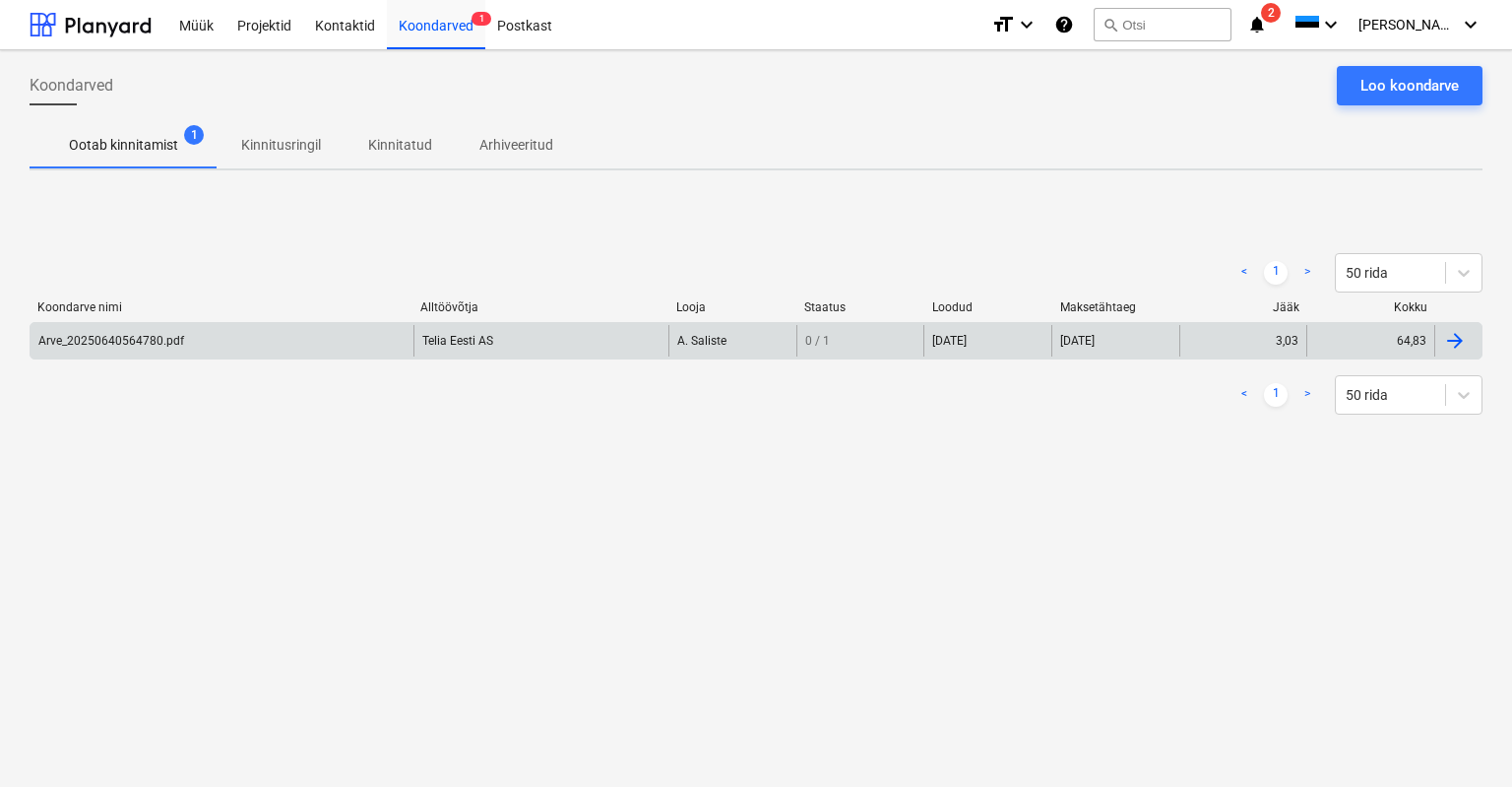 click on "Arve_20250640564780.pdf" at bounding box center [111, 341] 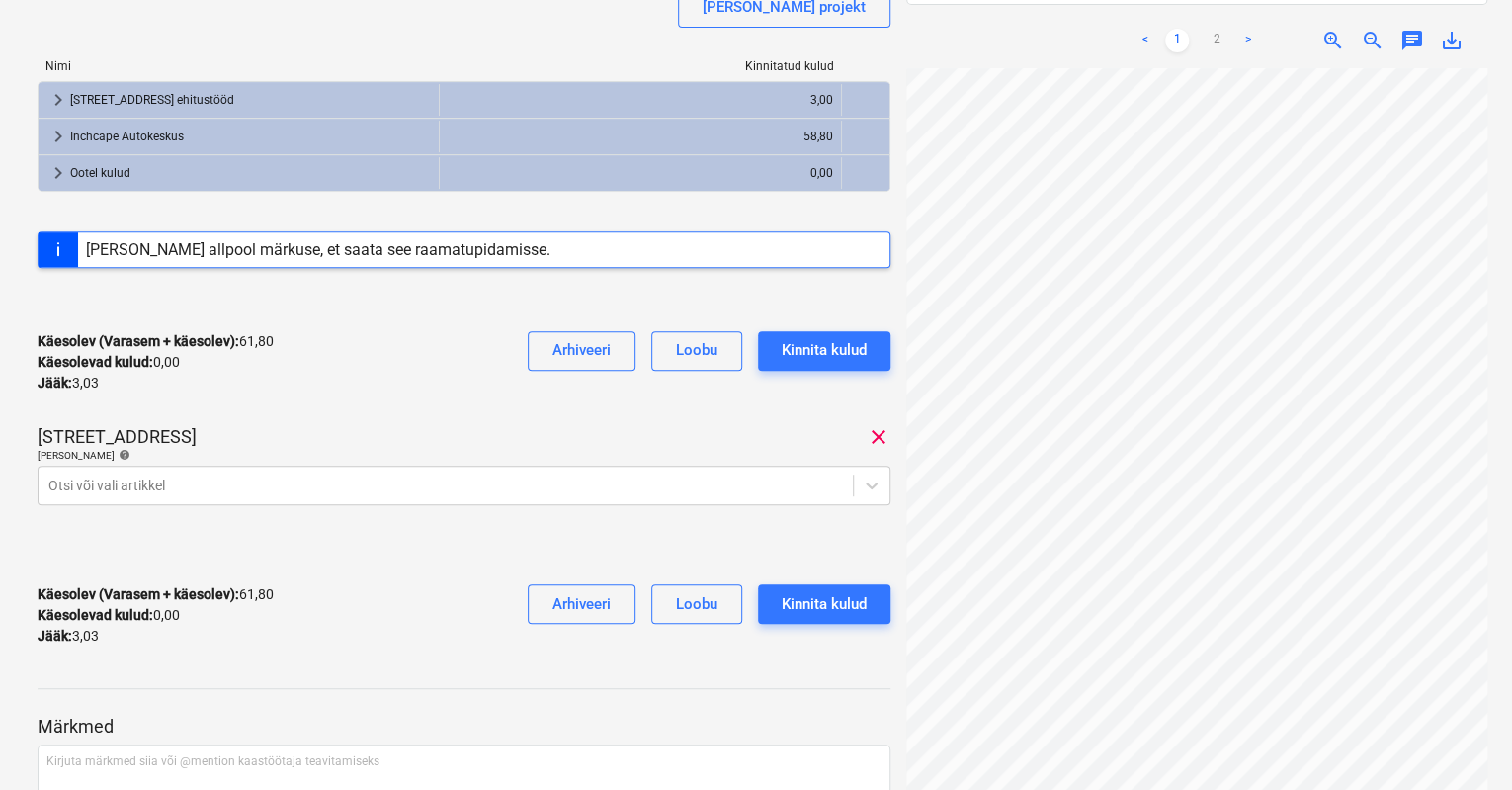 scroll, scrollTop: 292, scrollLeft: 0, axis: vertical 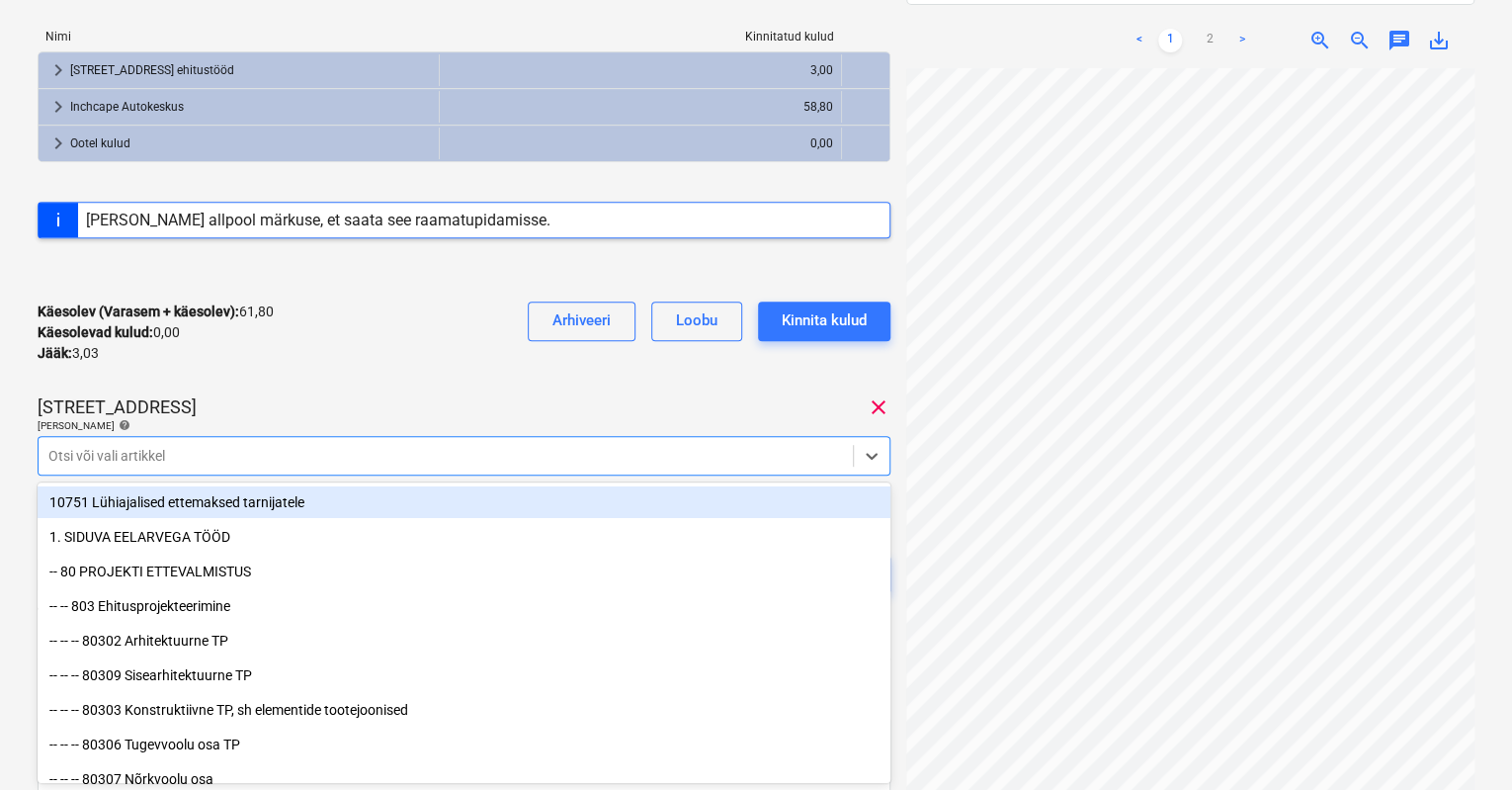 click on "Narva mnt 120 clear [PERSON_NAME] artiklid help option  10751 Lühiajalised ettemaksed tarnijatele focused, 1 of 530. 530 results available. Use Up and Down to choose options, press Enter to select the currently focused option, press Escape to exit the menu, press Tab to select the option and exit the menu. Otsi või vali artikkel" at bounding box center (463, 443) 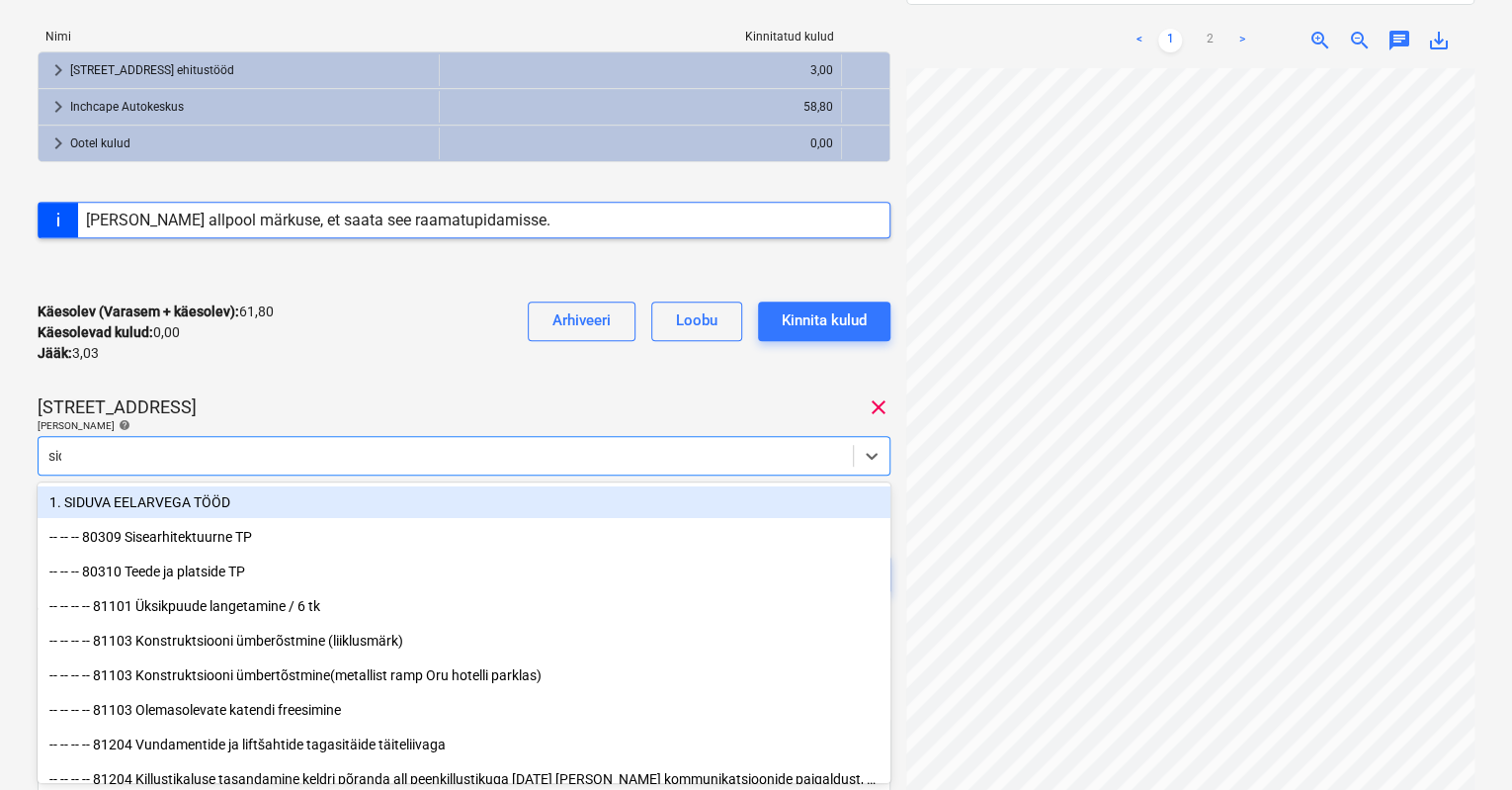 type on "side" 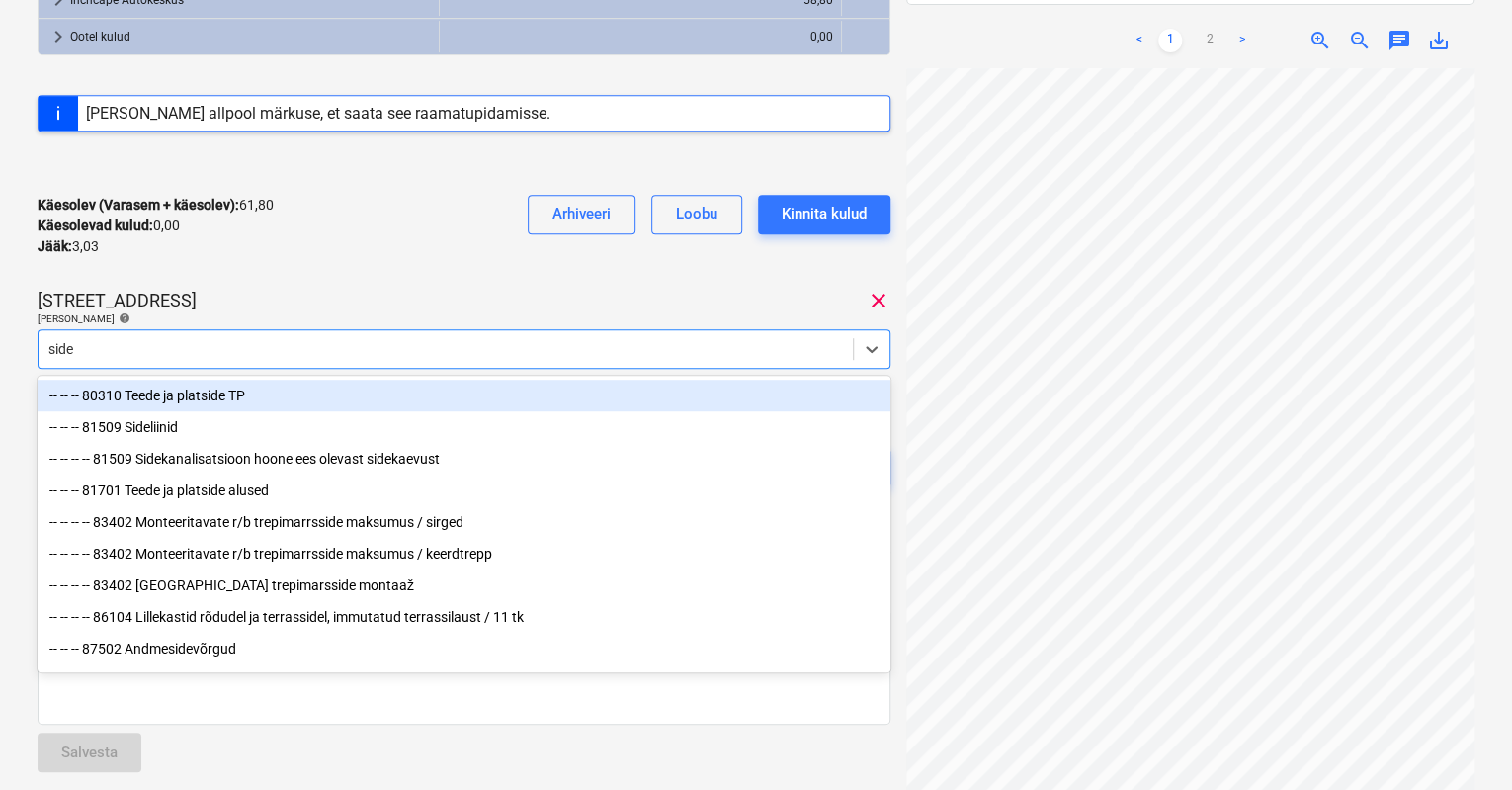 scroll, scrollTop: 423, scrollLeft: 0, axis: vertical 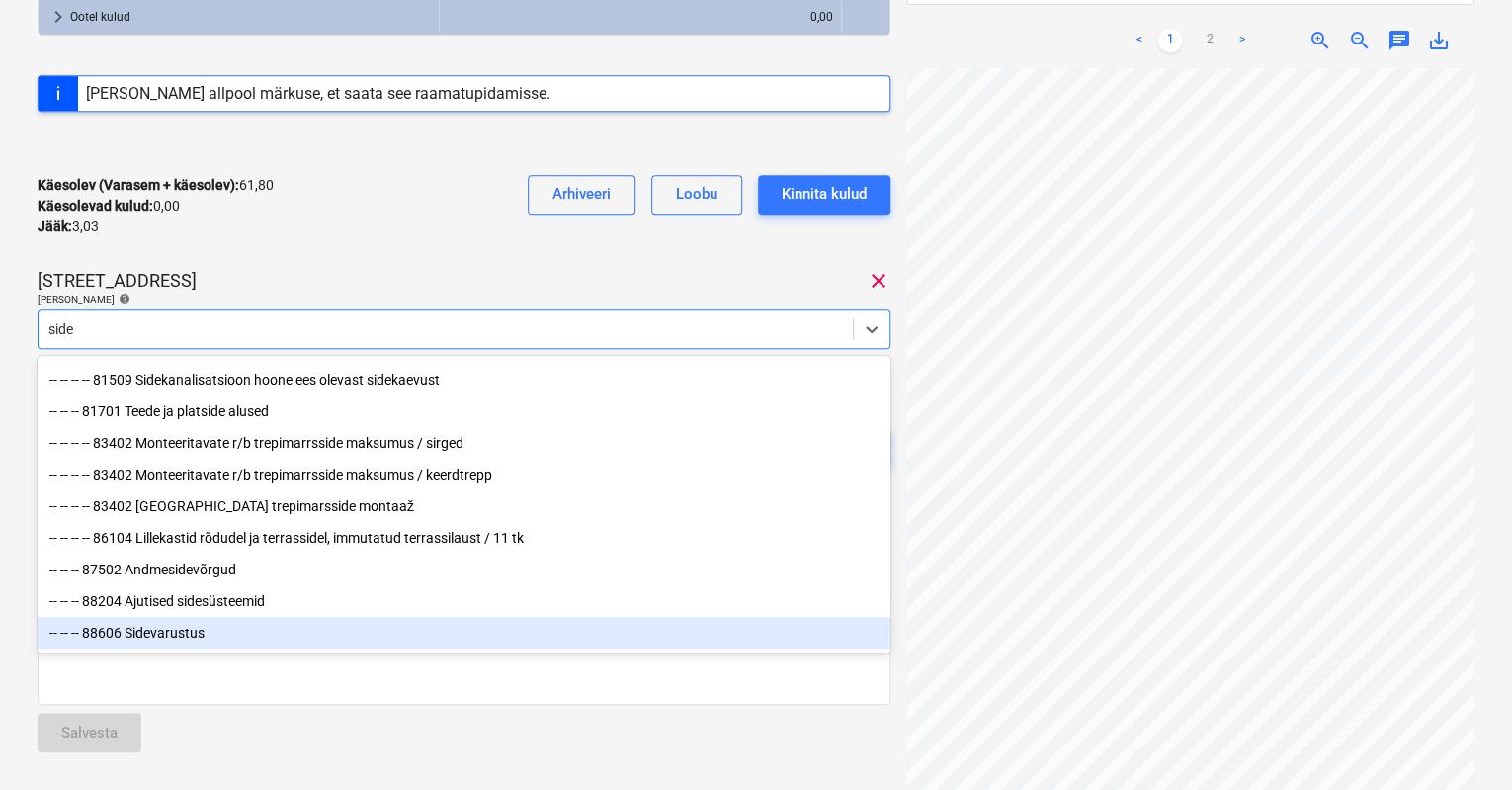 click on "-- -- --  88606 Sidevarustus" at bounding box center [463, 633] 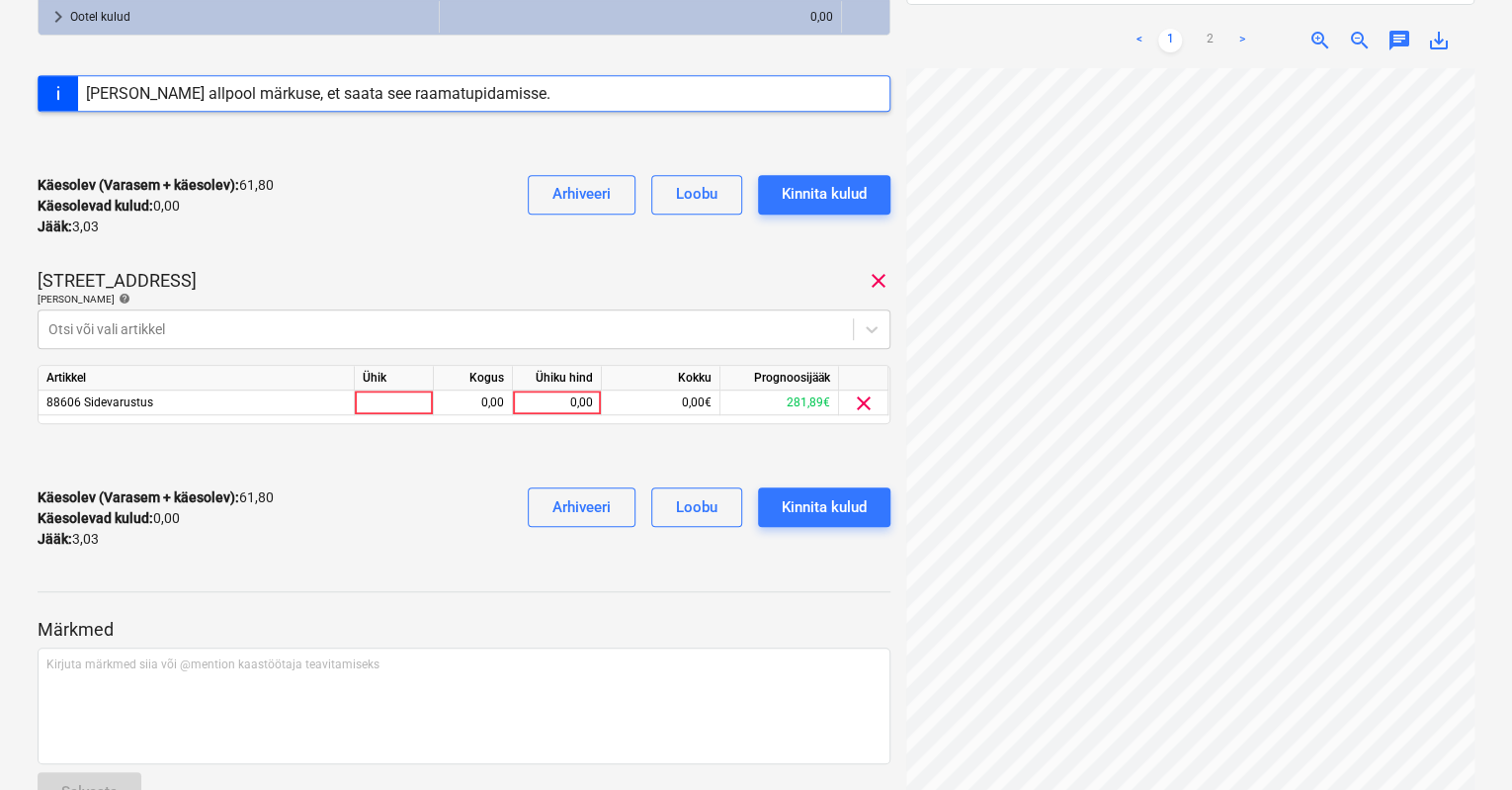 click on "Narva mnt 120 clear" at bounding box center [463, 281] 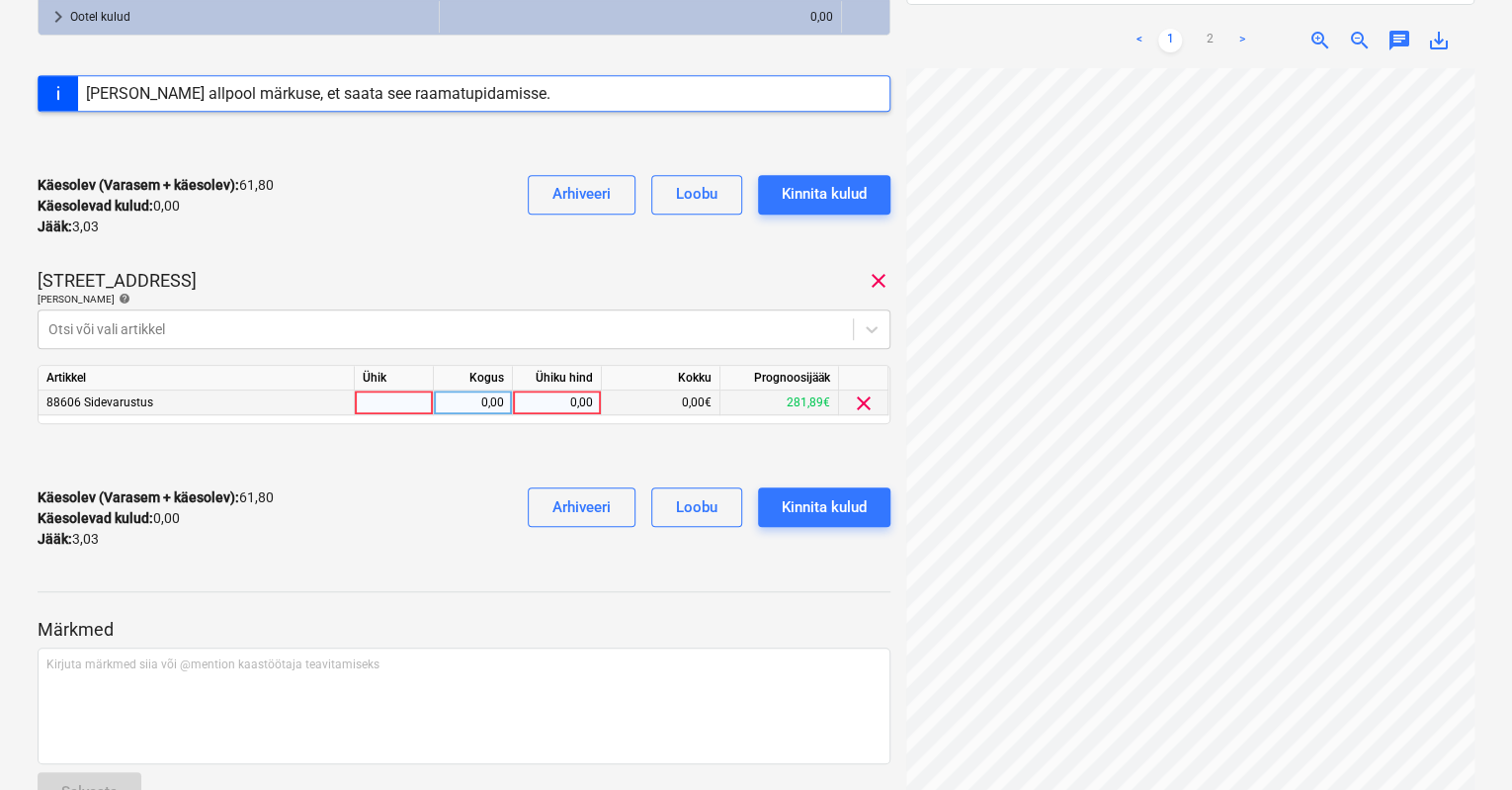 click on "0,00" at bounding box center (556, 402) 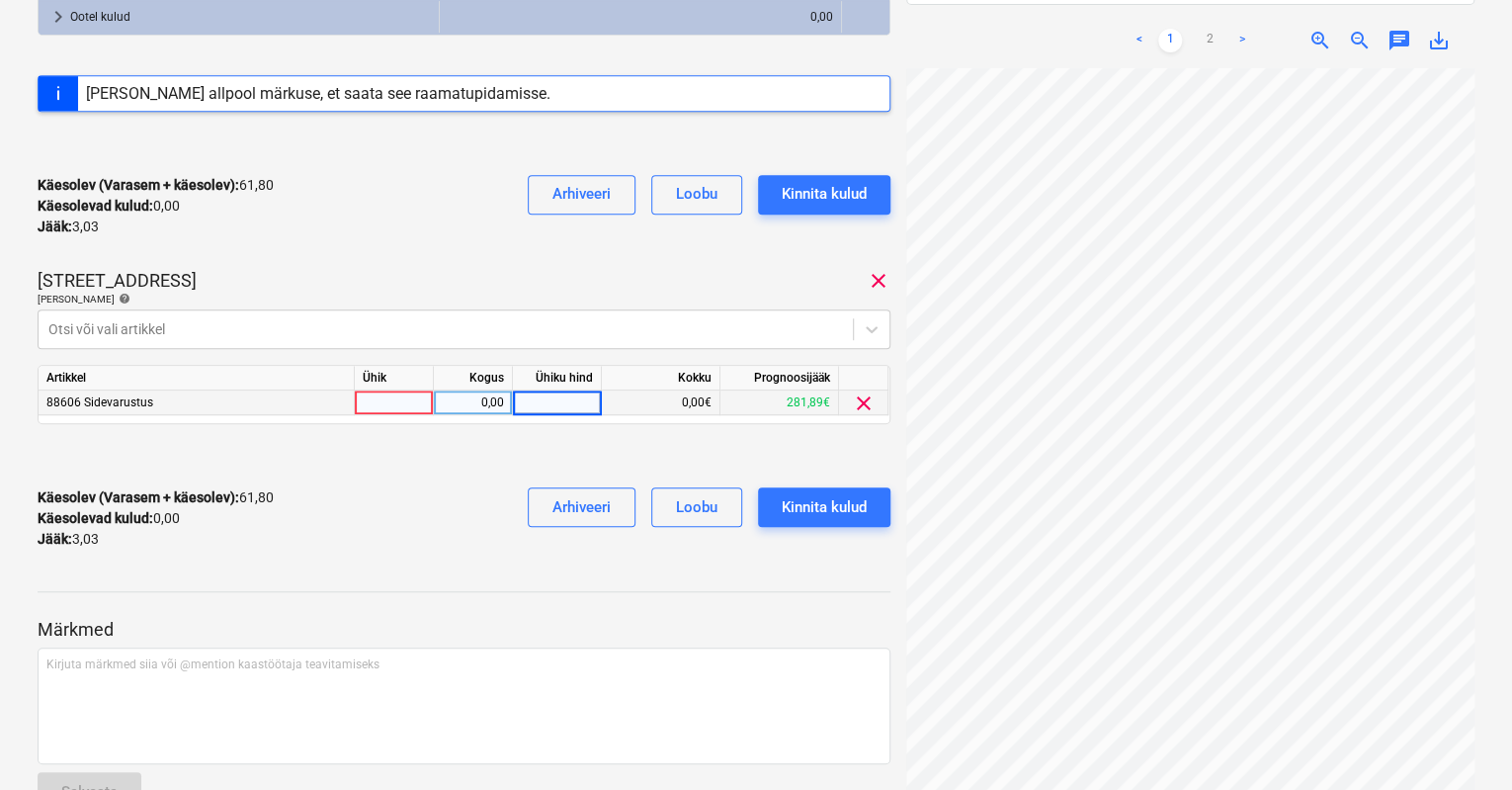 click at bounding box center [556, 402] 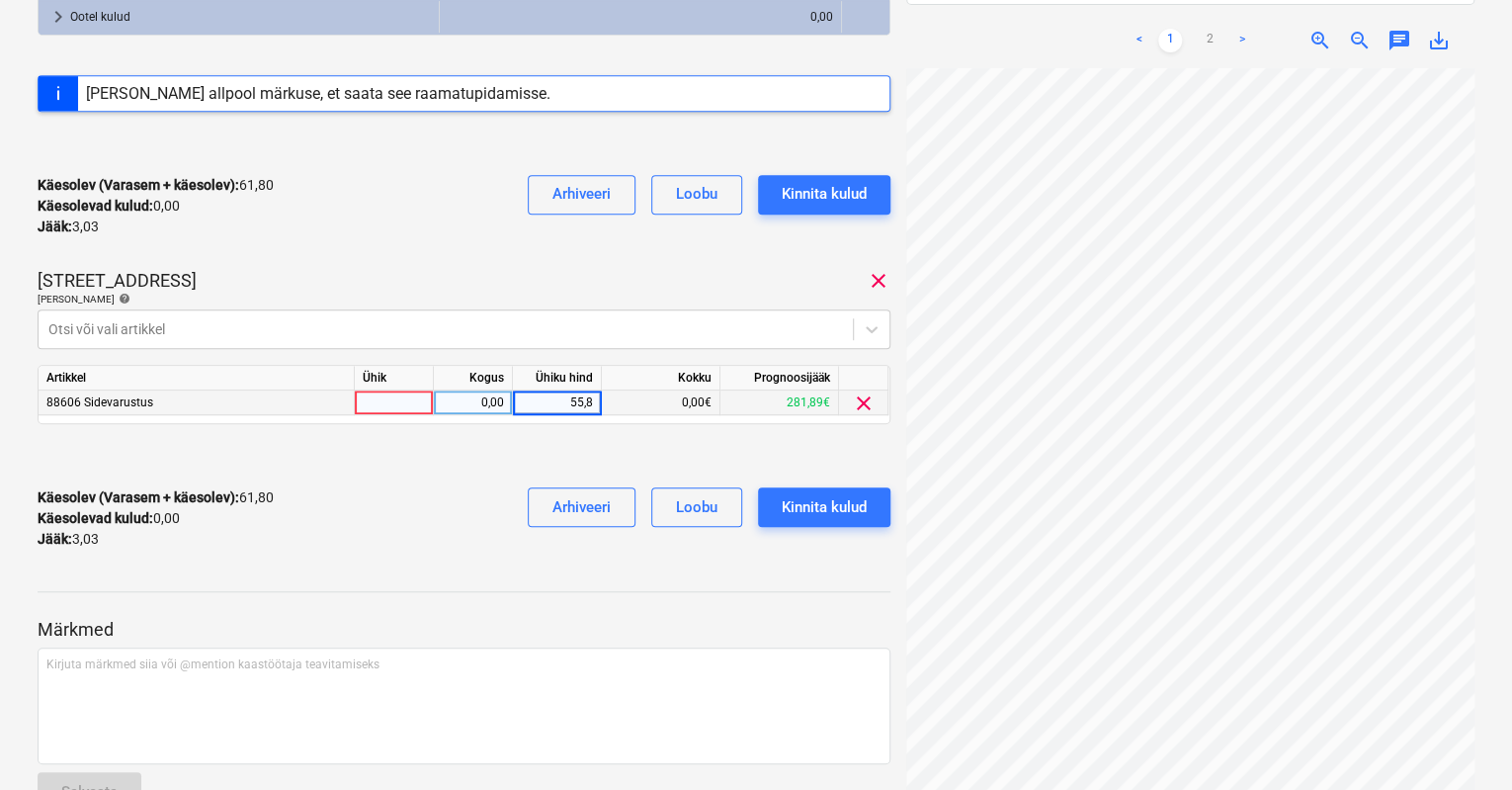 type on "55,83" 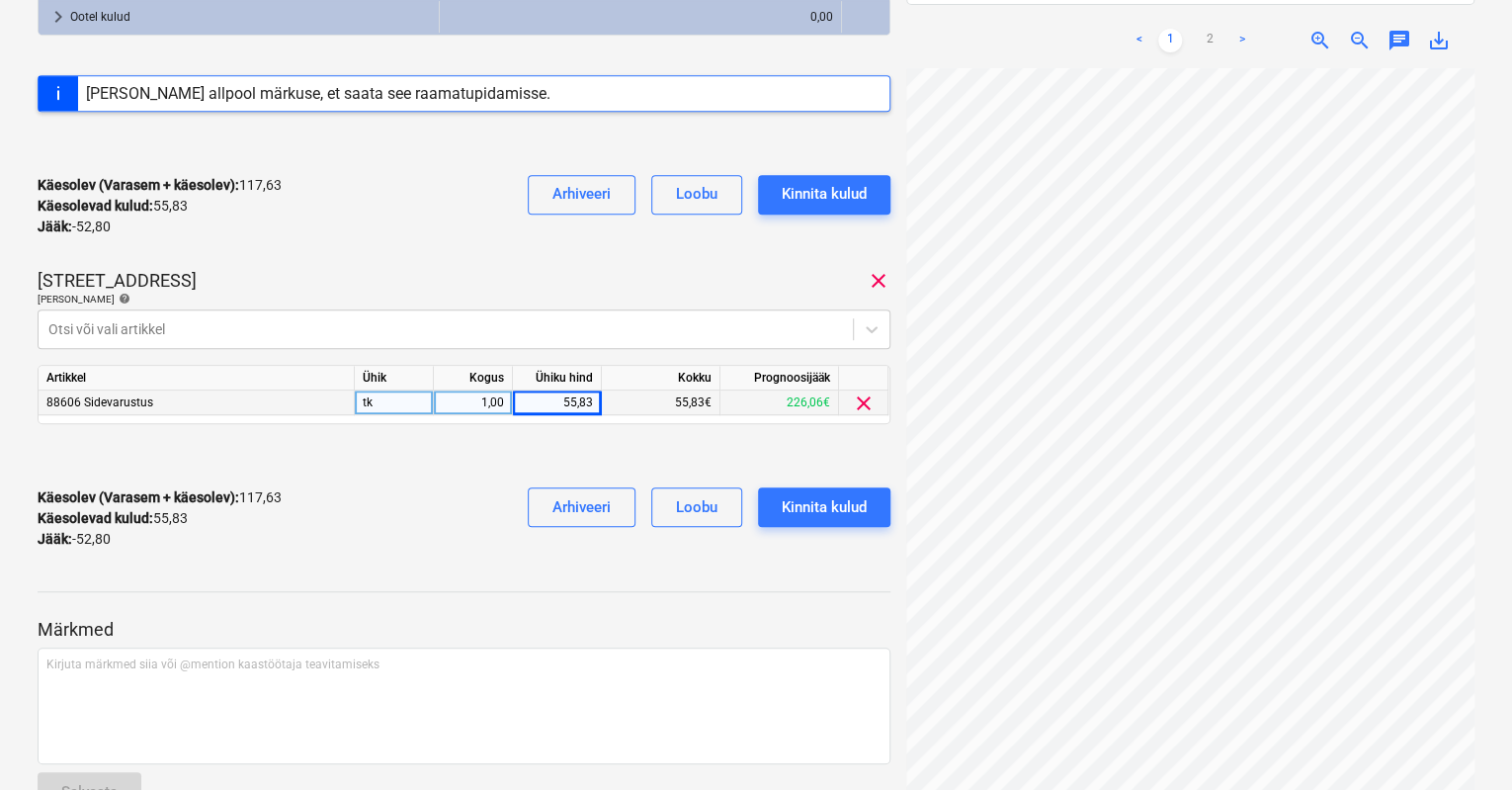 click on "Käesolev (Varasem + käesolev) :  117,63 Käesolevad kulud :  55,83 Jääk :  -52,80 Arhiveeri [PERSON_NAME] kulud" at bounding box center [463, 518] 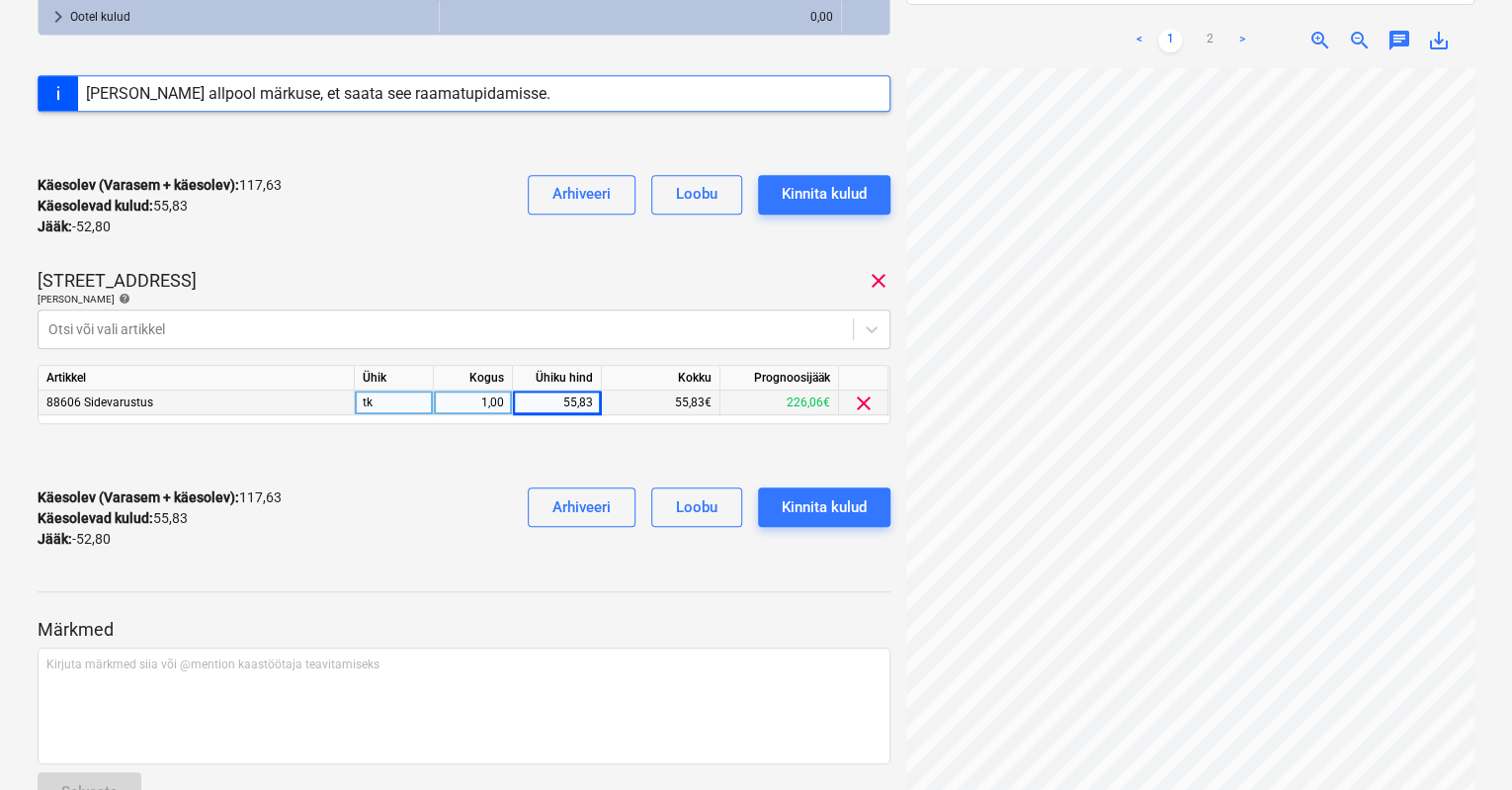 scroll, scrollTop: 109, scrollLeft: 0, axis: vertical 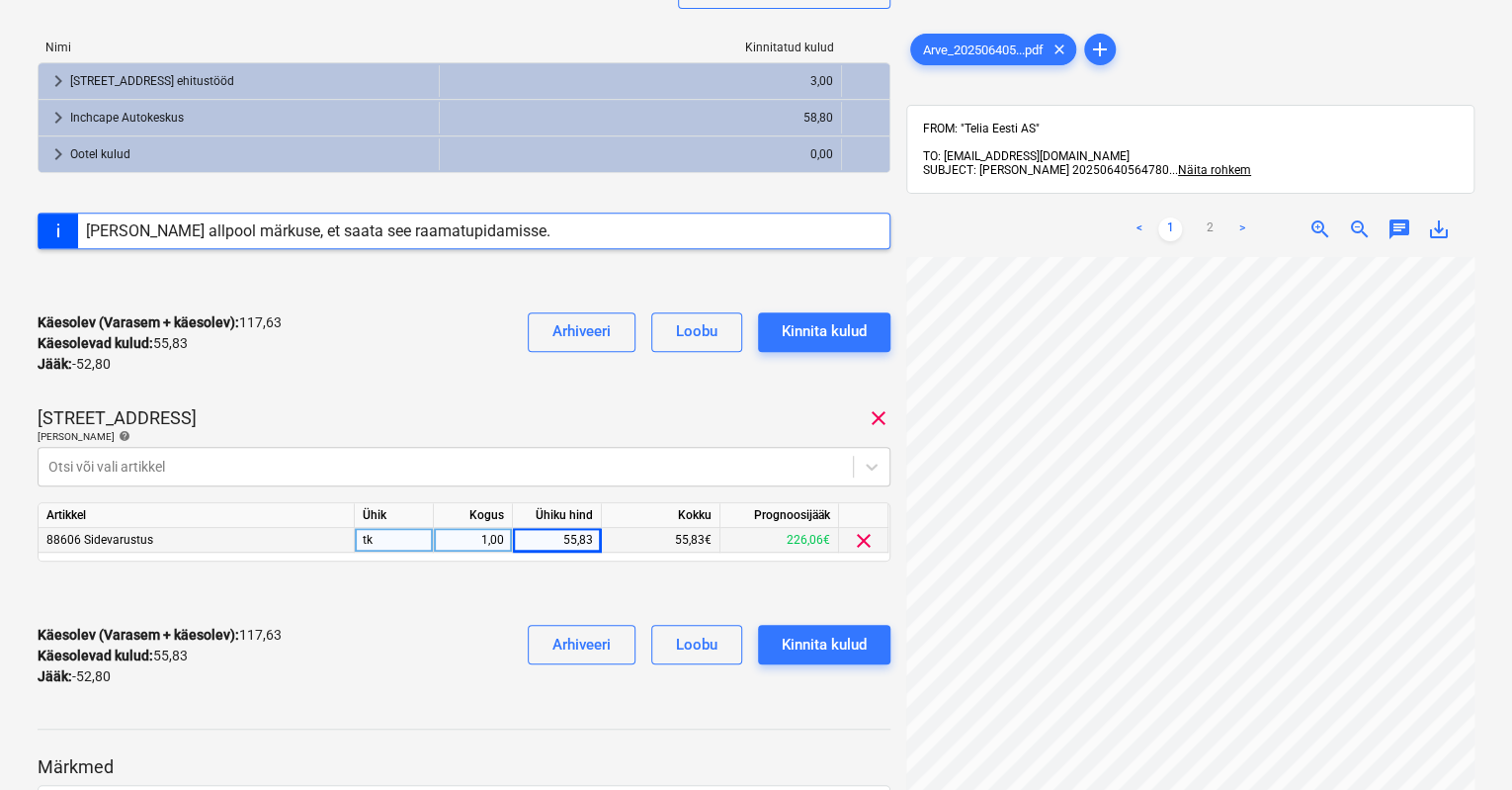 click on "Narva mnt 120 clear" at bounding box center (463, 418) 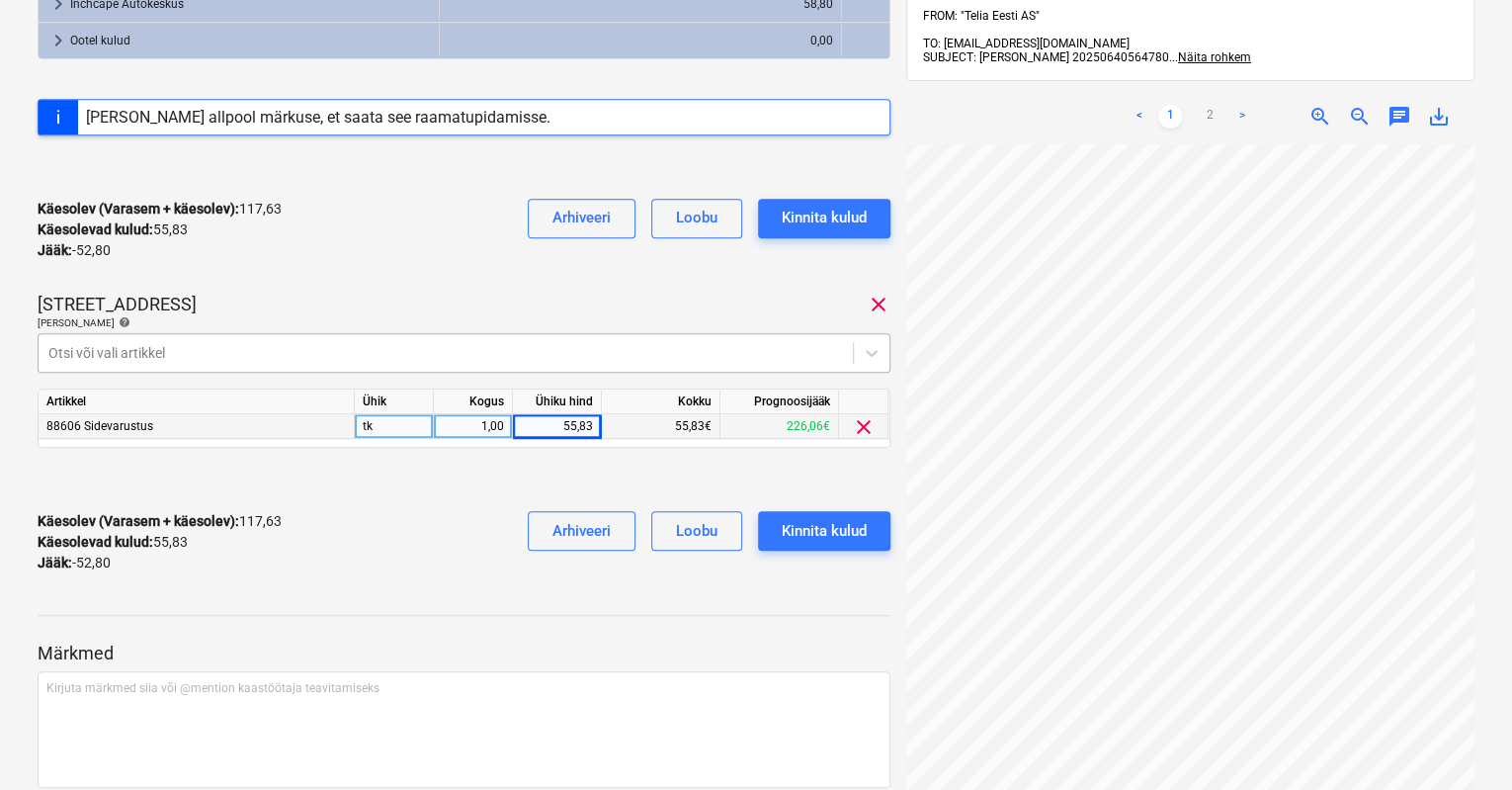 scroll, scrollTop: 420, scrollLeft: 0, axis: vertical 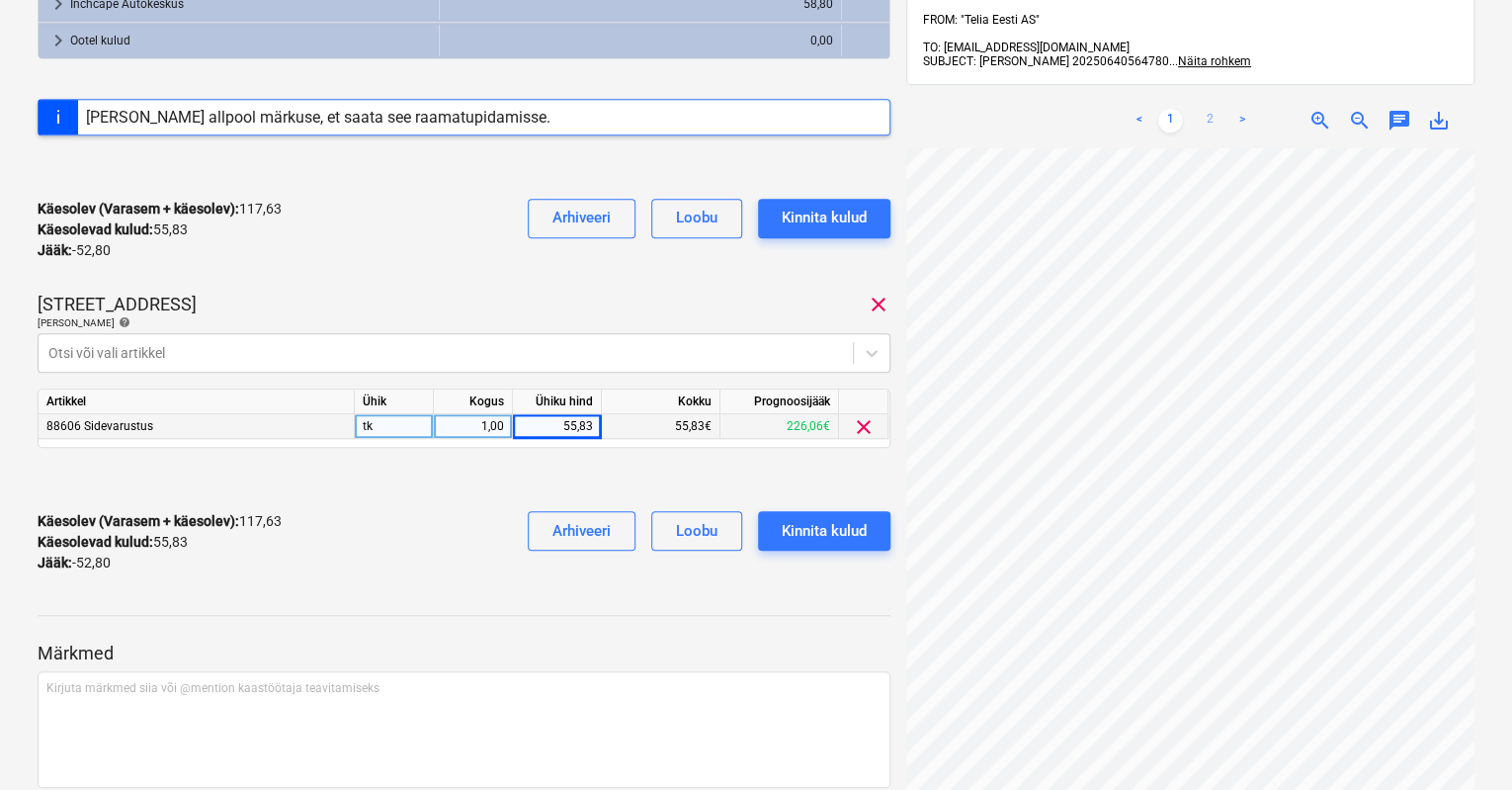 click on "2" at bounding box center (1210, 121) 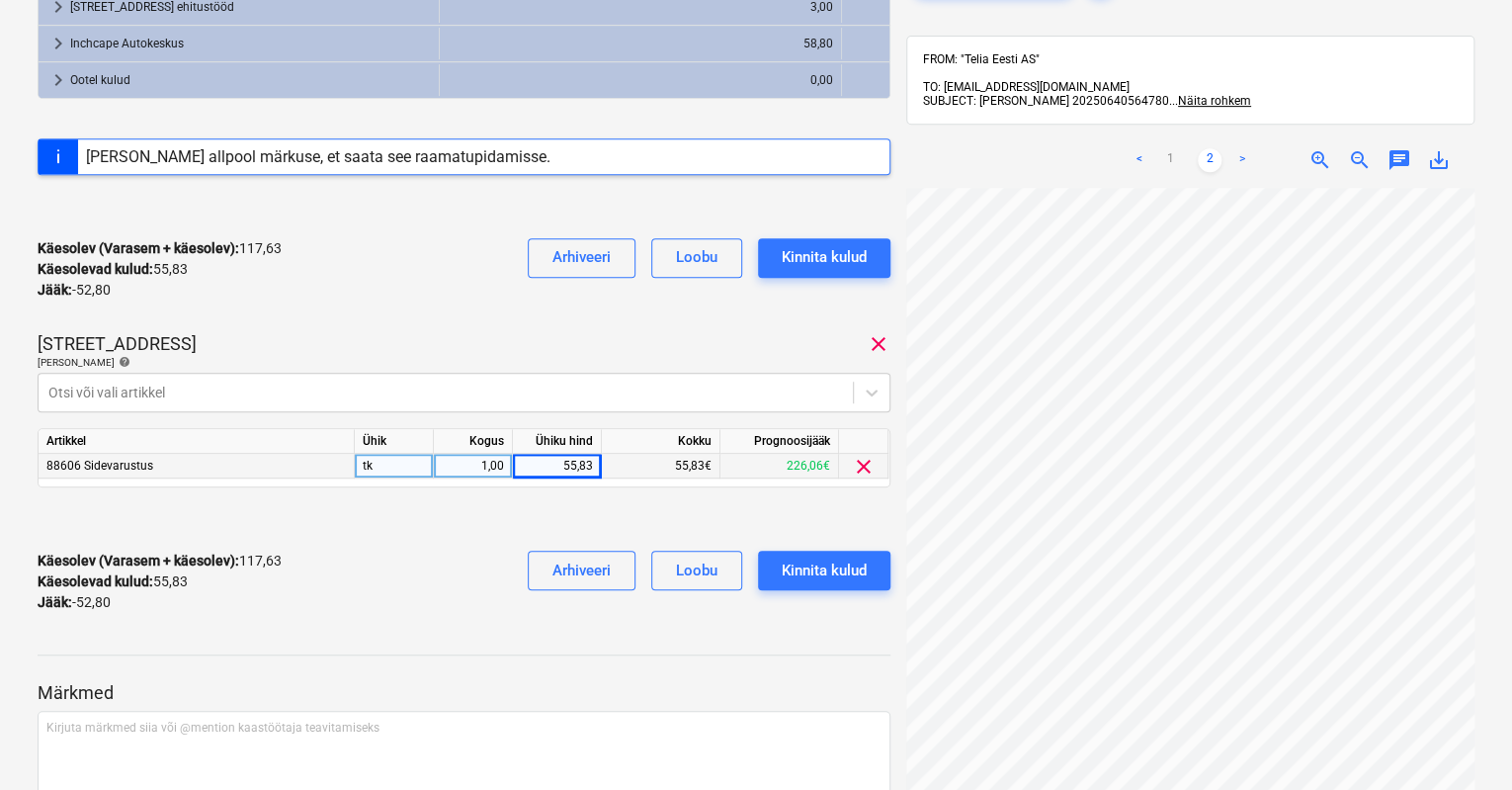 scroll, scrollTop: 383, scrollLeft: 0, axis: vertical 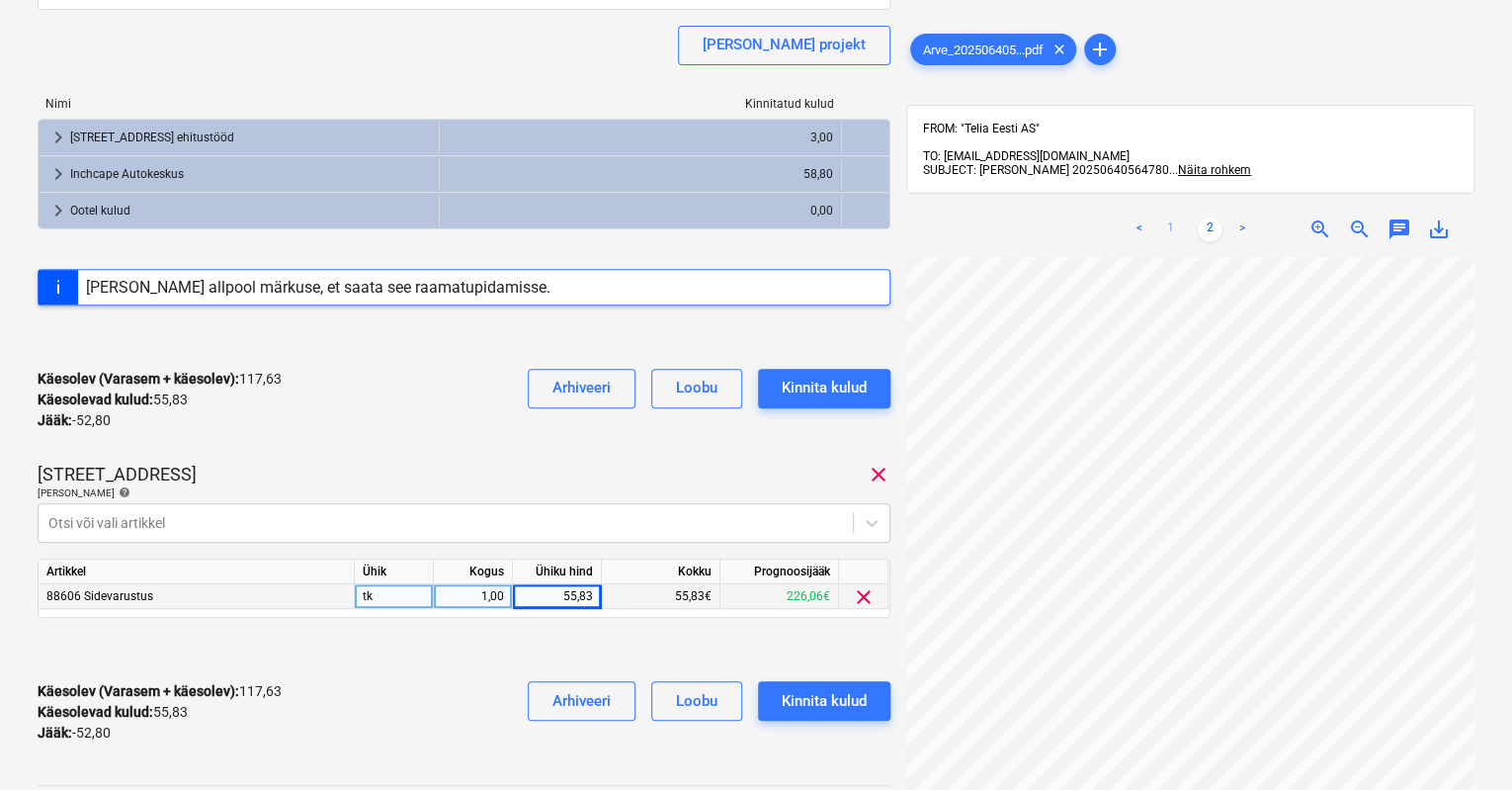 click on "1" at bounding box center (1170, 229) 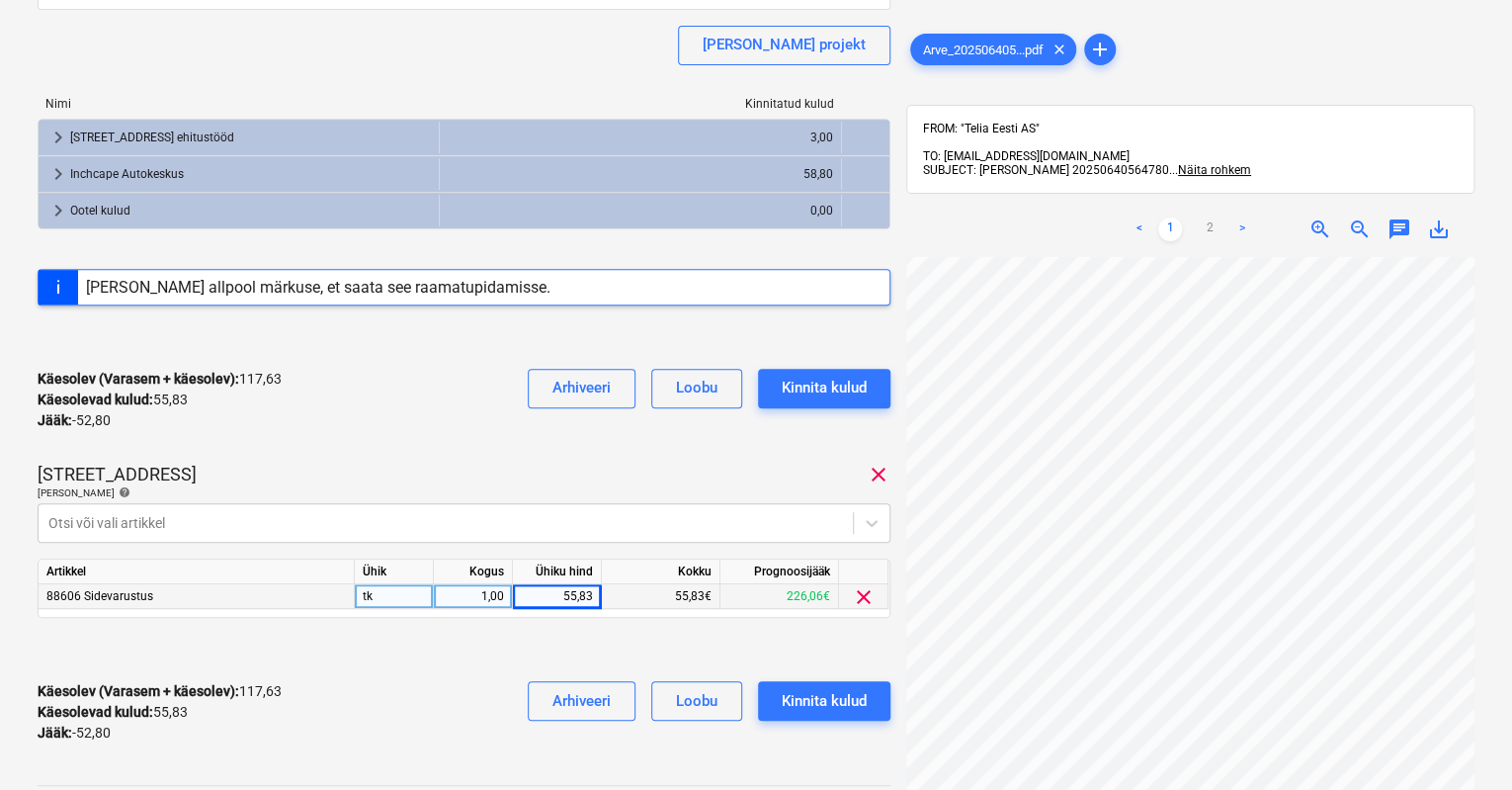 scroll, scrollTop: 109, scrollLeft: 23, axis: both 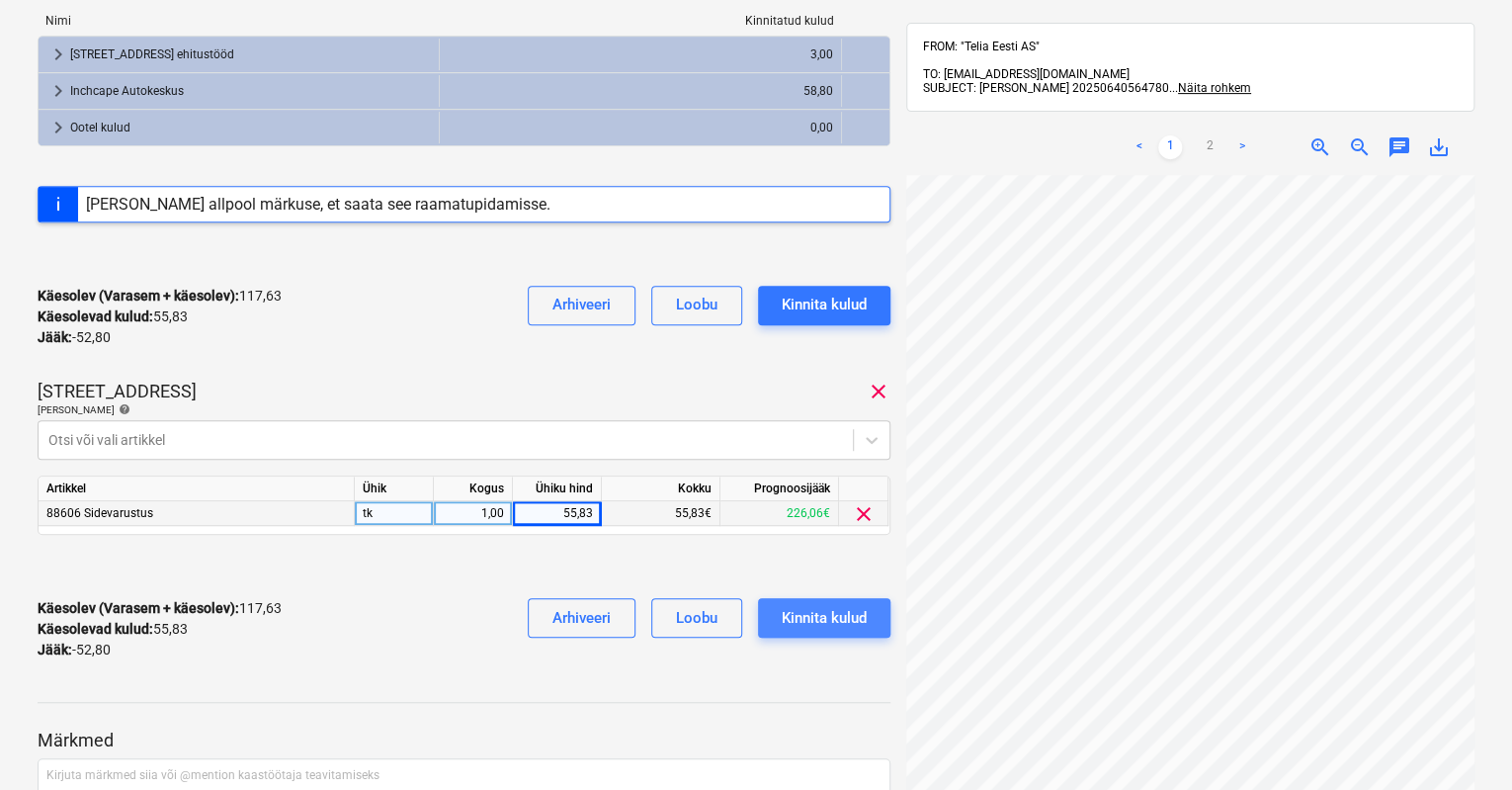 click on "Kinnita kulud" at bounding box center [824, 618] 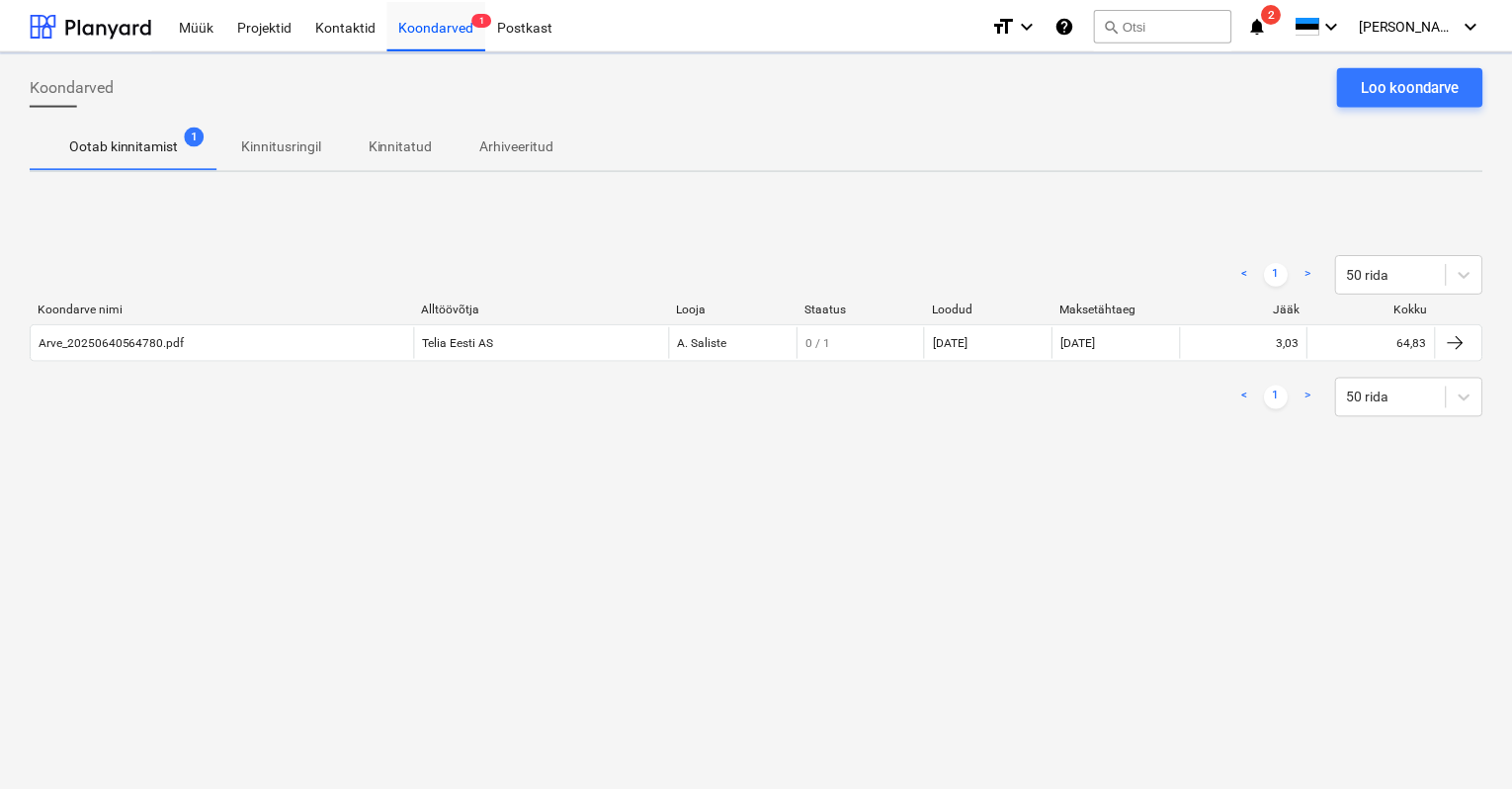scroll, scrollTop: 0, scrollLeft: 0, axis: both 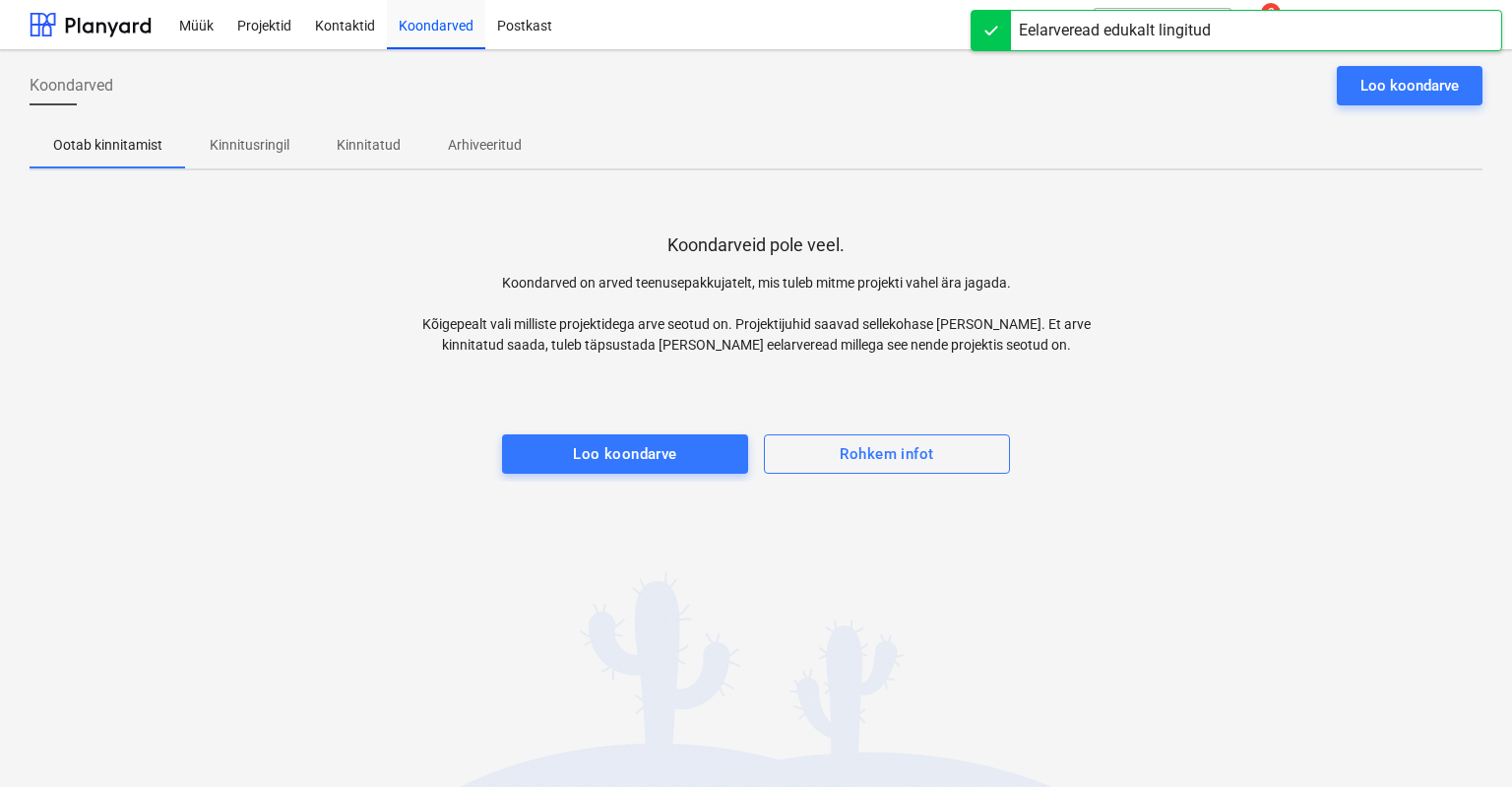 click on "Koondarved Loo koondarve" at bounding box center (756, 94) 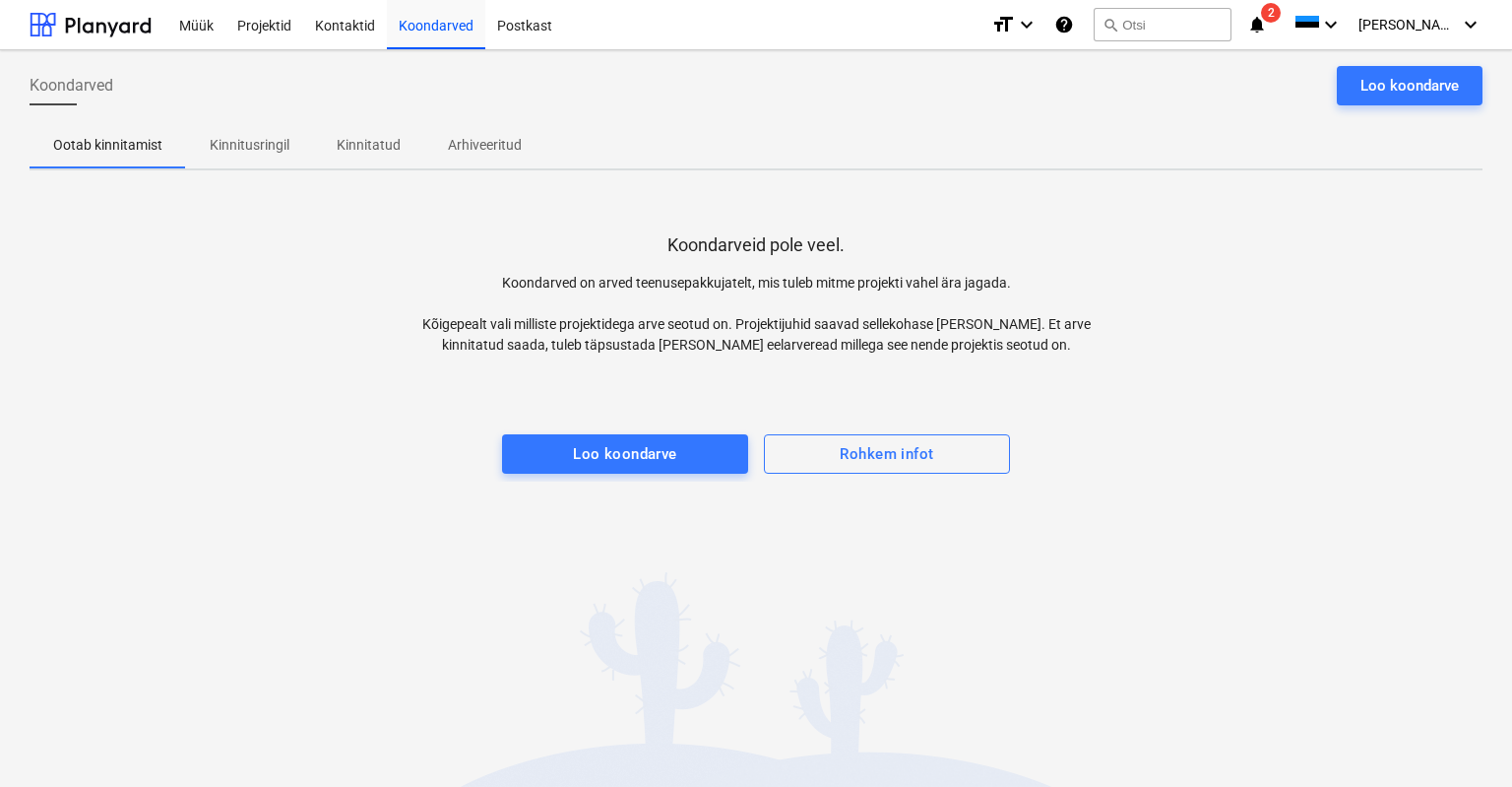 click on "Müük Projektid Kontaktid Koondarved Postkast" at bounding box center [571, 25] 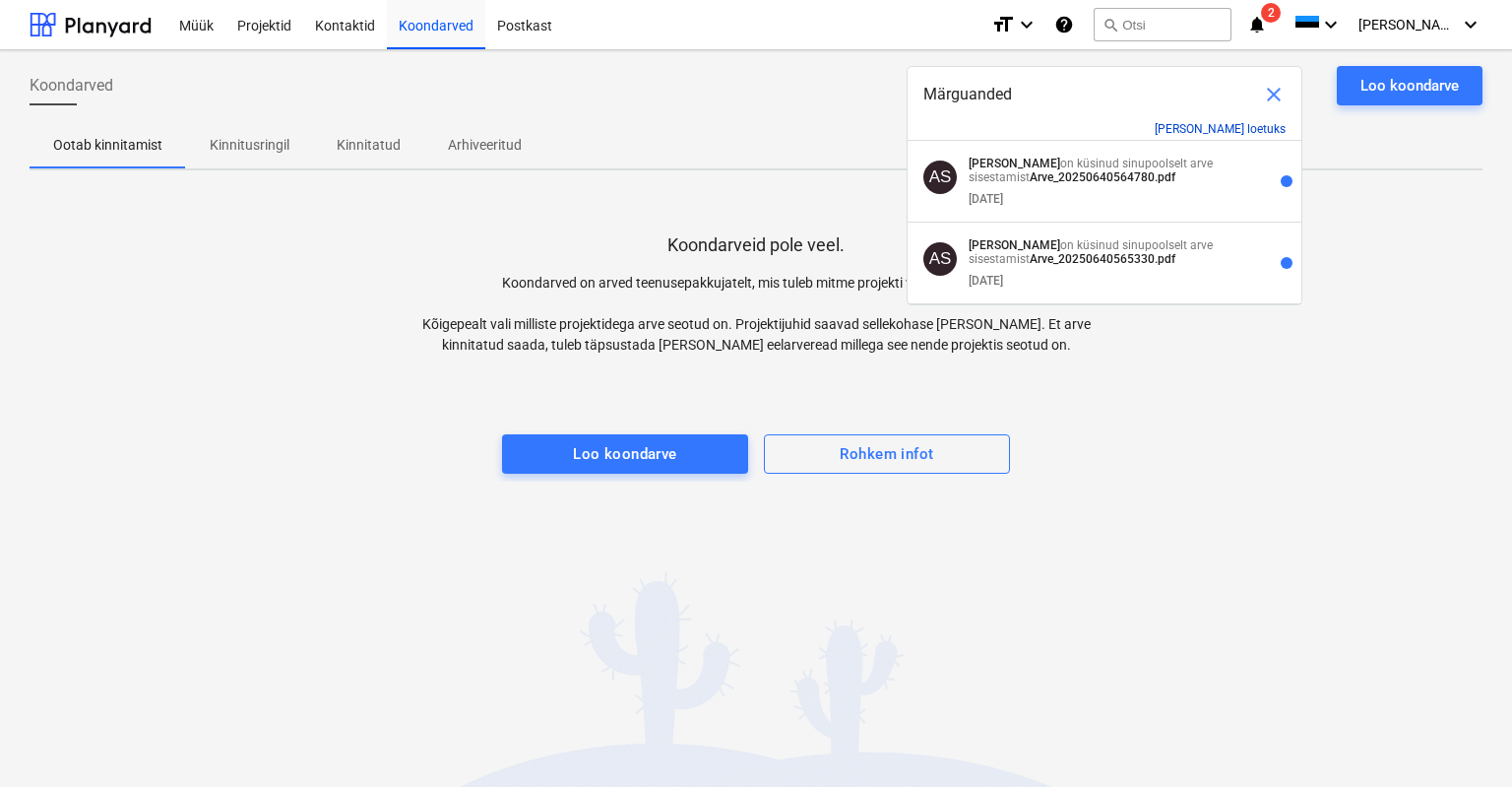 click on "[PERSON_NAME] loetuks" at bounding box center [1220, 129] 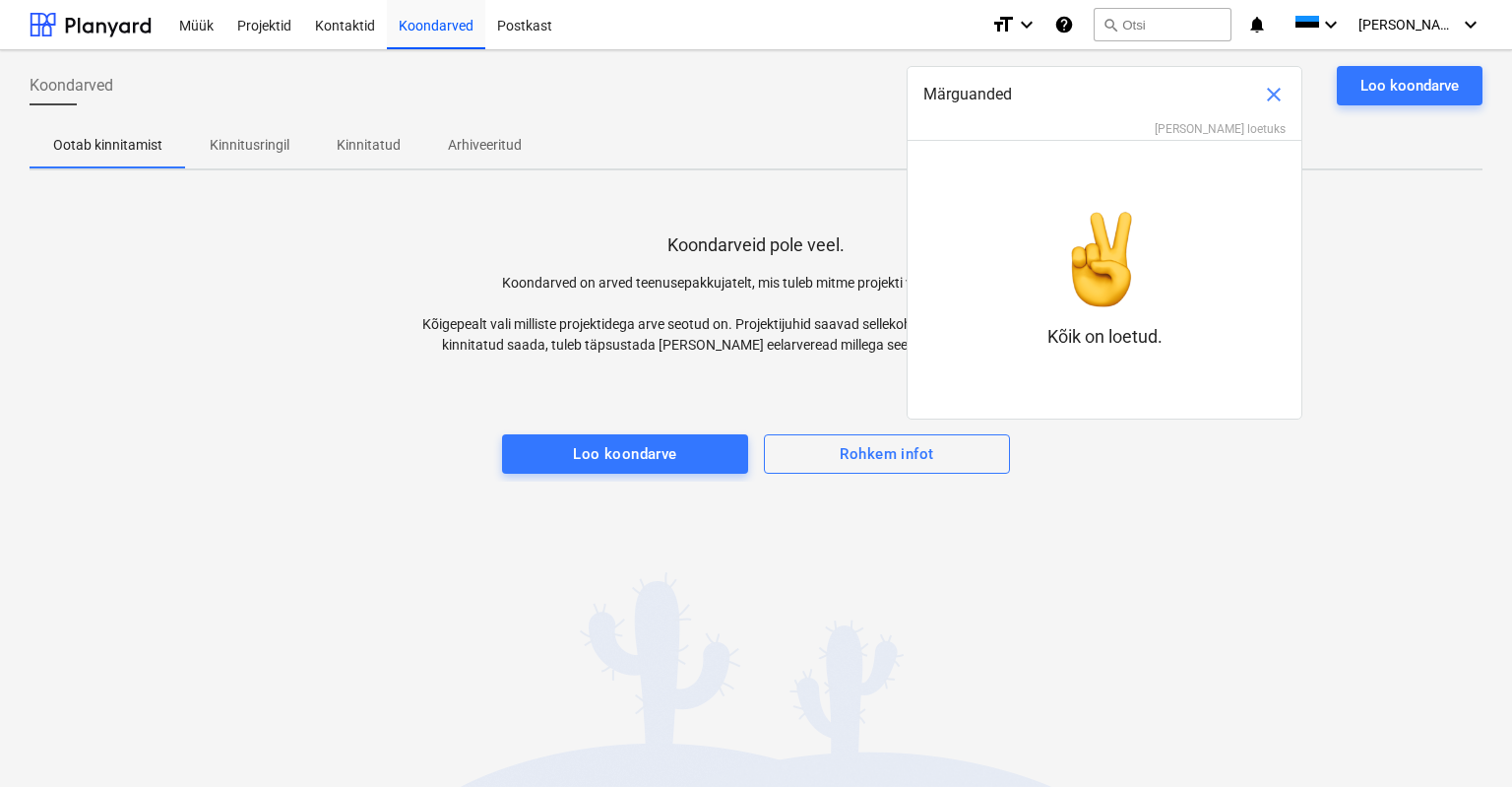 click on "Koondarved Loo koondarve Ootab kinnitamist Kinnitusringil Kinnitatud Arhiveeritud Koondarveid pole veel. Koondarved on arved teenusepakkujatelt, mis tuleb mitme projekti vahel ära jagada.
Kõigepealt vali milliste projektidega arve seotud on. Projektijuhid saavad sellekohase [PERSON_NAME]. Et arve kinnitatud saada, tuleb täpsustada [PERSON_NAME] eelarveread millega see nende projektis seotud on. Loo koondarve Rohkem infot" at bounding box center [756, 419] 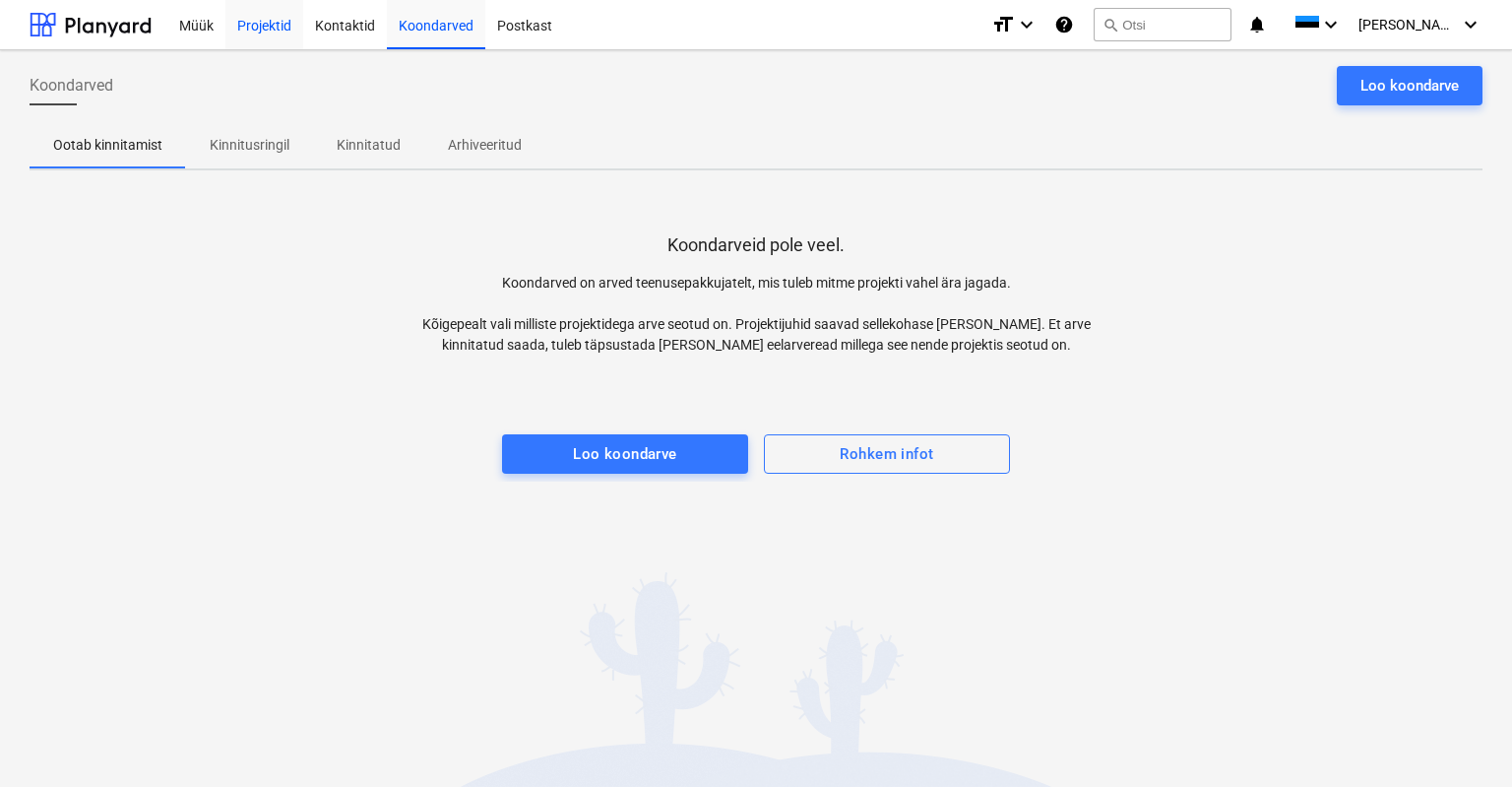 click on "Projektid" at bounding box center [264, 24] 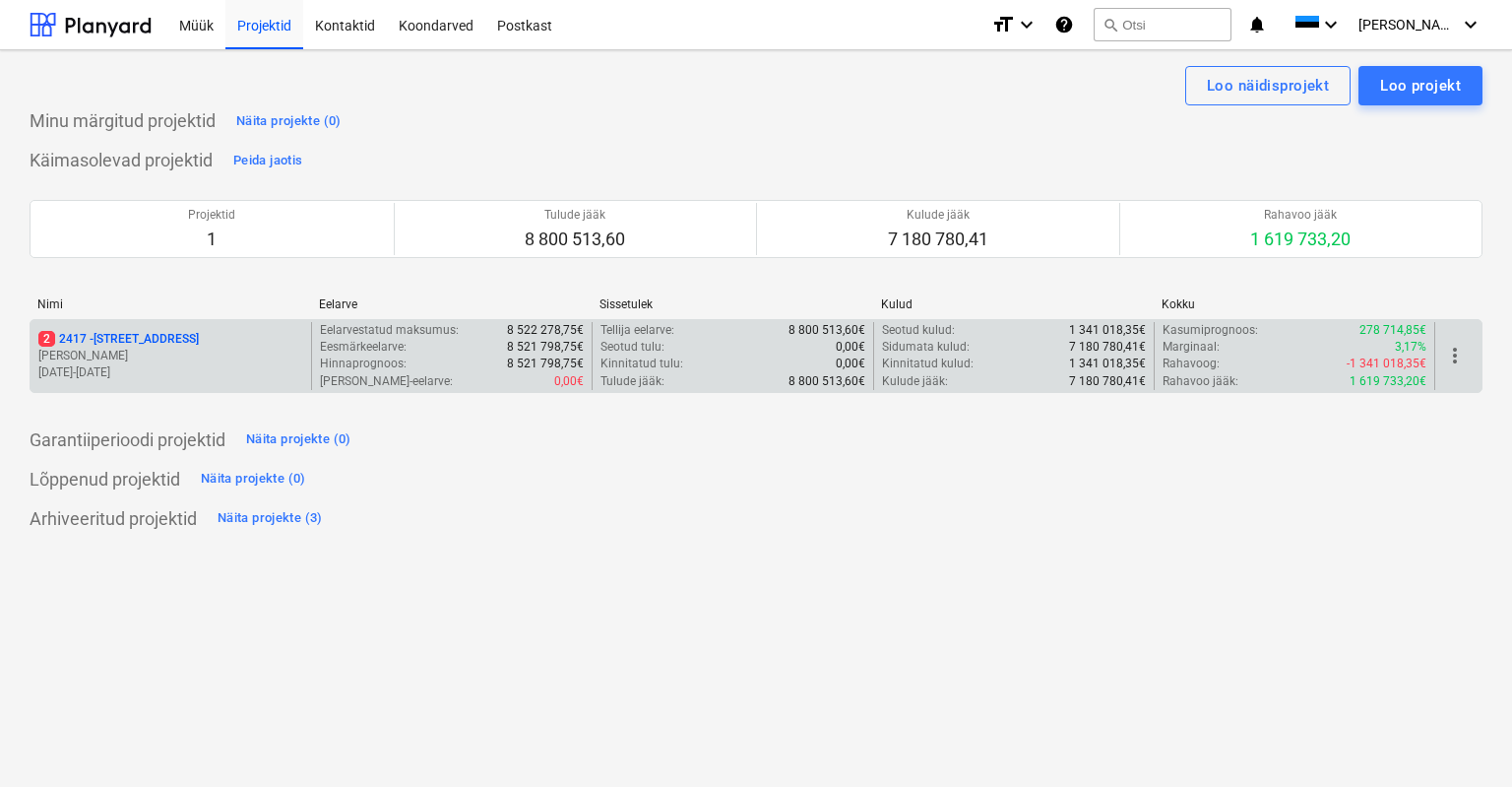 click on "2  [STREET_ADDRESS]" at bounding box center [118, 339] 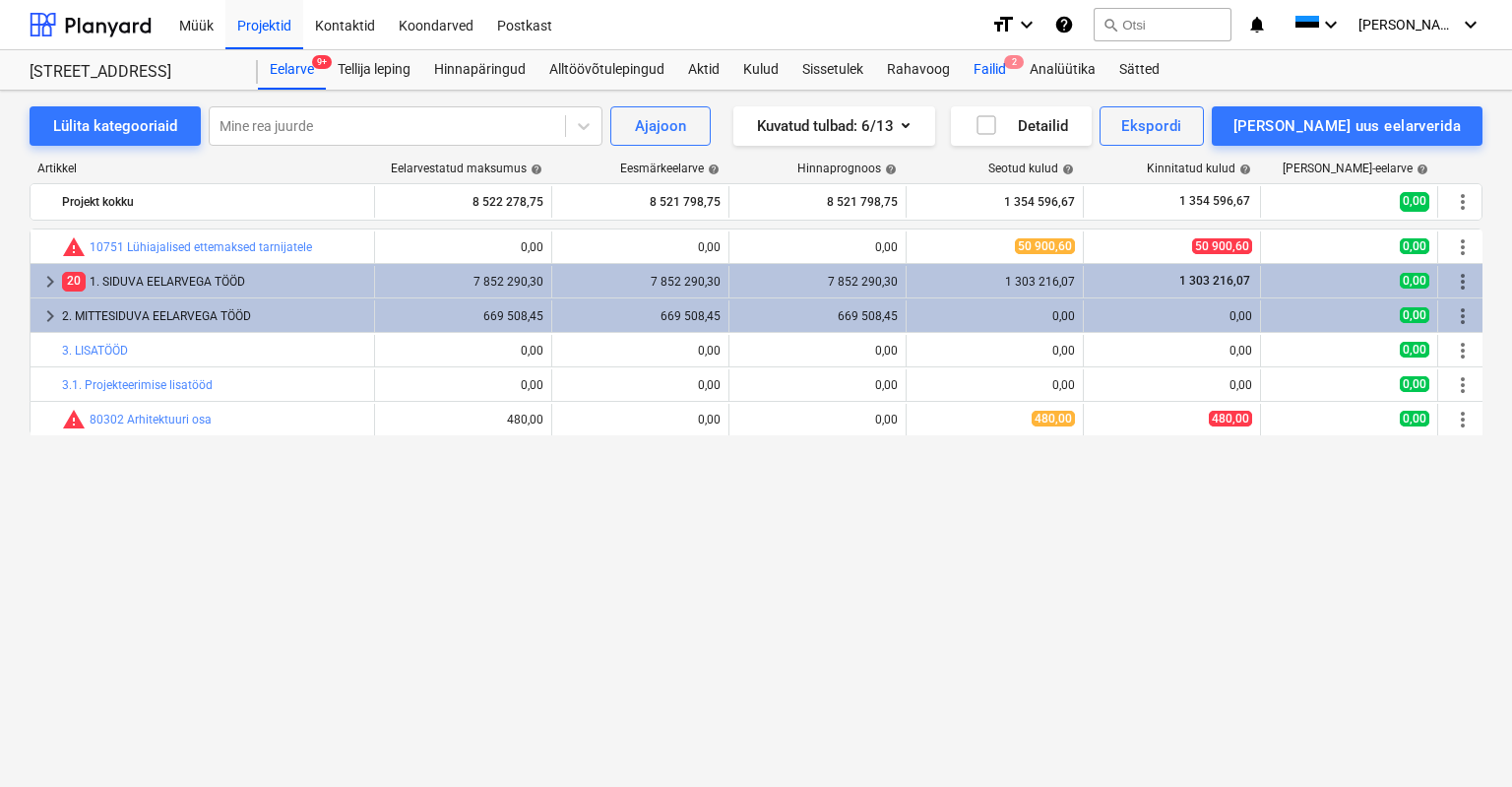 click on "Failid 2" at bounding box center [989, 70] 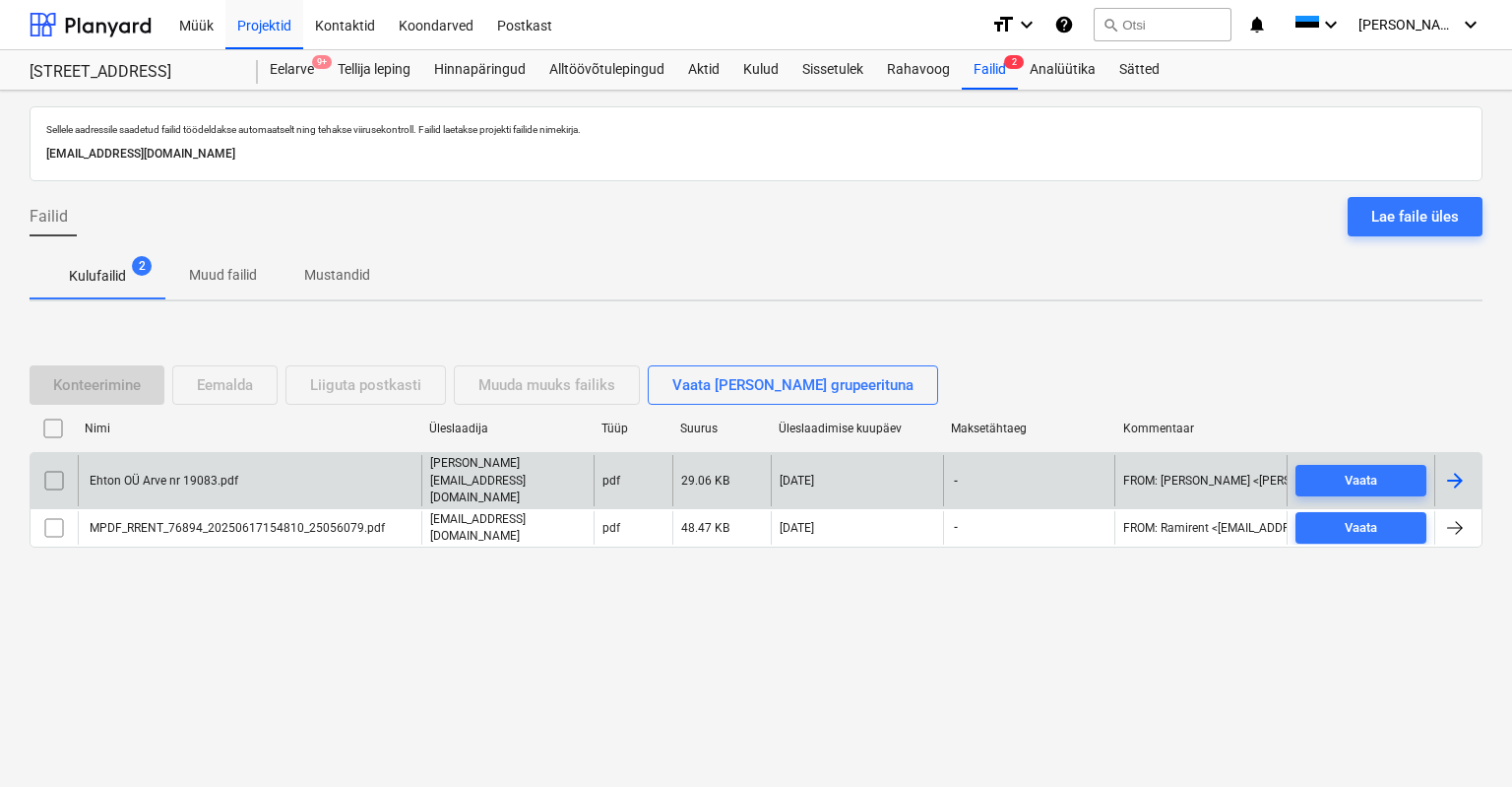 click on "Ehton OÜ Arve nr 19083.pdf" at bounding box center (162, 481) 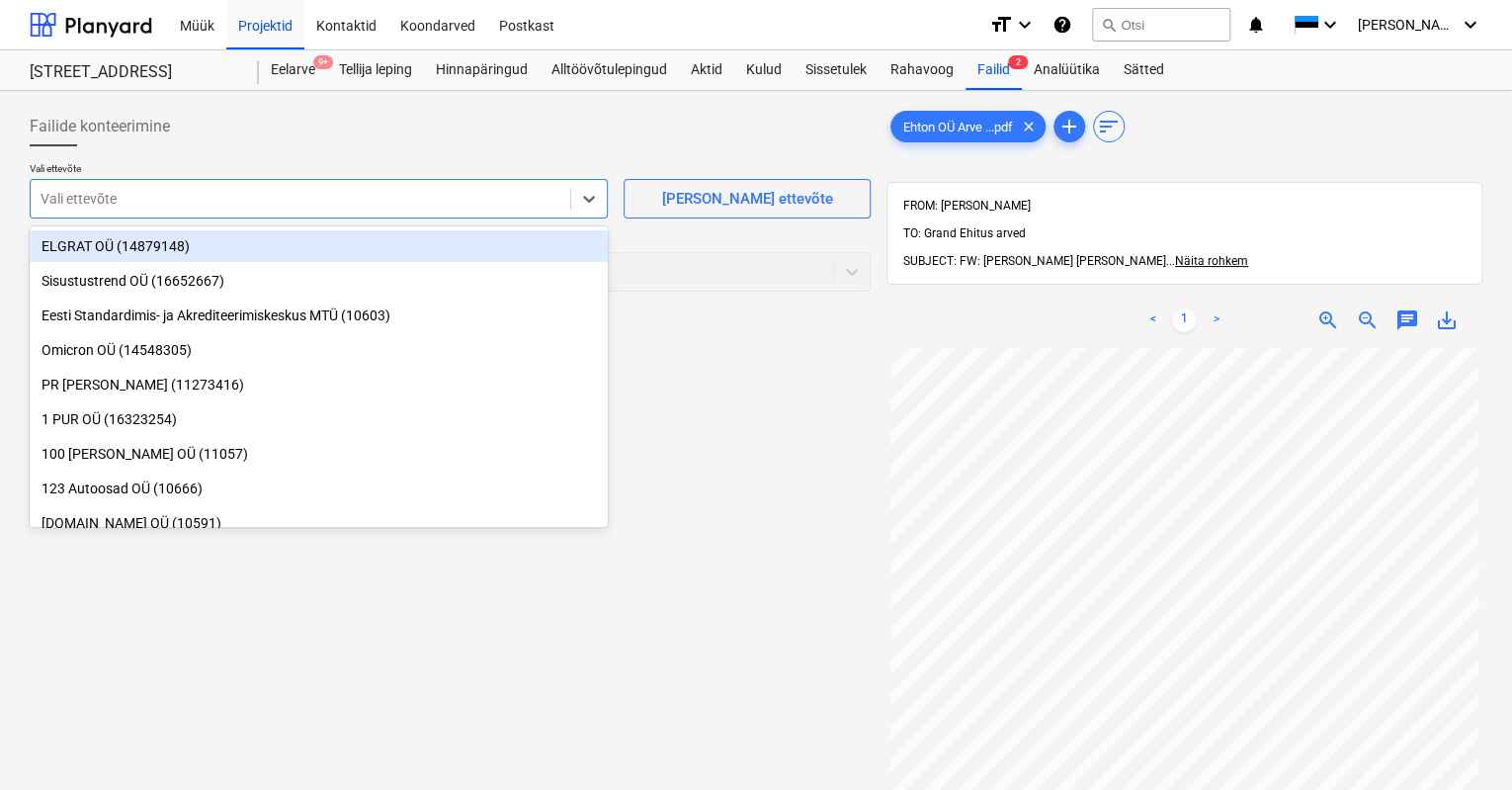 click at bounding box center (300, 199) 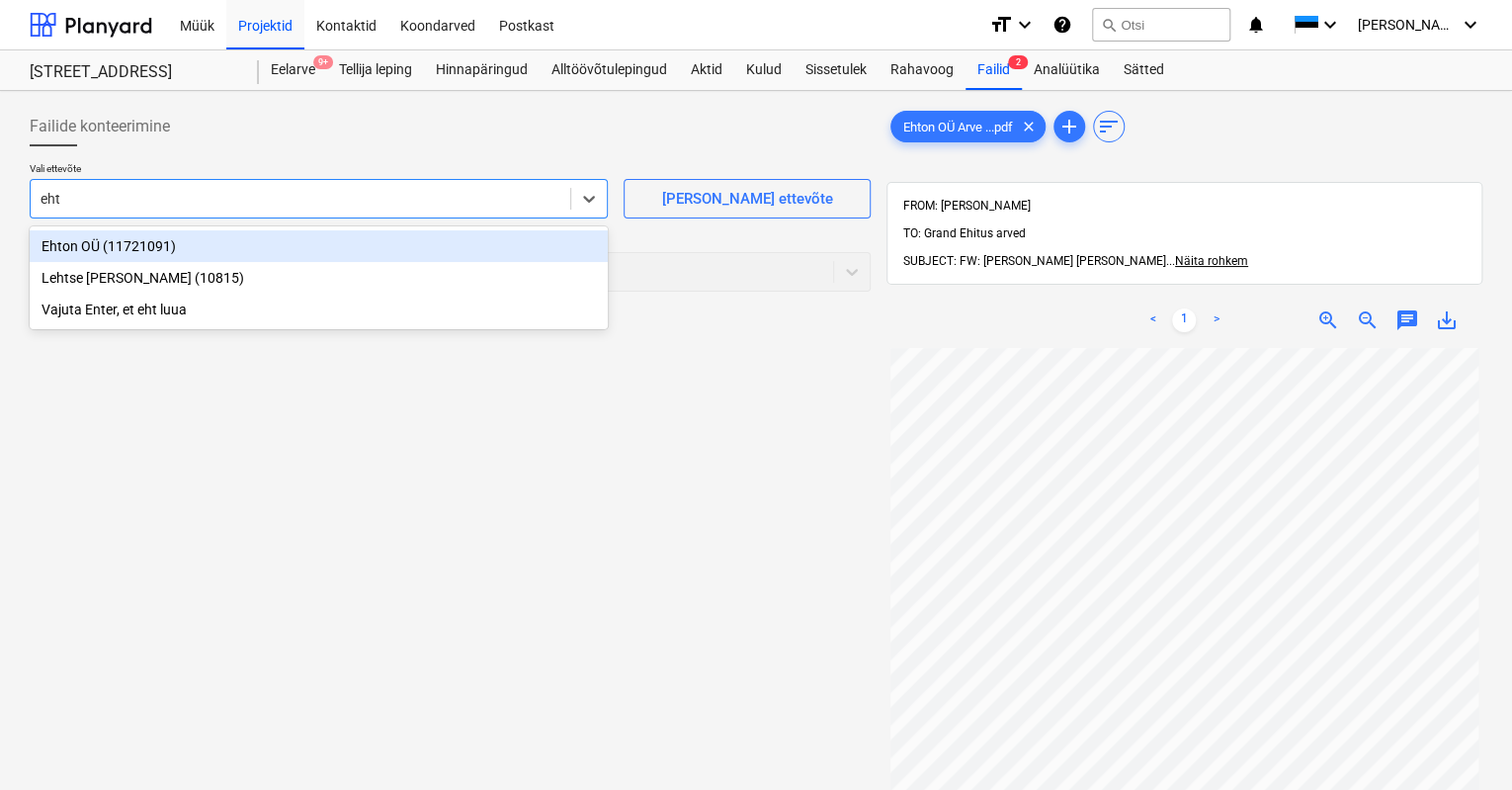 type on "ehto" 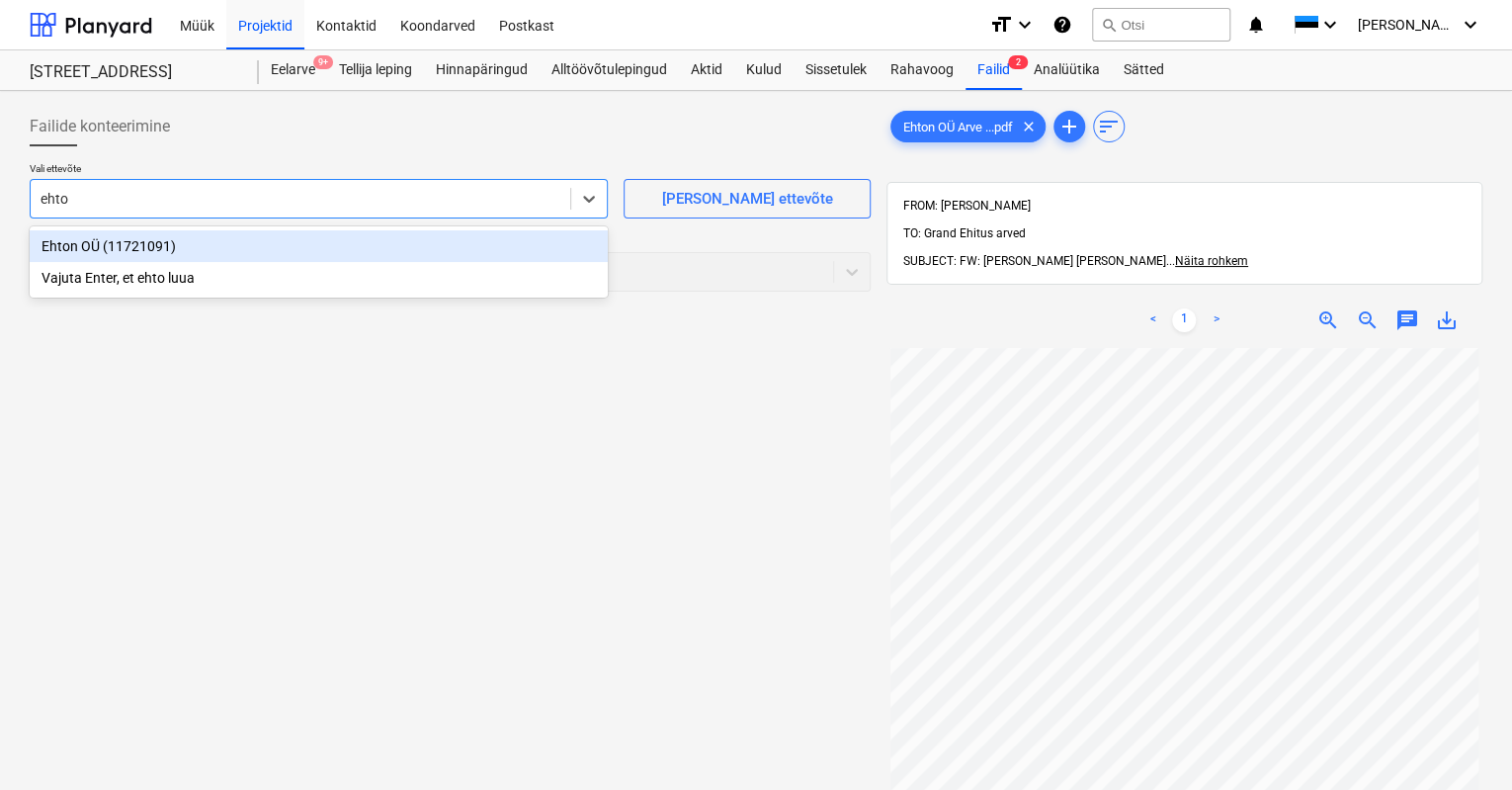 click on "Ehton OÜ (11721091)" at bounding box center (318, 246) 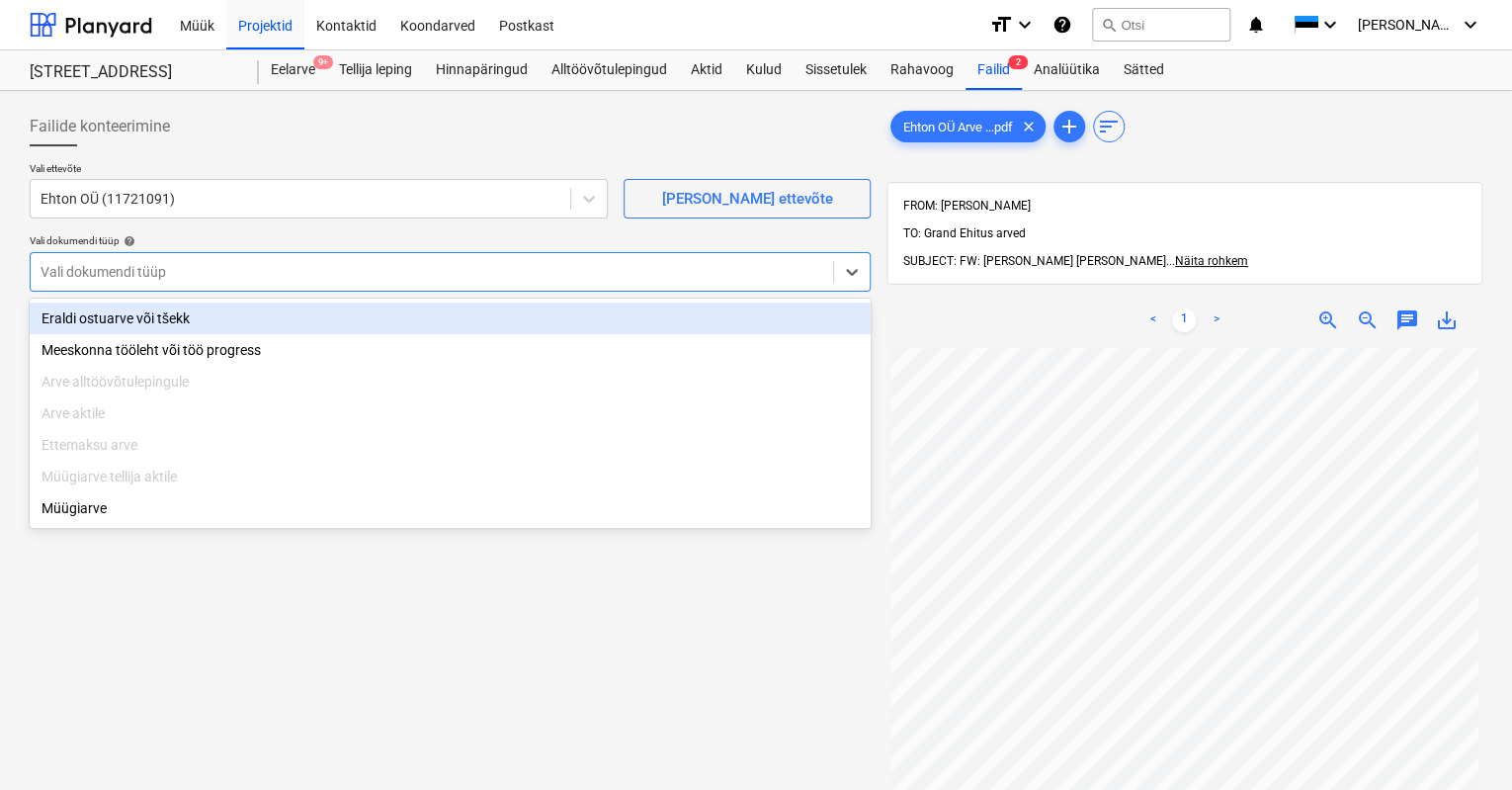 click at bounding box center [432, 272] 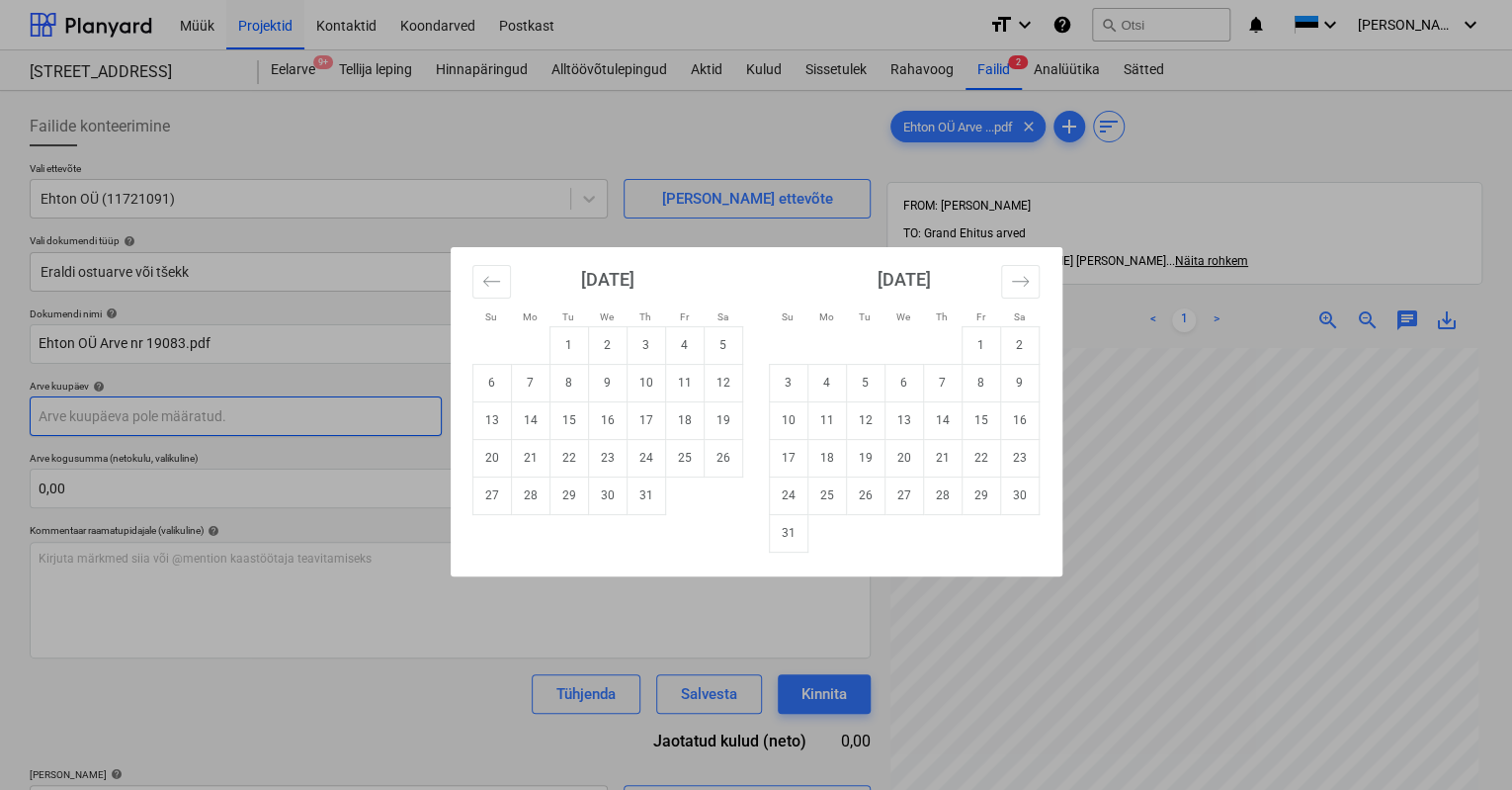 click on "Müük Projektid Kontaktid Koondarved Postkast format_size keyboard_arrow_down help search Otsi notifications 0 keyboard_arrow_down [PERSON_NAME] keyboard_arrow_down [GEOGRAPHIC_DATA] mnt 120 Eelarve 9+ Tellija leping Hinnapäringud Alltöövõtulepingud Aktid Kulud Sissetulek Rahavoog Failid 2 Analüütika Sätted Failide konteerimine Vali ettevõte Ehton OÜ (11721091)  [PERSON_NAME] uus ettevõte Vali dokumendi tüüp help Eraldi ostuarve või tšekk Dokumendi nimi help Ehton OÜ Arve nr 19083.pdf Arve number  (valikuline) help Arve kuupäev help Press the down arrow key to interact with the calendar and
select a date. Press the question mark key to get the keyboard shortcuts for changing dates. Maksetähtaeg help Press the down arrow key to interact with the calendar and
select a date. Press the question mark key to get the keyboard shortcuts for changing dates. Arve kogusumma (netokulu, valikuline) 0,00 Kommentaar raamatupidajale (valikuline) help [PERSON_NAME] märkmed siia või @mention kaastöötaja teavitamiseks ﻿ 0,00 <" at bounding box center (756, 395) 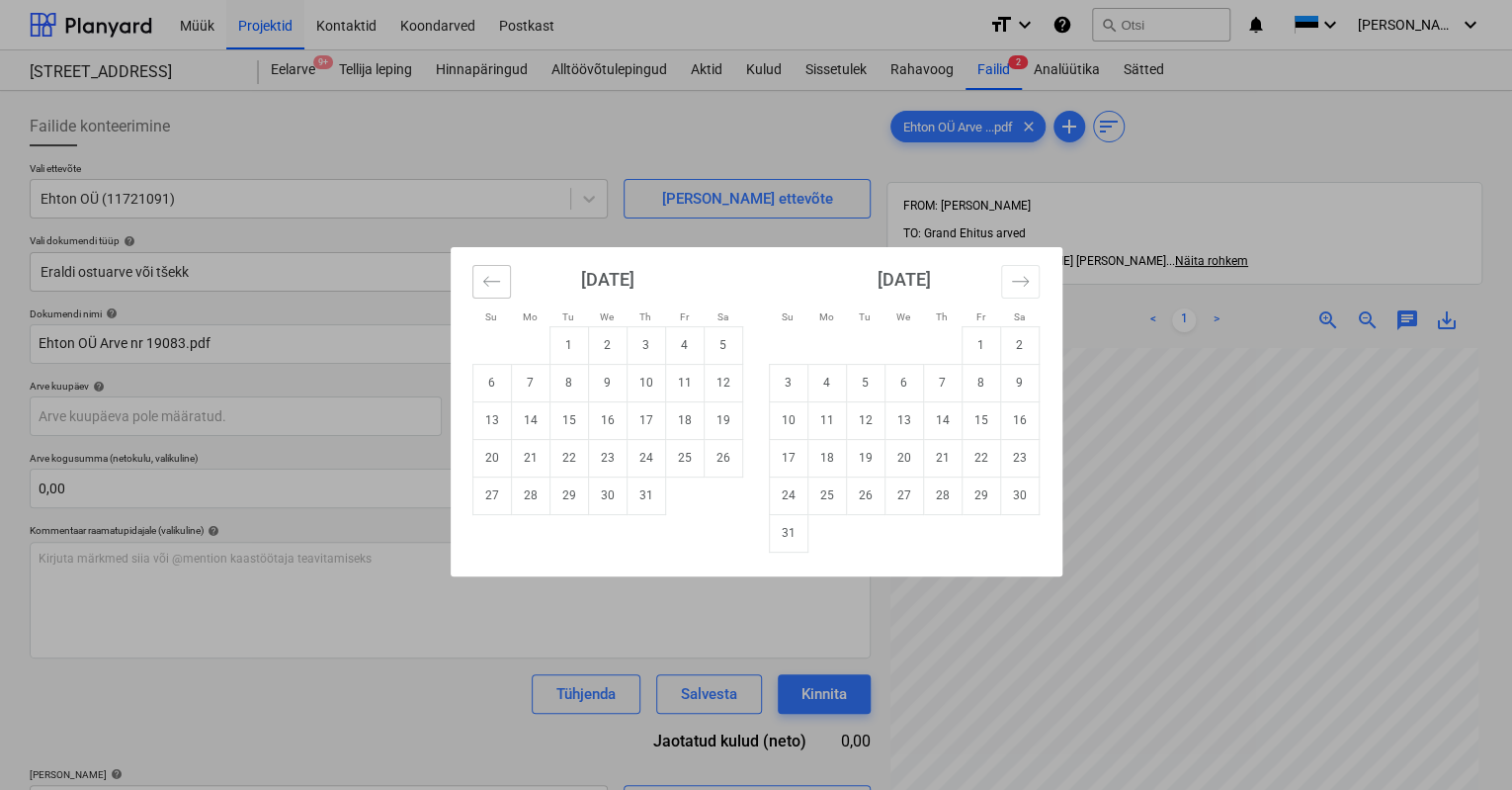 click 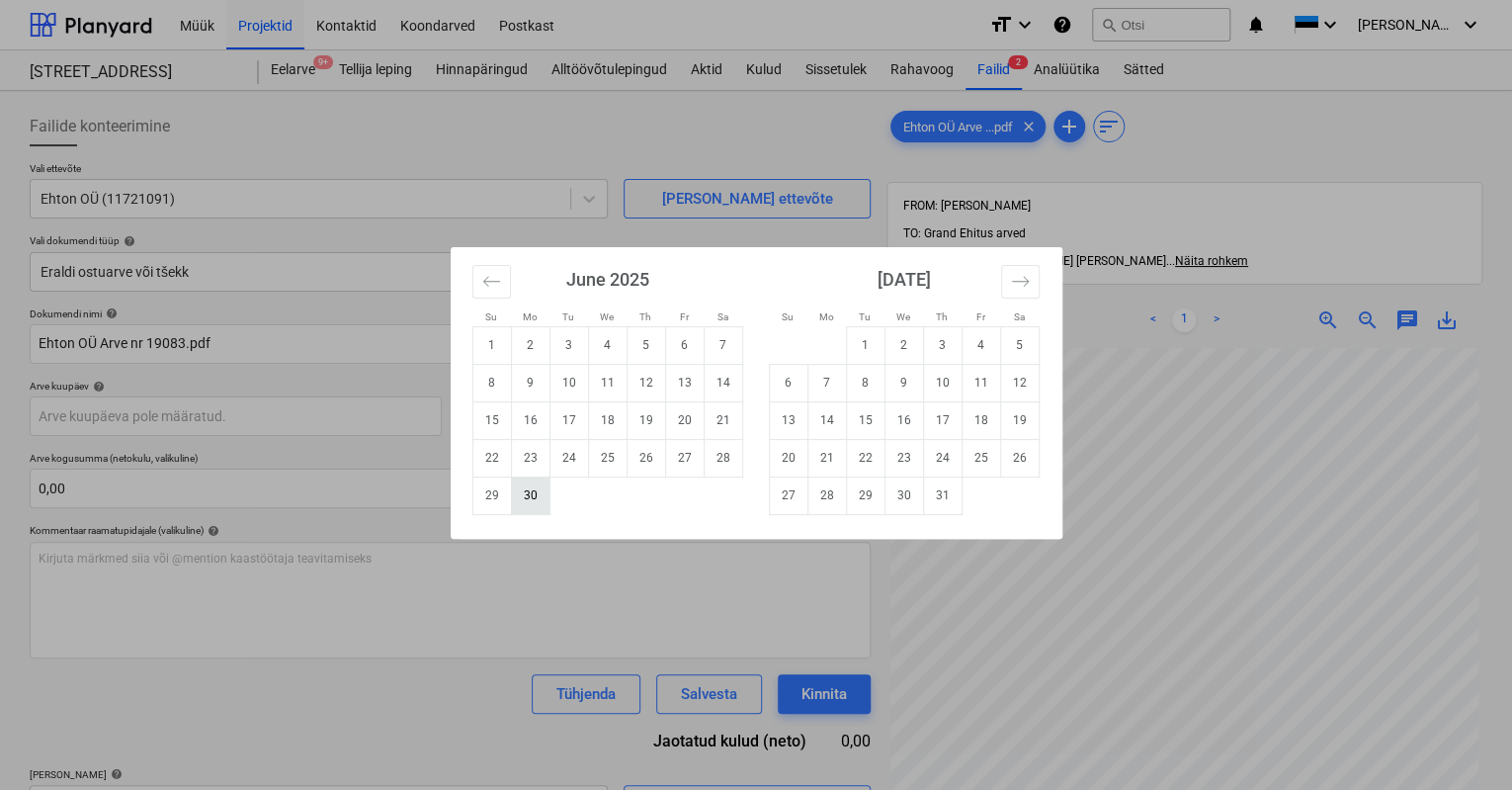 click on "30" at bounding box center [530, 495] 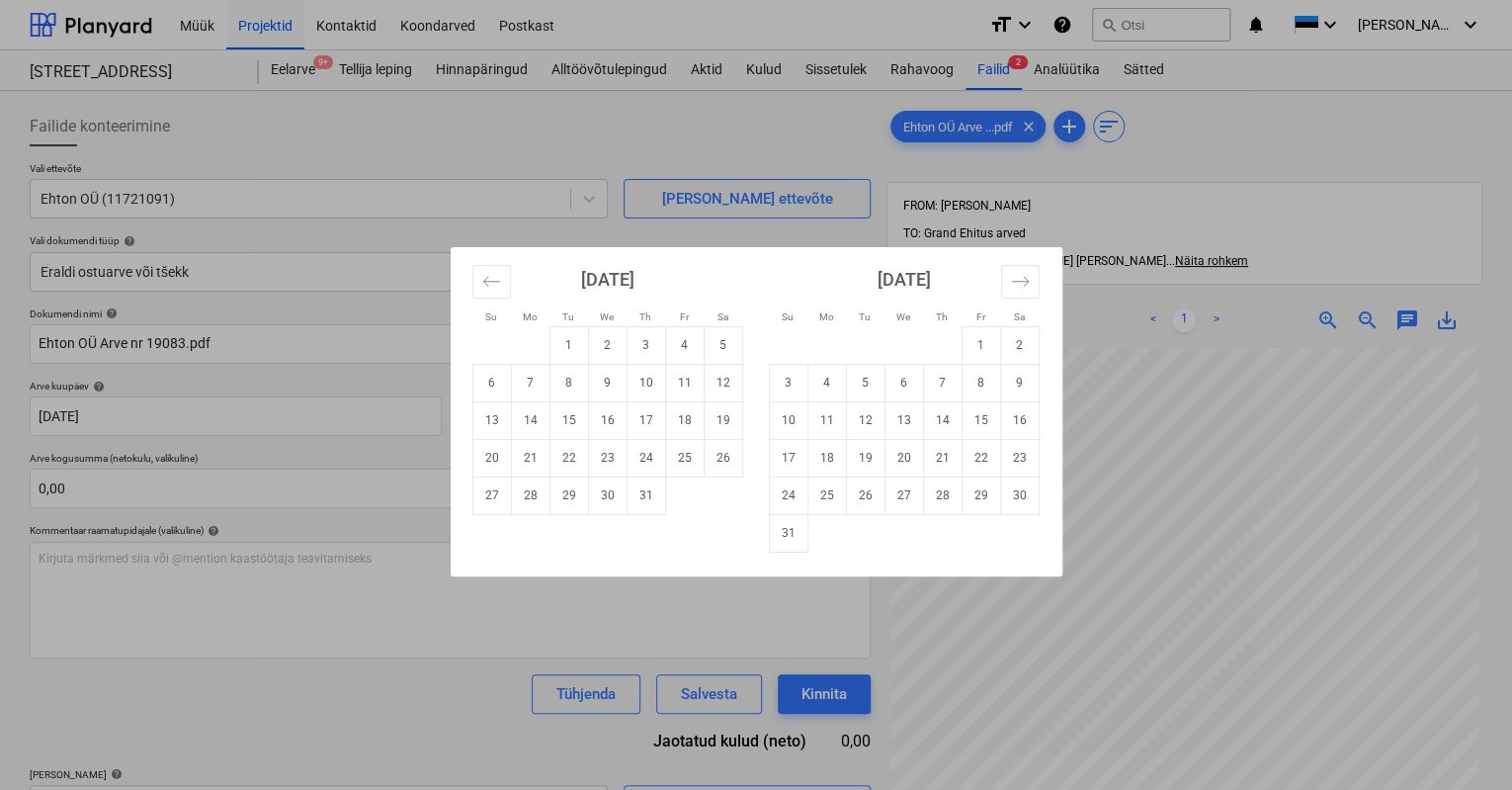 click on "Müük Projektid Kontaktid Koondarved Postkast format_size keyboard_arrow_down help search Otsi notifications 0 keyboard_arrow_down [PERSON_NAME] keyboard_arrow_down [GEOGRAPHIC_DATA] mnt 120 Eelarve 9+ Tellija leping Hinnapäringud Alltöövõtulepingud Aktid Kulud Sissetulek Rahavoog Failid 2 Analüütika Sätted Failide konteerimine Vali ettevõte Ehton OÜ (11721091)  [PERSON_NAME] uus ettevõte Vali dokumendi tüüp help Eraldi ostuarve või tšekk Dokumendi nimi help Ehton OÜ Arve nr 19083.pdf Arve number  (valikuline) help [PERSON_NAME] kuupäev help [DATE] [DATE] Press the down arrow key to interact with the calendar and
select a date. Press the question mark key to get the keyboard shortcuts for changing dates. Maksetähtaeg help Press the down arrow key to interact with the calendar and
select a date. Press the question mark key to get the keyboard shortcuts for changing dates. Arve kogusumma (netokulu, valikuline) 0,00 Kommentaar raamatupidajale (valikuline) help ﻿ Tühjenda Salvesta Kinnita 0,00 [PERSON_NAME] <" at bounding box center (756, 395) 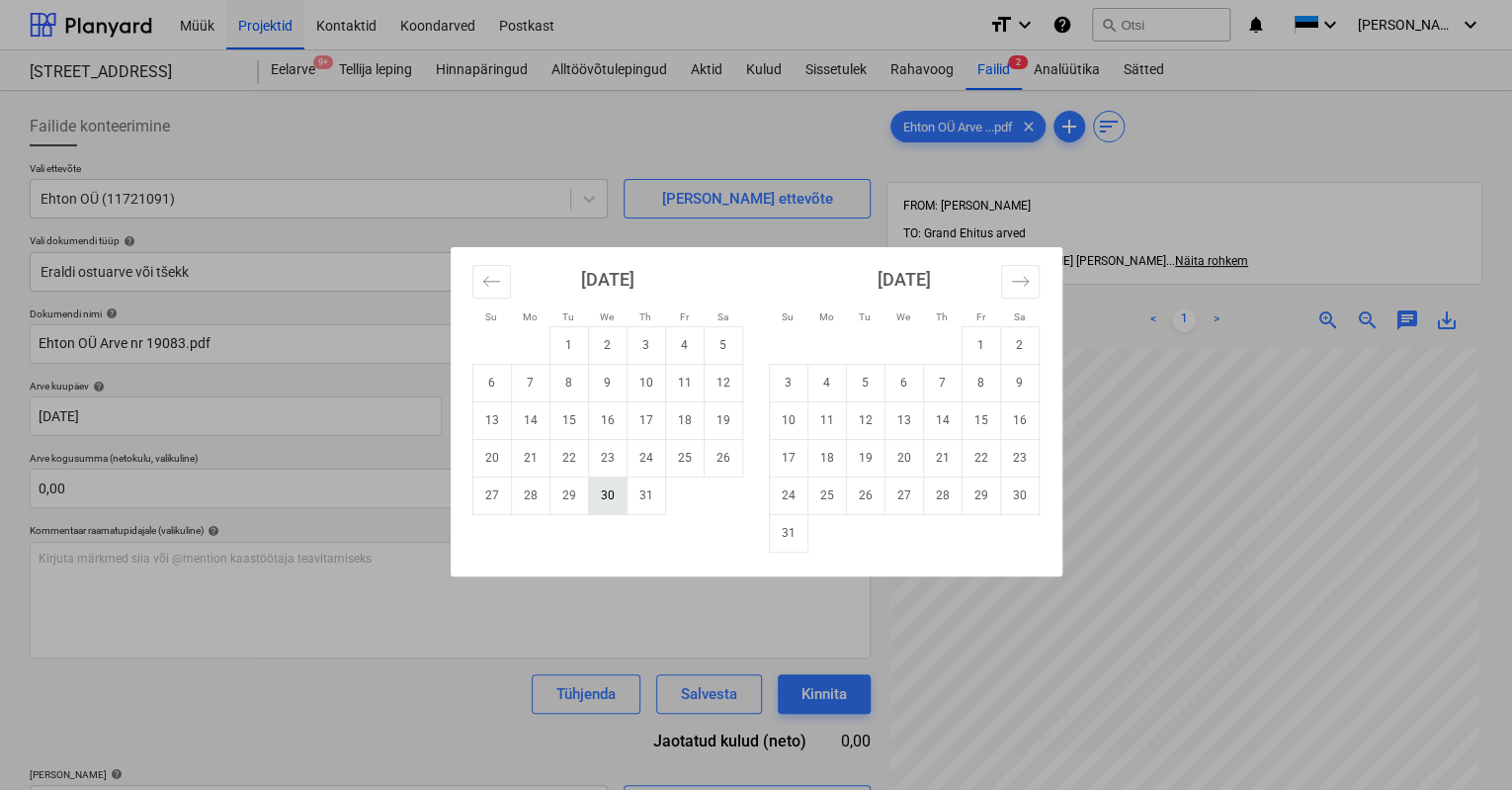 click on "30" at bounding box center (607, 495) 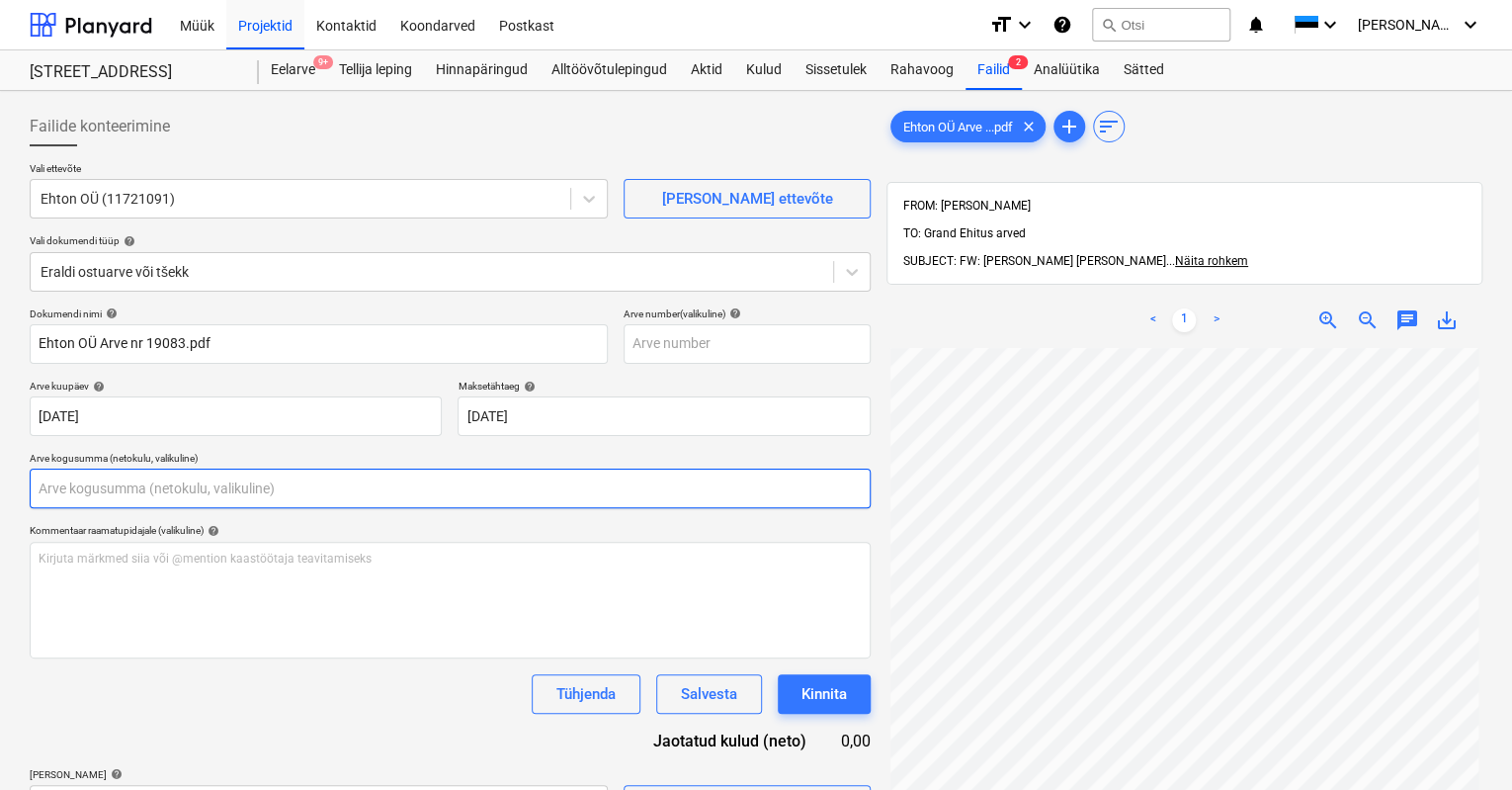 click at bounding box center (450, 488) 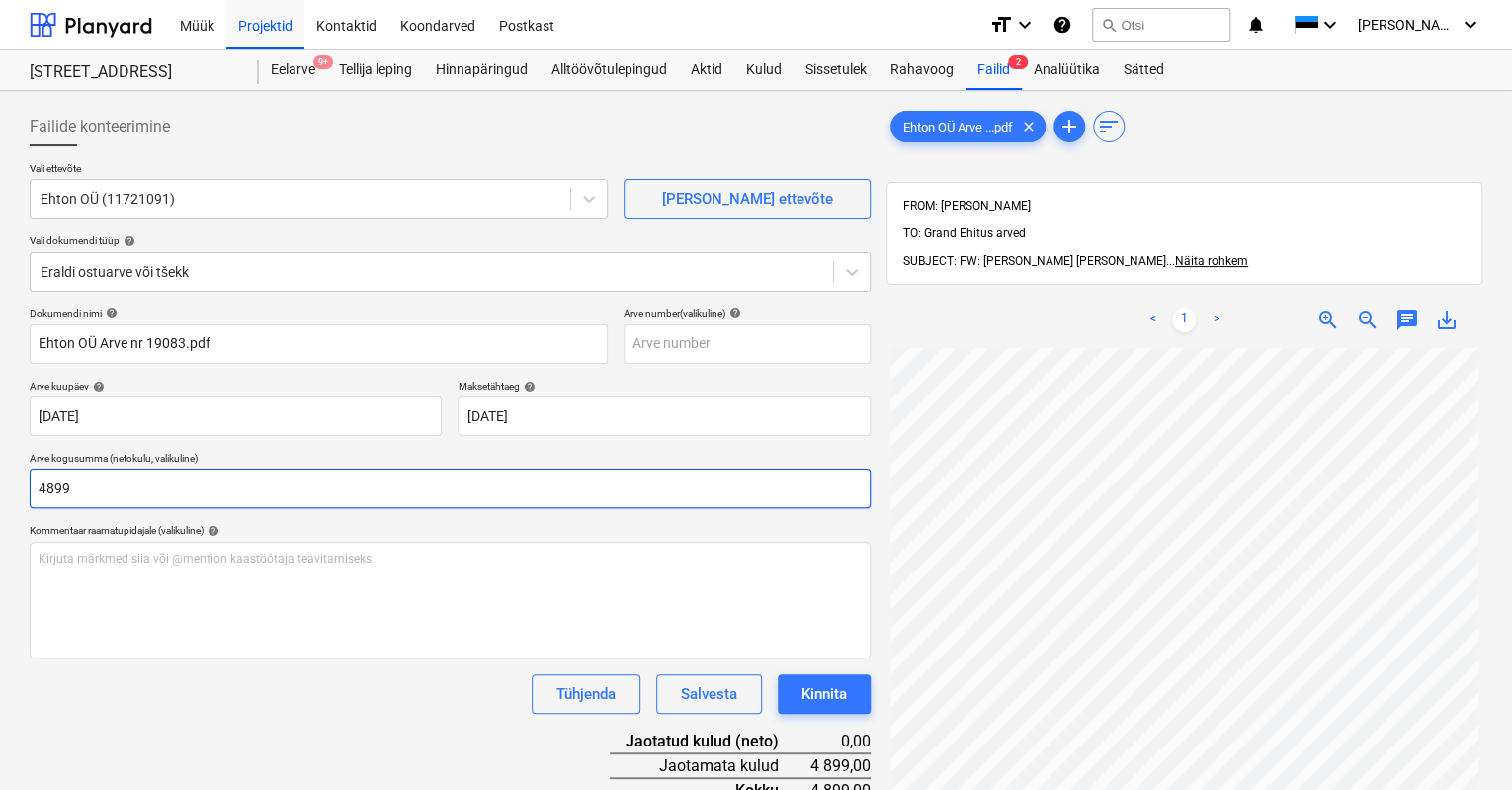 type on "4899" 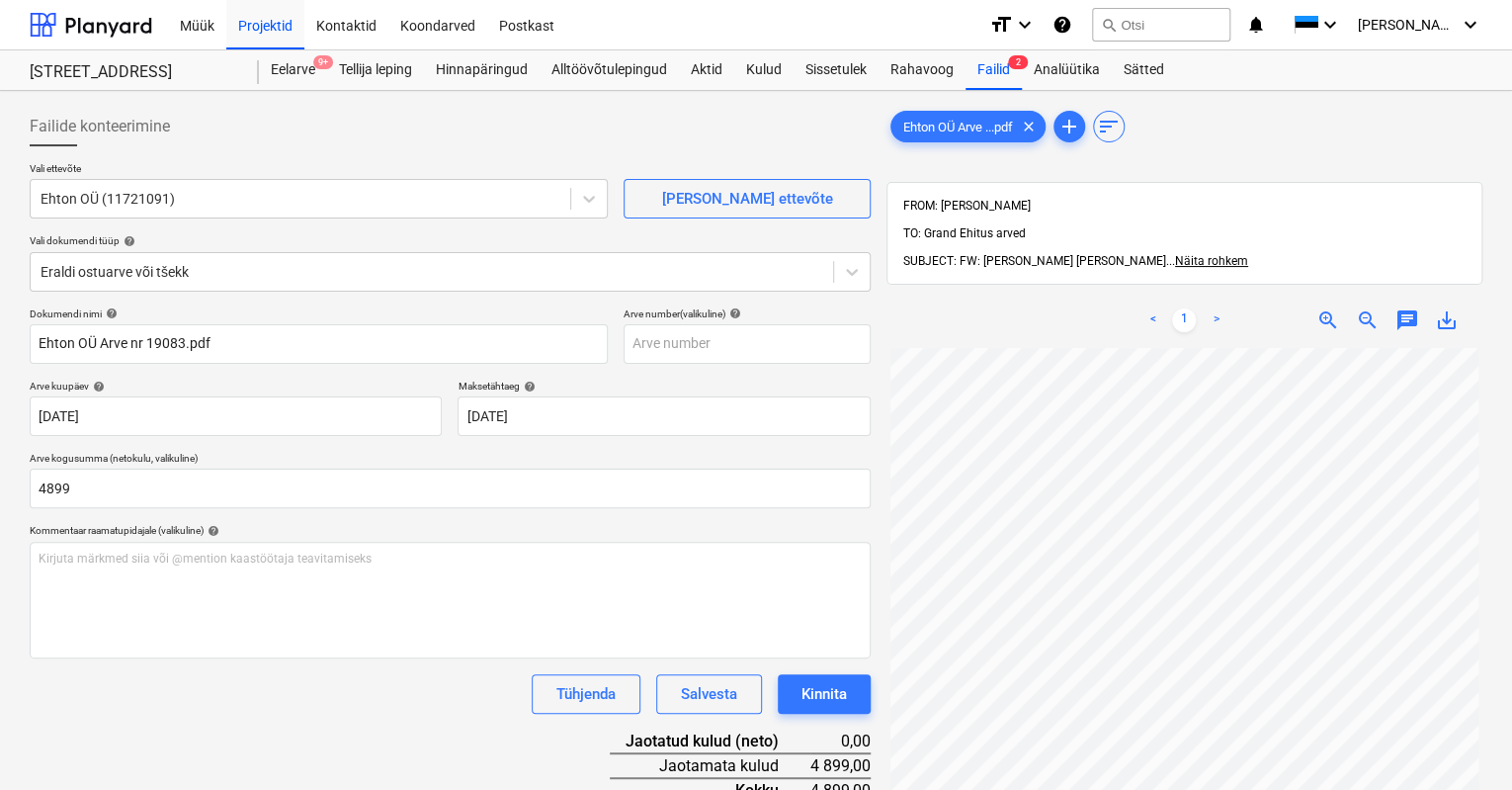click on "Tühjenda Salvesta Kinnita" at bounding box center [450, 694] 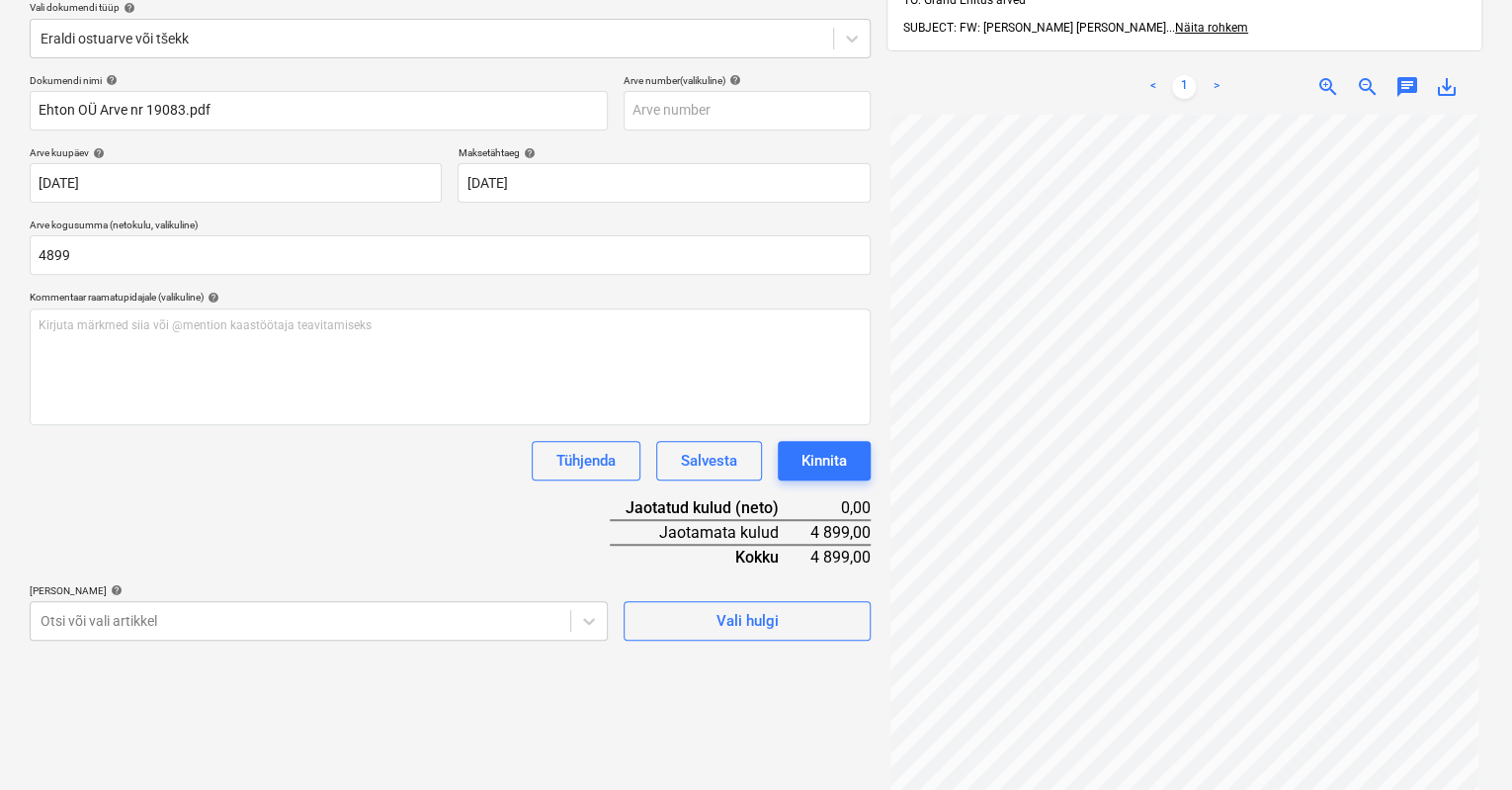scroll, scrollTop: 281, scrollLeft: 0, axis: vertical 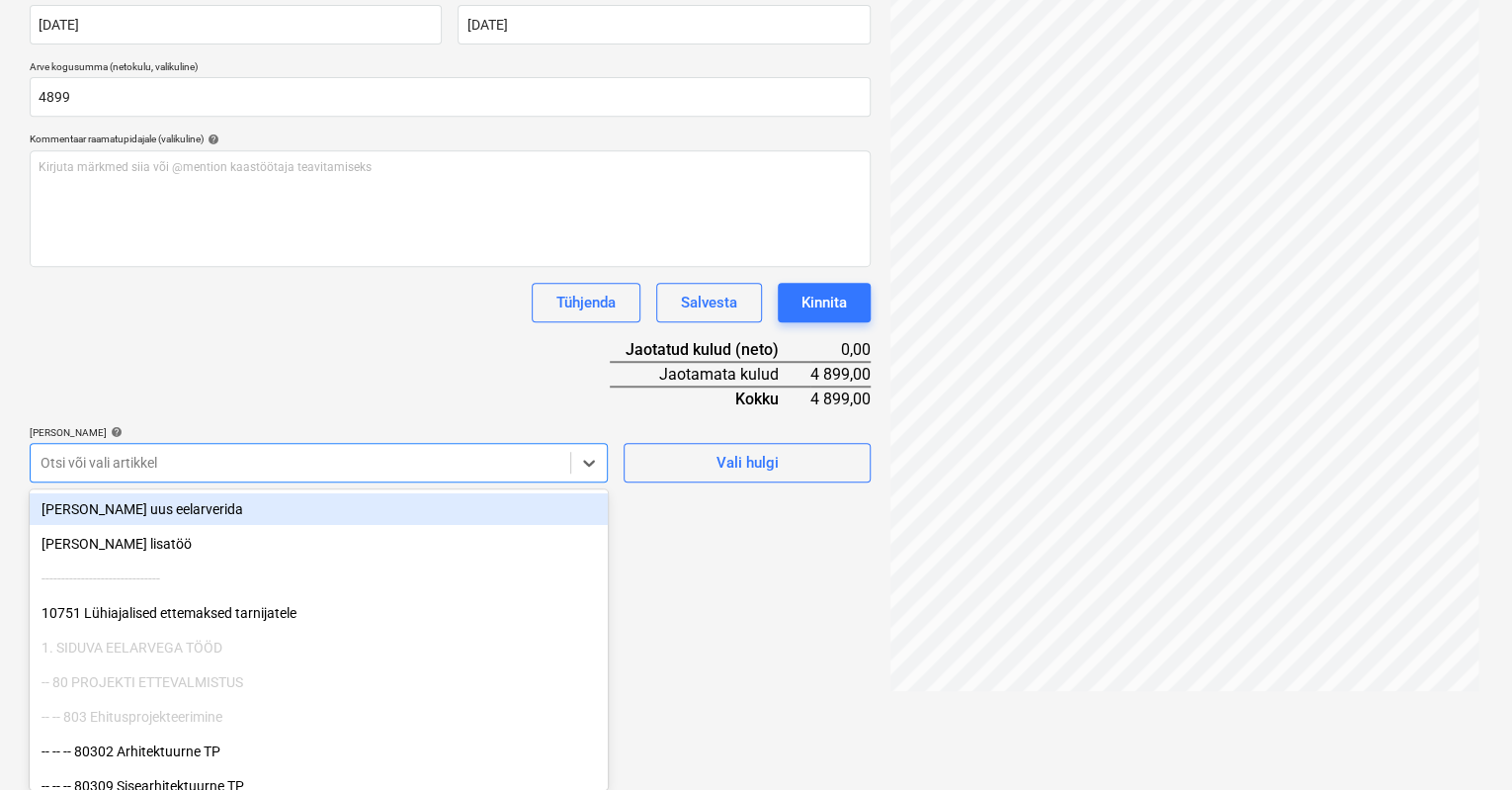 click on "Müük Projektid Kontaktid Koondarved Postkast format_size keyboard_arrow_down help search Otsi notifications 0 keyboard_arrow_down [PERSON_NAME] keyboard_arrow_down [GEOGRAPHIC_DATA] mnt 120 Eelarve 9+ Tellija leping Hinnapäringud Alltöövõtulepingud Aktid Kulud Sissetulek Rahavoog Failid 2 Analüütika Sätted Failide konteerimine Vali ettevõte Ehton OÜ (11721091)  [PERSON_NAME] uus ettevõte Vali dokumendi tüüp help Eraldi ostuarve või tšekk Dokumendi nimi help Ehton OÜ Arve nr 19083.pdf Arve number  (valikuline) help [PERSON_NAME] kuupäev help [DATE] [DATE] Press the down arrow key to interact with the calendar and
select a date. Press the question mark key to get the keyboard shortcuts for changing dates. Maksetähtaeg help [DATE] [DATE] Press the down arrow key to interact with the calendar and
select a date. Press the question mark key to get the keyboard shortcuts for changing dates. Arve kogusumma (netokulu, valikuline) 4899 Kommentaar raamatupidajale (valikuline) help ﻿ Tühjenda Salvesta 0,00" at bounding box center [756, 3] 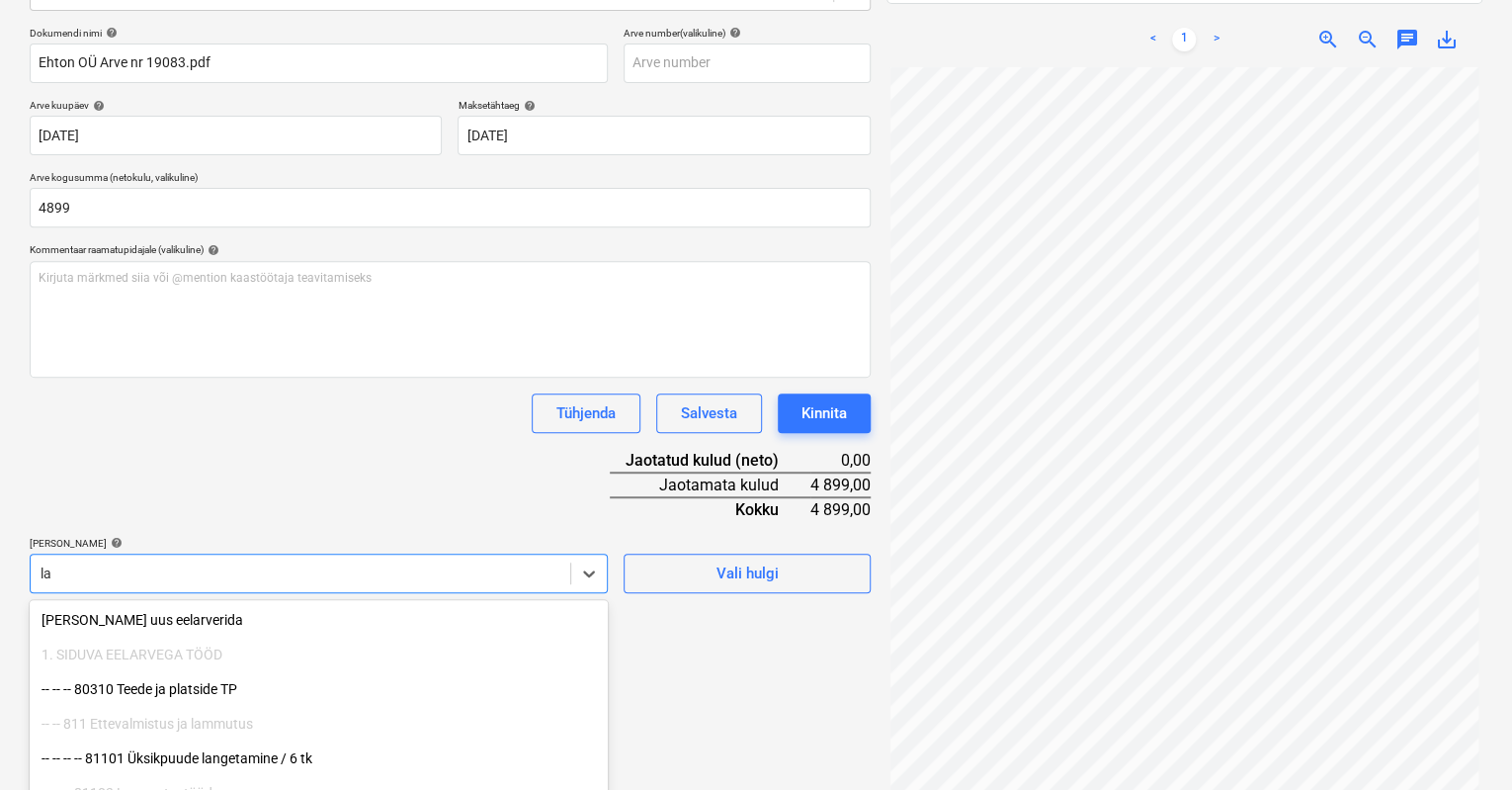scroll, scrollTop: 392, scrollLeft: 0, axis: vertical 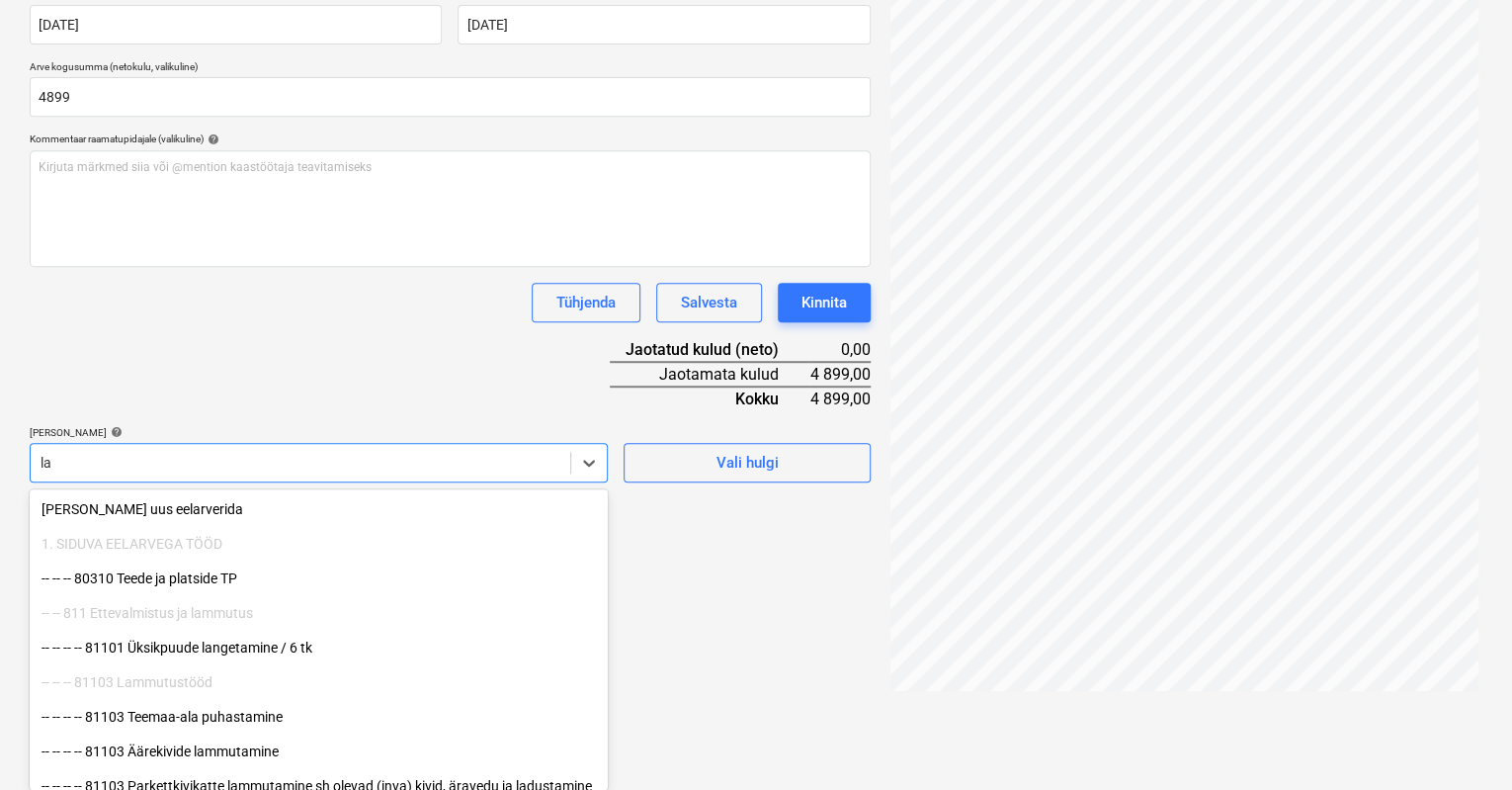 type on "lao" 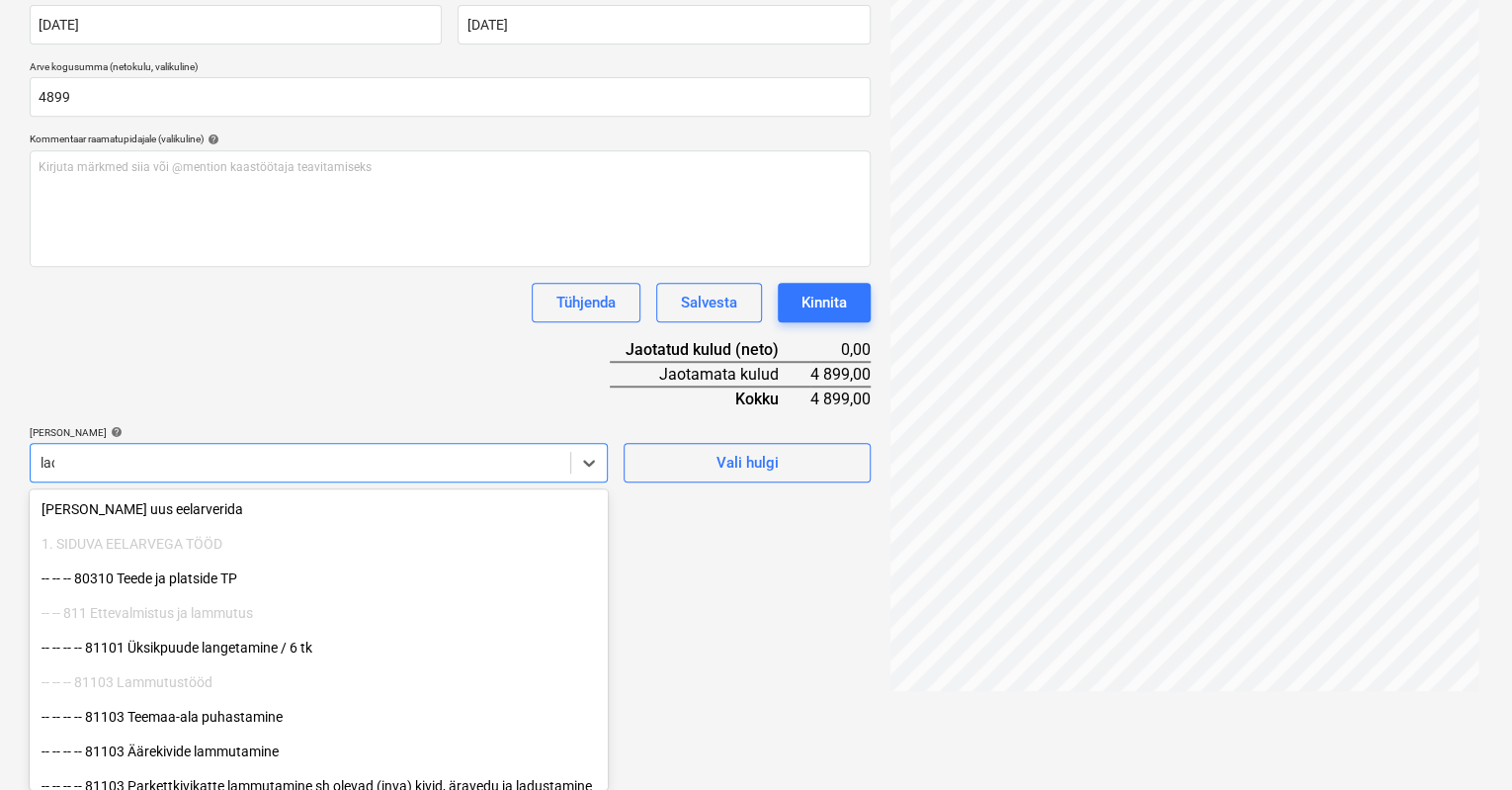 scroll, scrollTop: 281, scrollLeft: 0, axis: vertical 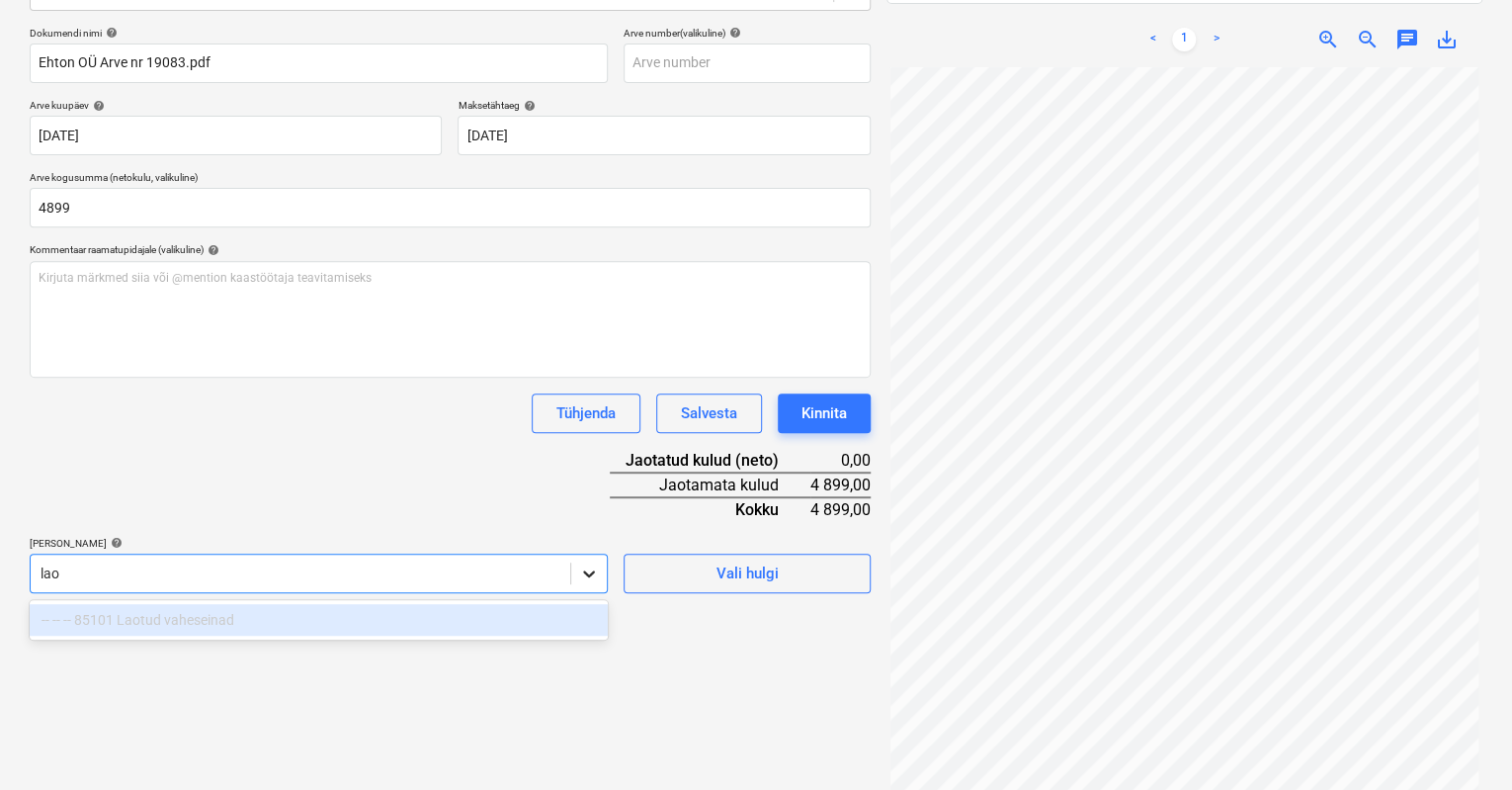 type 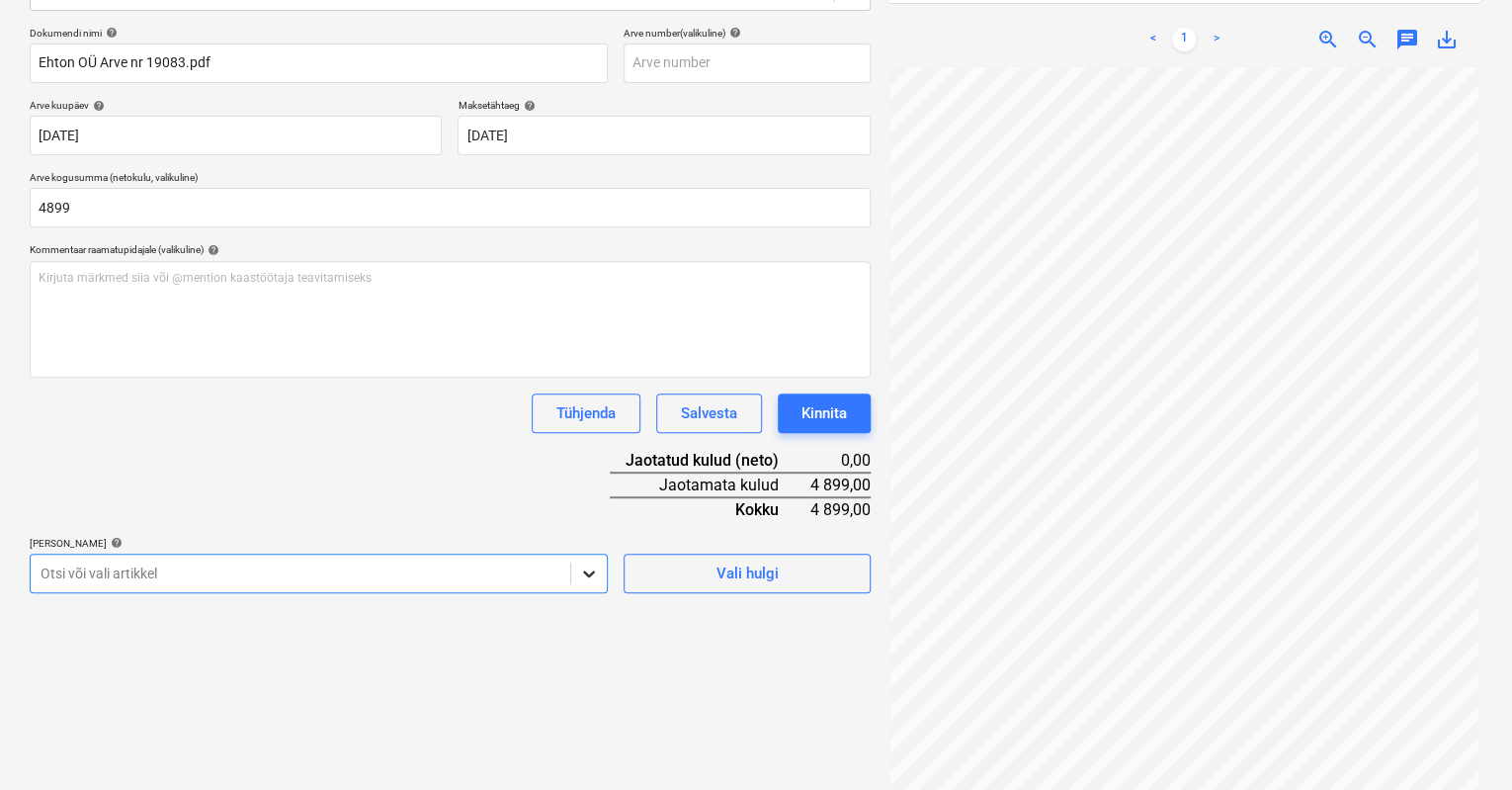 click 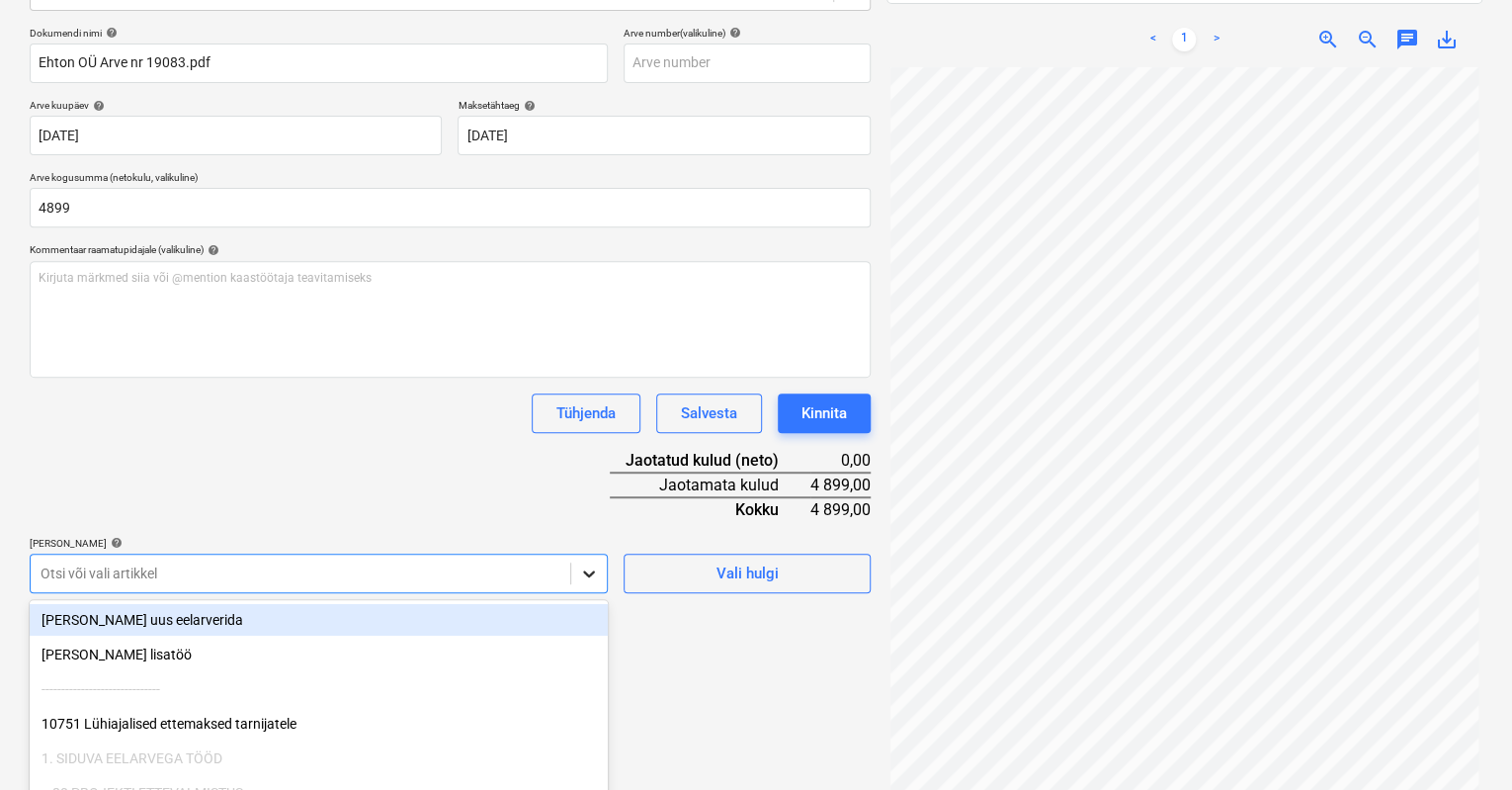 scroll, scrollTop: 392, scrollLeft: 0, axis: vertical 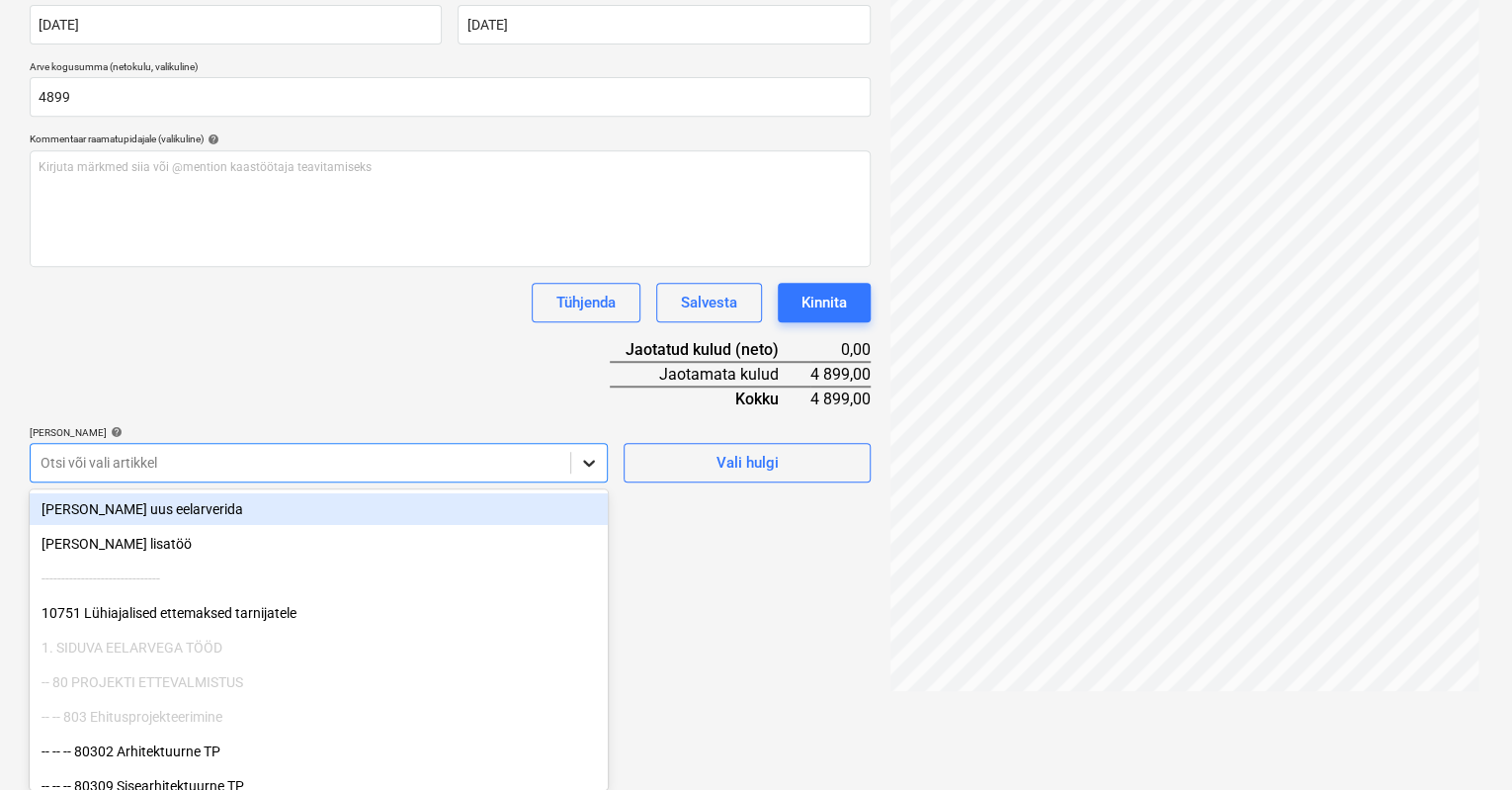click on "Müük Projektid Kontaktid Koondarved Postkast format_size keyboard_arrow_down help search Otsi notifications 0 keyboard_arrow_down [PERSON_NAME] keyboard_arrow_down [GEOGRAPHIC_DATA] mnt 120 Eelarve 9+ Tellija leping Hinnapäringud Alltöövõtulepingud Aktid Kulud Sissetulek Rahavoog Failid 2 Analüütika Sätted Failide konteerimine Vali ettevõte Ehton OÜ (11721091)  [PERSON_NAME] uus ettevõte Vali dokumendi tüüp help Eraldi ostuarve või tšekk Dokumendi nimi help Ehton OÜ Arve nr 19083.pdf Arve number  (valikuline) help [PERSON_NAME] kuupäev help [DATE] [DATE] Press the down arrow key to interact with the calendar and
select a date. Press the question mark key to get the keyboard shortcuts for changing dates. Maksetähtaeg help [DATE] [DATE] Press the down arrow key to interact with the calendar and
select a date. Press the question mark key to get the keyboard shortcuts for changing dates. Arve kogusumma (netokulu, valikuline) 4899 Kommentaar raamatupidajale (valikuline) help ﻿ Tühjenda Salvesta 0,00" at bounding box center (756, 3) 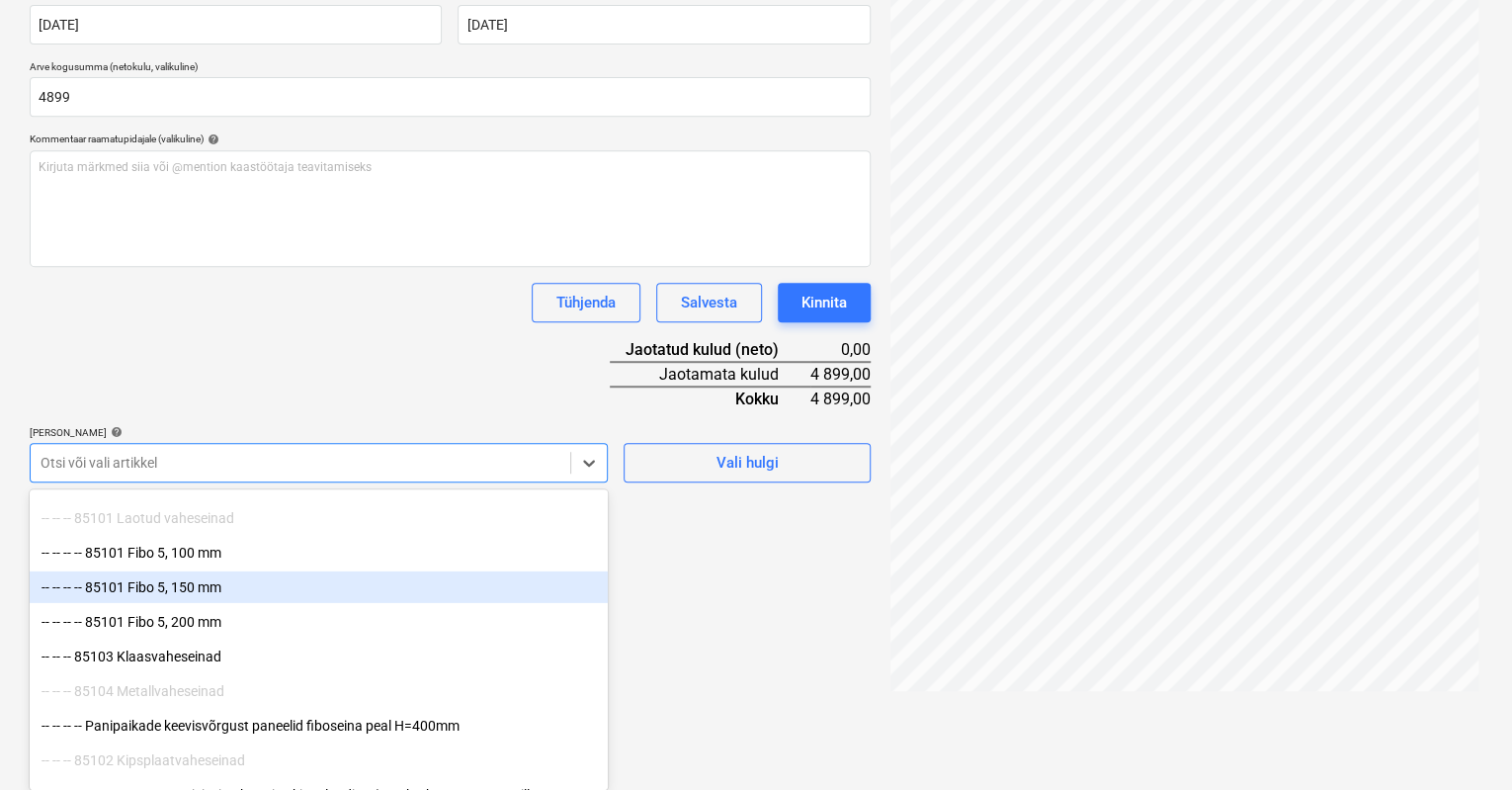 scroll, scrollTop: 10755, scrollLeft: 0, axis: vertical 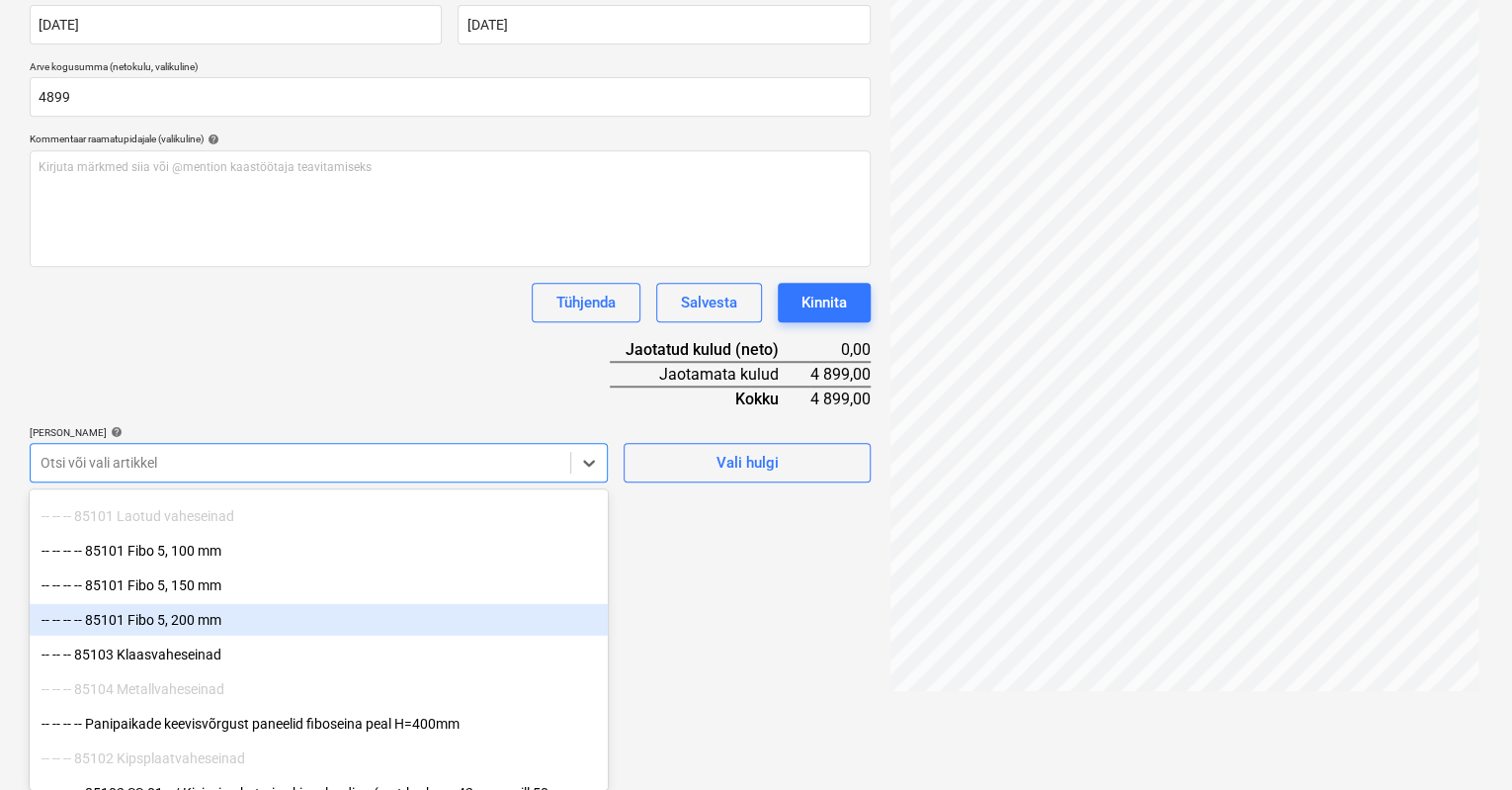 click on "-- -- -- --  85101 Fibo 5, 200 mm" at bounding box center [318, 620] 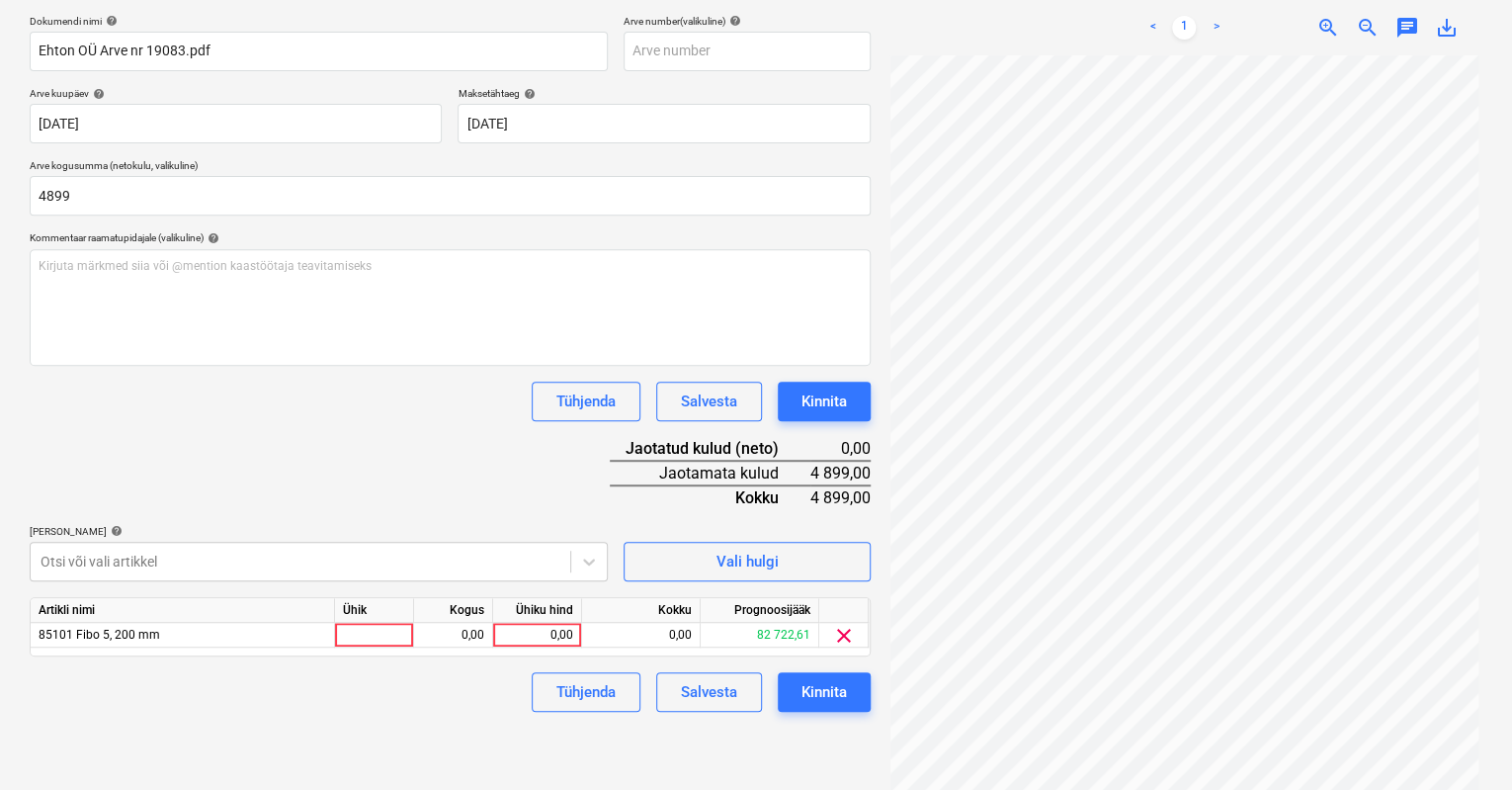 scroll, scrollTop: 281, scrollLeft: 0, axis: vertical 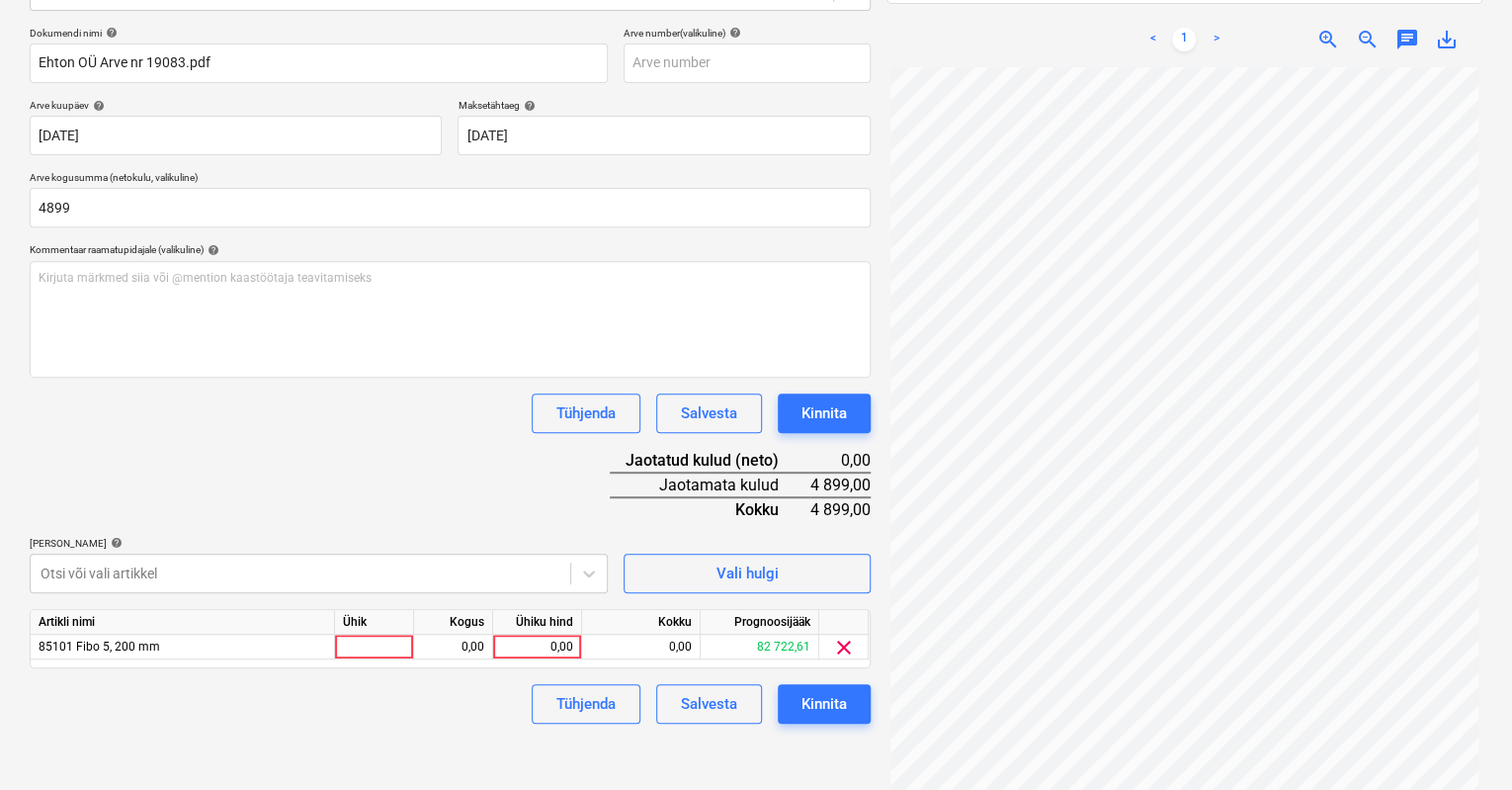 click on "Failide konteerimine Vali ettevõte Ehton OÜ (11721091)  [PERSON_NAME] uus ettevõte Vali dokumendi tüüp help Eraldi ostuarve või tšekk Dokumendi nimi help Ehton OÜ Arve nr 19083.pdf Arve number  (valikuline) help [PERSON_NAME] kuupäev help [DATE] [DATE] Press the down arrow key to interact with the calendar and
select a date. Press the question mark key to get the keyboard shortcuts for changing dates. Maksetähtaeg help [DATE] [DATE] Press the down arrow key to interact with the calendar and
select a date. Press the question mark key to get the keyboard shortcuts for changing dates. Arve kogusumma (netokulu, valikuline) 4899 Kommentaar raamatupidajale (valikuline) help Kirjuta märkmed siia või @mention kaastöötaja teavitamiseks ﻿ Tühjenda Salvesta Kinnita Jaotatud kulud (neto) 0,00 Jaotamata kulud 4 899,00 Kokku 4 899,00 [PERSON_NAME] artiklid help Otsi või vali artikkel Vali hulgi Artikli nimi Ühik Kogus Ühiku hind Kokku Prognoosijääk 85101 Fibo 5, 200 mm 0,00 0,00 0,00 82 722,61 clear" at bounding box center [450, 301] 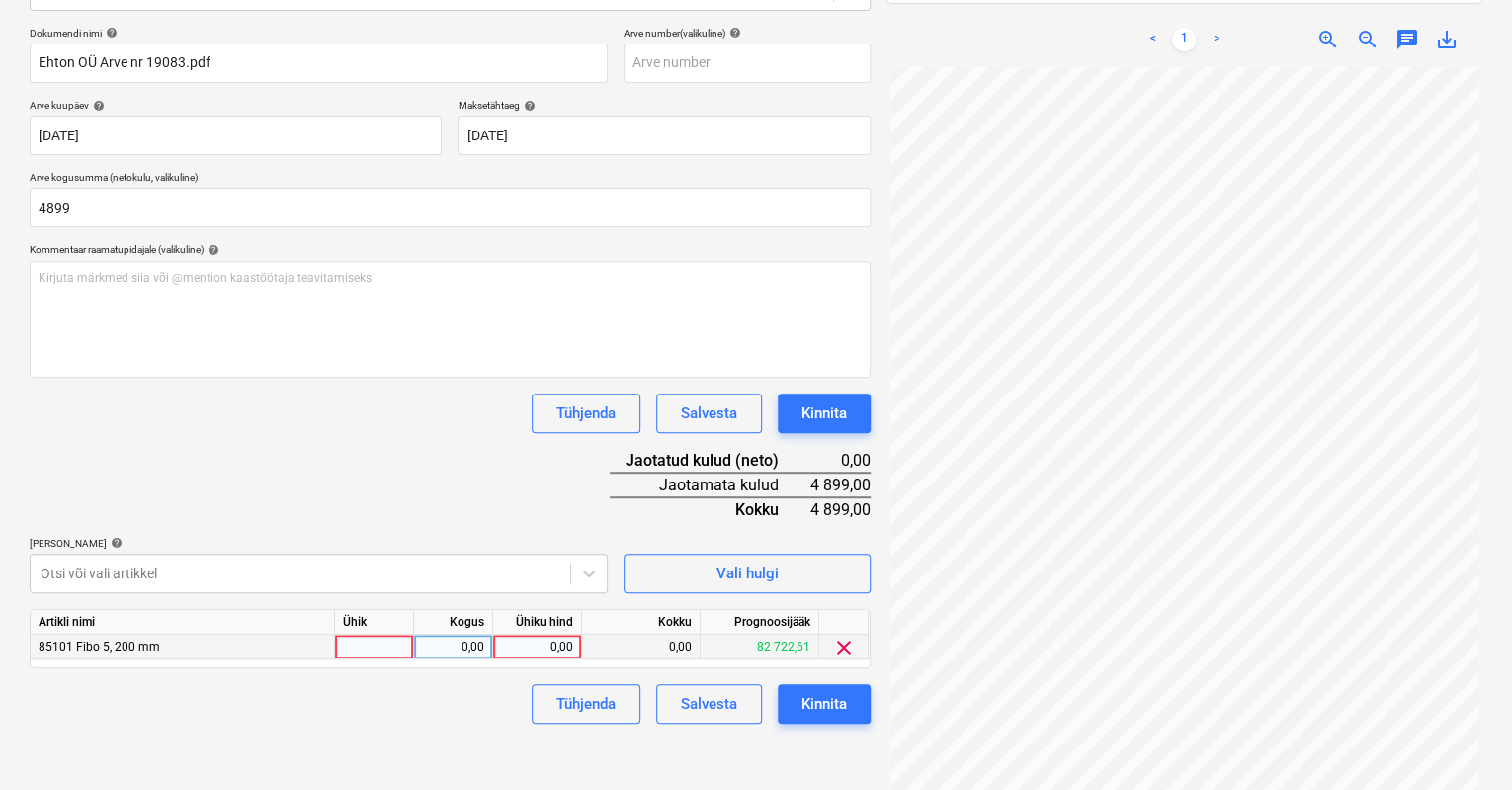 click on "0,00" at bounding box center [537, 647] 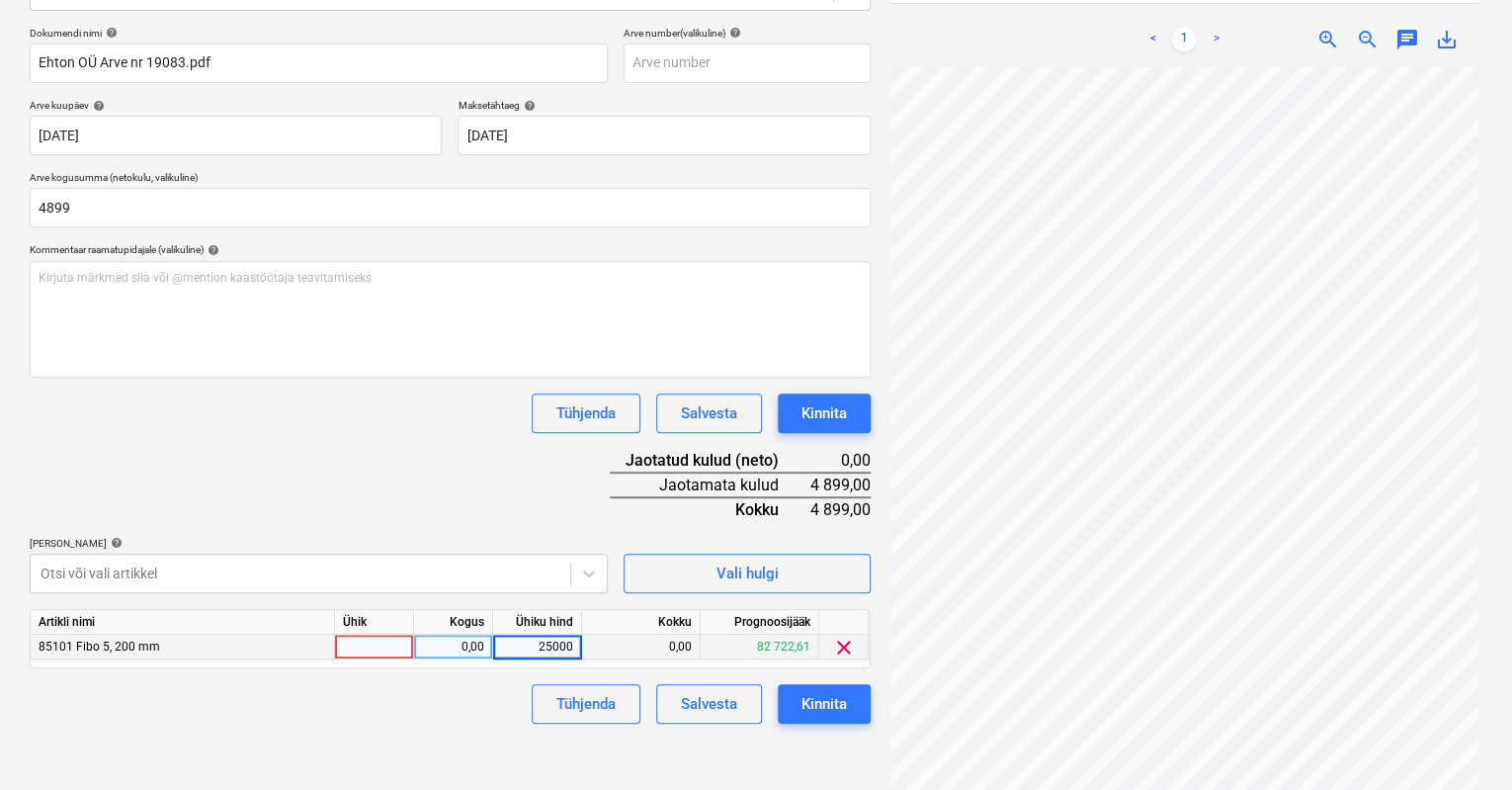click on "25000" at bounding box center [537, 647] 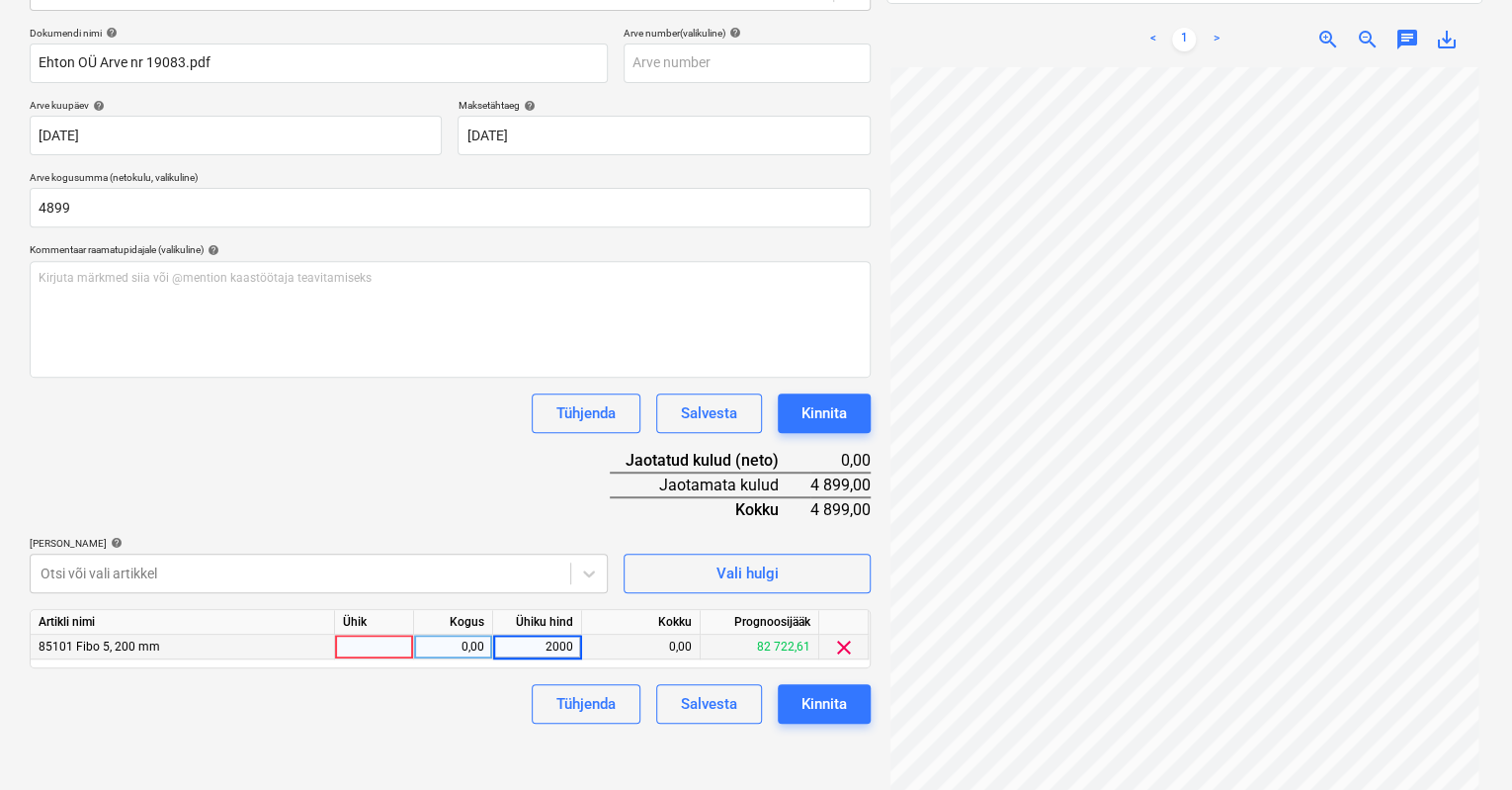 type on "28000" 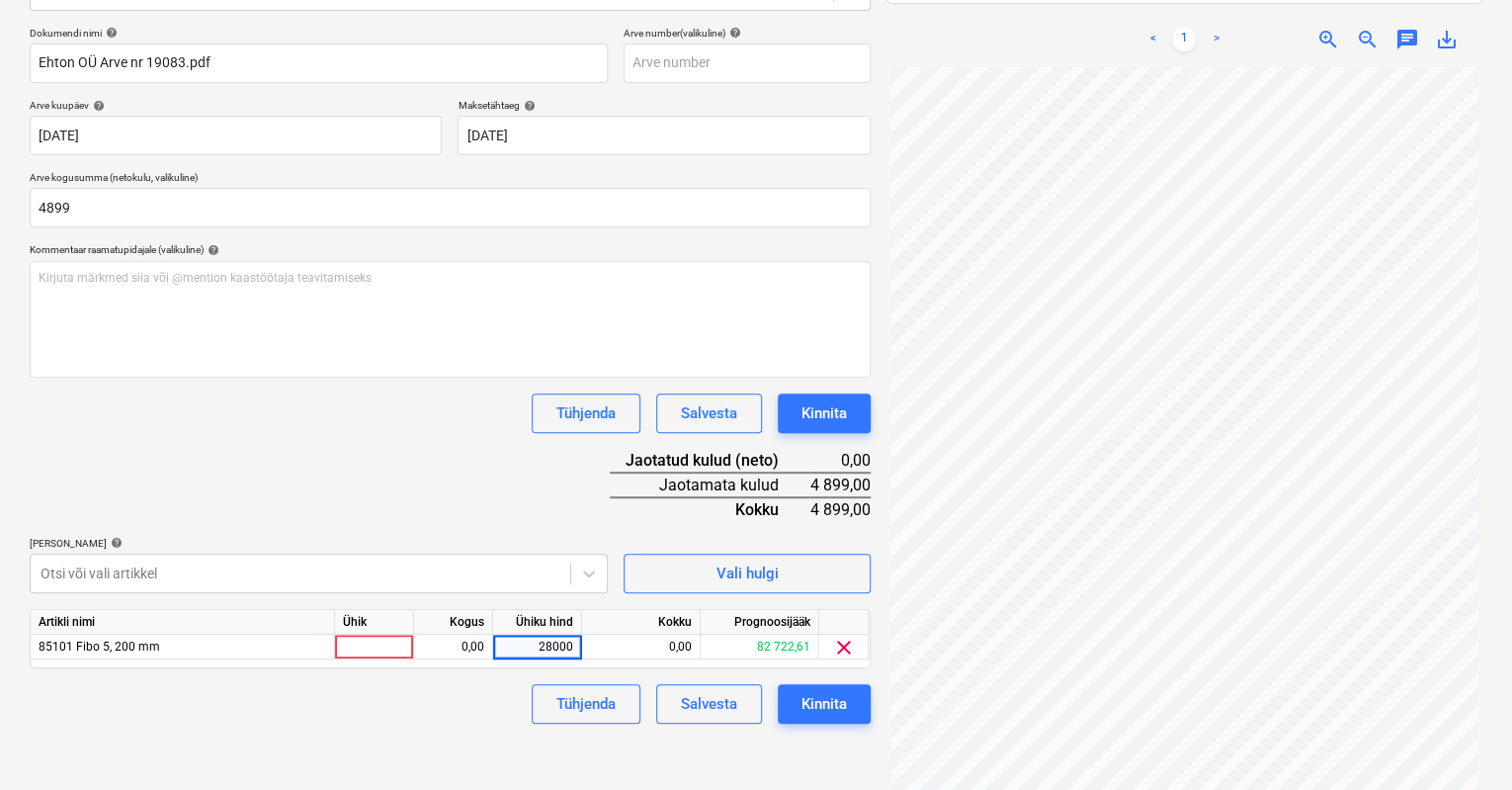 click on "Tühjenda Salvesta Kinnita" at bounding box center [450, 704] 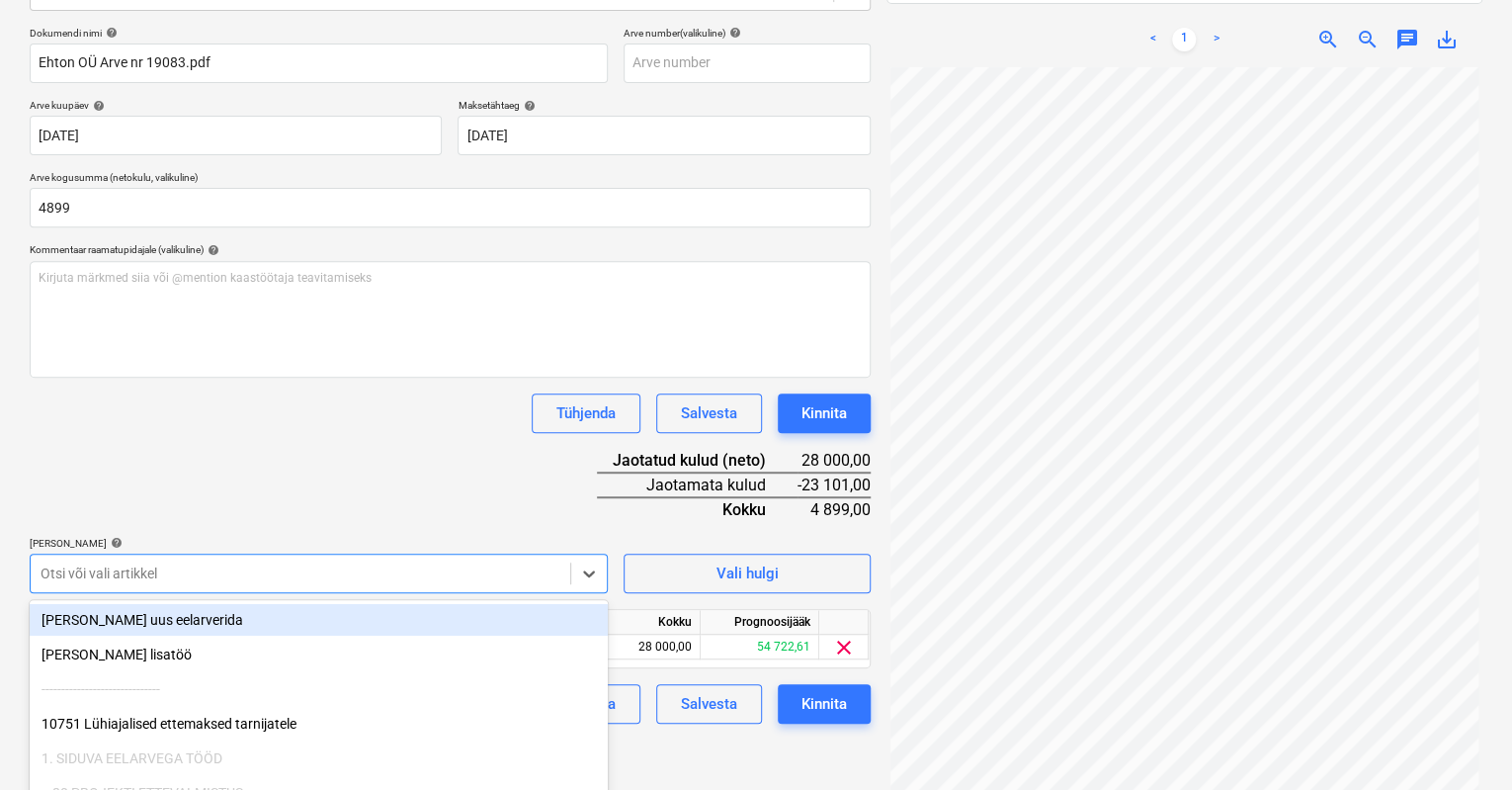 scroll, scrollTop: 392, scrollLeft: 0, axis: vertical 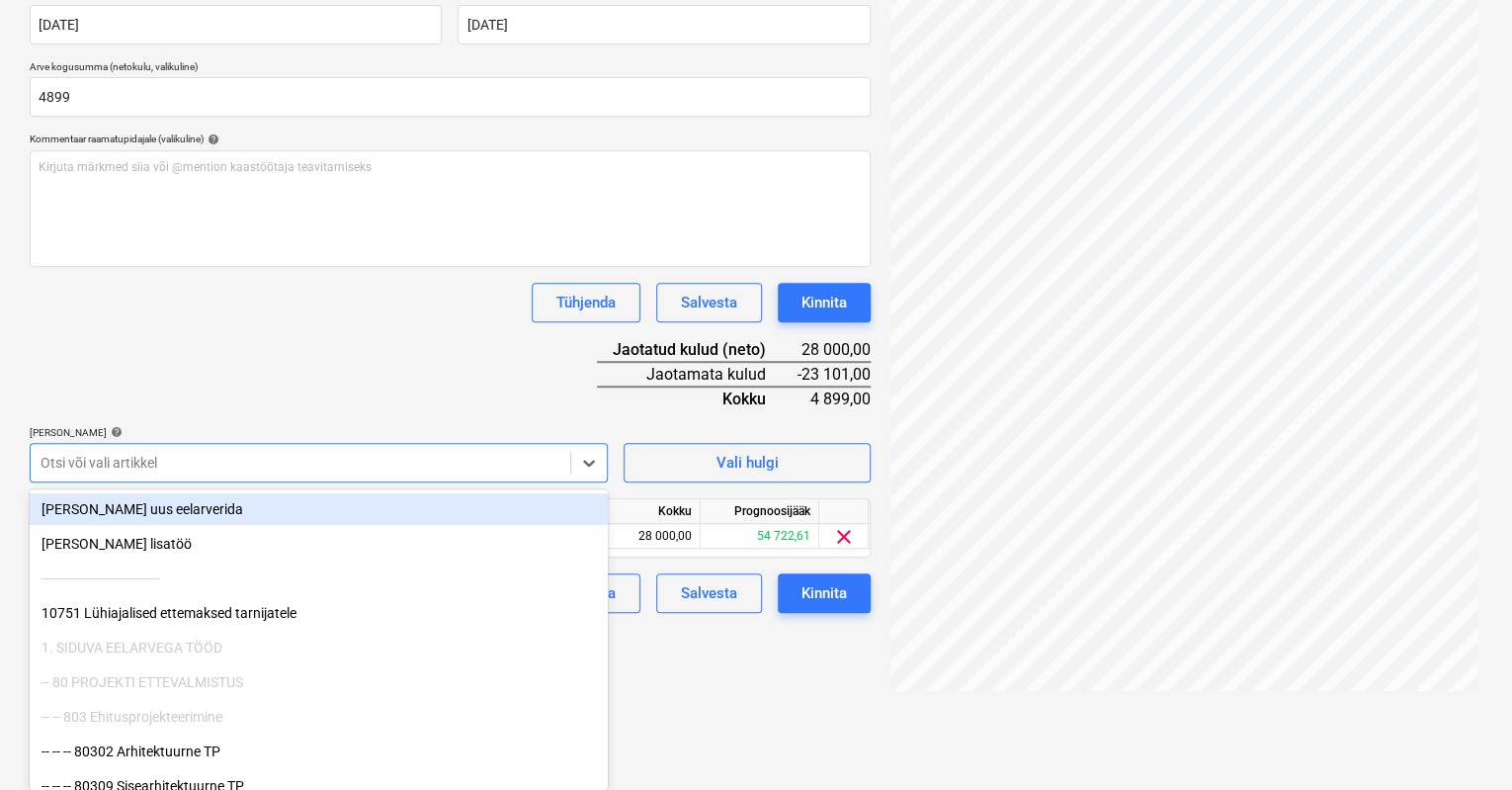 click on "Müük Projektid Kontaktid Koondarved Postkast format_size keyboard_arrow_down help search Otsi notifications 0 keyboard_arrow_down [PERSON_NAME] keyboard_arrow_down [GEOGRAPHIC_DATA] mnt 120 Eelarve 9+ Tellija leping Hinnapäringud Alltöövõtulepingud Aktid Kulud Sissetulek Rahavoog Failid 2 Analüütika Sätted Failide konteerimine Vali ettevõte Ehton OÜ (11721091)  [PERSON_NAME] uus ettevõte Vali dokumendi tüüp help Eraldi ostuarve või tšekk Dokumendi nimi help Ehton OÜ Arve nr 19083.pdf Arve number  (valikuline) help [PERSON_NAME] kuupäev help [DATE] [DATE] Press the down arrow key to interact with the calendar and
select a date. Press the question mark key to get the keyboard shortcuts for changing dates. Maksetähtaeg help [DATE] [DATE] Press the down arrow key to interact with the calendar and
select a date. Press the question mark key to get the keyboard shortcuts for changing dates. Arve kogusumma (netokulu, valikuline) 4899 Kommentaar raamatupidajale (valikuline) help ﻿ Tühjenda Salvesta Kokku" at bounding box center [756, 3] 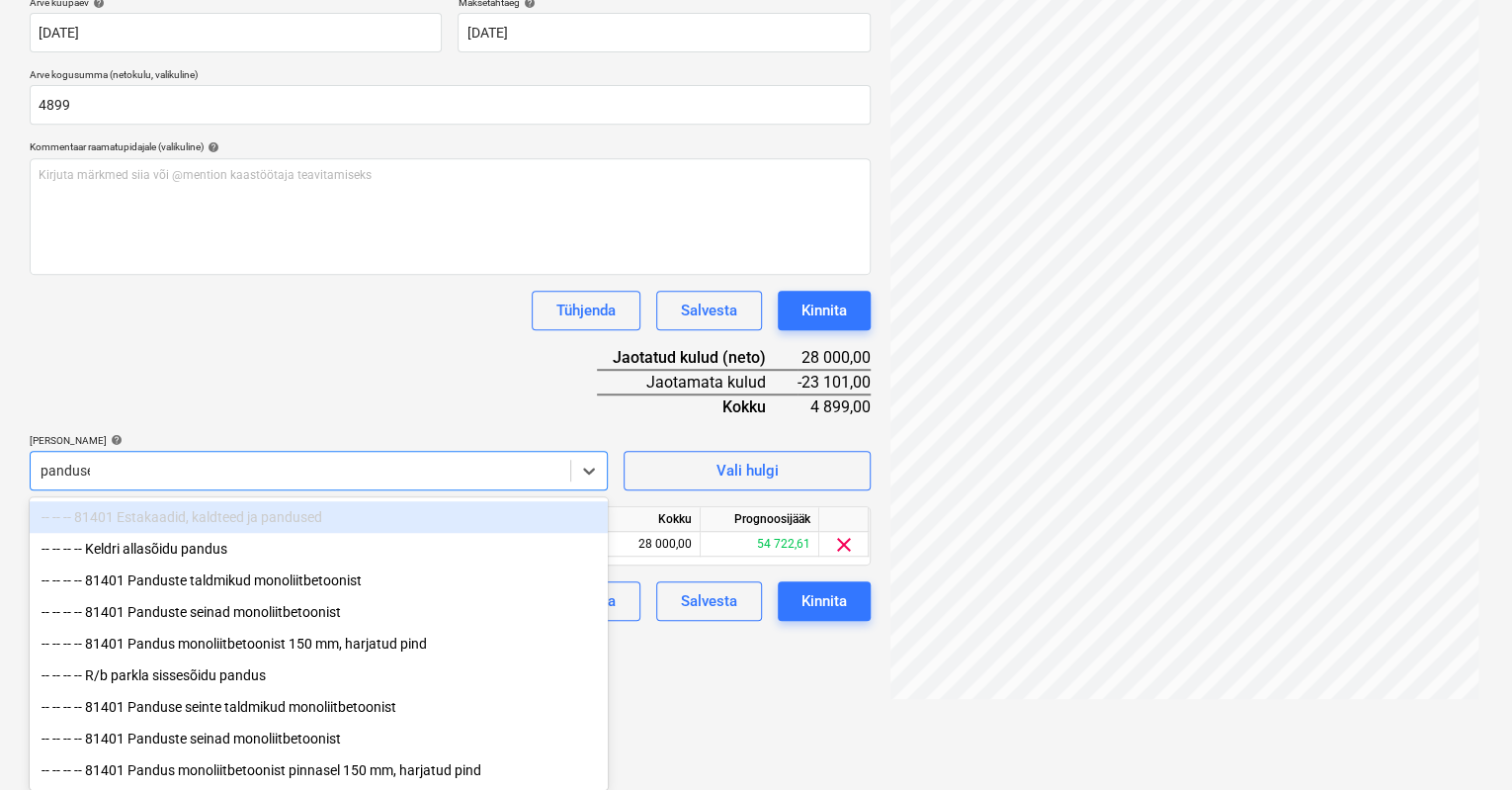 scroll, scrollTop: 281, scrollLeft: 0, axis: vertical 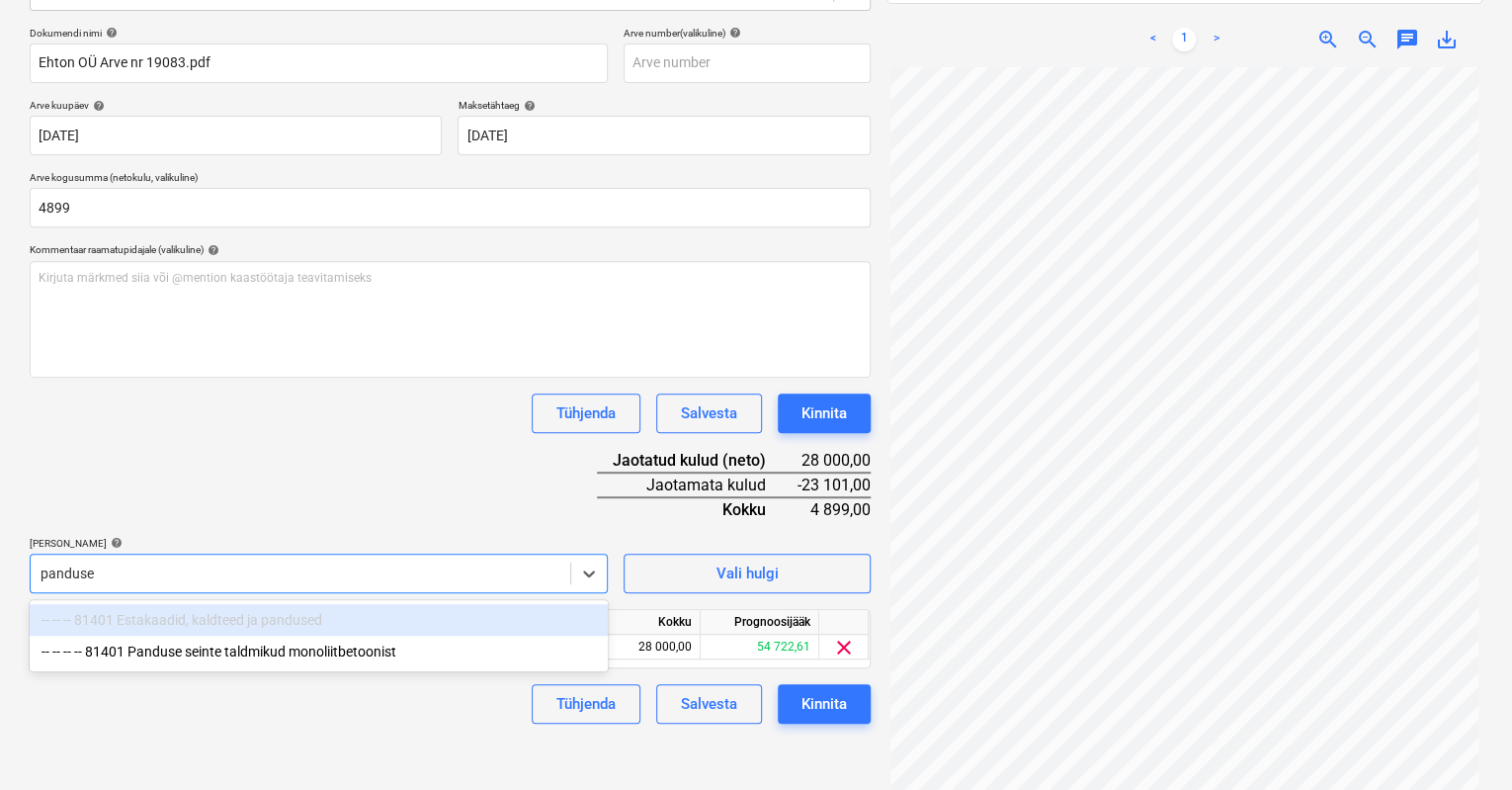 type on "pandus" 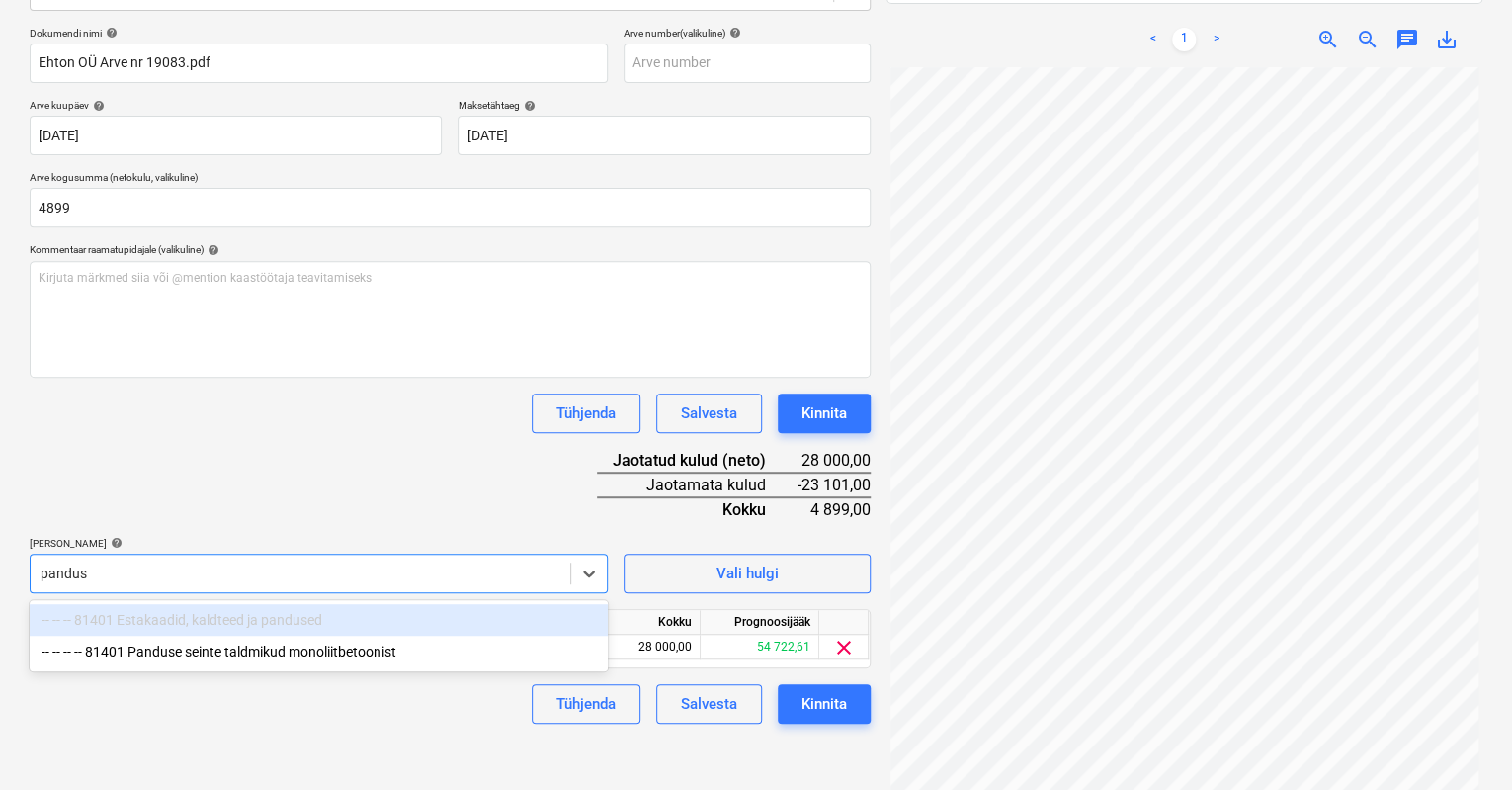 scroll, scrollTop: 388, scrollLeft: 0, axis: vertical 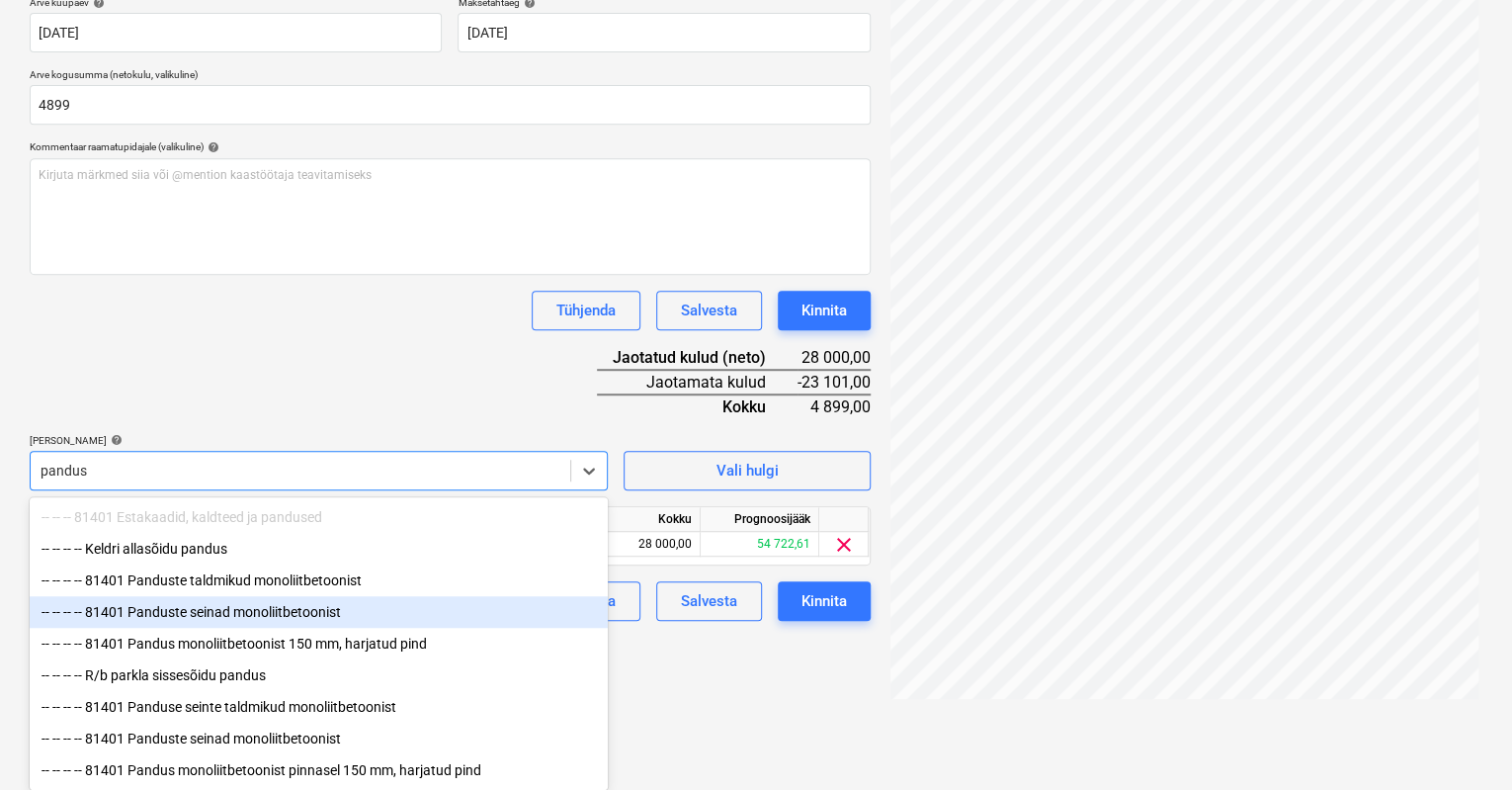 click on "-- -- -- --  81401 Panduste seinad monoliitbetoonist" at bounding box center (318, 612) 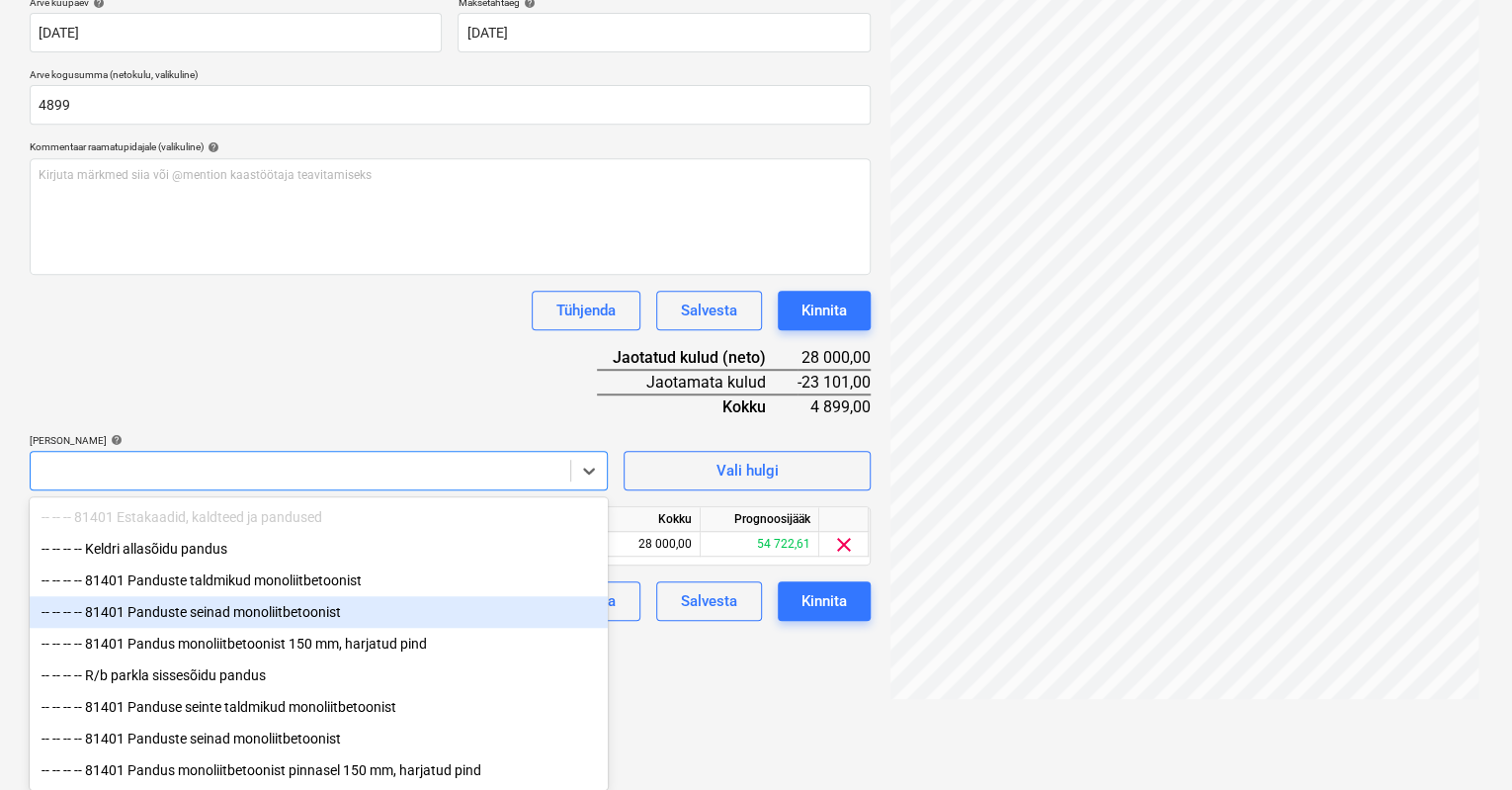 scroll, scrollTop: 392, scrollLeft: 0, axis: vertical 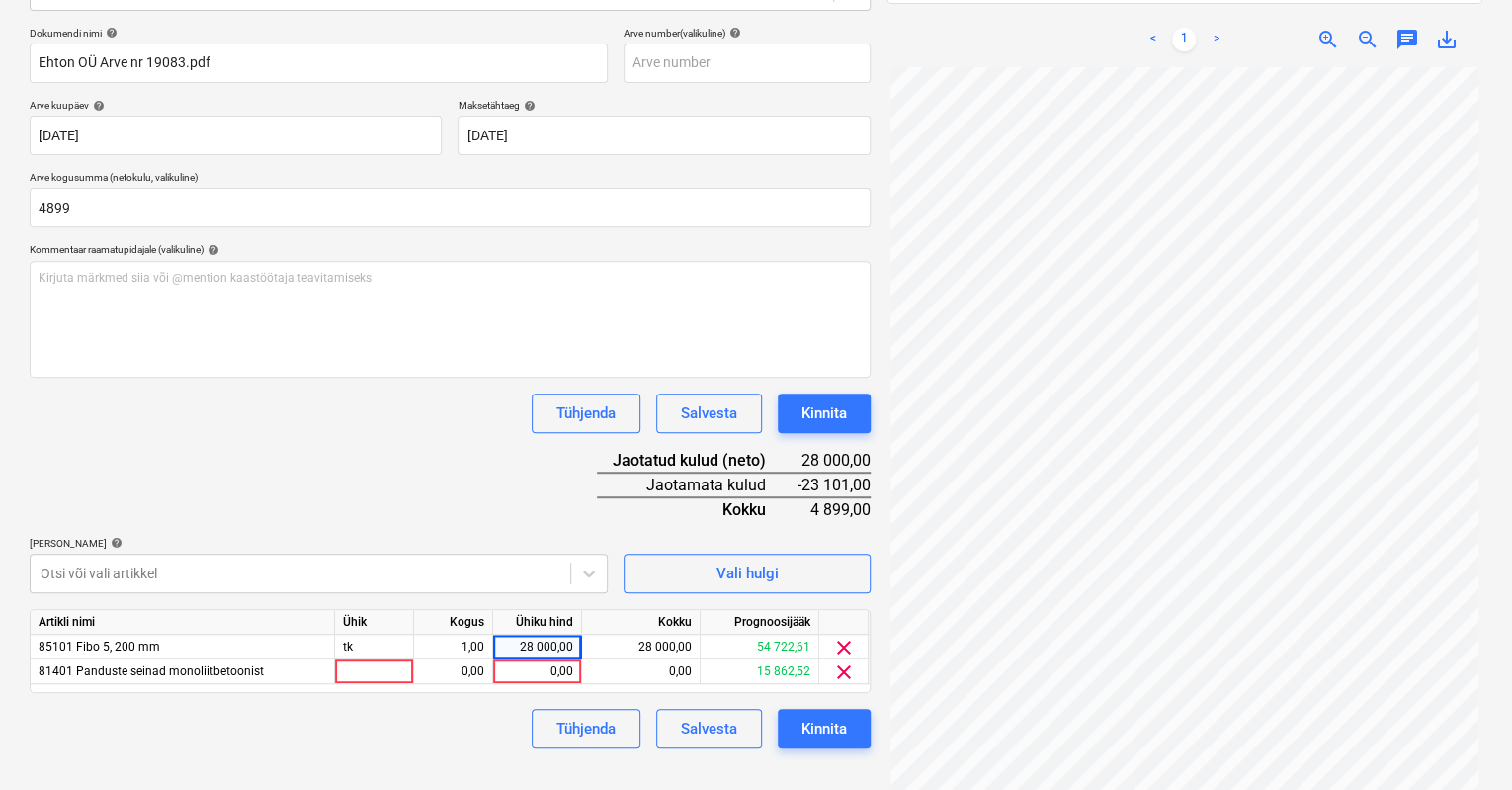 click on "Müük Projektid Kontaktid Koondarved Postkast format_size keyboard_arrow_down help search Otsi notifications 0 keyboard_arrow_down [PERSON_NAME] keyboard_arrow_down [GEOGRAPHIC_DATA] mnt 120 Eelarve 9+ Tellija leping Hinnapäringud Alltöövõtulepingud Aktid Kulud Sissetulek Rahavoog Failid 2 Analüütika Sätted Failide konteerimine Vali ettevõte Ehton OÜ (11721091)  [PERSON_NAME] uus ettevõte Vali dokumendi tüüp help Eraldi ostuarve või tšekk Dokumendi nimi help Ehton OÜ Arve nr 19083.pdf Arve number  (valikuline) help [PERSON_NAME] kuupäev help [DATE] [DATE] Press the down arrow key to interact with the calendar and
select a date. Press the question mark key to get the keyboard shortcuts for changing dates. Maksetähtaeg help [DATE] [DATE] Press the down arrow key to interact with the calendar and
select a date. Press the question mark key to get the keyboard shortcuts for changing dates. Arve kogusumma (netokulu, valikuline) 4899 Kommentaar raamatupidajale (valikuline) help ﻿ [PERSON_NAME]" at bounding box center [756, 114] 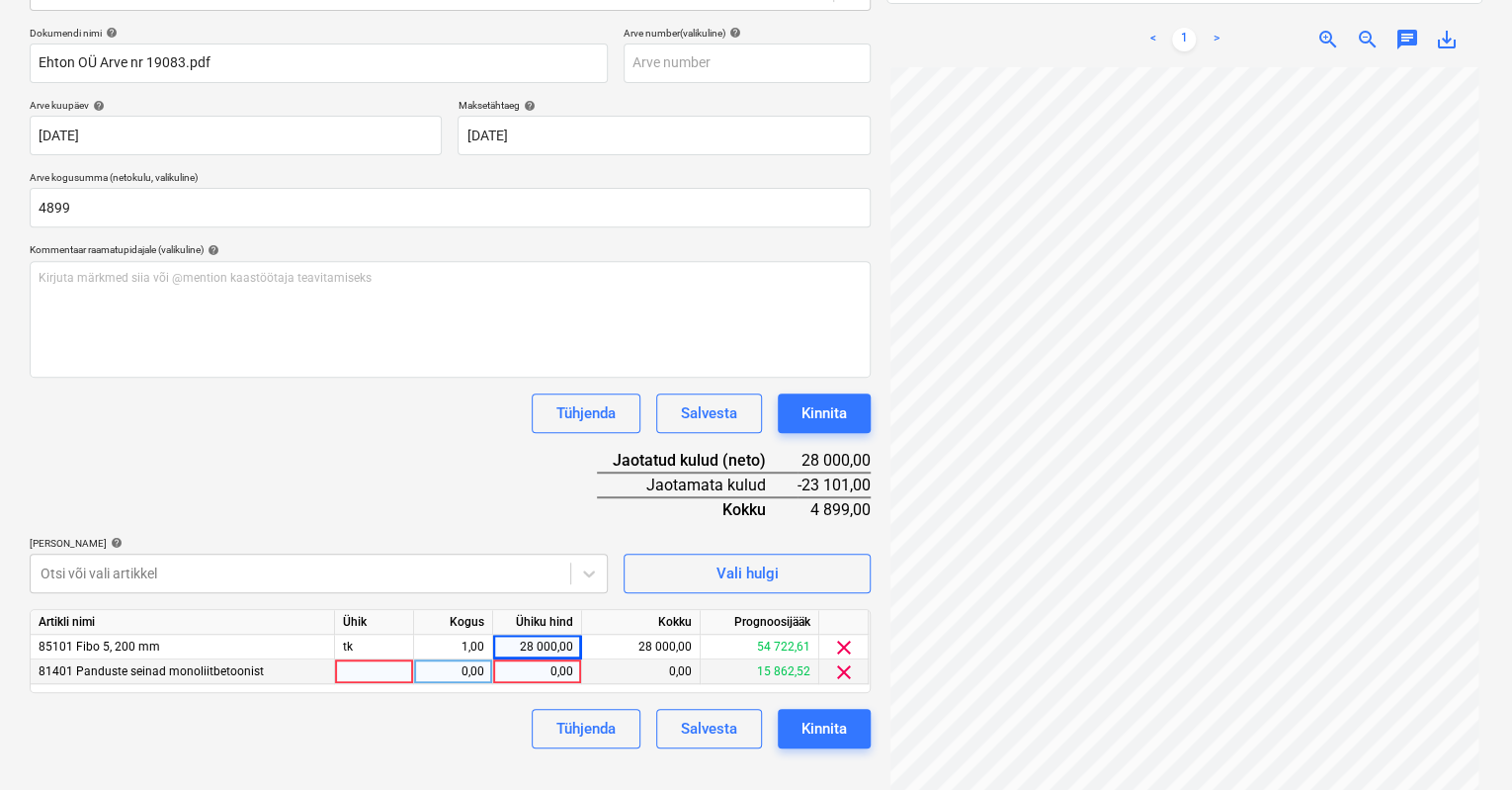 click on "0,00" at bounding box center (537, 671) 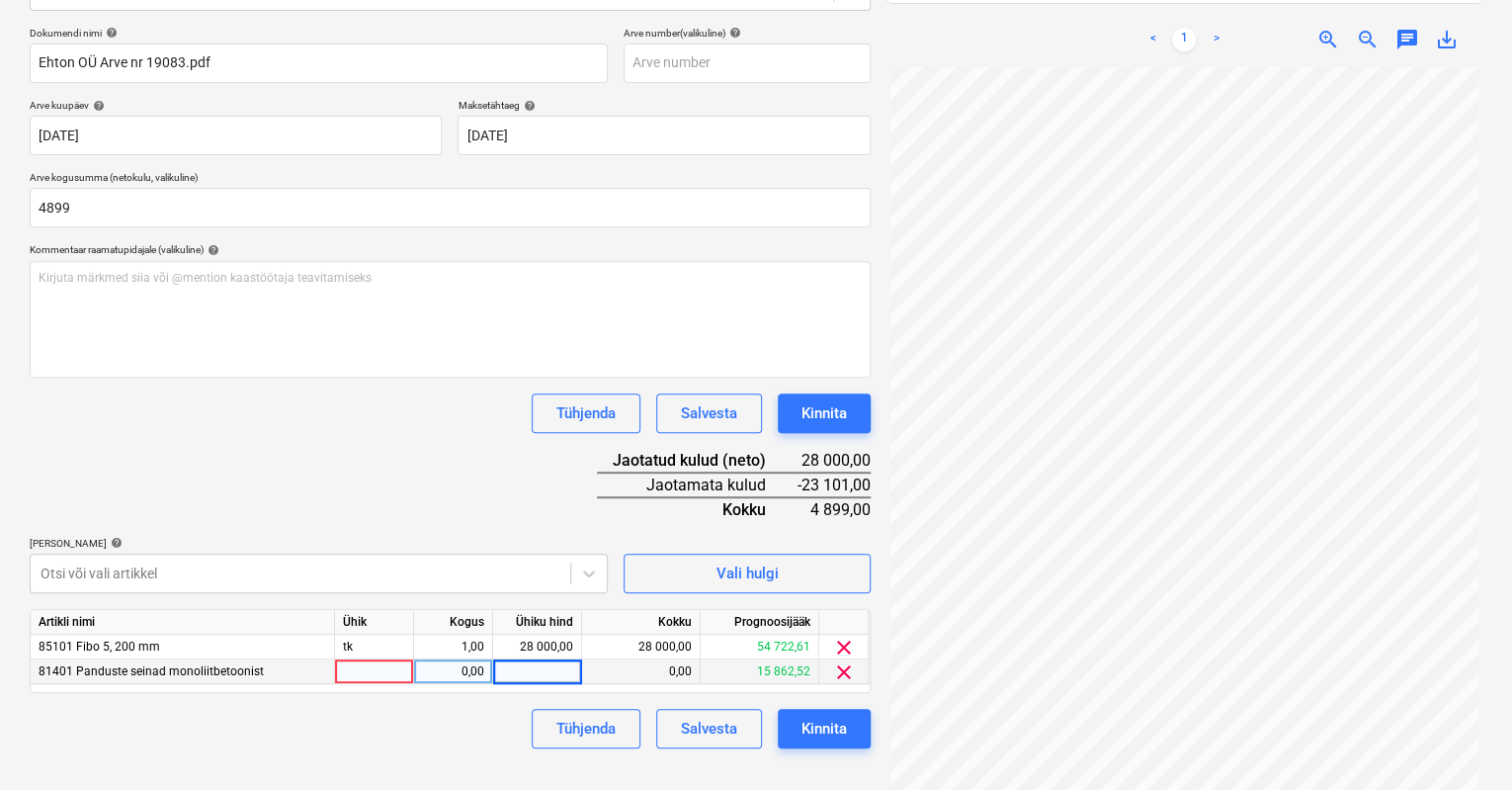 click at bounding box center (537, 671) 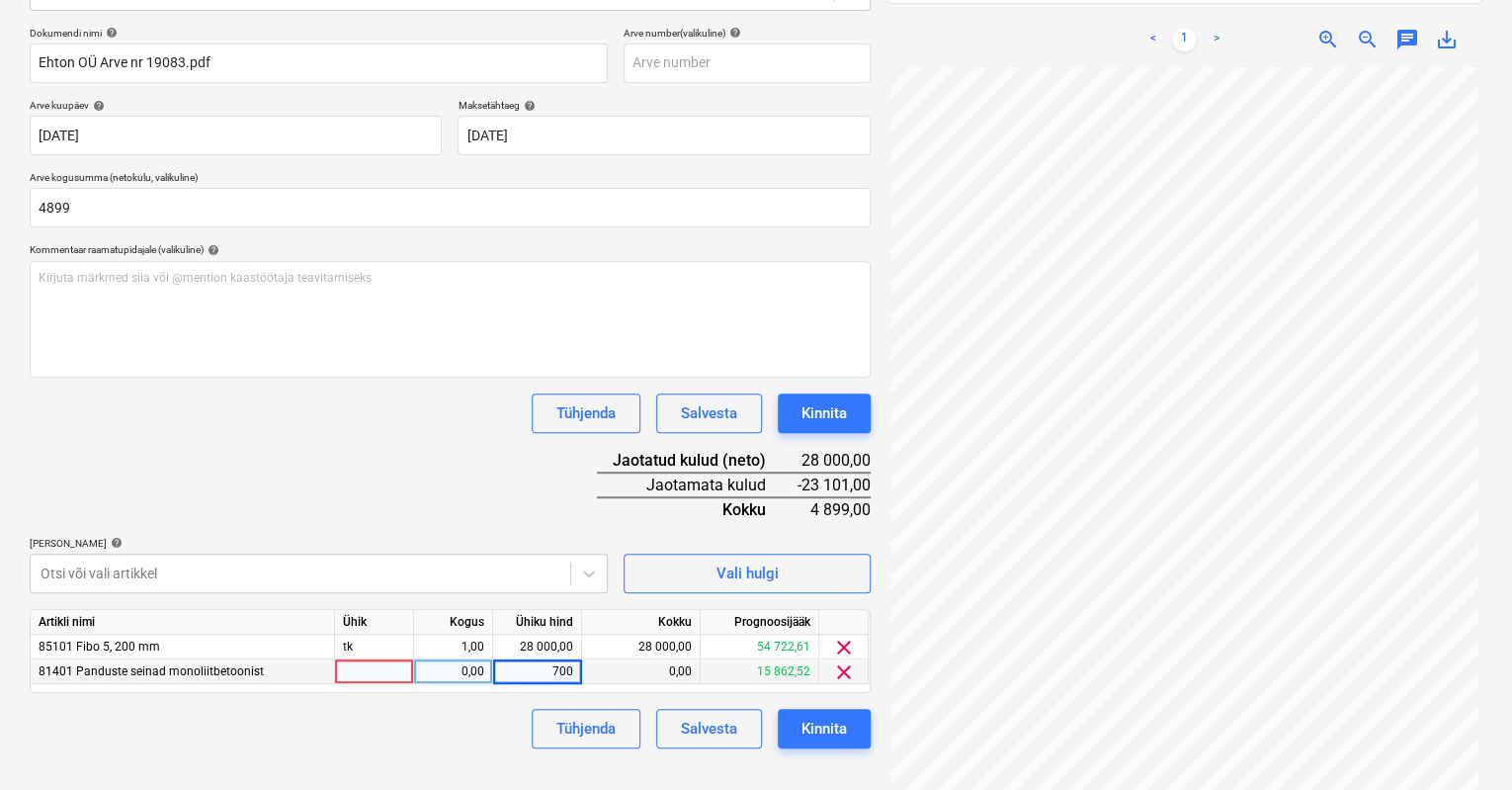 type on "7000" 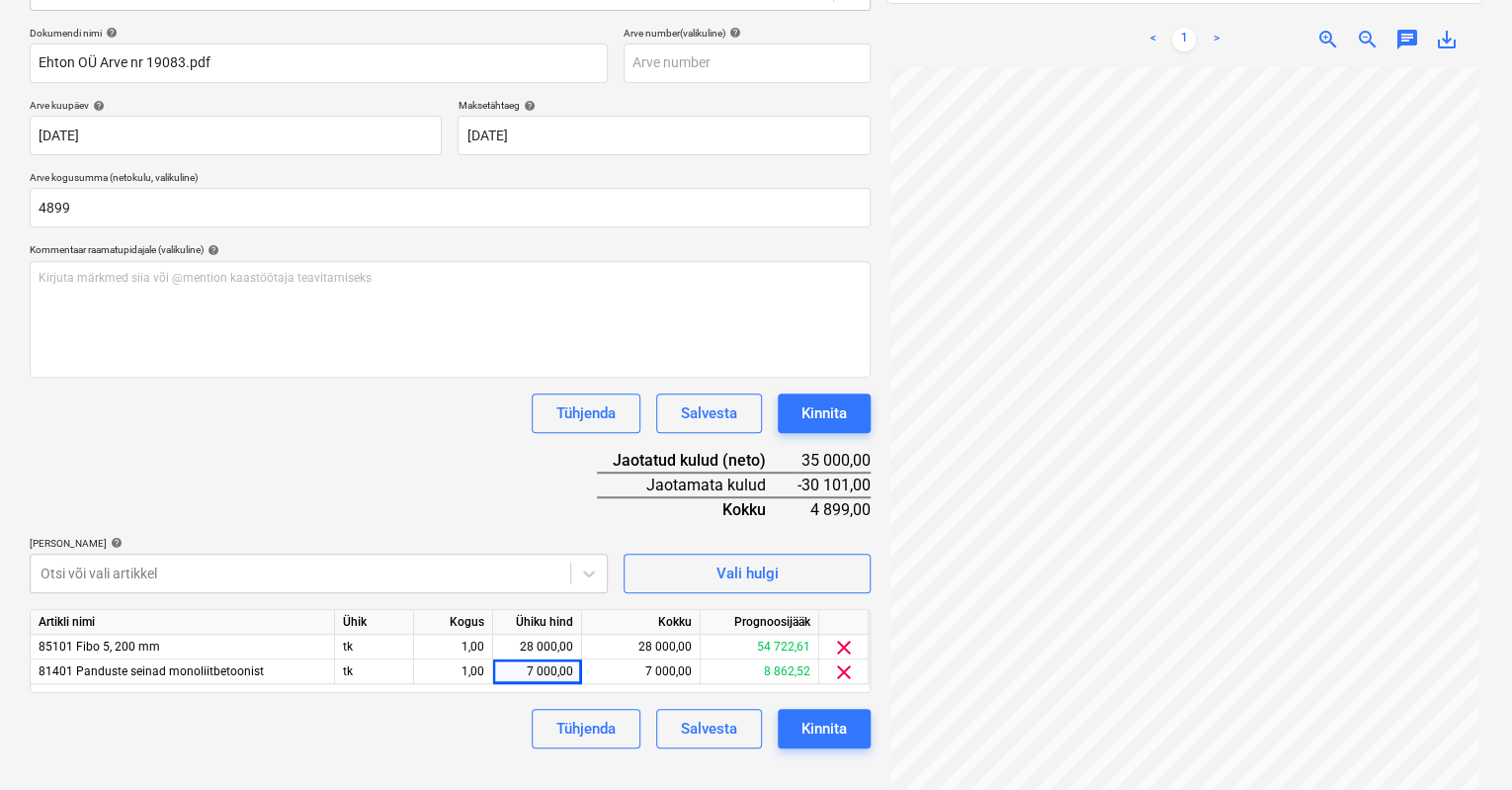 click on "Tühjenda Salvesta Kinnita" at bounding box center [450, 729] 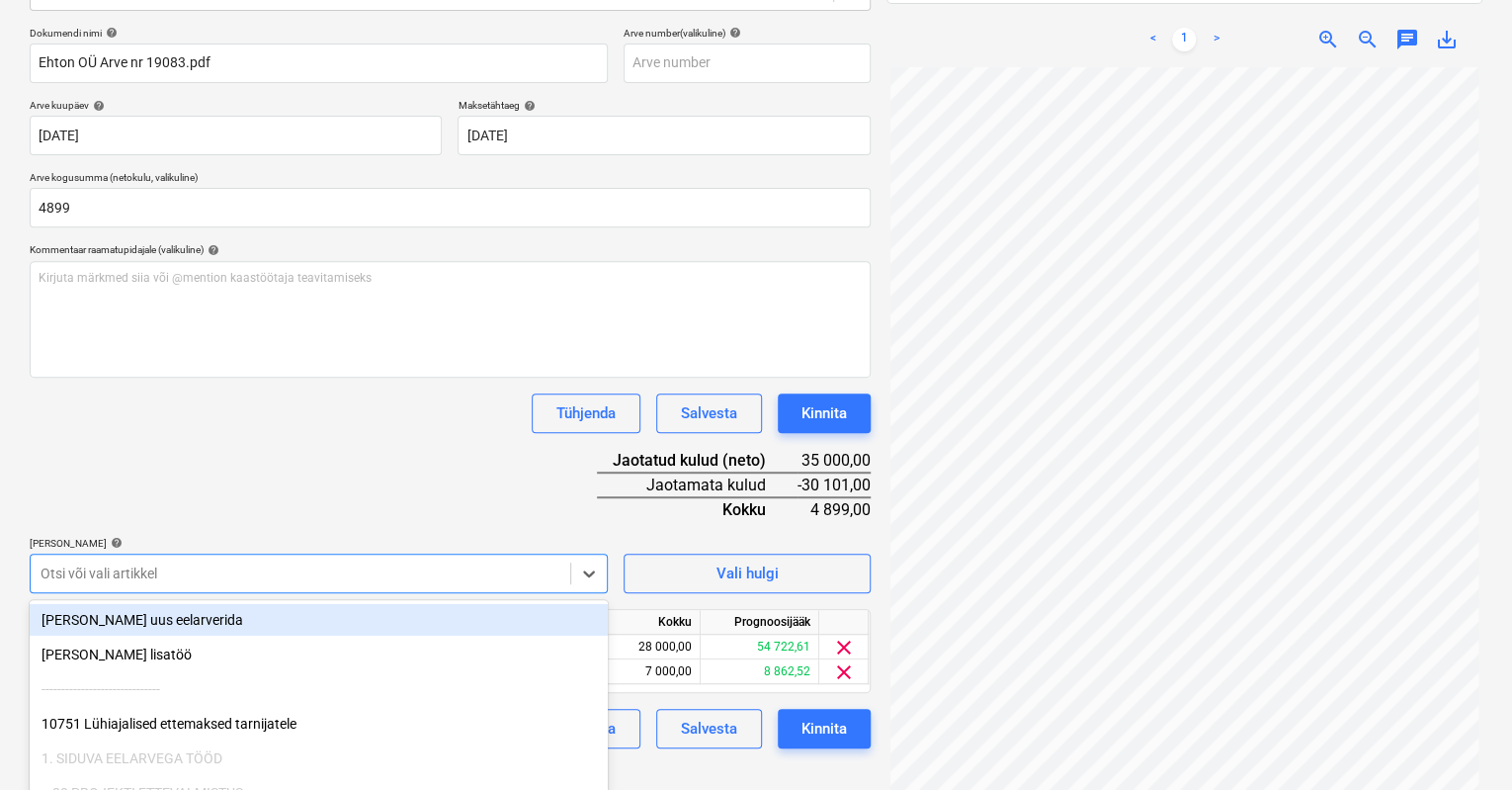 scroll, scrollTop: 392, scrollLeft: 0, axis: vertical 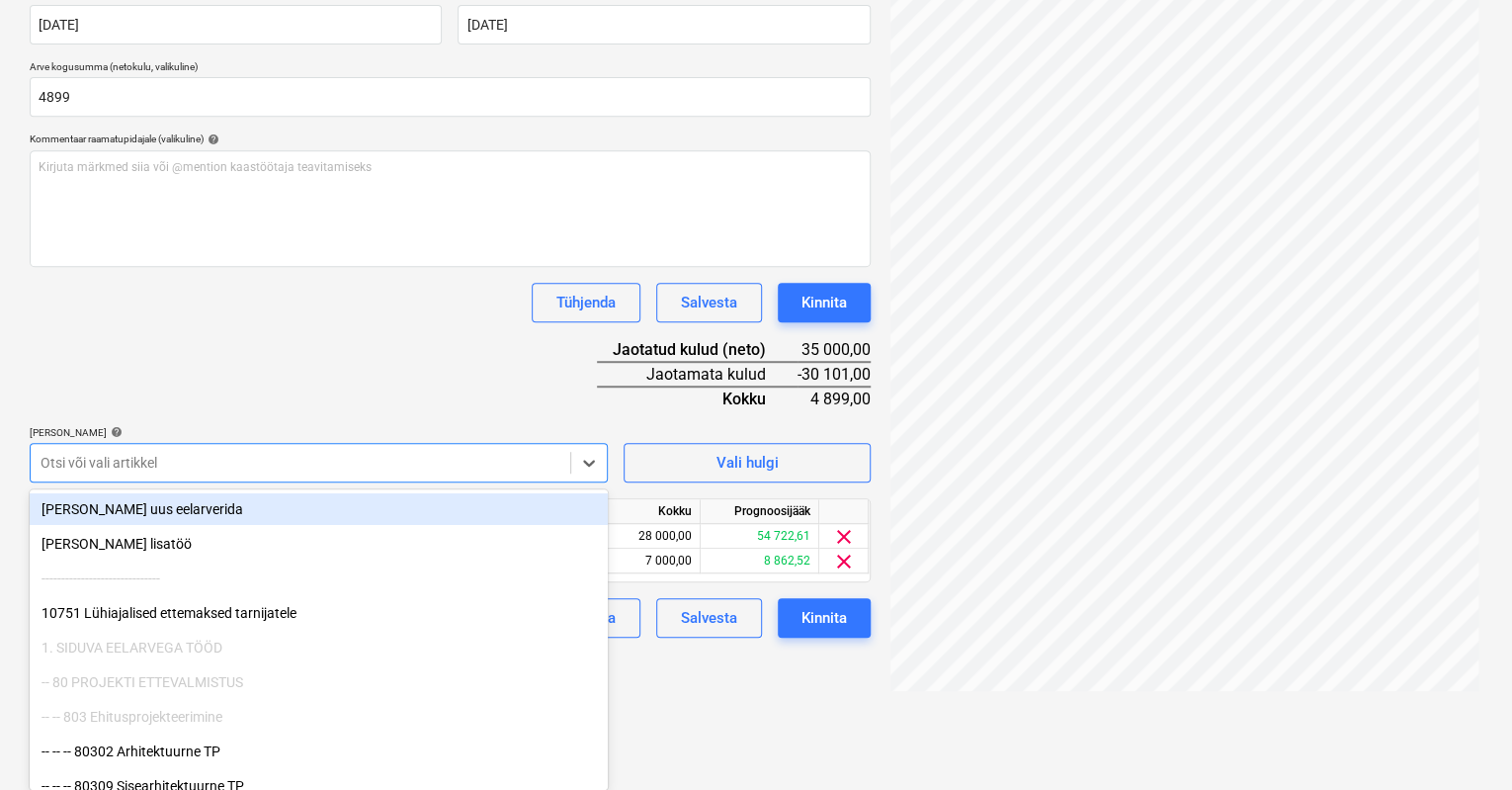 click on "Müük Projektid Kontaktid Koondarved Postkast format_size keyboard_arrow_down help search Otsi notifications 0 keyboard_arrow_down [PERSON_NAME] keyboard_arrow_down [GEOGRAPHIC_DATA] mnt 120 Eelarve 9+ Tellija leping Hinnapäringud Alltöövõtulepingud Aktid Kulud Sissetulek Rahavoog Failid 2 Analüütika Sätted Failide konteerimine Vali ettevõte Ehton OÜ (11721091)  [PERSON_NAME] uus ettevõte Vali dokumendi tüüp help Eraldi ostuarve või tšekk Dokumendi nimi help Ehton OÜ Arve nr 19083.pdf Arve number  (valikuline) help [PERSON_NAME] kuupäev help [DATE] [DATE] Press the down arrow key to interact with the calendar and
select a date. Press the question mark key to get the keyboard shortcuts for changing dates. Maksetähtaeg help [DATE] [DATE] Press the down arrow key to interact with the calendar and
select a date. Press the question mark key to get the keyboard shortcuts for changing dates. Arve kogusumma (netokulu, valikuline) 4899 Kommentaar raamatupidajale (valikuline) help ﻿ Tühjenda Salvesta Kokku" at bounding box center (756, 3) 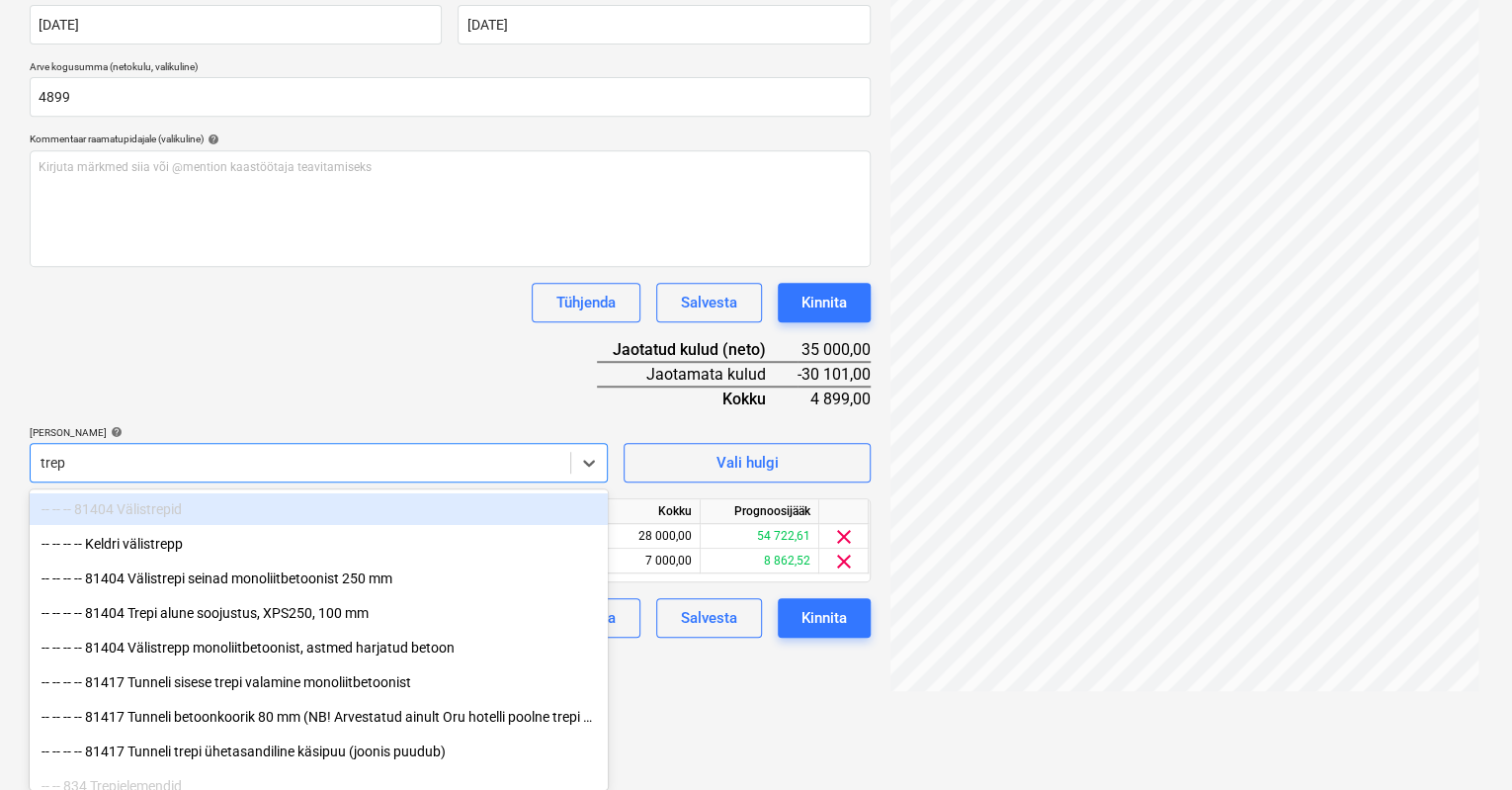 type on "trepi" 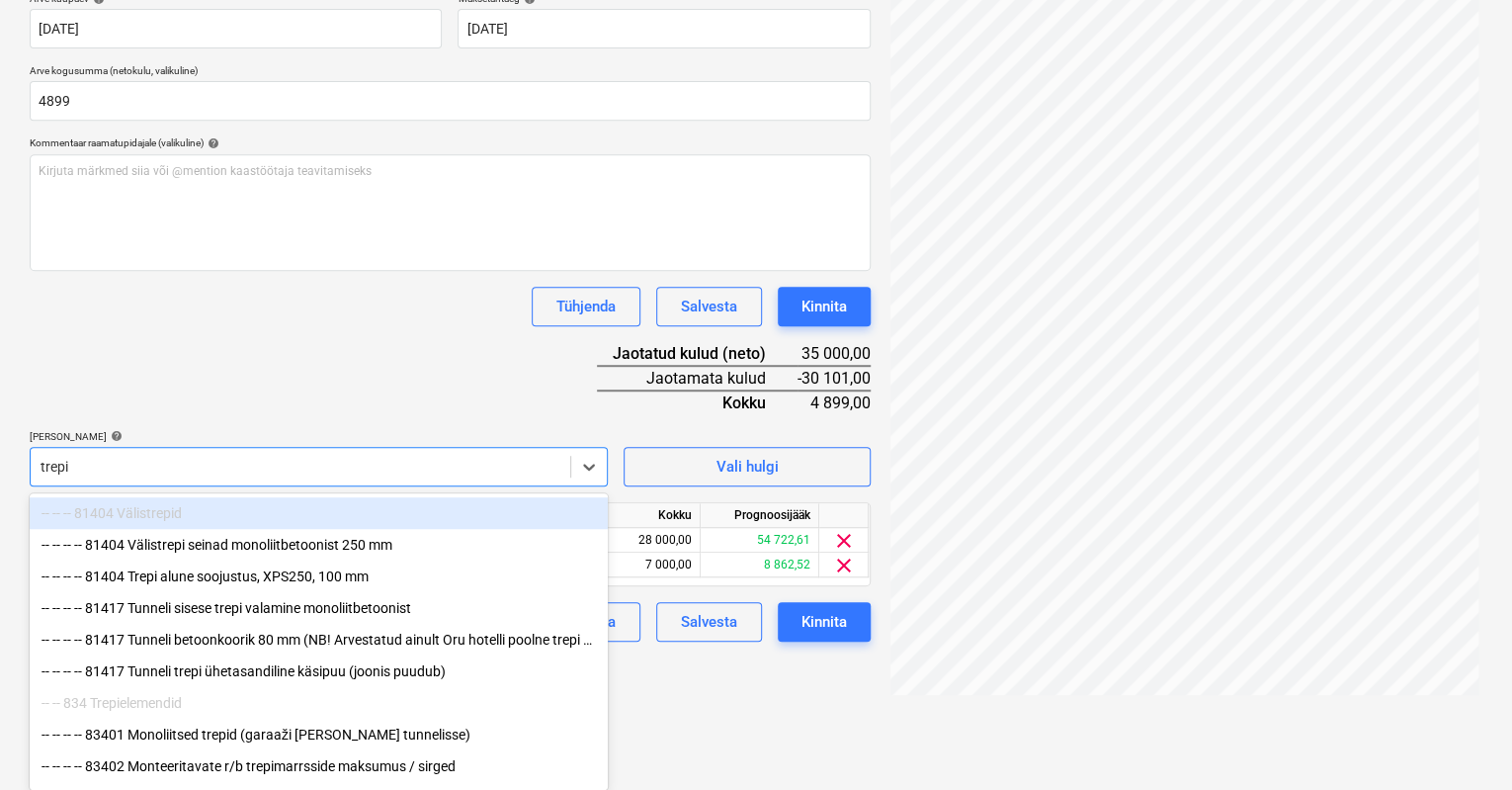 scroll, scrollTop: 388, scrollLeft: 0, axis: vertical 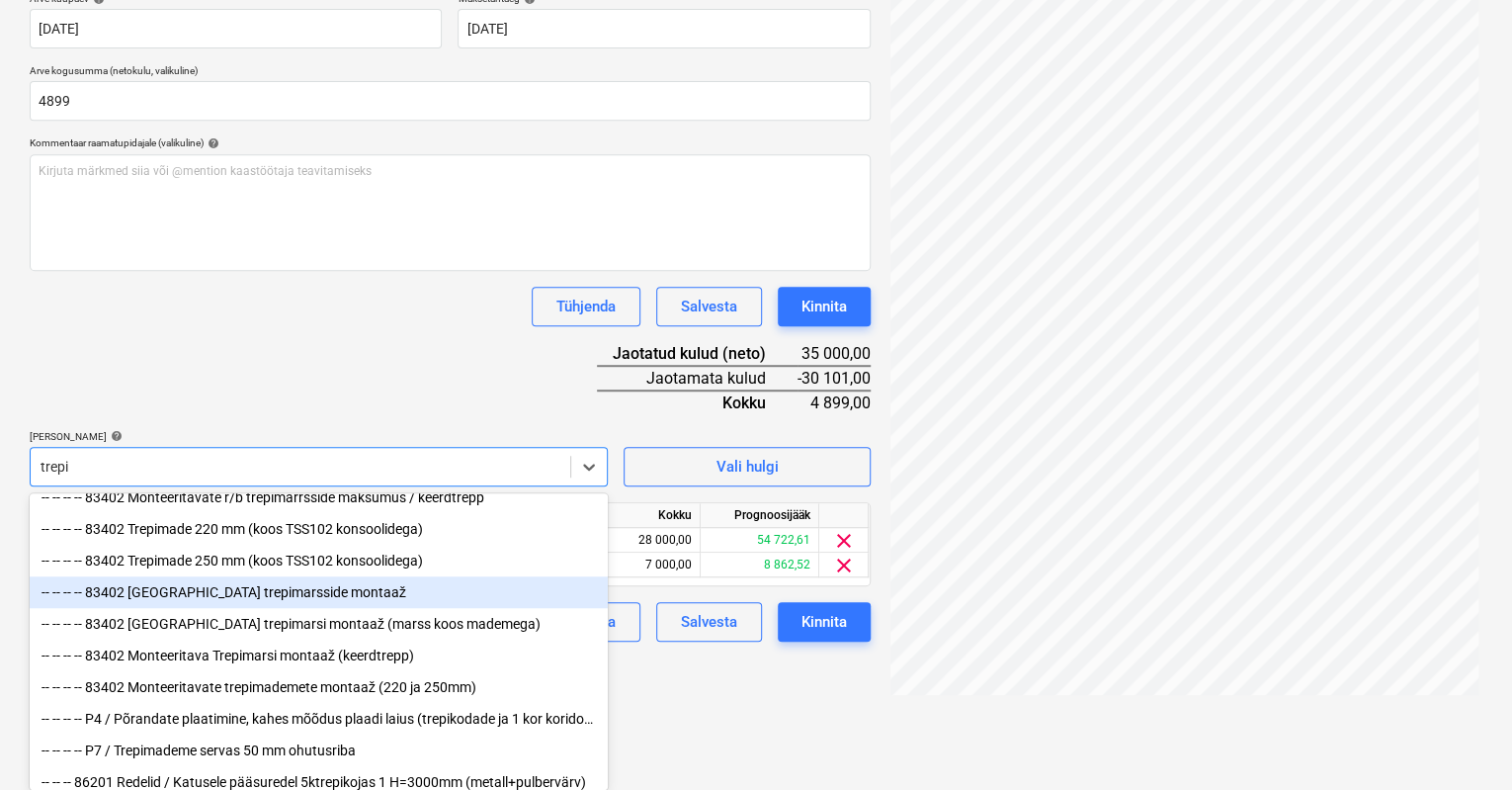 click on "-- -- -- --  83402 [GEOGRAPHIC_DATA] trepimarsside montaaž" at bounding box center [318, 592] 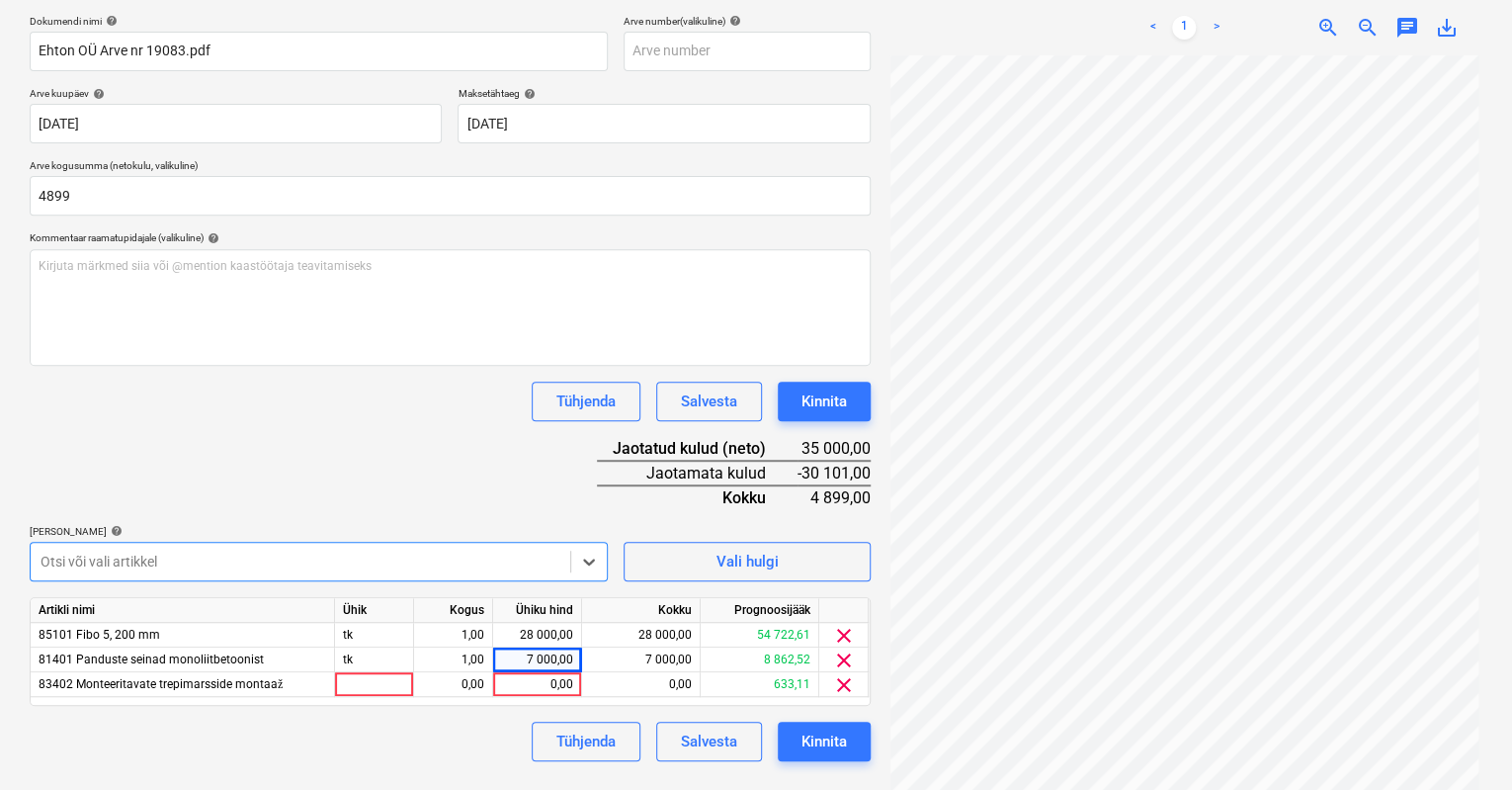 scroll, scrollTop: 281, scrollLeft: 0, axis: vertical 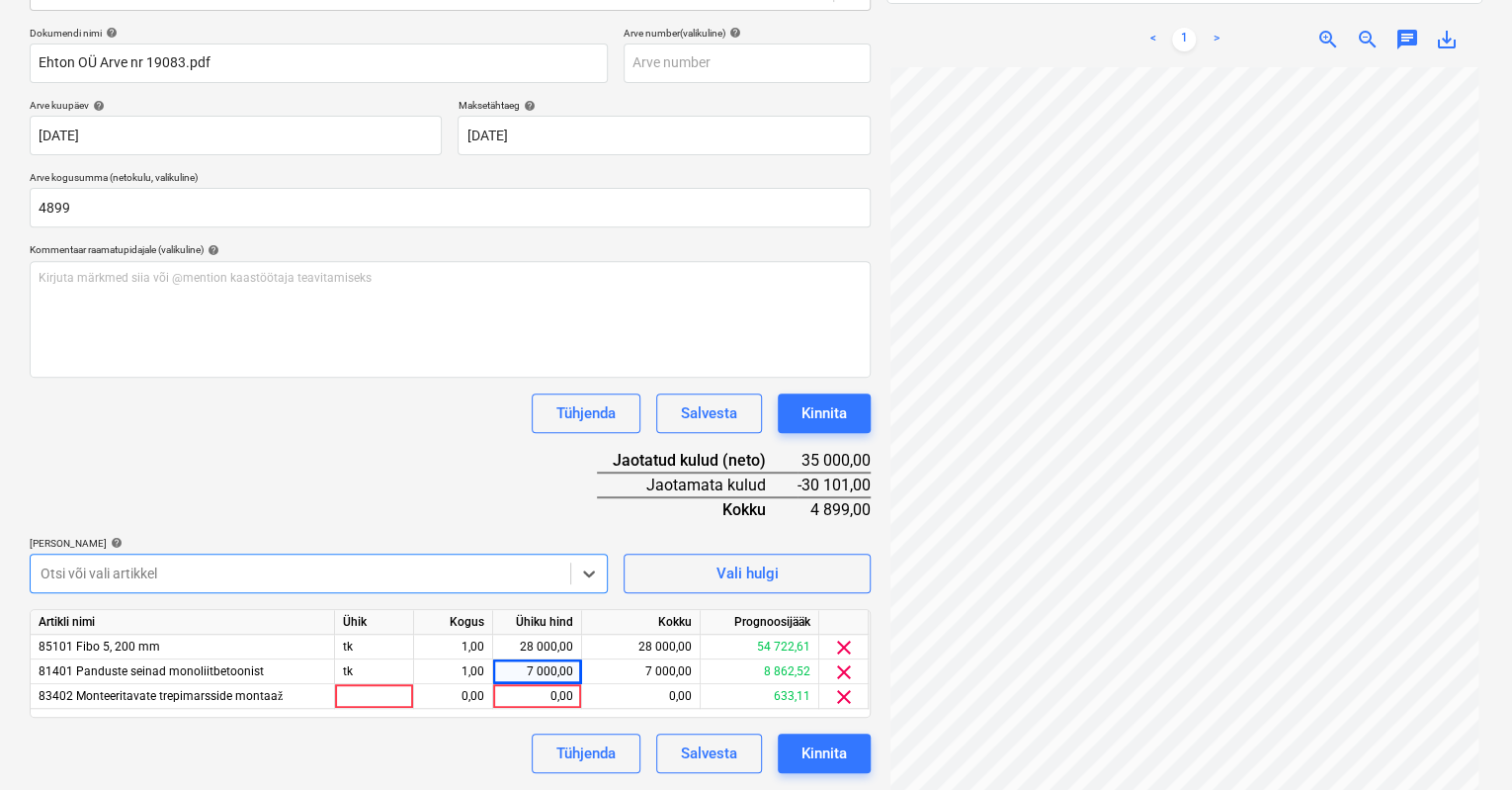 click on "Dokumendi nimi help Ehton OÜ Arve nr 19083.pdf Arve number  (valikuline) help [PERSON_NAME] kuupäev help [DATE] [DATE] Press the down arrow key to interact with the calendar and
select a date. Press the question mark key to get the keyboard shortcuts for changing dates. Maksetähtaeg help [DATE] [DATE] Press the down arrow key to interact with the calendar and
select a date. Press the question mark key to get the keyboard shortcuts for changing dates. Arve kogusumma (netokulu, valikuline) 4899 Kommentaar raamatupidajale (valikuline) help [PERSON_NAME] märkmed siia või @mention kaastöötaja teavitamiseks ﻿ Tühjenda Salvesta Kinnita Jaotatud kulud (neto) 35 000,00 Jaotamata kulud -30 101,00 Kokku 4 899,00 [PERSON_NAME] artiklid help option -- -- -- --  83402 [GEOGRAPHIC_DATA] trepimarsside montaaž, selected.   Select is focused ,type to refine list, press Down to open the menu,  Otsi või vali artikkel Vali hulgi Artikli nimi Ühik Kogus Ühiku hind Kokku Prognoosijääk 85101 Fibo 5, 200 mm tk 1,00 clear" at bounding box center [450, 399] 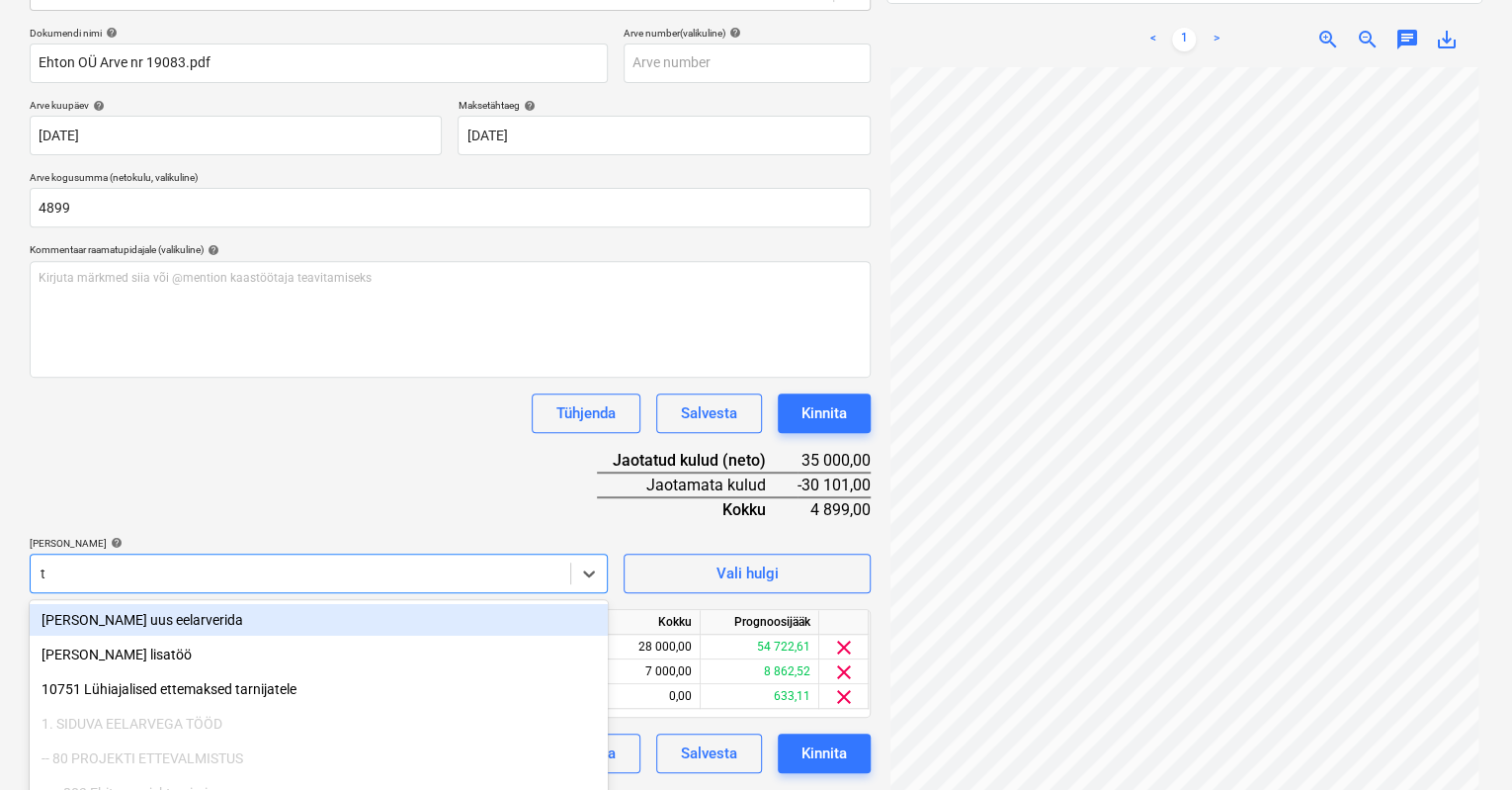 scroll, scrollTop: 392, scrollLeft: 0, axis: vertical 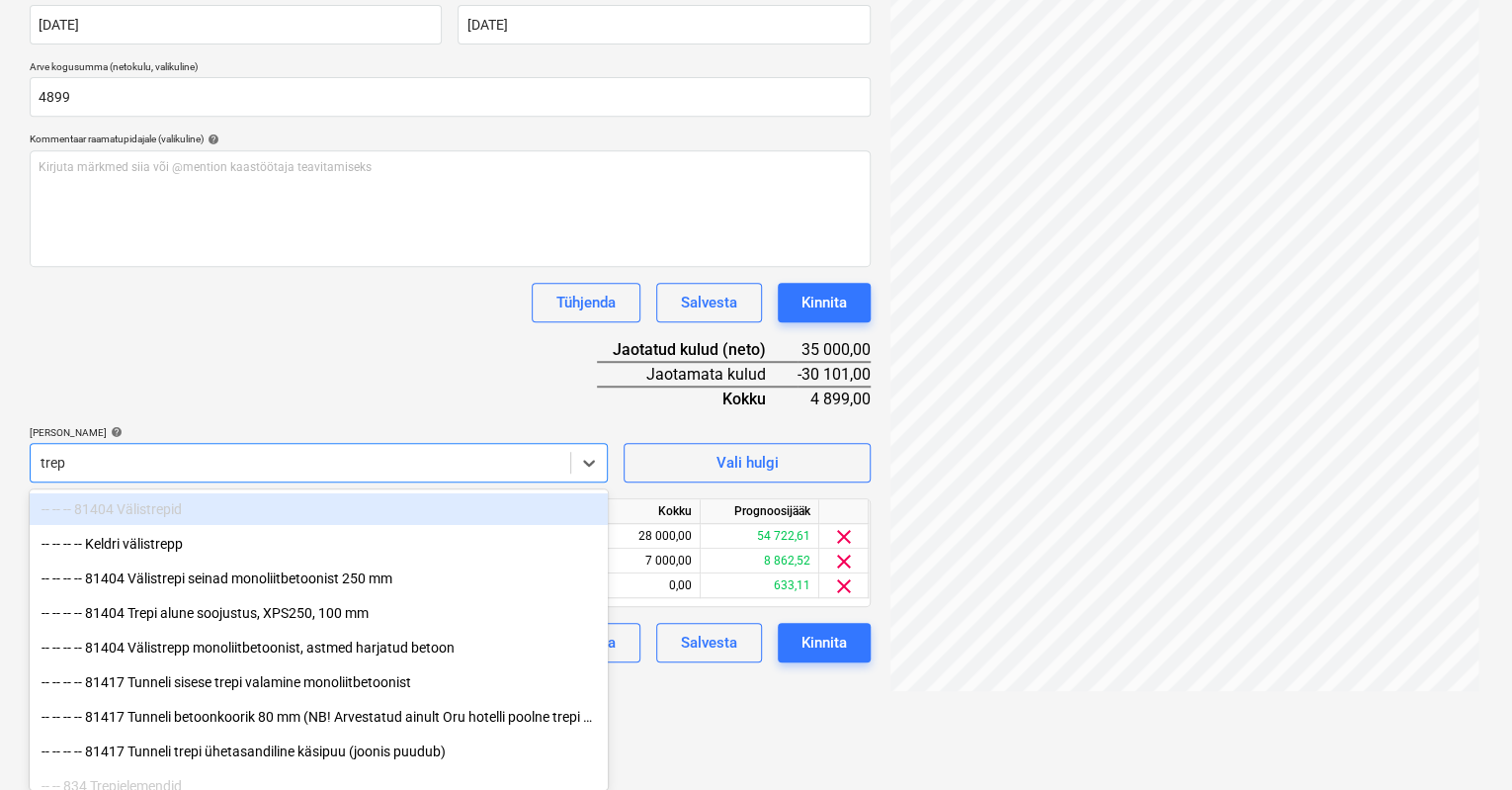 type on "trepi" 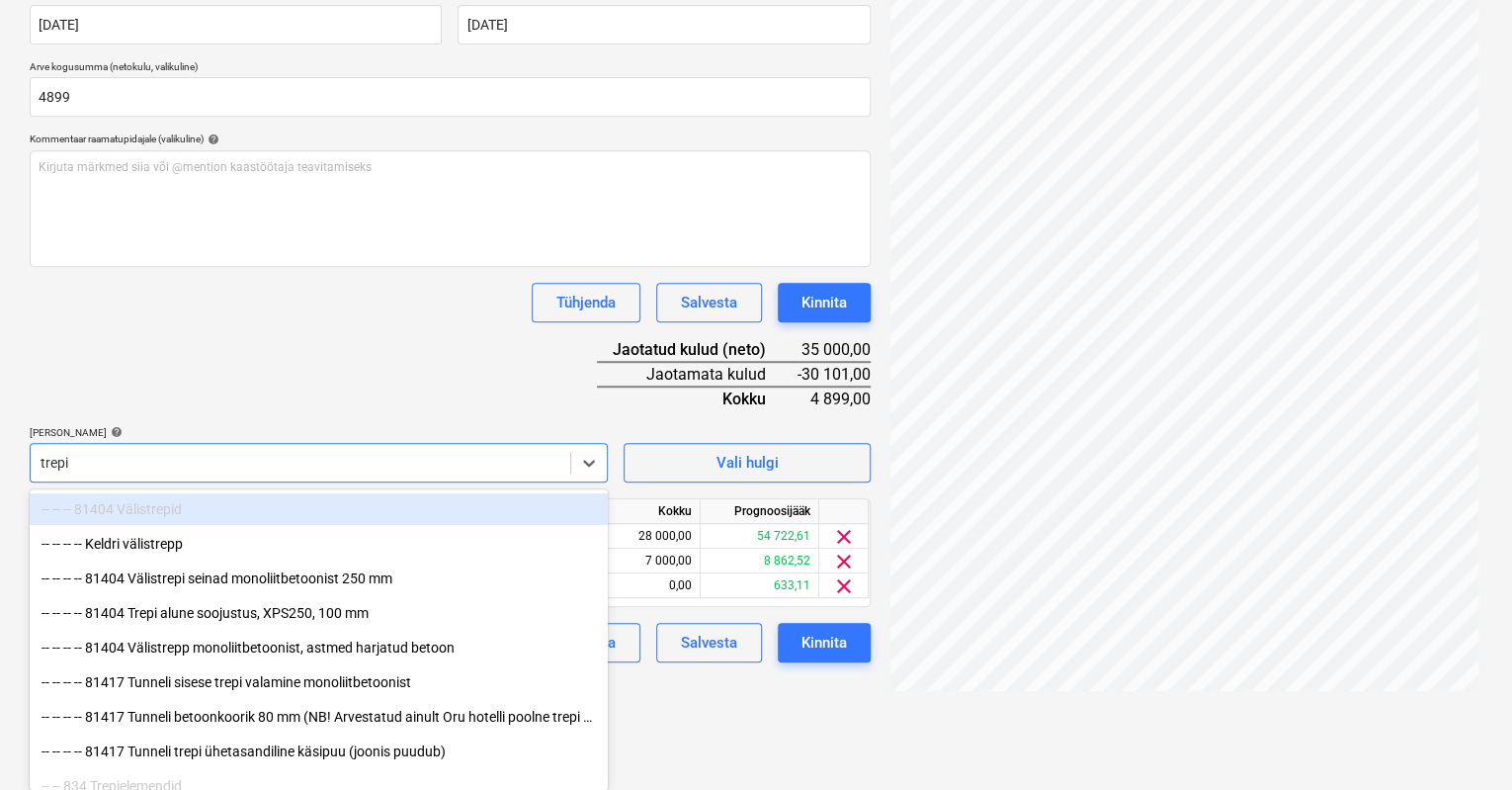 scroll, scrollTop: 388, scrollLeft: 0, axis: vertical 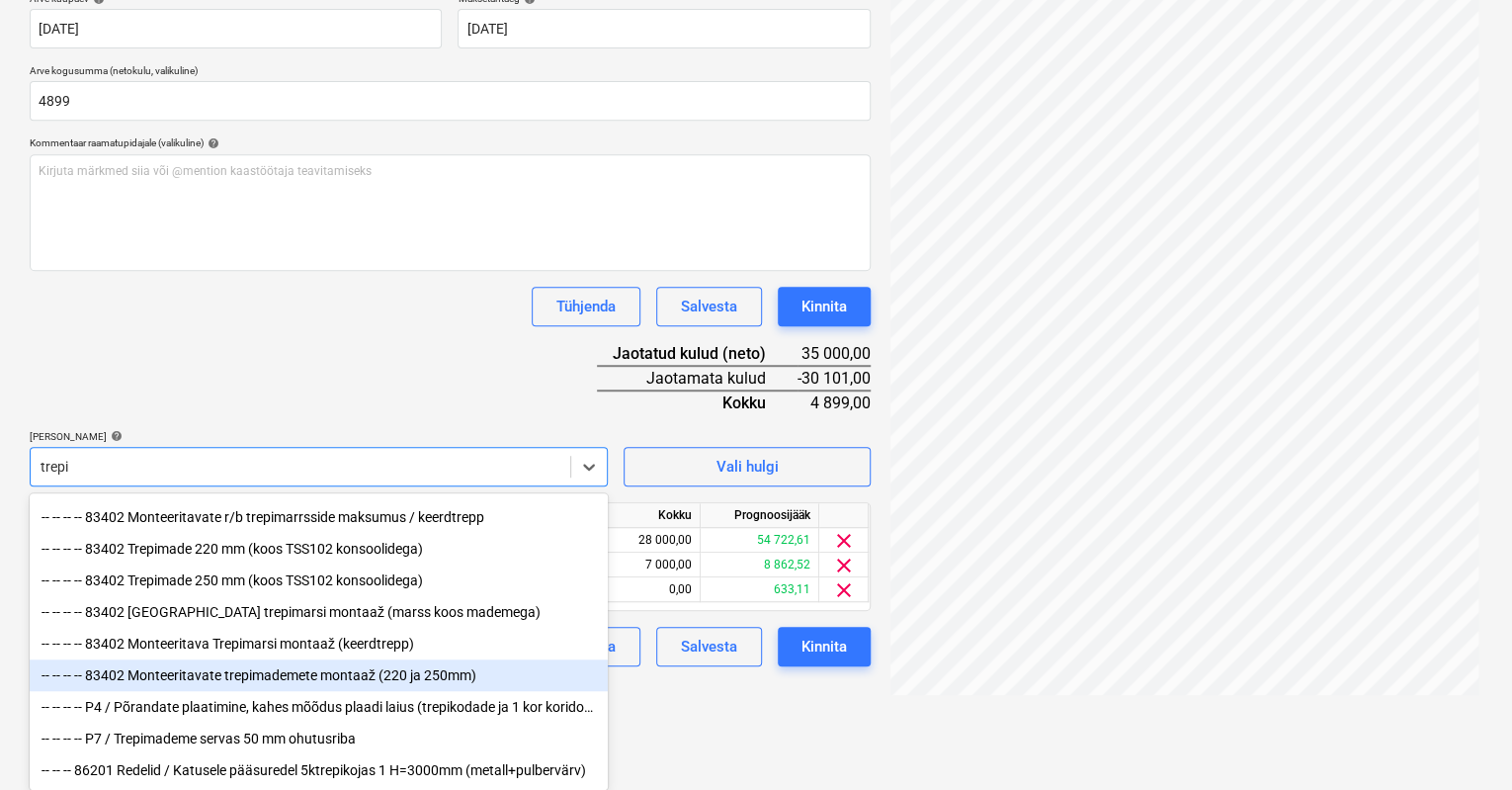 click on "-- -- -- --  83402 Monteeritavate trepimademete montaaž (220 ja 250mm)" at bounding box center (318, 675) 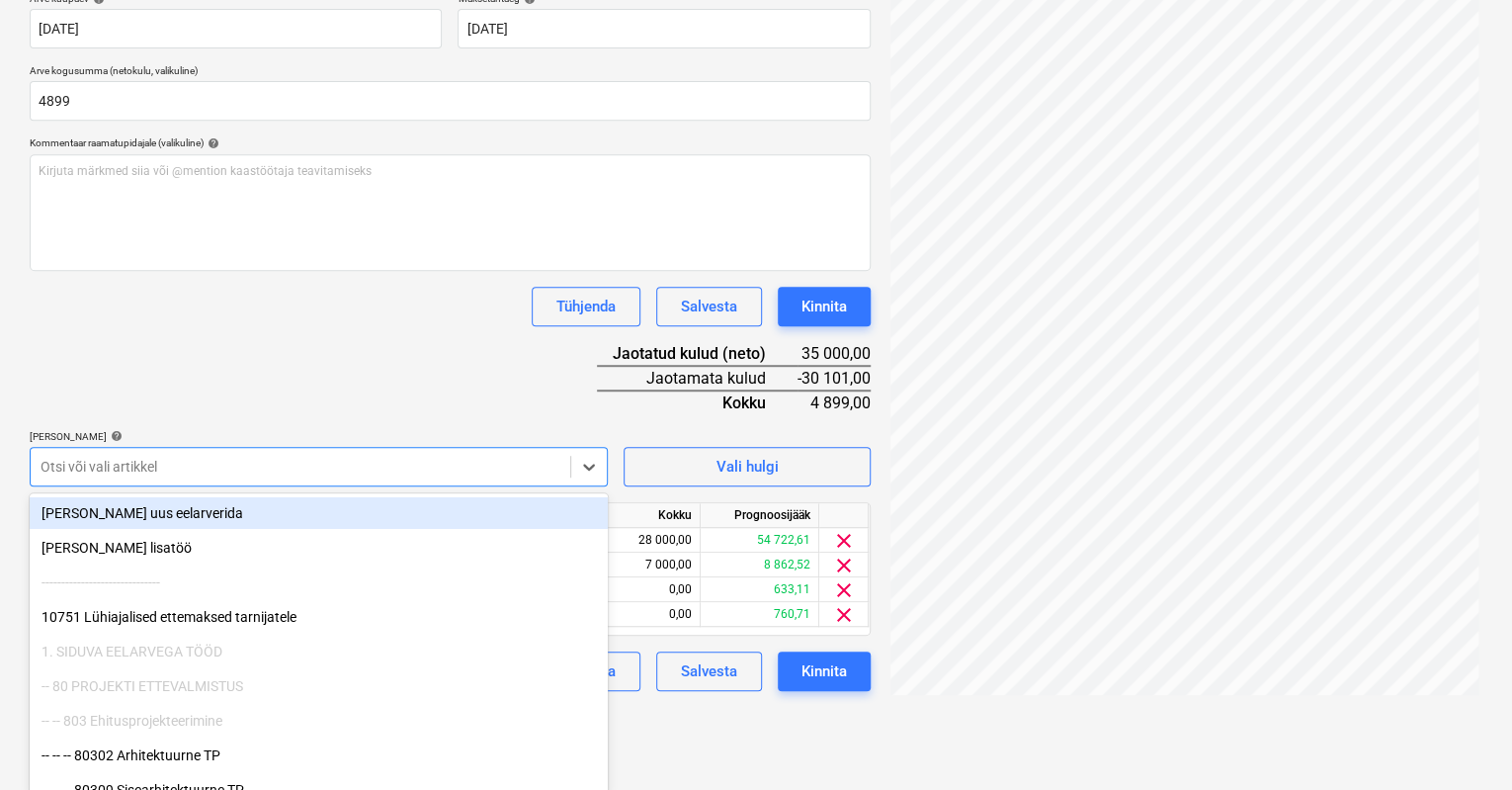 scroll, scrollTop: 304, scrollLeft: 0, axis: vertical 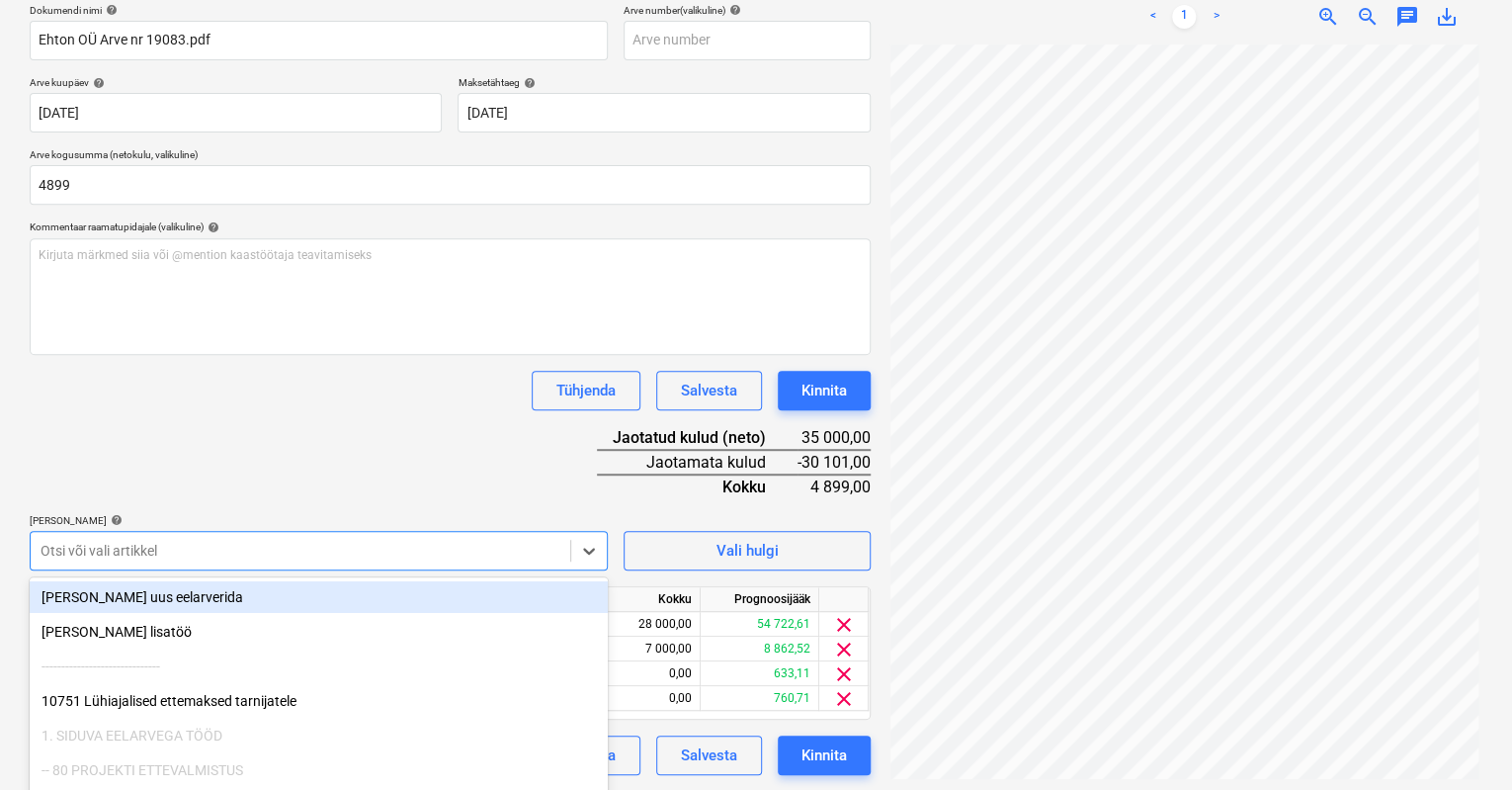 click on "Dokumendi nimi help Ehton OÜ Arve nr 19083.pdf Arve number  (valikuline) help [PERSON_NAME] kuupäev help [DATE] [DATE] Press the down arrow key to interact with the calendar and
select a date. Press the question mark key to get the keyboard shortcuts for changing dates. Maksetähtaeg help [DATE] [DATE] Press the down arrow key to interact with the calendar and
select a date. Press the question mark key to get the keyboard shortcuts for changing dates. Arve kogusumma (netokulu, valikuline) 4899 Kommentaar raamatupidajale (valikuline) help [PERSON_NAME] märkmed siia või @mention kaastöötaja teavitamiseks ﻿ Tühjenda Salvesta Kinnita Jaotatud kulud (neto) 35 000,00 Jaotamata kulud -30 101,00 Kokku 4 899,00 [PERSON_NAME] artiklid help option -- -- -- --  83402 Monteeritavate trepimademete montaaž (220 ja 250mm), selected. Otsi või vali artikkel Vali hulgi Artikli nimi Ühik Kogus Ühiku hind Kokku Prognoosijääk 85101 Fibo 5, 200 mm tk 1,00 28 000,00 28 000,00 54 722,61 clear tk 1,00 7 000,00 7 000,00" at bounding box center (450, 390) 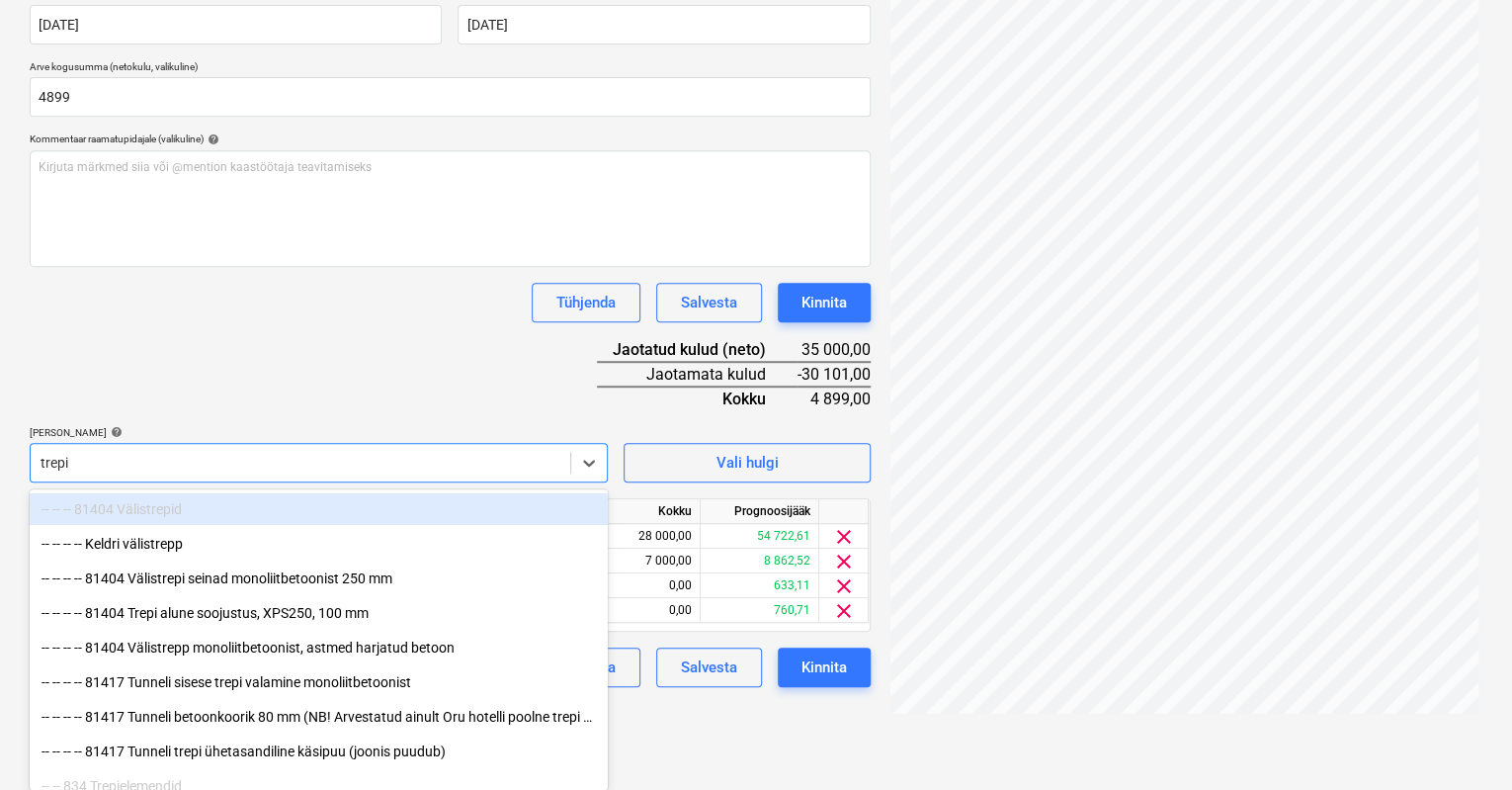 scroll, scrollTop: 388, scrollLeft: 0, axis: vertical 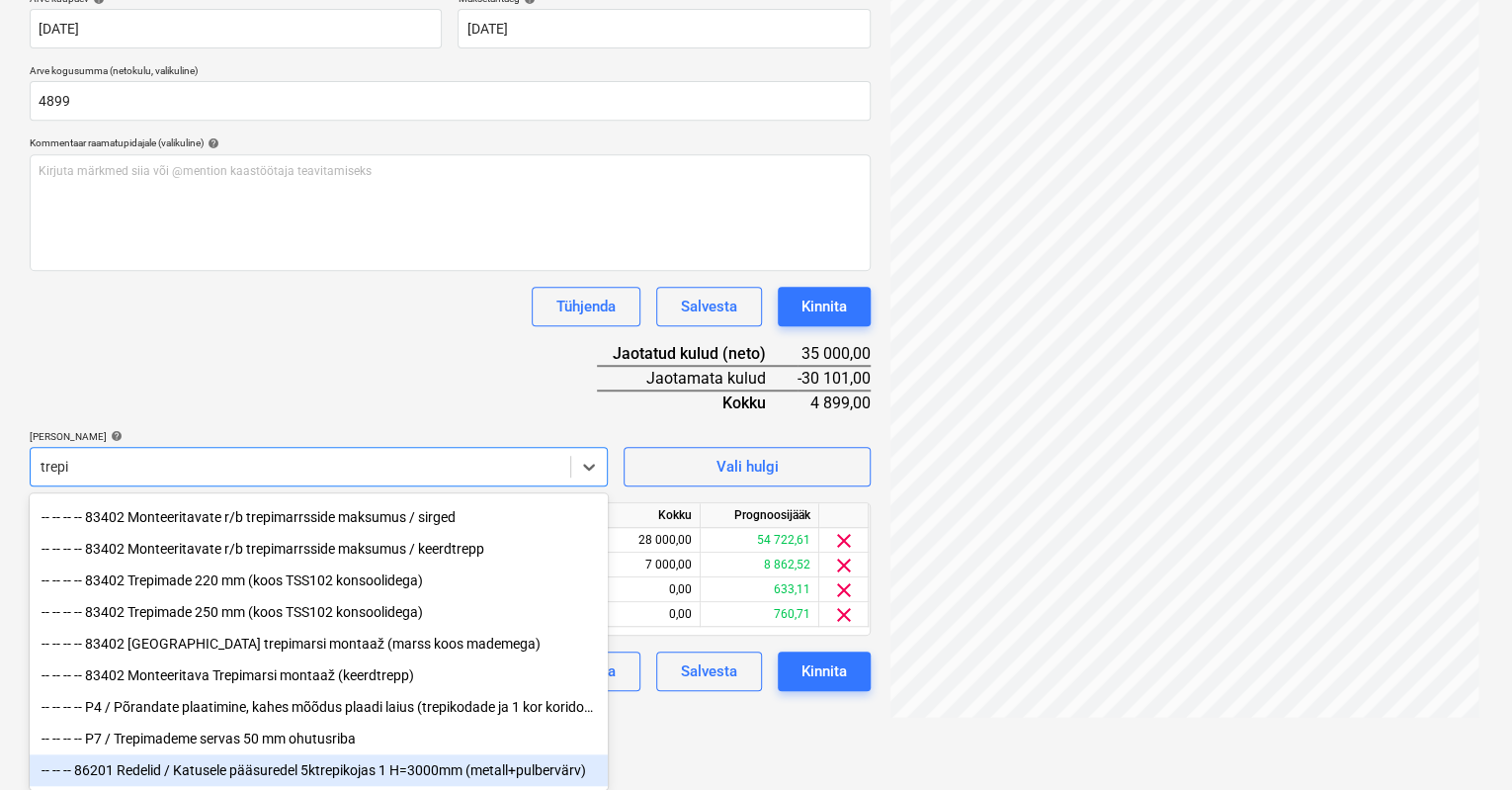 type on "trepi" 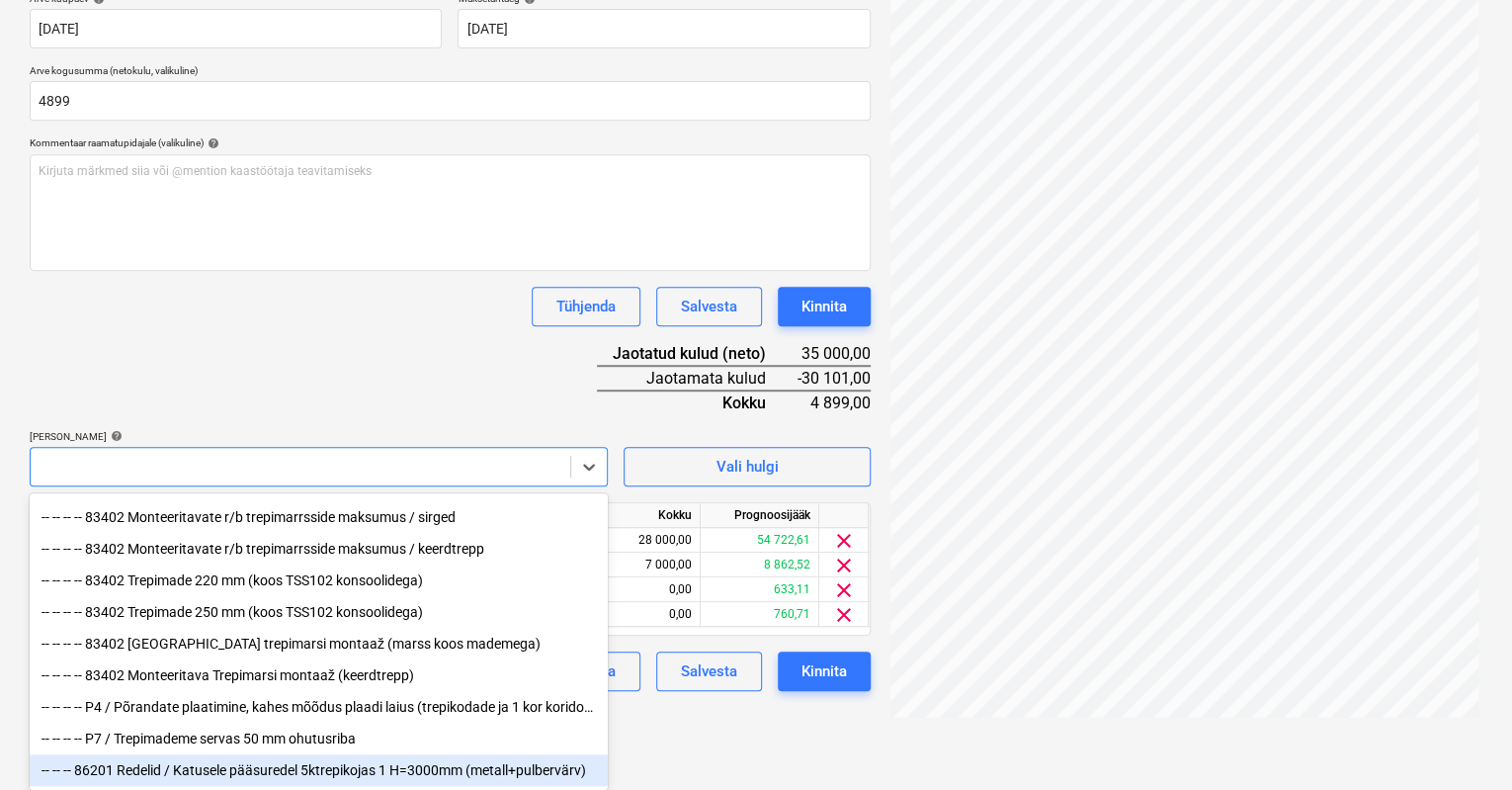 scroll, scrollTop: 304, scrollLeft: 0, axis: vertical 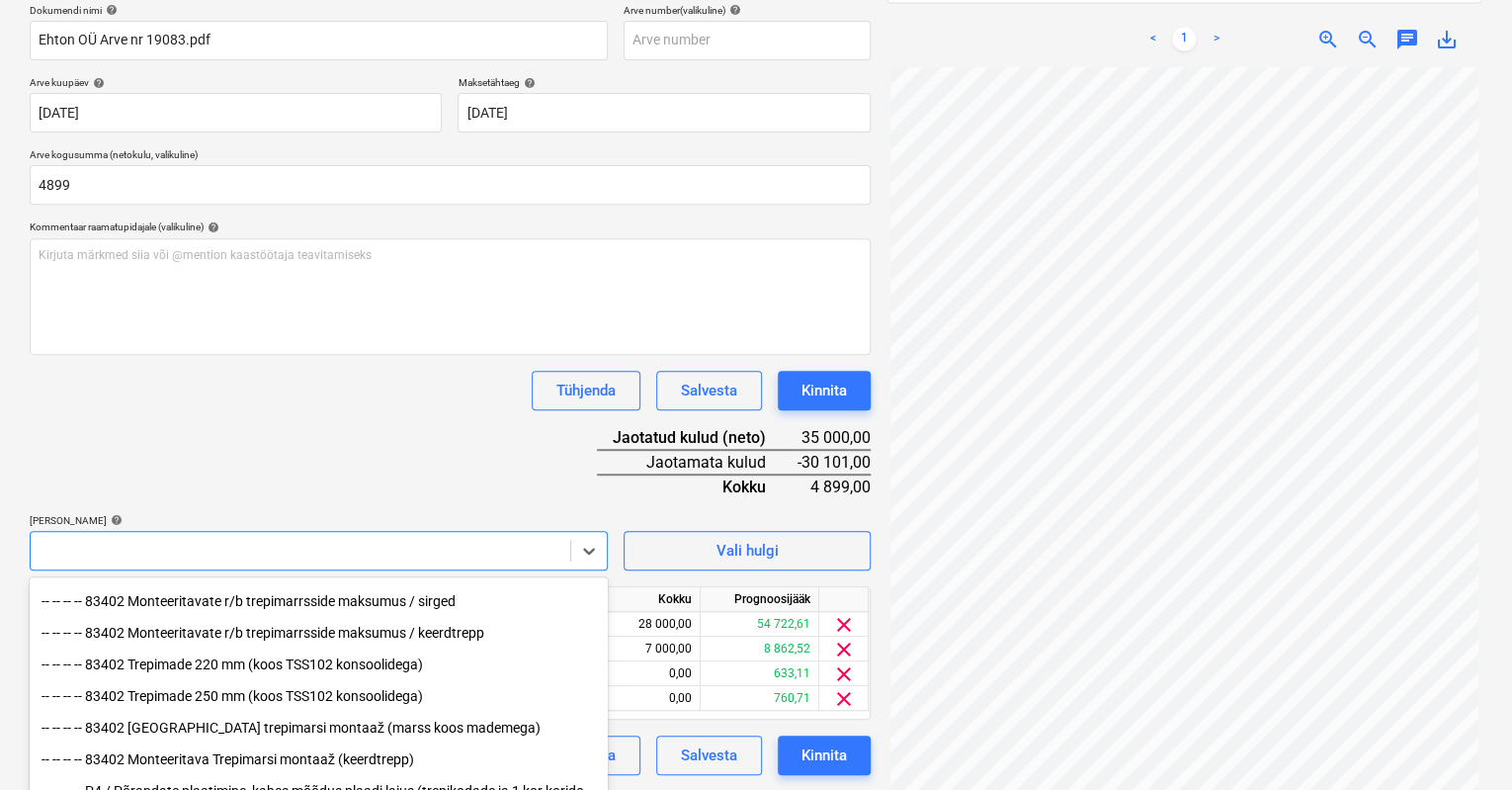 click on "Müük Projektid Kontaktid Koondarved Postkast format_size keyboard_arrow_down help search Otsi notifications 0 keyboard_arrow_down [PERSON_NAME] keyboard_arrow_down [GEOGRAPHIC_DATA] mnt 120 Eelarve 9+ Tellija leping Hinnapäringud Alltöövõtulepingud Aktid Kulud Sissetulek Rahavoog Failid 2 Analüütika Sätted Failide konteerimine Vali ettevõte Ehton OÜ (11721091)  [PERSON_NAME] uus ettevõte Vali dokumendi tüüp help Eraldi ostuarve või tšekk Dokumendi nimi help Ehton OÜ Arve nr 19083.pdf Arve number  (valikuline) help [PERSON_NAME] kuupäev help [DATE] [DATE] Press the down arrow key to interact with the calendar and
select a date. Press the question mark key to get the keyboard shortcuts for changing dates. Maksetähtaeg help [DATE] [DATE] Press the down arrow key to interact with the calendar and
select a date. Press the question mark key to get the keyboard shortcuts for changing dates. Arve kogusumma (netokulu, valikuline) 4899 Kommentaar raamatupidajale (valikuline) help ﻿ [PERSON_NAME]" at bounding box center [756, 91] 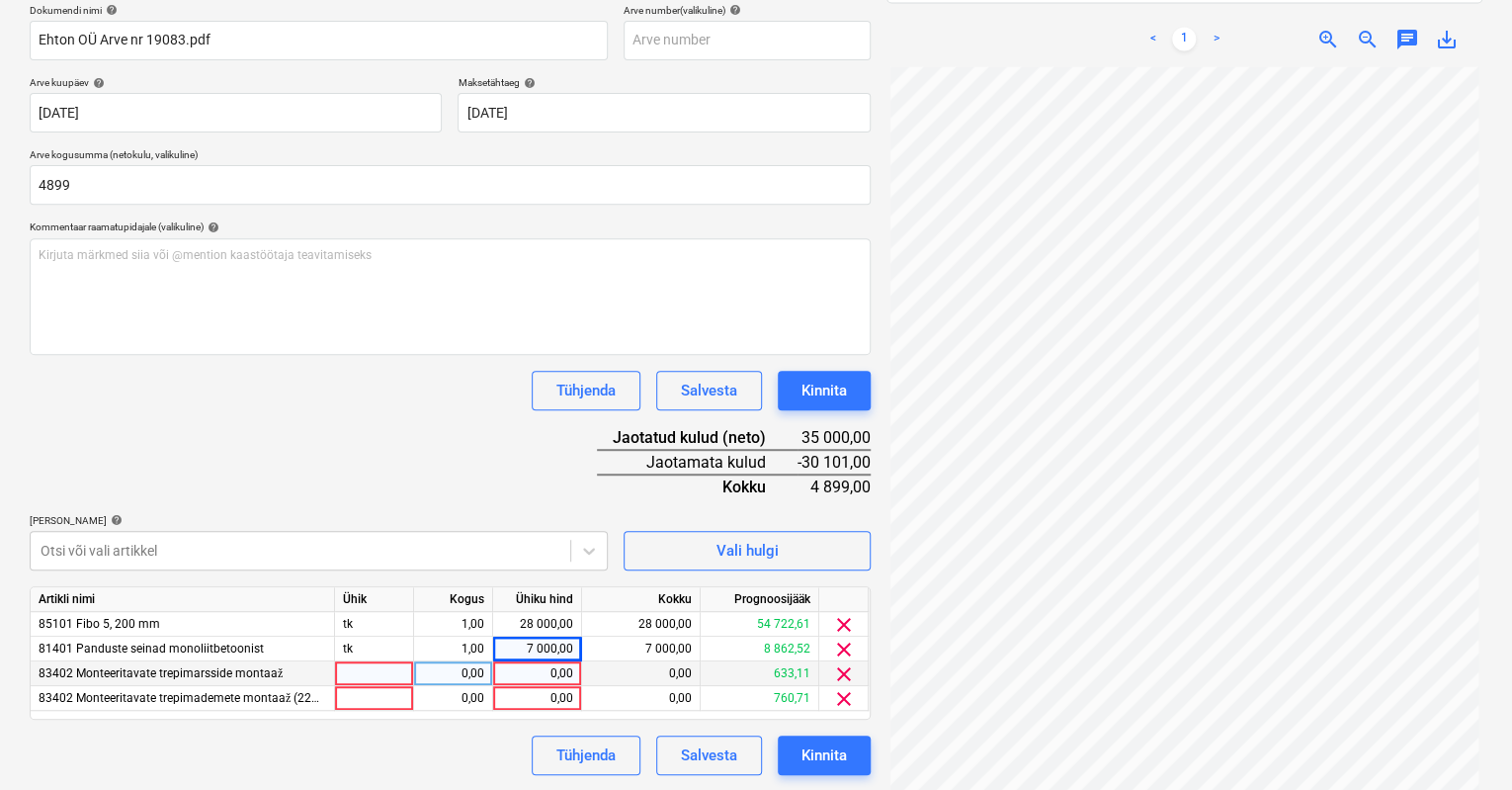 click on "0,00" at bounding box center (537, 673) 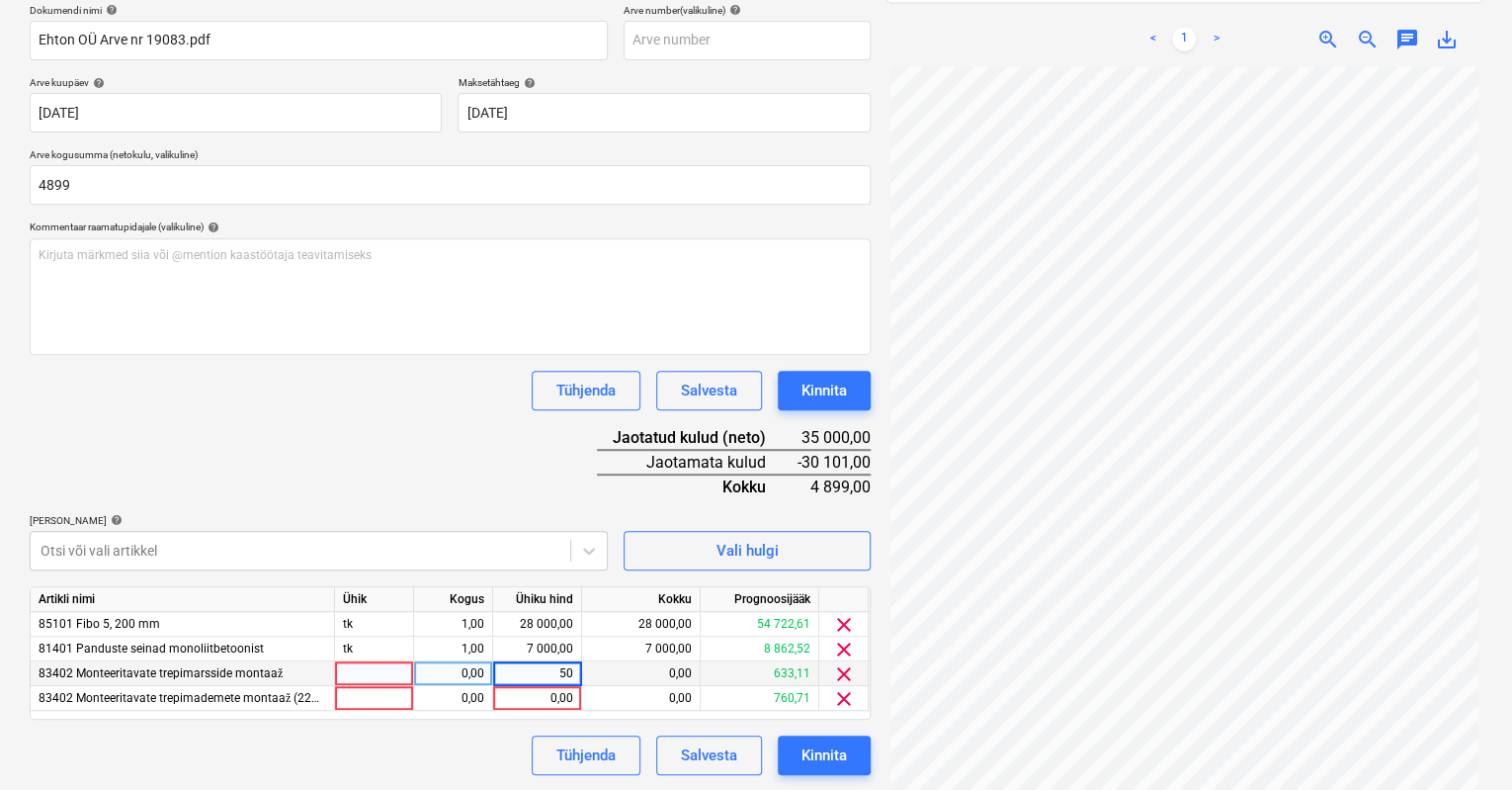 type on "500" 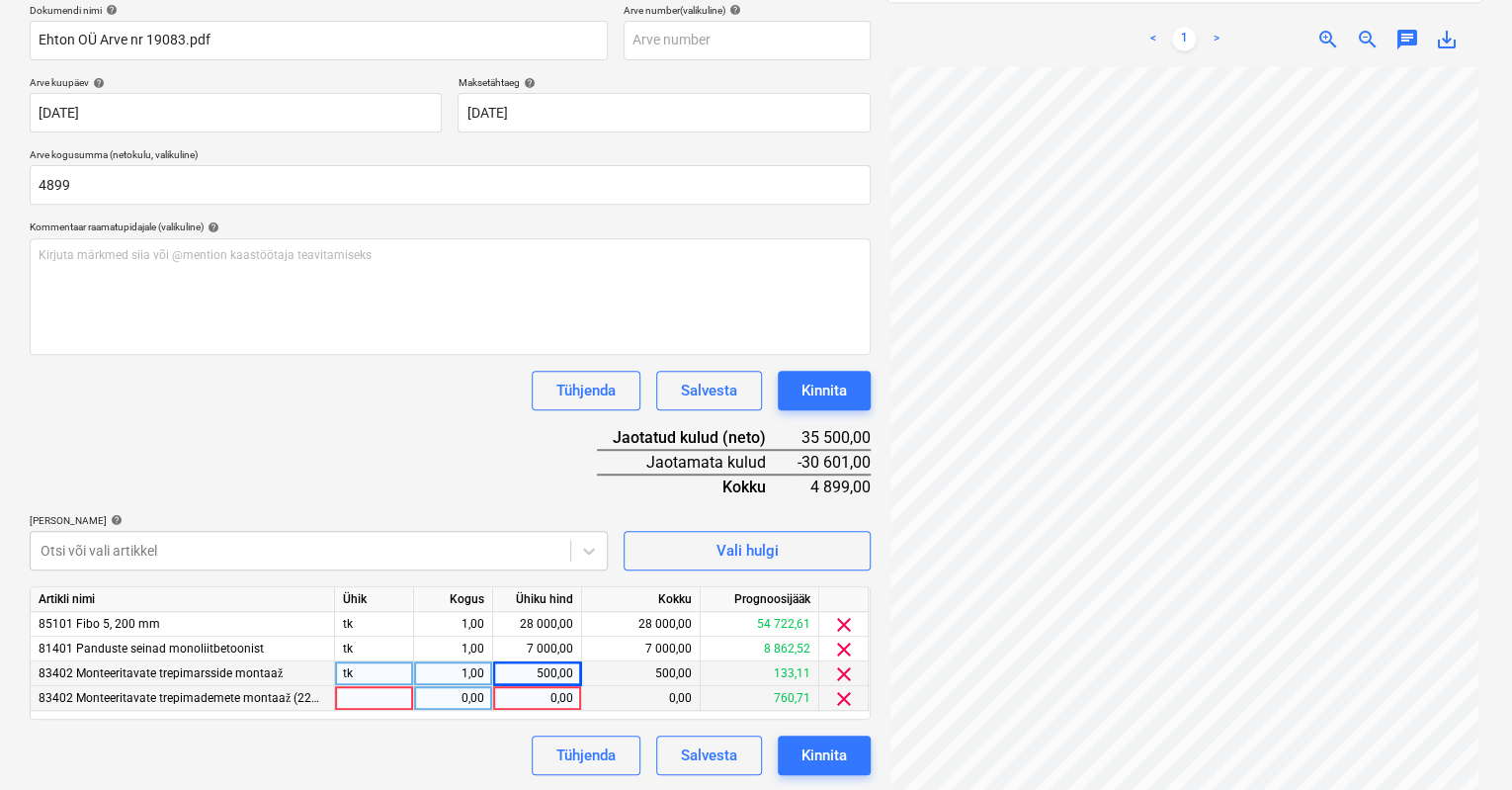 click on "0,00" at bounding box center (537, 698) 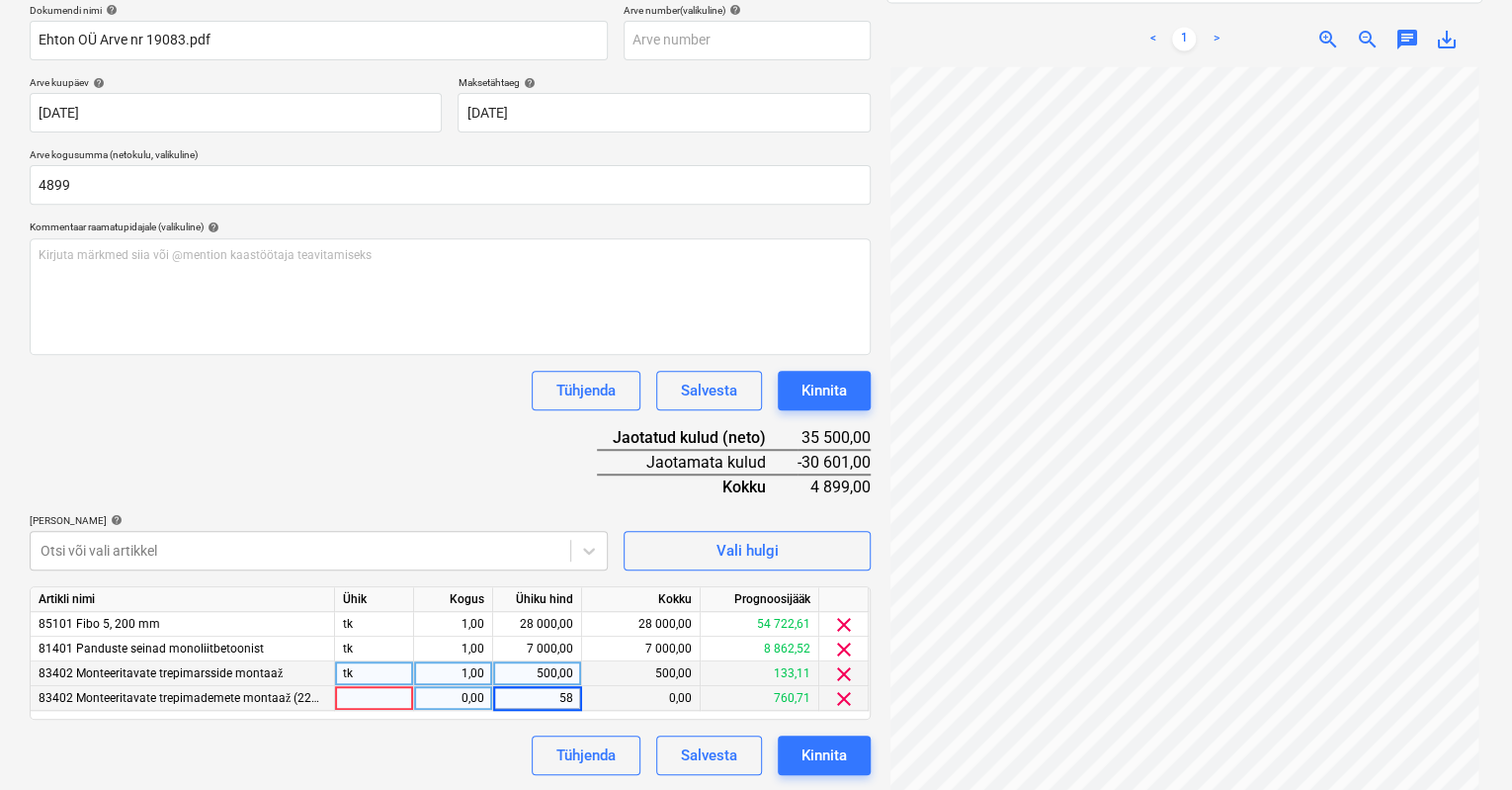type on "580" 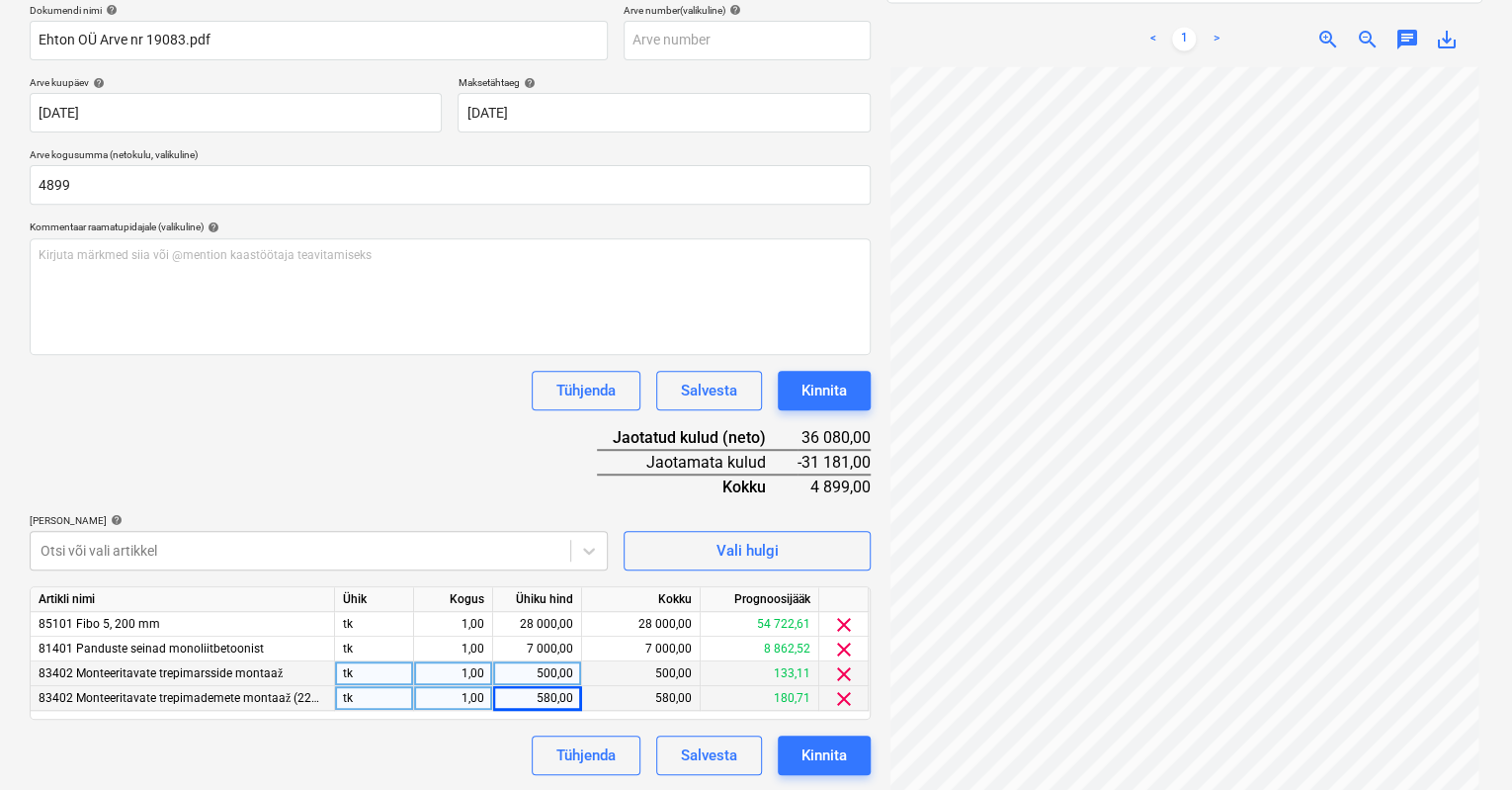 click on "Tühjenda Salvesta Kinnita" at bounding box center (450, 755) 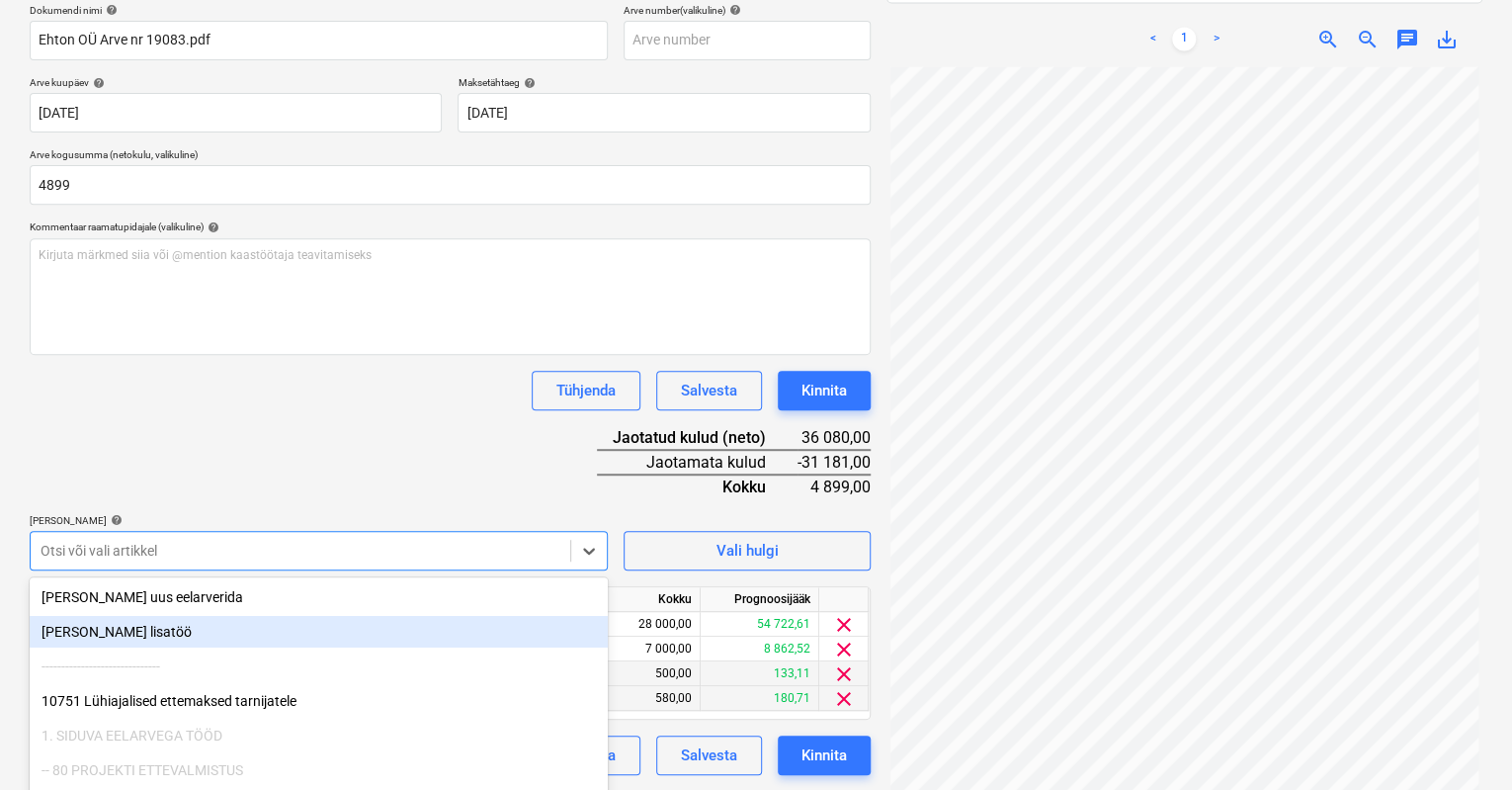 scroll, scrollTop: 392, scrollLeft: 0, axis: vertical 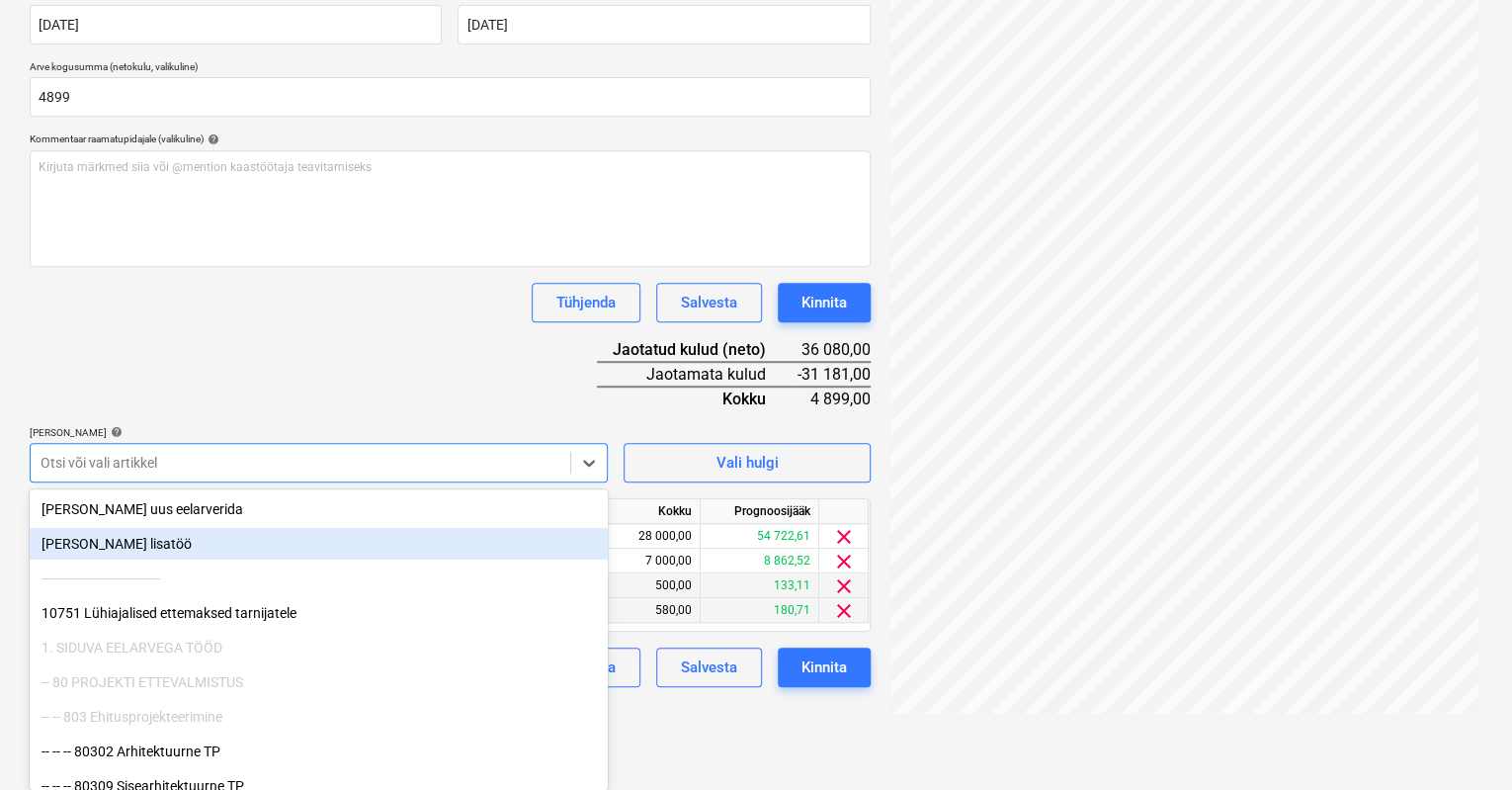 click on "Müük Projektid Kontaktid Koondarved Postkast format_size keyboard_arrow_down help search Otsi notifications 0 keyboard_arrow_down [PERSON_NAME] keyboard_arrow_down [GEOGRAPHIC_DATA] mnt 120 Eelarve 9+ Tellija leping Hinnapäringud Alltöövõtulepingud Aktid Kulud Sissetulek Rahavoog Failid 2 Analüütika Sätted Failide konteerimine Vali ettevõte Ehton OÜ (11721091)  [PERSON_NAME] uus ettevõte Vali dokumendi tüüp help Eraldi ostuarve või tšekk Dokumendi nimi help Ehton OÜ Arve nr 19083.pdf Arve number  (valikuline) help [PERSON_NAME] kuupäev help [DATE] [DATE] Press the down arrow key to interact with the calendar and
select a date. Press the question mark key to get the keyboard shortcuts for changing dates. Maksetähtaeg help [DATE] [DATE] Press the down arrow key to interact with the calendar and
select a date. Press the question mark key to get the keyboard shortcuts for changing dates. Arve kogusumma (netokulu, valikuline) 4899 Kommentaar raamatupidajale (valikuline) help ﻿ Tühjenda Salvesta Kokku" at bounding box center (756, 3) 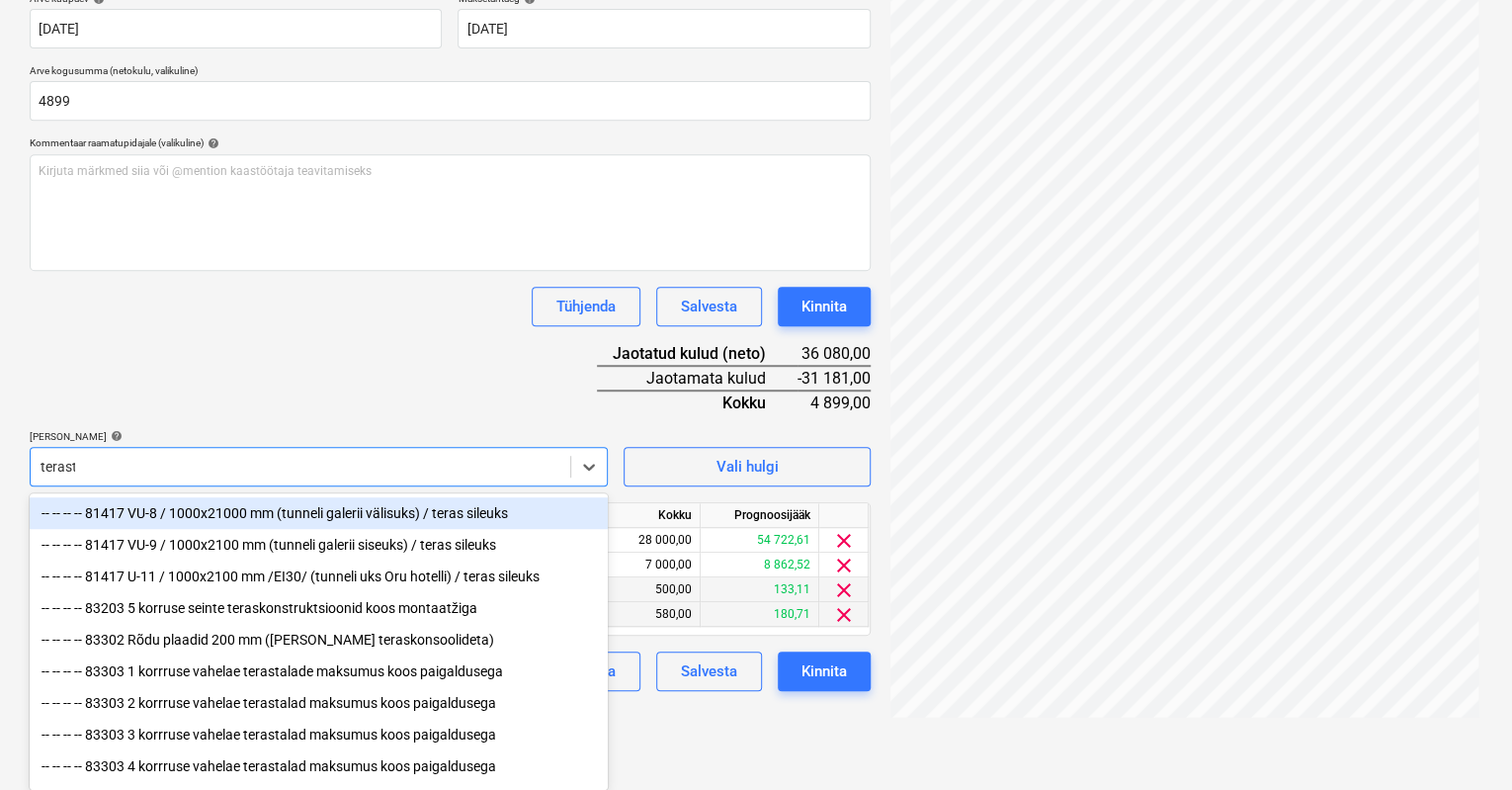 scroll, scrollTop: 304, scrollLeft: 0, axis: vertical 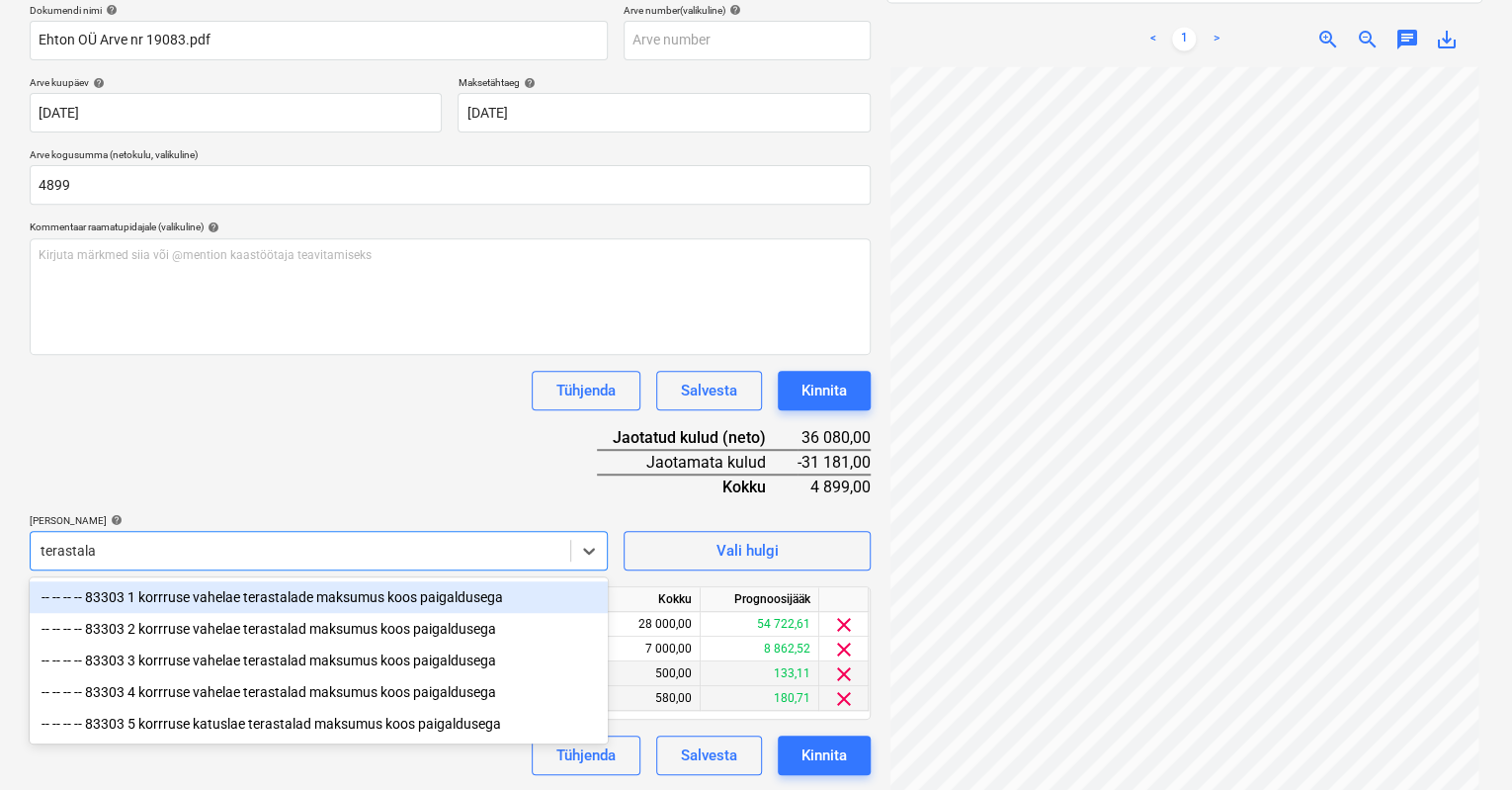 type on "terastalad" 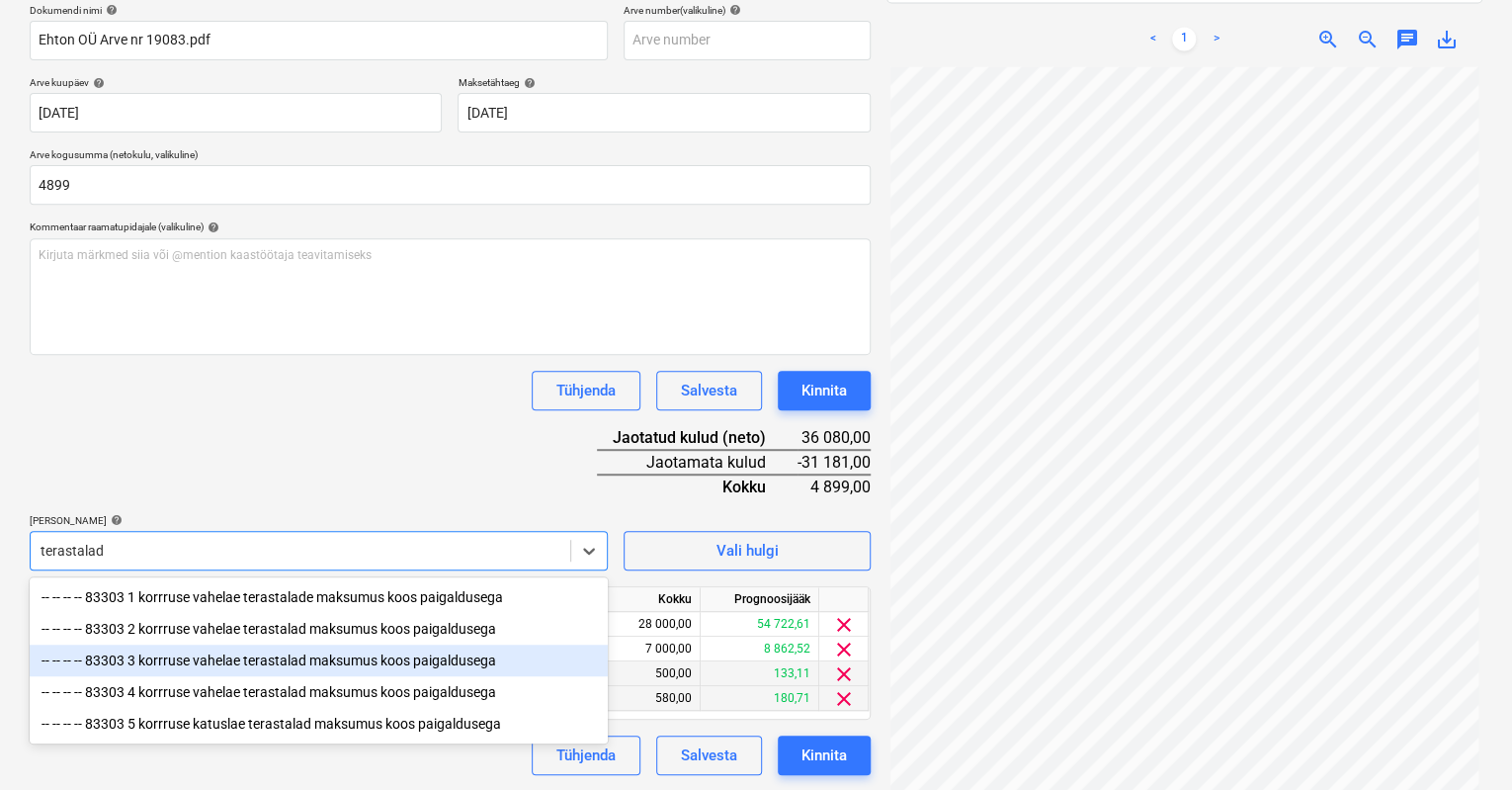 click on "-- -- -- --  83303 3 korrruse vahelae terastalad maksumus koos paigaldusega" at bounding box center (318, 660) 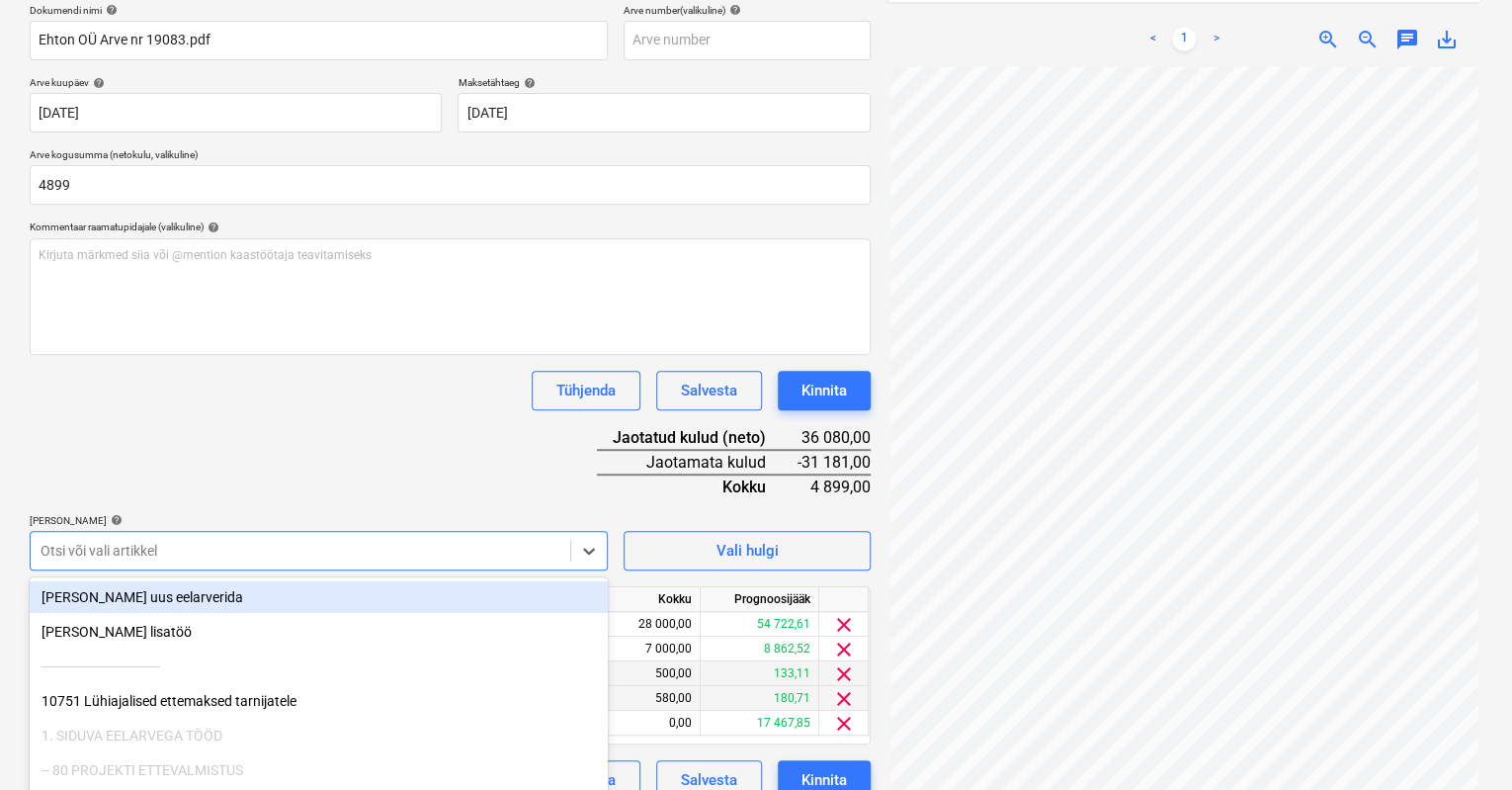 scroll, scrollTop: 392, scrollLeft: 0, axis: vertical 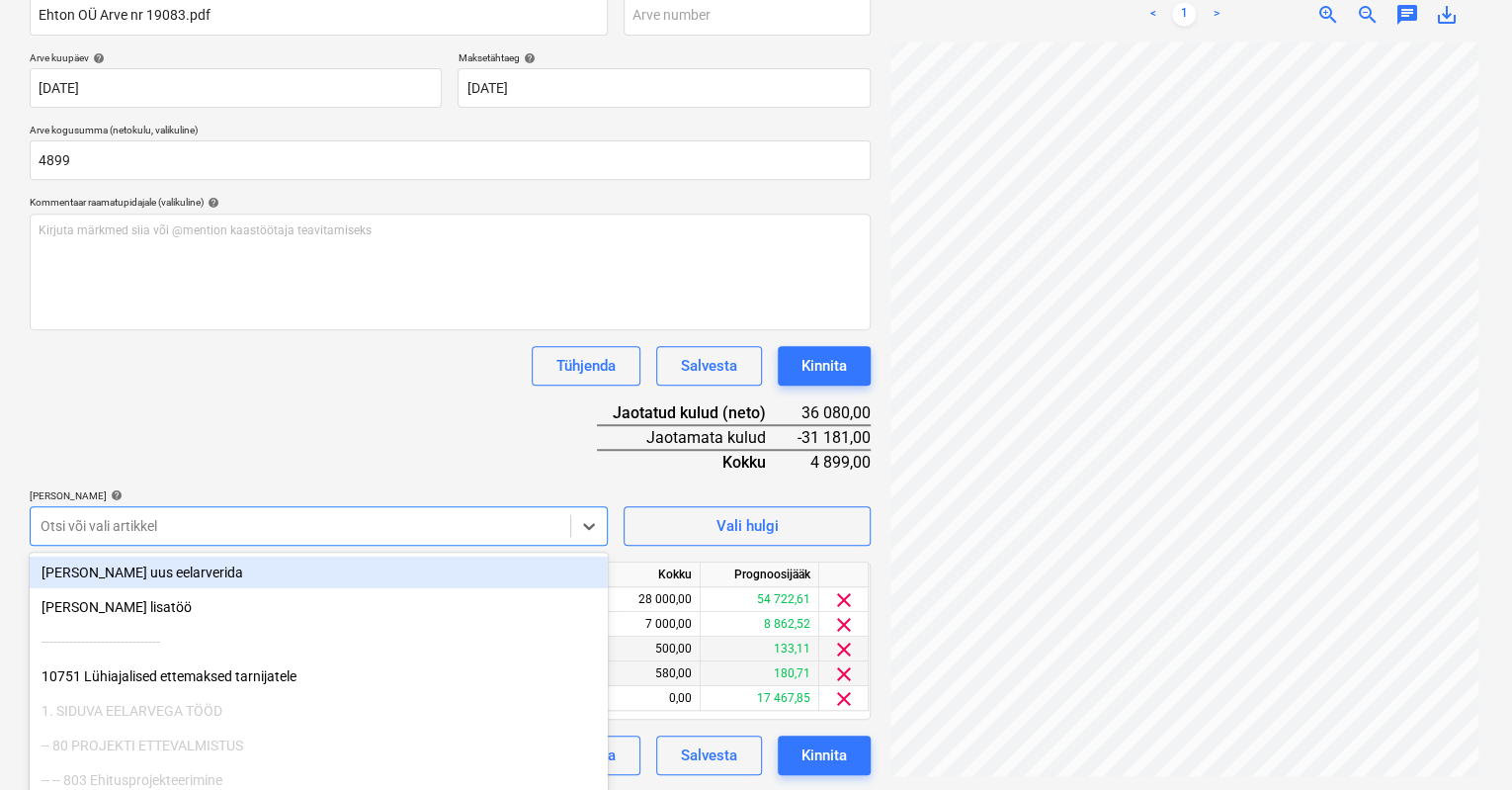 click on "Dokumendi nimi help Ehton OÜ Arve nr 19083.pdf Arve number  (valikuline) help [PERSON_NAME] kuupäev help [DATE] [DATE] Press the down arrow key to interact with the calendar and
select a date. Press the question mark key to get the keyboard shortcuts for changing dates. Maksetähtaeg help [DATE] [DATE] Press the down arrow key to interact with the calendar and
select a date. Press the question mark key to get the keyboard shortcuts for changing dates. Arve kogusumma (netokulu, valikuline) 4899 Kommentaar raamatupidajale (valikuline) help [PERSON_NAME] märkmed siia või @mention kaastöötaja teavitamiseks ﻿ Tühjenda Salvesta Kinnita Jaotatud kulud (neto) 36 080,00 Jaotamata kulud -31 181,00 Kokku 4 899,00 [PERSON_NAME] artiklid help option -- -- -- --  83303 3 korrruse vahelae terastalad maksumus koos paigaldusega, selected. Otsi või vali artikkel Vali hulgi Artikli nimi Ühik Kogus Ühiku hind Kokku Prognoosijääk 85101 Fibo 5, 200 mm tk 1,00 28 000,00 28 000,00 54 722,61 clear tk 1,00 7 000,00 clear" at bounding box center [450, 377] 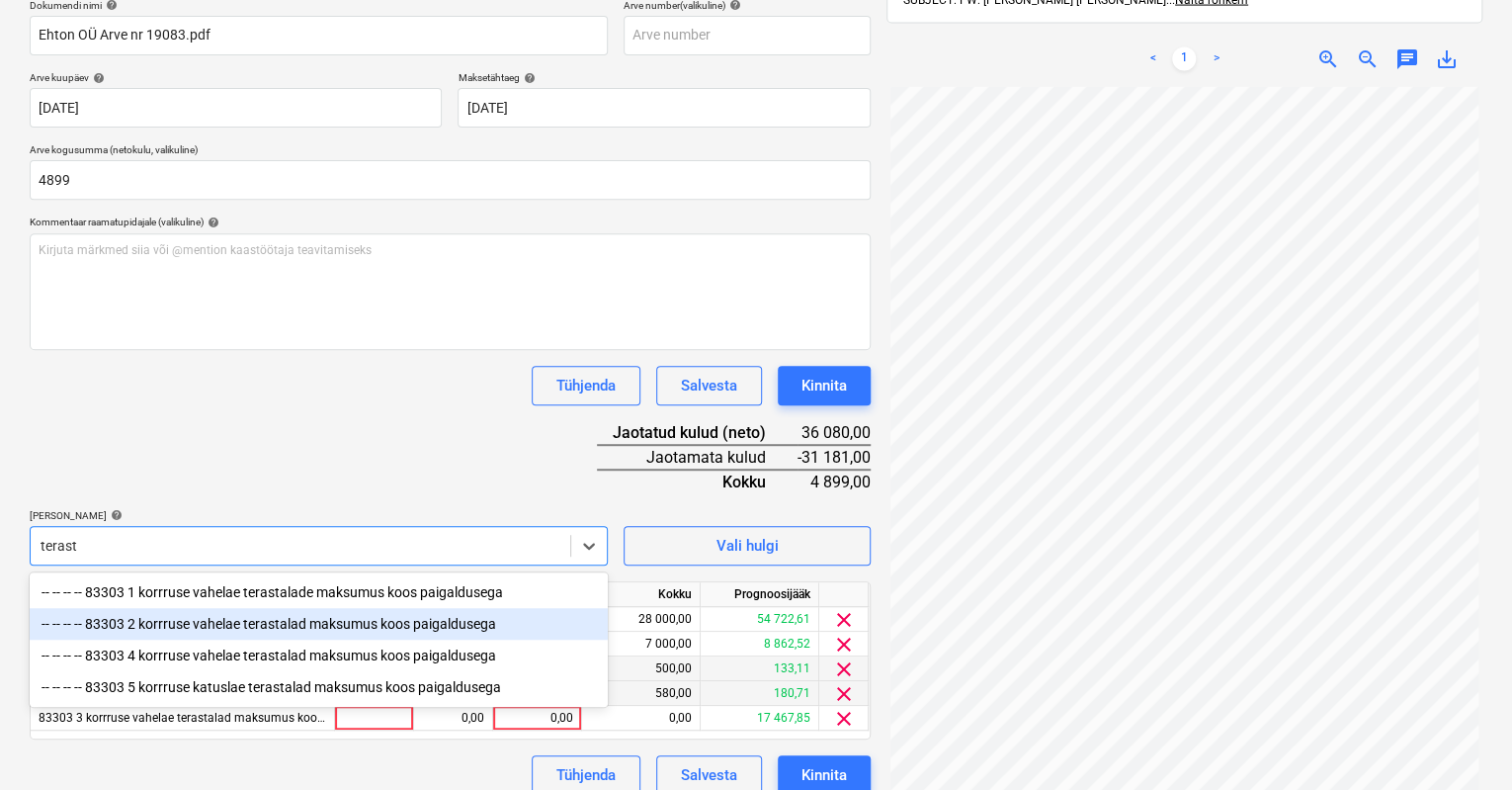scroll, scrollTop: 316, scrollLeft: 0, axis: vertical 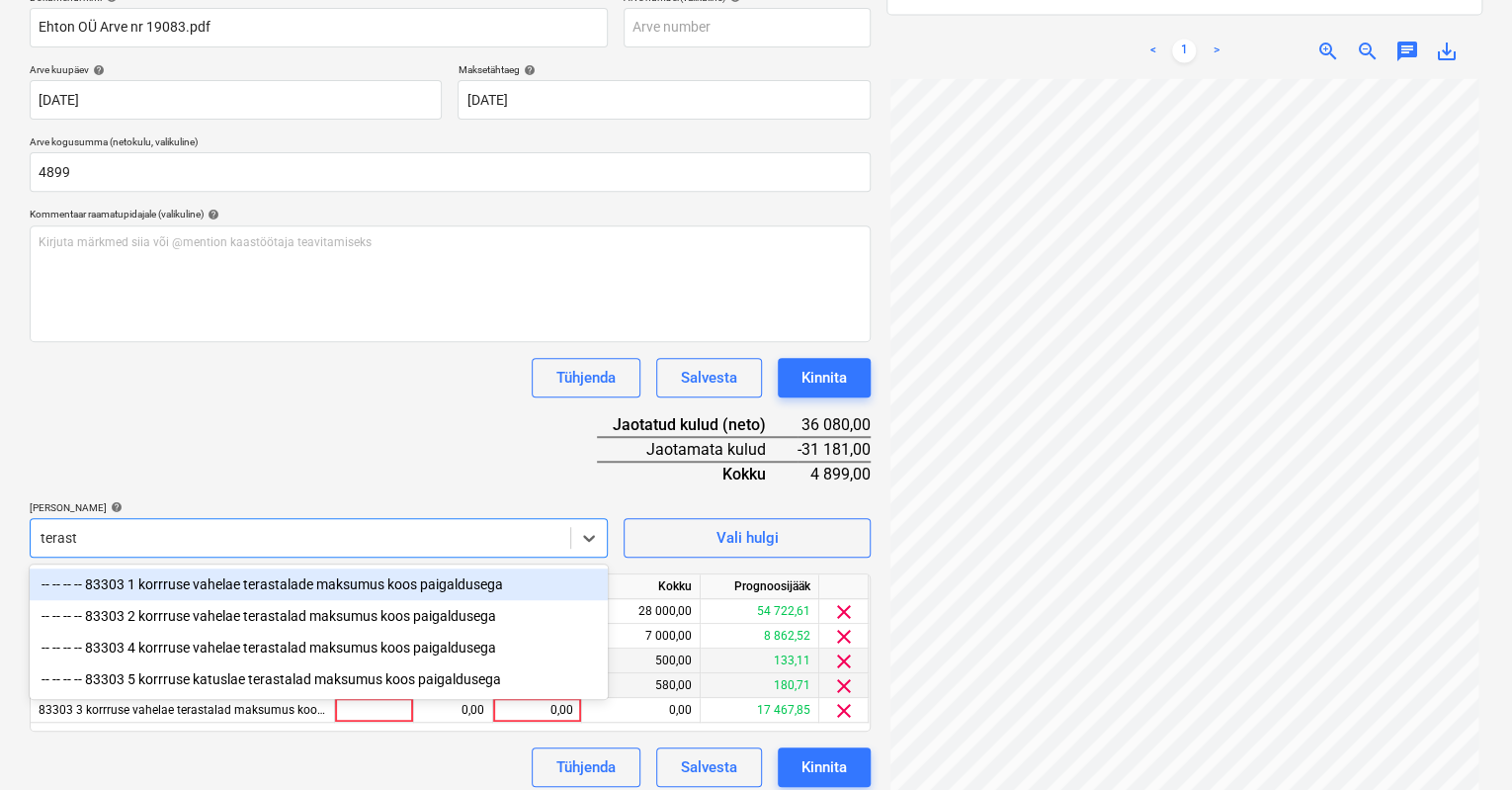 type on "terast" 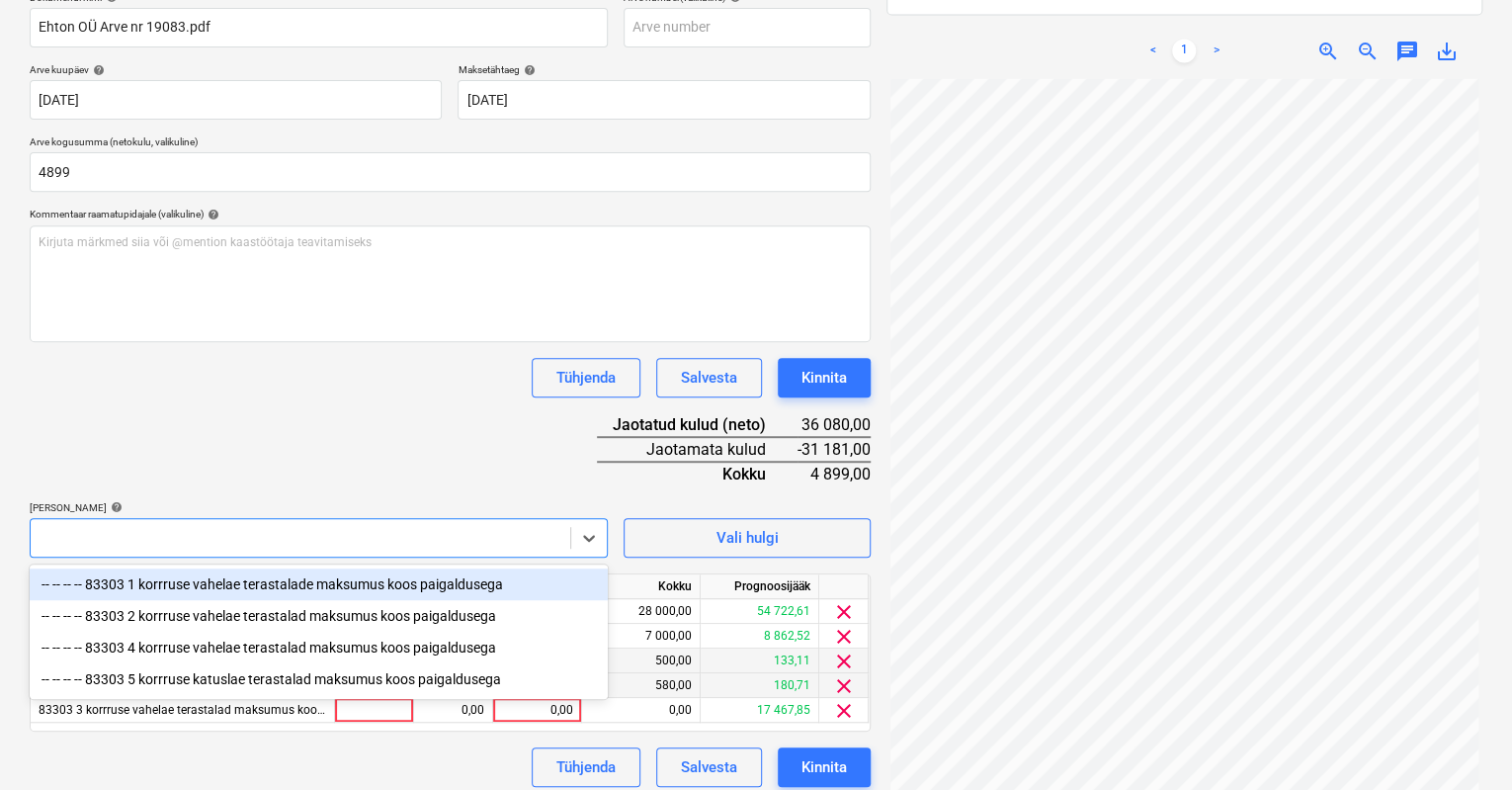click on "Dokumendi nimi help Ehton OÜ Arve nr 19083.pdf Arve number  (valikuline) help [PERSON_NAME] kuupäev help [DATE] [DATE] Press the down arrow key to interact with the calendar and
select a date. Press the question mark key to get the keyboard shortcuts for changing dates. Maksetähtaeg help [DATE] [DATE] Press the down arrow key to interact with the calendar and
select a date. Press the question mark key to get the keyboard shortcuts for changing dates. Arve kogusumma (netokulu, valikuline) 4899 Kommentaar raamatupidajale (valikuline) help [PERSON_NAME] märkmed siia või @mention kaastöötaja teavitamiseks ﻿ Tühjenda Salvesta Kinnita Jaotatud kulud (neto) 36 080,00 Jaotamata kulud -31 181,00 Kokku 4 899,00 [PERSON_NAME] artiklid help option -- -- -- --  83303 3 korrruse vahelae terastalad maksumus koos paigaldusega, selected. Vali hulgi Artikli nimi Ühik Kogus Ühiku hind Kokku Prognoosijääk 85101 Fibo 5, 200 mm tk 1,00 28 000,00 28 000,00 54 722,61 clear 81401 Panduste seinad monoliitbetoonist tk 1,00" at bounding box center (450, 389) 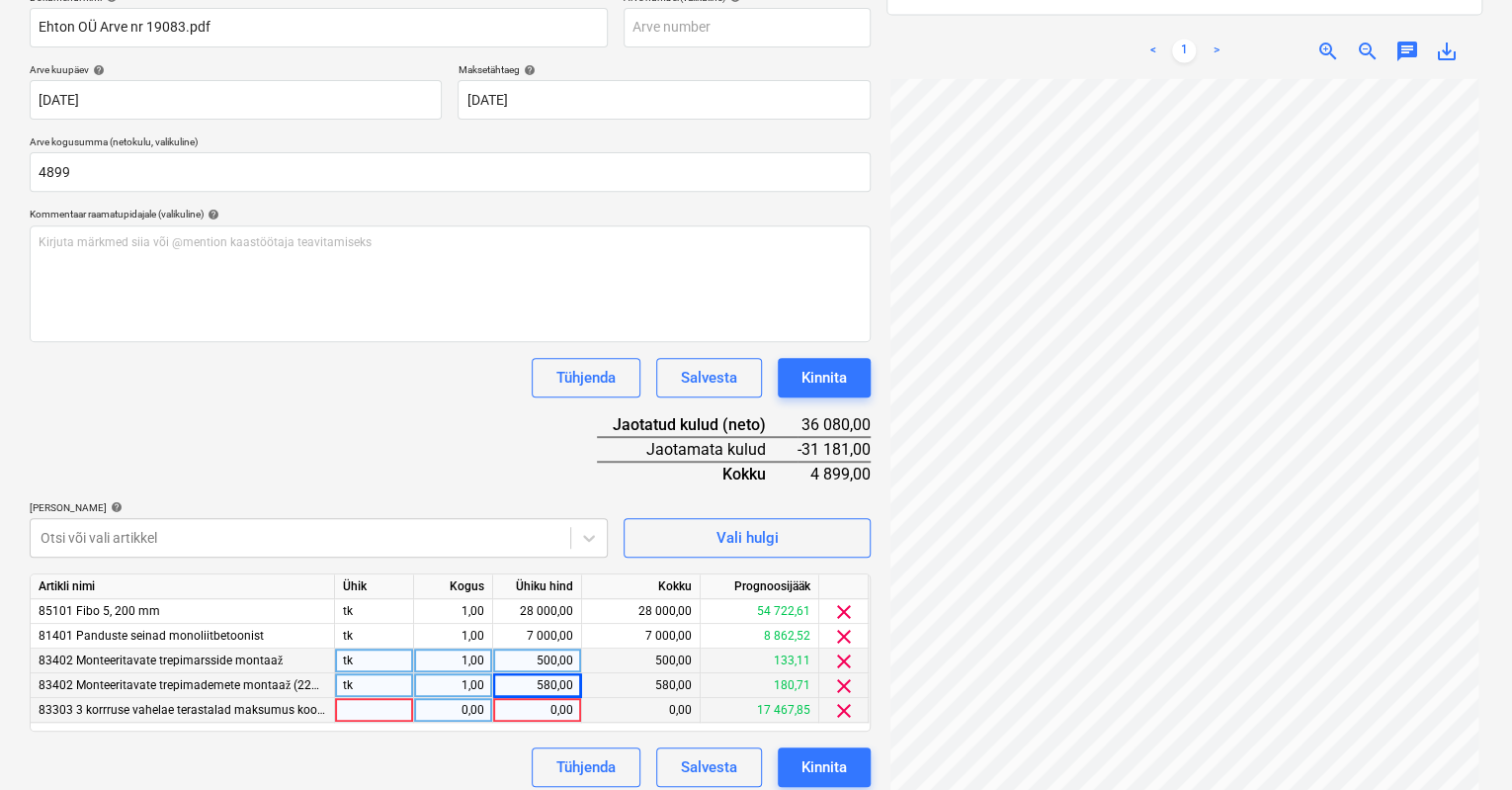 click on "0,00" at bounding box center [537, 710] 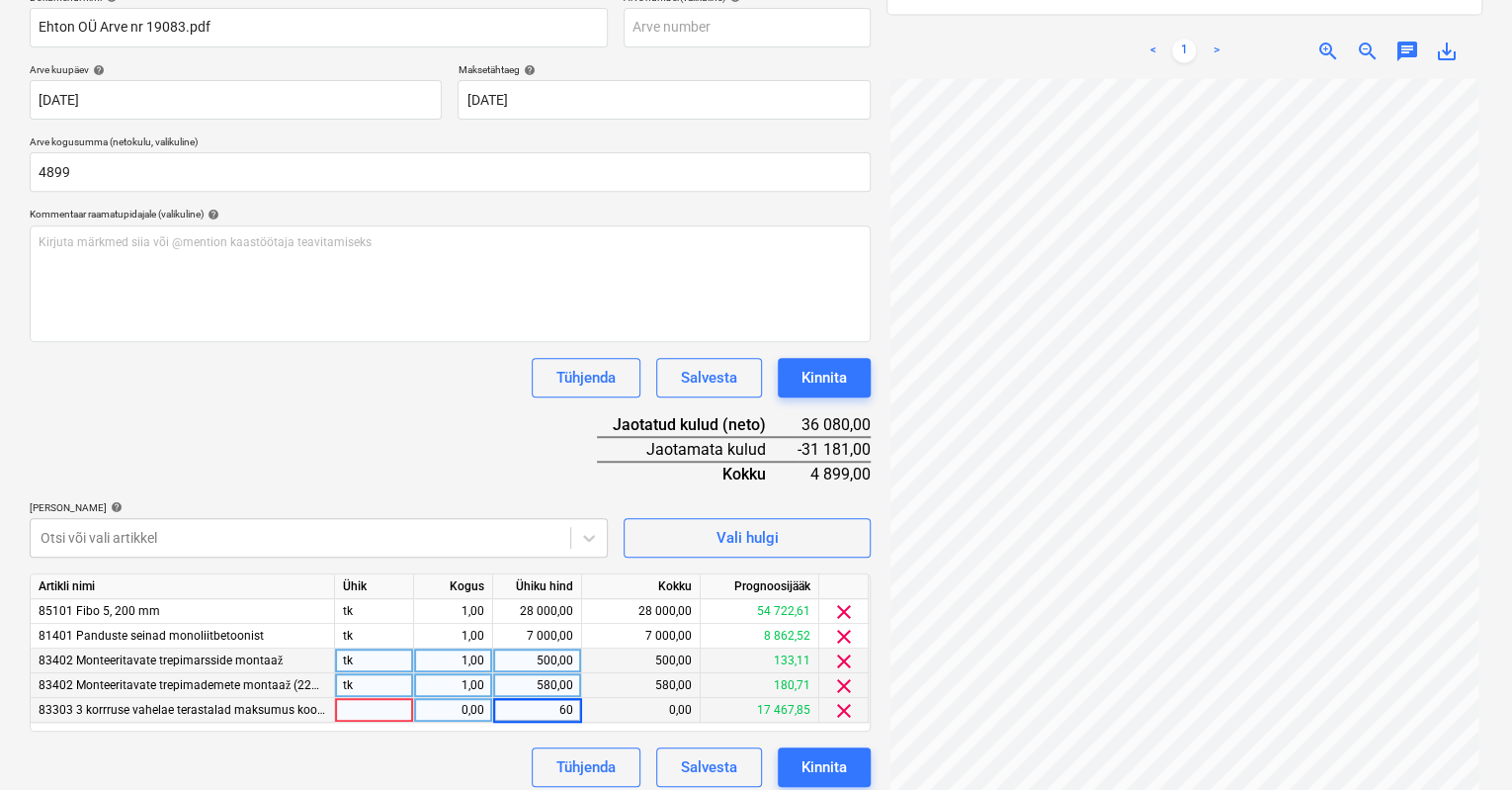 type on "600" 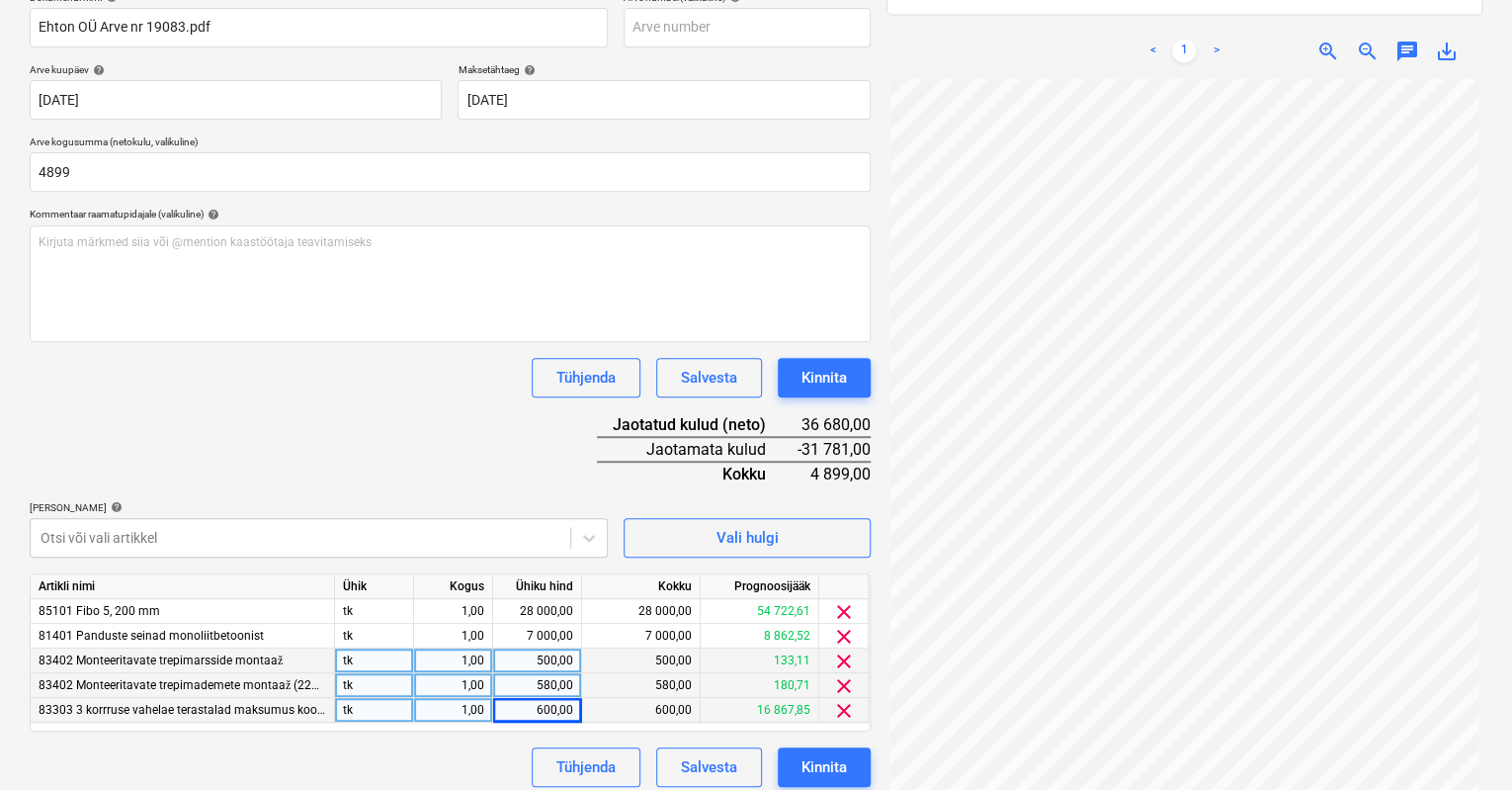 click on "Tühjenda Salvesta Kinnita" at bounding box center [450, 767] 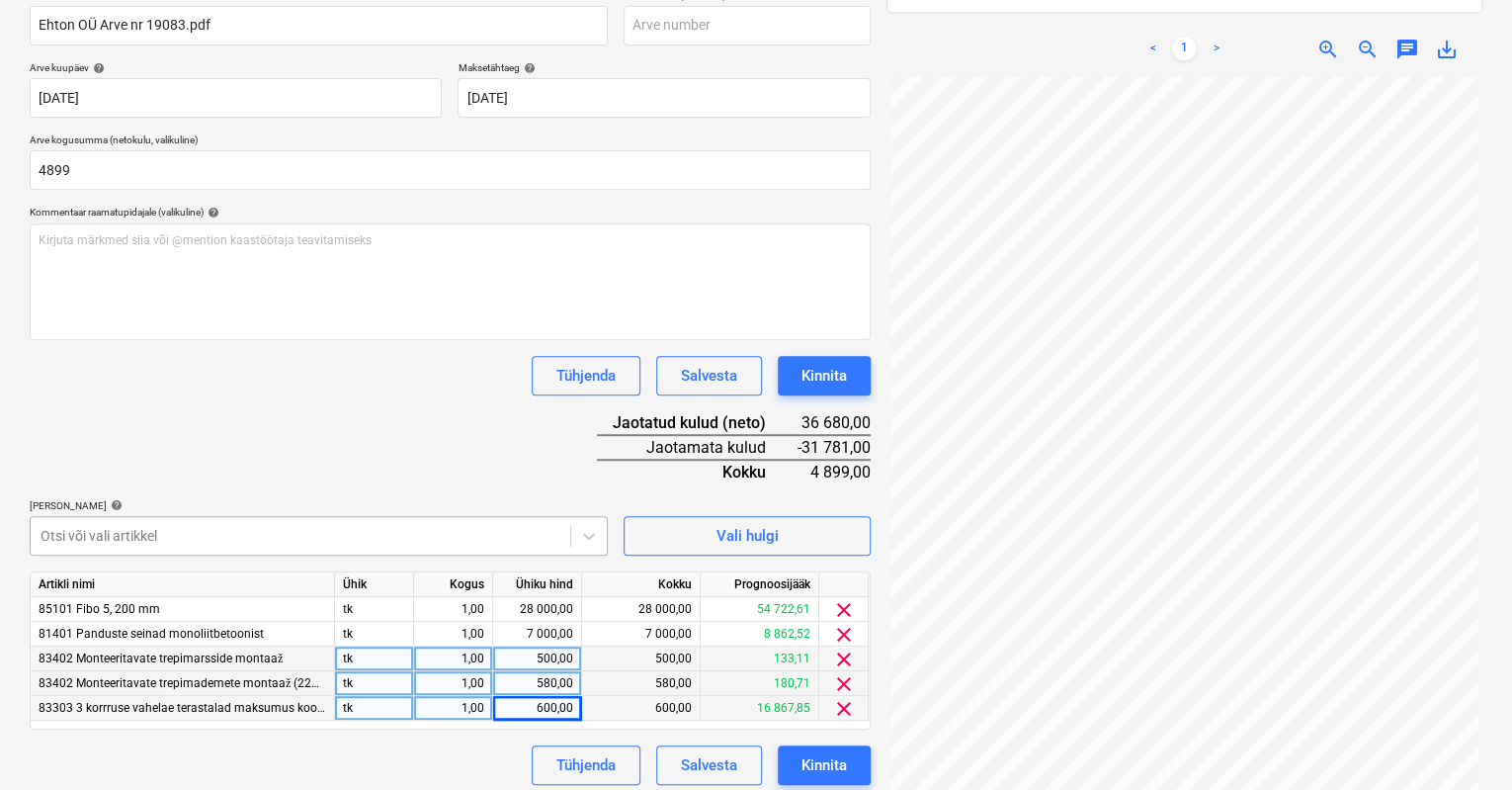scroll, scrollTop: 392, scrollLeft: 0, axis: vertical 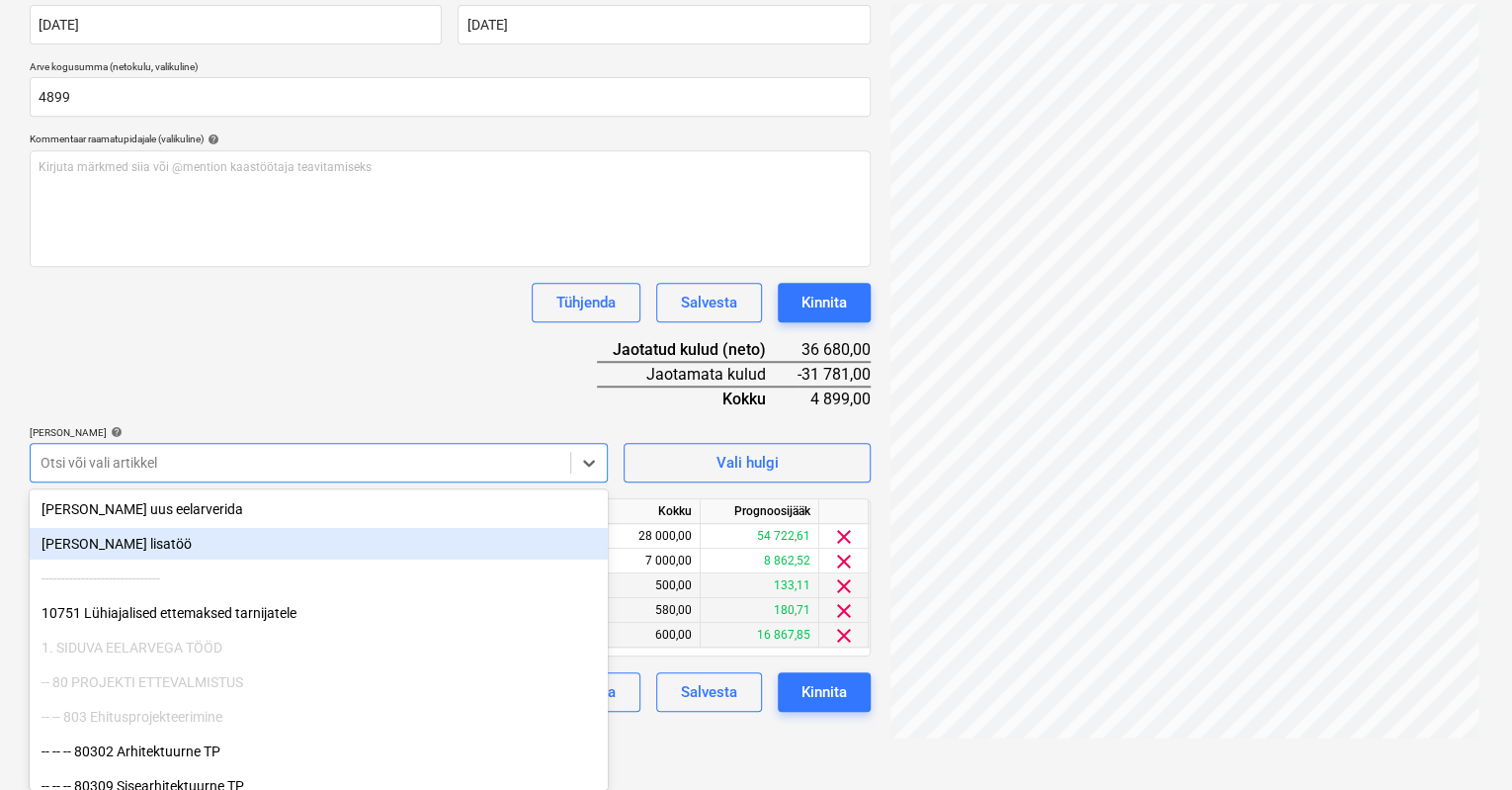 click on "Müük Projektid Kontaktid Koondarved Postkast format_size keyboard_arrow_down help search Otsi notifications 0 keyboard_arrow_down [PERSON_NAME] keyboard_arrow_down [GEOGRAPHIC_DATA] mnt 120 Eelarve 9+ Tellija leping Hinnapäringud Alltöövõtulepingud Aktid Kulud Sissetulek Rahavoog Failid 2 Analüütika Sätted Failide konteerimine Vali ettevõte Ehton OÜ (11721091)  [PERSON_NAME] uus ettevõte Vali dokumendi tüüp help Eraldi ostuarve või tšekk Dokumendi nimi help Ehton OÜ Arve nr 19083.pdf Arve number  (valikuline) help [PERSON_NAME] kuupäev help [DATE] [DATE] Press the down arrow key to interact with the calendar and
select a date. Press the question mark key to get the keyboard shortcuts for changing dates. Maksetähtaeg help [DATE] [DATE] Press the down arrow key to interact with the calendar and
select a date. Press the question mark key to get the keyboard shortcuts for changing dates. Arve kogusumma (netokulu, valikuline) 4899 Kommentaar raamatupidajale (valikuline) help ﻿ Tühjenda Salvesta Kokku" at bounding box center (756, 3) 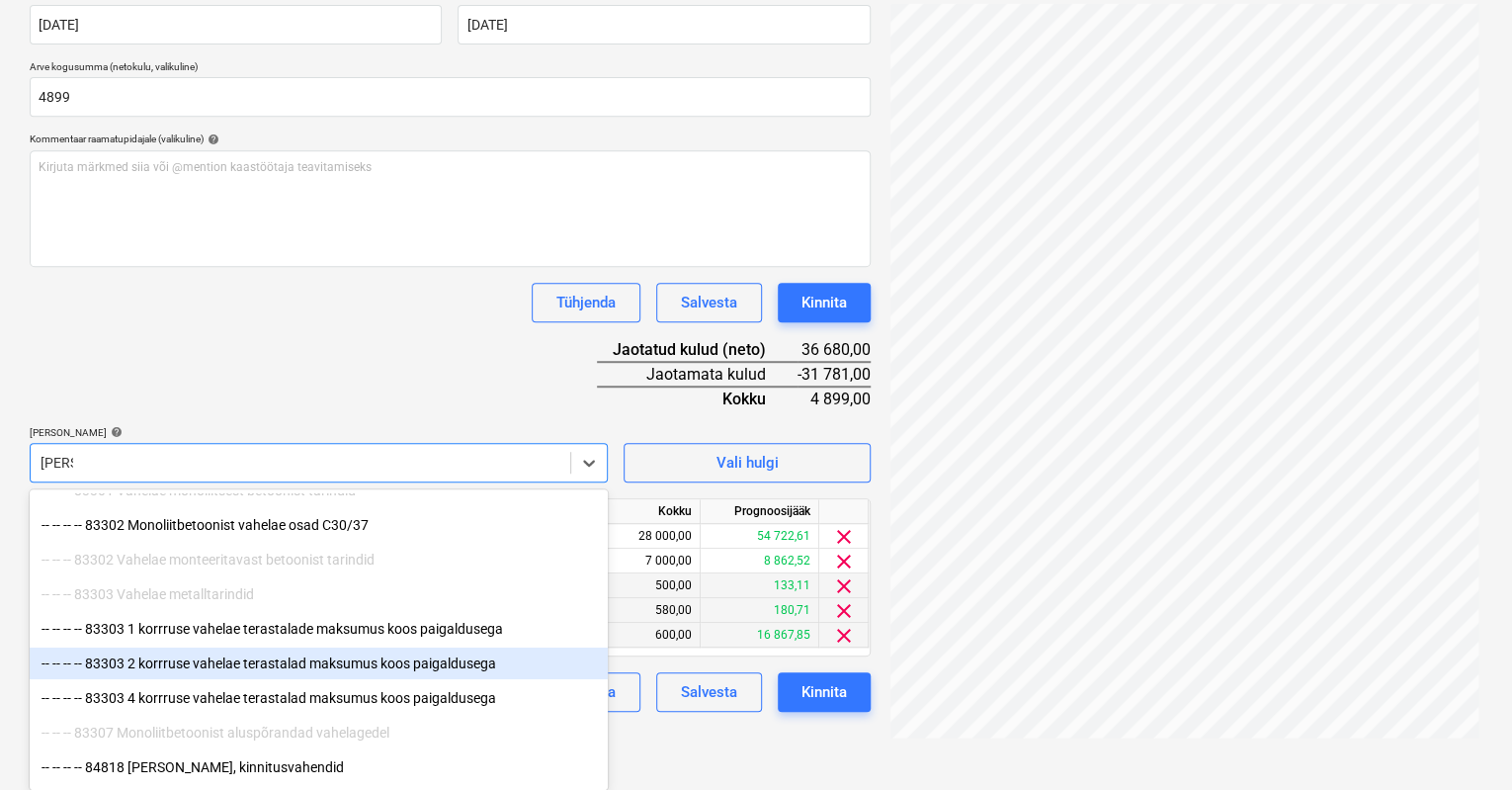 scroll, scrollTop: 0, scrollLeft: 0, axis: both 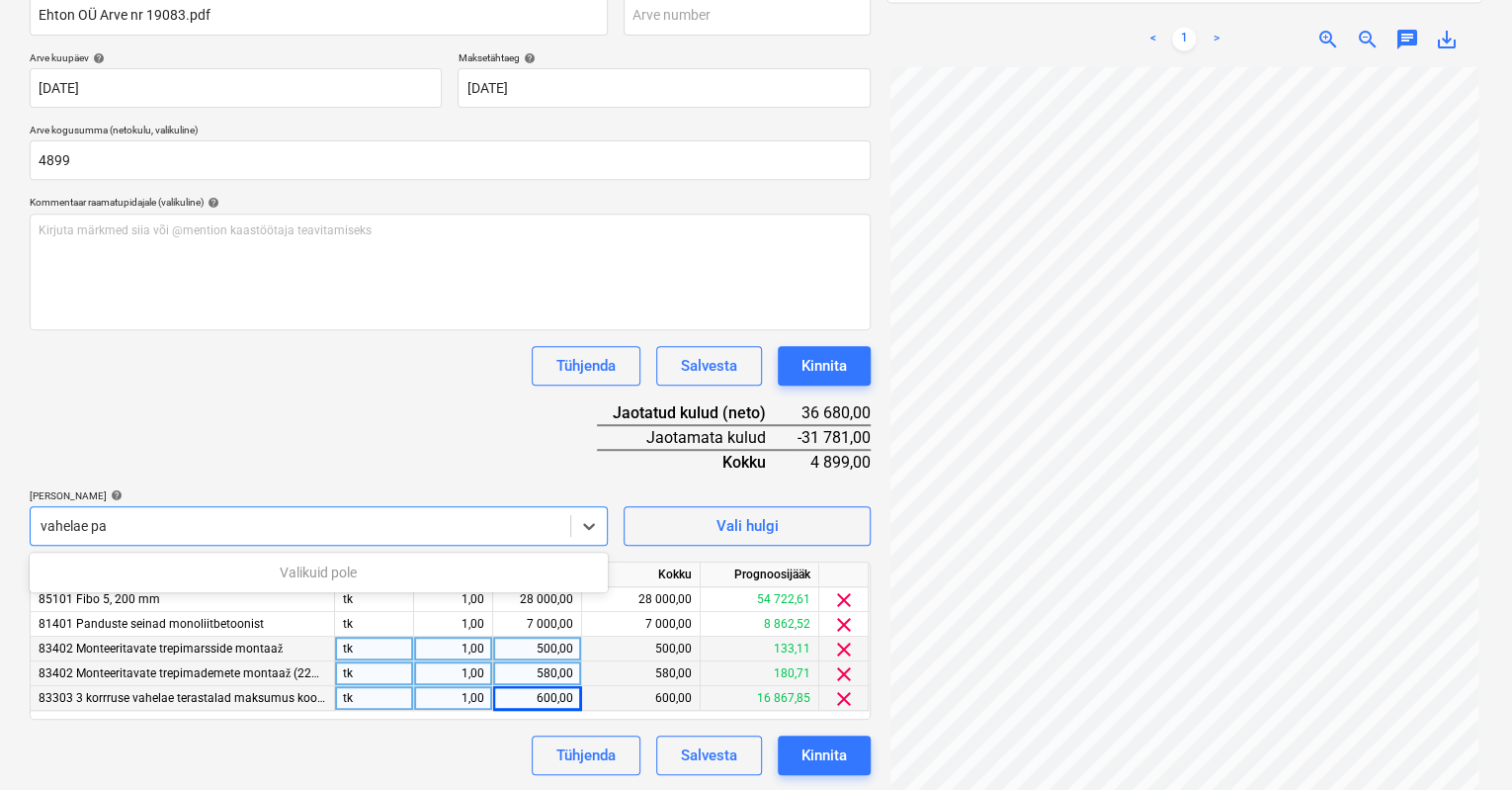 type on "vahelae pa" 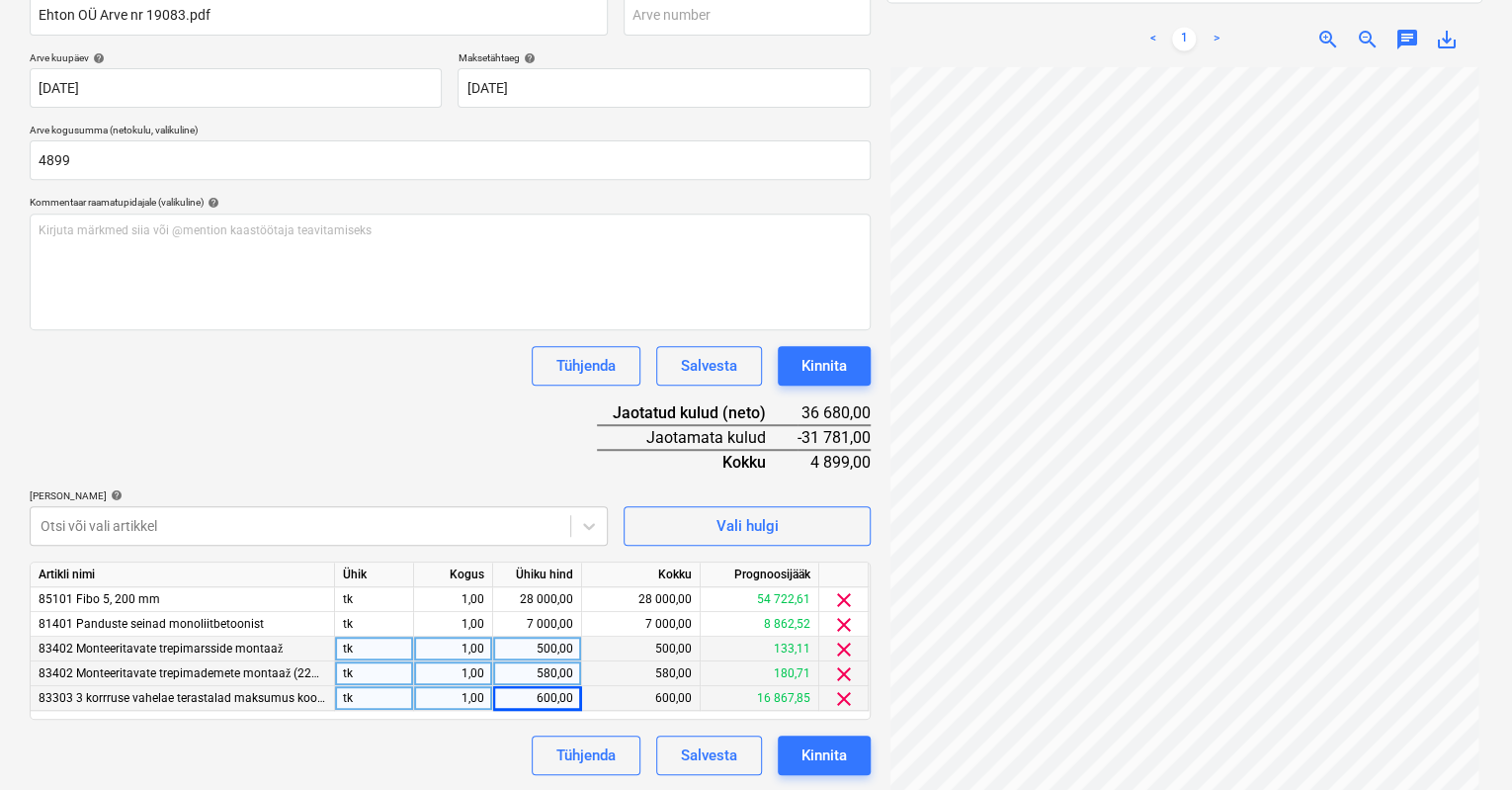 click on "Tühjenda Salvesta Kinnita" at bounding box center [450, 755] 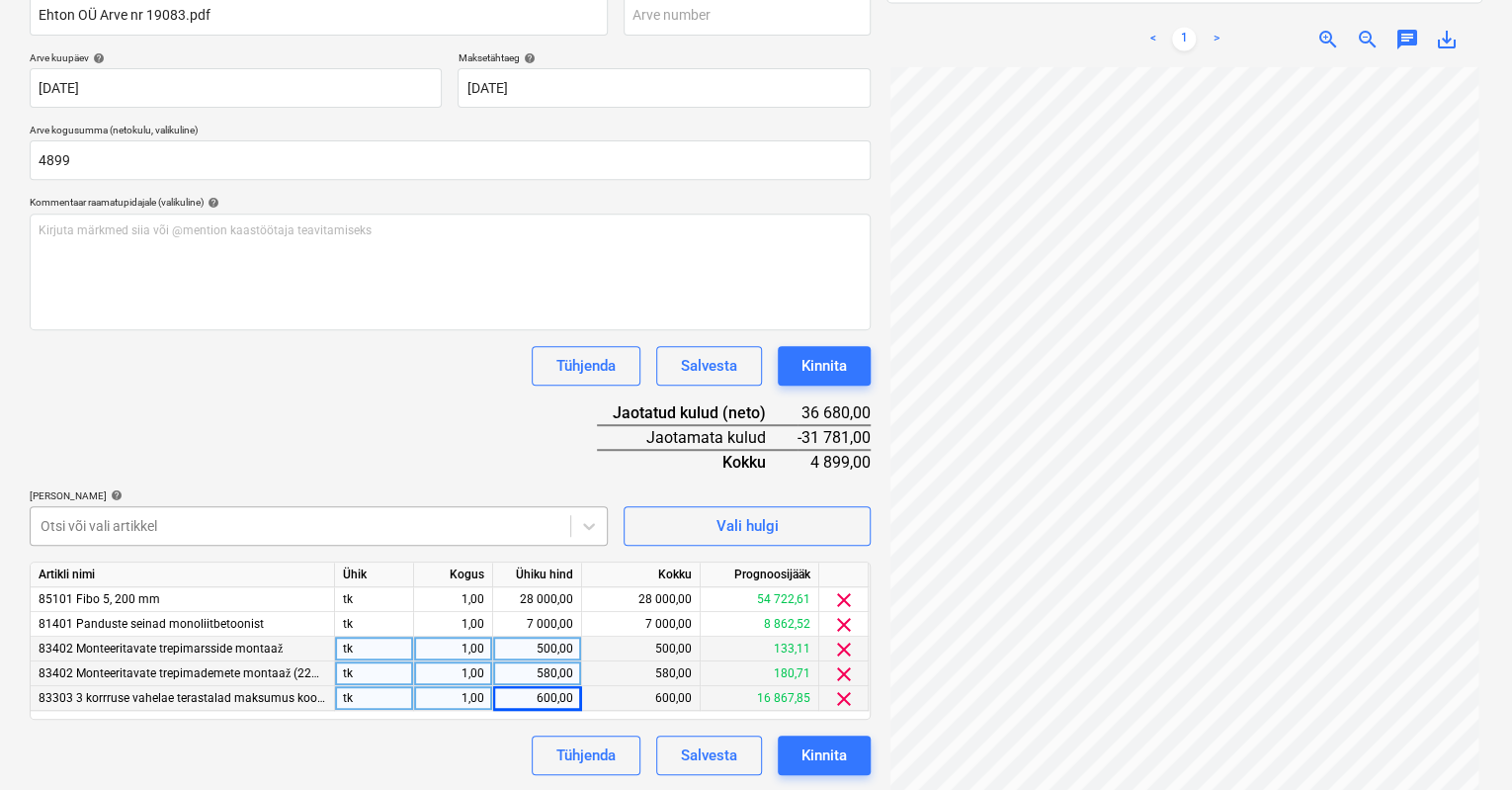 scroll, scrollTop: 392, scrollLeft: 0, axis: vertical 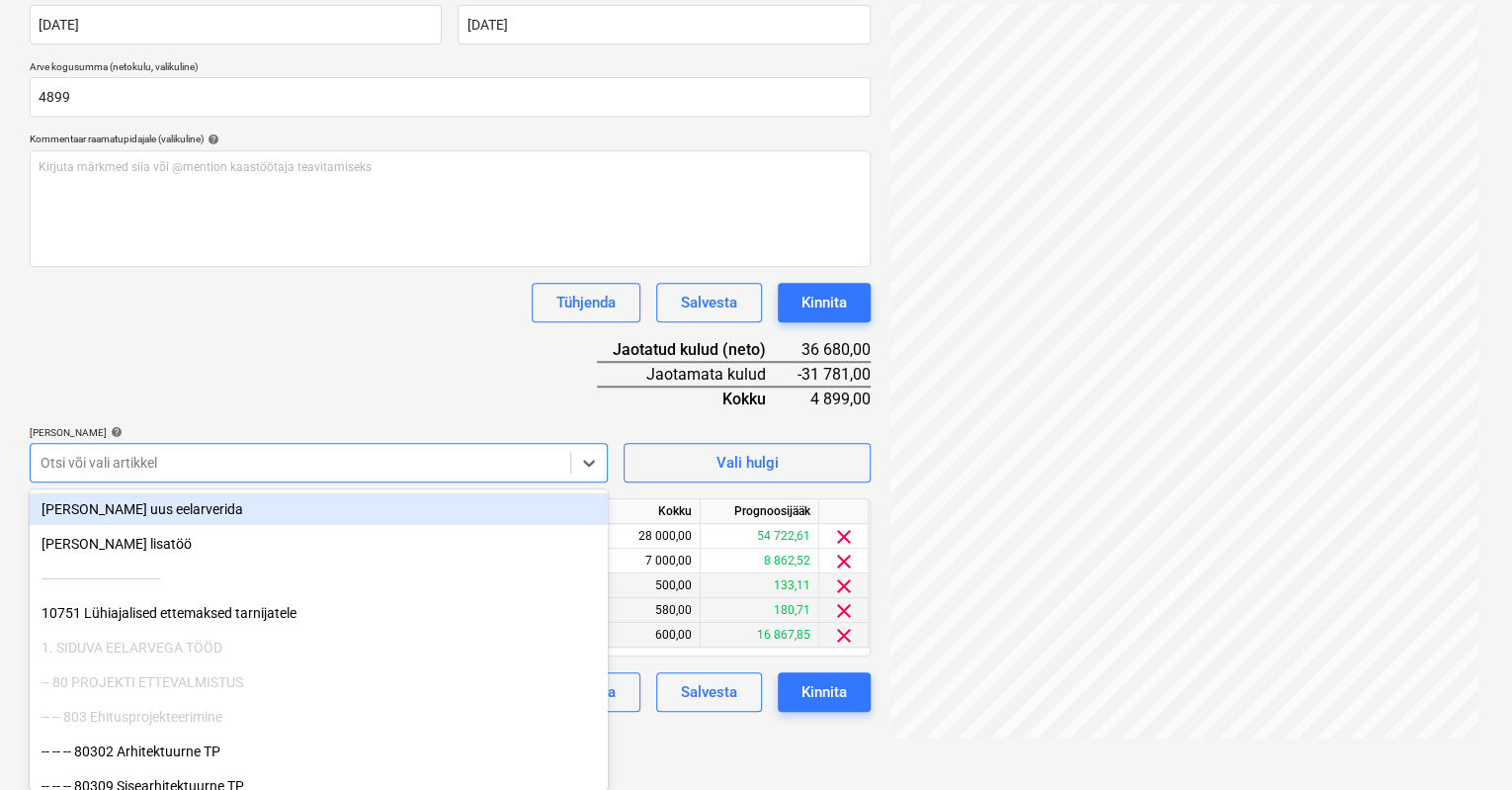 click on "Müük Projektid Kontaktid Koondarved Postkast format_size keyboard_arrow_down help search Otsi notifications 0 keyboard_arrow_down [PERSON_NAME] keyboard_arrow_down [GEOGRAPHIC_DATA] mnt 120 Eelarve 9+ Tellija leping Hinnapäringud Alltöövõtulepingud Aktid Kulud Sissetulek Rahavoog Failid 2 Analüütika Sätted Failide konteerimine Vali ettevõte Ehton OÜ (11721091)  [PERSON_NAME] uus ettevõte Vali dokumendi tüüp help Eraldi ostuarve või tšekk Dokumendi nimi help Ehton OÜ Arve nr 19083.pdf Arve number  (valikuline) help [PERSON_NAME] kuupäev help [DATE] [DATE] Press the down arrow key to interact with the calendar and
select a date. Press the question mark key to get the keyboard shortcuts for changing dates. Maksetähtaeg help [DATE] [DATE] Press the down arrow key to interact with the calendar and
select a date. Press the question mark key to get the keyboard shortcuts for changing dates. Arve kogusumma (netokulu, valikuline) 4899 Kommentaar raamatupidajale (valikuline) help ﻿ Tühjenda Salvesta Kokku" at bounding box center [756, 3] 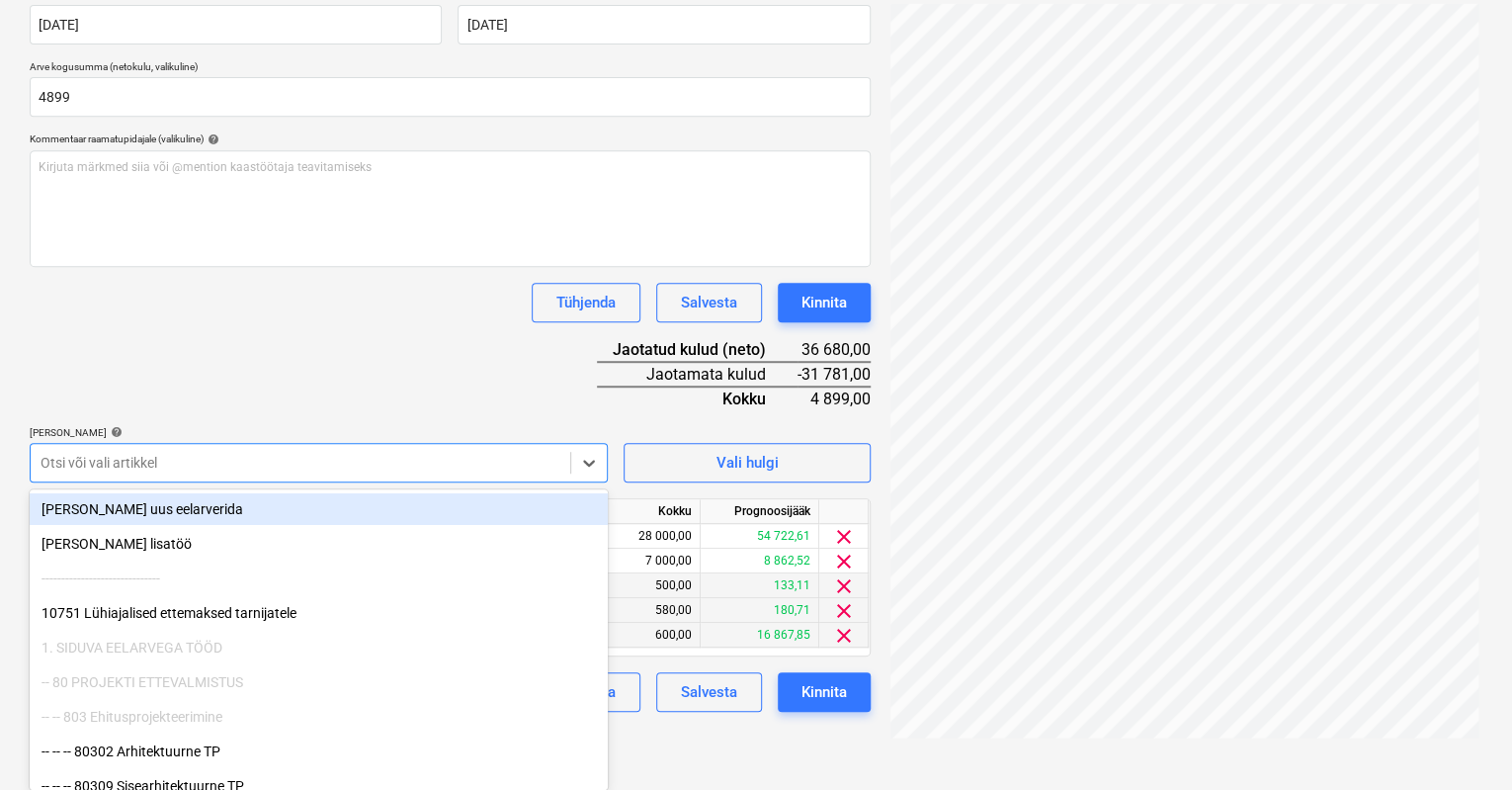 type on "ü" 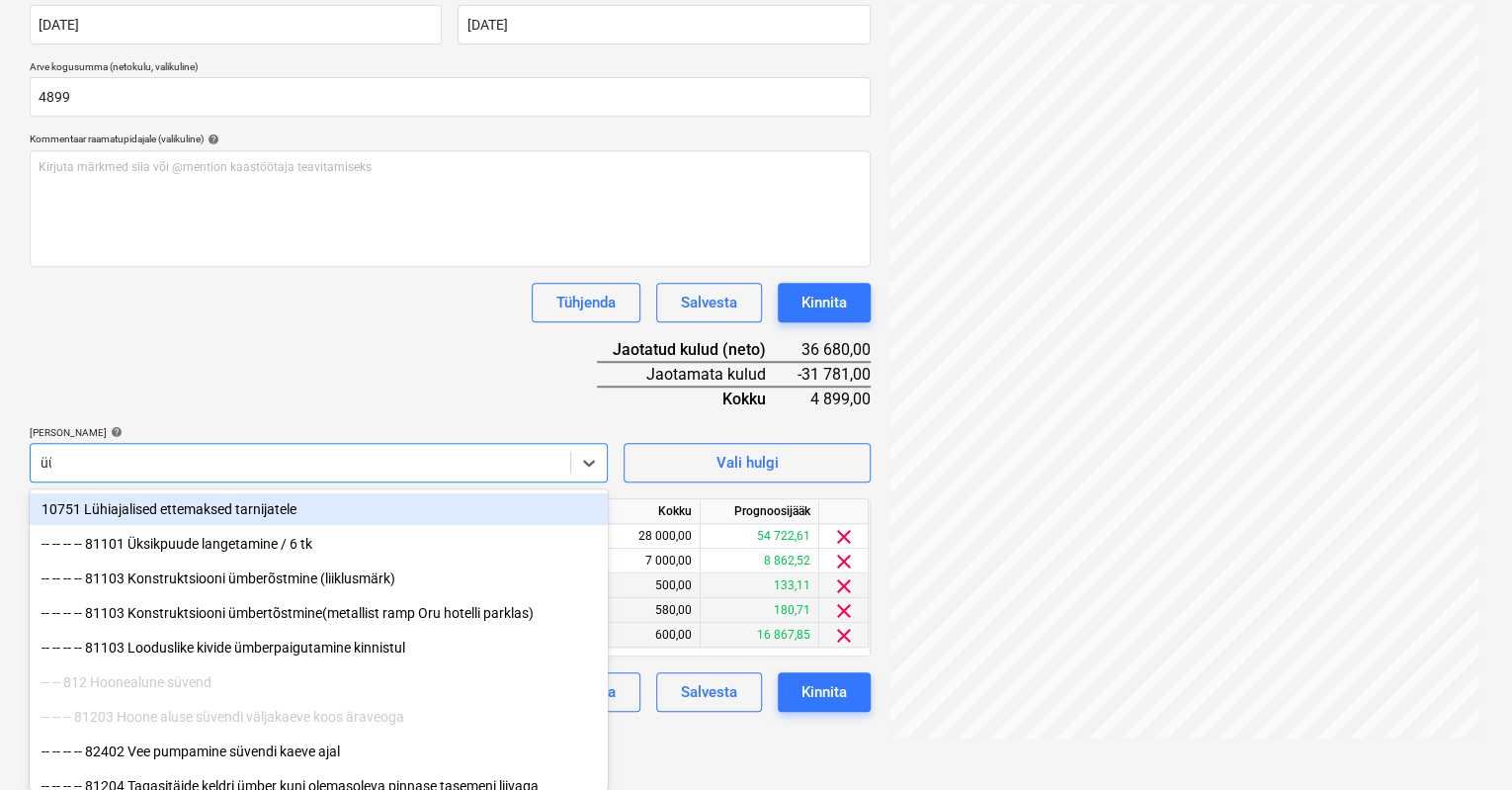 scroll, scrollTop: 328, scrollLeft: 0, axis: vertical 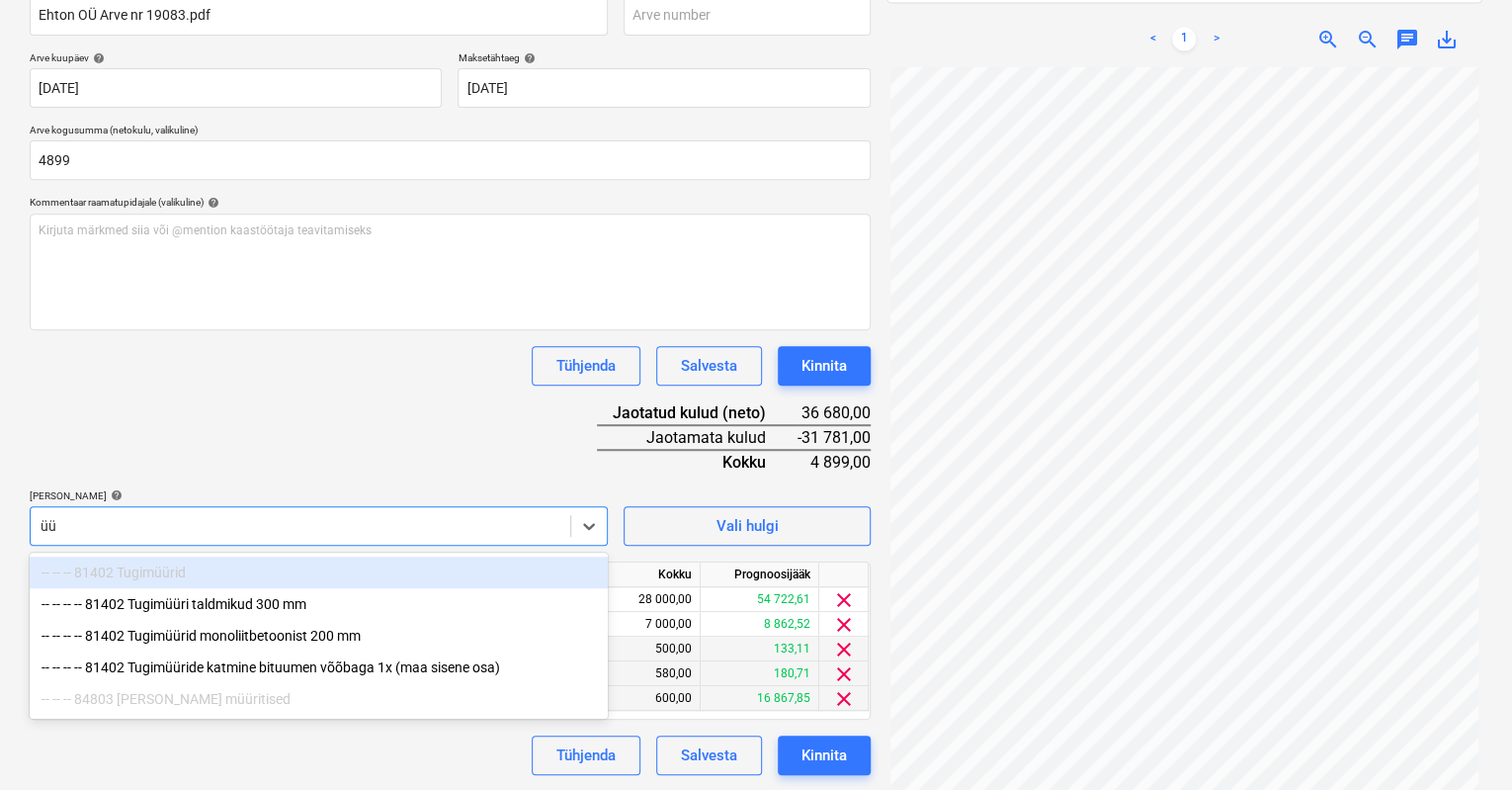 type on "ü" 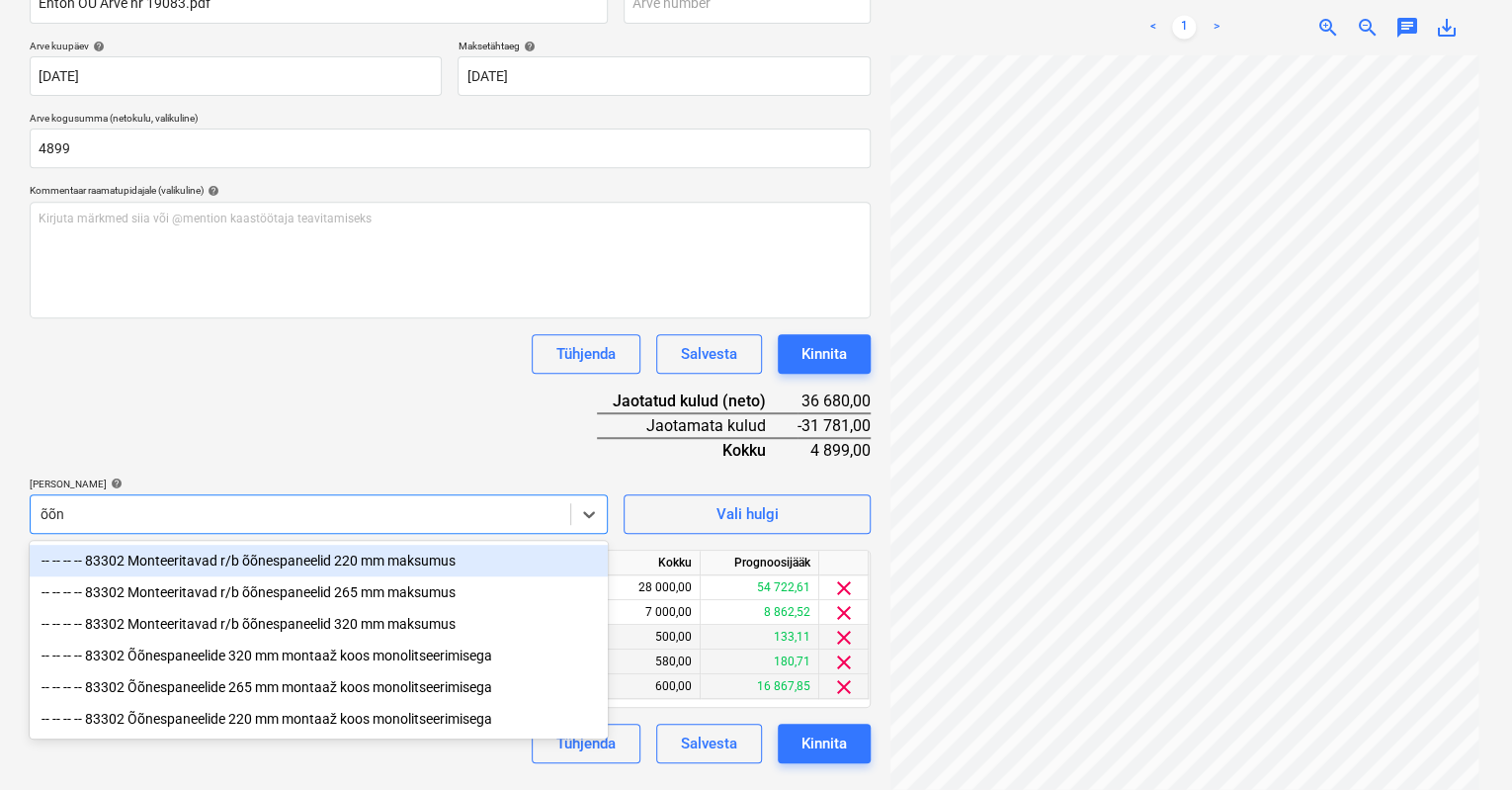 scroll, scrollTop: 328, scrollLeft: 0, axis: vertical 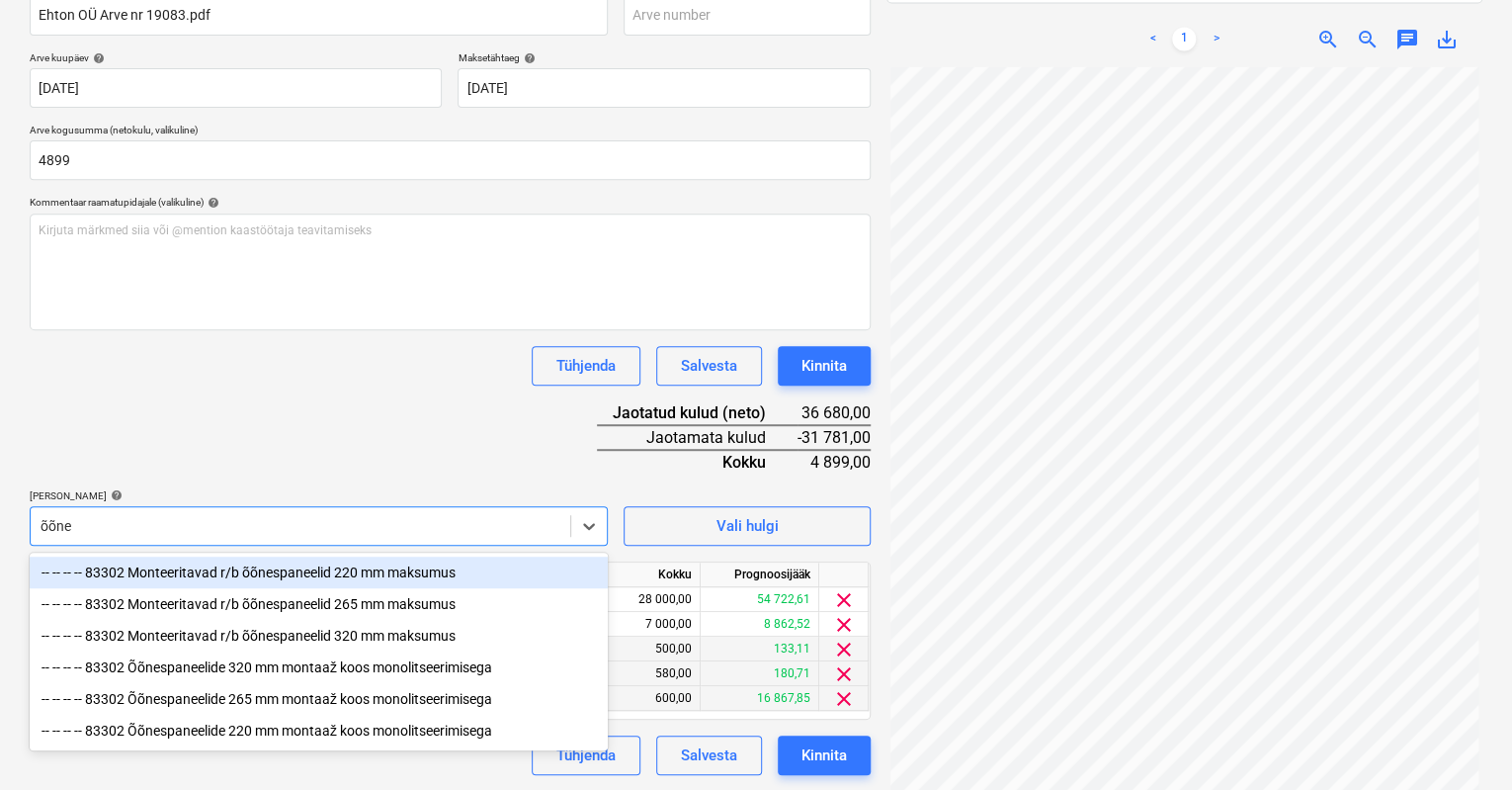 type on "õõnes" 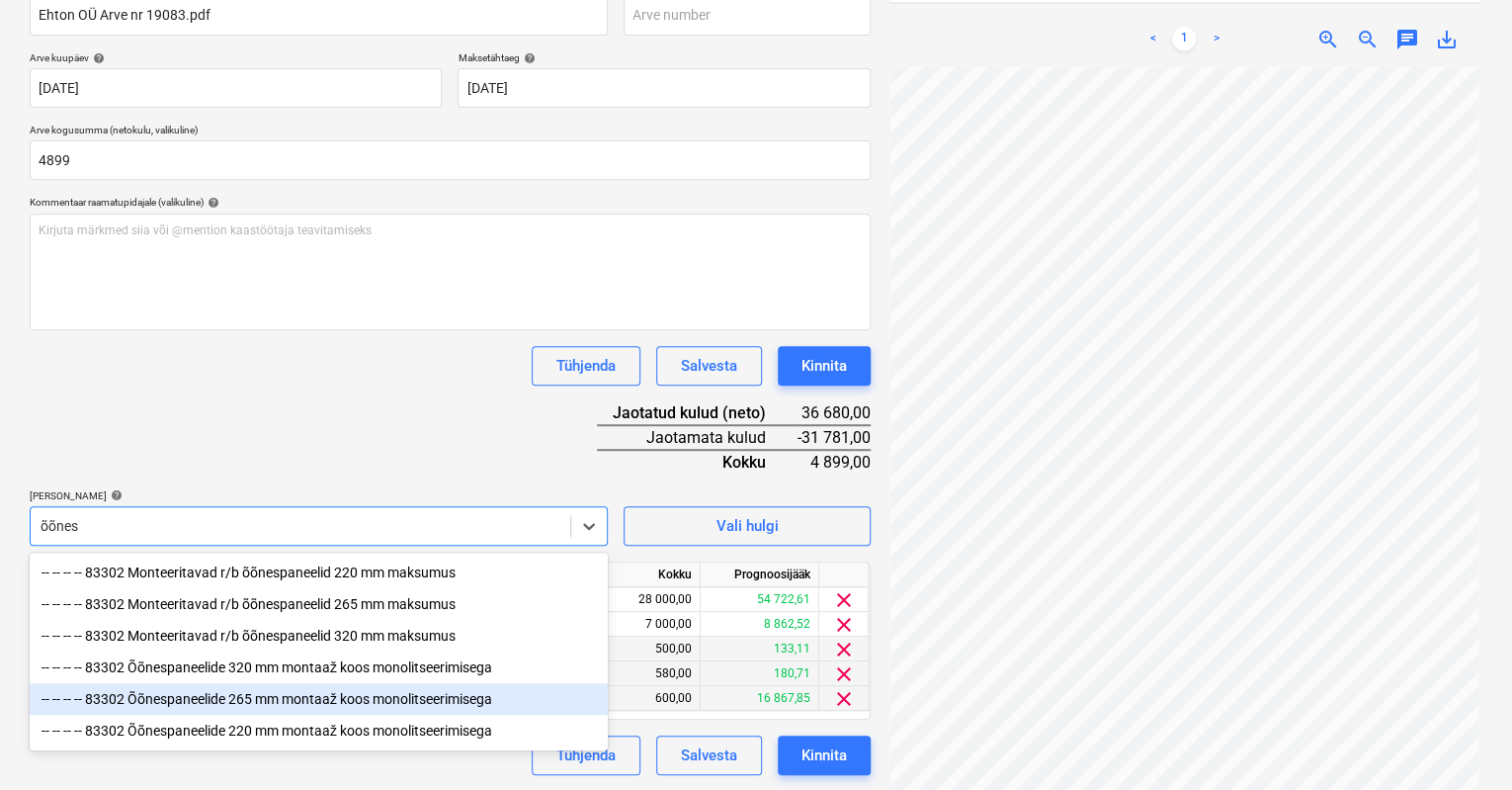 click on "-- -- -- --  83302 Õõnespaneelide 265 mm montaaž koos monolitseerimisega" at bounding box center (318, 699) 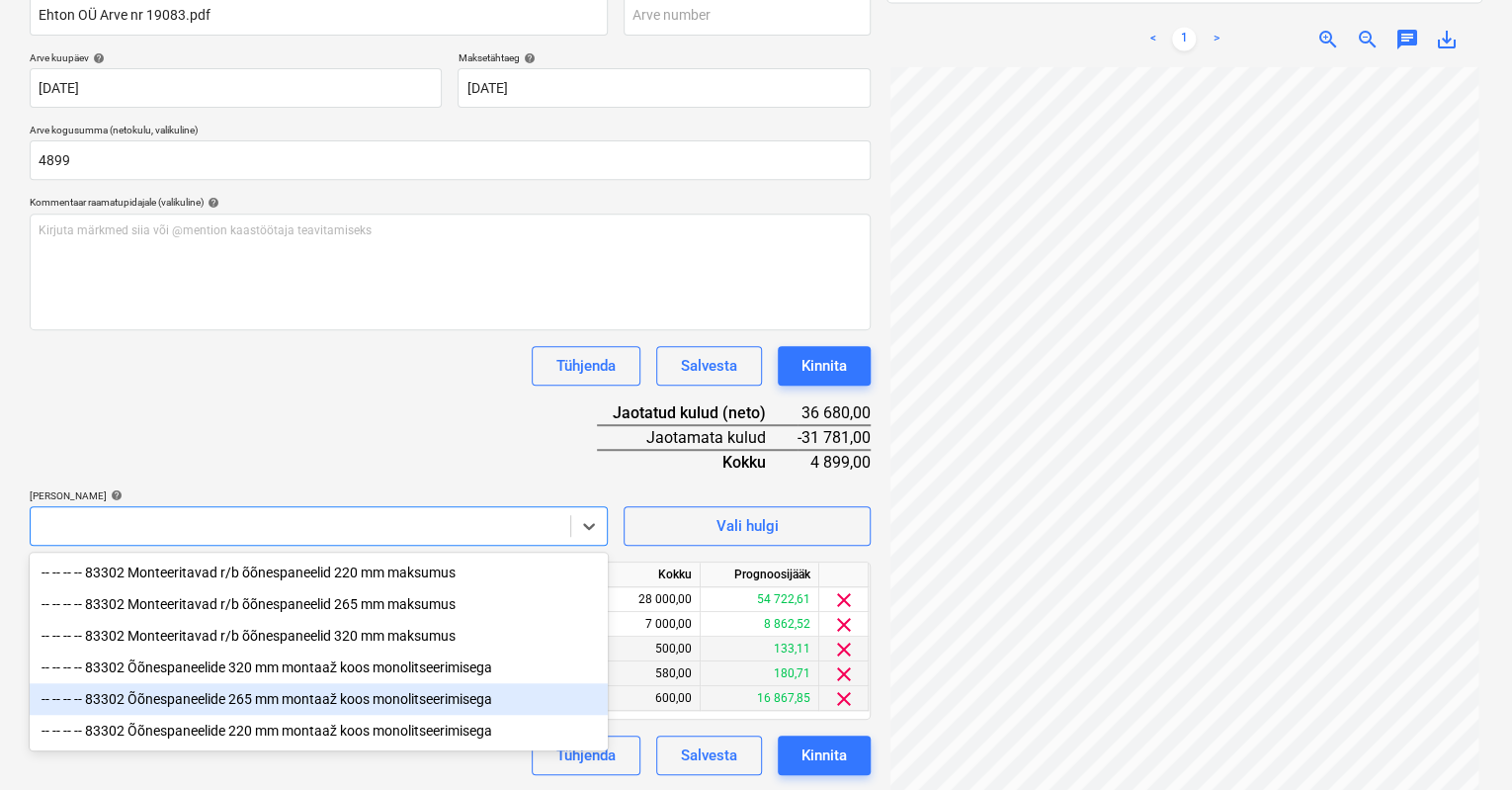 scroll, scrollTop: 392, scrollLeft: 0, axis: vertical 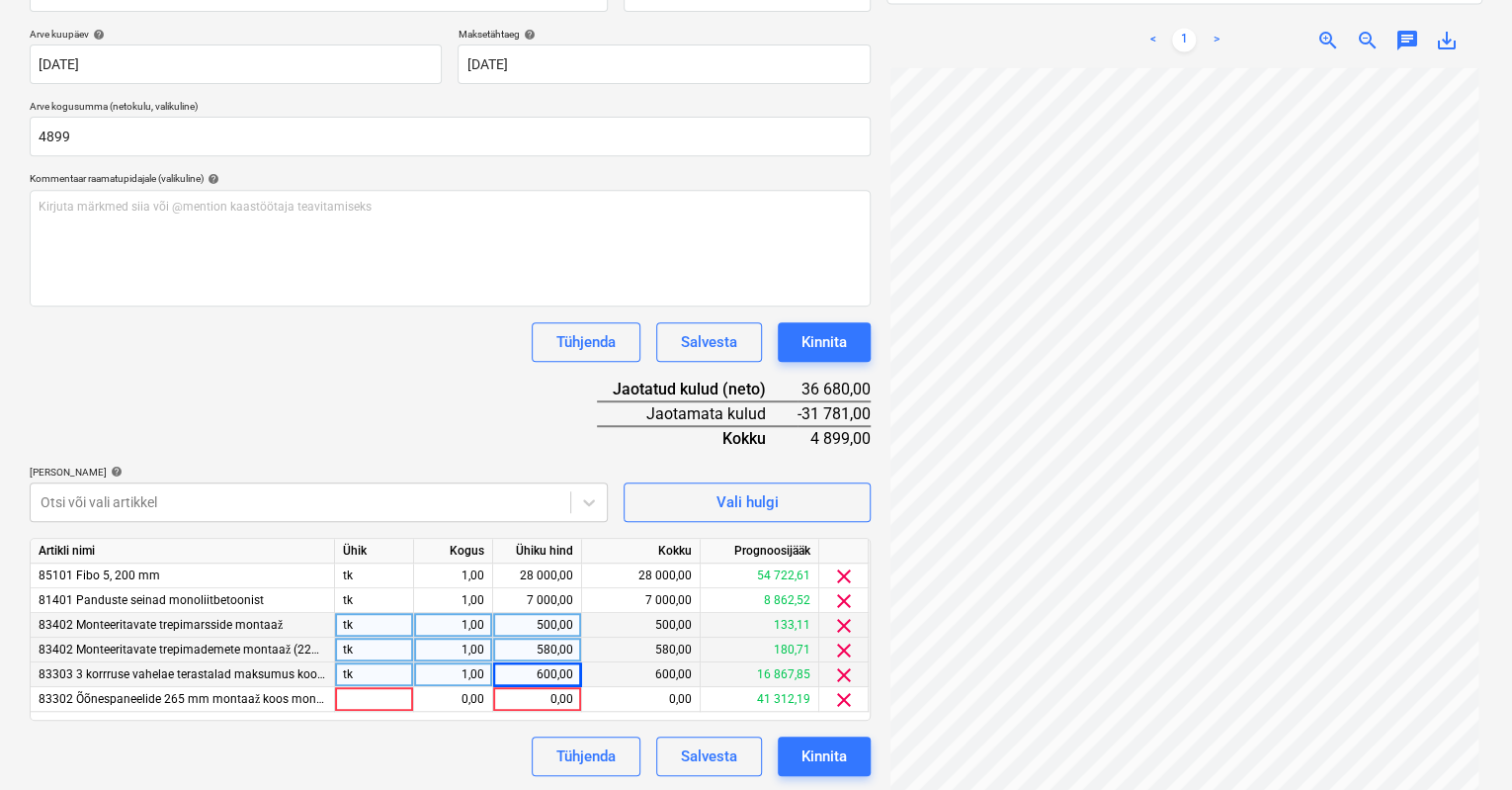 click on "Müük Projektid Kontaktid Koondarved Postkast format_size keyboard_arrow_down help search Otsi notifications 0 keyboard_arrow_down [PERSON_NAME] keyboard_arrow_down [GEOGRAPHIC_DATA] mnt 120 Eelarve 9+ Tellija leping Hinnapäringud Alltöövõtulepingud Aktid Kulud Sissetulek Rahavoog Failid 2 Analüütika Sätted Failide konteerimine Vali ettevõte Ehton OÜ (11721091)  [PERSON_NAME] uus ettevõte Vali dokumendi tüüp help Eraldi ostuarve või tšekk Dokumendi nimi help Ehton OÜ Arve nr 19083.pdf Arve number  (valikuline) help [PERSON_NAME] kuupäev help [DATE] [DATE] Press the down arrow key to interact with the calendar and
select a date. Press the question mark key to get the keyboard shortcuts for changing dates. Maksetähtaeg help [DATE] [DATE] Press the down arrow key to interact with the calendar and
select a date. Press the question mark key to get the keyboard shortcuts for changing dates. Arve kogusumma (netokulu, valikuline) 4899 Kommentaar raamatupidajale (valikuline) help ﻿ [PERSON_NAME]" at bounding box center [756, 43] 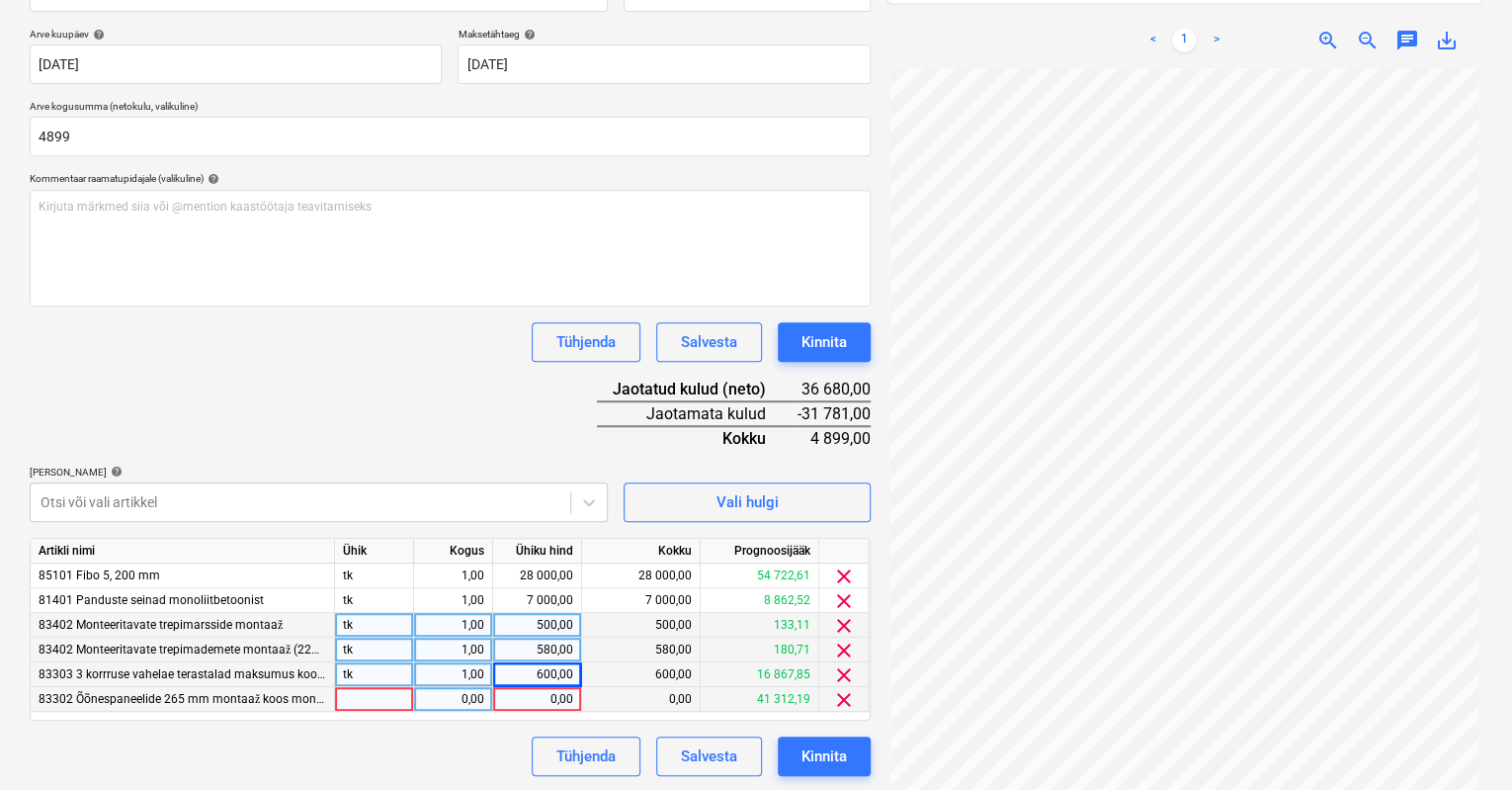 click on "0,00" at bounding box center (537, 699) 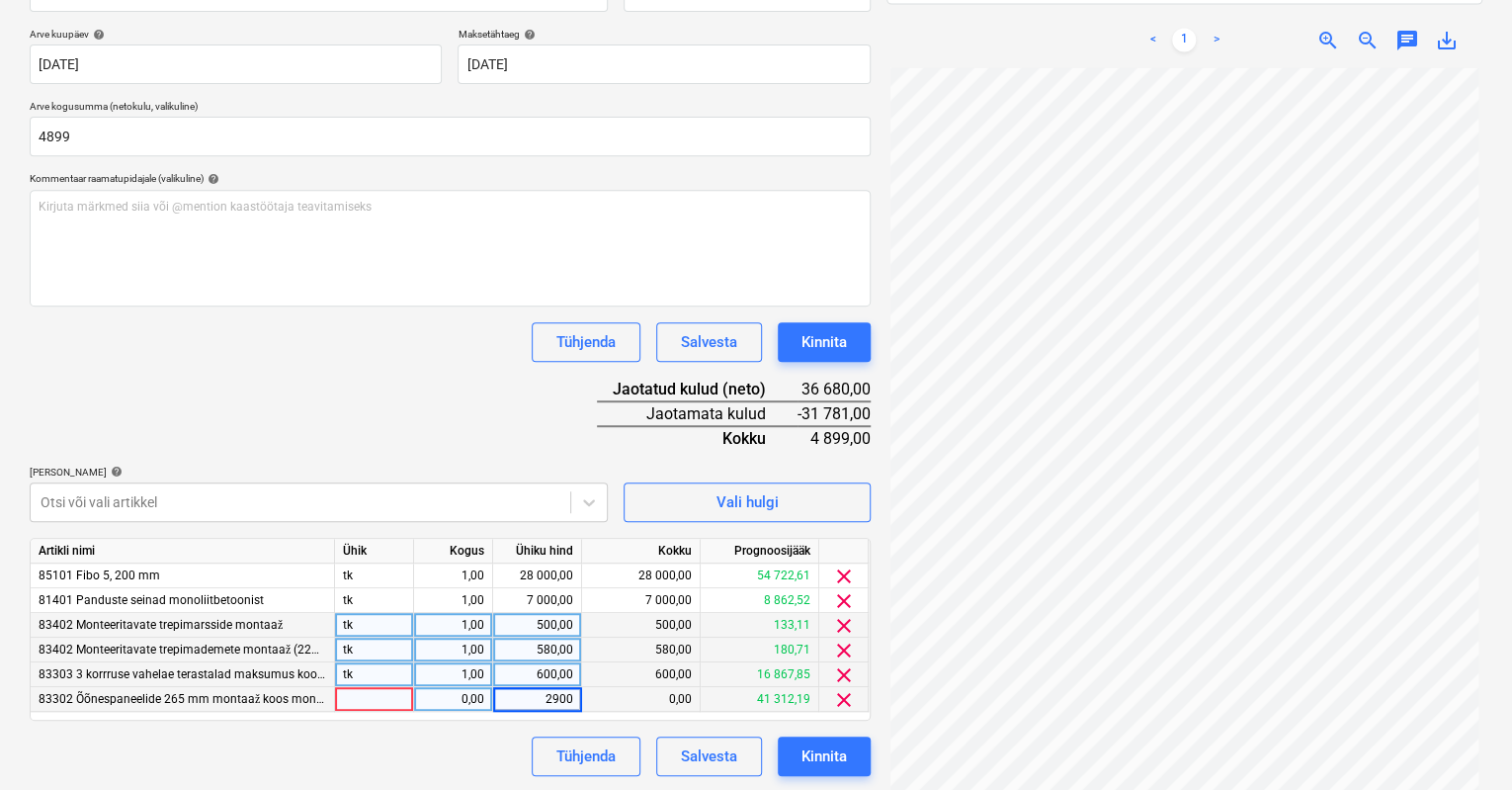 type on "29000" 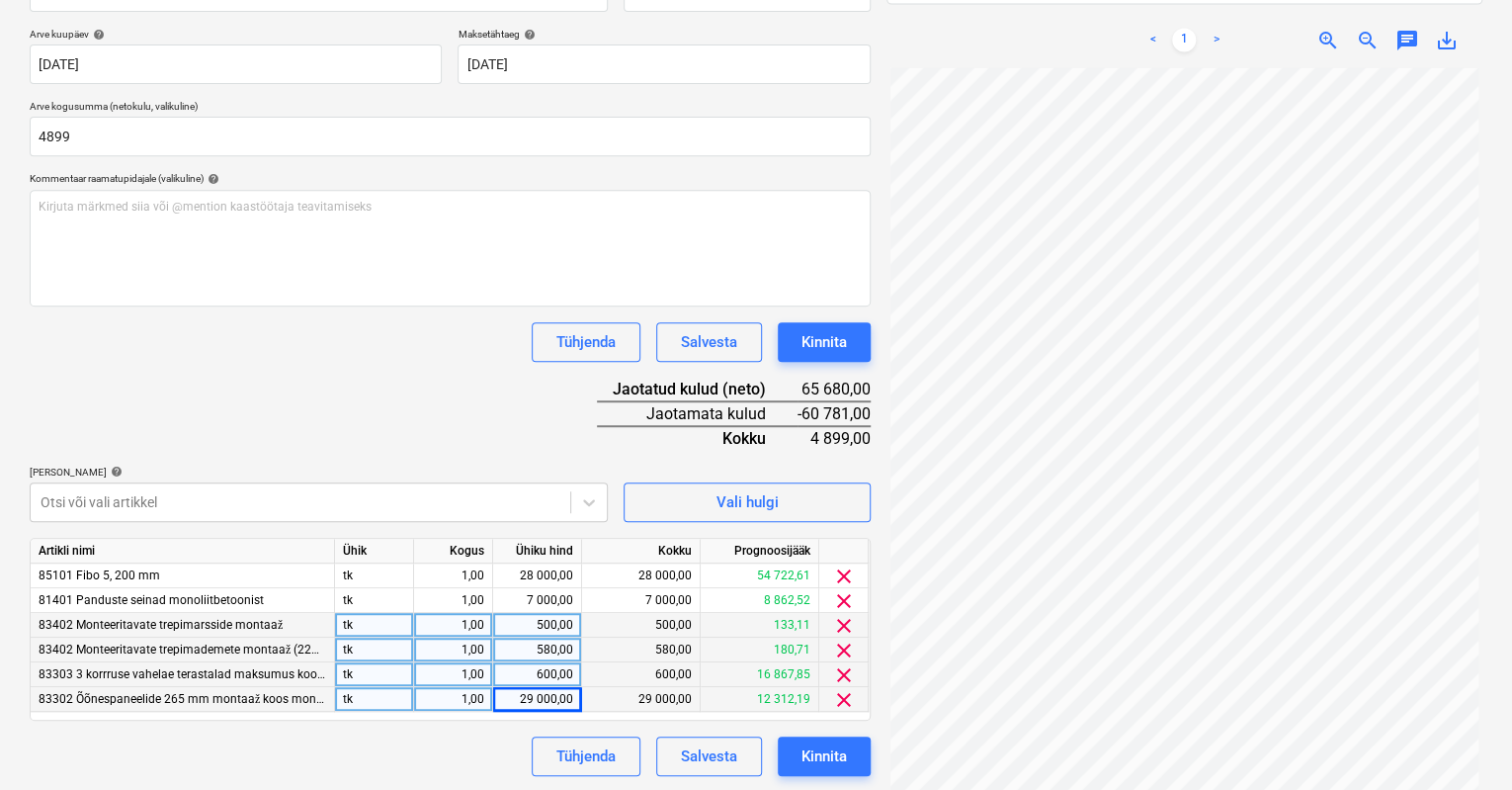 click on "Dokumendi nimi help Ehton OÜ Arve nr 19083.pdf Arve number  (valikuline) help [PERSON_NAME] kuupäev help [DATE] [DATE] Press the down arrow key to interact with the calendar and
select a date. Press the question mark key to get the keyboard shortcuts for changing dates. Maksetähtaeg help [DATE] [DATE] Press the down arrow key to interact with the calendar and
select a date. Press the question mark key to get the keyboard shortcuts for changing dates. Arve kogusumma (netokulu, valikuline) 4899 Kommentaar raamatupidajale (valikuline) help [PERSON_NAME] märkmed siia või @mention kaastöötaja teavitamiseks ﻿ Tühjenda Salvesta Kinnita Jaotatud kulud (neto) 65 680,00 Jaotamata kulud -60 781,00 Kokku 4 899,00 [PERSON_NAME] artiklid help Otsi või vali artikkel Vali hulgi Artikli nimi Ühik Kogus Ühiku hind Kokku Prognoosijääk 85101 Fibo 5, 200 mm tk 1,00 28 000,00 28 000,00 54 722,61 clear 81401 Panduste seinad monoliitbetoonist tk 1,00 7 000,00 7 000,00 8 862,52 clear tk 1,00 500,00 500,00 133,11 clear tk" at bounding box center (450, 366) 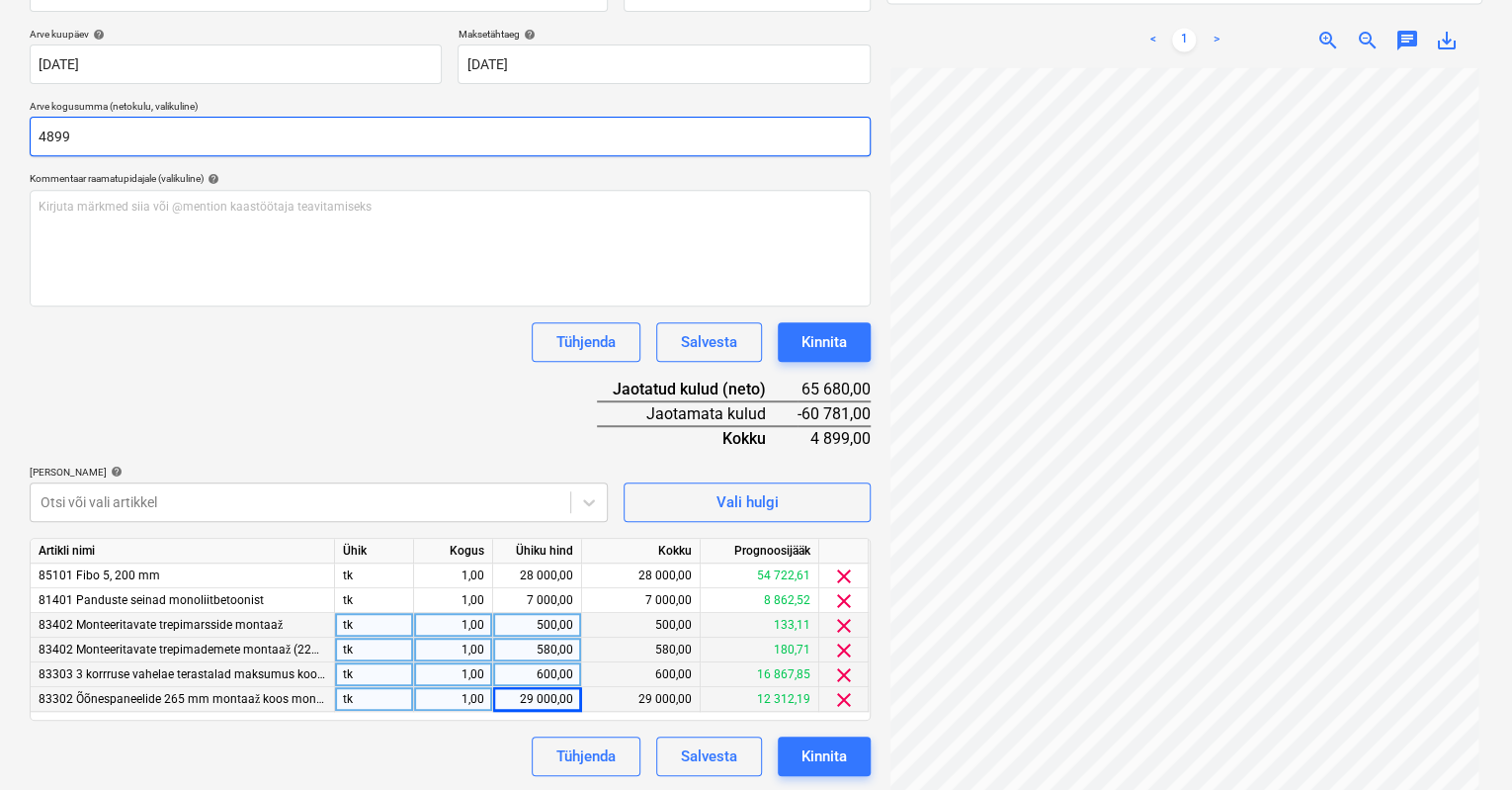 click on "4899" at bounding box center [450, 136] 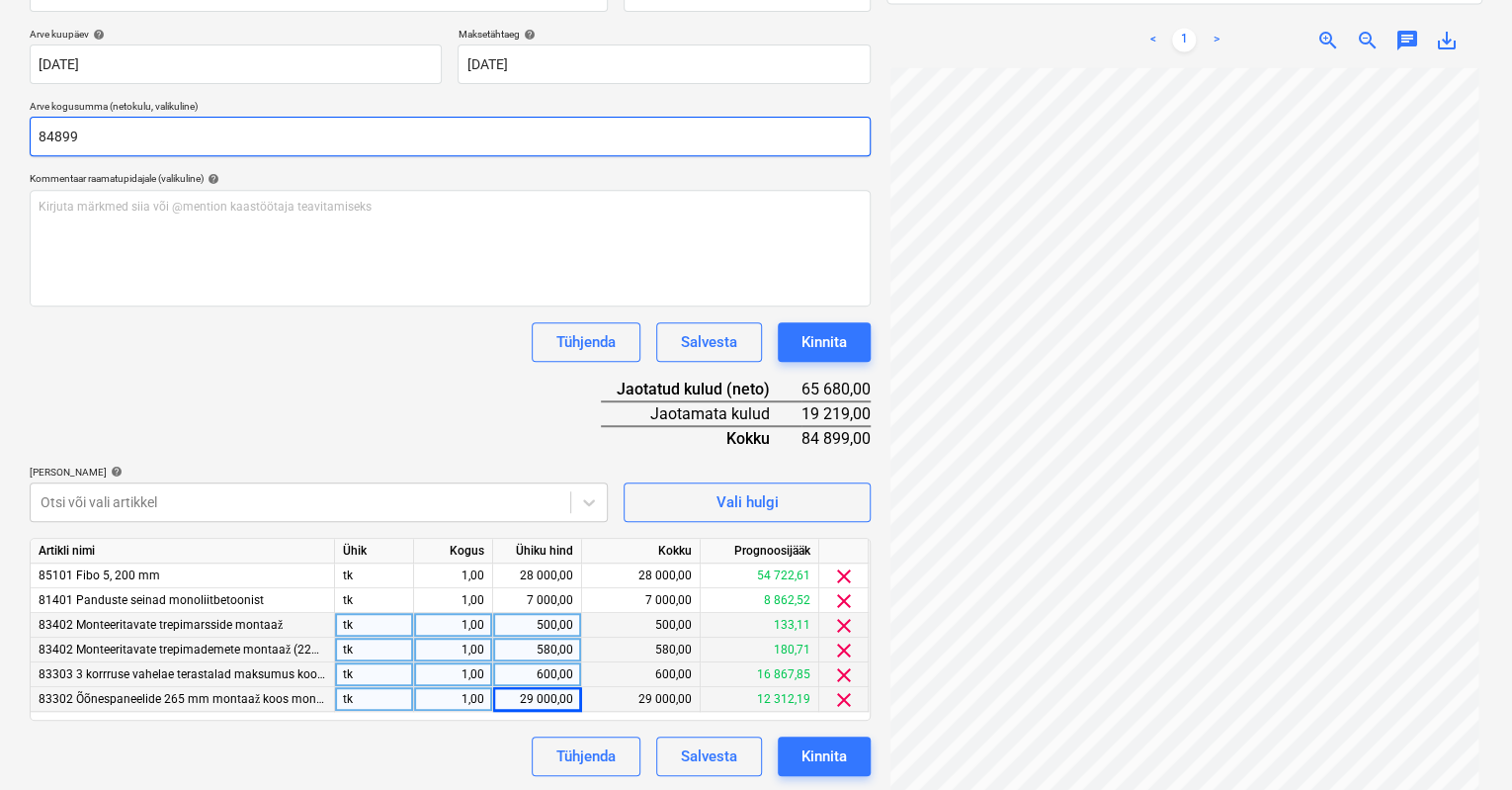 type on "84899" 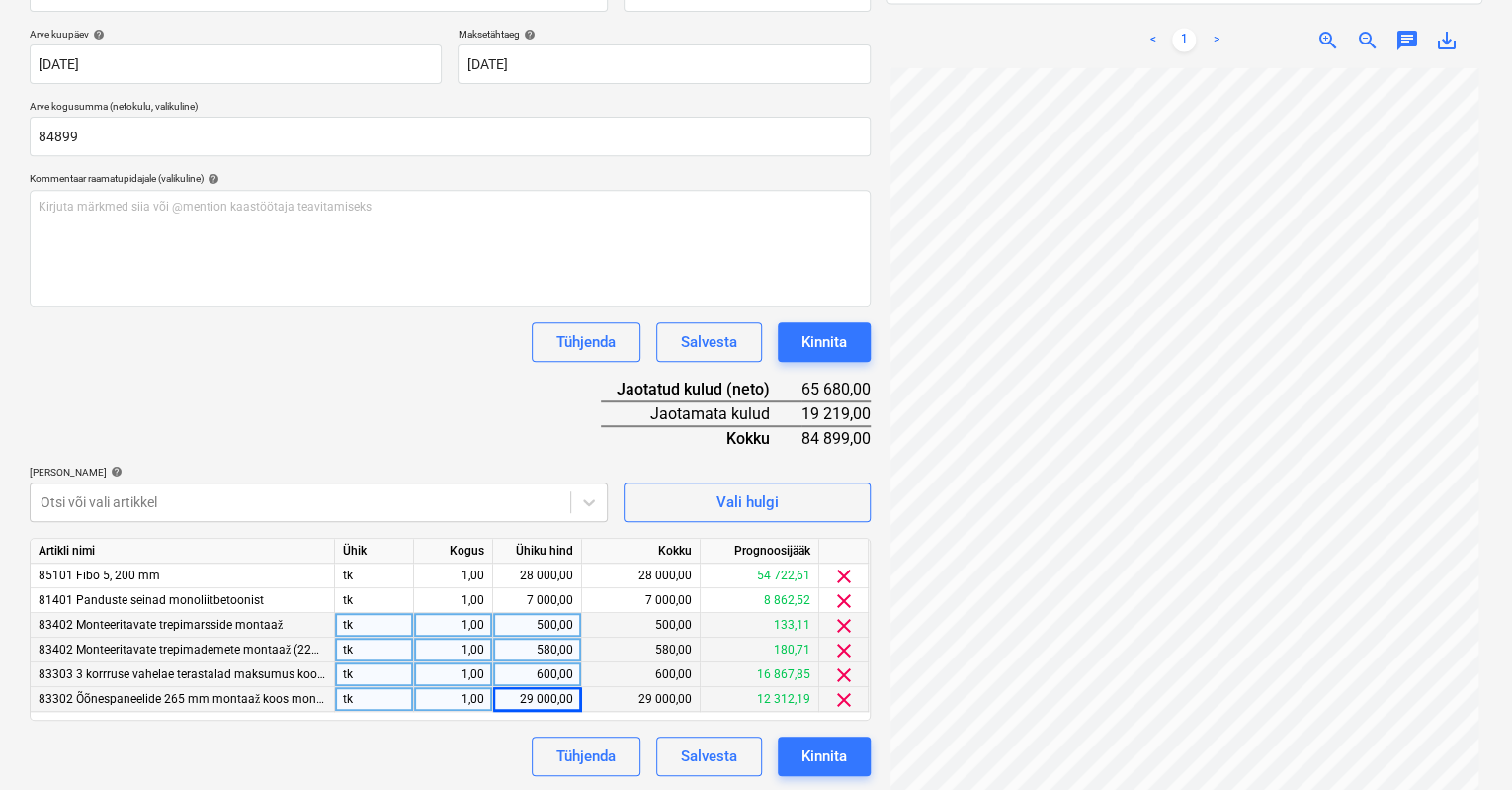 click on "Dokumendi nimi help Ehton OÜ Arve nr 19083.pdf Arve number  (valikuline) help [PERSON_NAME] kuupäev help [DATE] [DATE] Press the down arrow key to interact with the calendar and
select a date. Press the question mark key to get the keyboard shortcuts for changing dates. Maksetähtaeg help [DATE] [DATE] Press the down arrow key to interact with the calendar and
select a date. Press the question mark key to get the keyboard shortcuts for changing dates. Arve kogusumma (netokulu, valikuline) 84899 Kommentaar raamatupidajale (valikuline) help Kirjuta märkmed siia või @mention kaastöötaja teavitamiseks ﻿ Tühjenda Salvesta Kinnita Jaotatud kulud (neto) 65 680,00 Jaotamata kulud 19 219,00 Kokku 84 899,00 [PERSON_NAME] artiklid help Otsi või vali artikkel Vali hulgi Artikli nimi Ühik Kogus Ühiku hind Kokku Prognoosijääk 85101 Fibo 5, 200 mm tk 1,00 28 000,00 28 000,00 54 722,61 clear 81401 Panduste seinad monoliitbetoonist tk 1,00 7 000,00 7 000,00 8 862,52 clear tk 1,00 500,00 500,00 133,11 clear" at bounding box center (450, 366) 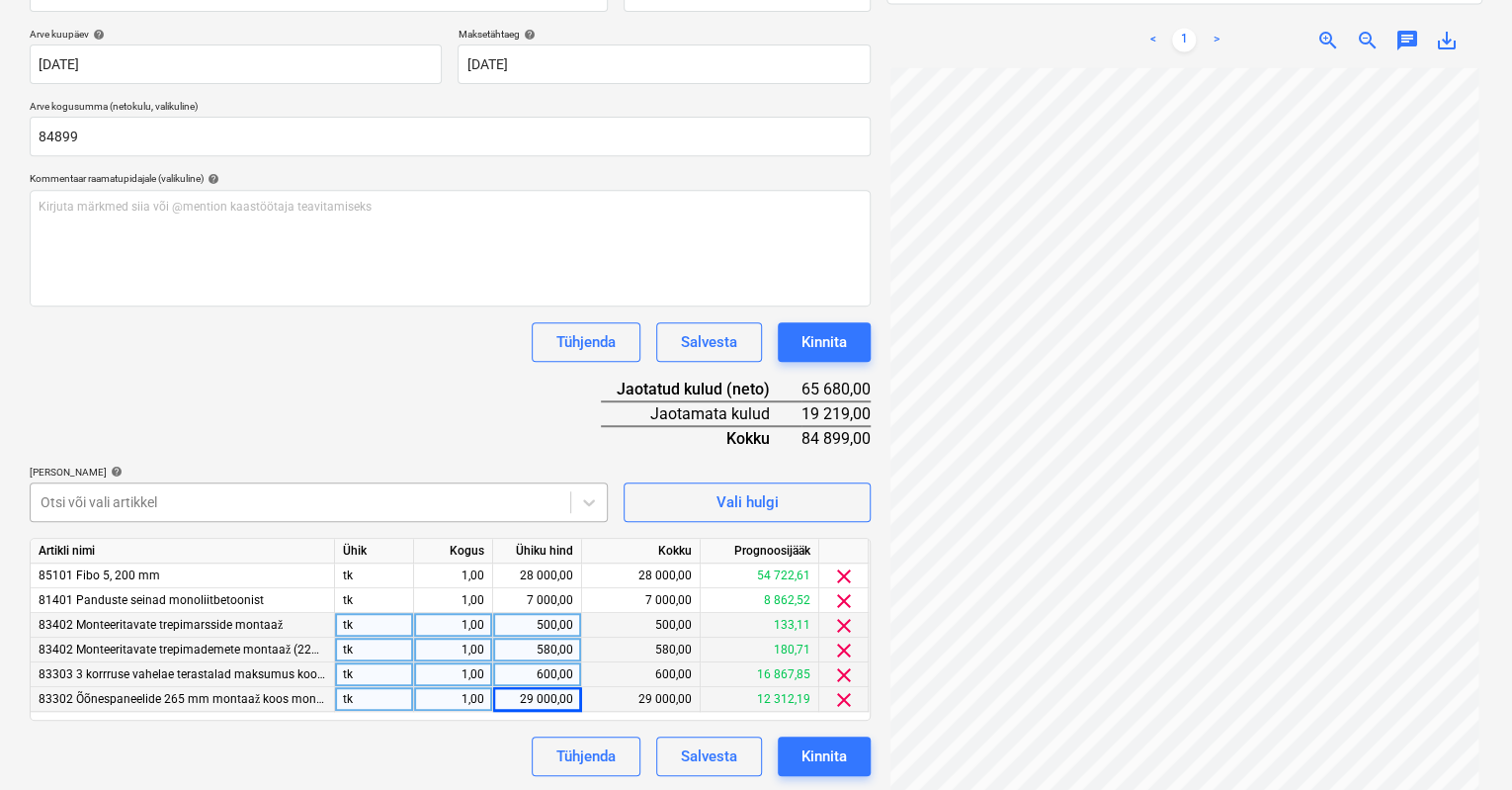 scroll, scrollTop: 392, scrollLeft: 0, axis: vertical 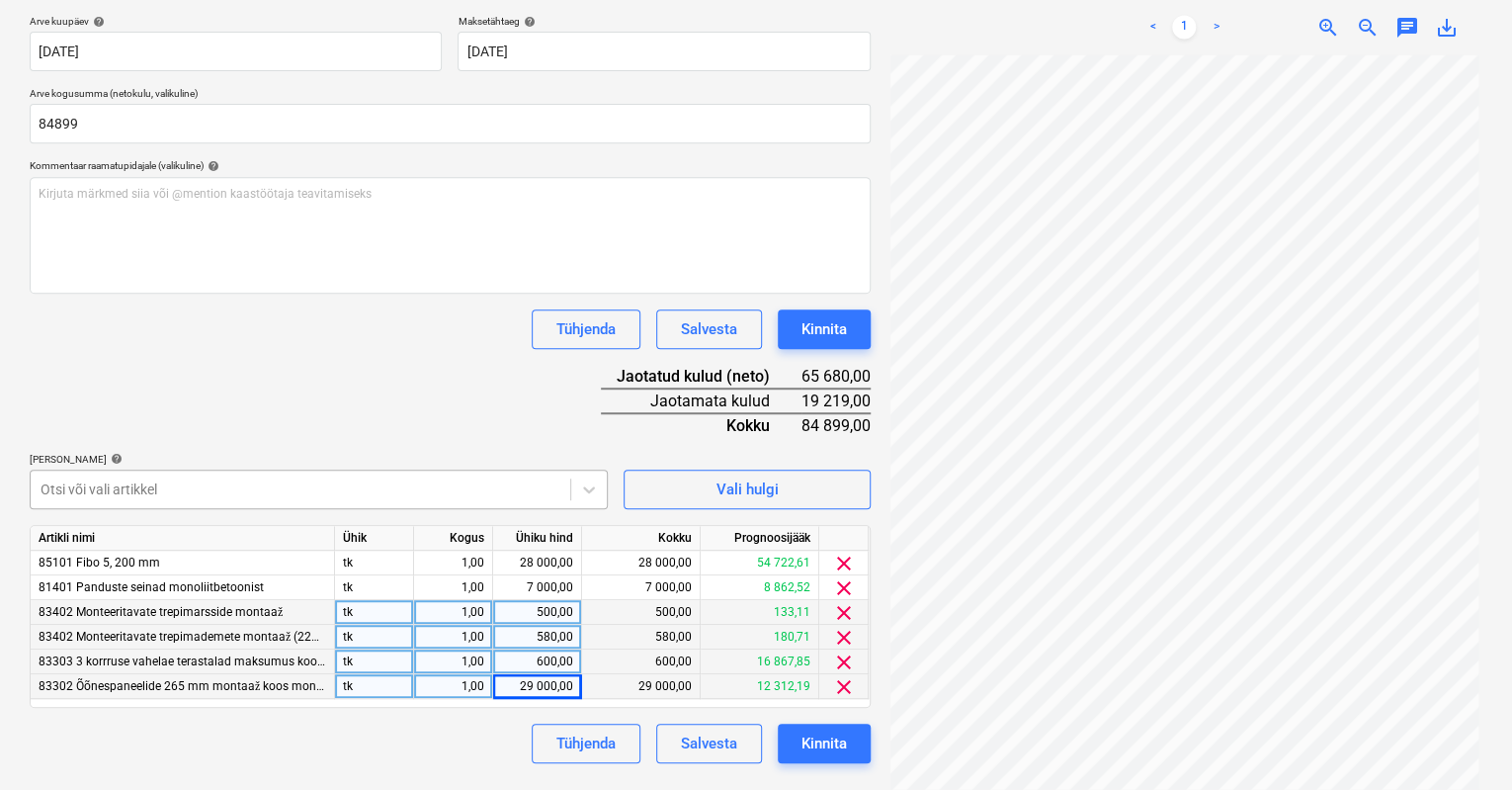 click on "Dokumendi nimi help Ehton OÜ Arve nr 19083.pdf Arve number  (valikuline) help [PERSON_NAME] kuupäev help [DATE] [DATE] Press the down arrow key to interact with the calendar and
select a date. Press the question mark key to get the keyboard shortcuts for changing dates. Maksetähtaeg help [DATE] [DATE] Press the down arrow key to interact with the calendar and
select a date. Press the question mark key to get the keyboard shortcuts for changing dates. Arve kogusumma (netokulu, valikuline) 84899 Kommentaar raamatupidajale (valikuline) help Kirjuta märkmed siia või @mention kaastöötaja teavitamiseks ﻿ Tühjenda Salvesta Kinnita Jaotatud kulud (neto) 65 680,00 Jaotamata kulud 19 219,00 Kokku 84 899,00 [PERSON_NAME] artiklid help Otsi või vali artikkel Vali hulgi Artikli nimi Ühik Kogus Ühiku hind Kokku Prognoosijääk 85101 Fibo 5, 200 mm tk 1,00 28 000,00 28 000,00 54 722,61 clear 81401 Panduste seinad monoliitbetoonist tk 1,00 7 000,00 7 000,00 8 862,52 clear tk 1,00 500,00 500,00 133,11 clear" at bounding box center (450, 353) 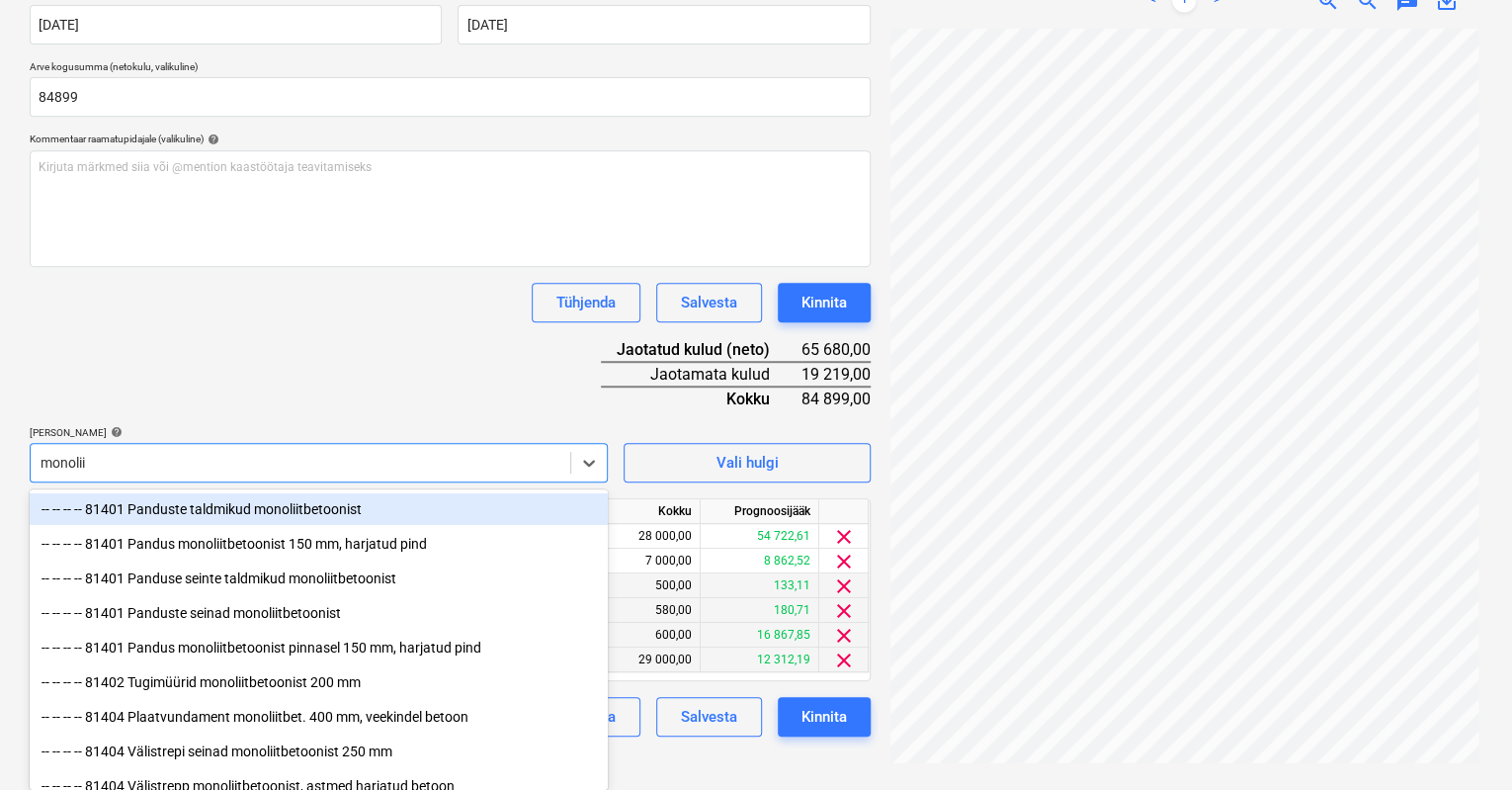 type on "monoliit" 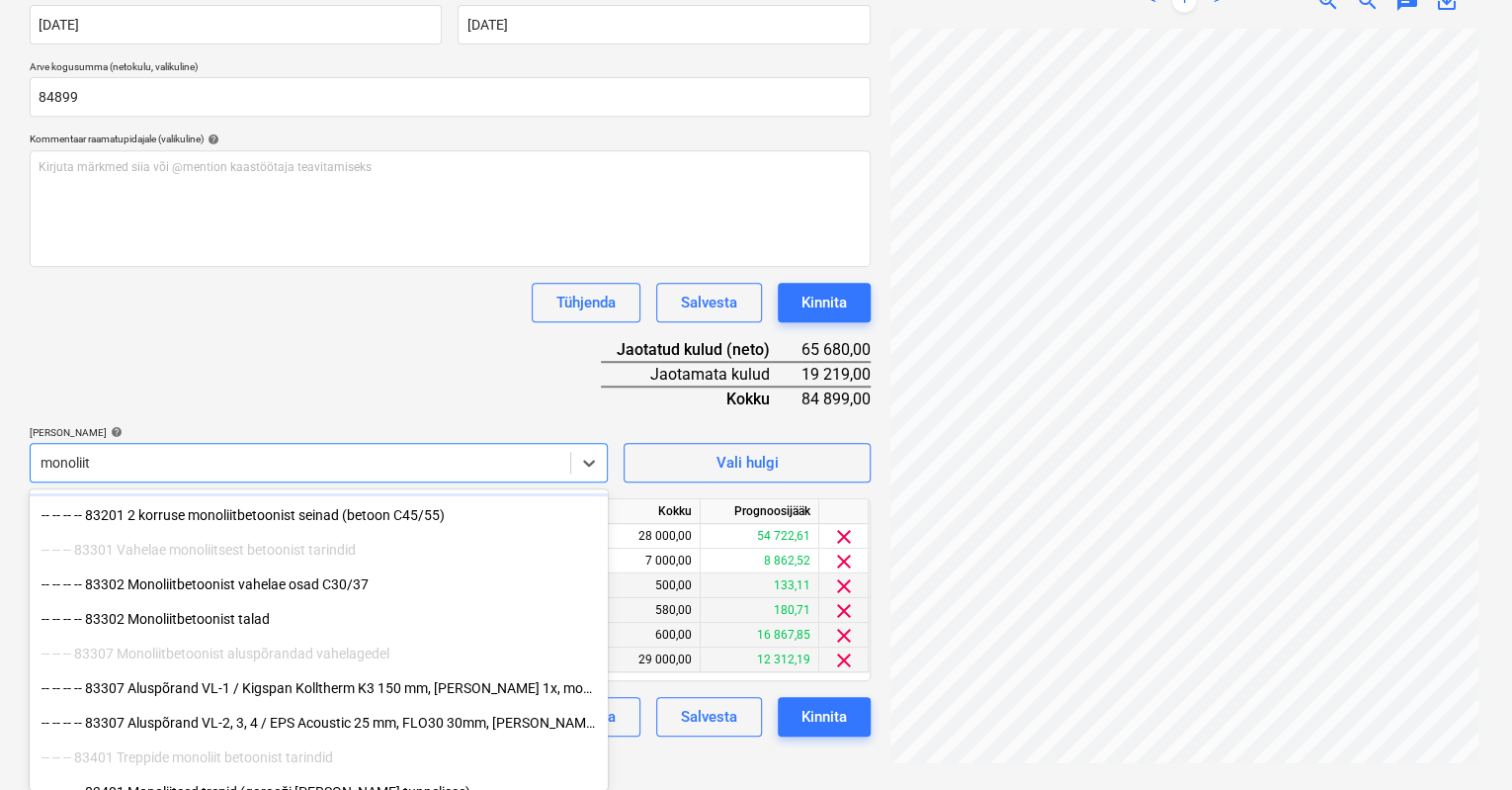 scroll, scrollTop: 619, scrollLeft: 0, axis: vertical 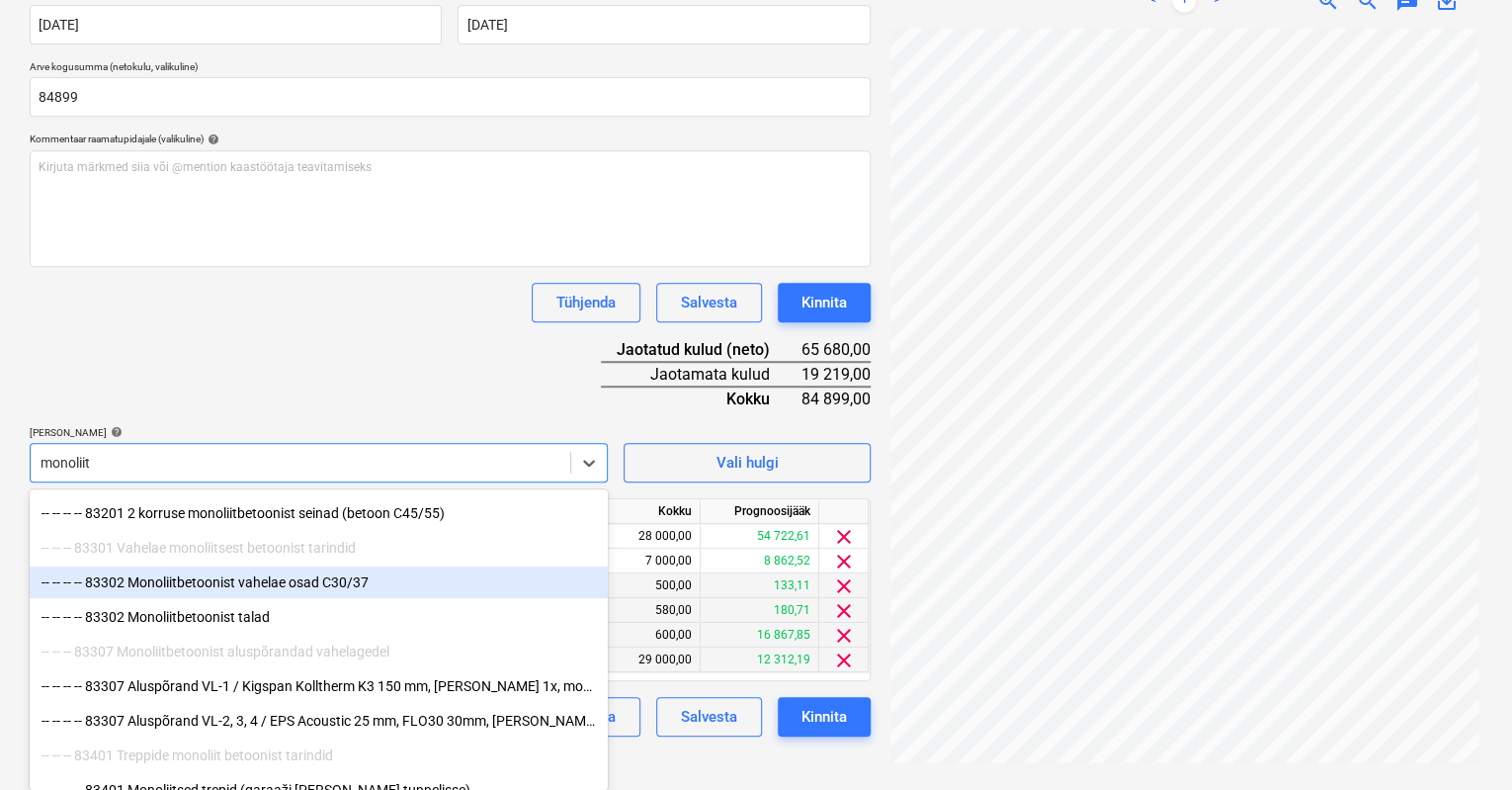 click on "-- -- -- --  83302 Monoliitbetoonist vahelae osad C30/37" at bounding box center (318, 582) 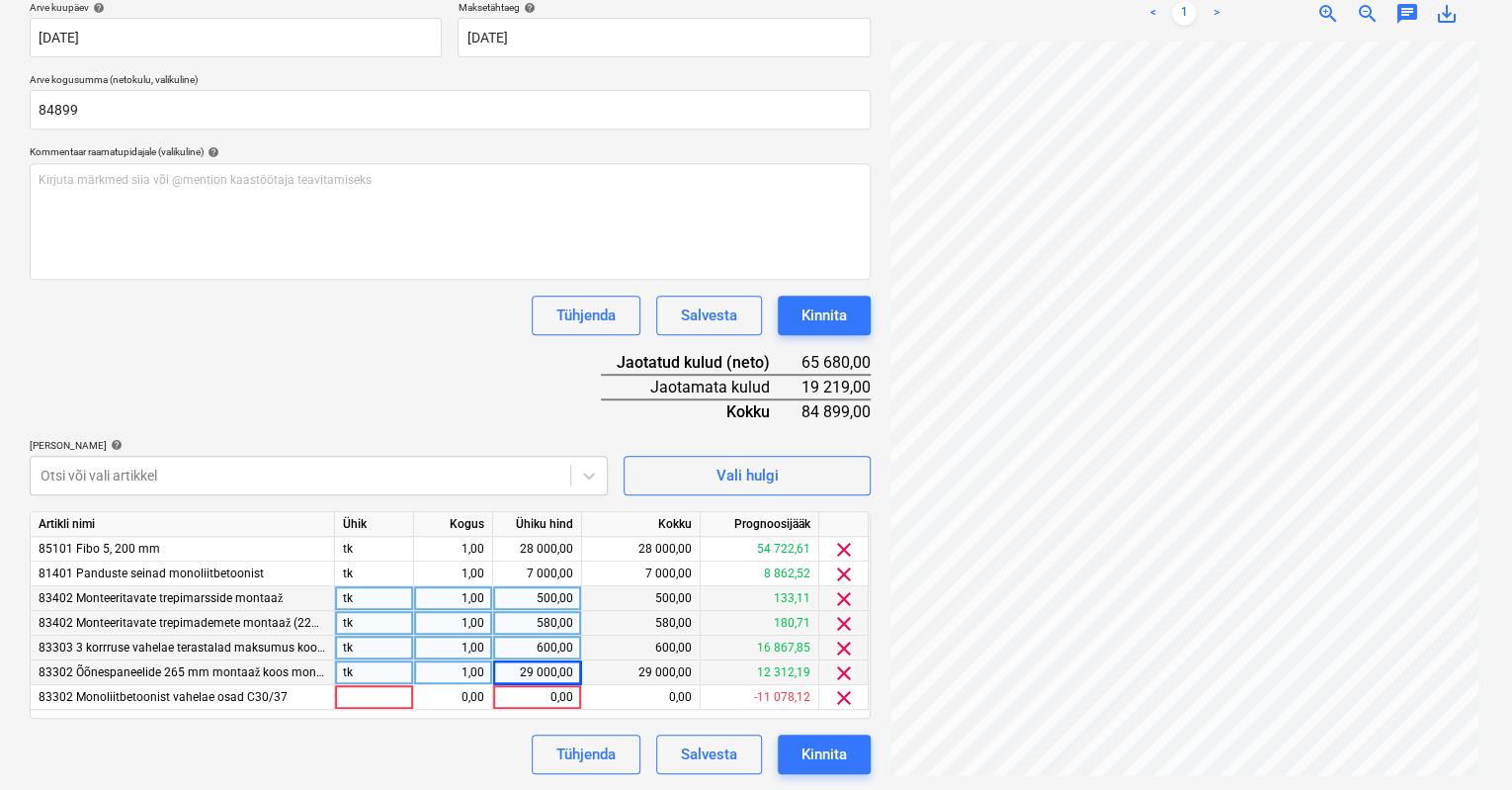 scroll, scrollTop: 377, scrollLeft: 0, axis: vertical 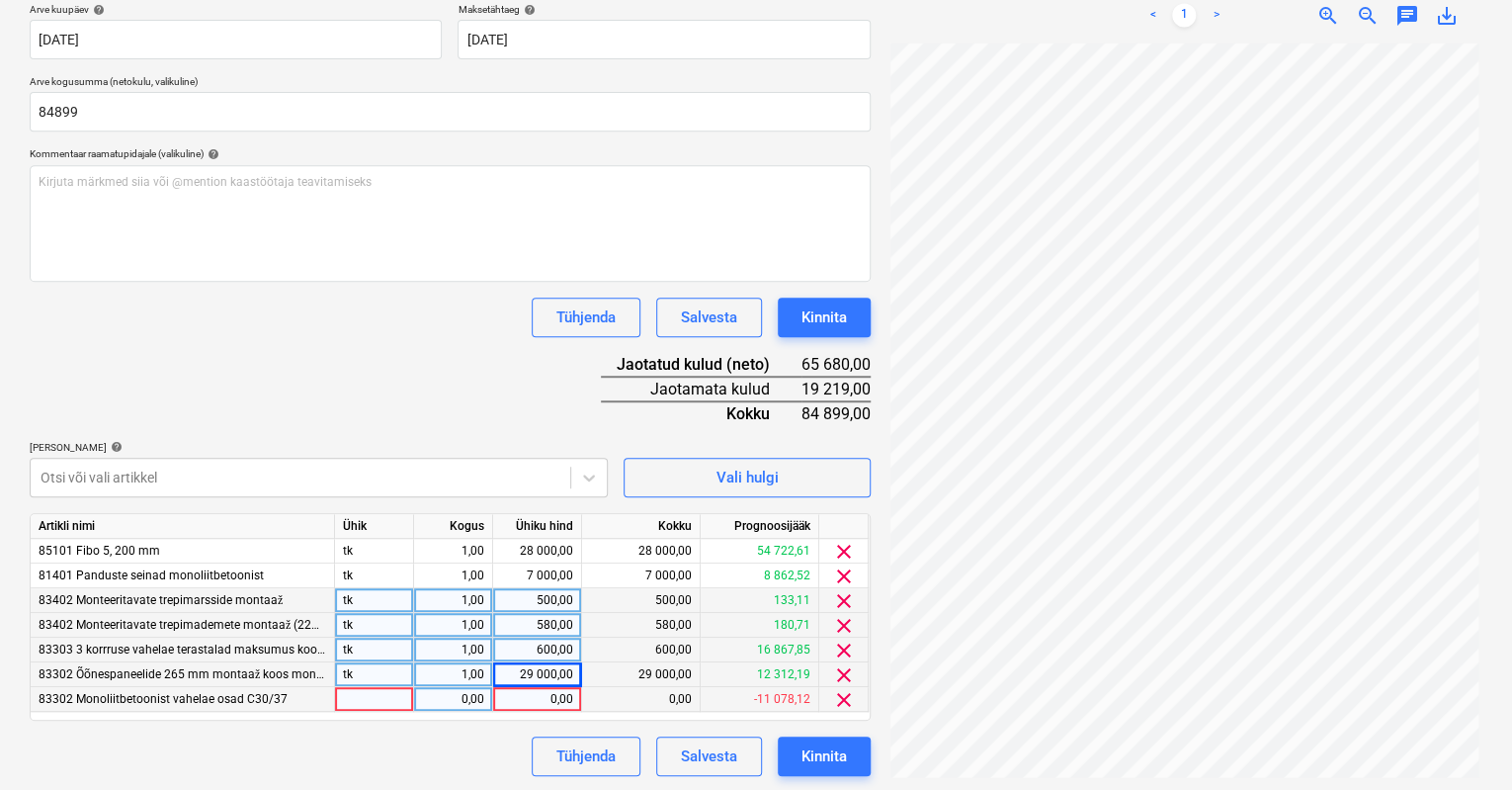 click on "0,00" at bounding box center (537, 699) 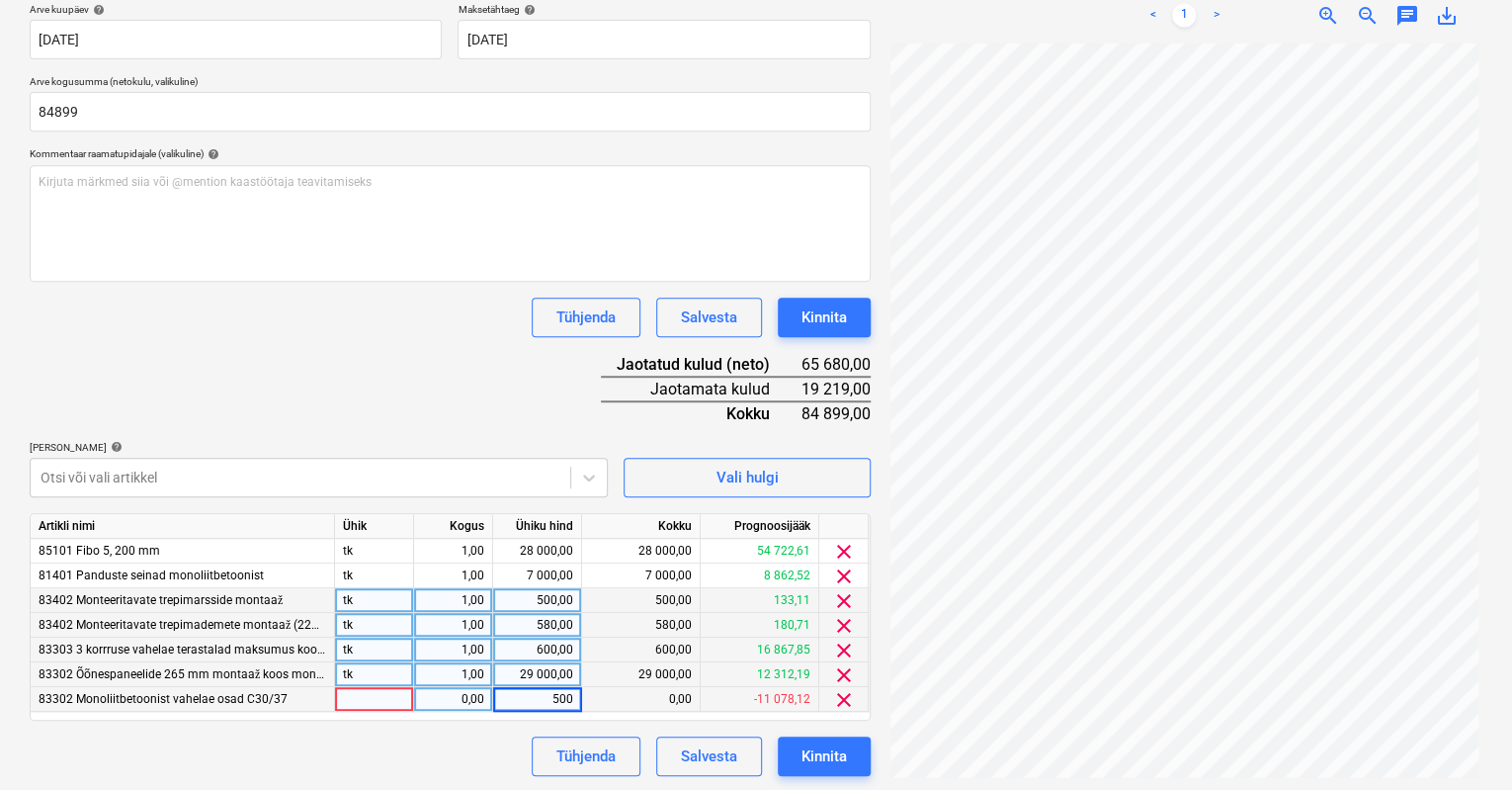 type on "5000" 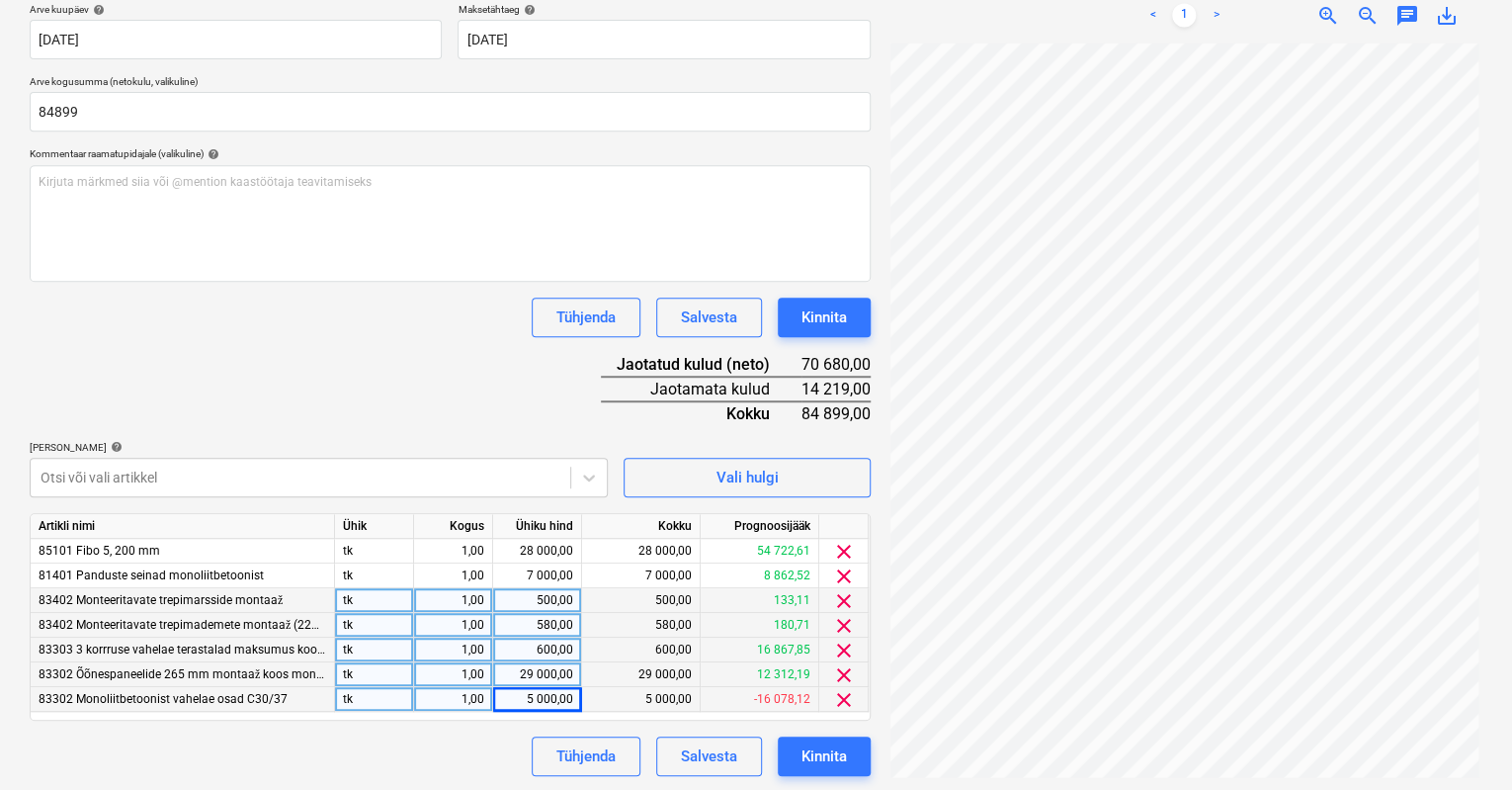 click on "Tühjenda Salvesta Kinnita" at bounding box center (450, 756) 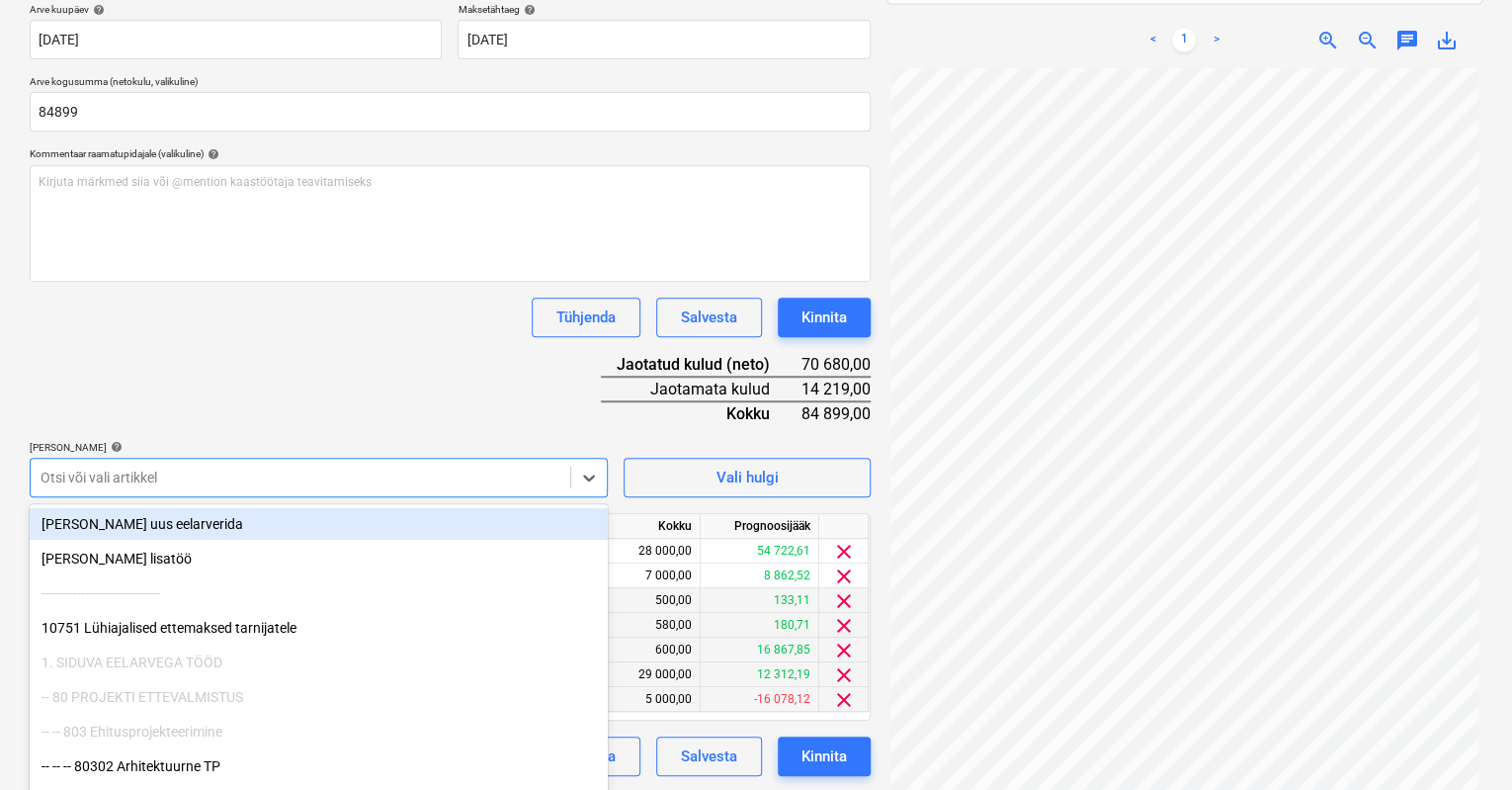 scroll, scrollTop: 392, scrollLeft: 0, axis: vertical 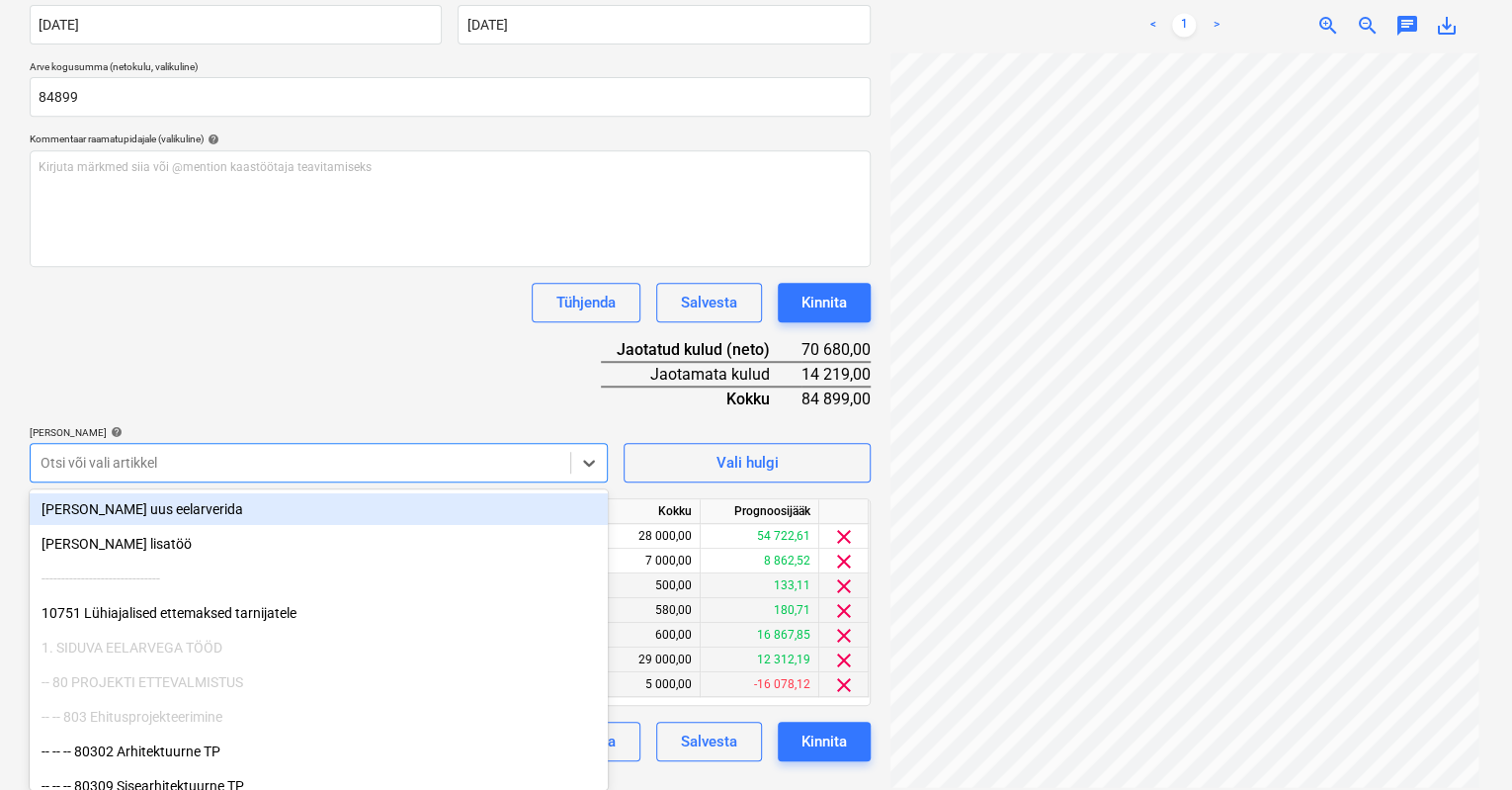 click at bounding box center [300, 463] 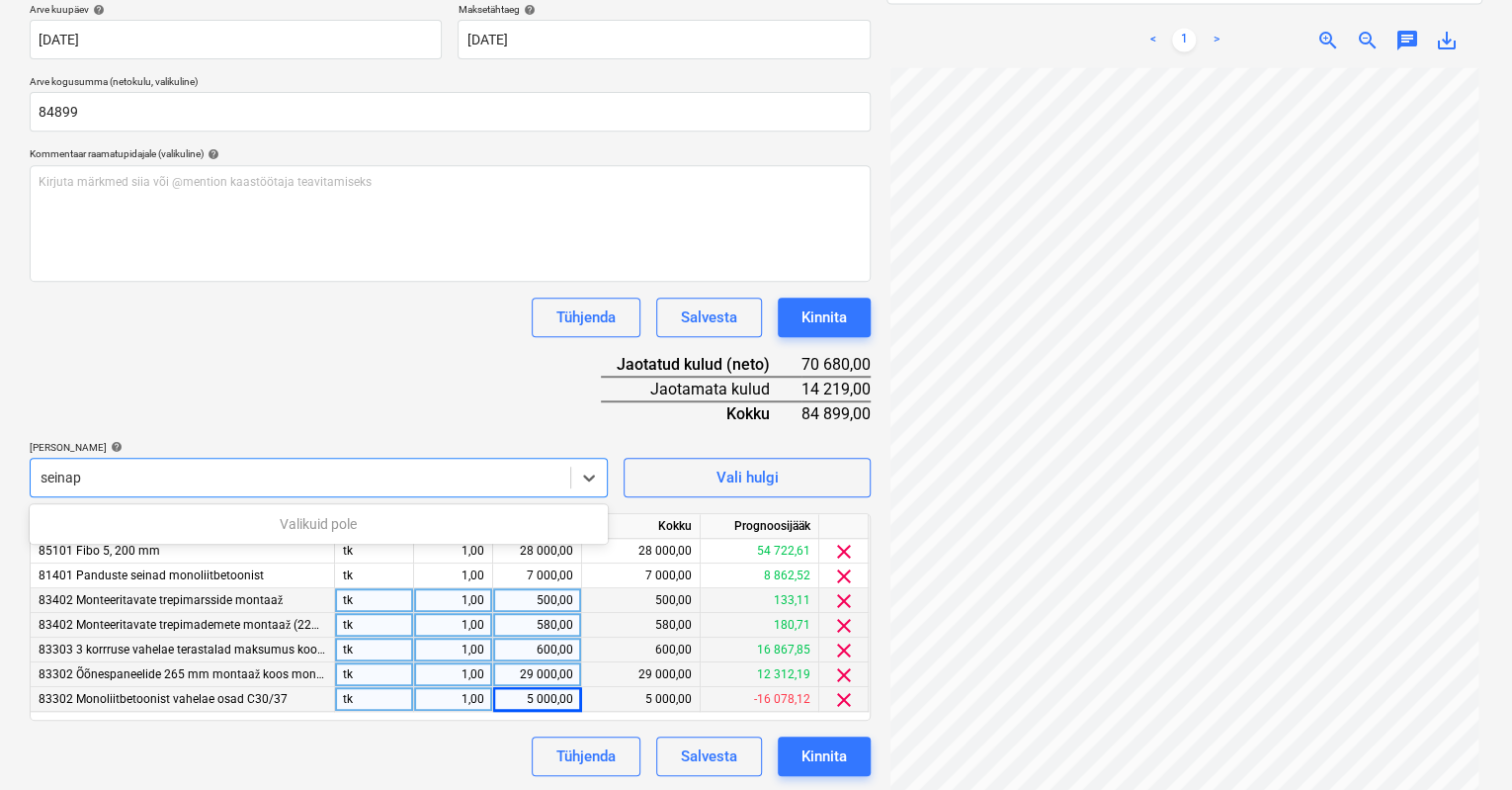 scroll, scrollTop: 388, scrollLeft: 0, axis: vertical 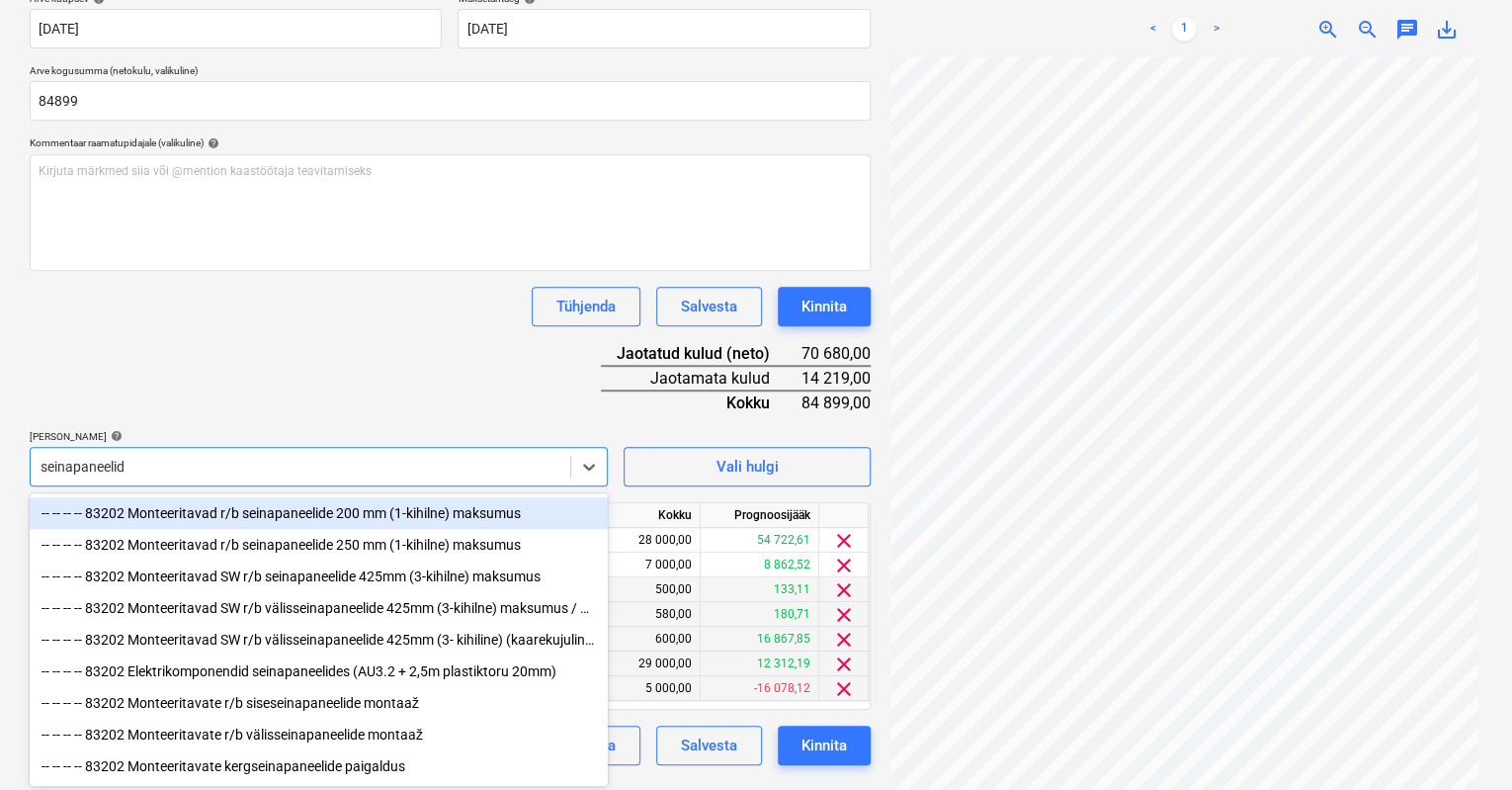 type on "seinapaneelide" 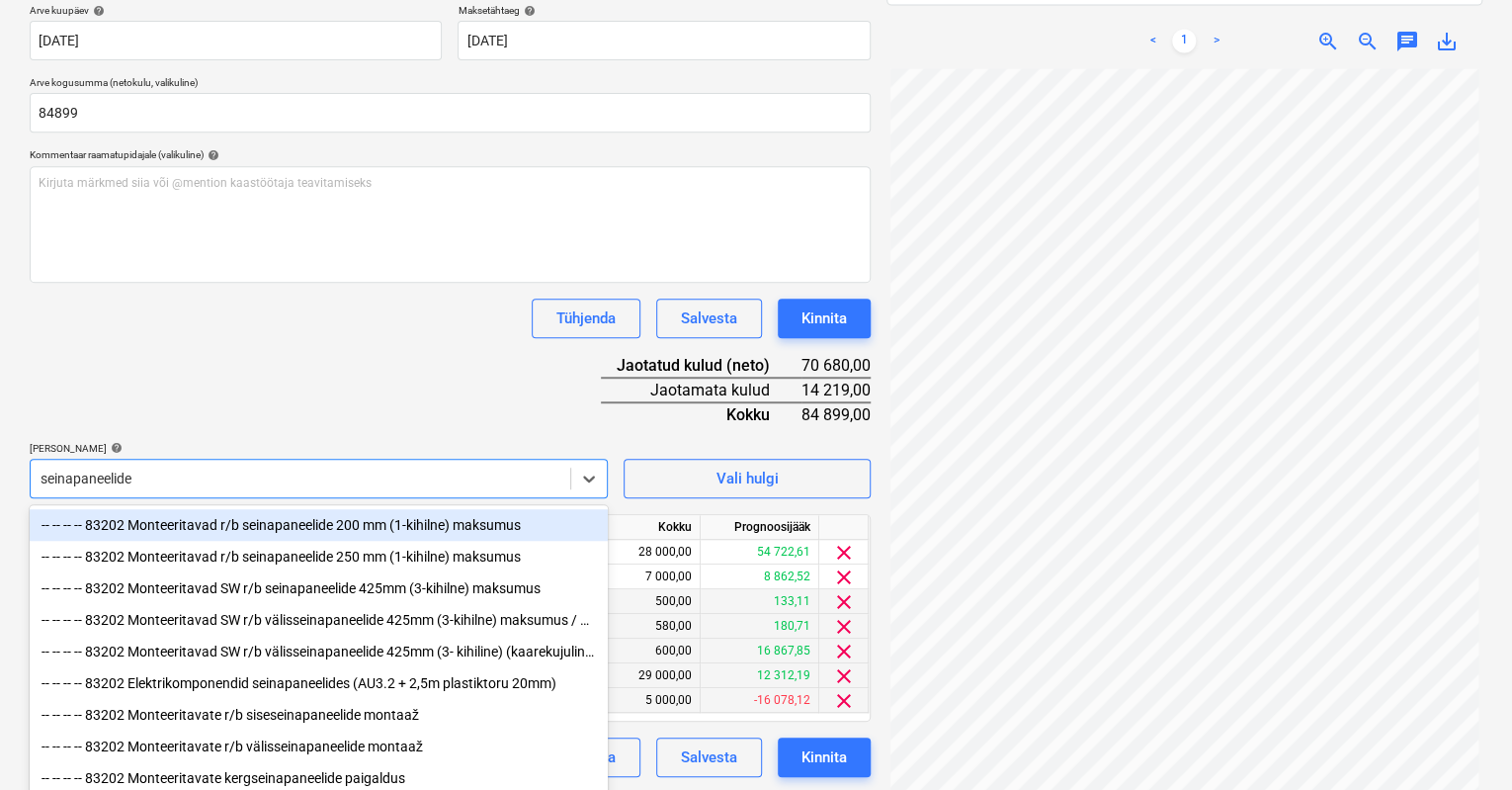 scroll, scrollTop: 388, scrollLeft: 0, axis: vertical 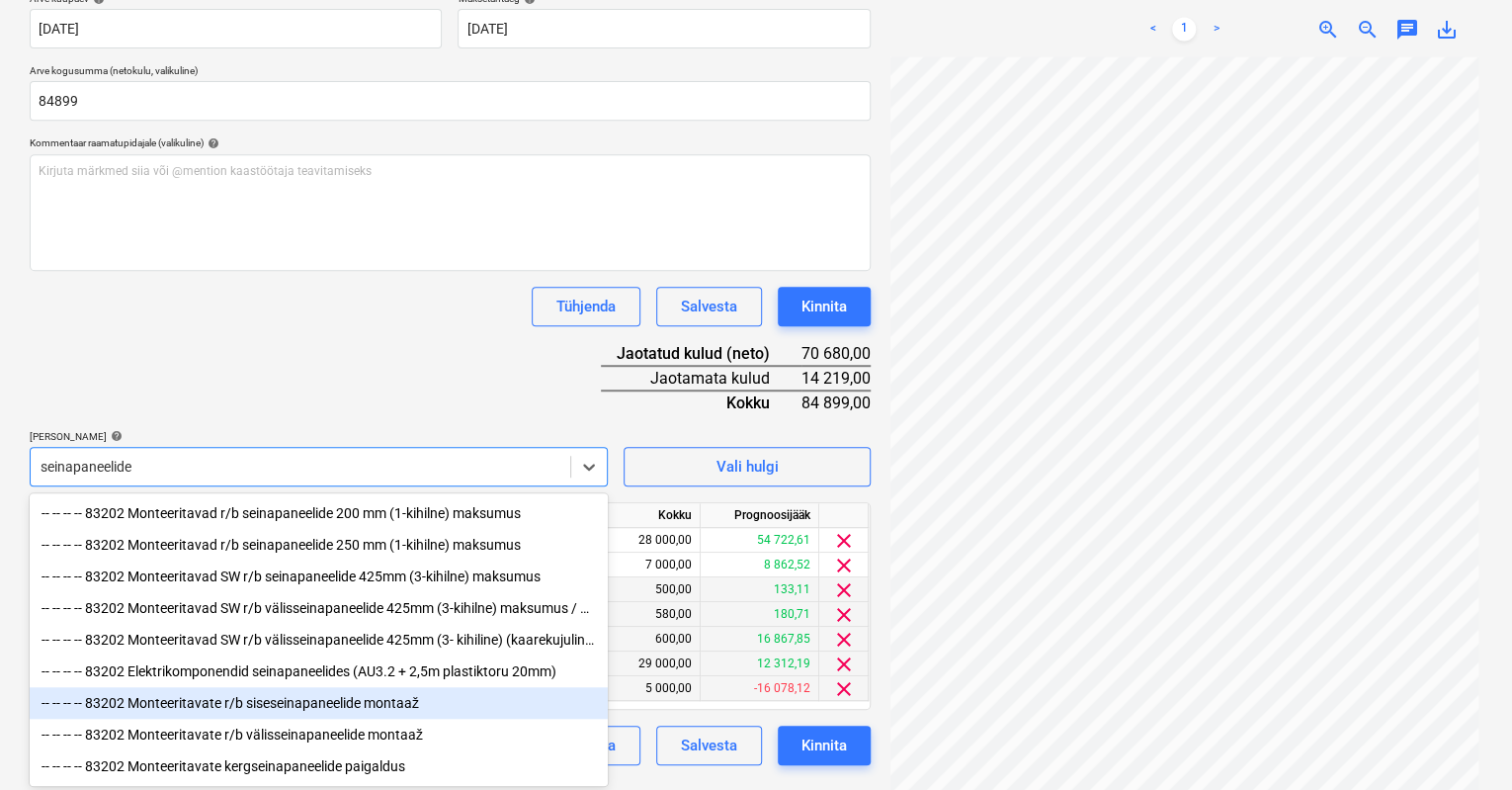 click on "-- -- -- --  83202 Monteeritavate r/b siseseinapaneelide montaaž" at bounding box center (318, 703) 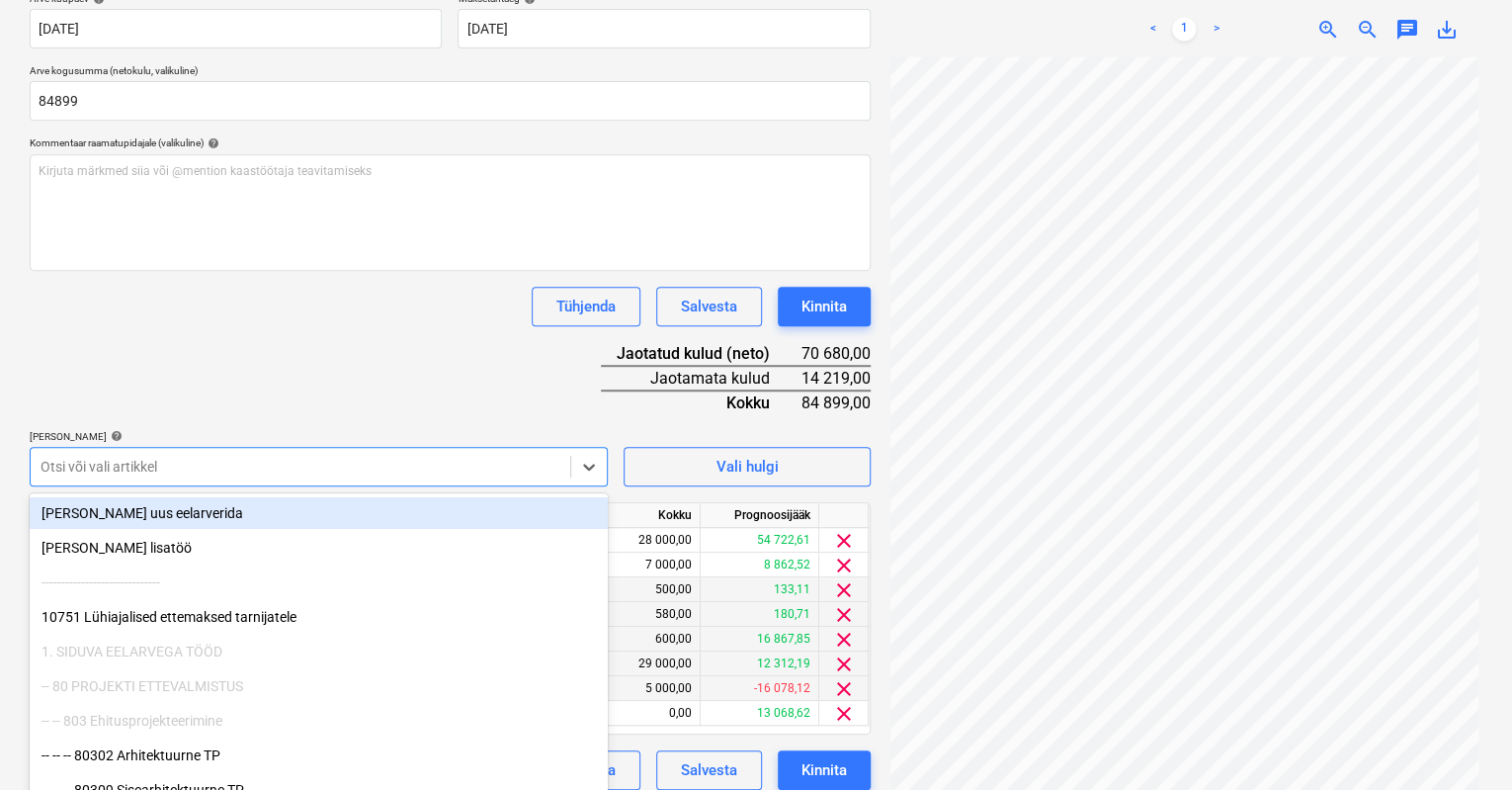 click on "-- --  803 Ehitusprojekteerimine" at bounding box center (318, 721) 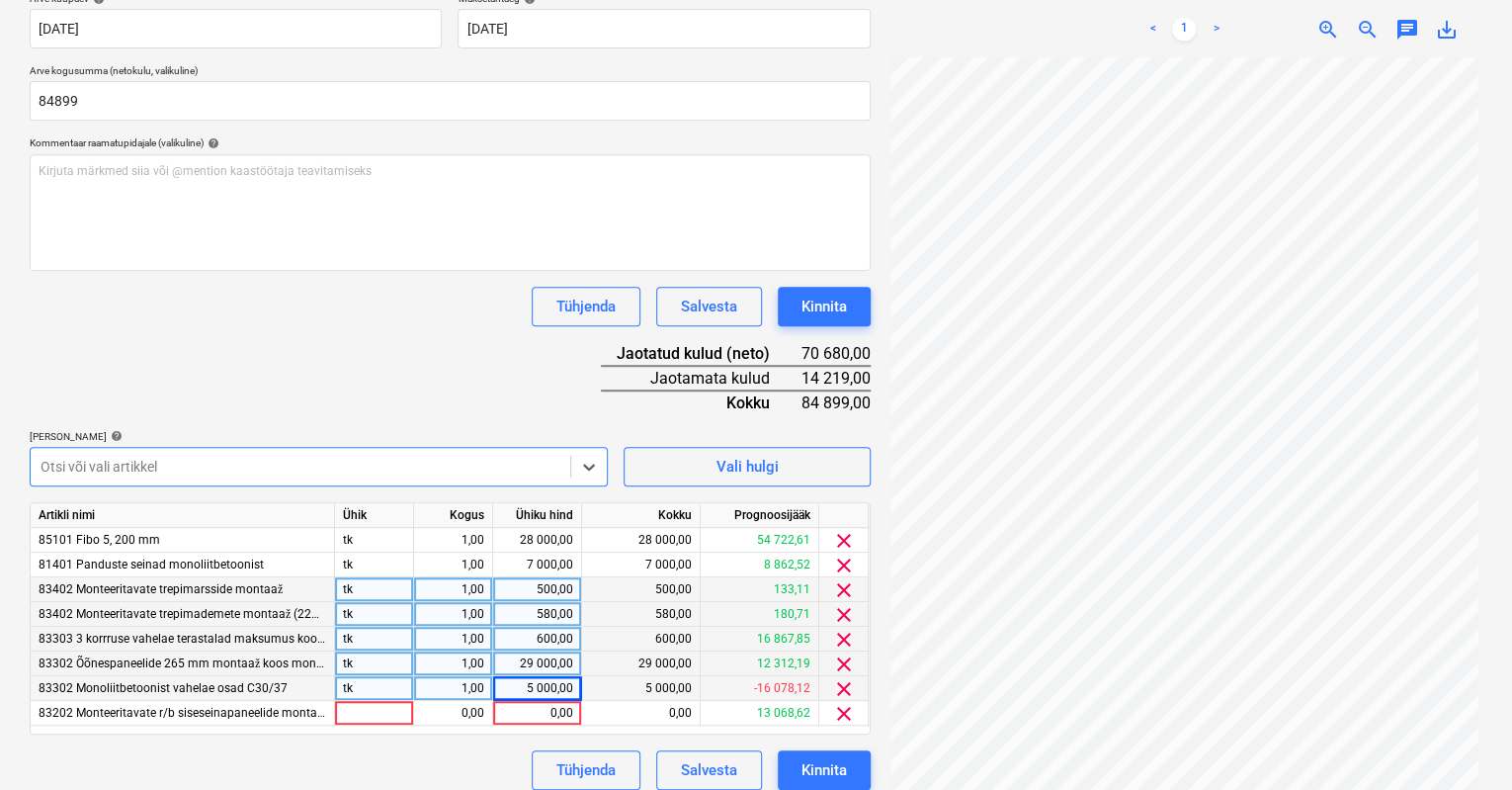 click at bounding box center [300, 467] 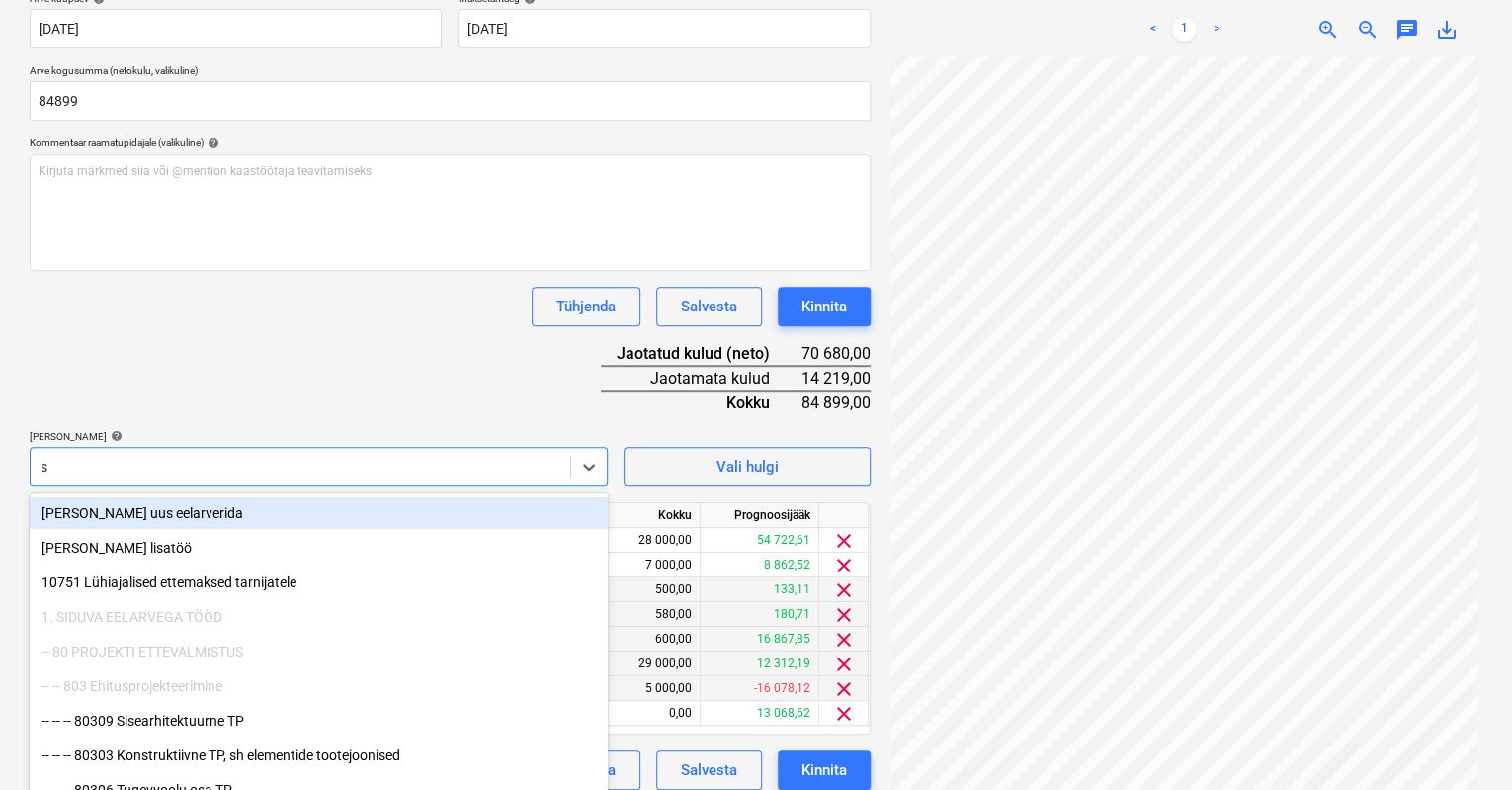 scroll, scrollTop: 399, scrollLeft: 0, axis: vertical 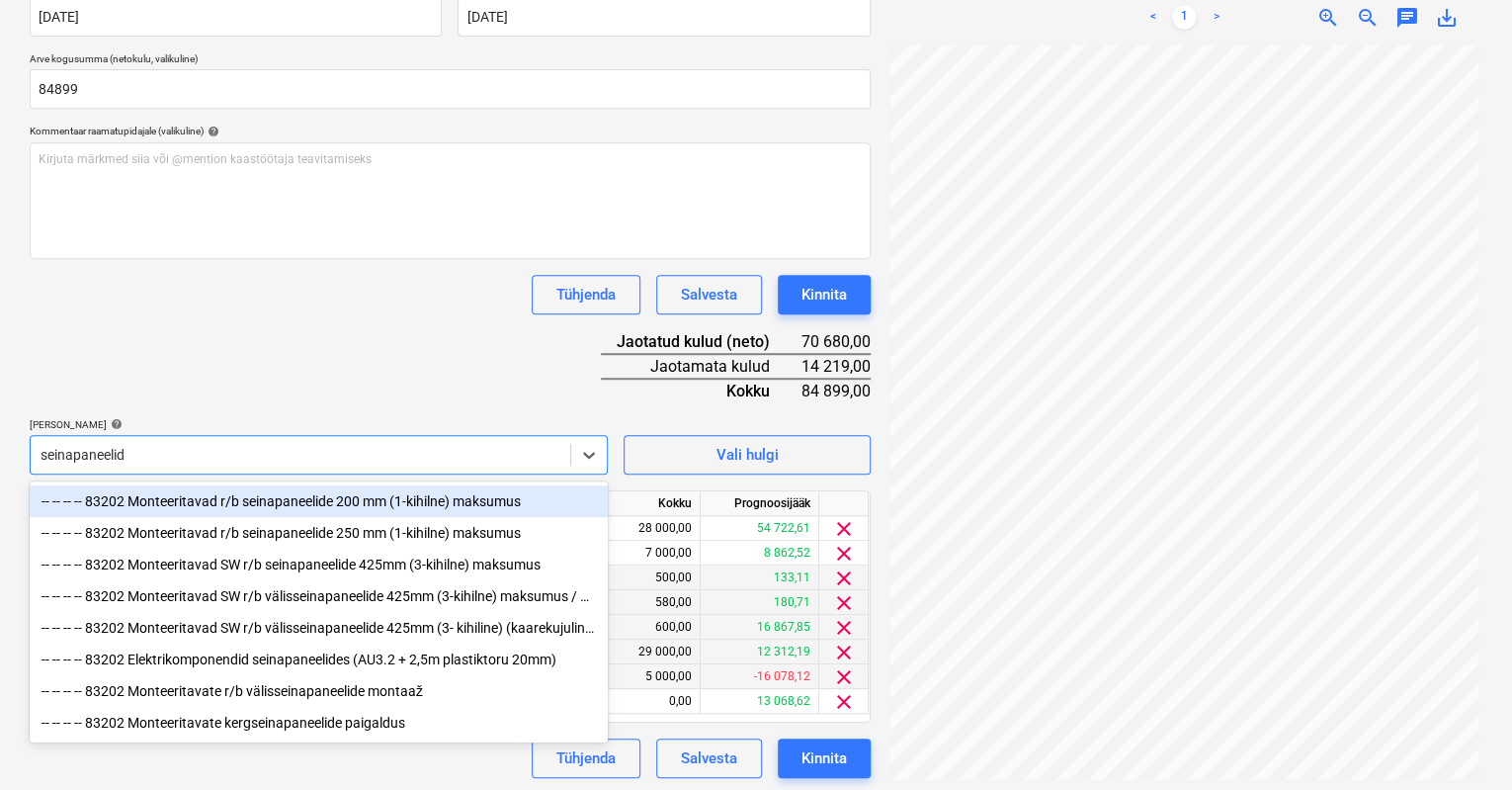 type on "seinapaneelide" 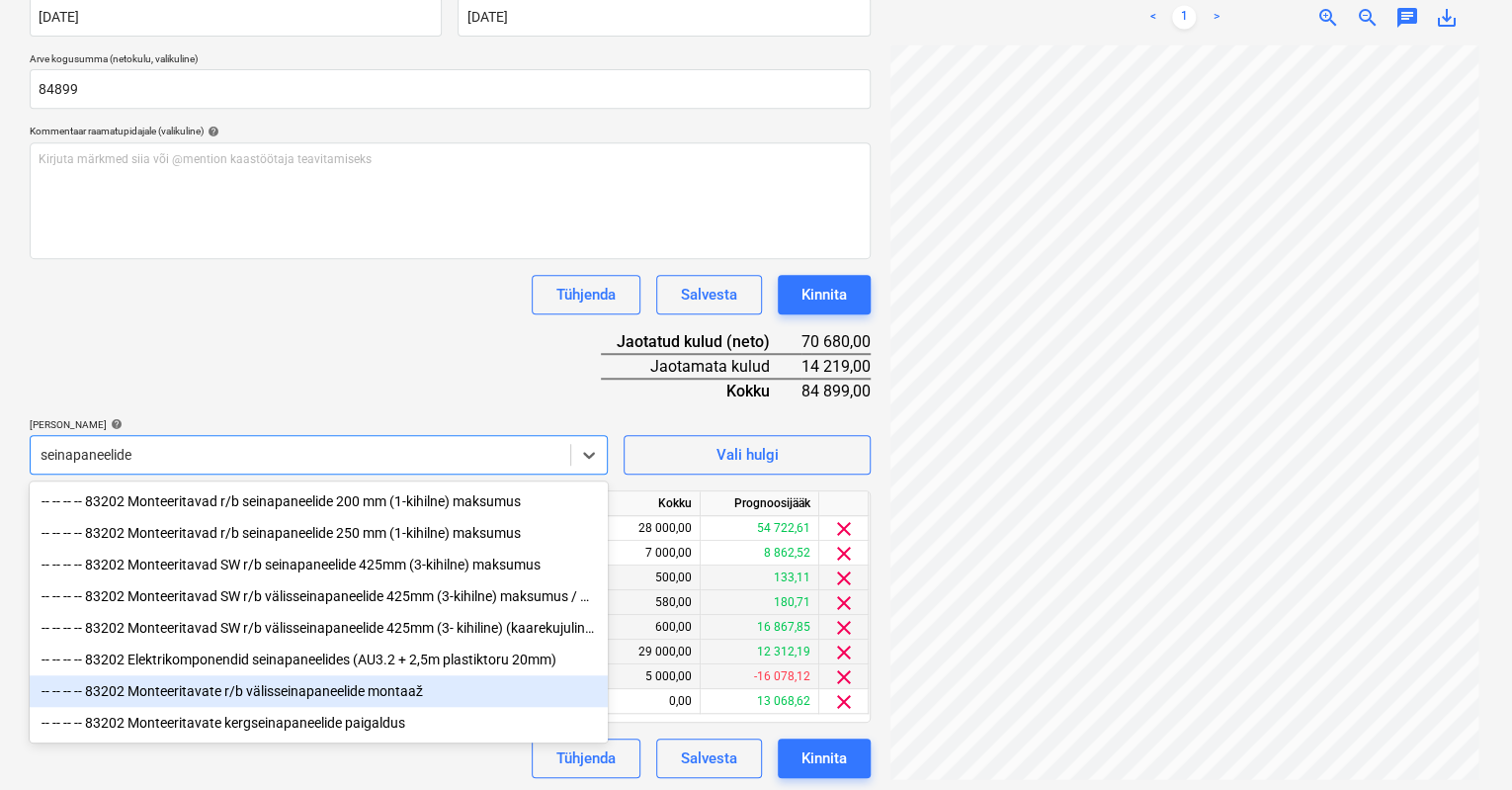 click on "-- -- -- --  83202 Monteeritavate r/b välisseinapaneelide montaaž" at bounding box center [318, 691] 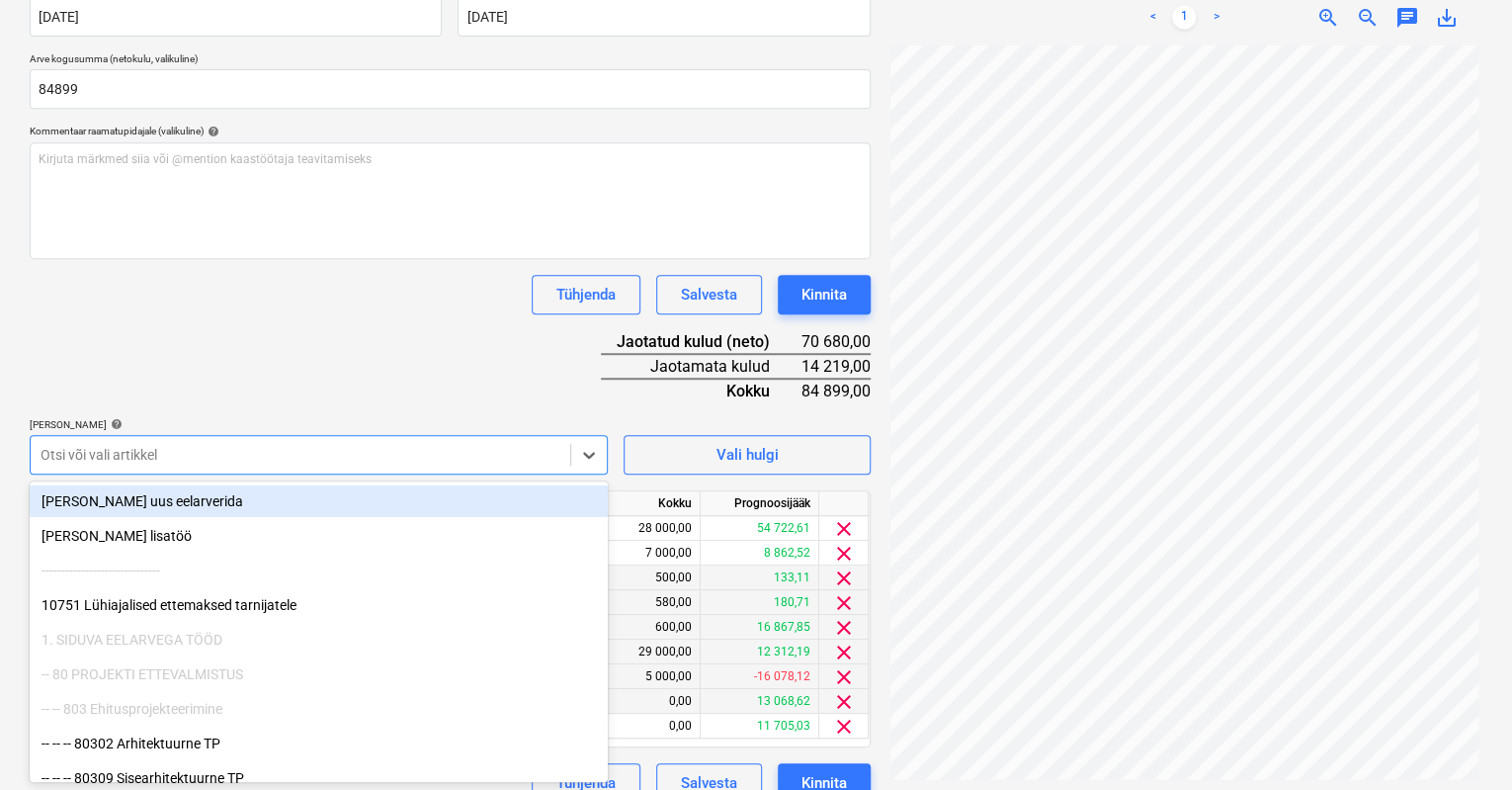 scroll, scrollTop: 427, scrollLeft: 0, axis: vertical 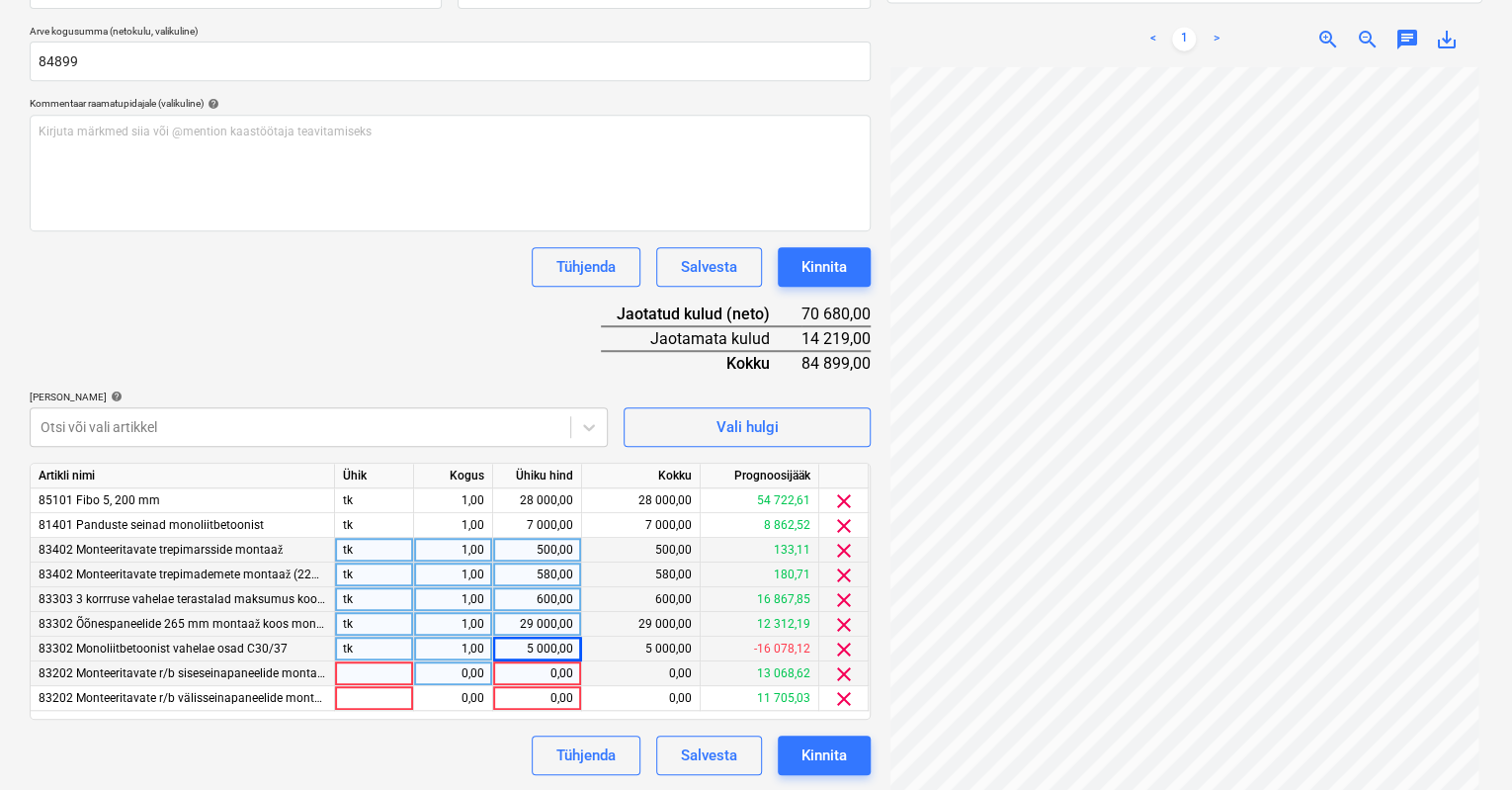 click on "0,00" at bounding box center (537, 673) 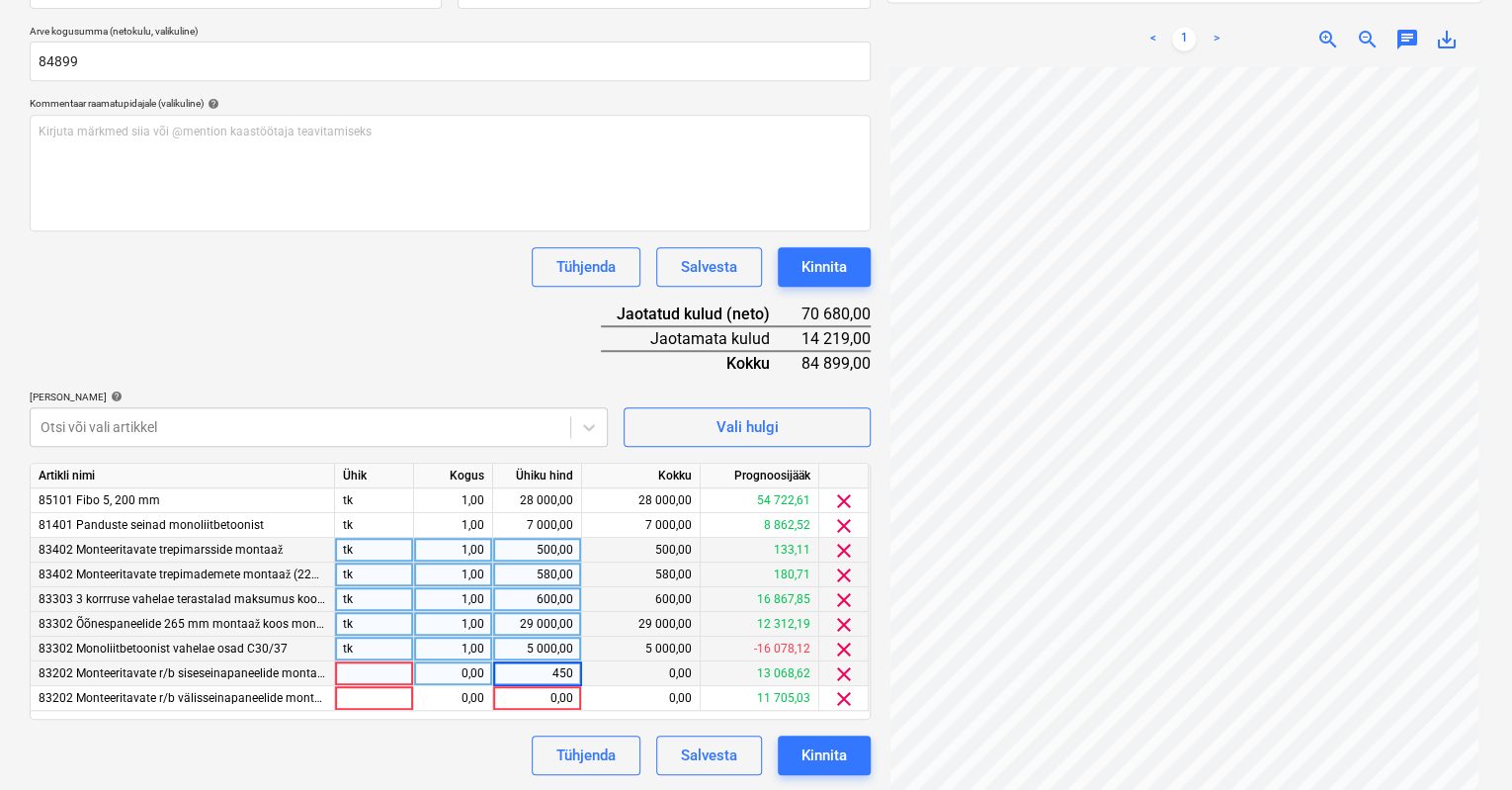 type on "4500" 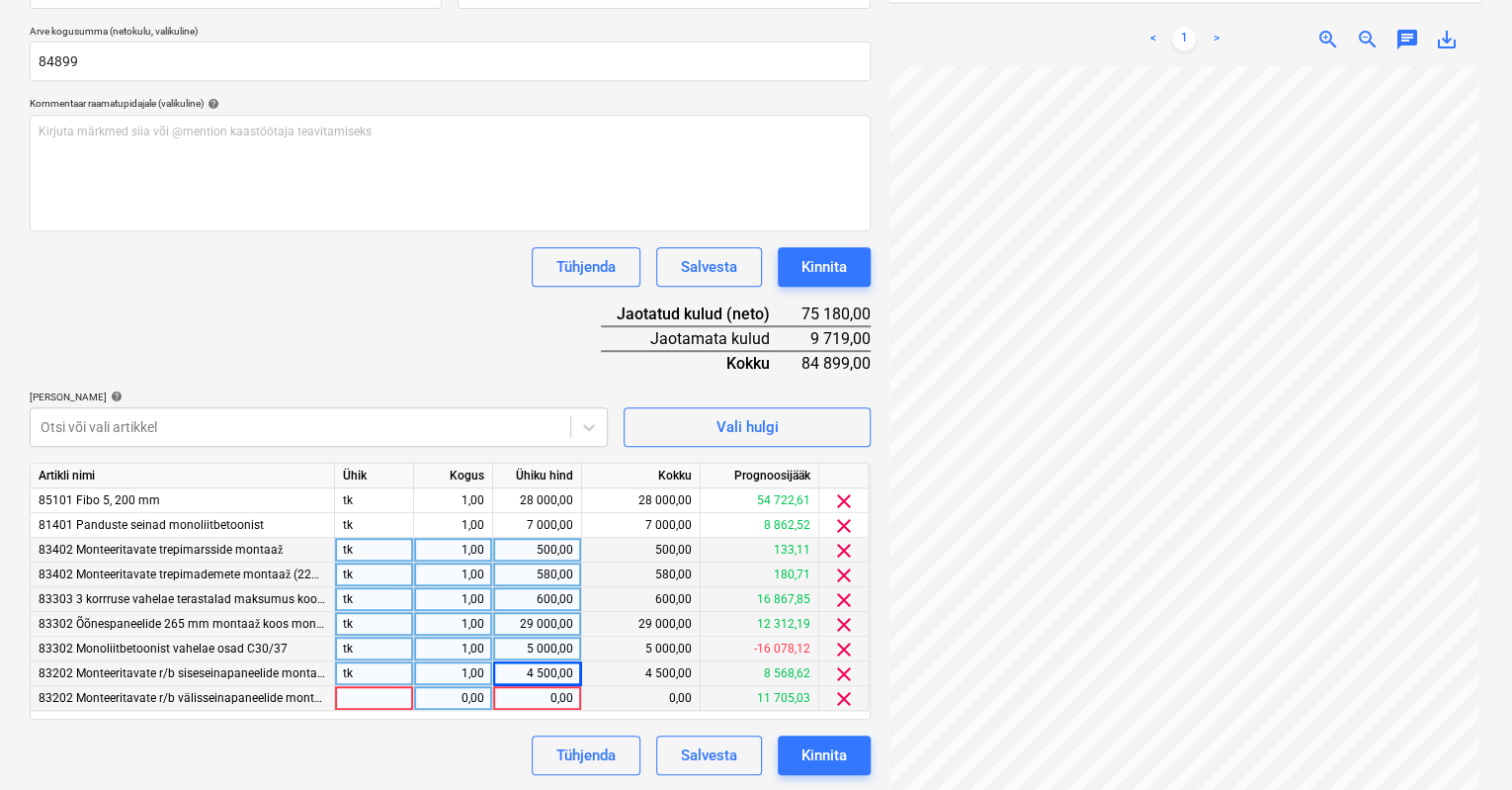 click on "0,00" at bounding box center (537, 698) 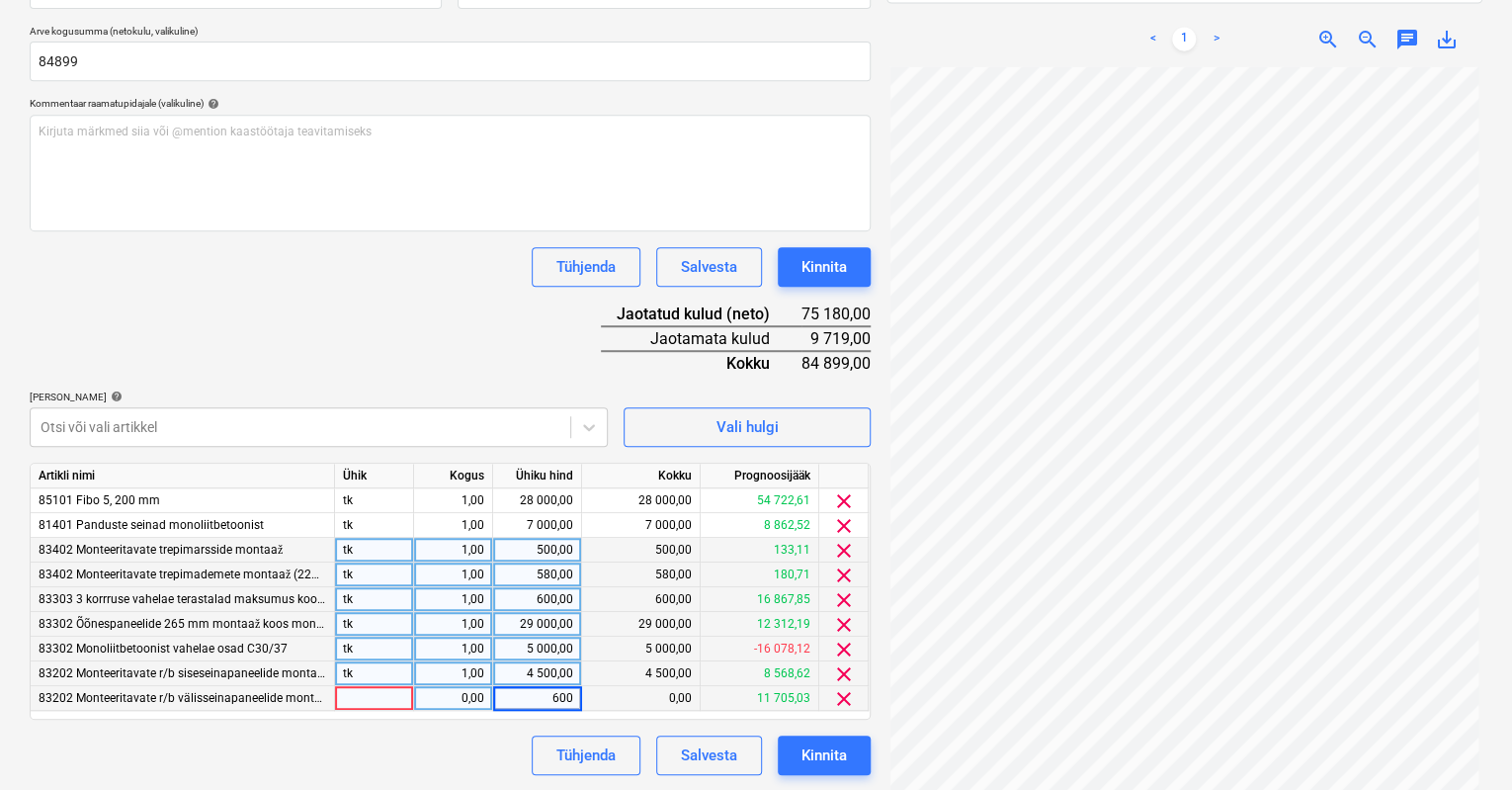 type on "6000" 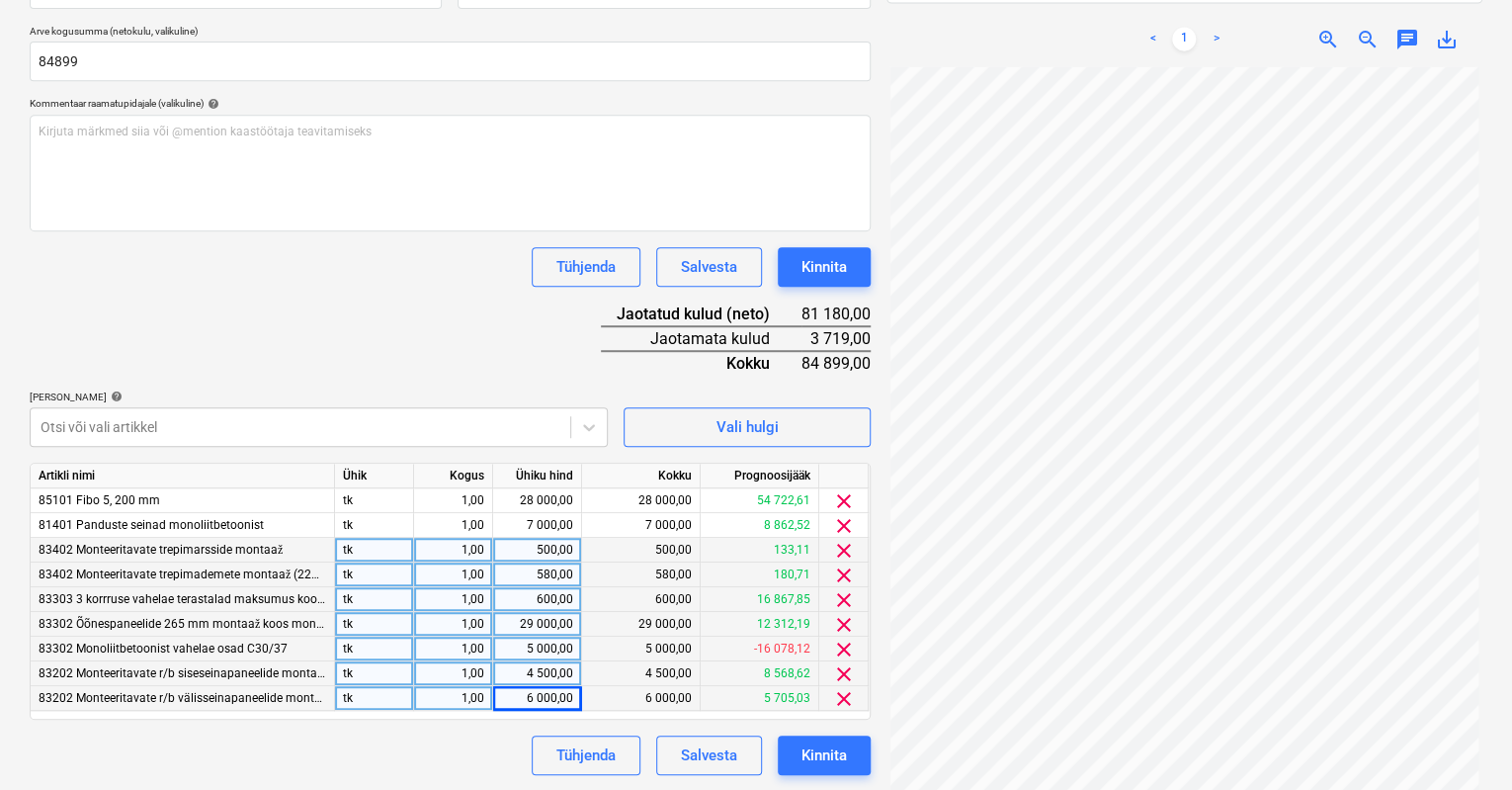 click on "Tühjenda Salvesta Kinnita" at bounding box center (450, 755) 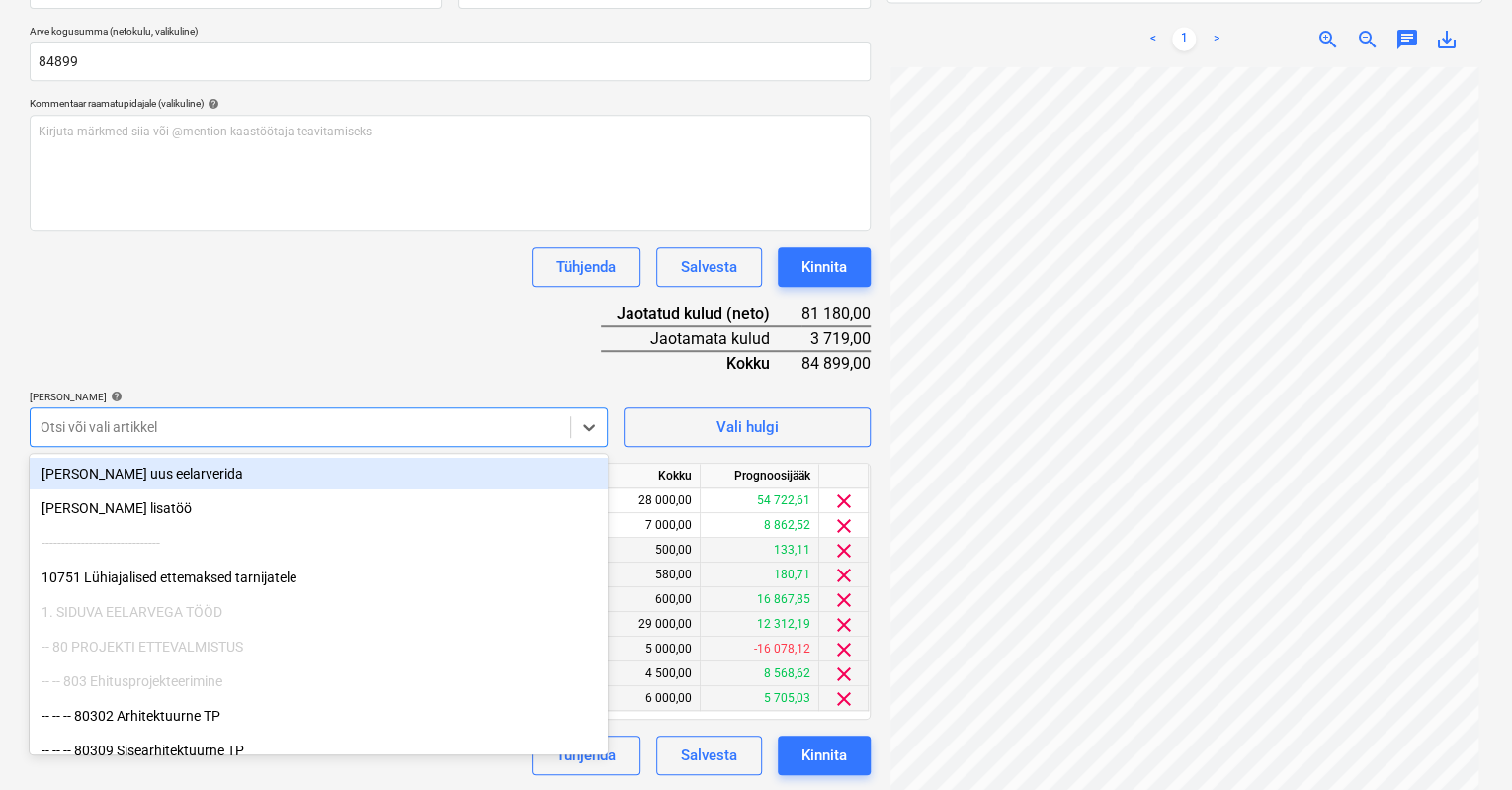 click at bounding box center (300, 427) 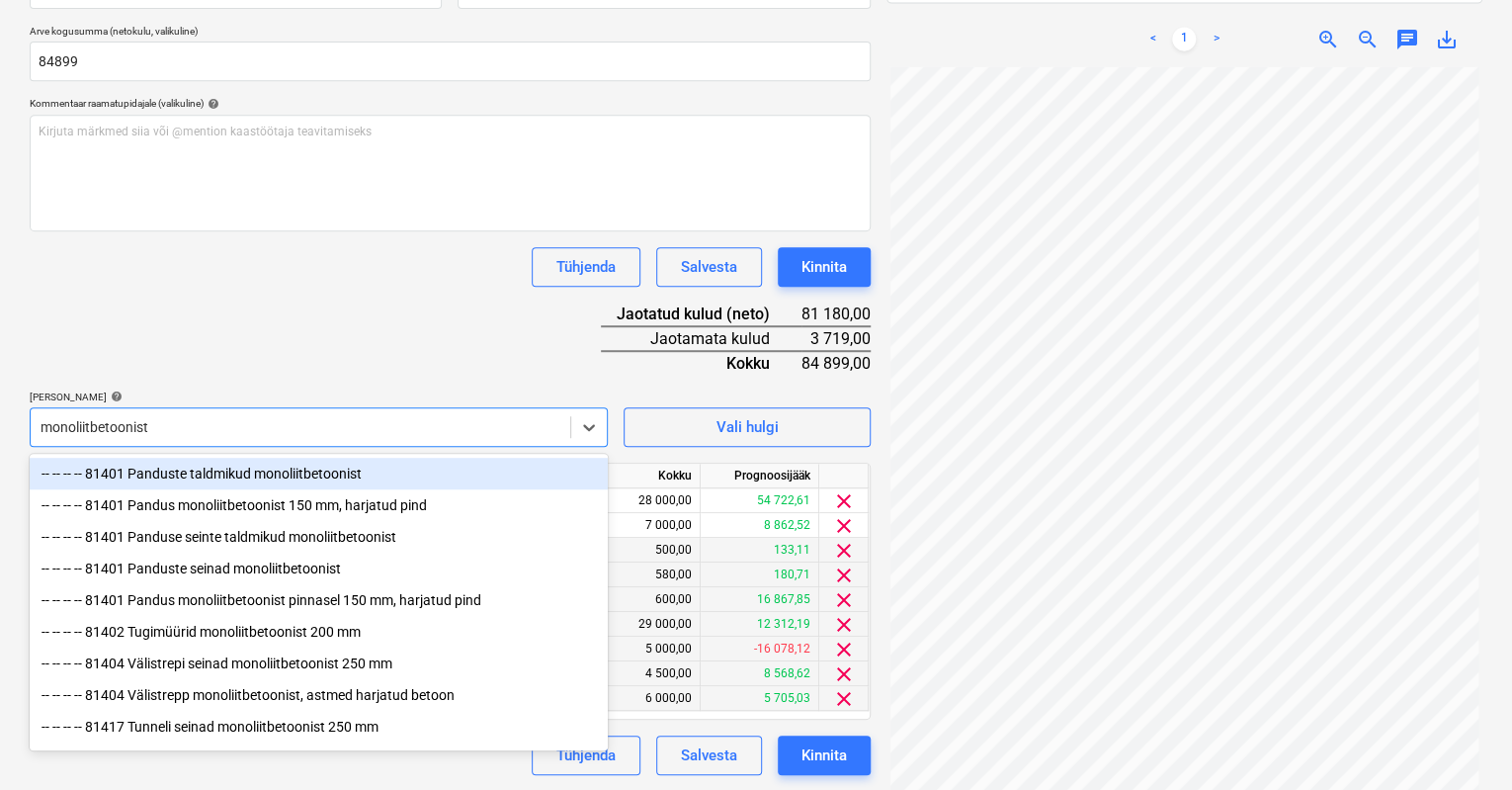 type on "monoliitbetoonist" 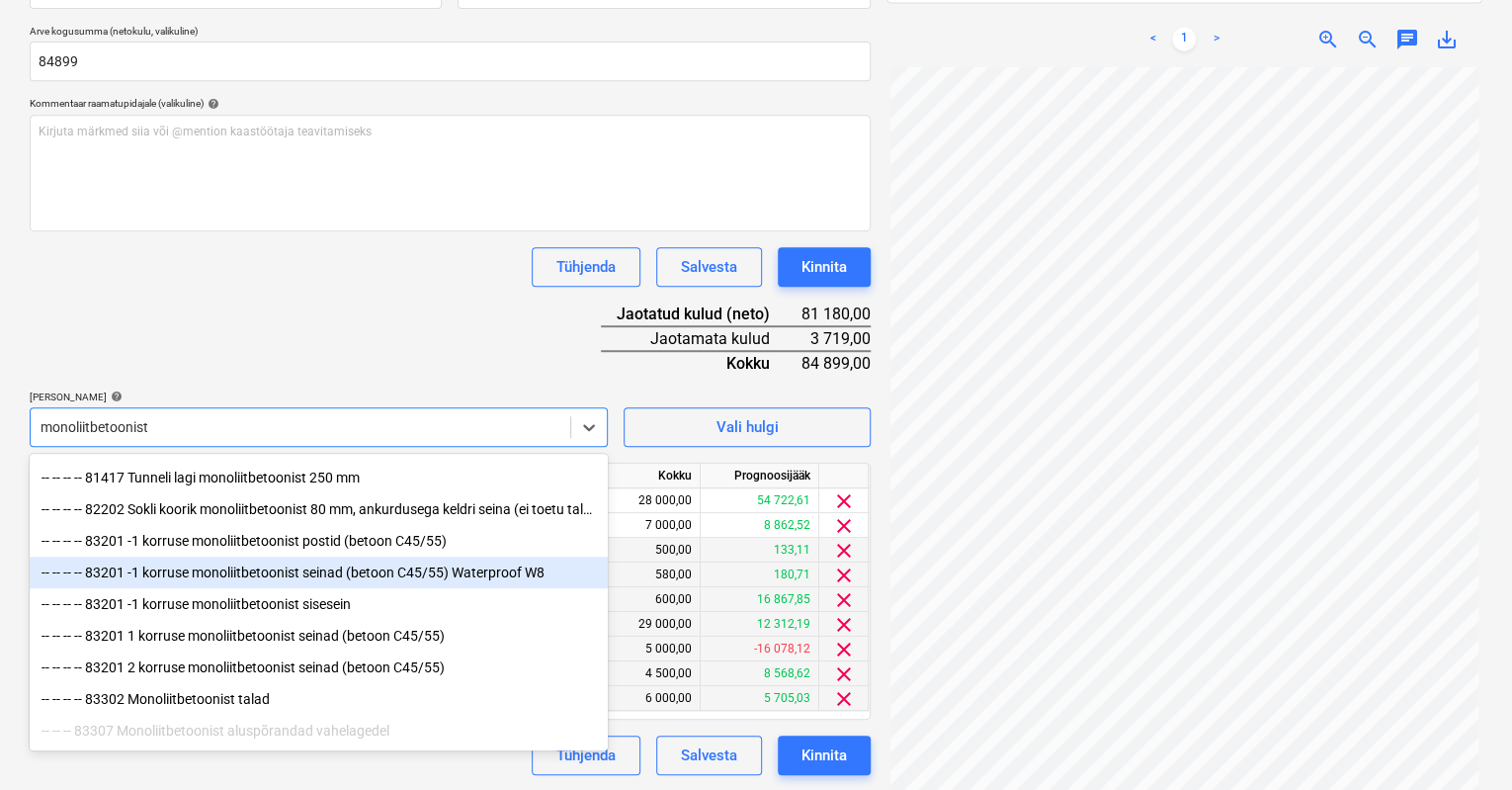 scroll, scrollTop: 327, scrollLeft: 0, axis: vertical 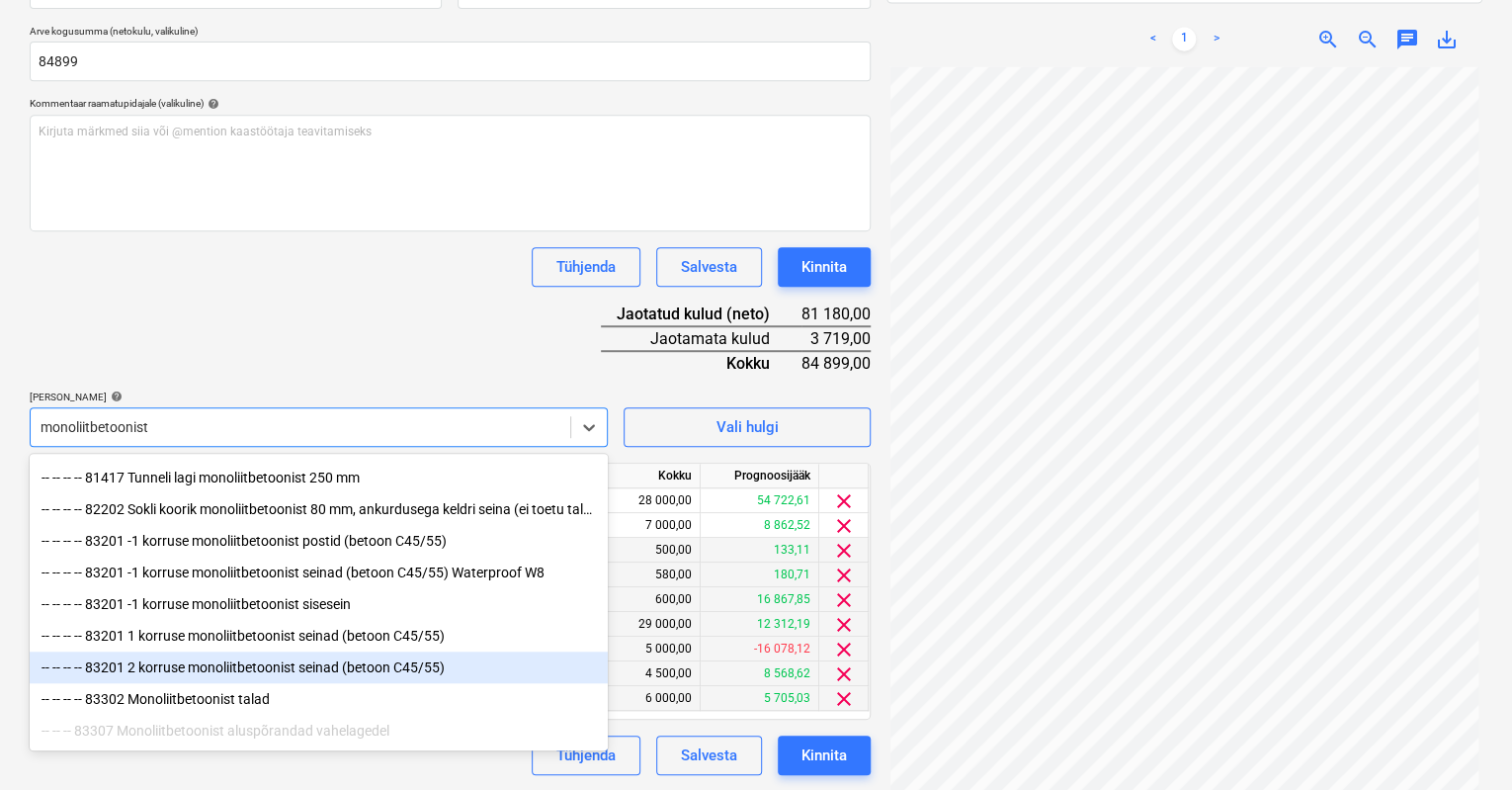 click on "-- -- -- --  83201 2 korruse monoliitbetoonist seinad (betoon C45/55)" at bounding box center [318, 667] 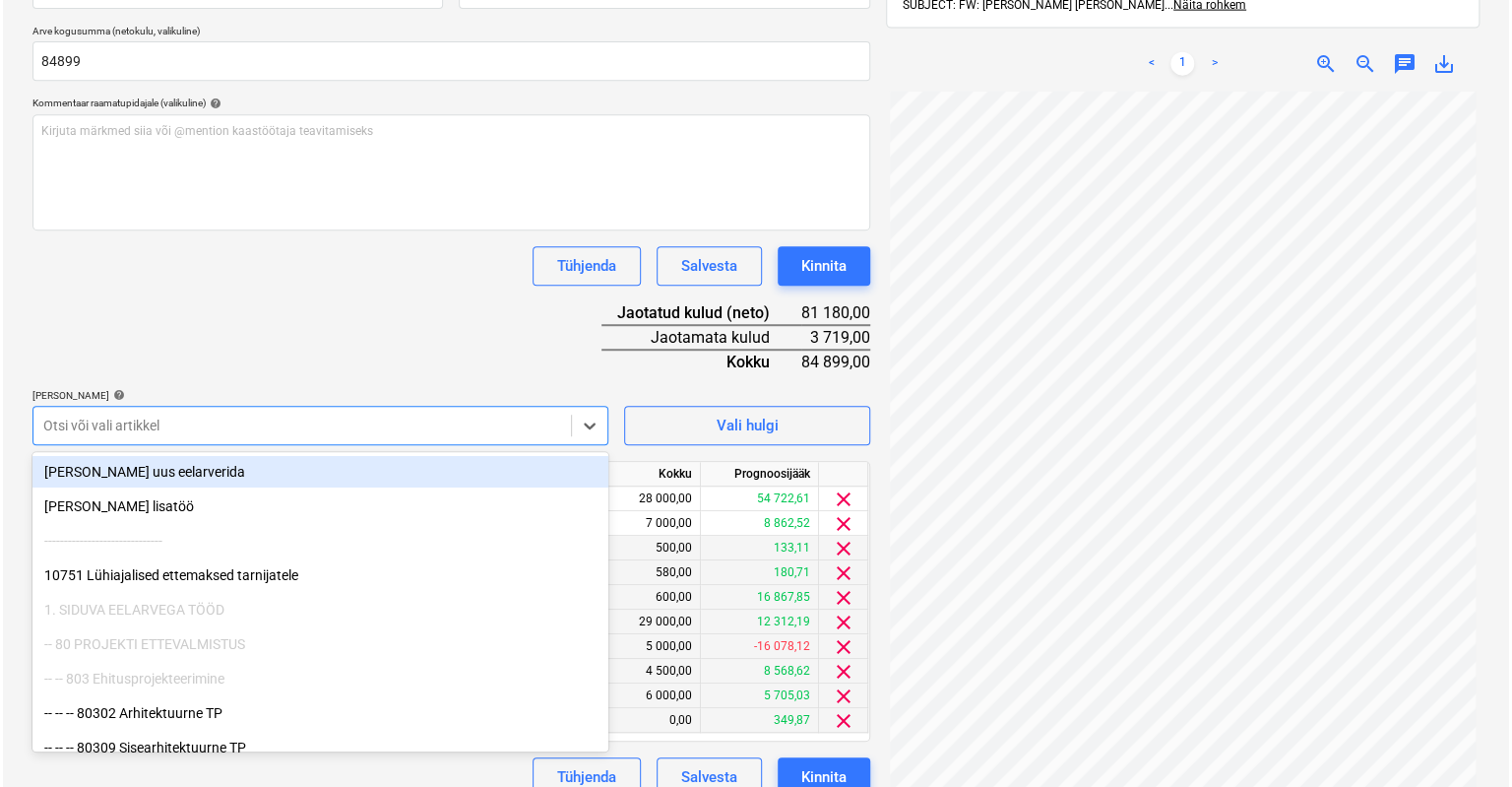 scroll, scrollTop: 449, scrollLeft: 0, axis: vertical 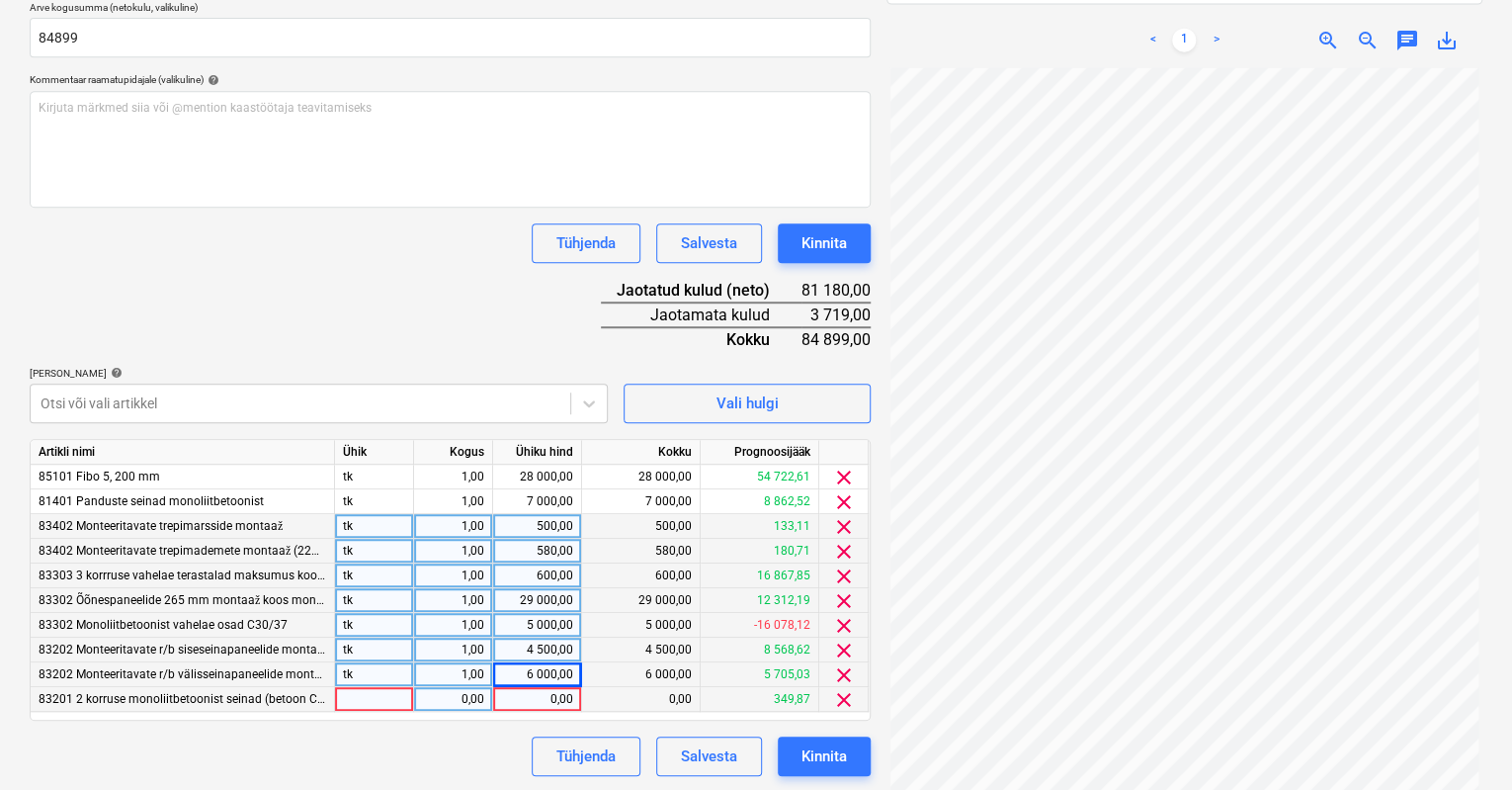click on "0,00" at bounding box center [641, 699] 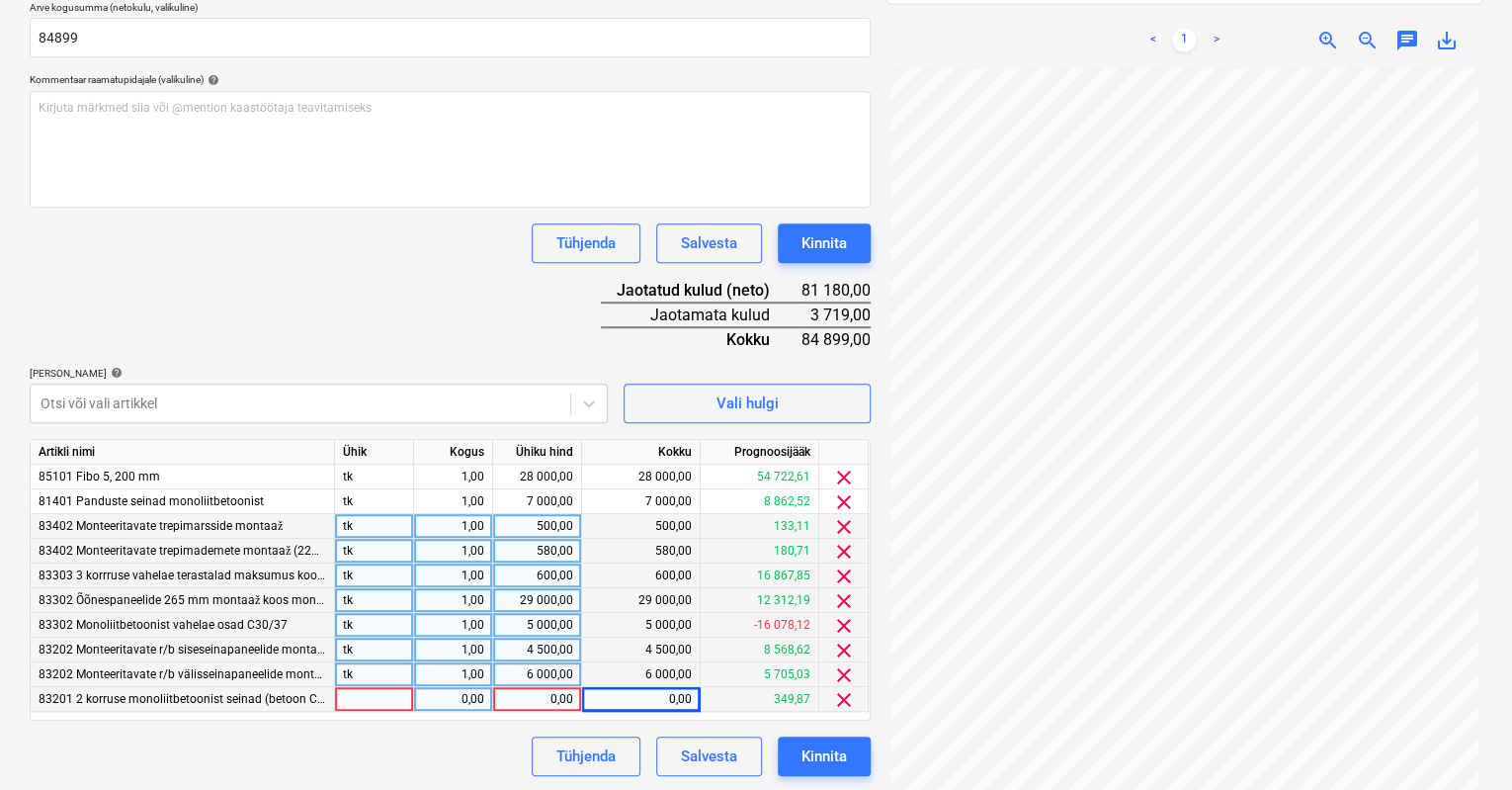 click on "0,00" at bounding box center (537, 699) 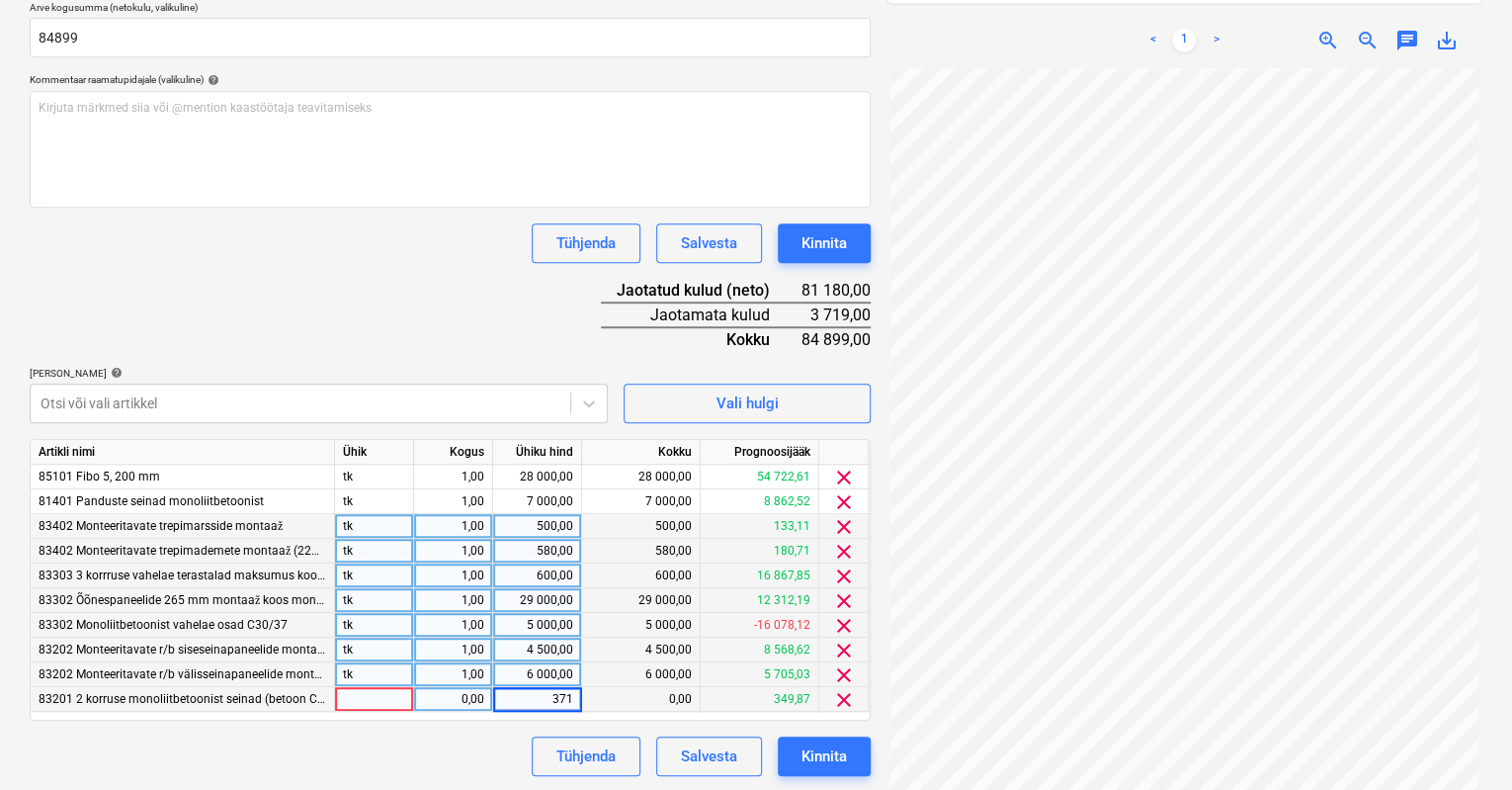 type on "3719" 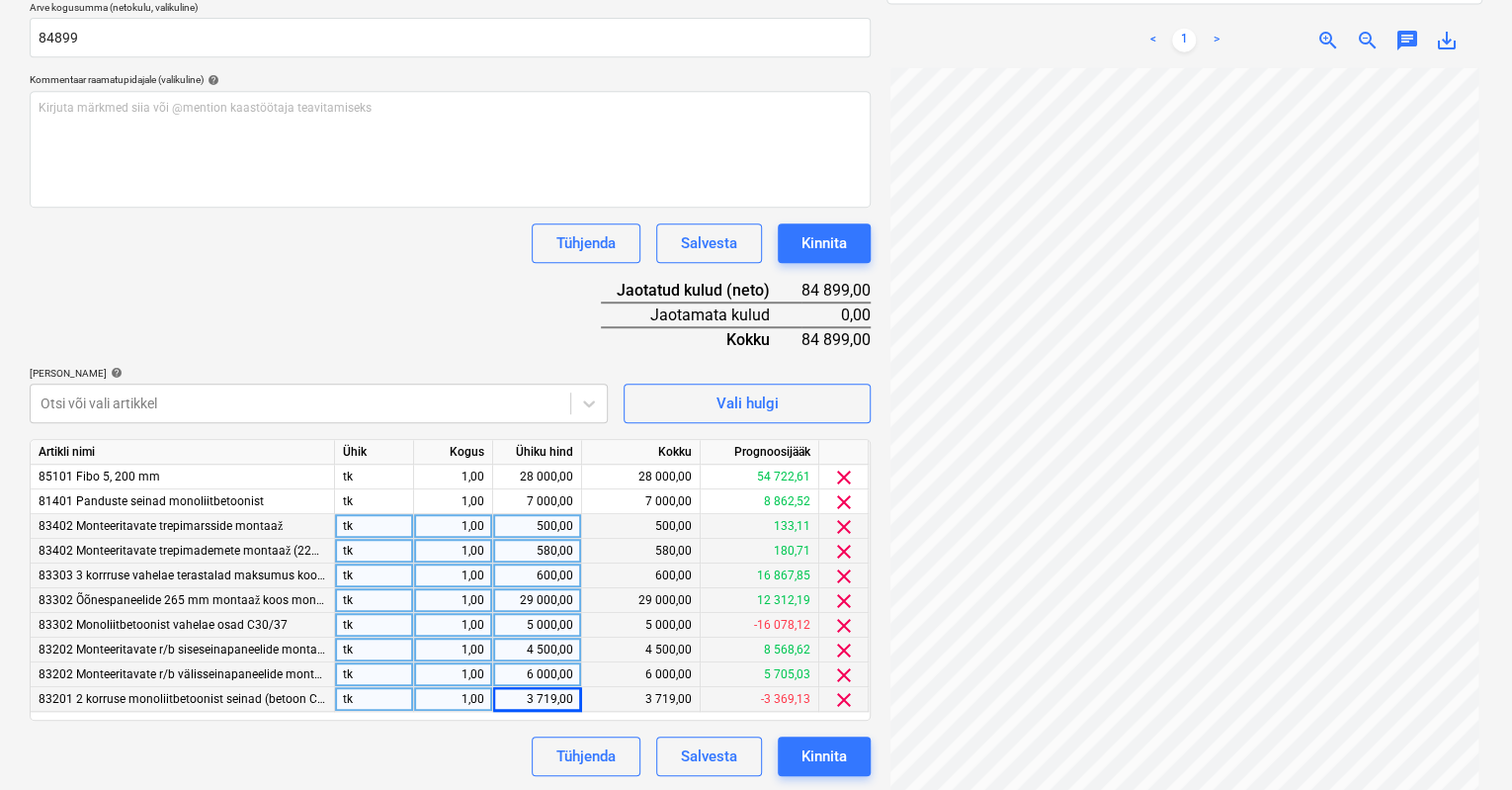 click on "Dokumendi nimi help Ehton OÜ Arve nr 19083.pdf Arve number  (valikuline) help [PERSON_NAME] kuupäev help [DATE] [DATE] Press the down arrow key to interact with the calendar and
select a date. Press the question mark key to get the keyboard shortcuts for changing dates. Maksetähtaeg help [DATE] [DATE] Press the down arrow key to interact with the calendar and
select a date. Press the question mark key to get the keyboard shortcuts for changing dates. Arve kogusumma (netokulu, valikuline) 84899 Kommentaar raamatupidajale (valikuline) help Kirjuta märkmed siia või @mention kaastöötaja teavitamiseks ﻿ Tühjenda Salvesta Kinnita Jaotatud kulud (neto) 84 899,00 Jaotamata kulud 0,00 Kokku 84 899,00 [PERSON_NAME] artiklid help Otsi või vali artikkel Vali hulgi Artikli nimi Ühik Kogus Ühiku hind Kokku Prognoosijääk 85101 Fibo 5, 200 mm tk 1,00 28 000,00 28 000,00 54 722,61 clear 81401 Panduste seinad monoliitbetoonist tk 1,00 7 000,00 7 000,00 8 862,52 clear tk 1,00 500,00 500,00 133,11 clear tk tk" at bounding box center [450, 316] 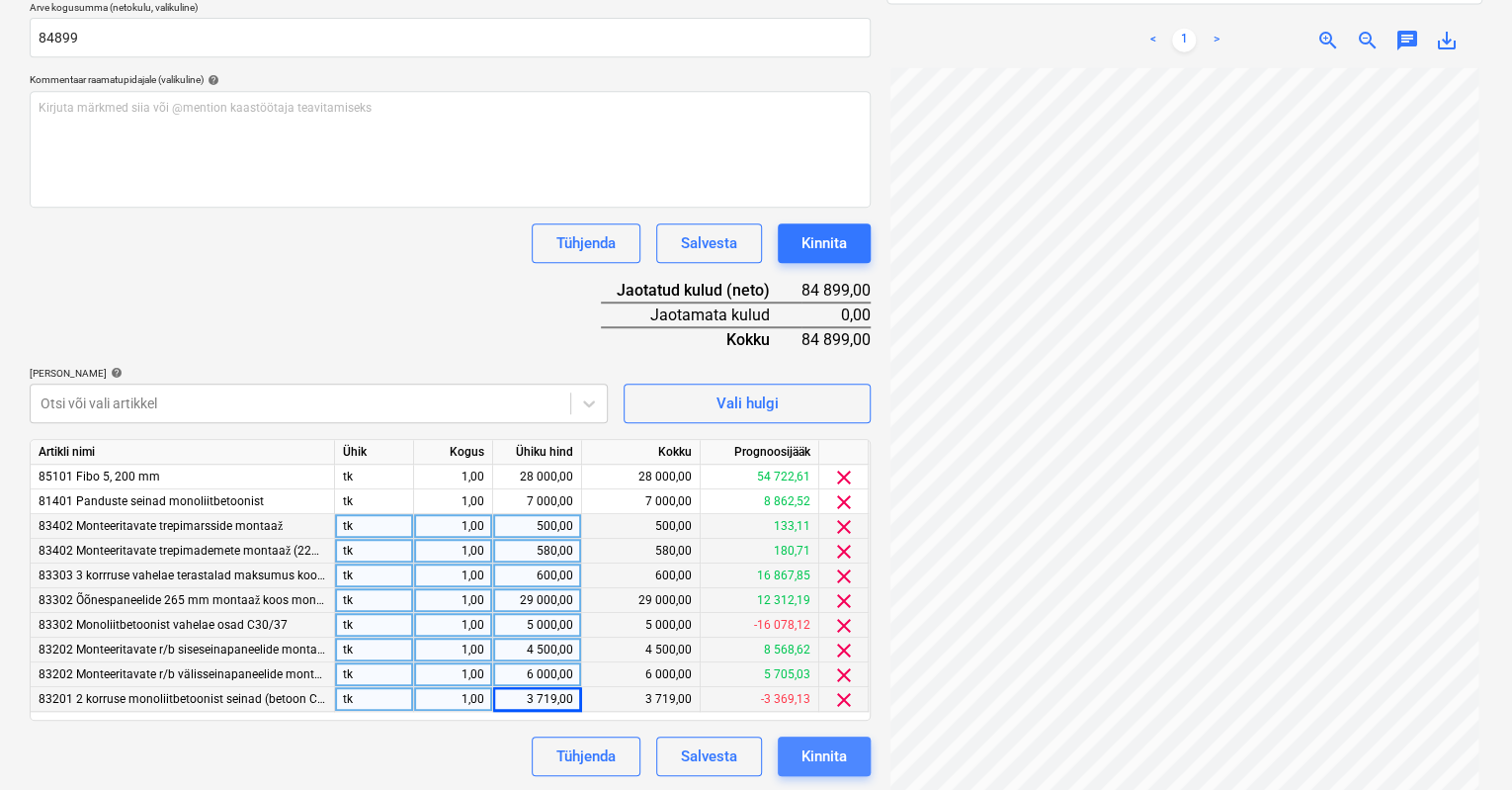click on "Kinnita" at bounding box center (824, 756) 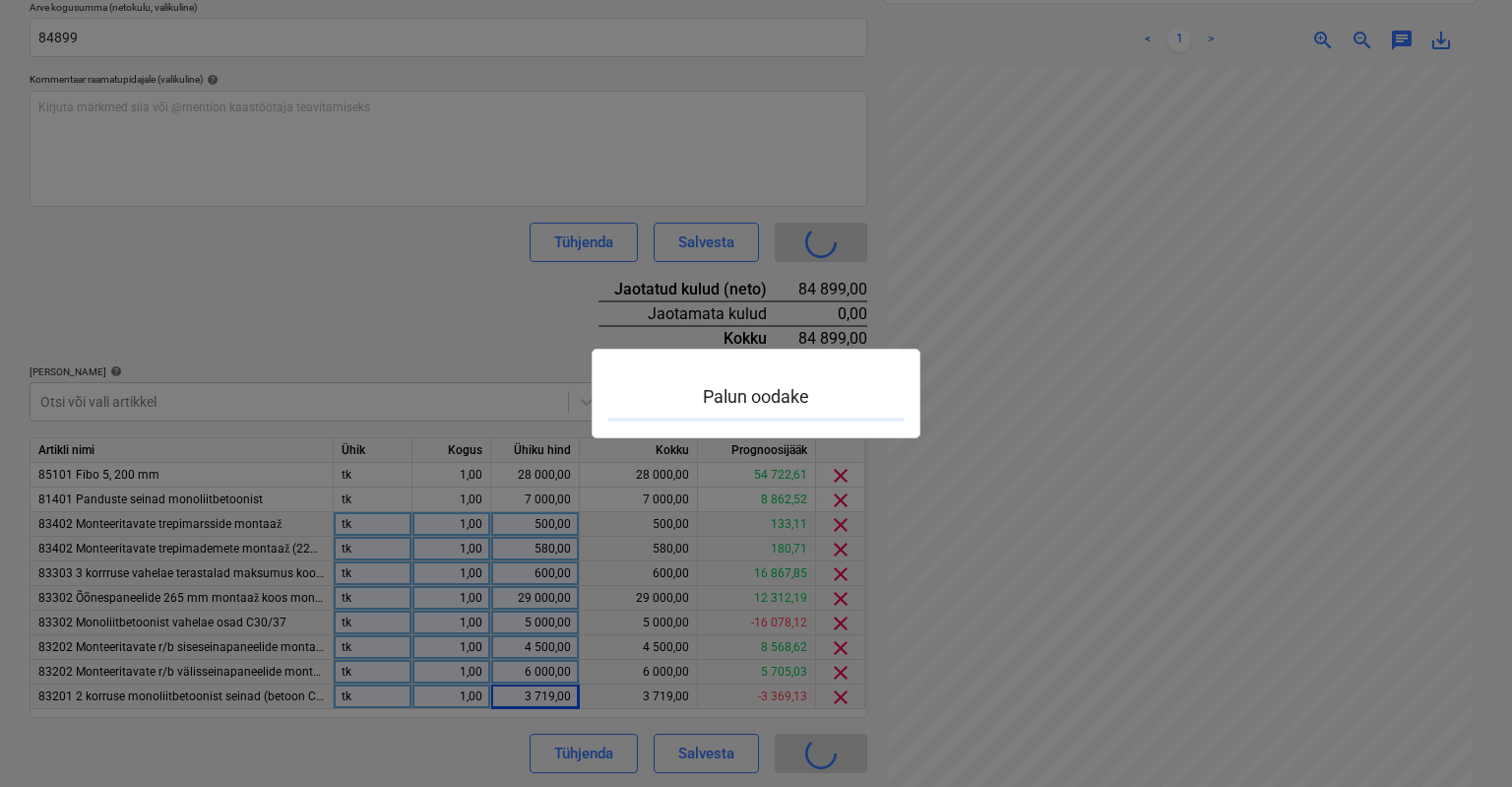 scroll, scrollTop: 0, scrollLeft: 0, axis: both 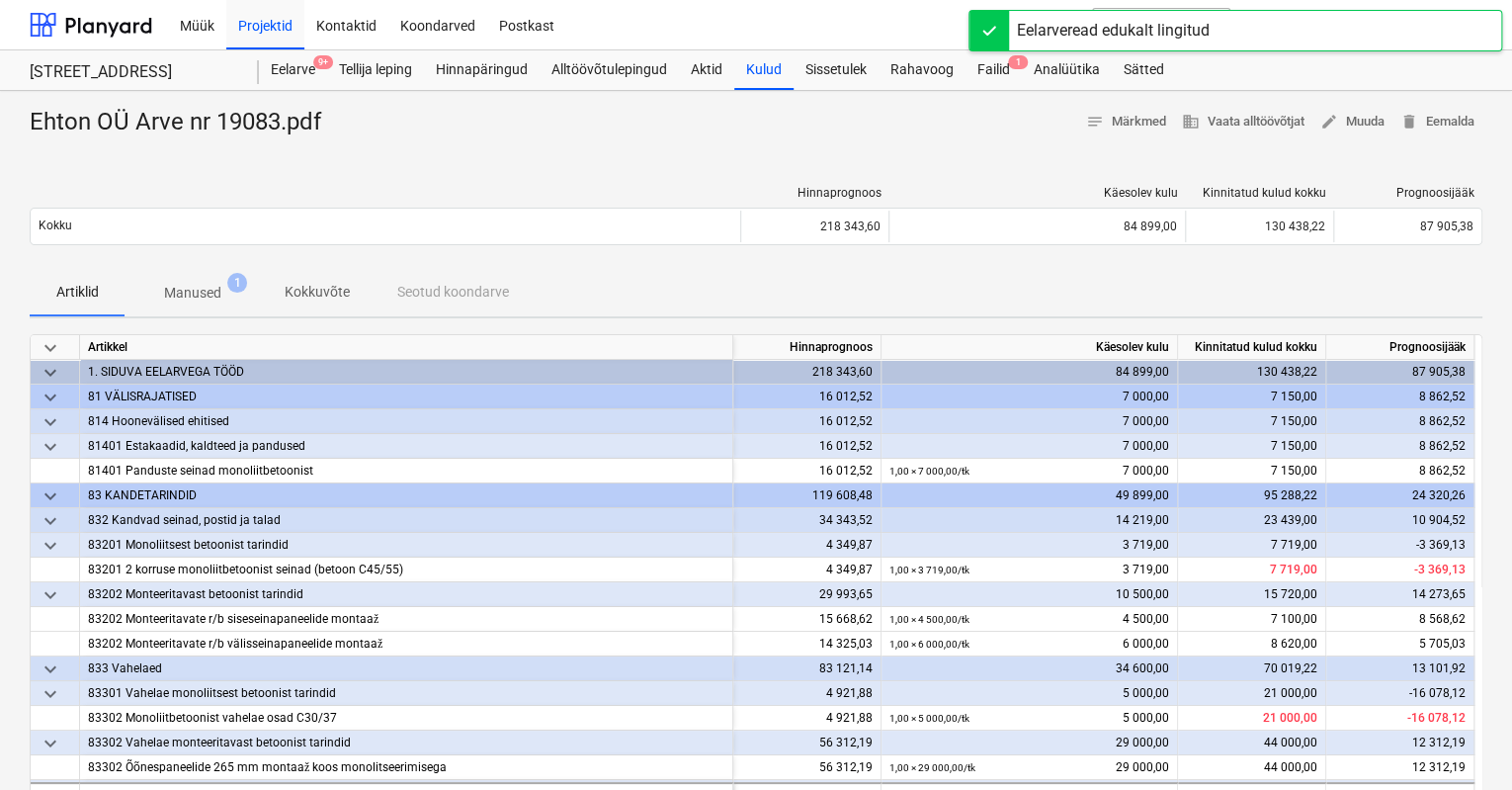 click at bounding box center [756, 146] 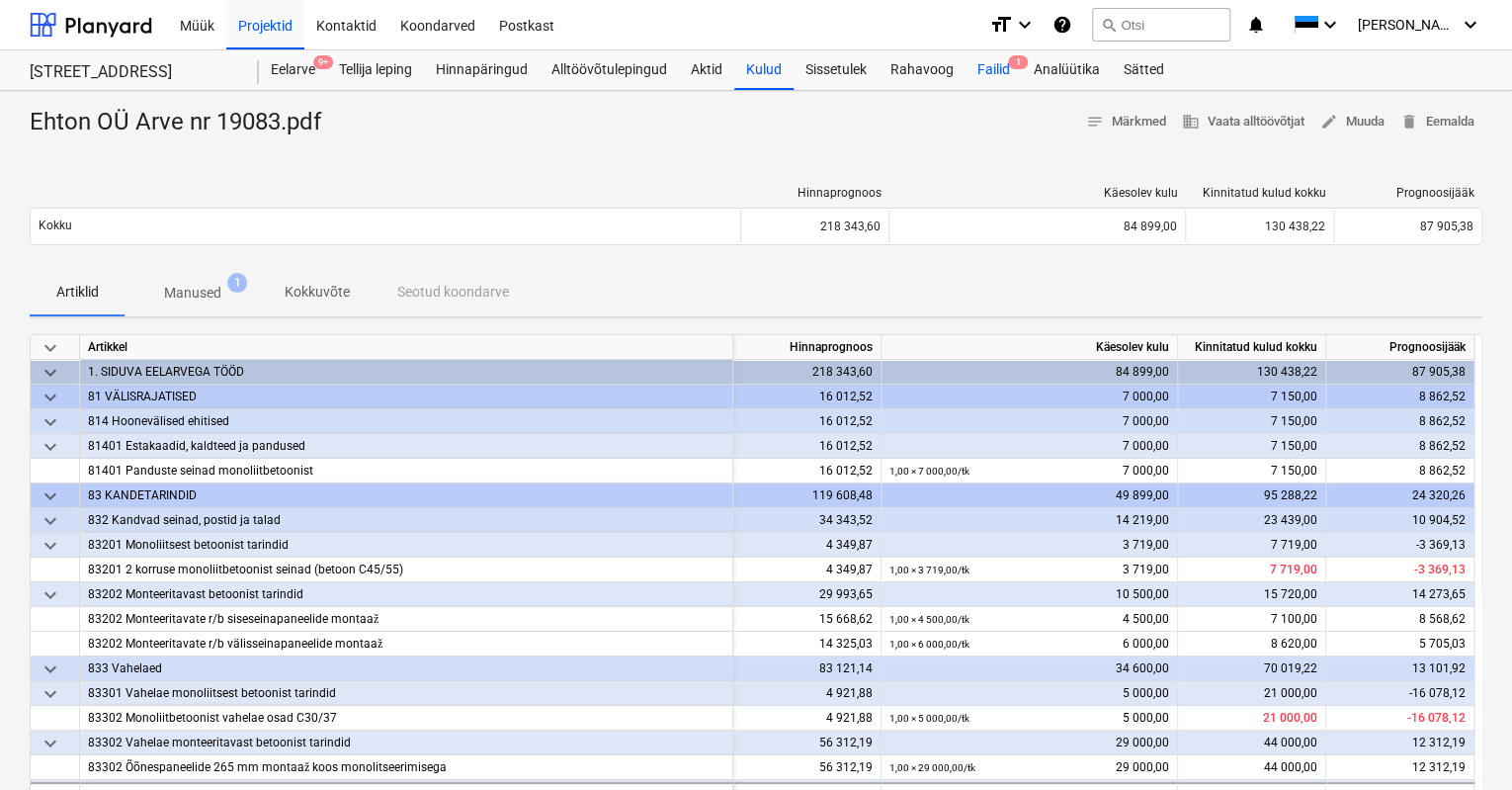 click on "Failid 1" at bounding box center [993, 70] 